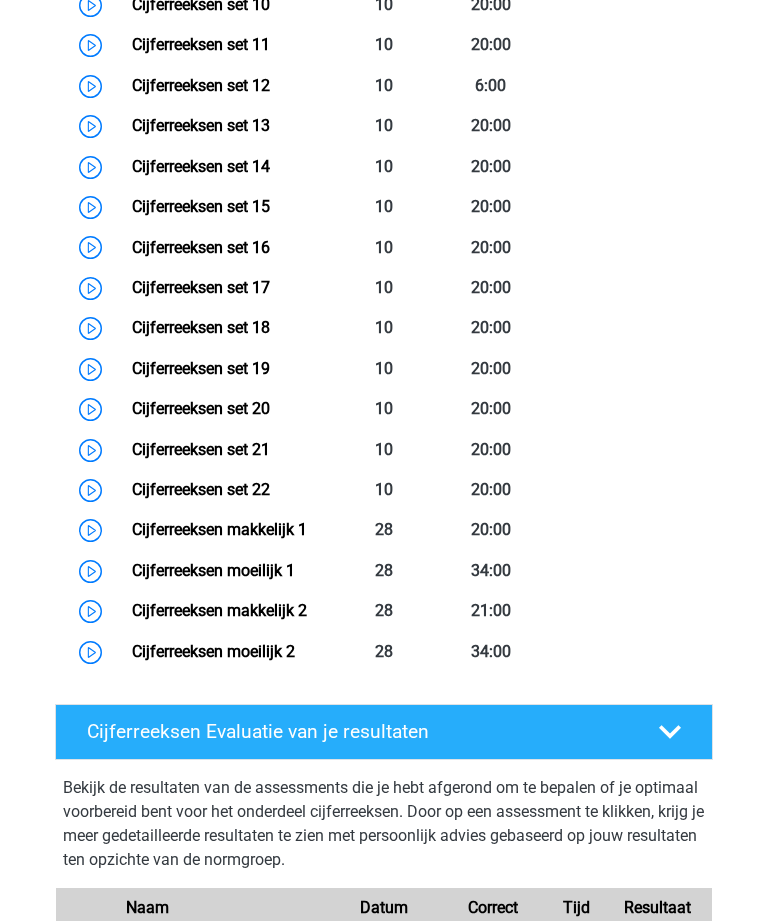 scroll, scrollTop: 1501, scrollLeft: 0, axis: vertical 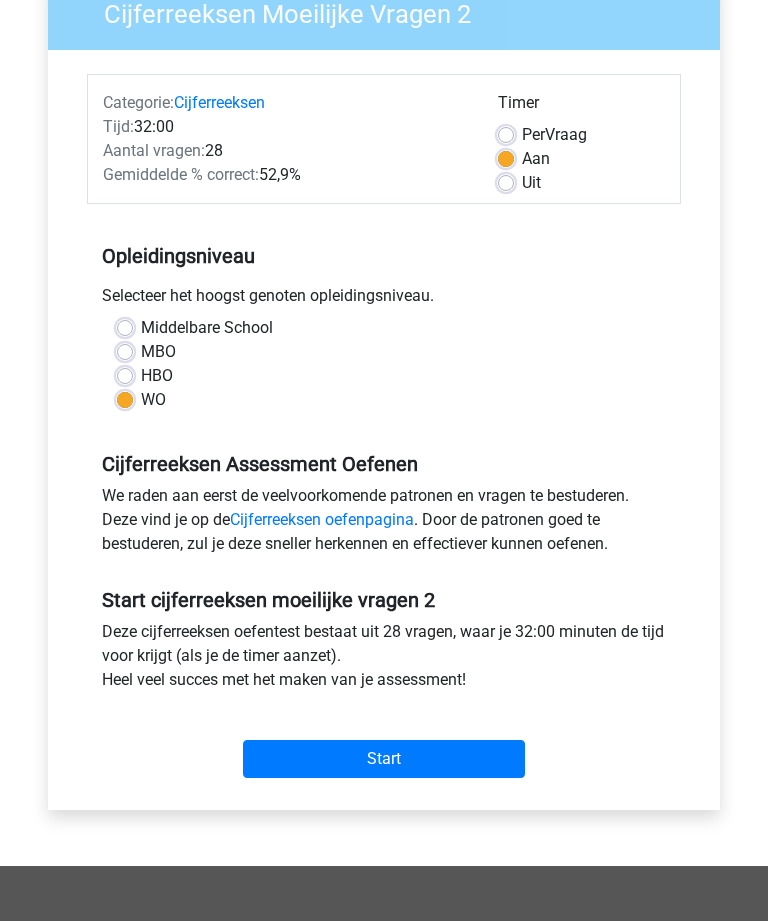click on "Start" at bounding box center [384, 760] 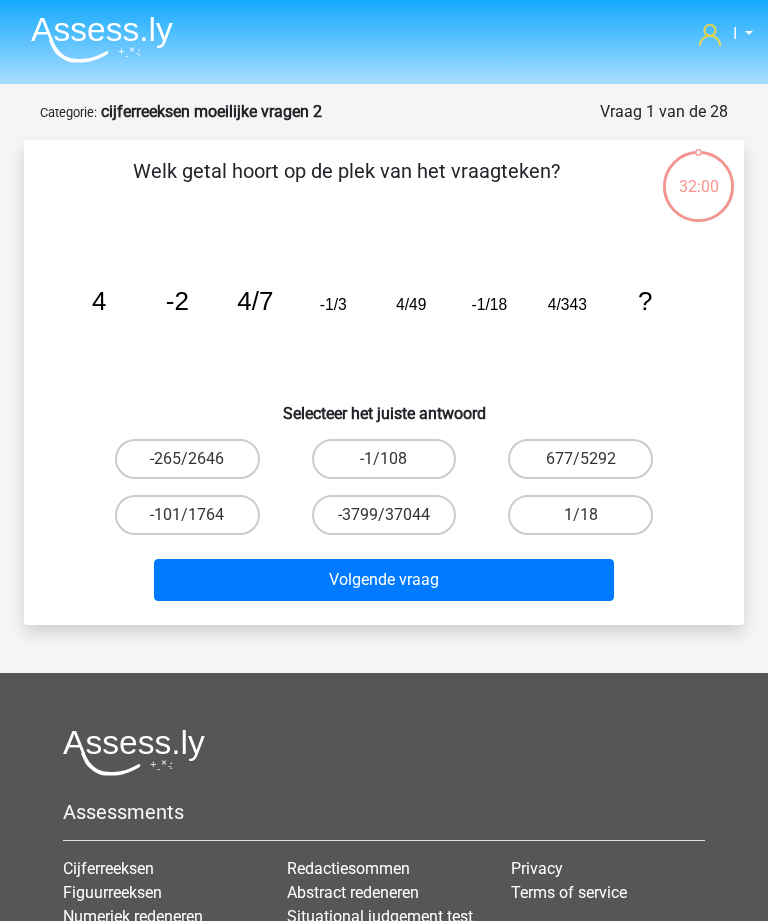 scroll, scrollTop: 0, scrollLeft: 0, axis: both 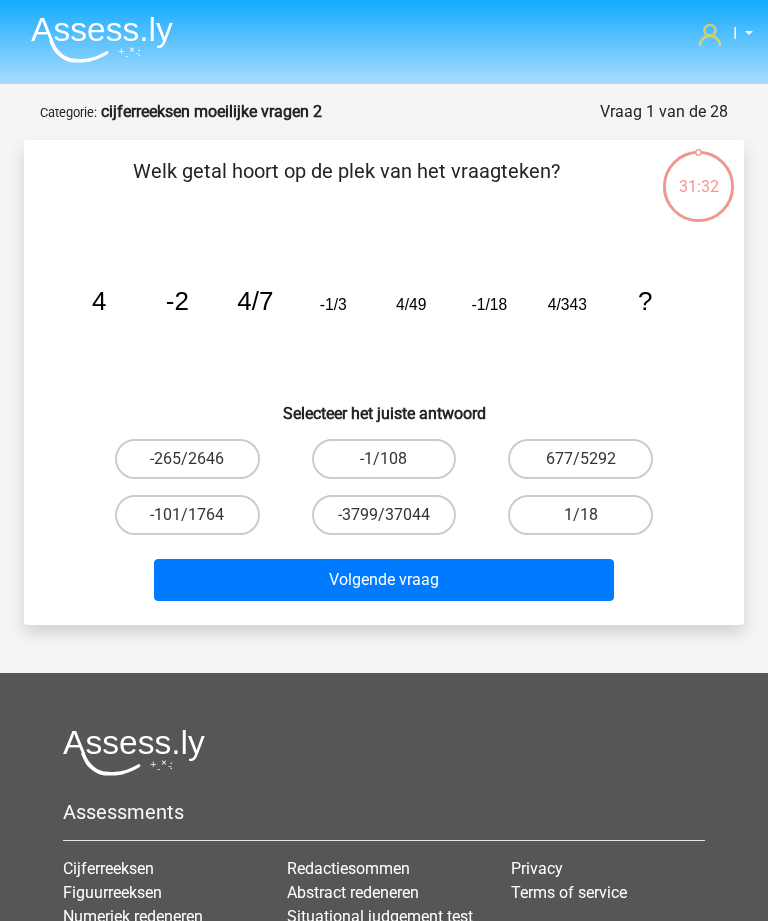 click on "-1/108" at bounding box center (384, 459) 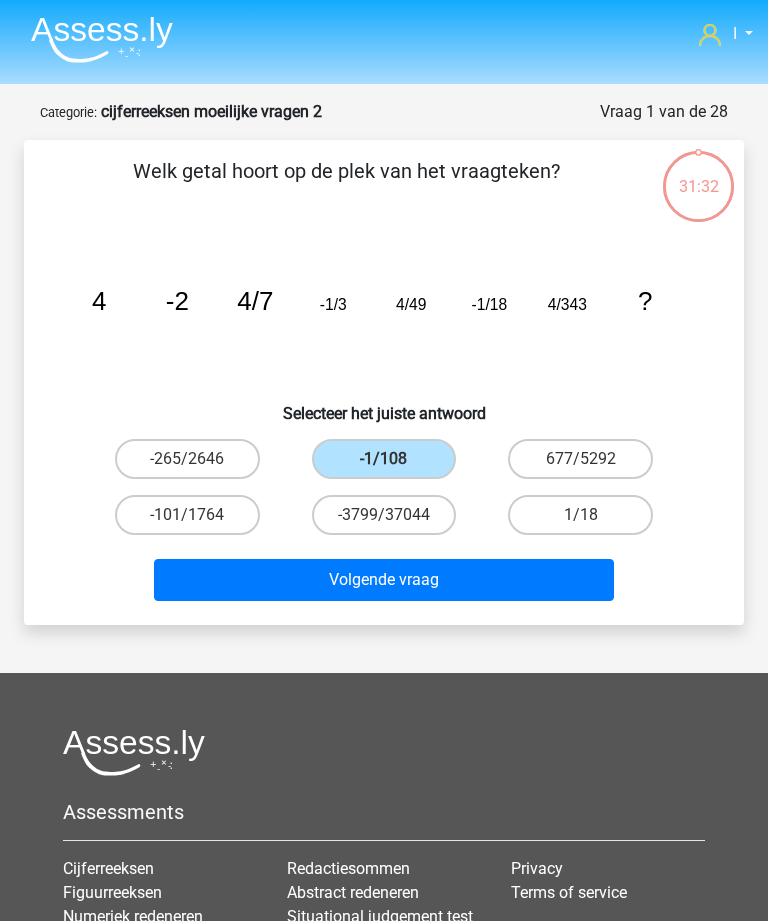 click on "Volgende vraag" at bounding box center [383, 580] 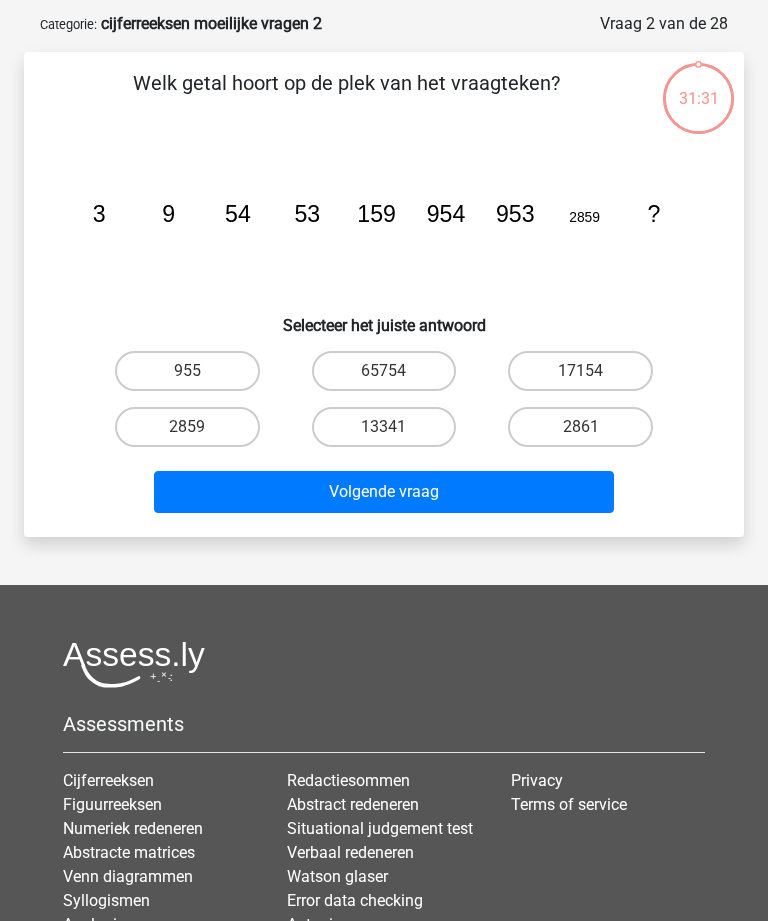 scroll, scrollTop: 100, scrollLeft: 0, axis: vertical 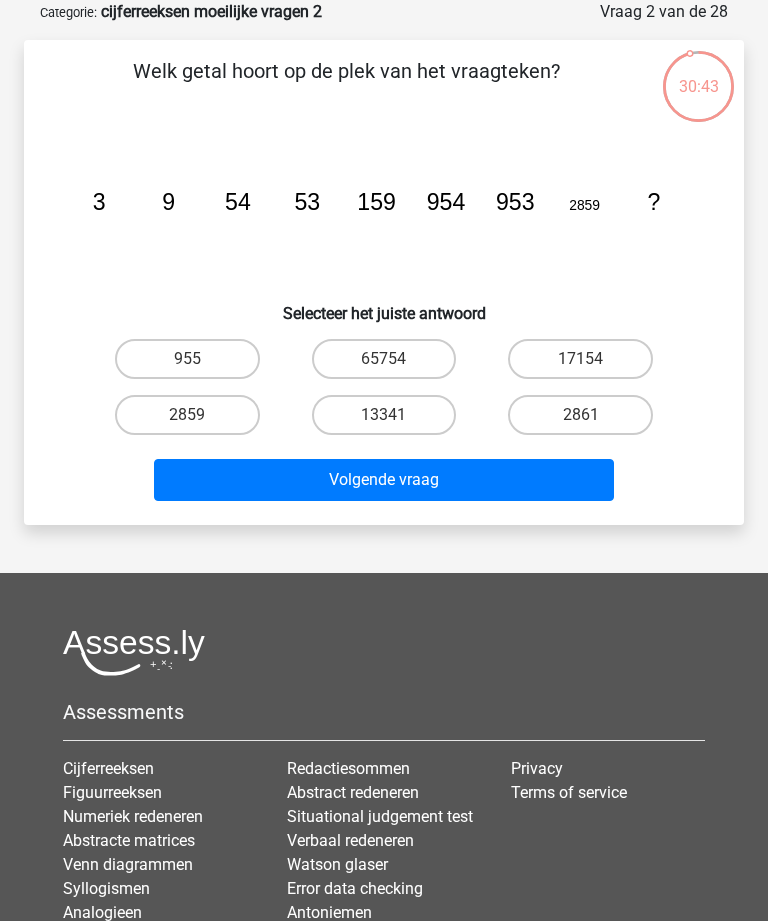 click on "17154" at bounding box center (580, 359) 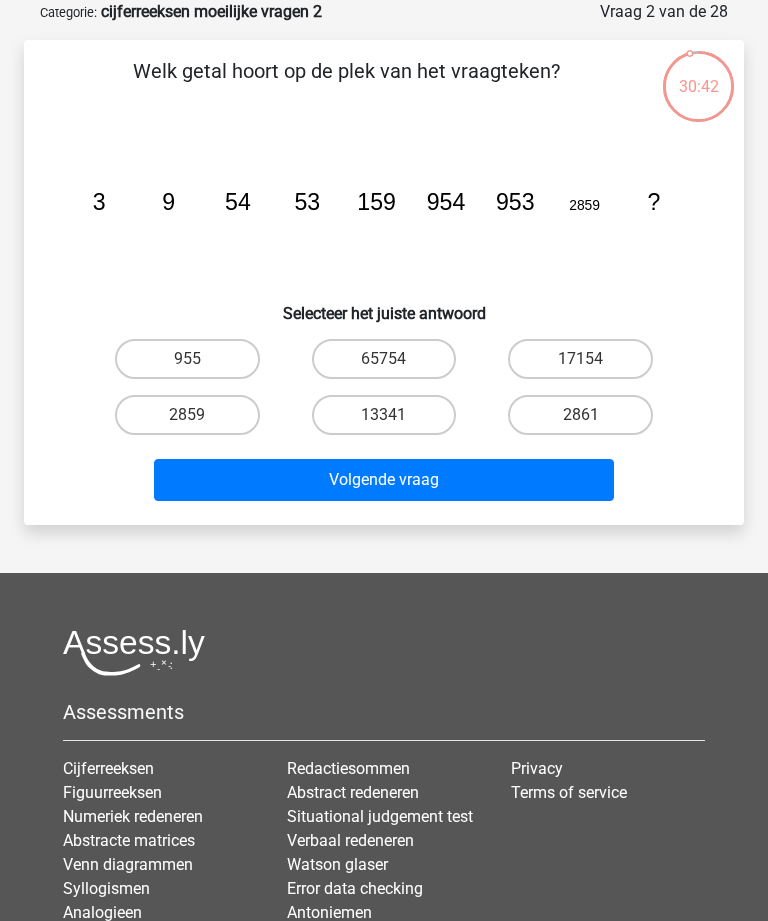 click on "17154" at bounding box center [580, 359] 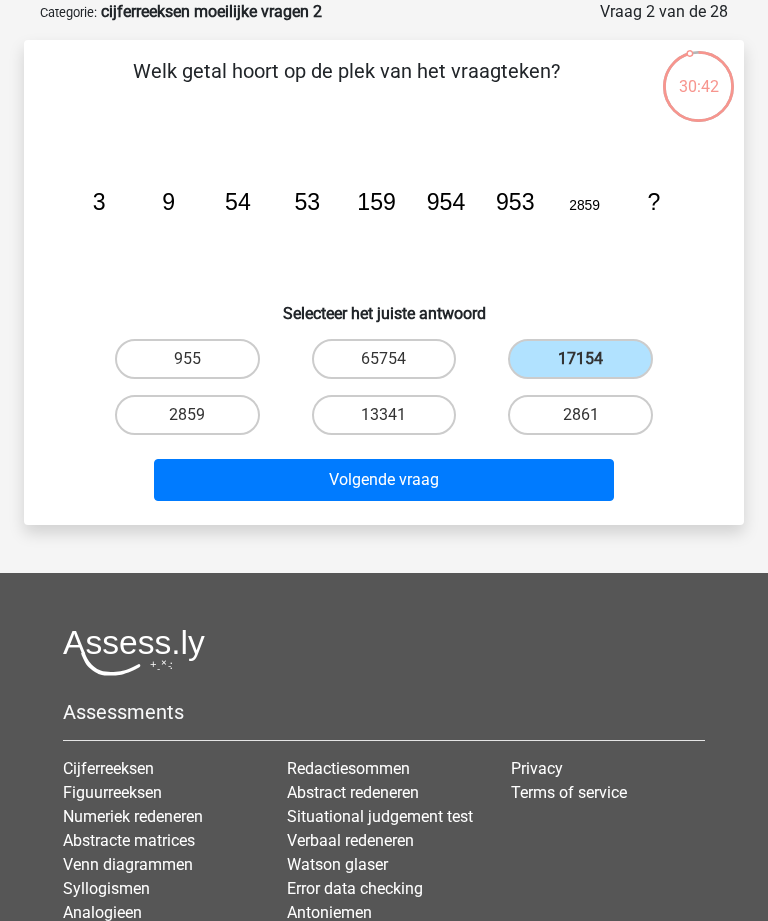 click on "Volgende vraag" at bounding box center (383, 480) 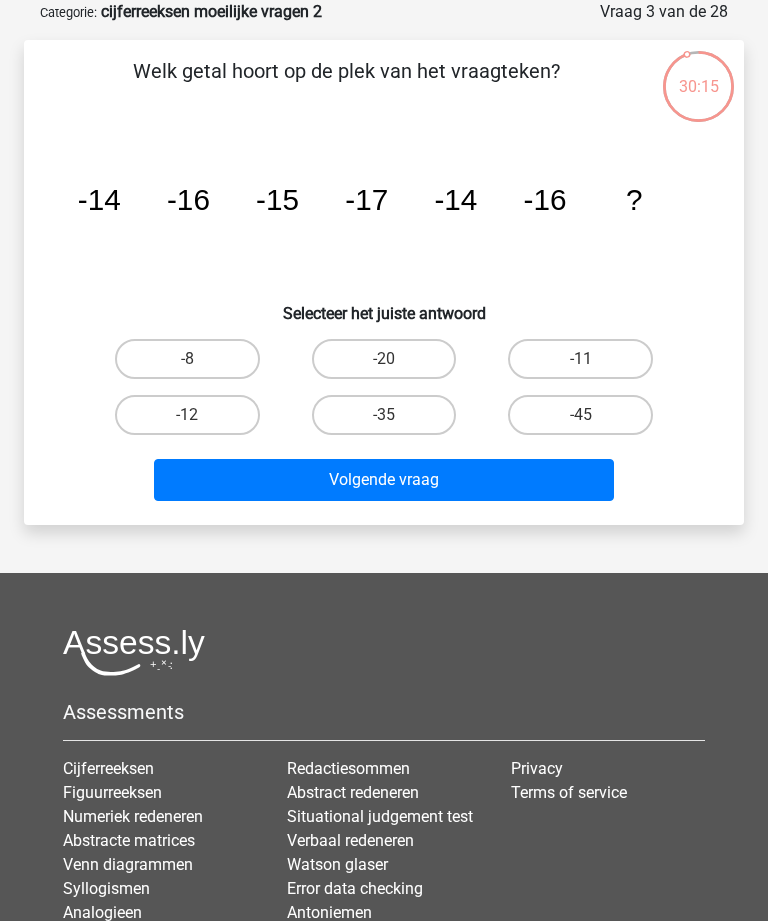 click on "-12" at bounding box center [187, 415] 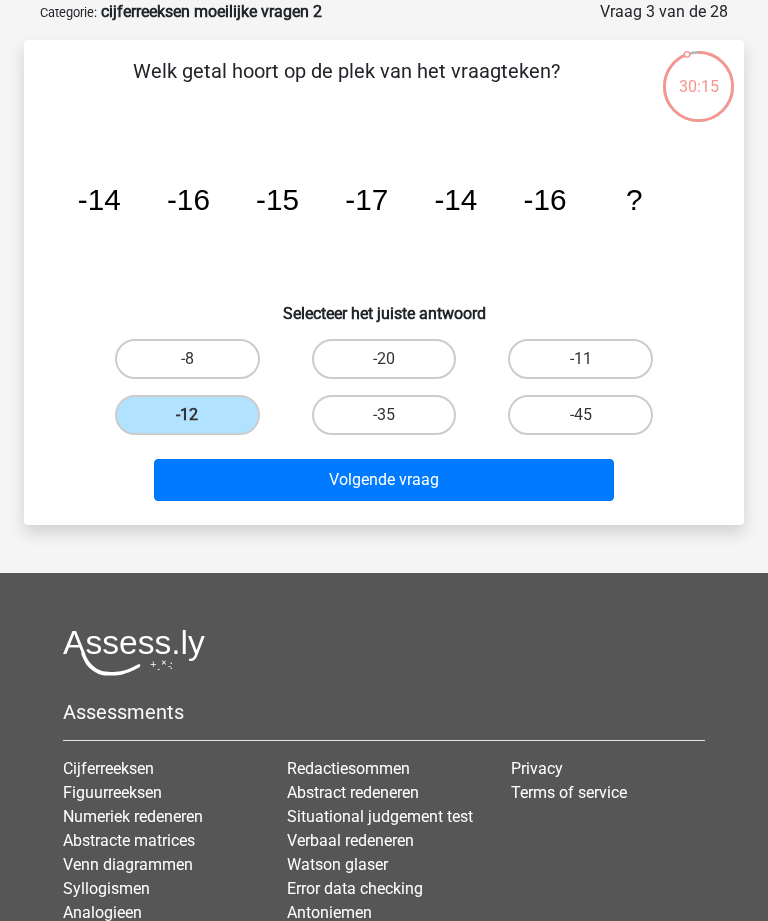 click on "Volgende vraag" at bounding box center [383, 480] 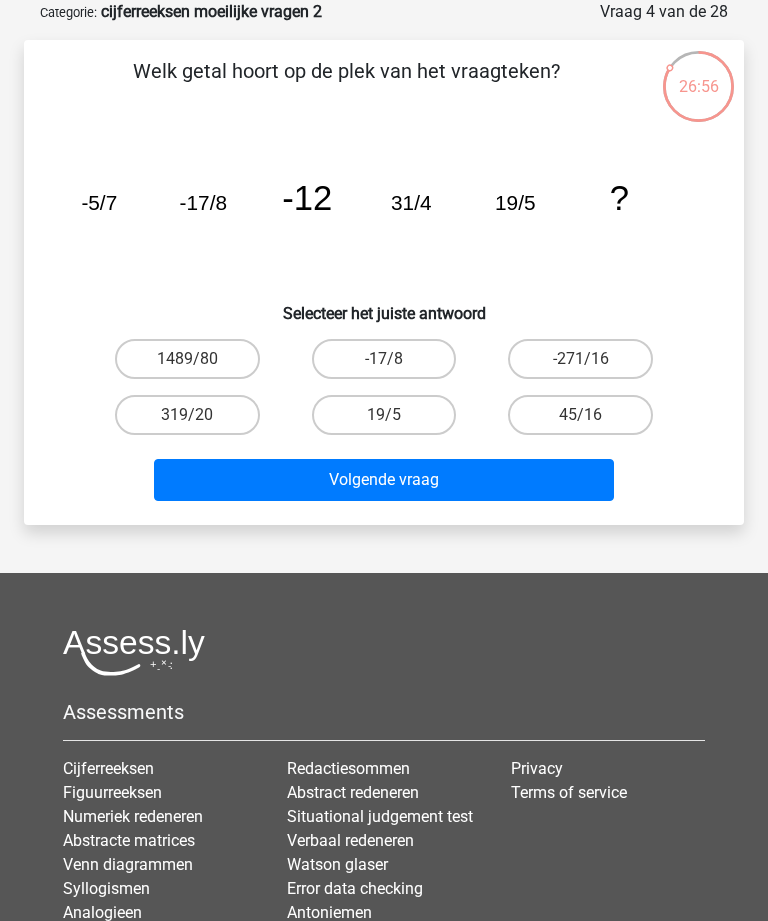 click on "Volgende vraag" at bounding box center (383, 480) 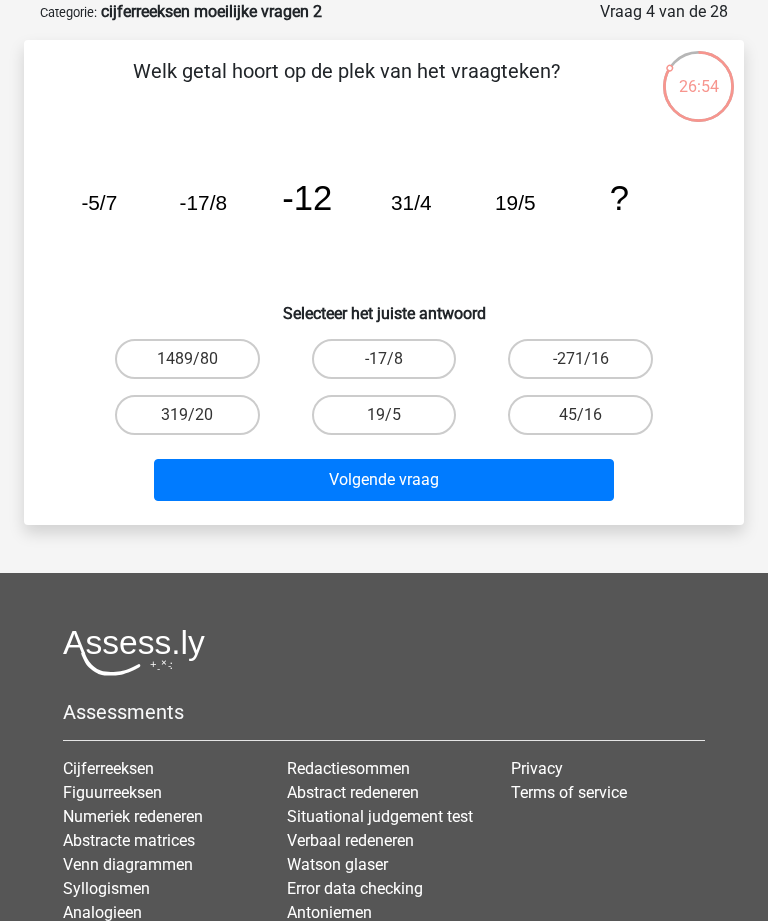 click on "-17/8" at bounding box center (384, 359) 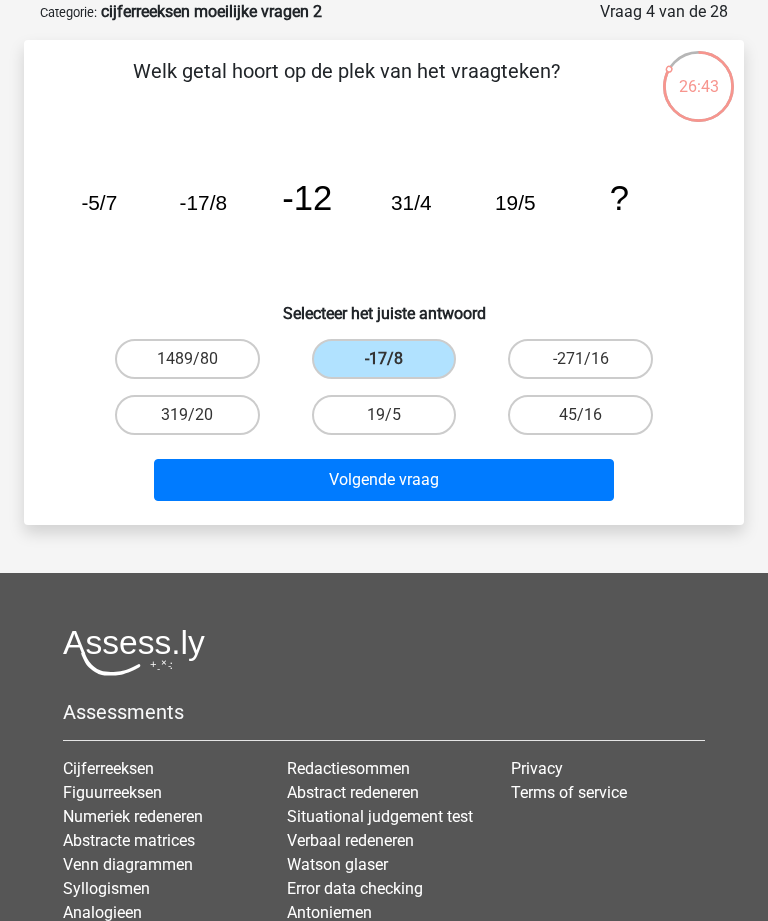 click on "45/16" at bounding box center [580, 415] 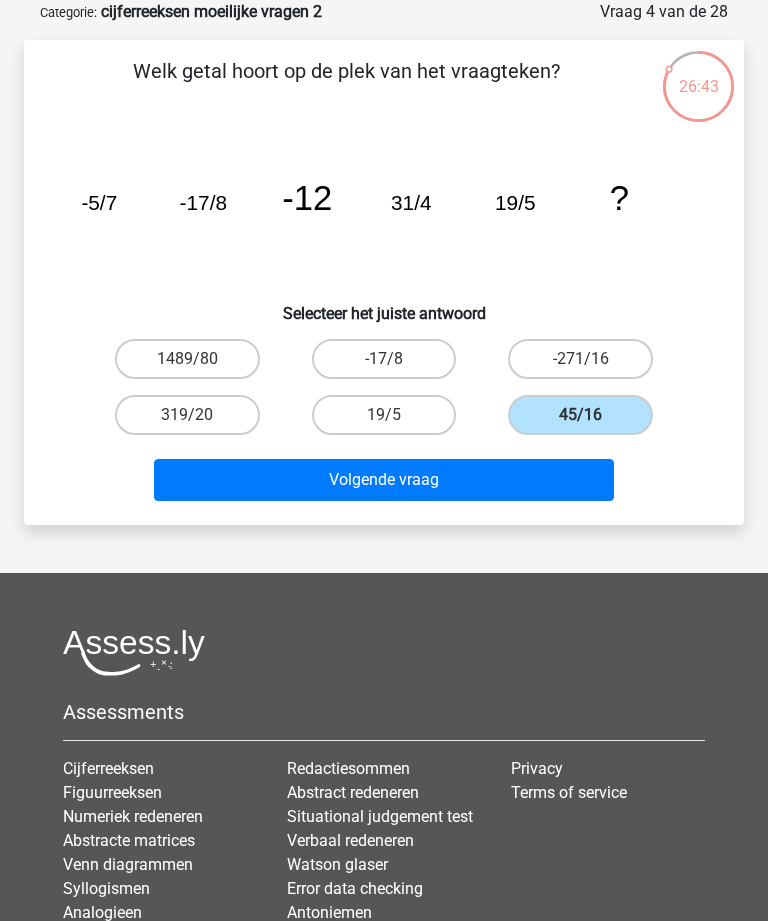 click on "Volgende vraag" at bounding box center [383, 480] 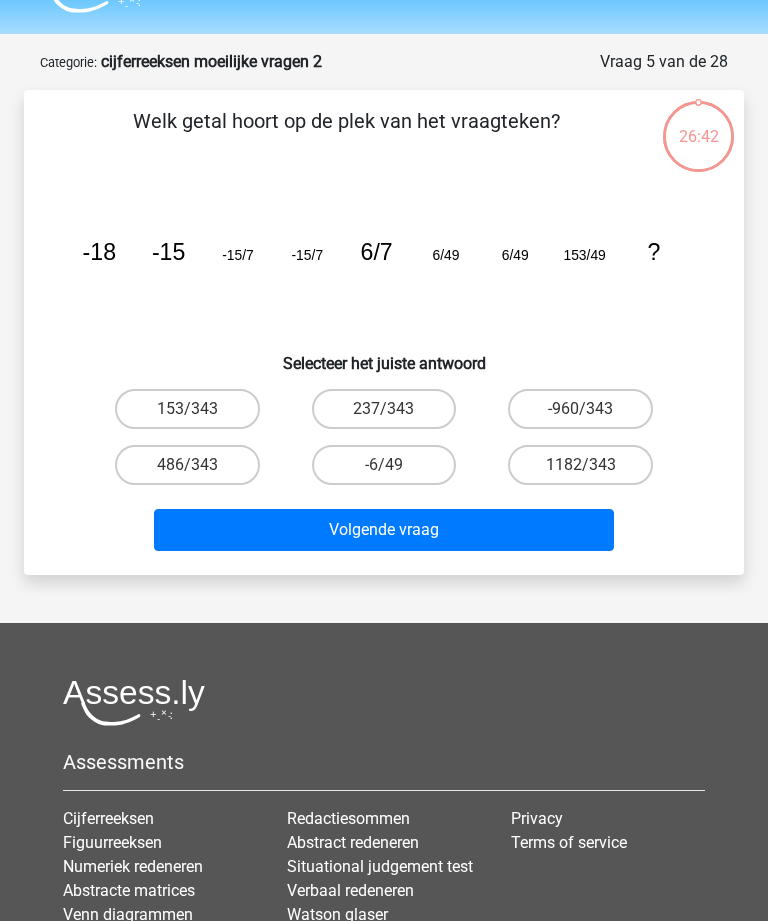 scroll, scrollTop: 0, scrollLeft: 0, axis: both 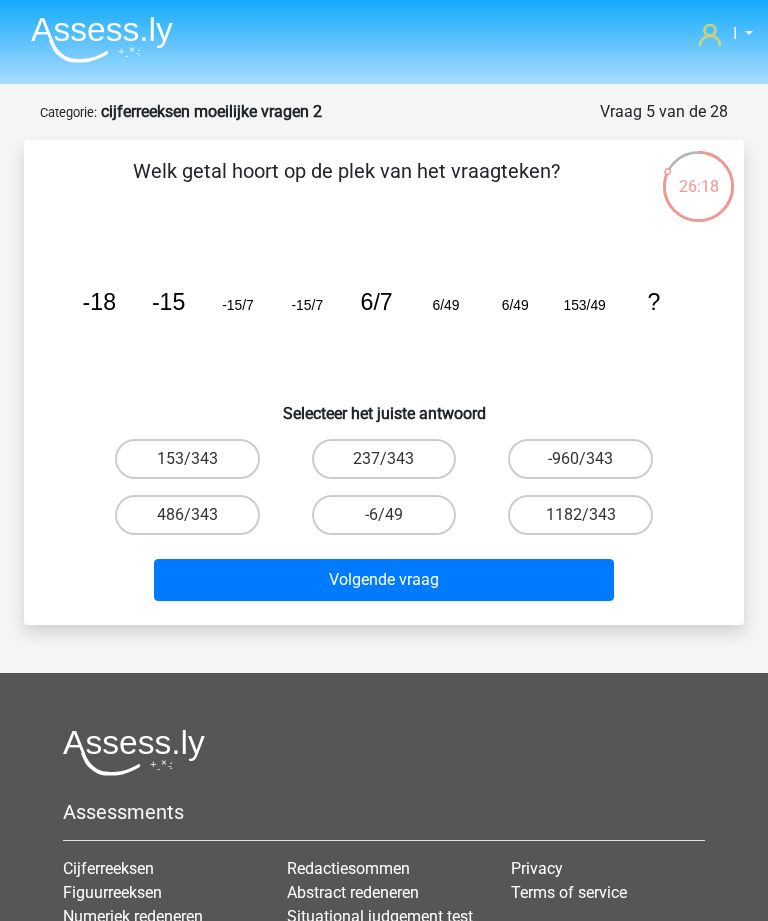 click on "153/343" at bounding box center [187, 459] 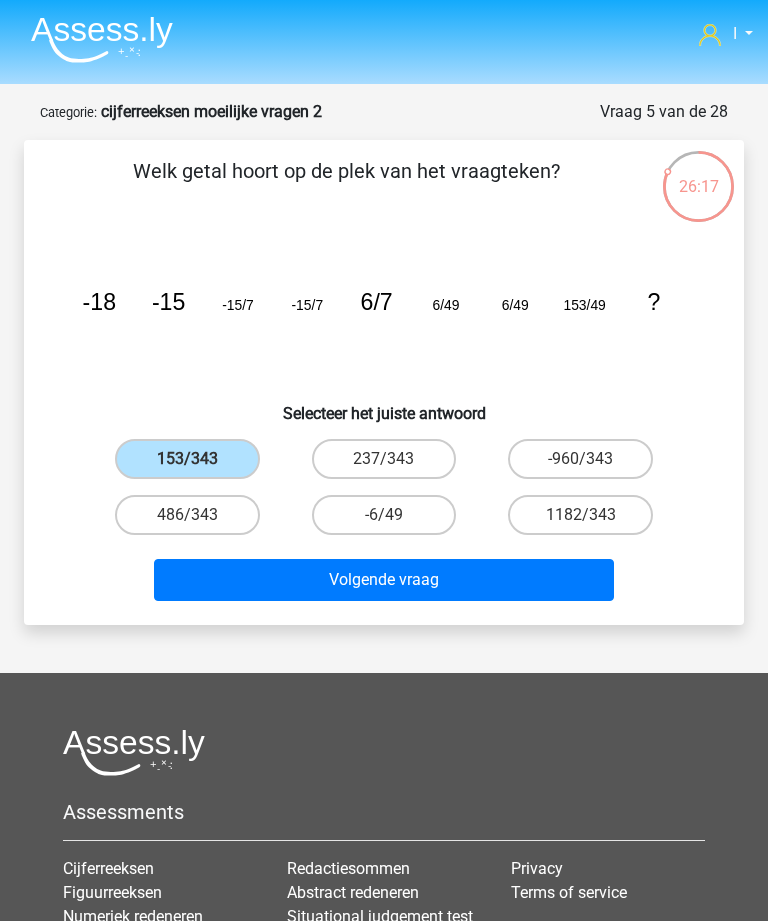 click on "Volgende vraag" at bounding box center [383, 580] 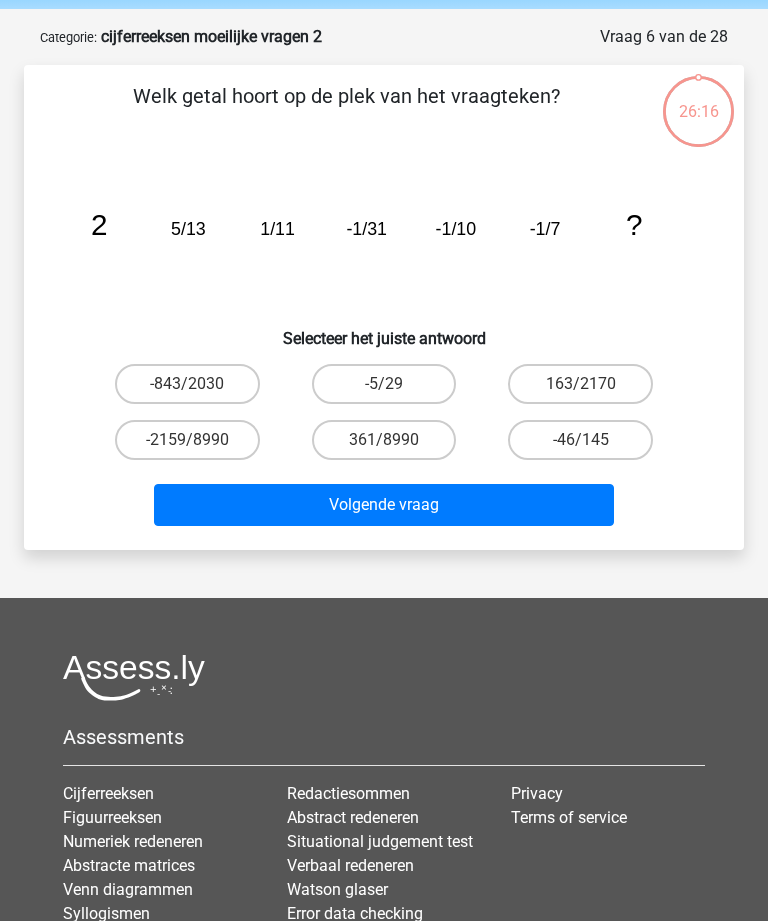 scroll, scrollTop: 100, scrollLeft: 0, axis: vertical 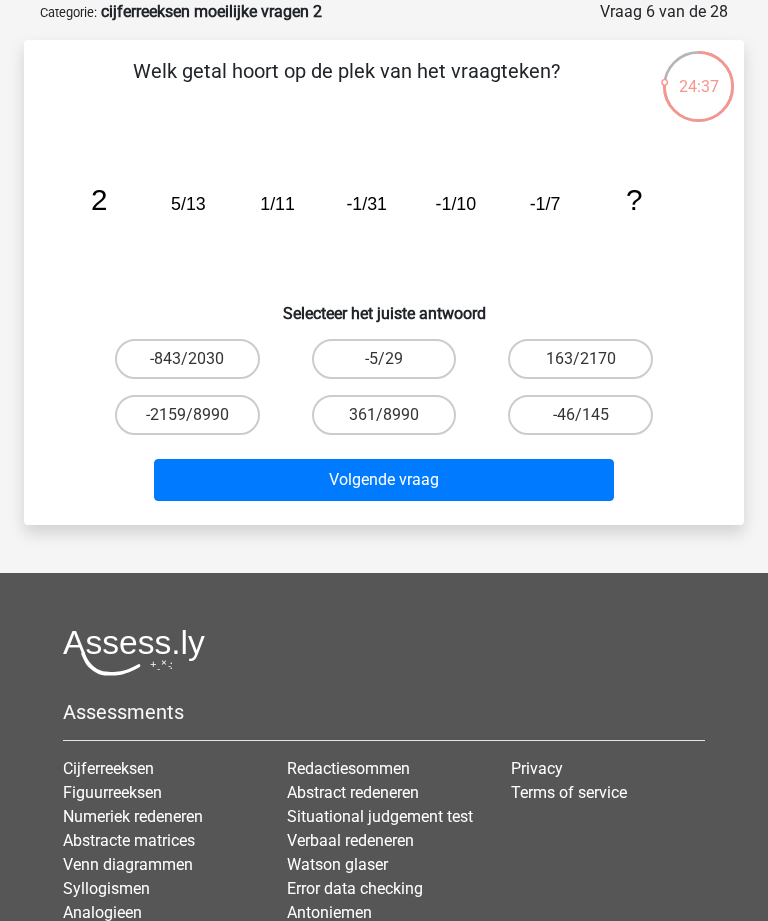 click on "-5/29" at bounding box center (384, 359) 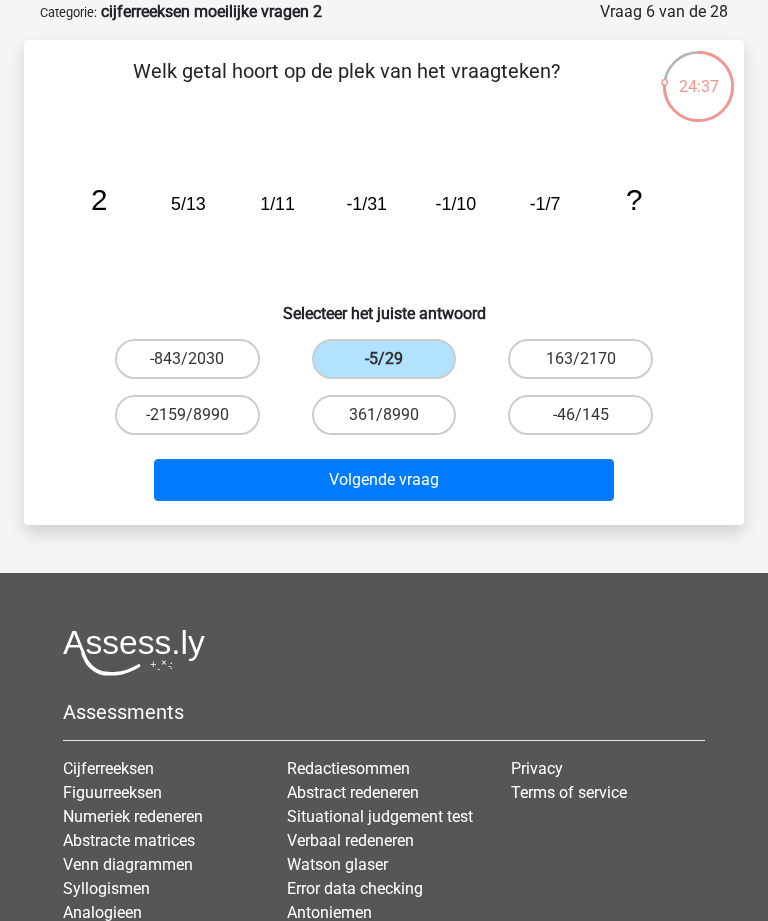 click on "Volgende vraag" at bounding box center [383, 480] 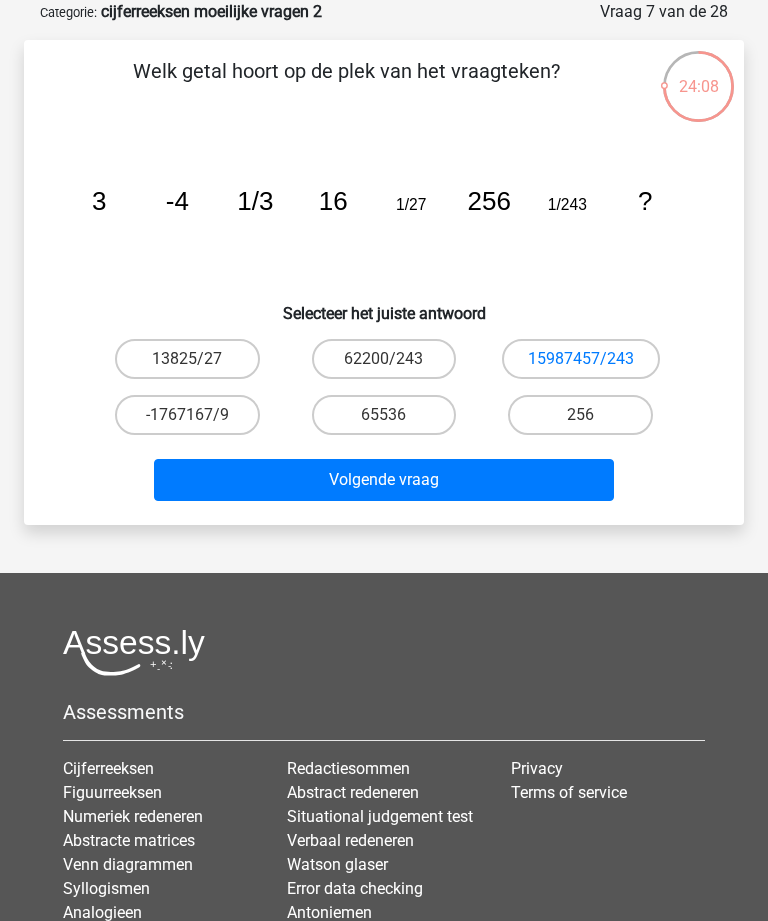 click on "65536" at bounding box center [384, 415] 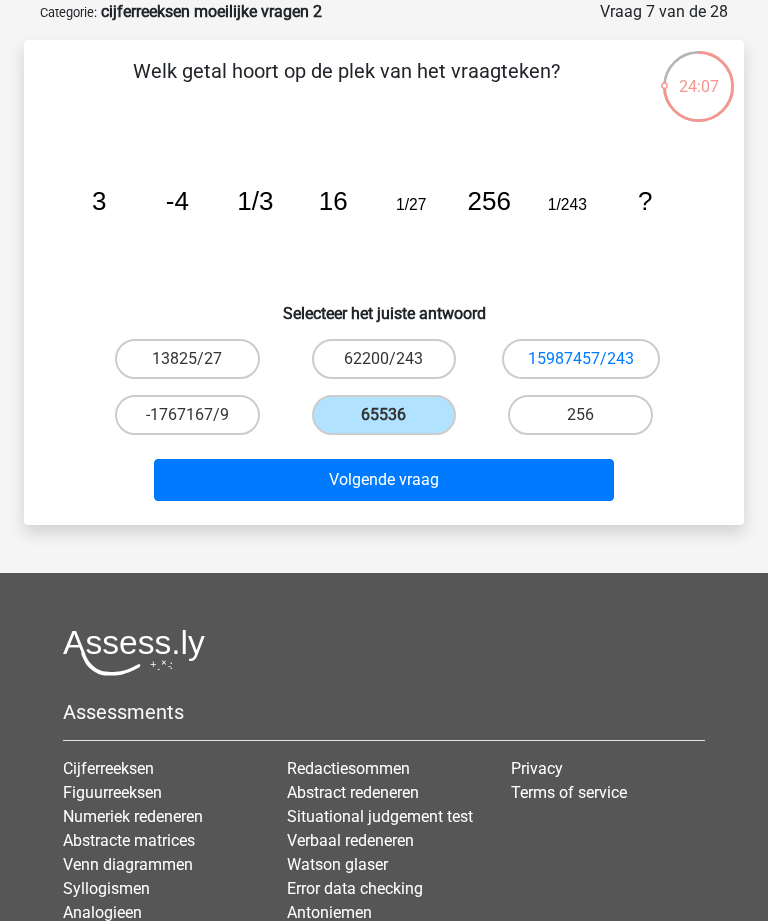 click on "Volgende vraag" at bounding box center (383, 480) 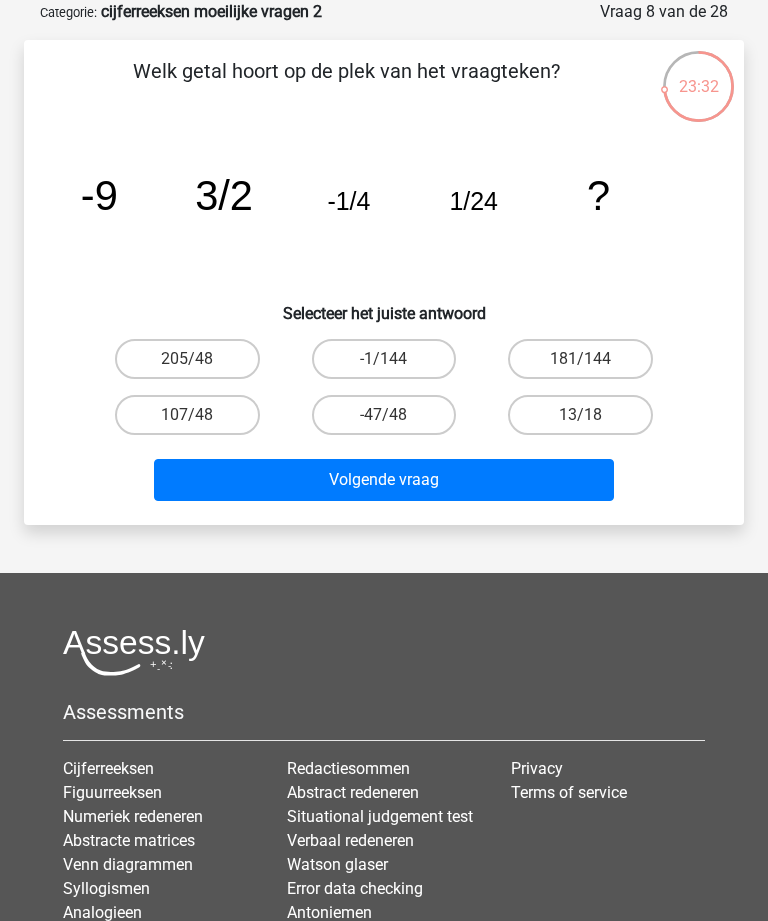 click on "-1/144" at bounding box center (384, 359) 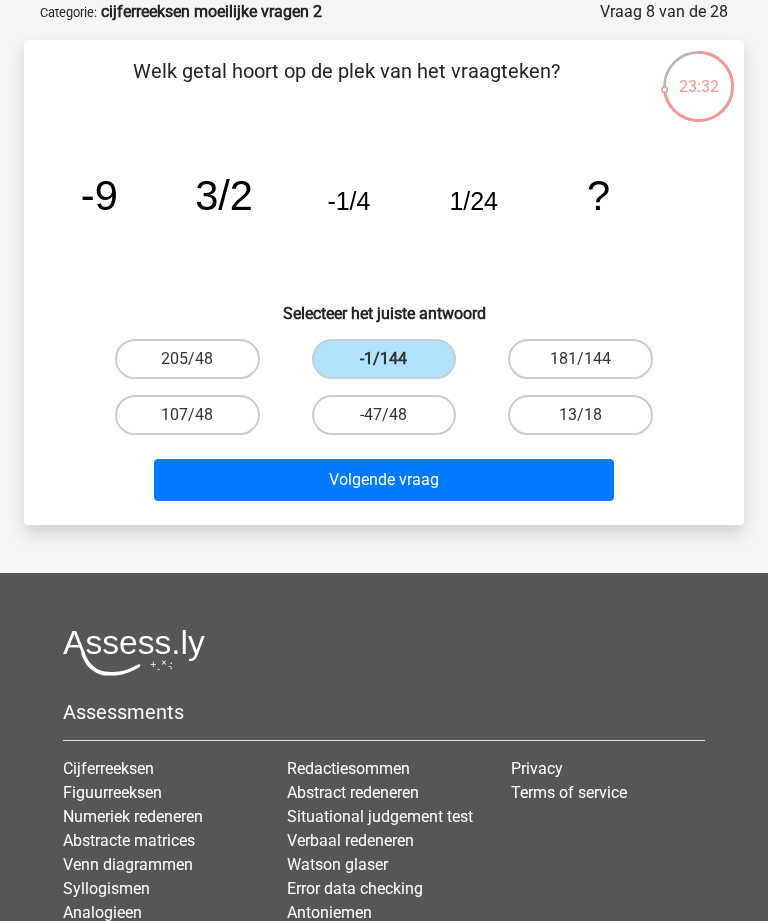 click on "Volgende vraag" at bounding box center [383, 480] 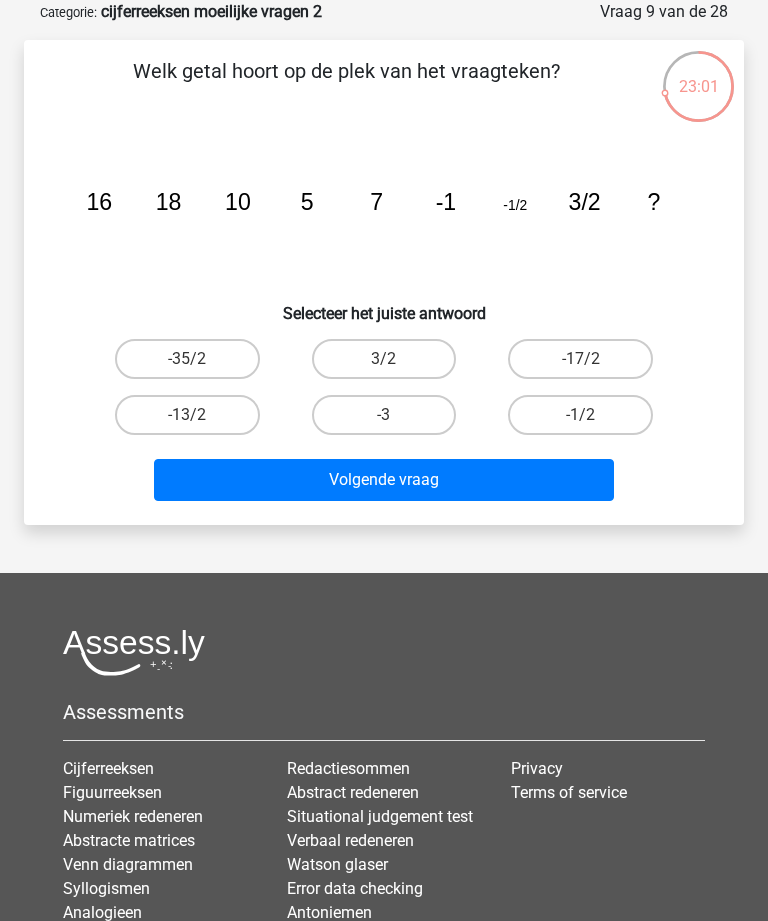 click on "-13/2" at bounding box center (187, 415) 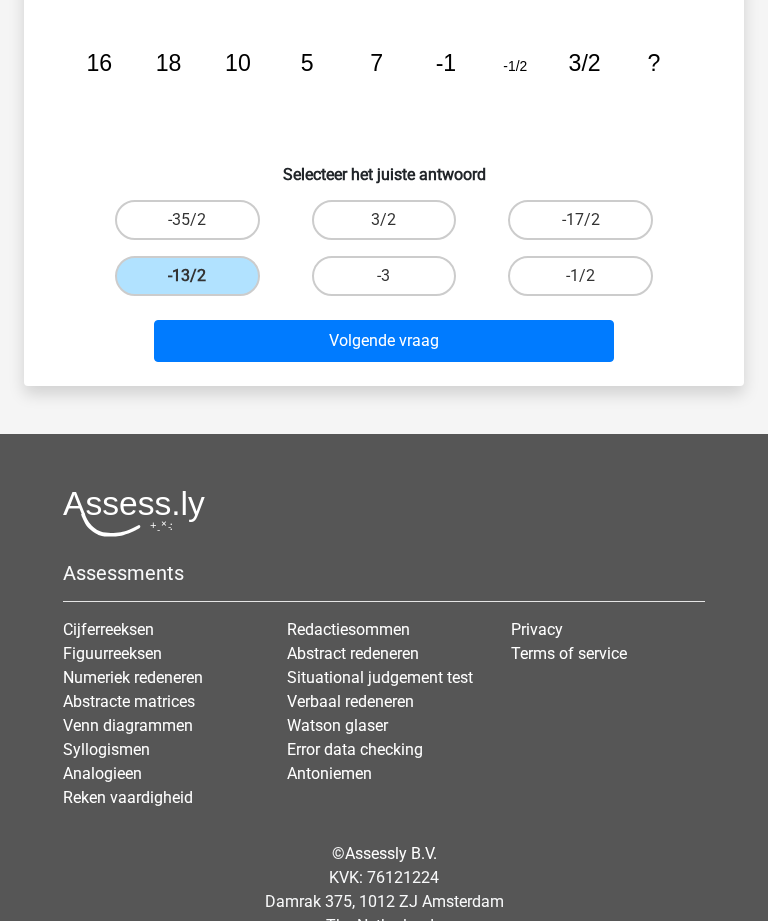 click on "Volgende vraag" at bounding box center [383, 341] 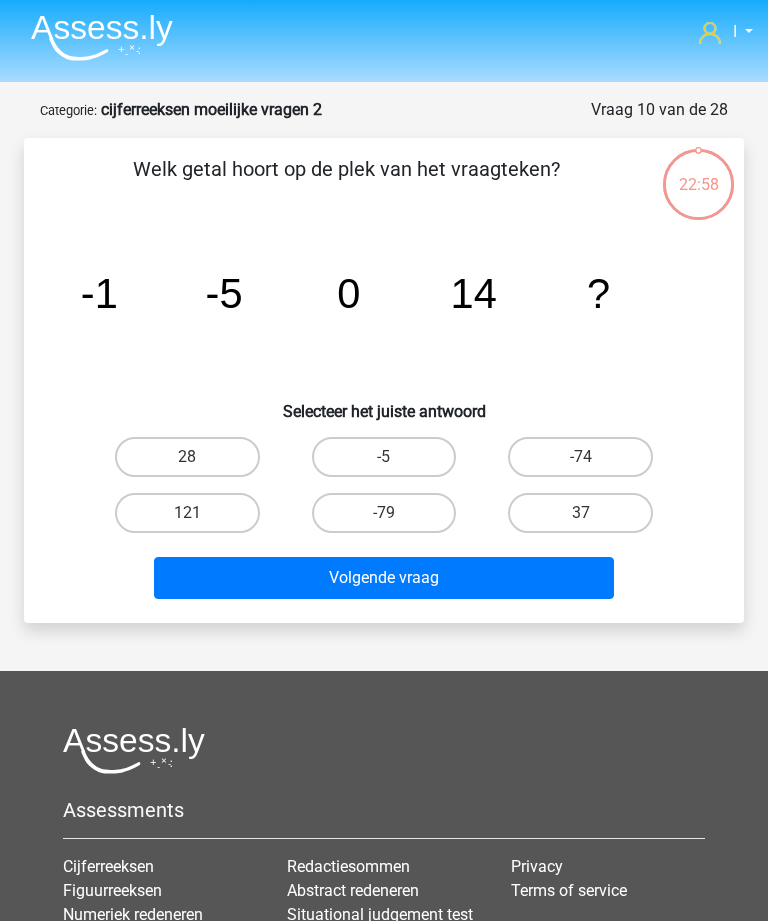 scroll, scrollTop: 0, scrollLeft: 0, axis: both 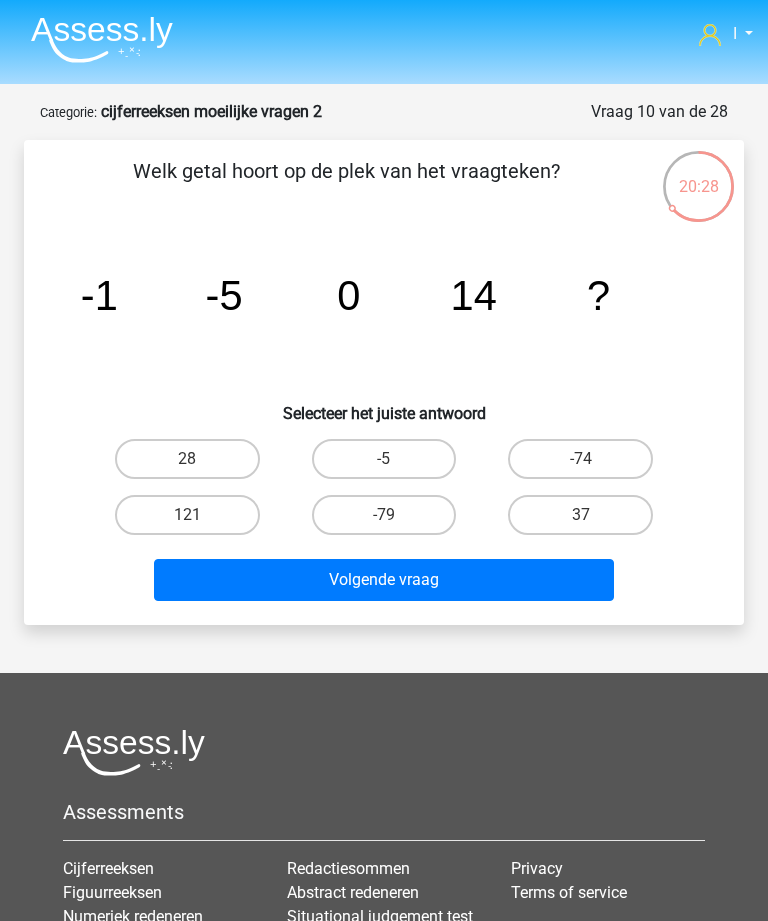 click on "37" at bounding box center [580, 515] 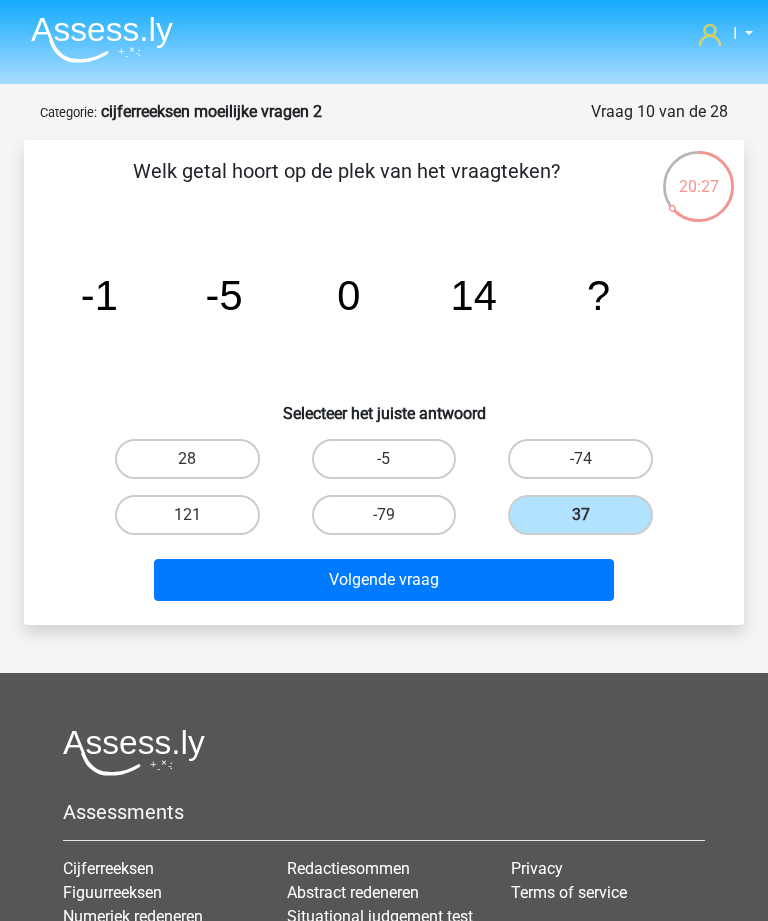 click on "Volgende vraag" at bounding box center [383, 580] 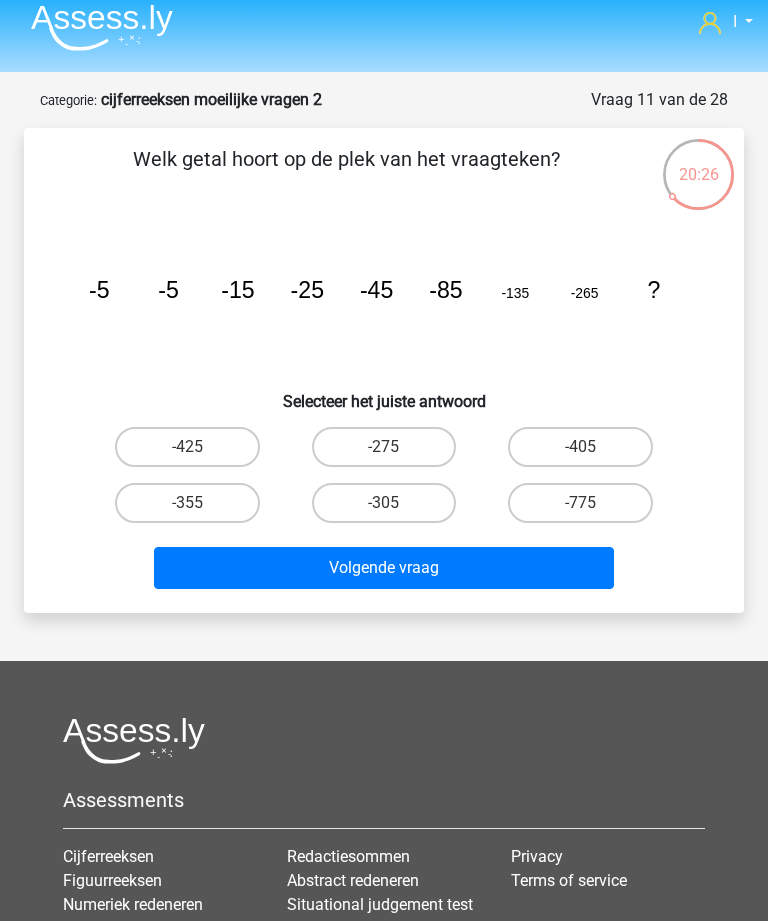 scroll, scrollTop: 8, scrollLeft: 0, axis: vertical 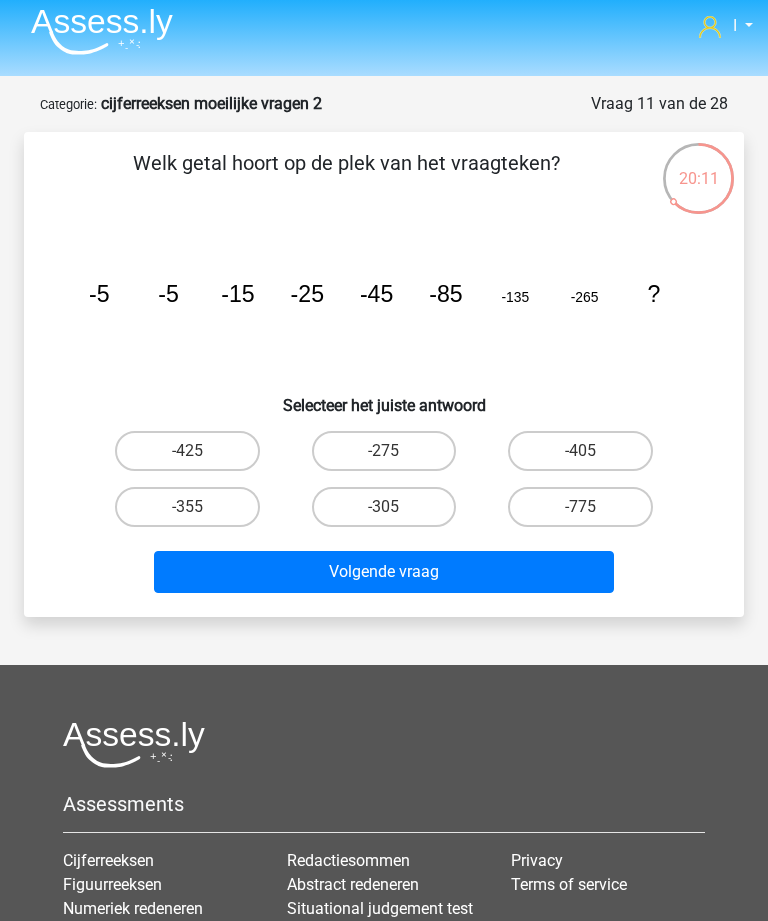 click on "-405" at bounding box center [580, 451] 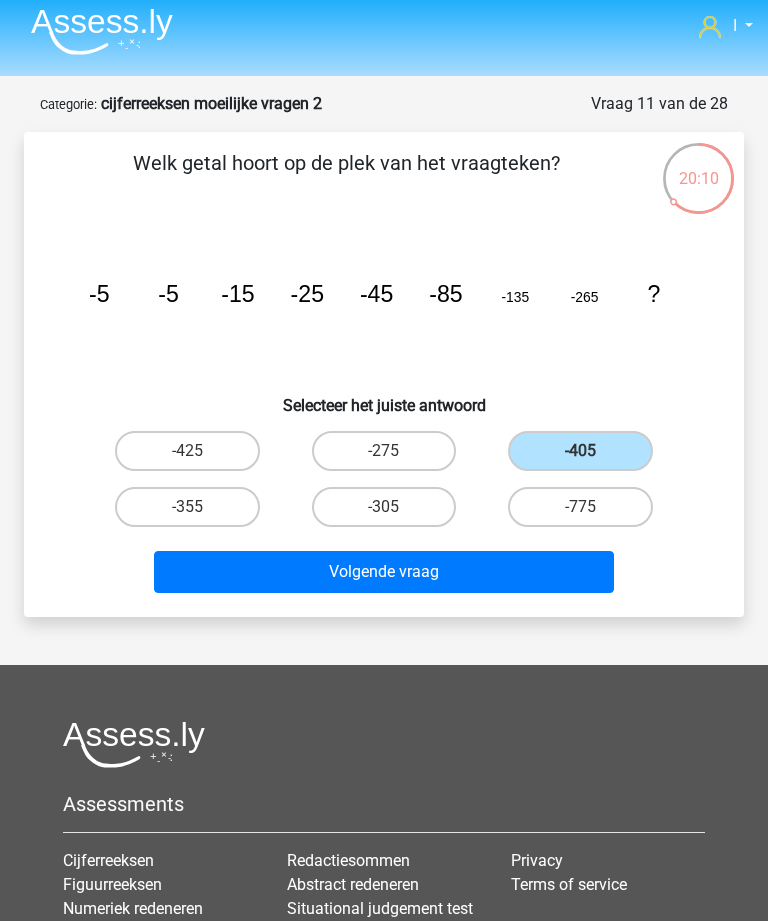 click on "Volgende vraag" at bounding box center [383, 572] 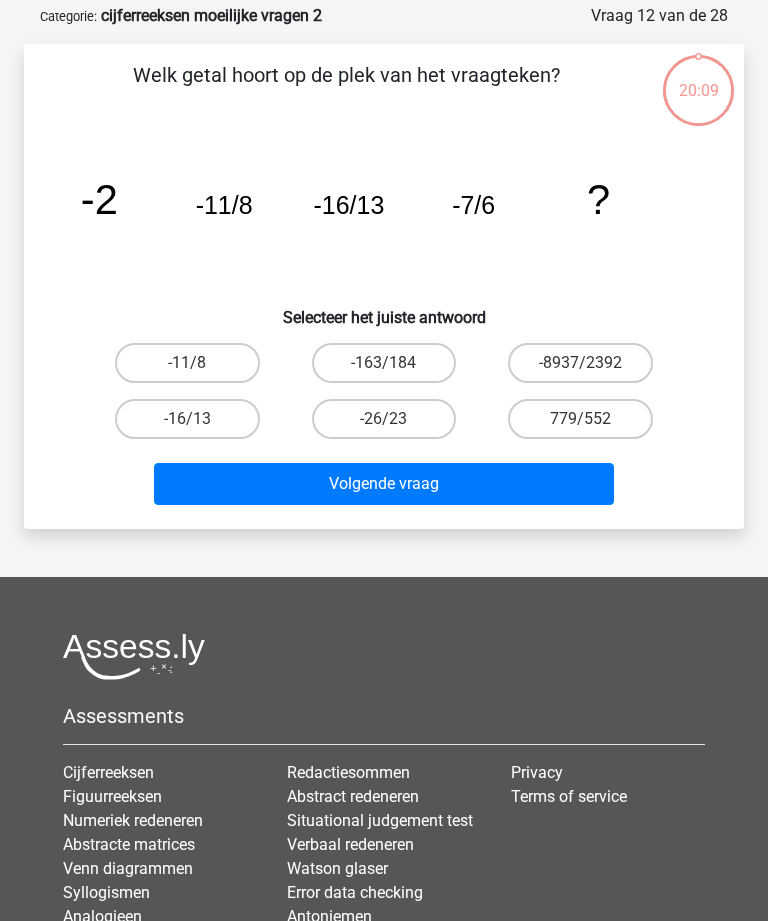 scroll, scrollTop: 100, scrollLeft: 0, axis: vertical 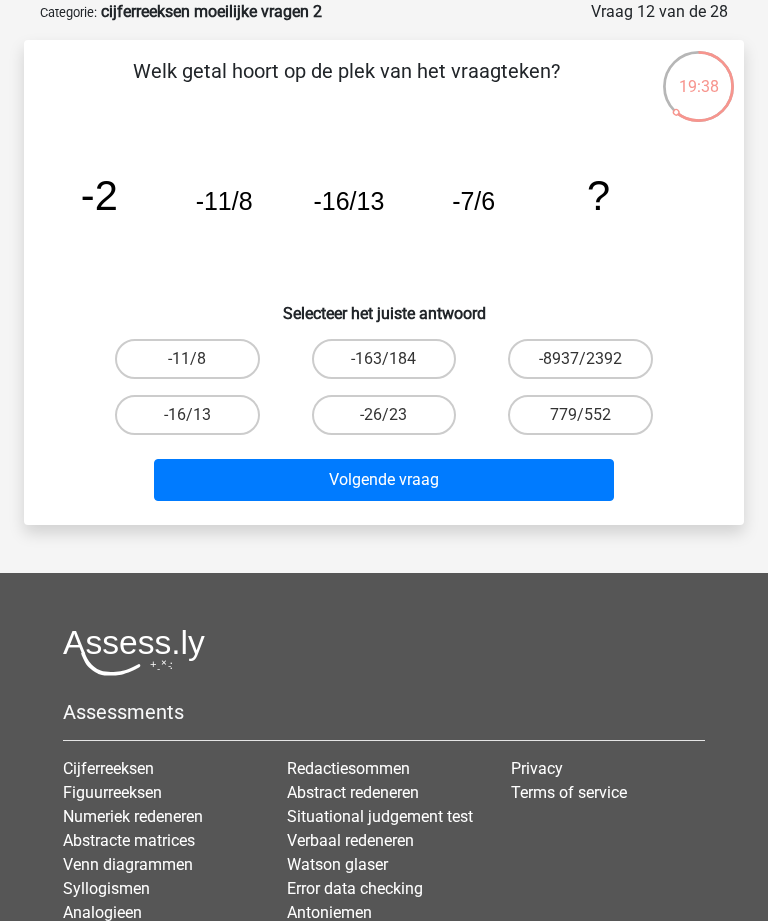 click on "-26/23" at bounding box center [384, 415] 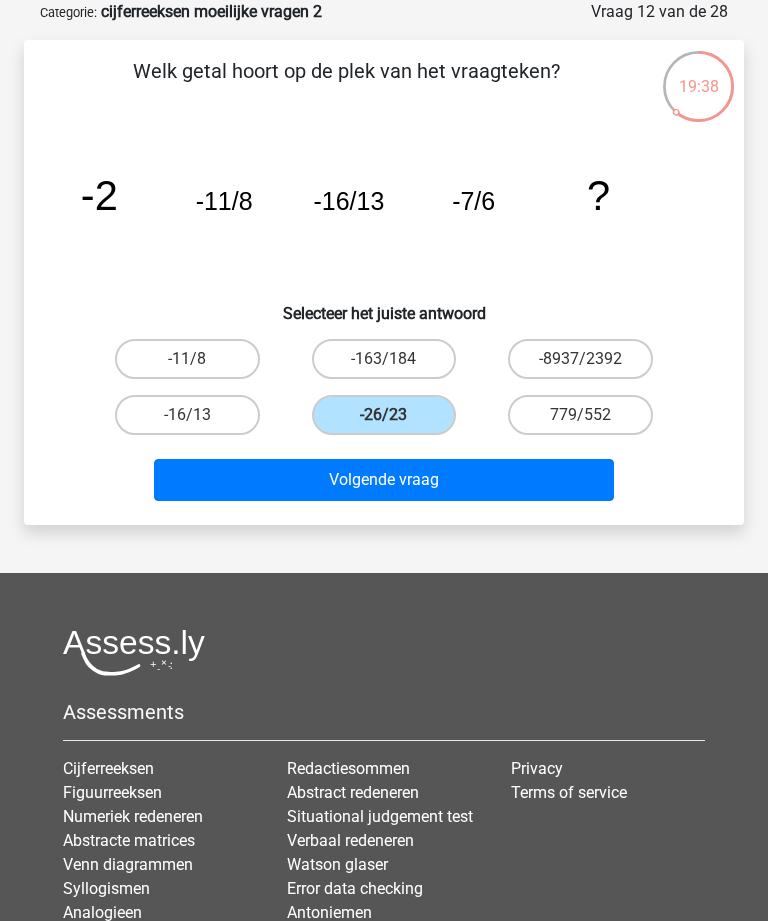 click on "Volgende vraag" at bounding box center [383, 480] 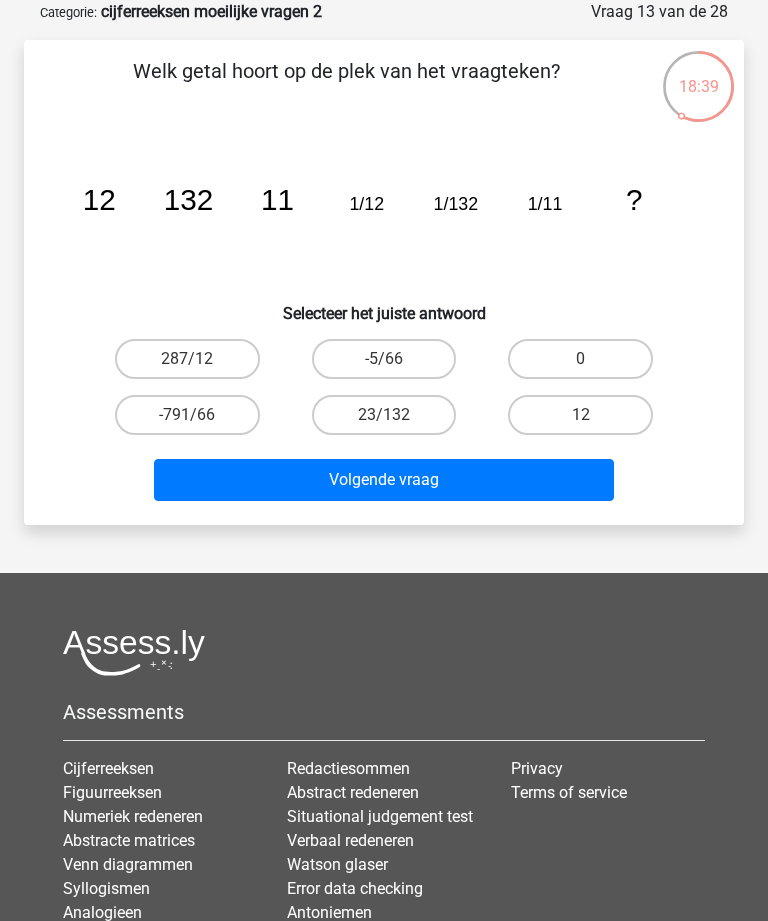 click on "12" at bounding box center (580, 415) 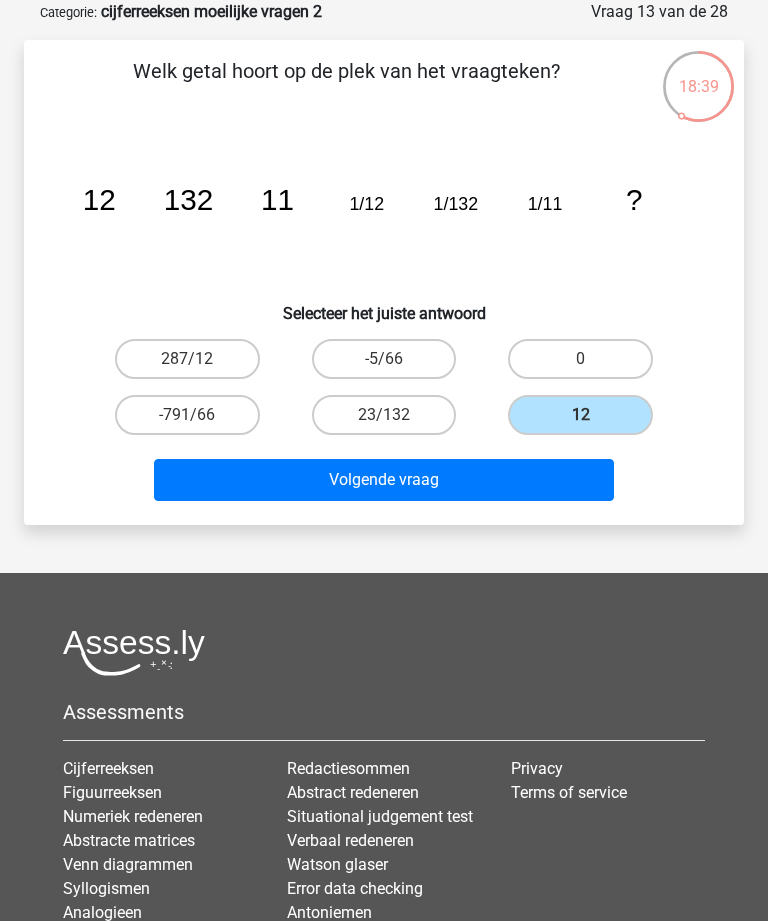 click on "Volgende vraag" at bounding box center (383, 480) 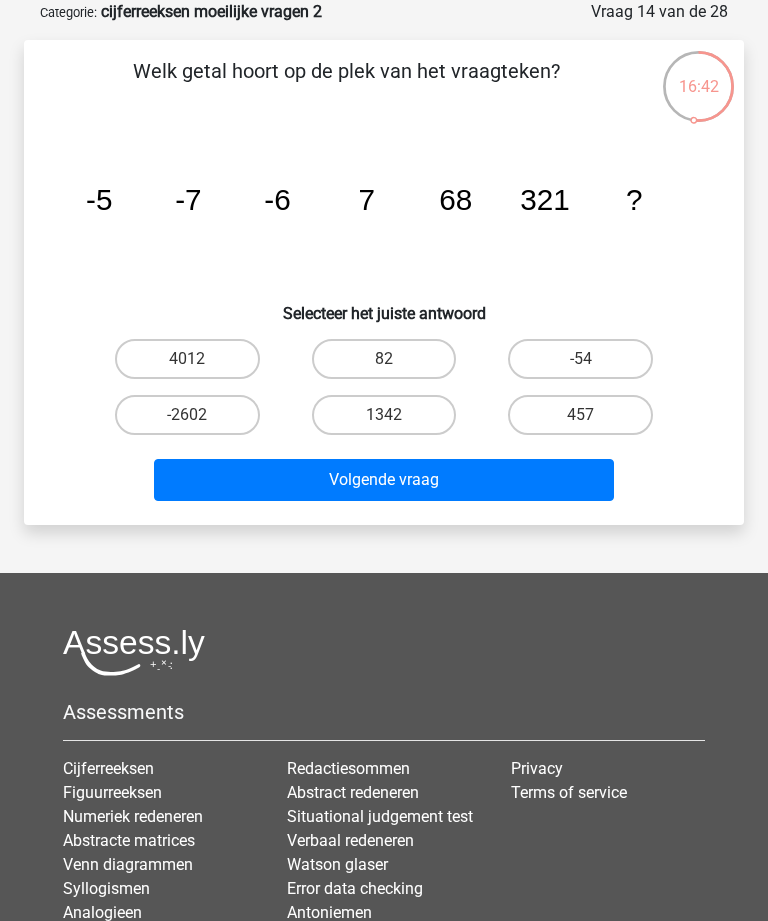 click on "1342" at bounding box center [384, 415] 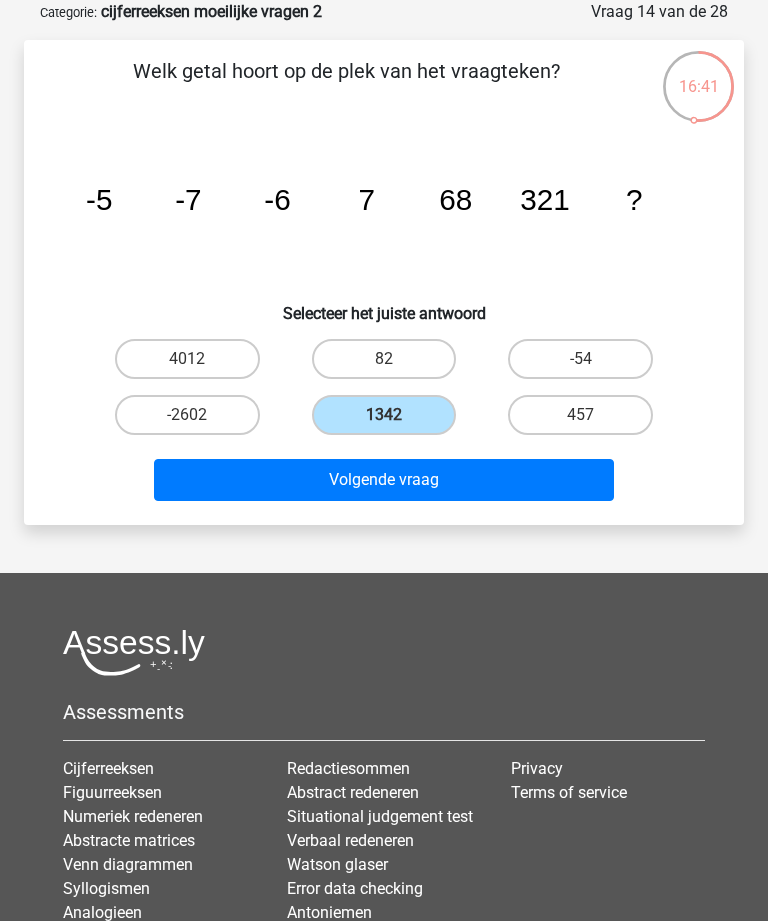 click on "Volgende vraag" at bounding box center (383, 480) 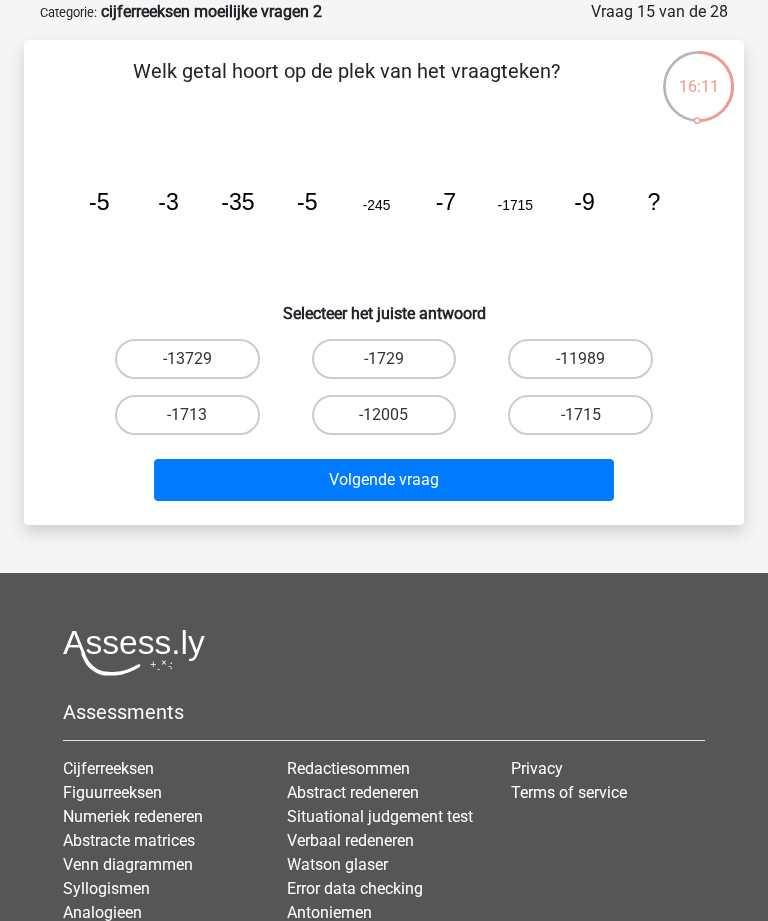 click on "-12005" at bounding box center [384, 415] 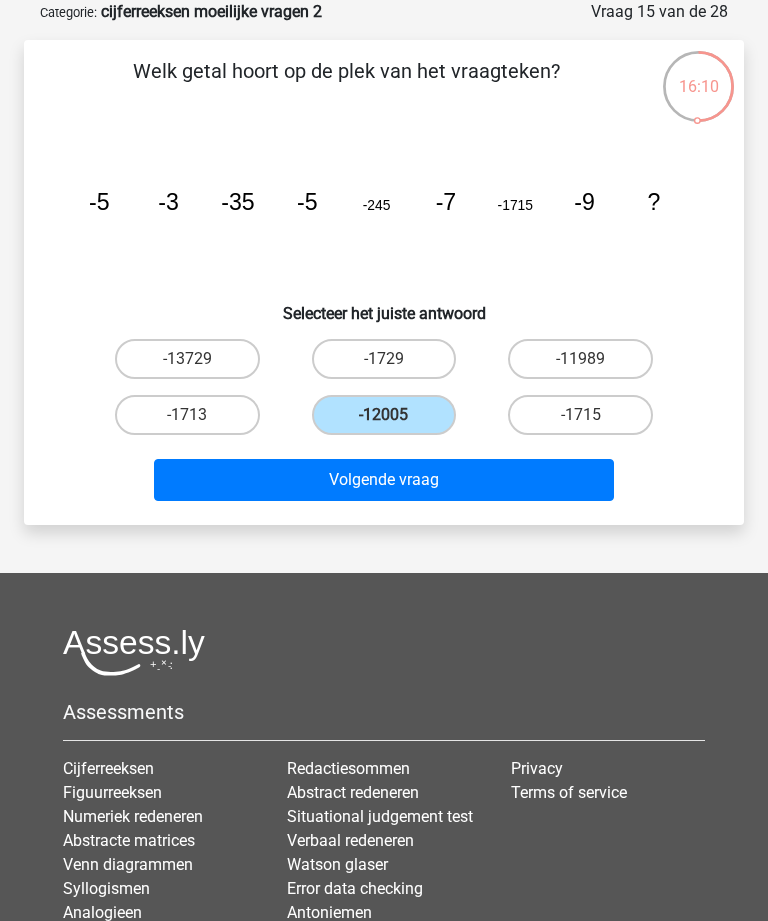 click on "Volgende vraag" at bounding box center [383, 480] 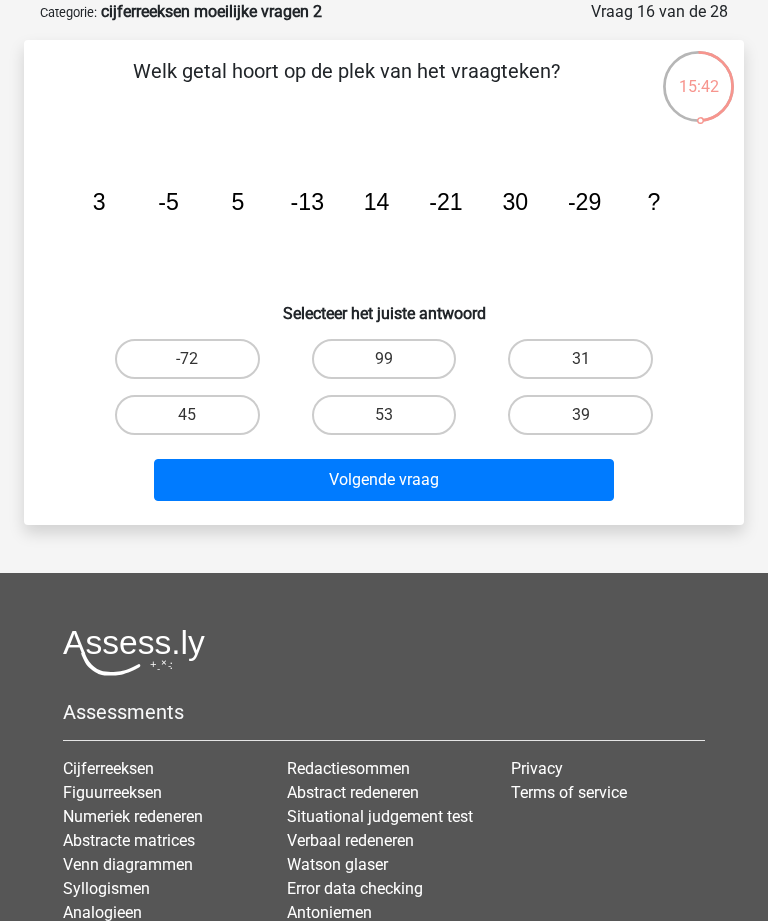 click on "53" at bounding box center (384, 415) 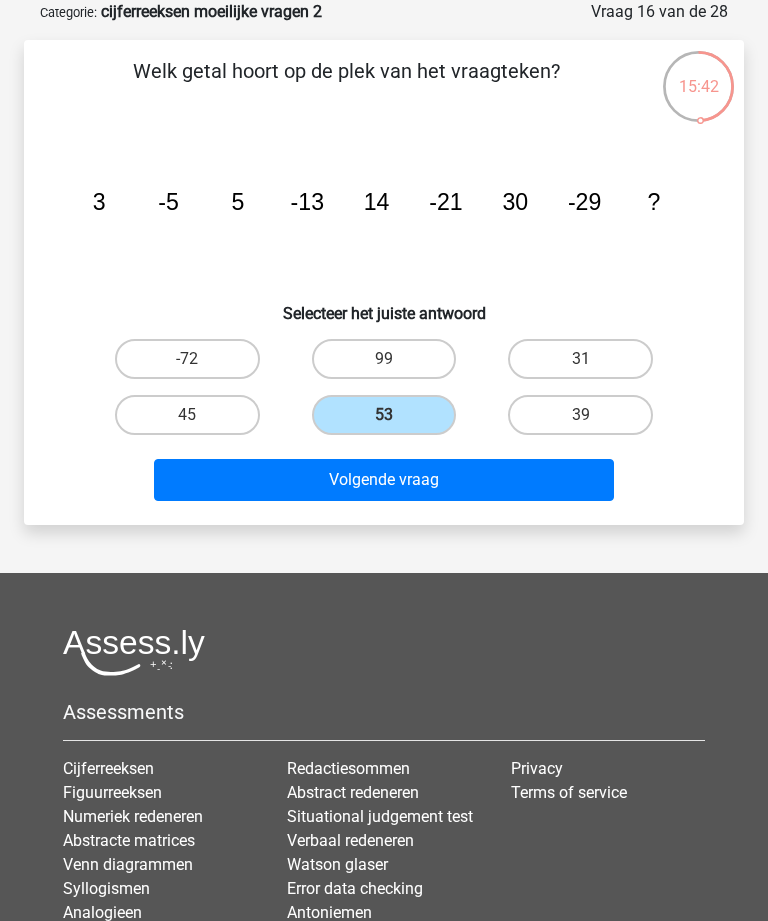 click on "Volgende vraag" at bounding box center [383, 480] 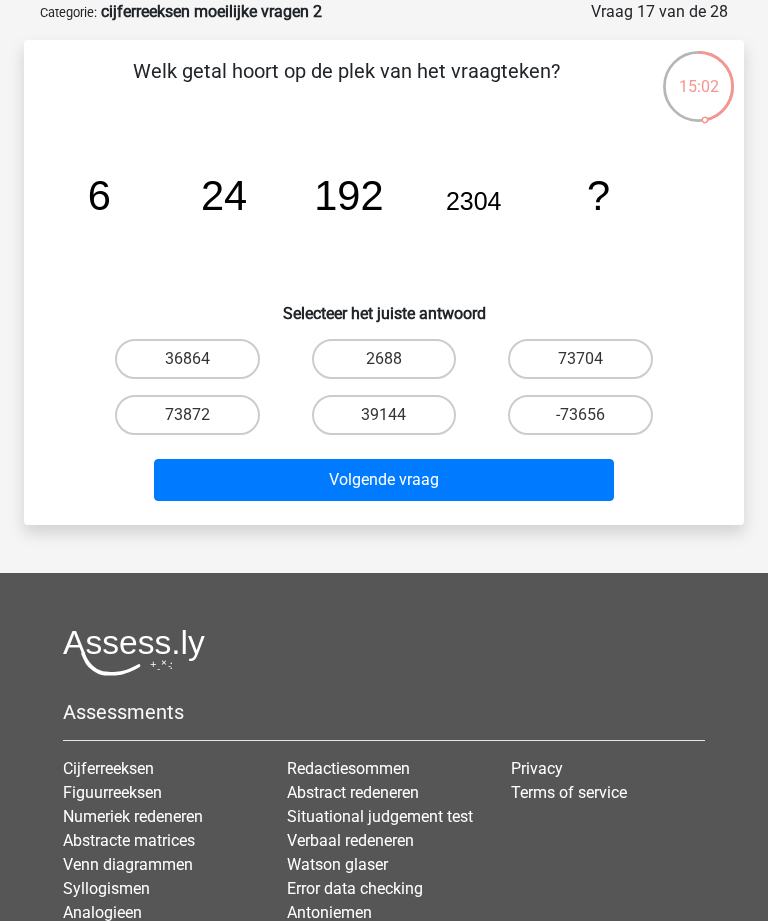 click on "36864" at bounding box center [187, 359] 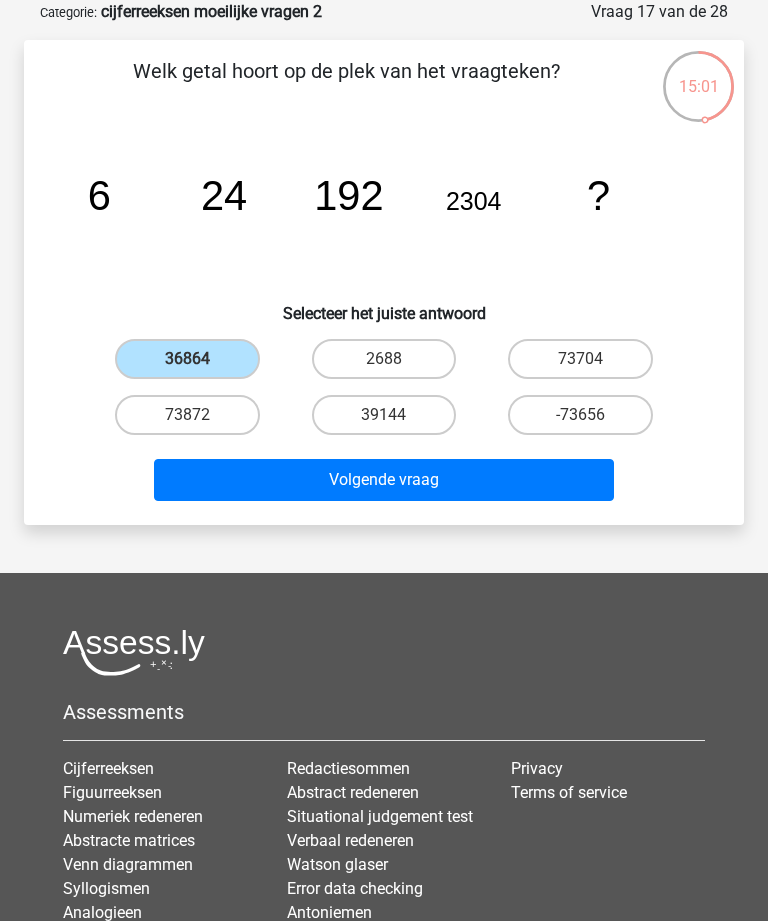 click on "Volgende vraag" at bounding box center [383, 480] 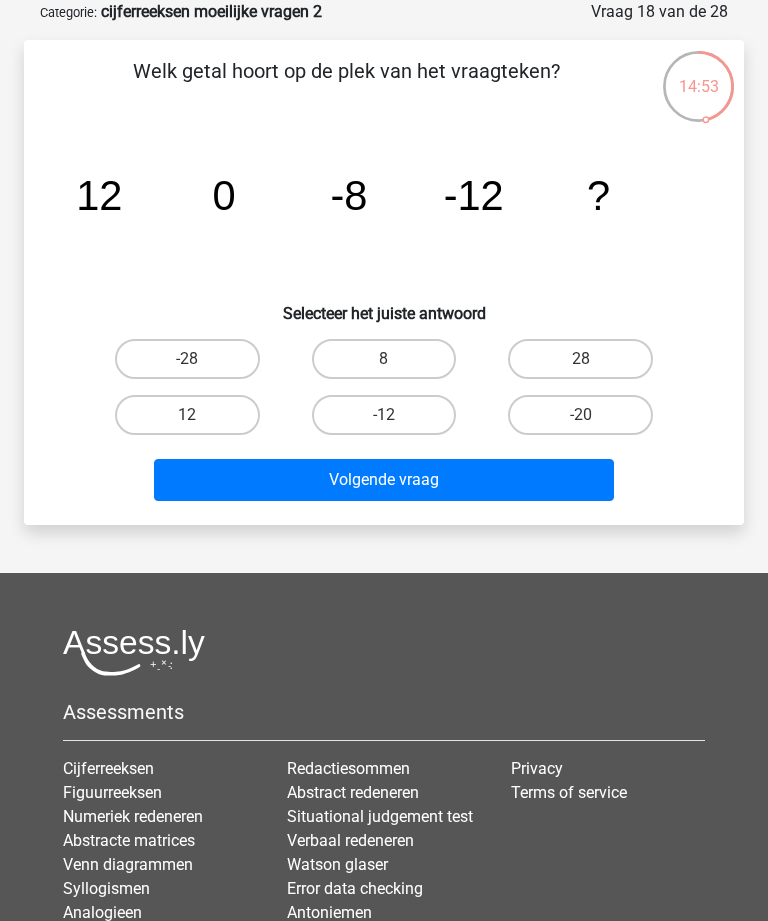 click on "Welk getal hoort op de plek van het vraagteken?
image/svg+xml
12
0
-8
-12
?
Selecteer het juiste antwoord" at bounding box center [384, 282] 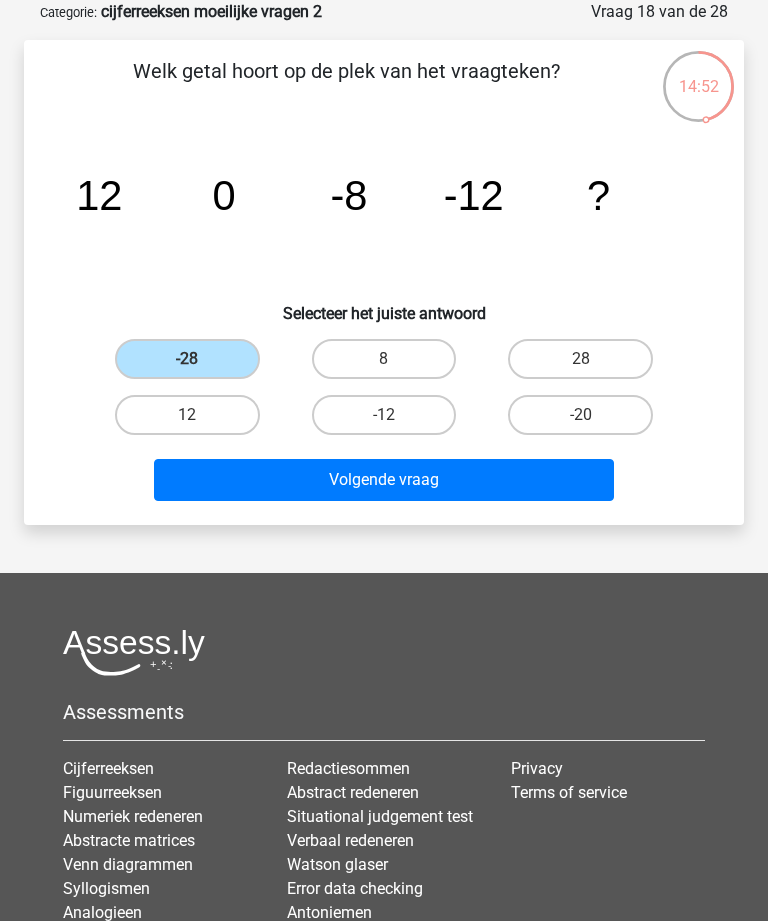click on "Volgende vraag" at bounding box center (383, 480) 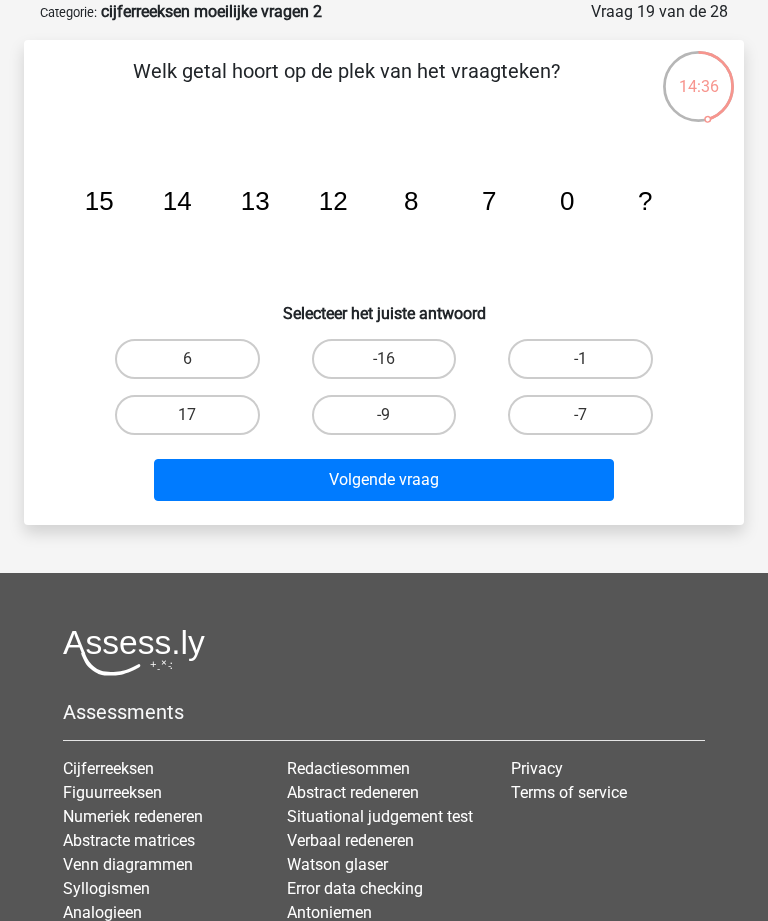 click on "-16" at bounding box center (384, 359) 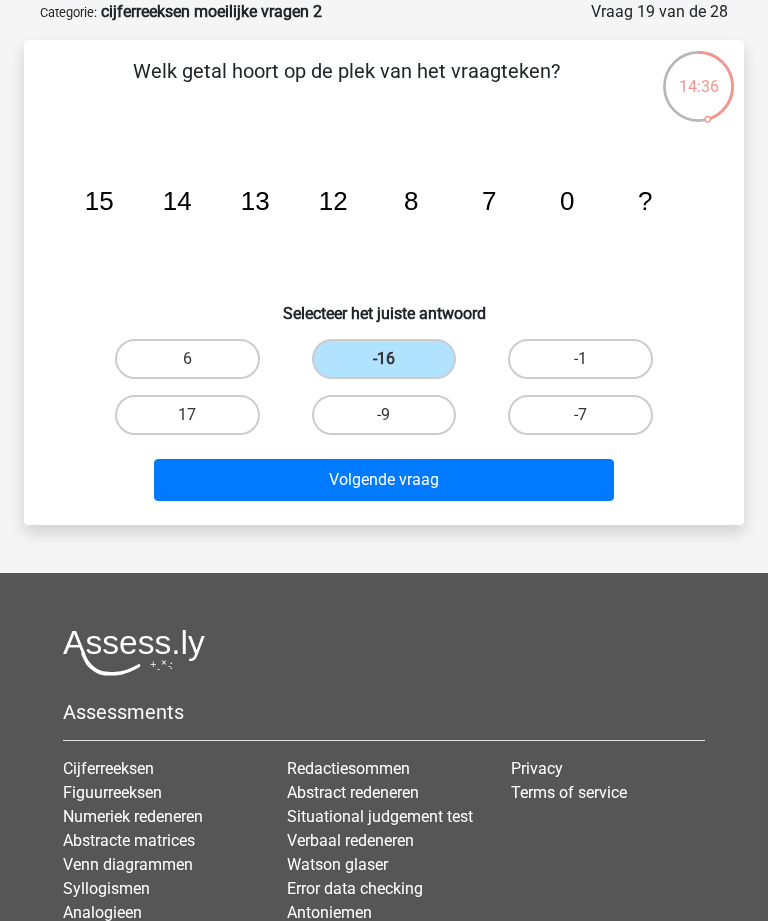click on "Volgende vraag" at bounding box center [383, 480] 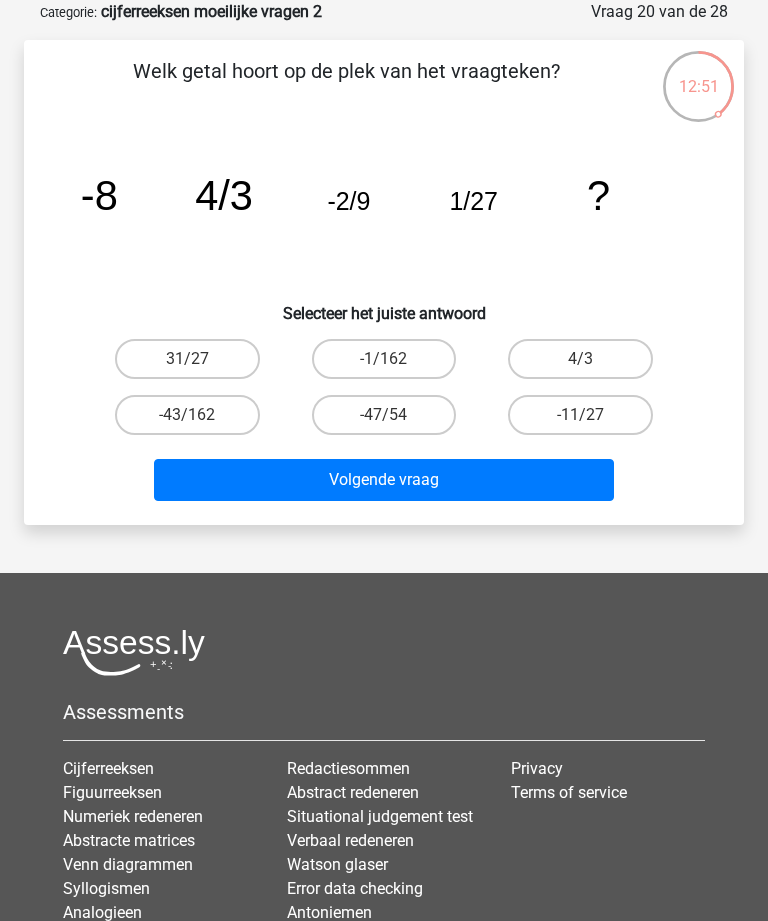 click on "-1/162" at bounding box center [384, 359] 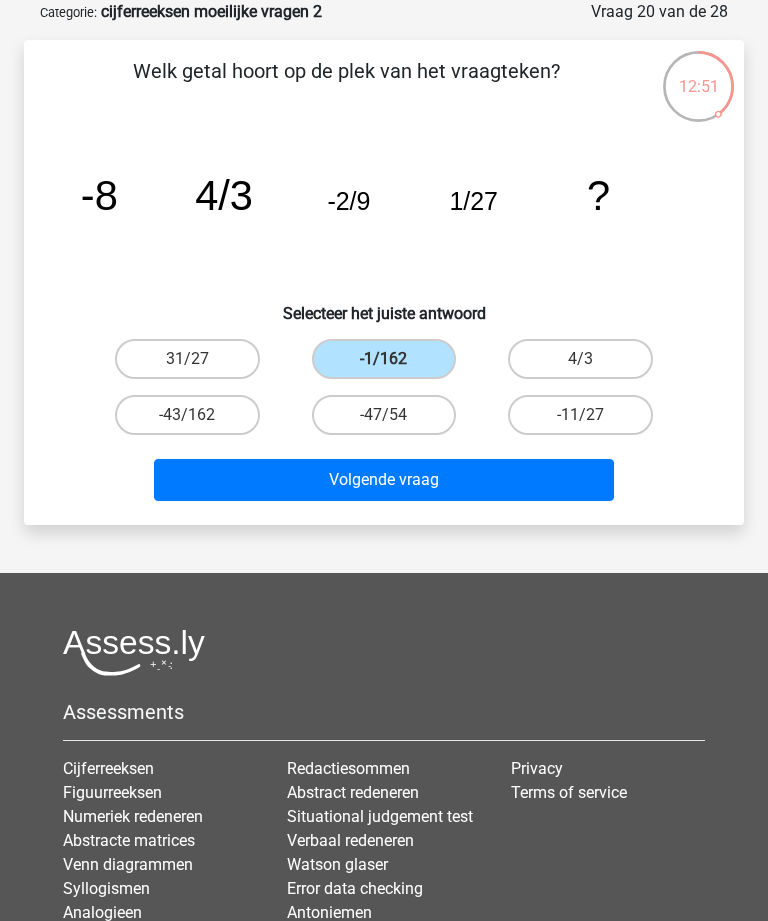 click on "Volgende vraag" at bounding box center (383, 480) 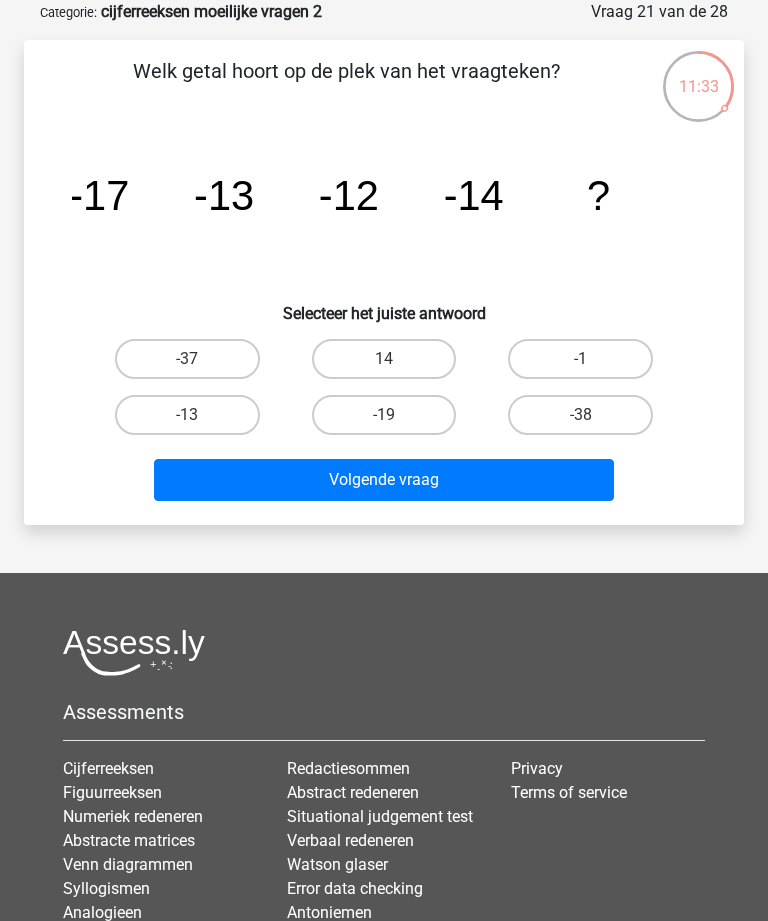 click on "-19" at bounding box center (384, 415) 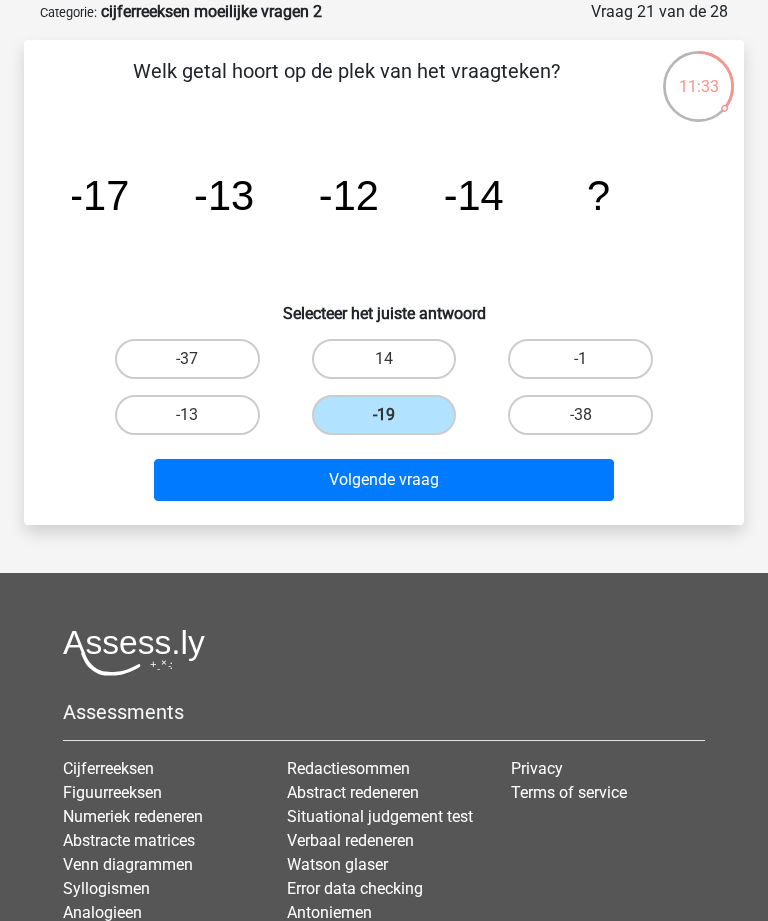 click on "Volgende vraag" at bounding box center (383, 480) 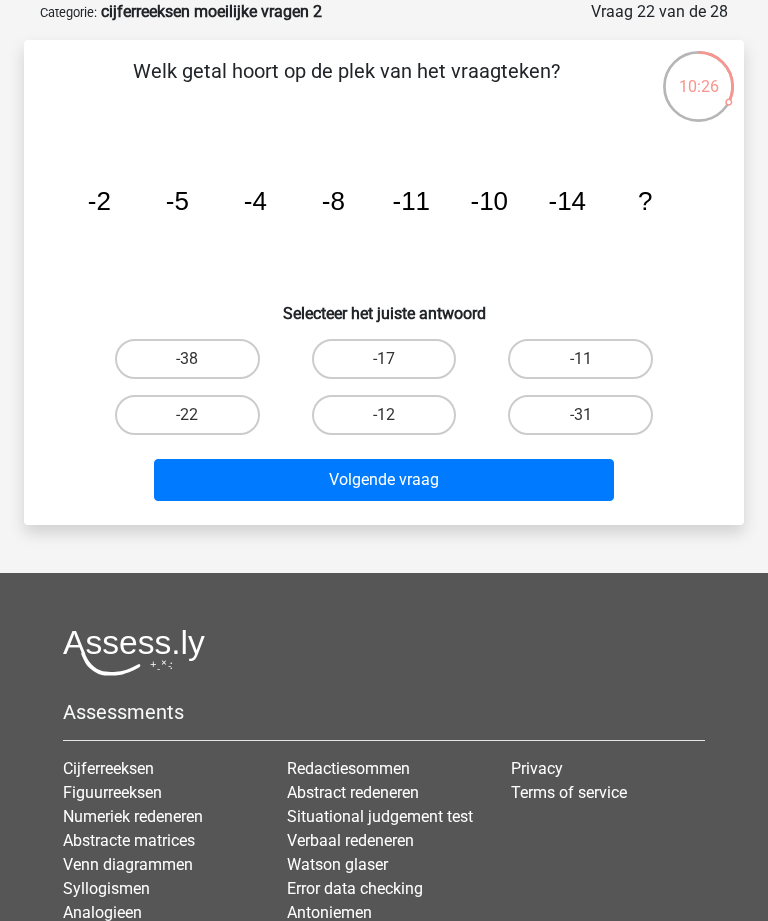 click on "-17" at bounding box center (384, 359) 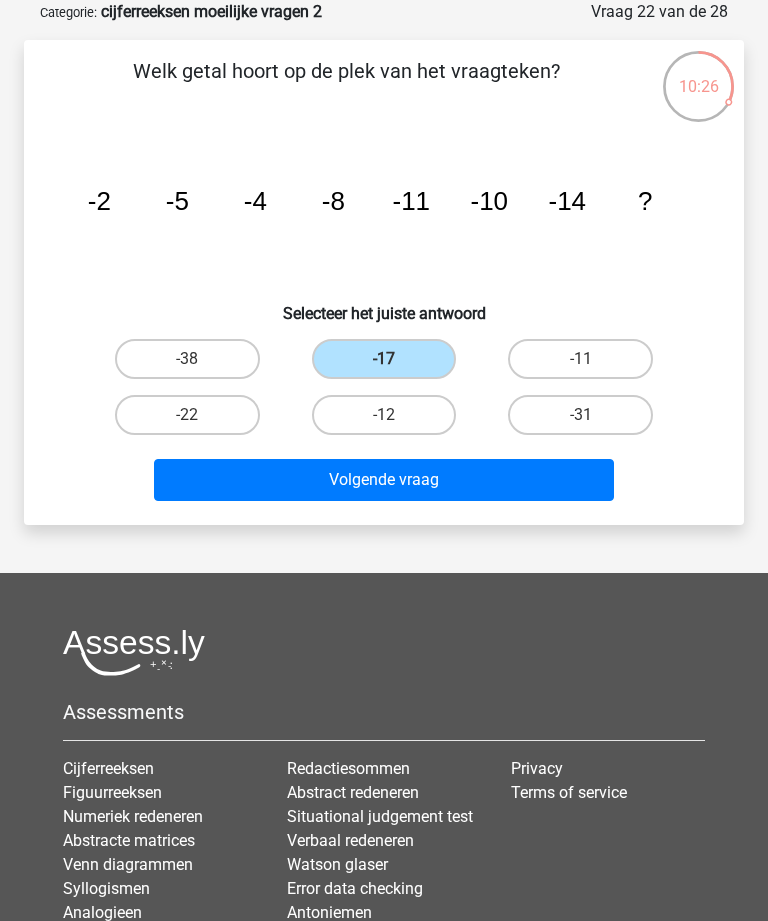 click on "Volgende vraag" at bounding box center [383, 480] 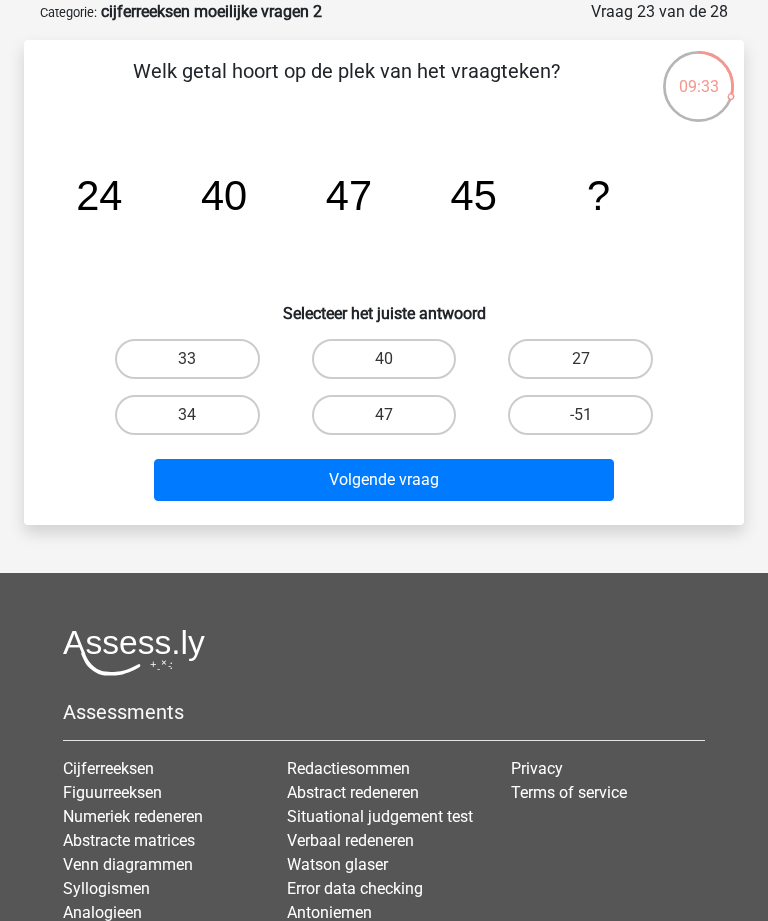 click on "34" at bounding box center (187, 415) 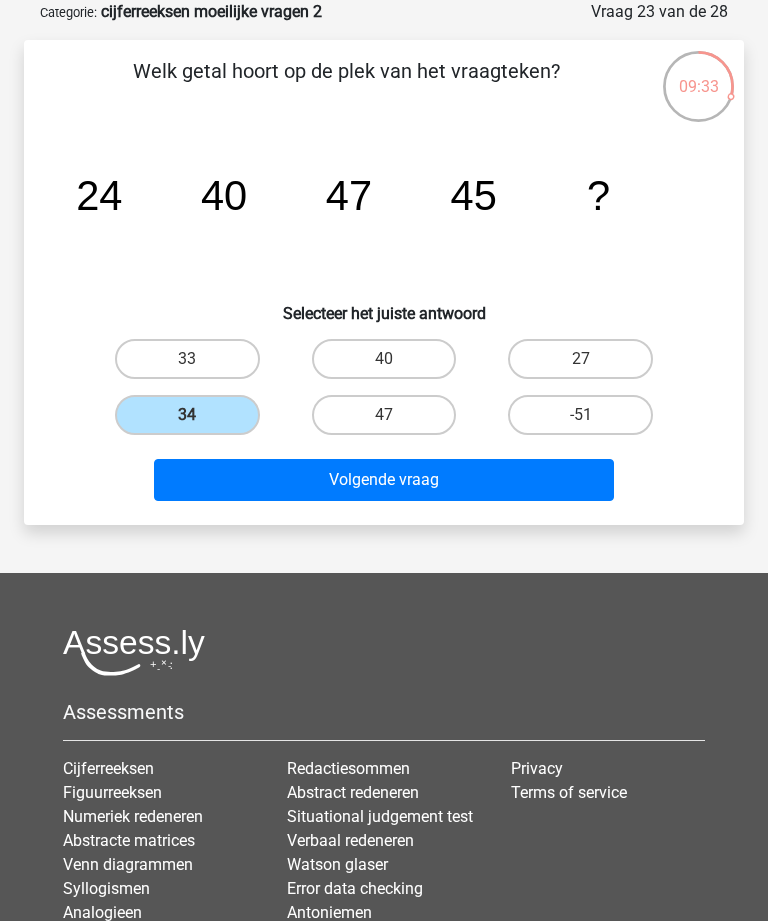 click on "Volgende vraag" at bounding box center (383, 480) 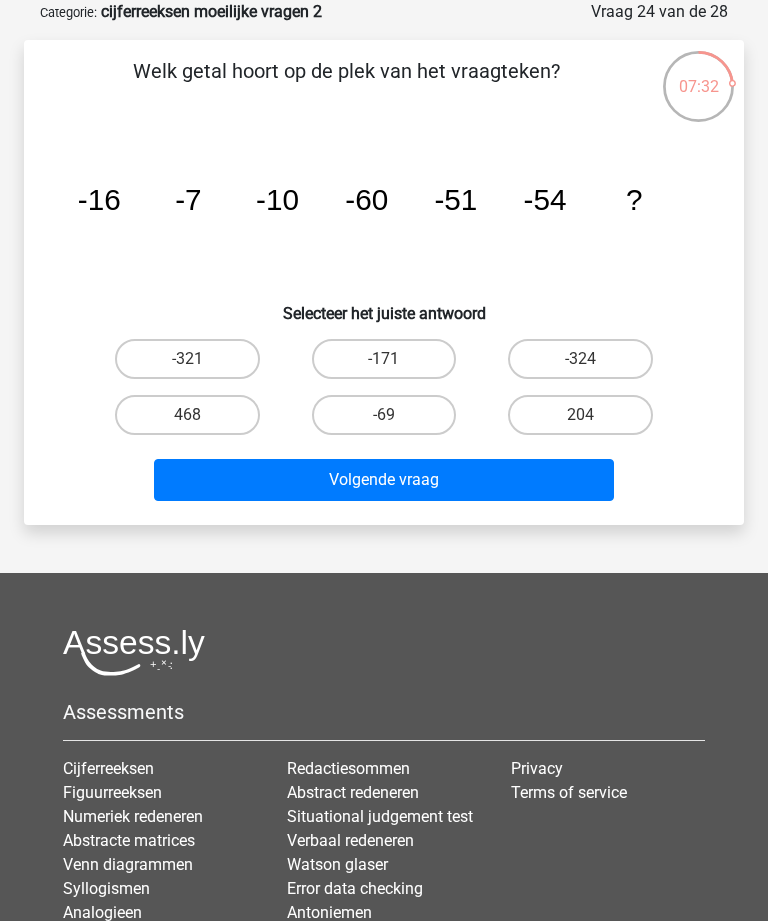 click on "-69" at bounding box center (384, 415) 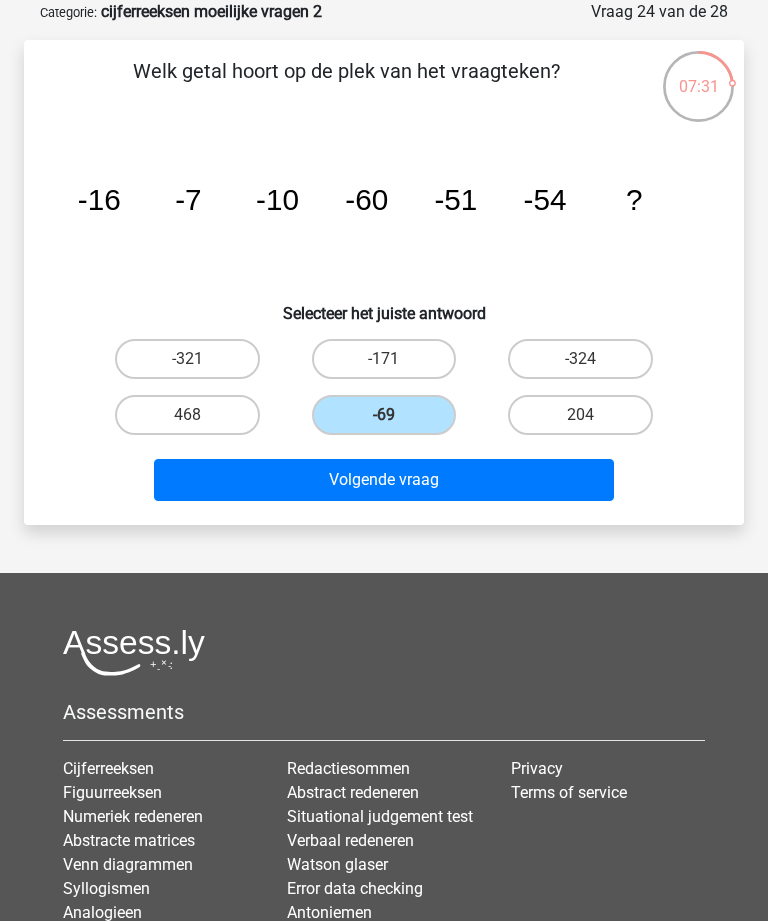 click on "Volgende vraag" at bounding box center [383, 480] 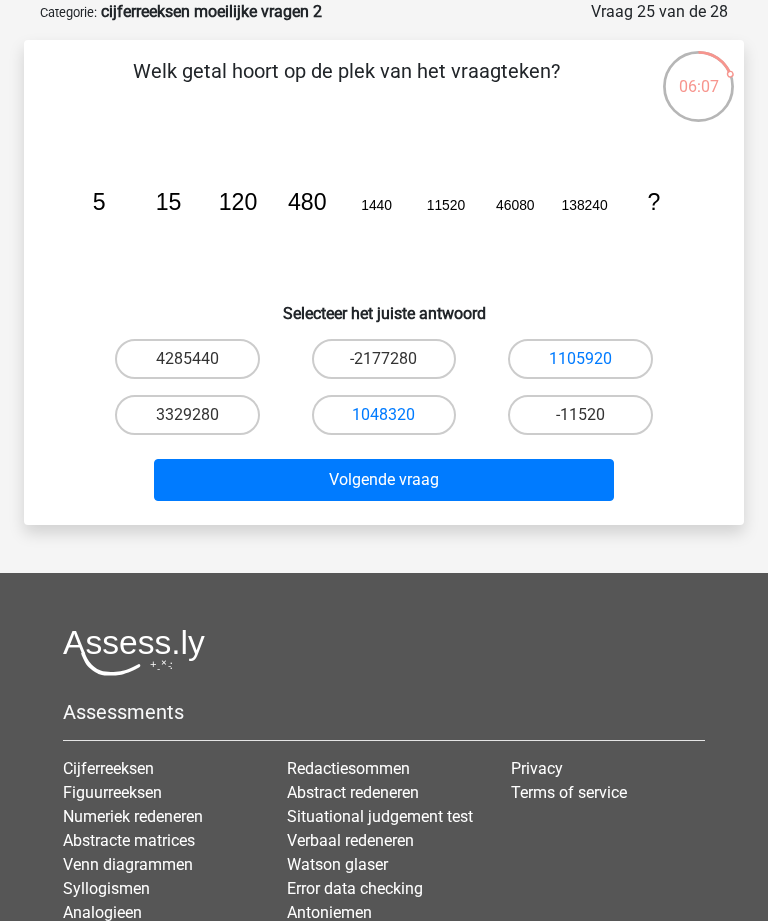 click on "1105920" at bounding box center (580, 358) 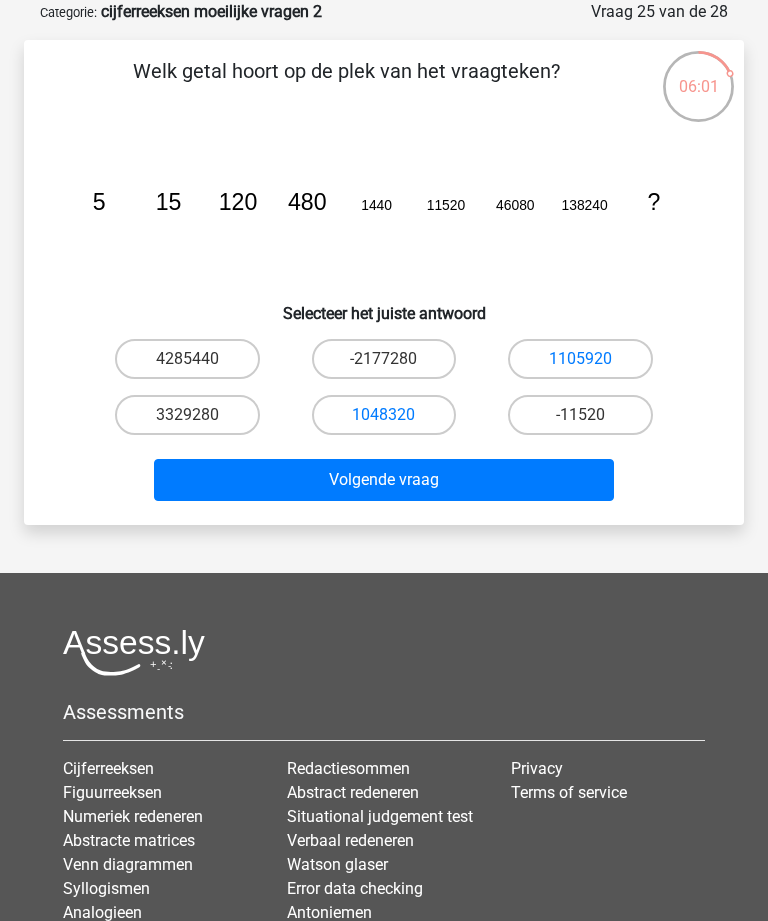 click on "1105920" at bounding box center [580, 358] 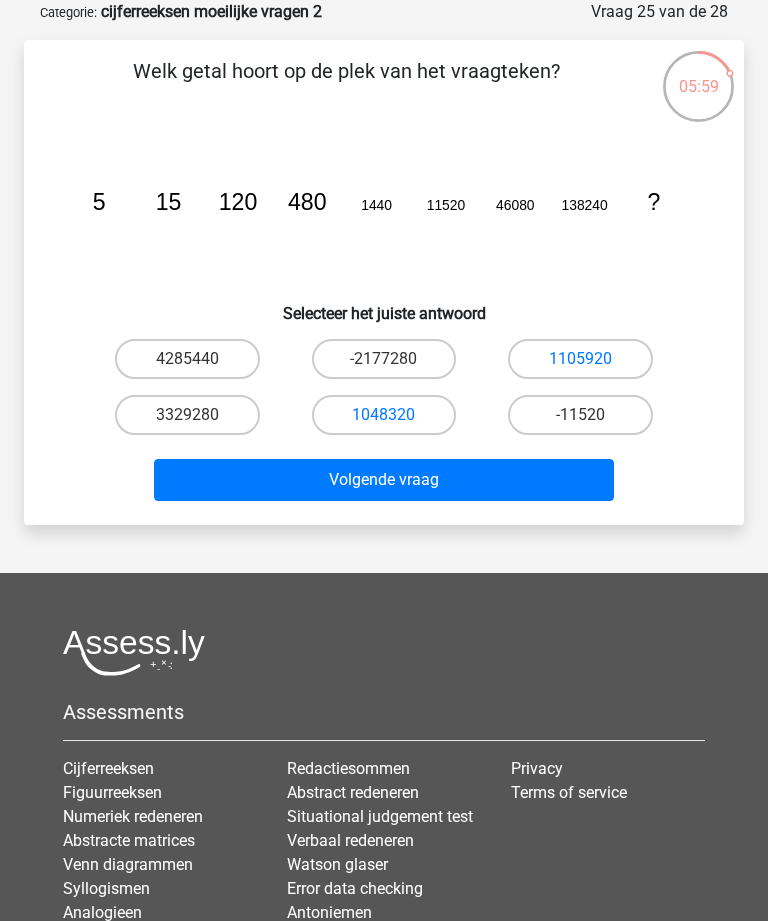 click on "1105920" at bounding box center (187, 359) 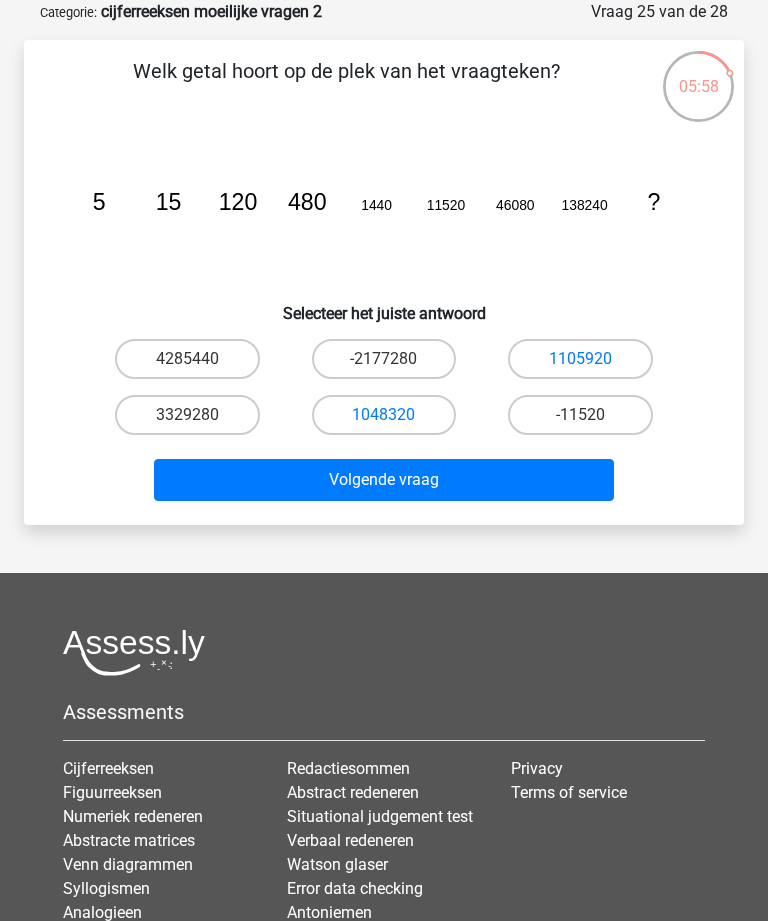 click on "1105920" at bounding box center [580, 359] 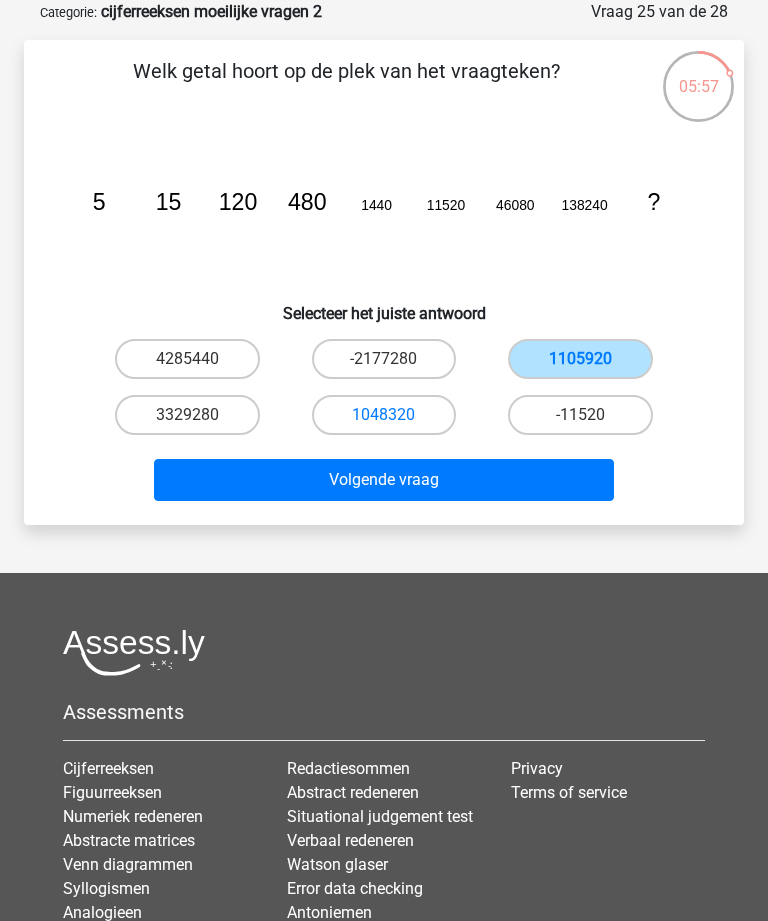 click on "Volgende vraag" at bounding box center [383, 480] 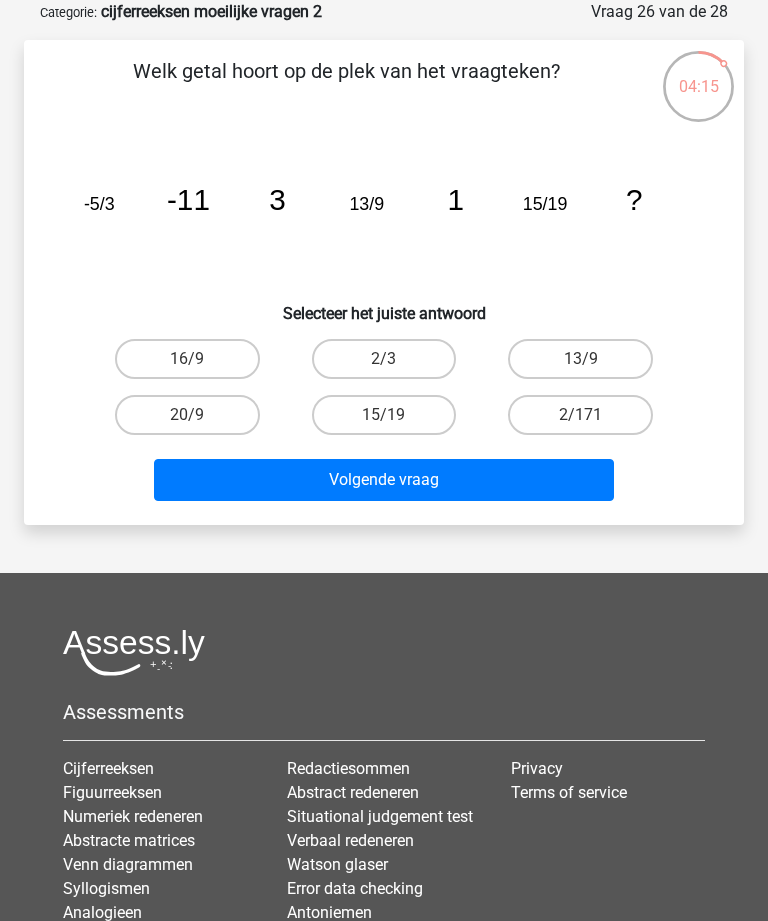 click on "2/3" at bounding box center [384, 359] 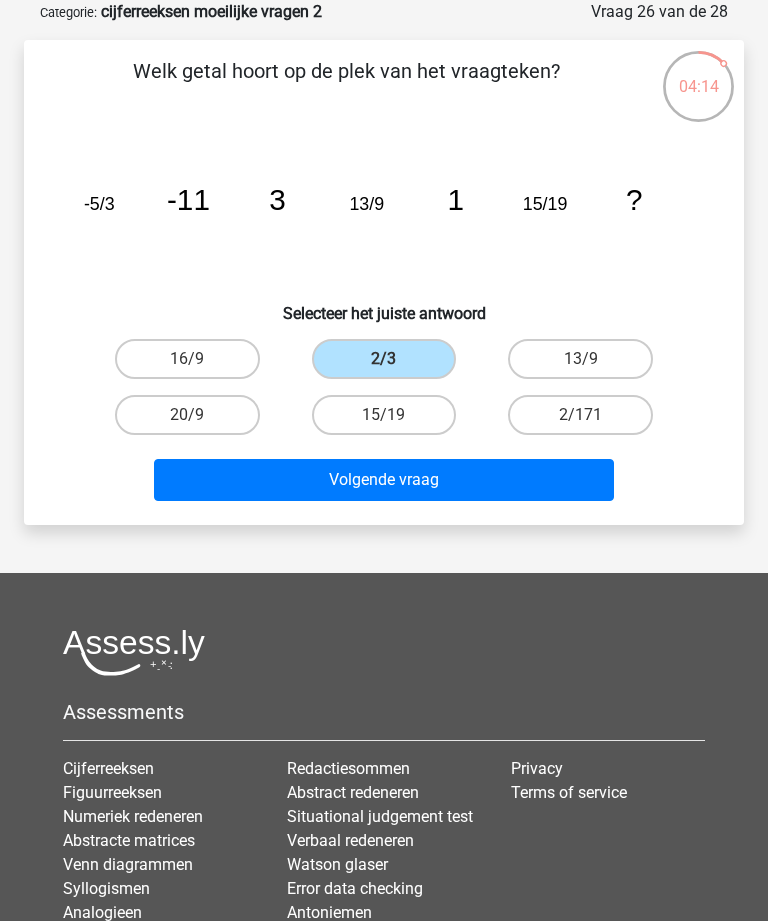 click on "Volgende vraag" at bounding box center [383, 480] 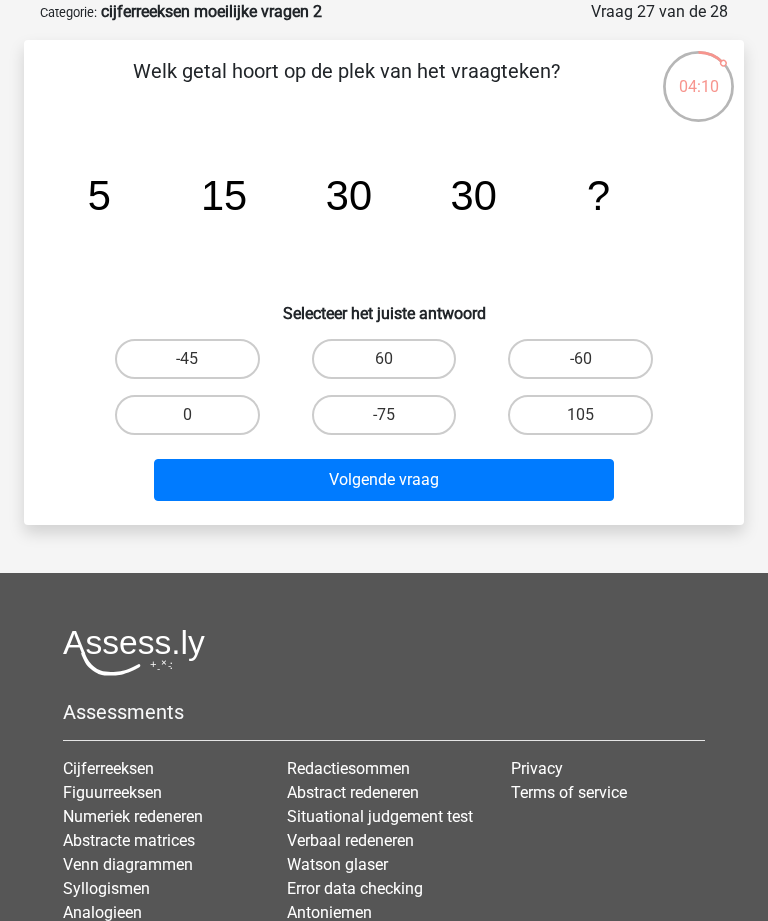 click on "60" at bounding box center [384, 359] 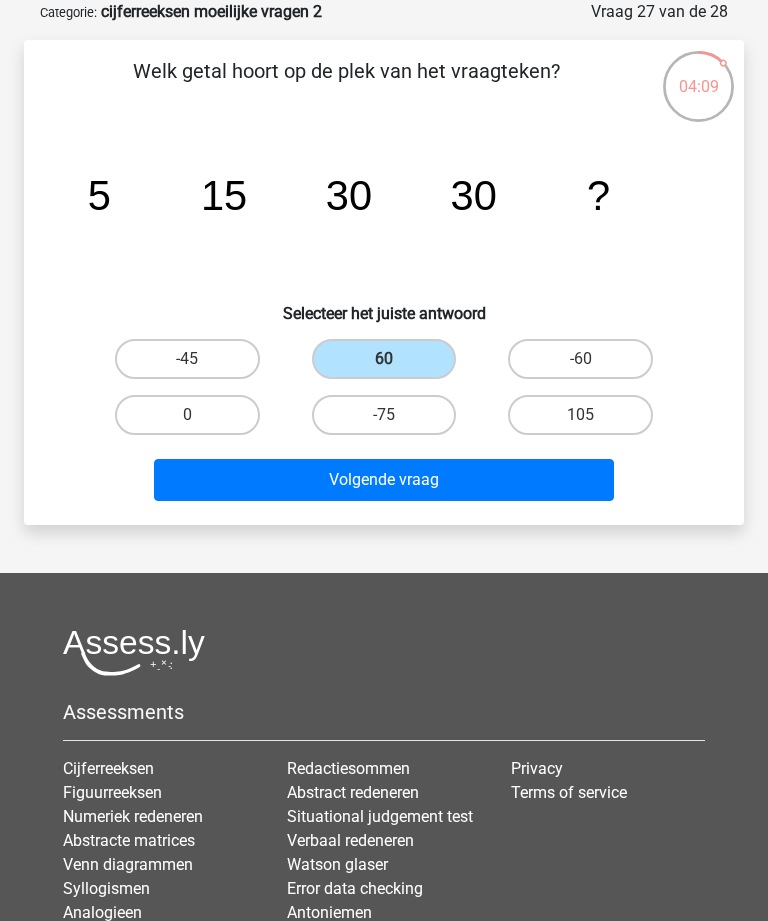 click on "Volgende vraag" at bounding box center [383, 480] 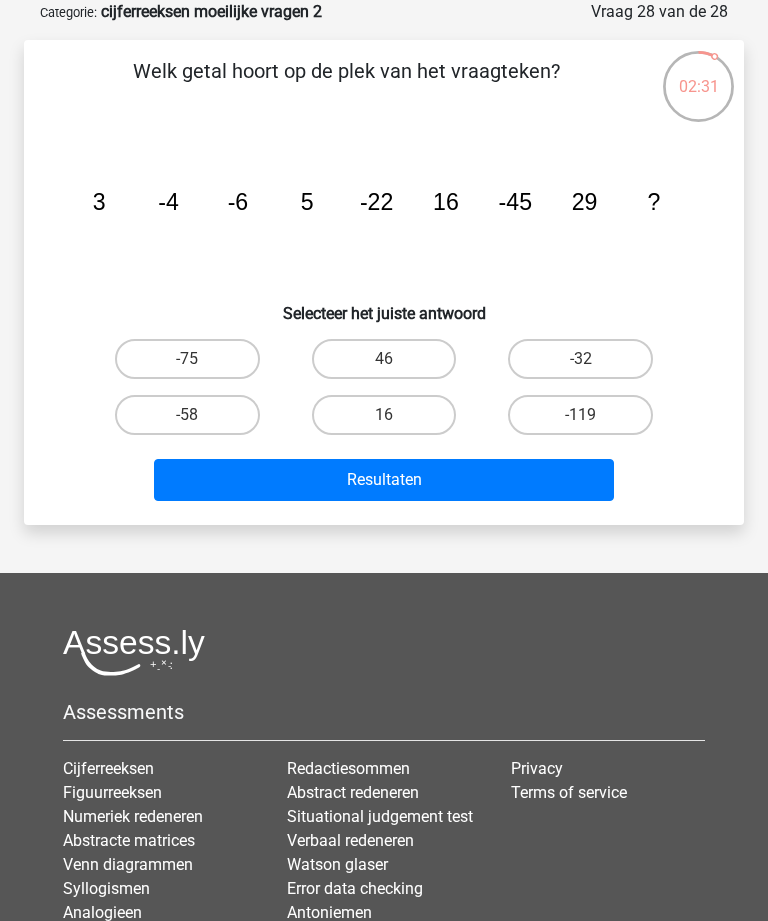 click on "-75" at bounding box center [187, 359] 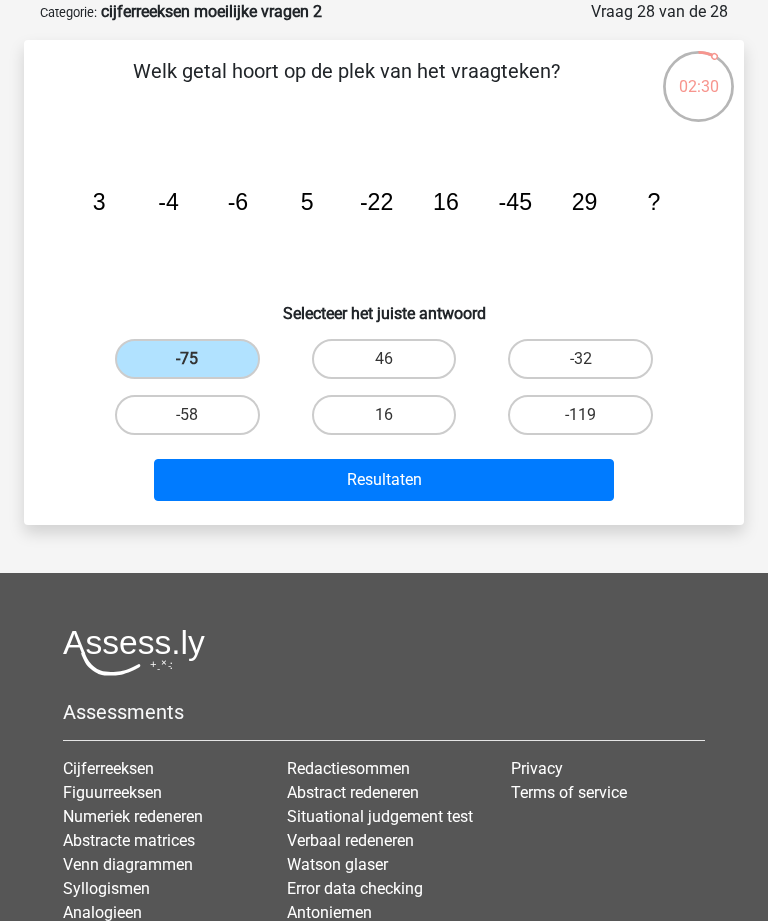click on "Resultaten" at bounding box center [383, 480] 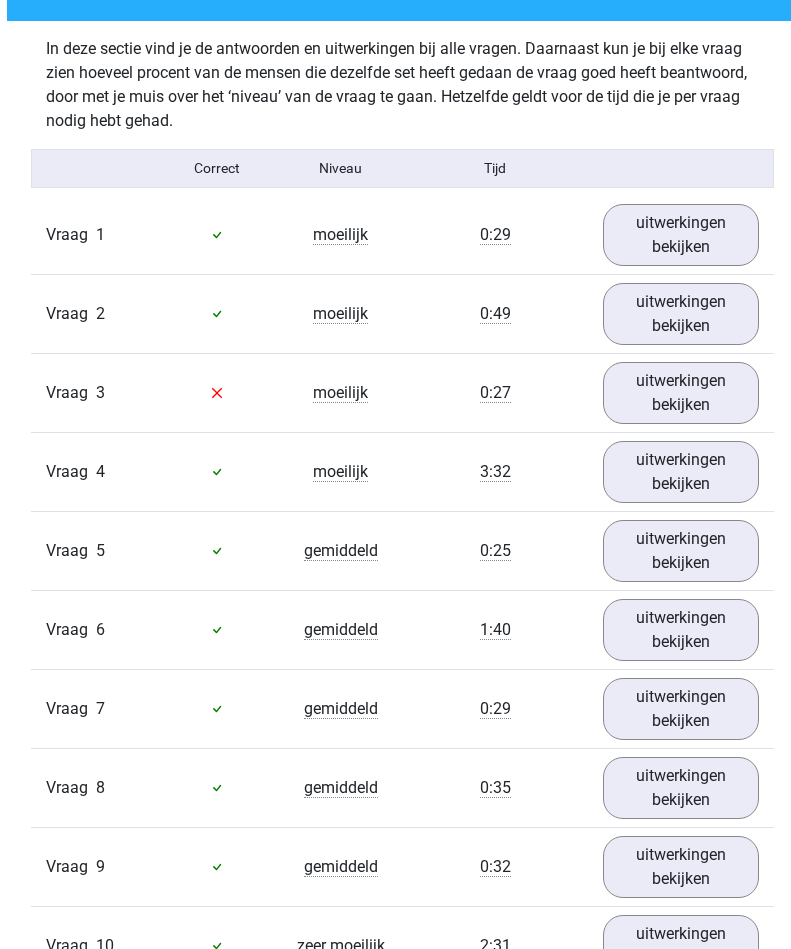 scroll, scrollTop: 1211, scrollLeft: 0, axis: vertical 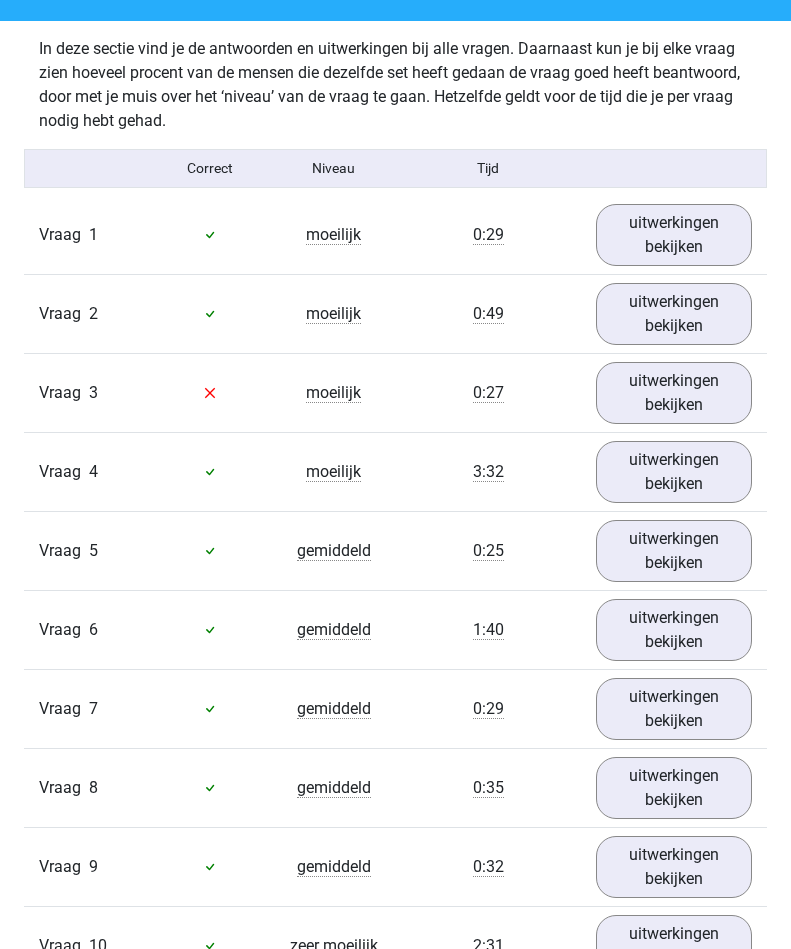 click on "uitwerkingen bekijken" at bounding box center (674, 235) 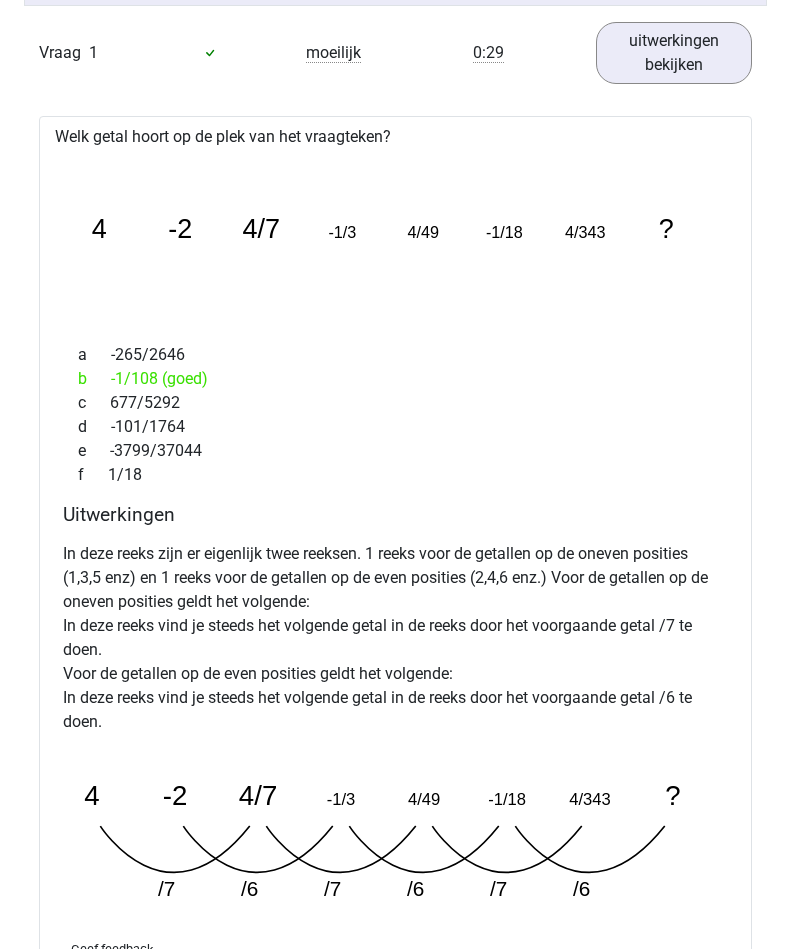 scroll, scrollTop: 1394, scrollLeft: 0, axis: vertical 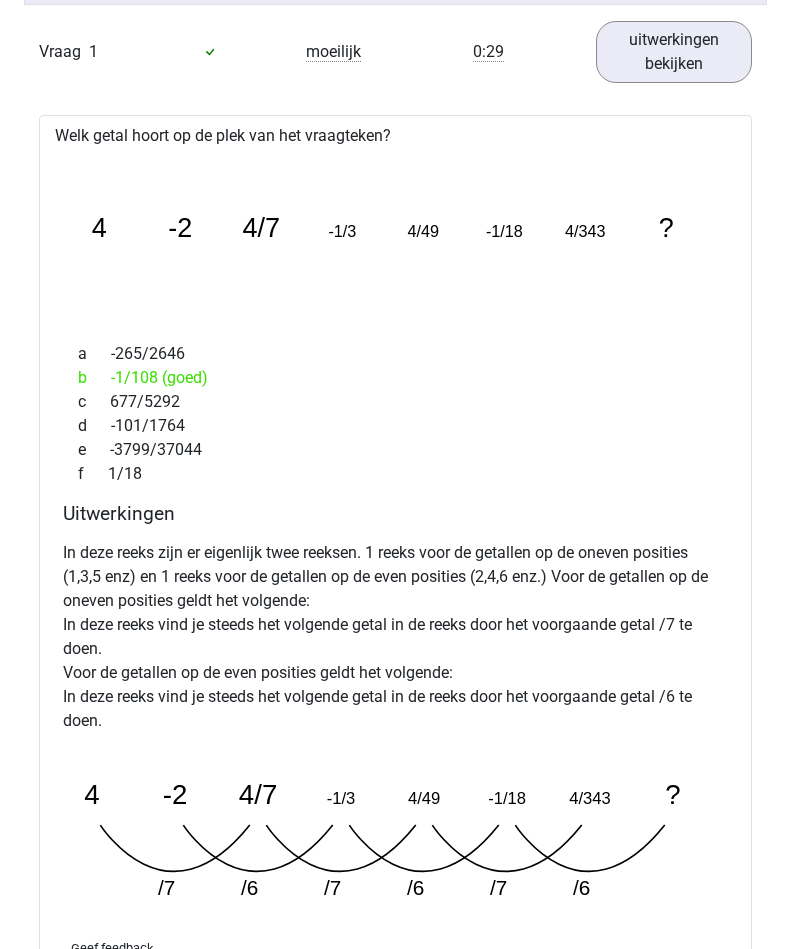 click on "uitwerkingen bekijken" at bounding box center [674, 52] 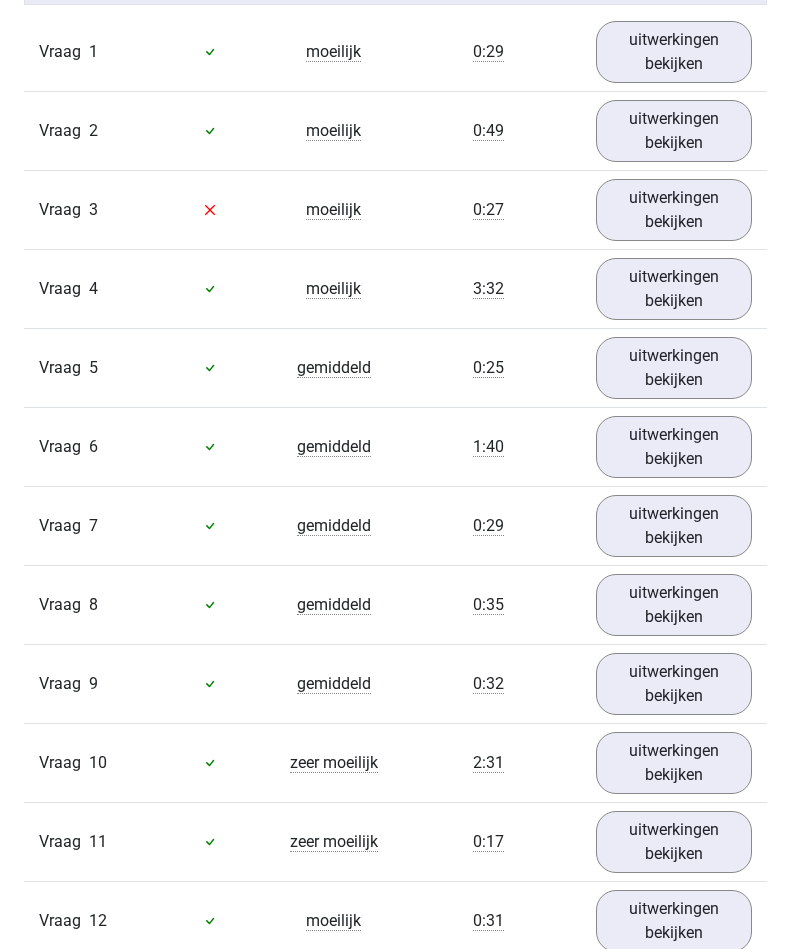 click on "uitwerkingen bekijken" at bounding box center [674, 131] 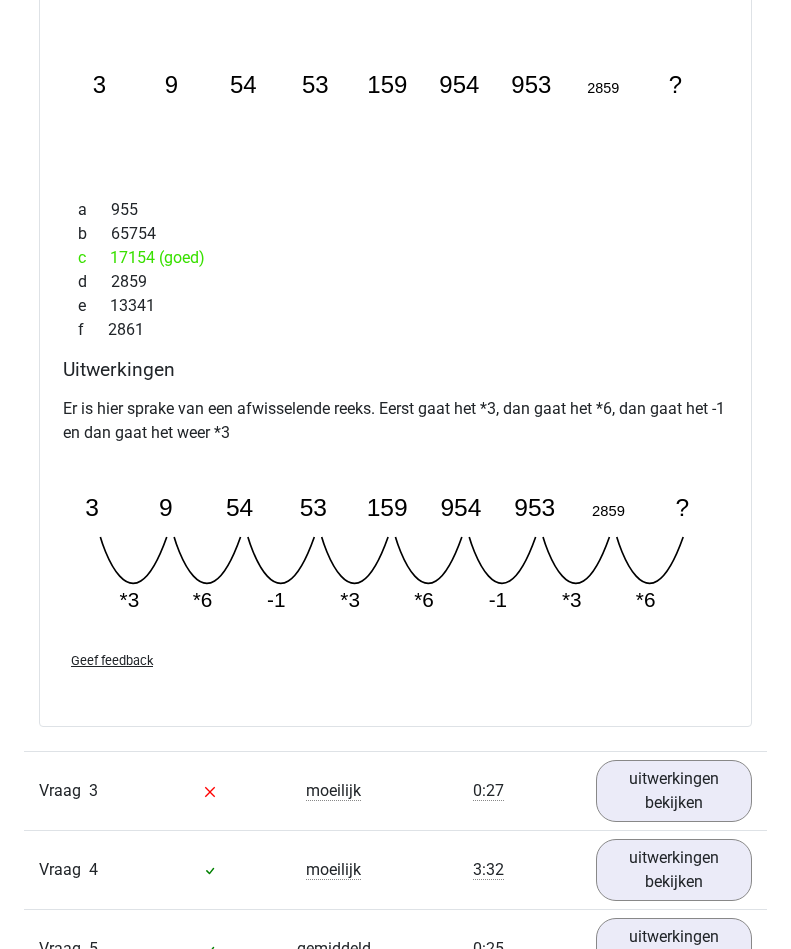 scroll, scrollTop: 1616, scrollLeft: 0, axis: vertical 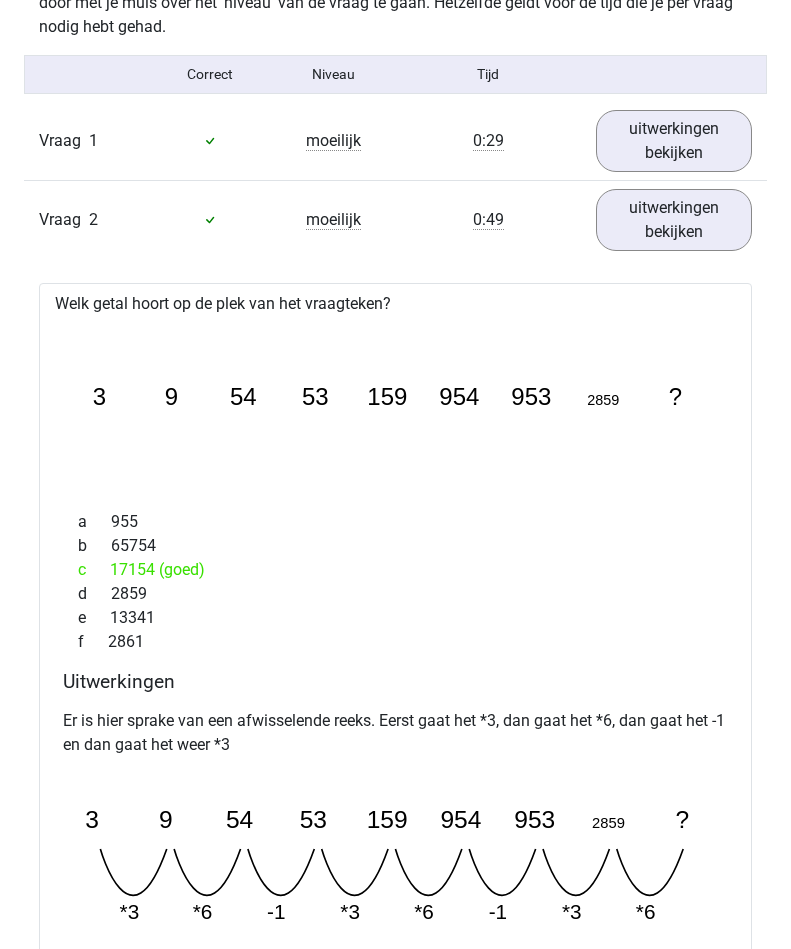 click on "uitwerkingen bekijken" at bounding box center [674, 220] 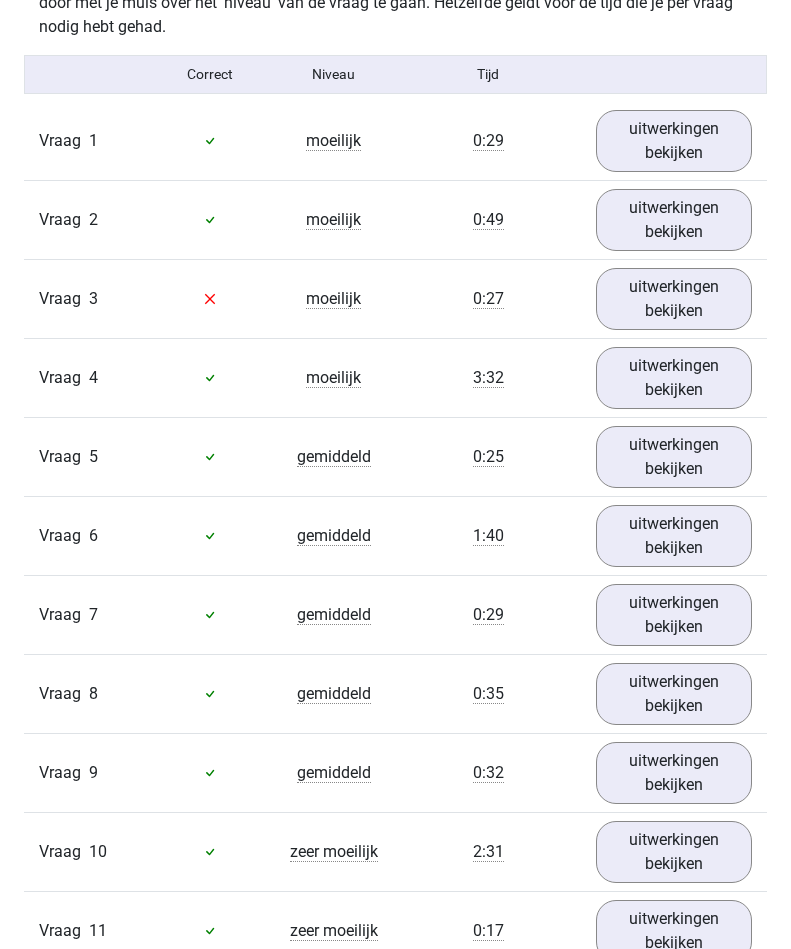 click on "uitwerkingen bekijken" at bounding box center [674, 299] 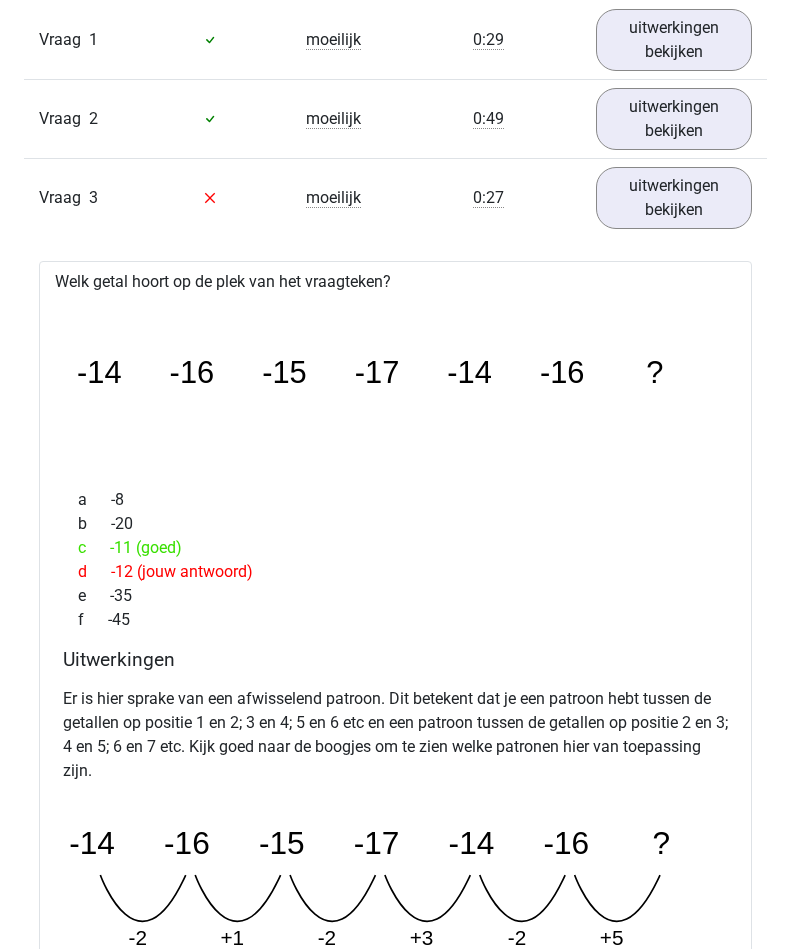 scroll, scrollTop: 1411, scrollLeft: 0, axis: vertical 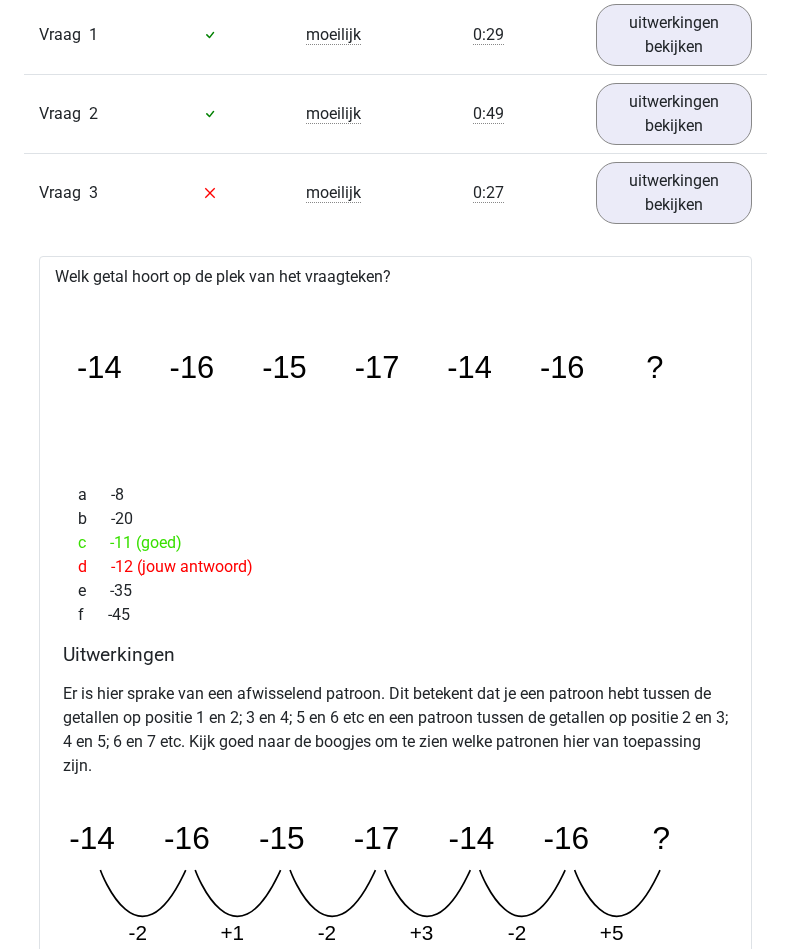 click on "uitwerkingen bekijken" at bounding box center [674, 193] 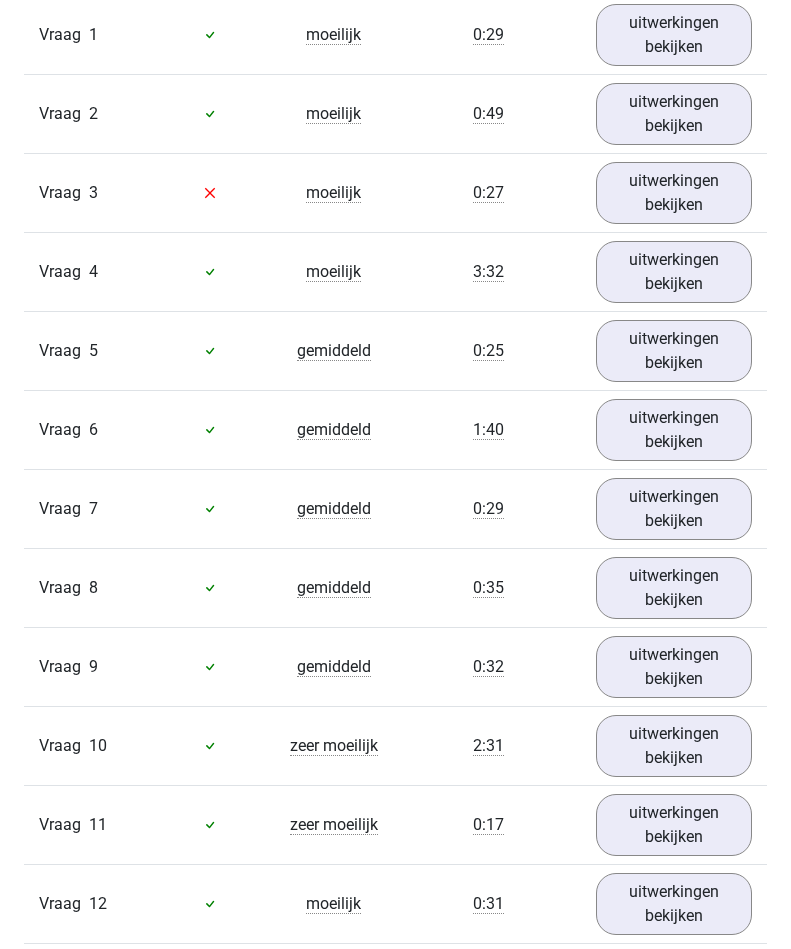 click on "uitwerkingen bekijken" at bounding box center (674, 272) 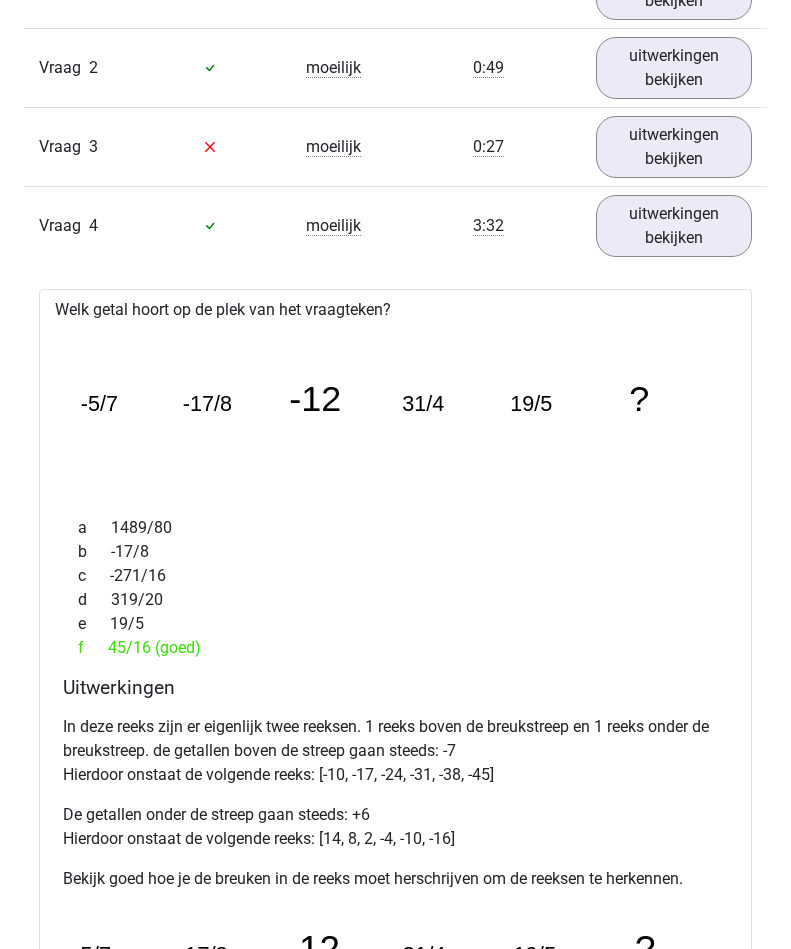 scroll, scrollTop: 1457, scrollLeft: 0, axis: vertical 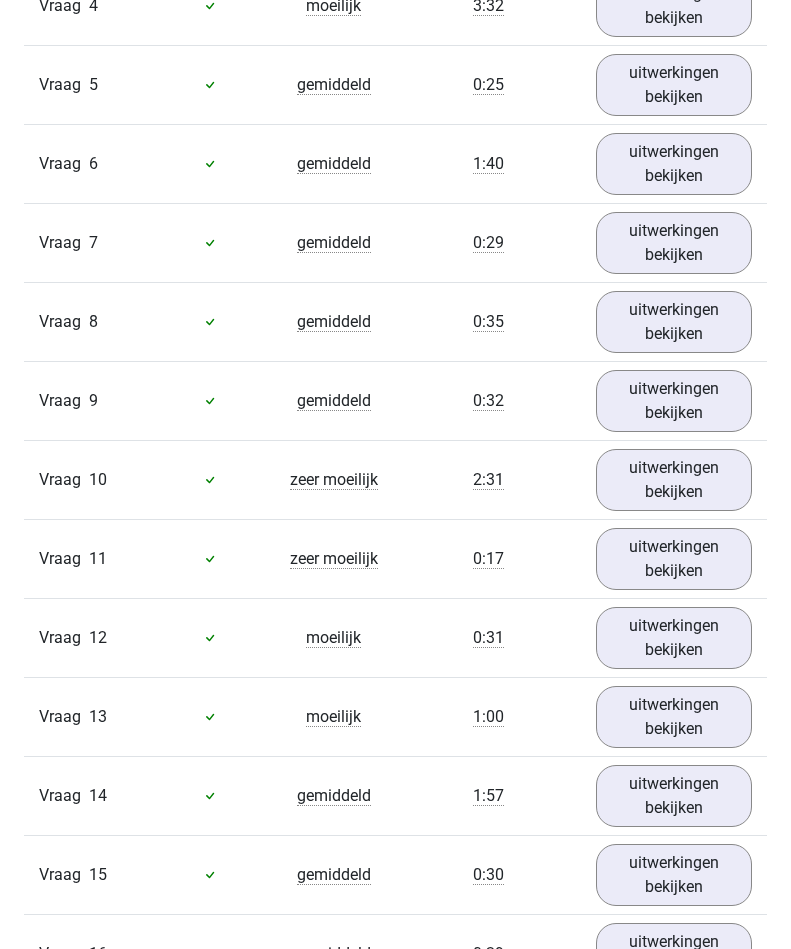 click on "uitwerkingen bekijken" at bounding box center (674, 480) 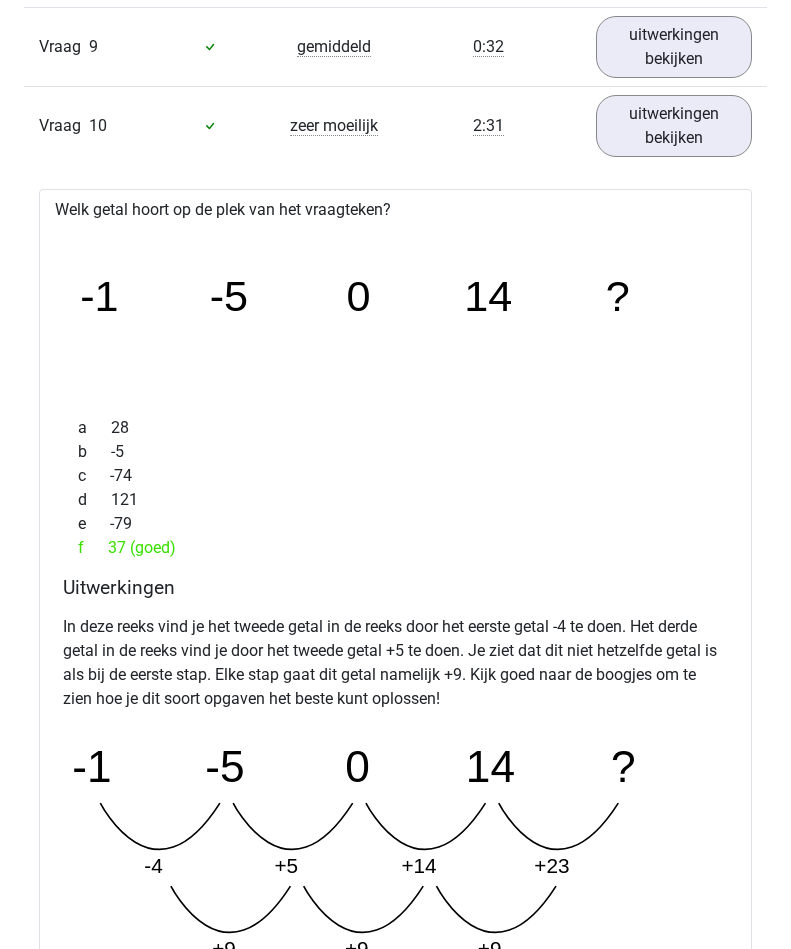 scroll, scrollTop: 2040, scrollLeft: 0, axis: vertical 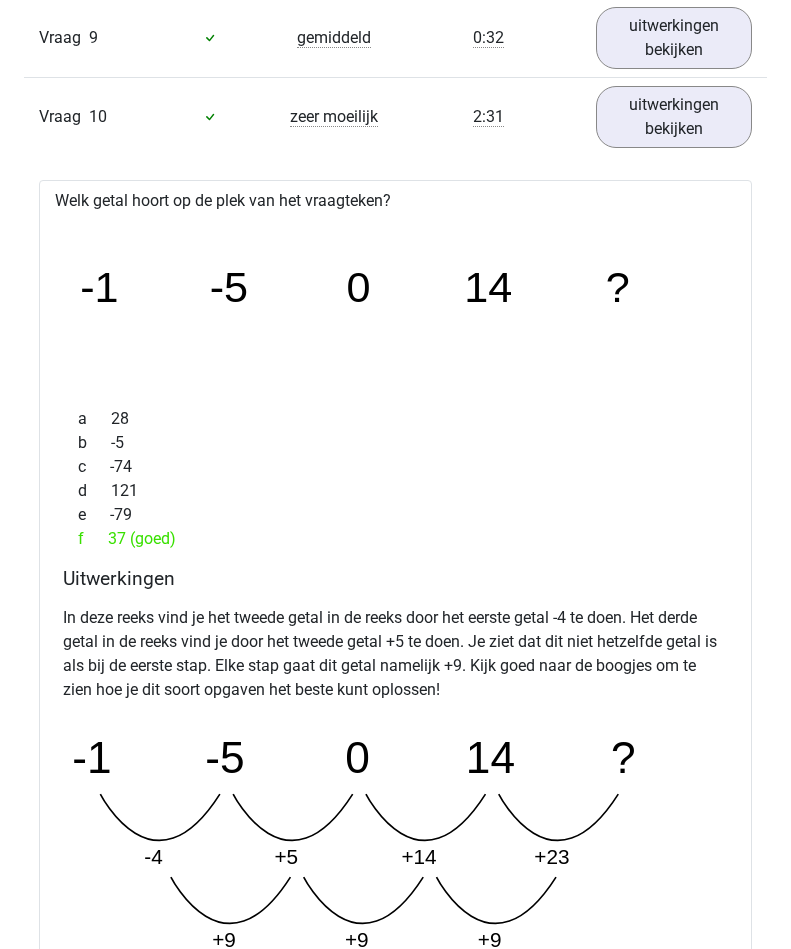 click on "uitwerkingen bekijken" at bounding box center (674, 117) 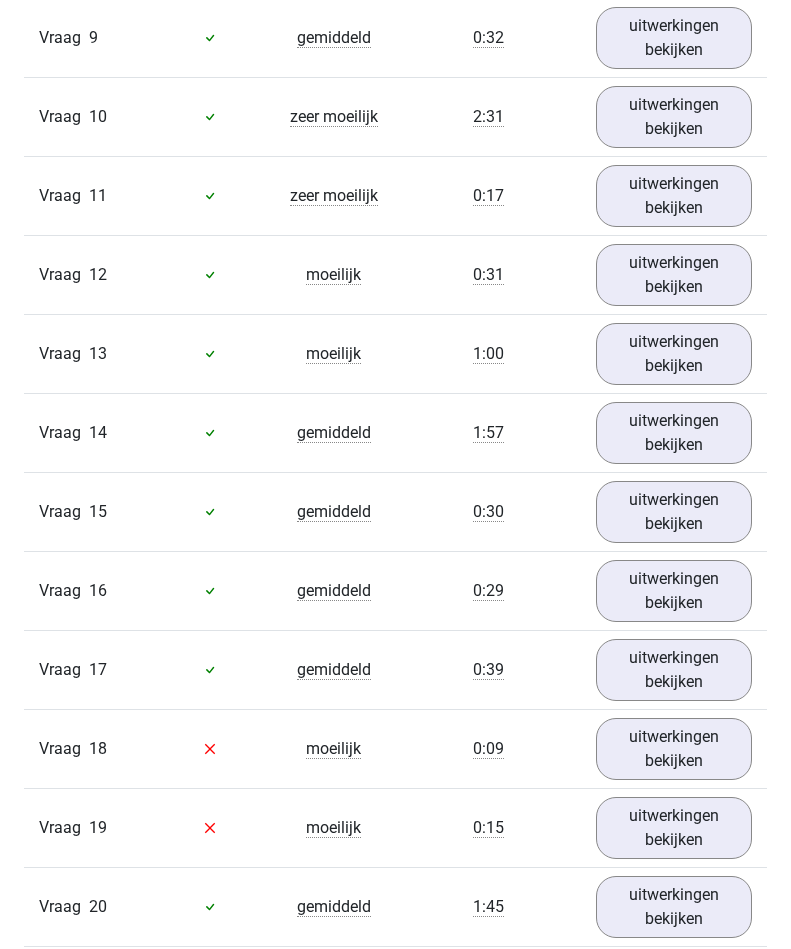 click on "uitwerkingen bekijken" at bounding box center [674, 196] 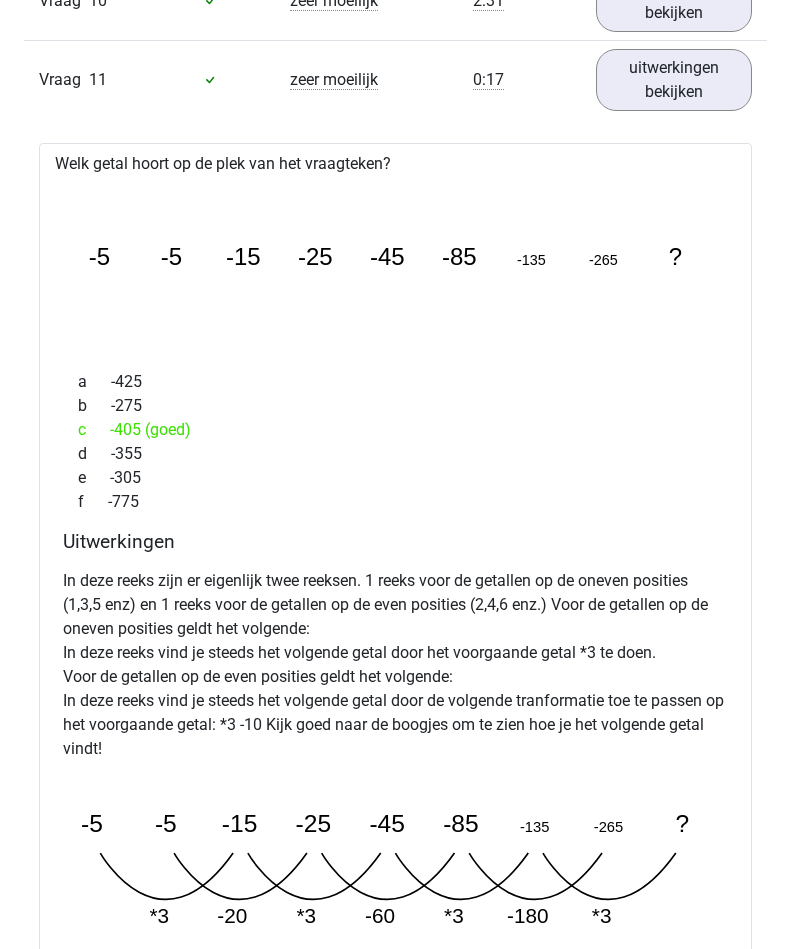 scroll, scrollTop: 2167, scrollLeft: 0, axis: vertical 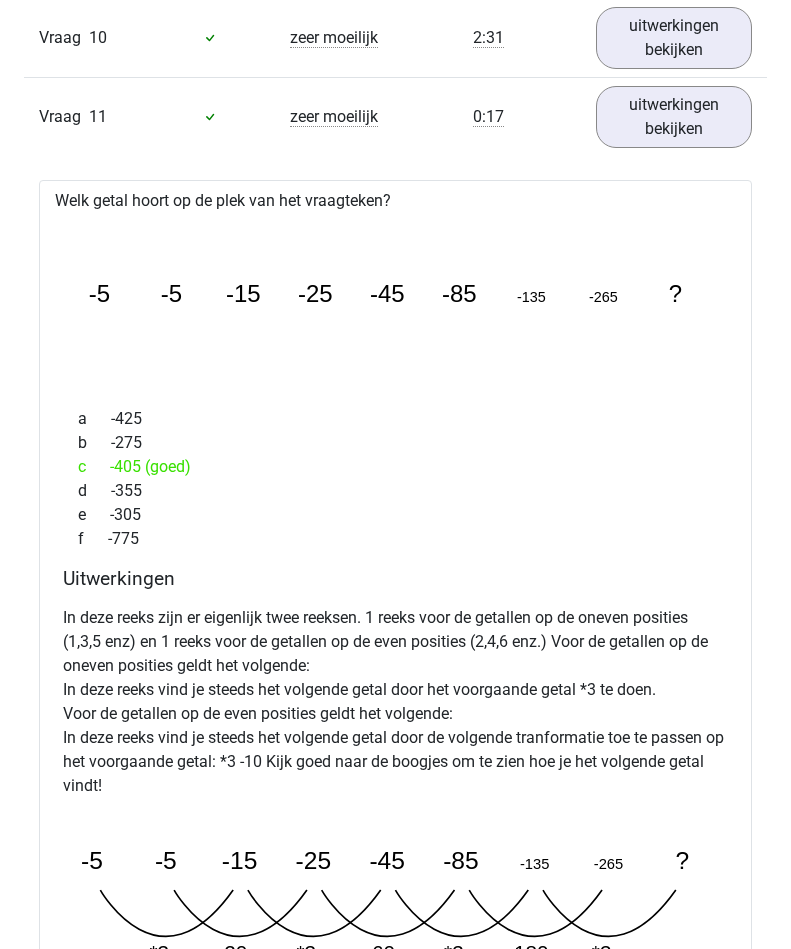 click on "uitwerkingen bekijken" at bounding box center (674, 117) 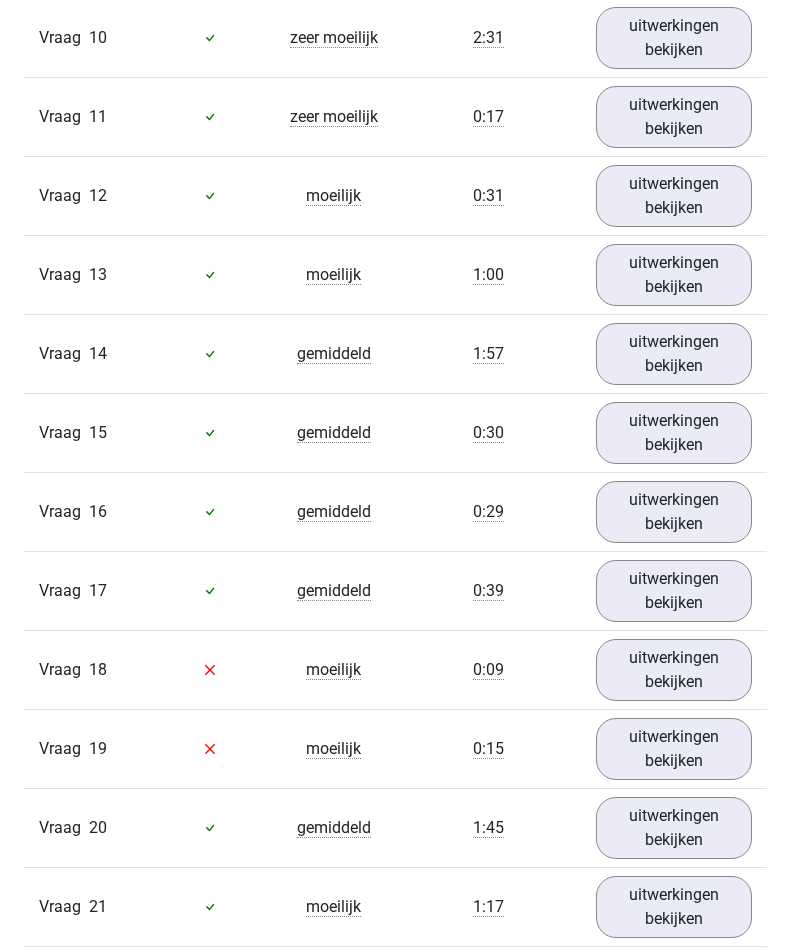 click on "uitwerkingen bekijken" at bounding box center (674, 196) 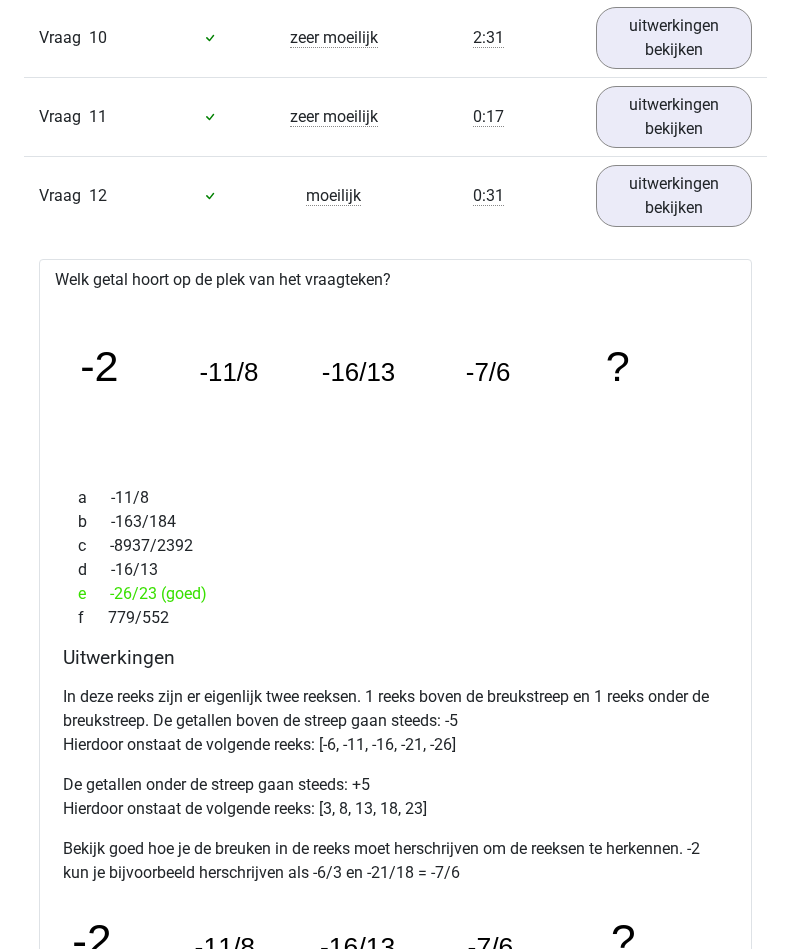 click on "uitwerkingen bekijken" at bounding box center [674, 196] 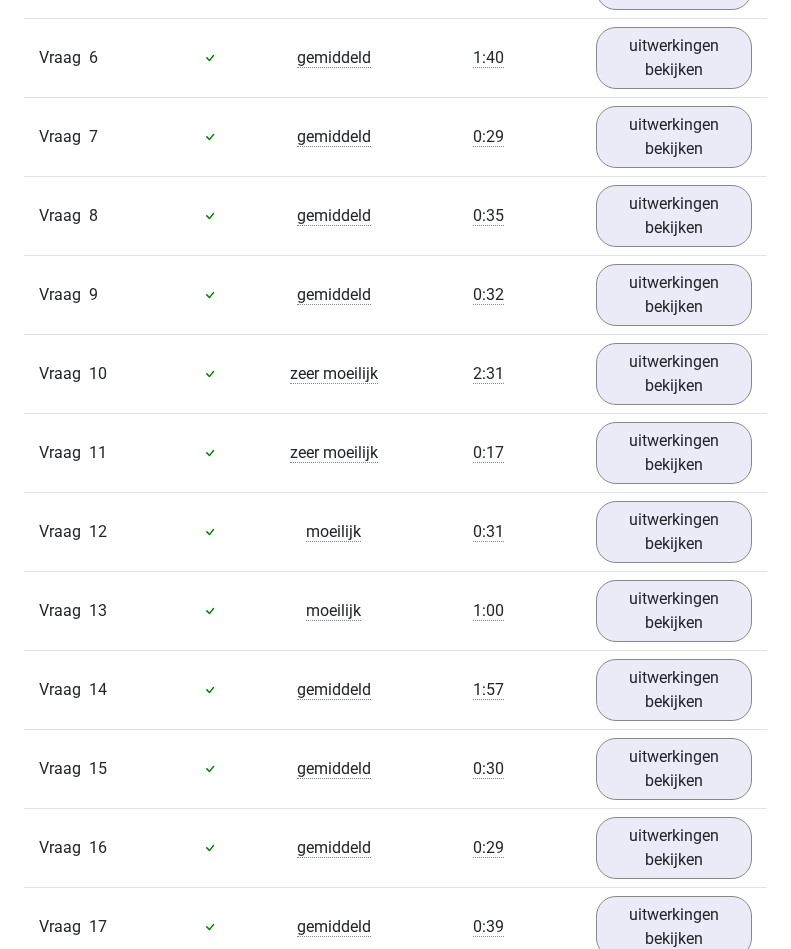 scroll, scrollTop: 1794, scrollLeft: 0, axis: vertical 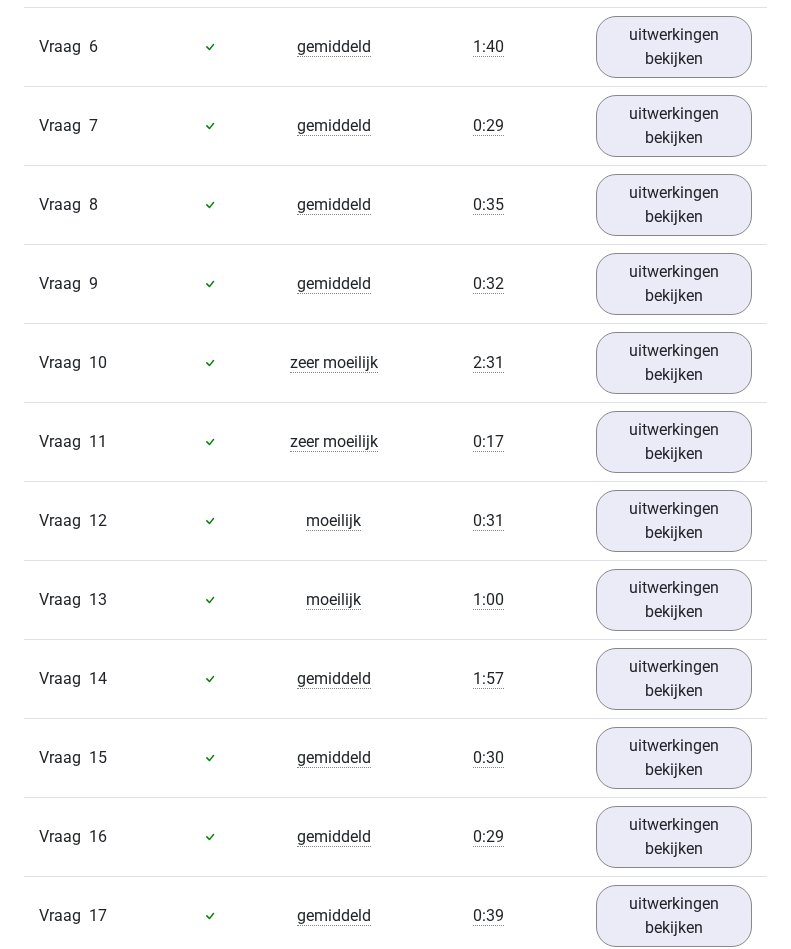 click on "uitwerkingen bekijken" at bounding box center [674, 521] 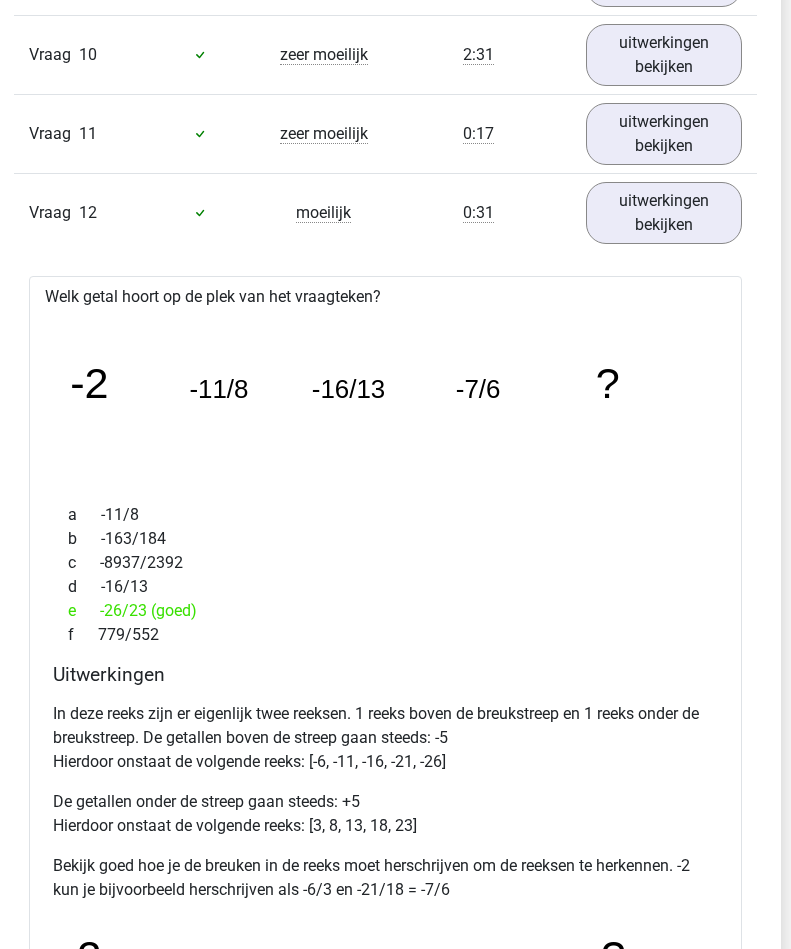 scroll, scrollTop: 2102, scrollLeft: 11, axis: both 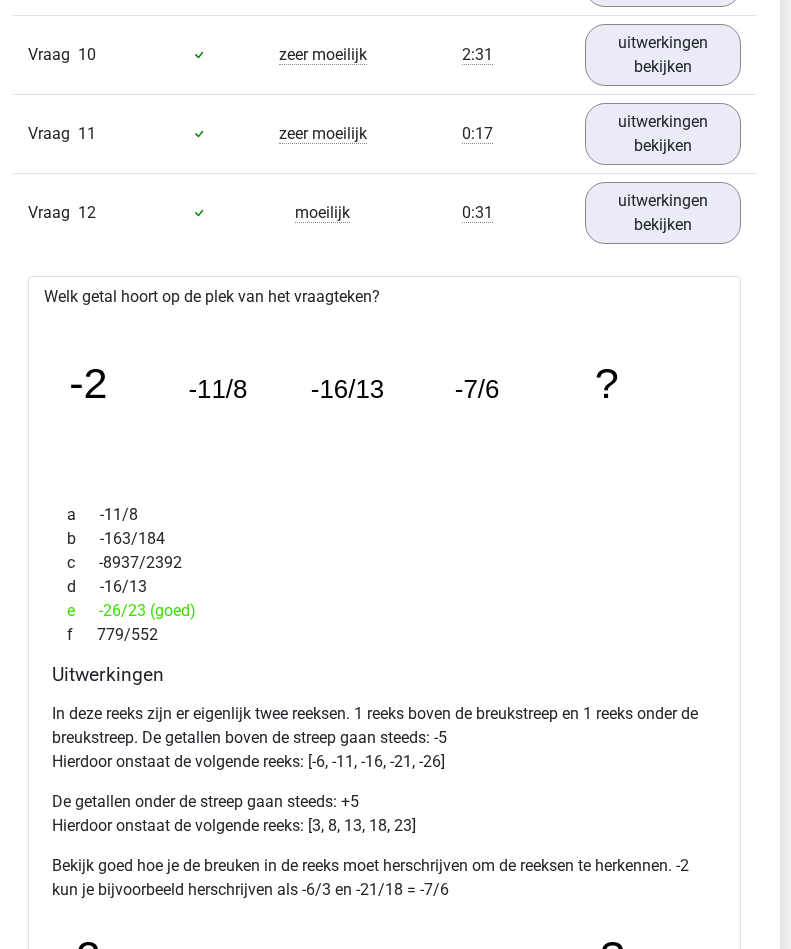 click on "uitwerkingen bekijken" at bounding box center (663, 213) 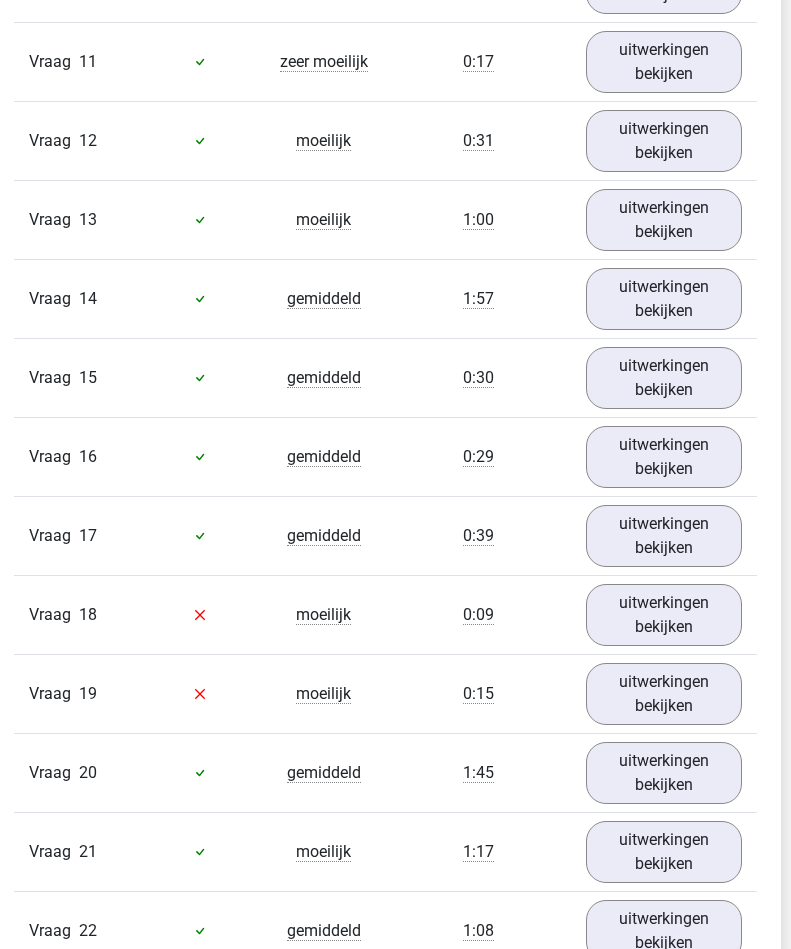 scroll, scrollTop: 2174, scrollLeft: 11, axis: both 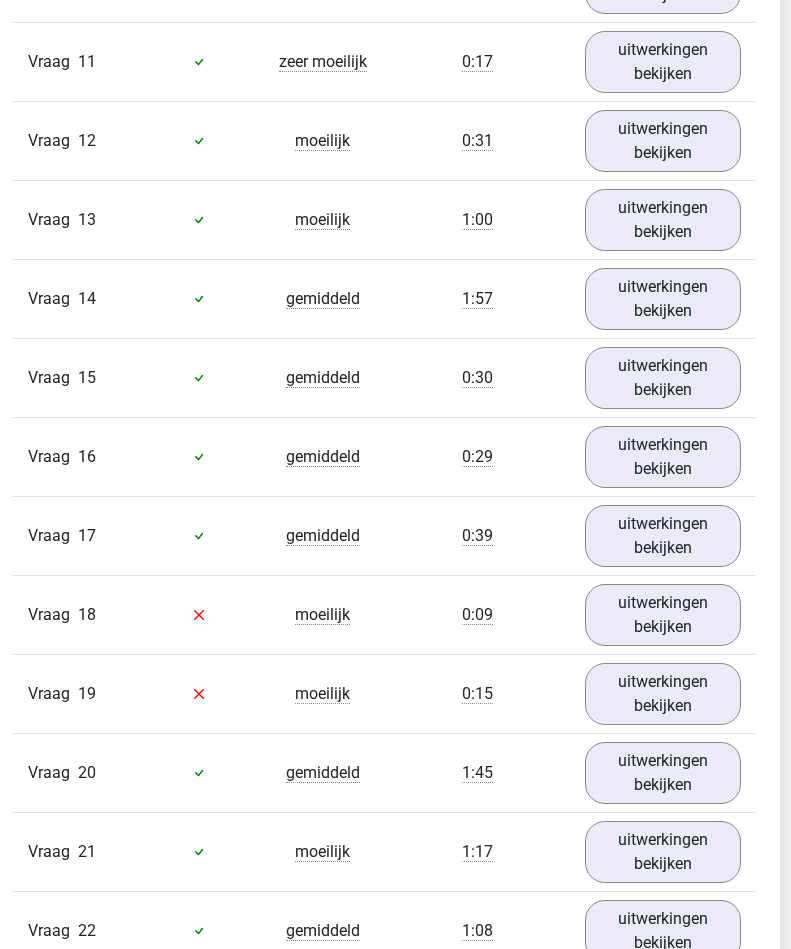 click on "uitwerkingen bekijken" at bounding box center (663, 220) 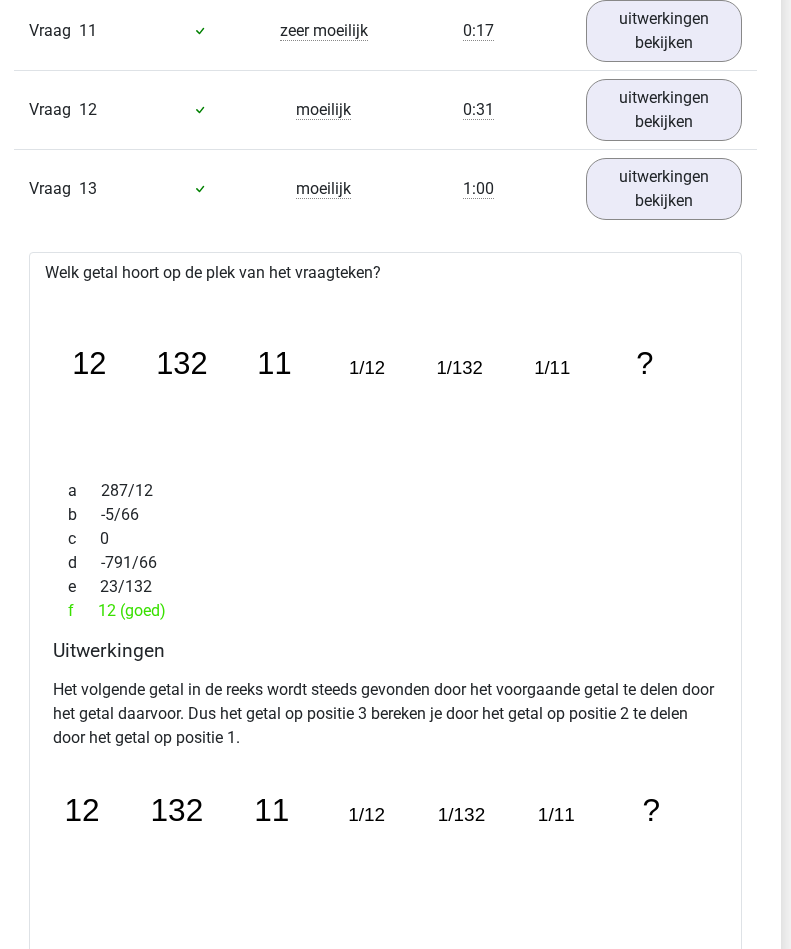 scroll, scrollTop: 2205, scrollLeft: 11, axis: both 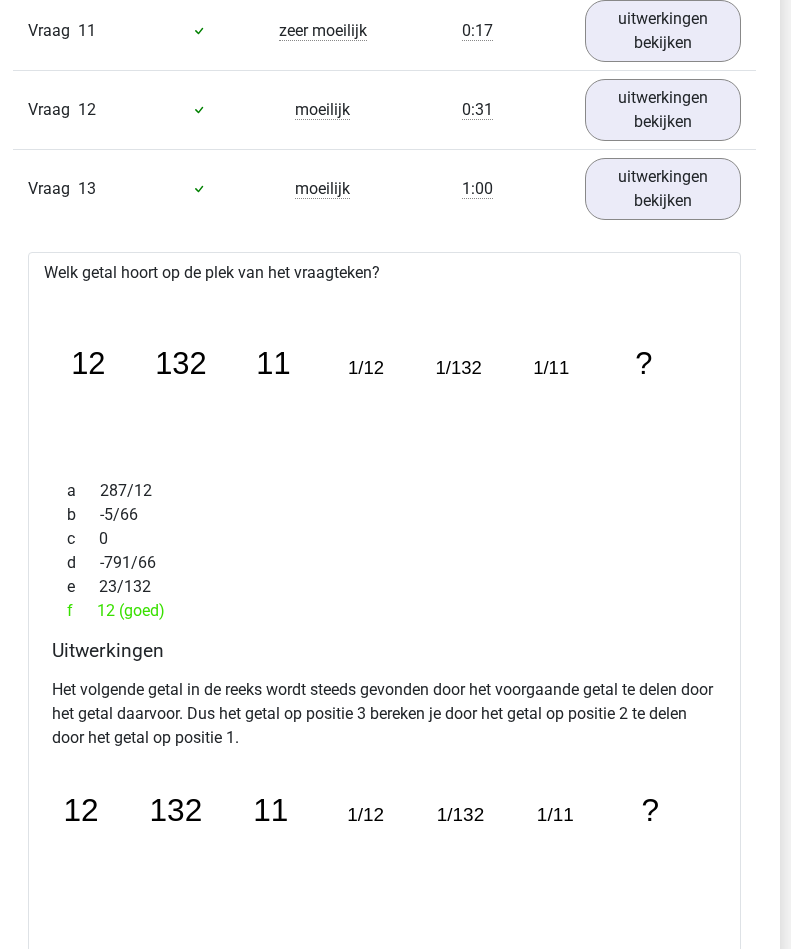 click on "uitwerkingen bekijken" at bounding box center (663, 189) 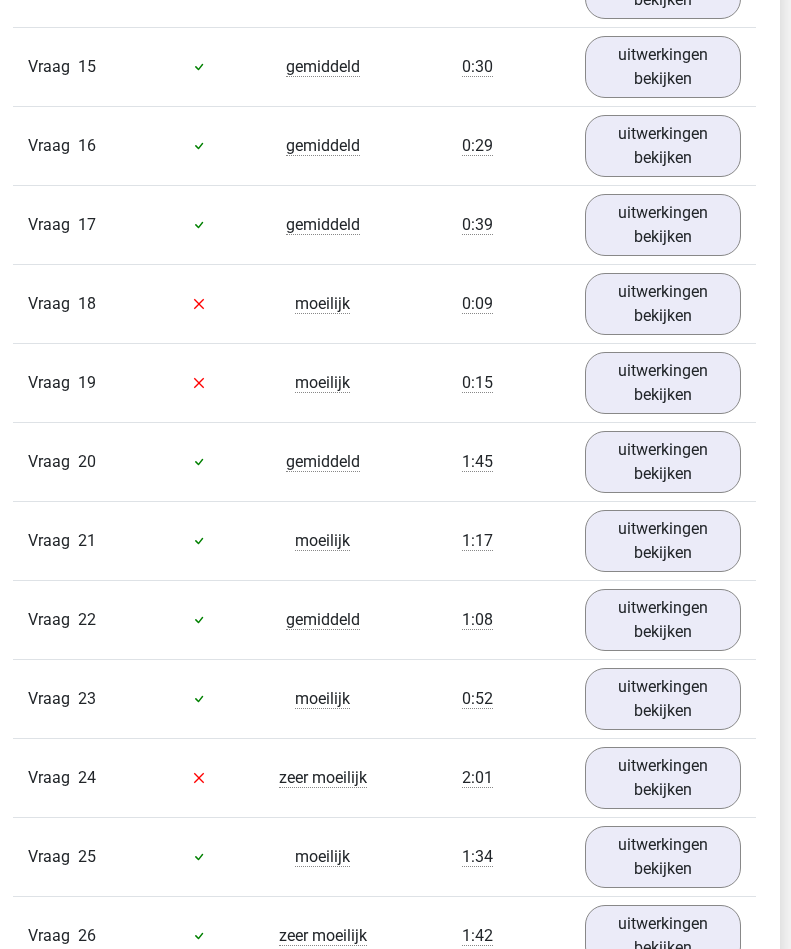 click on "uitwerkingen bekijken" at bounding box center [663, 304] 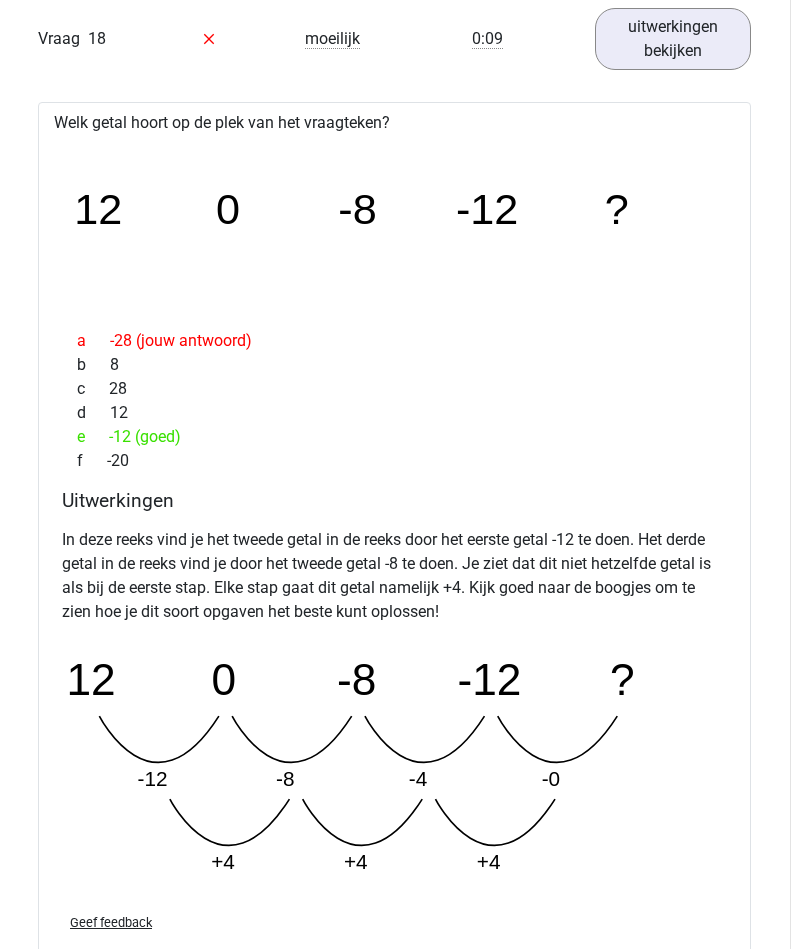 scroll, scrollTop: 2750, scrollLeft: 1, axis: both 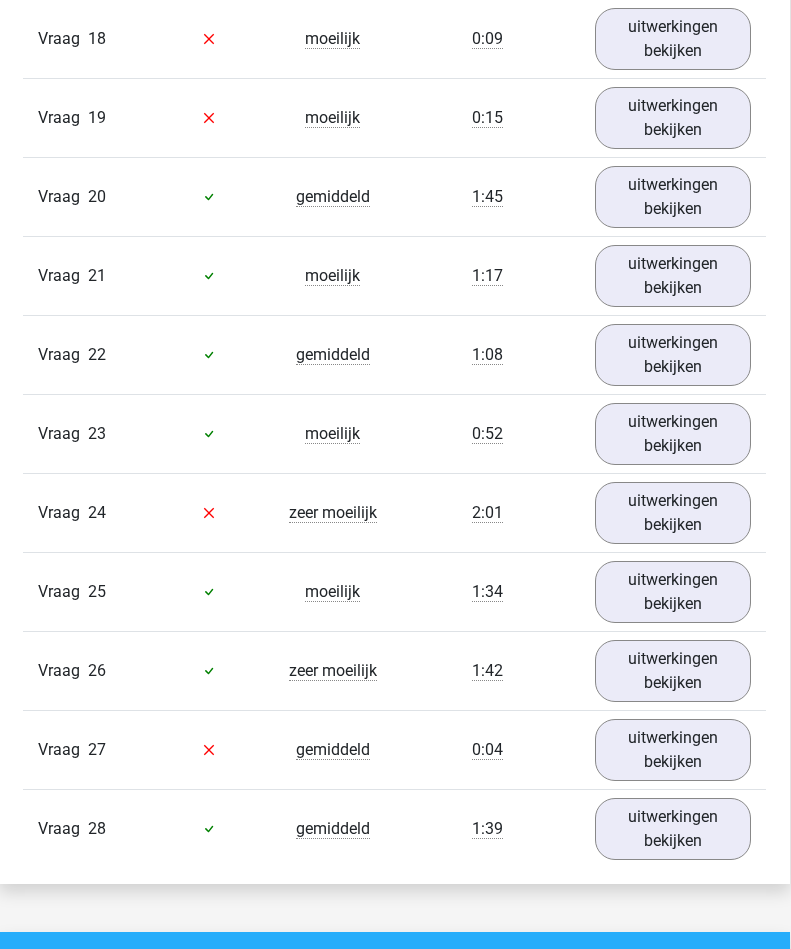 click on "uitwerkingen bekijken" at bounding box center [673, 118] 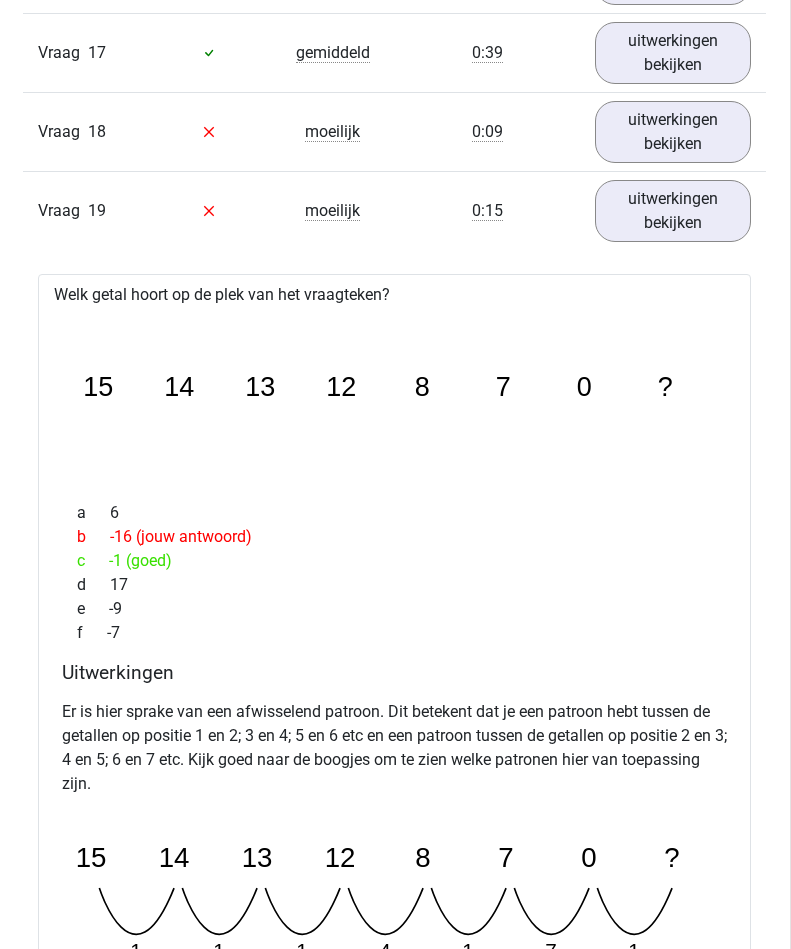 scroll, scrollTop: 2657, scrollLeft: 1, axis: both 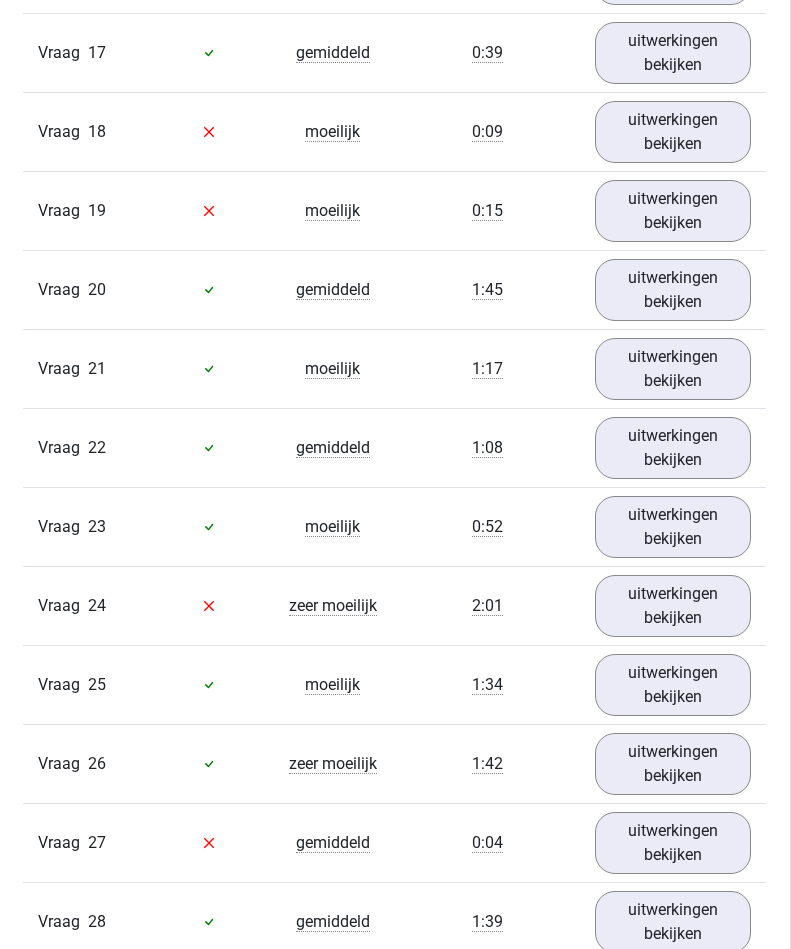 click on "uitwerkingen bekijken" at bounding box center [673, 527] 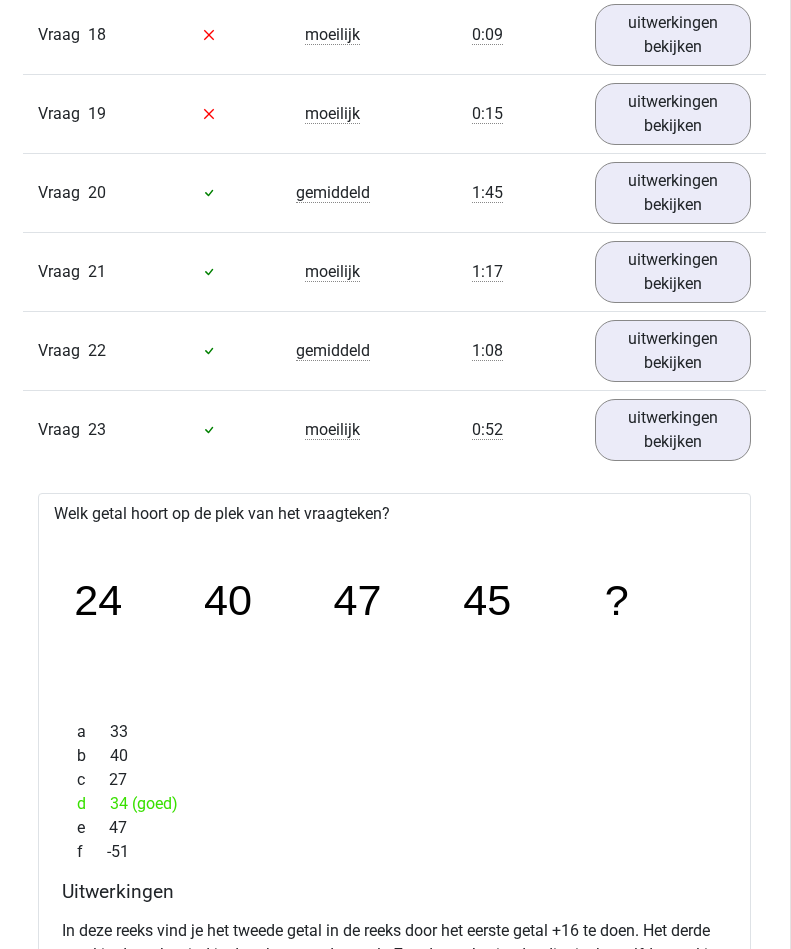 scroll, scrollTop: 2718, scrollLeft: 0, axis: vertical 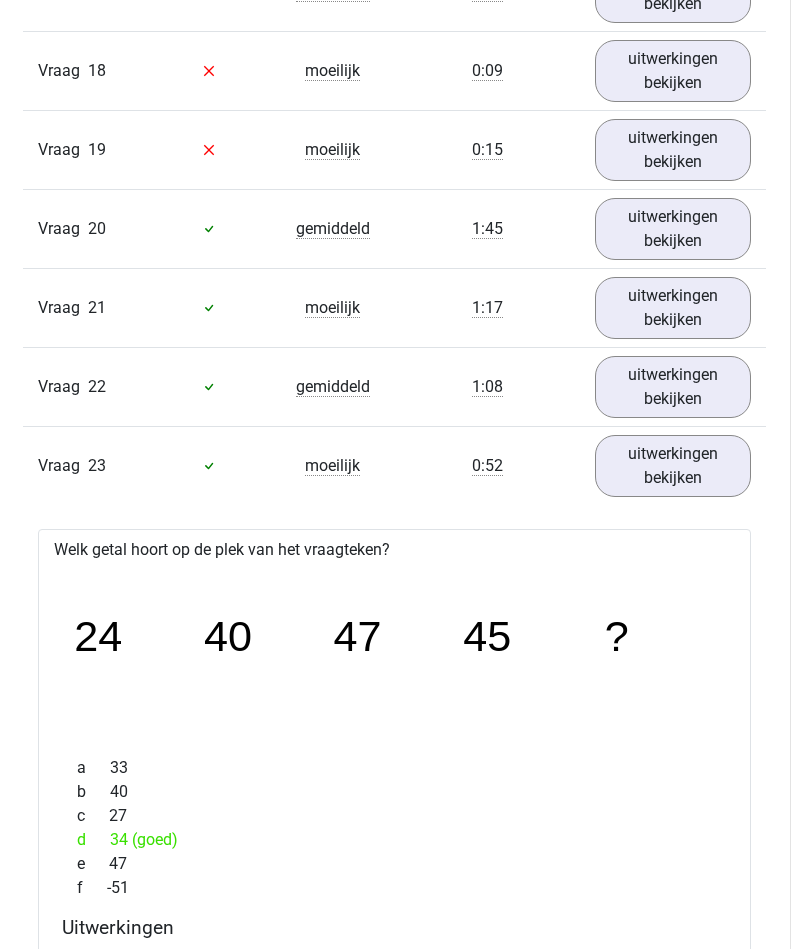 click on "uitwerkingen bekijken" at bounding box center (674, 466) 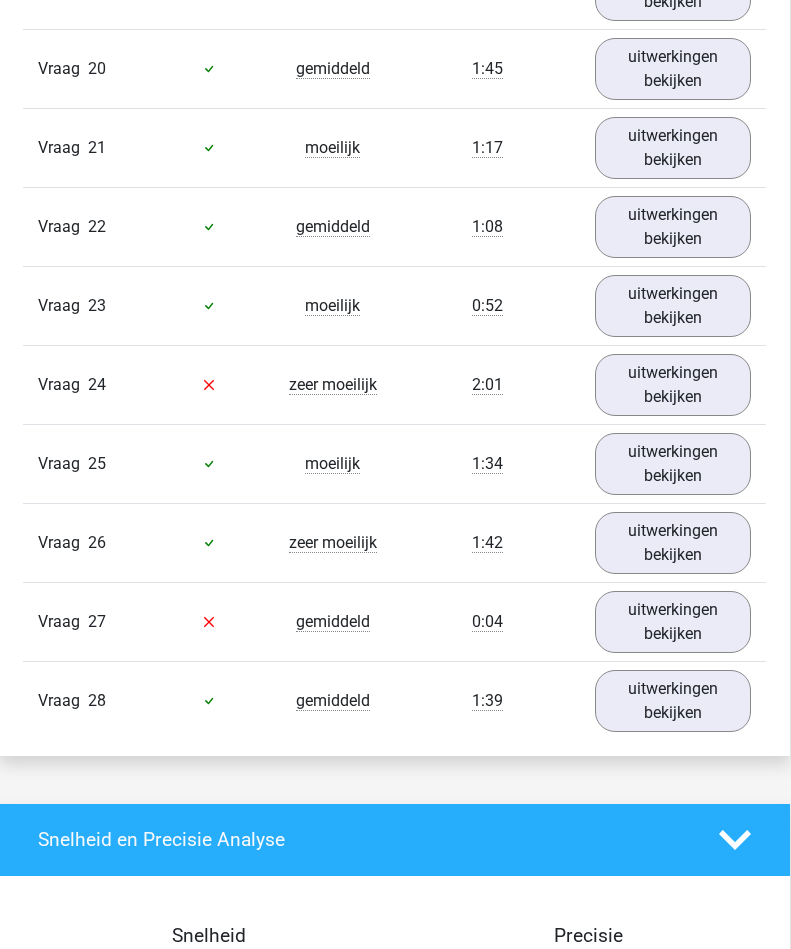 scroll, scrollTop: 2881, scrollLeft: 0, axis: vertical 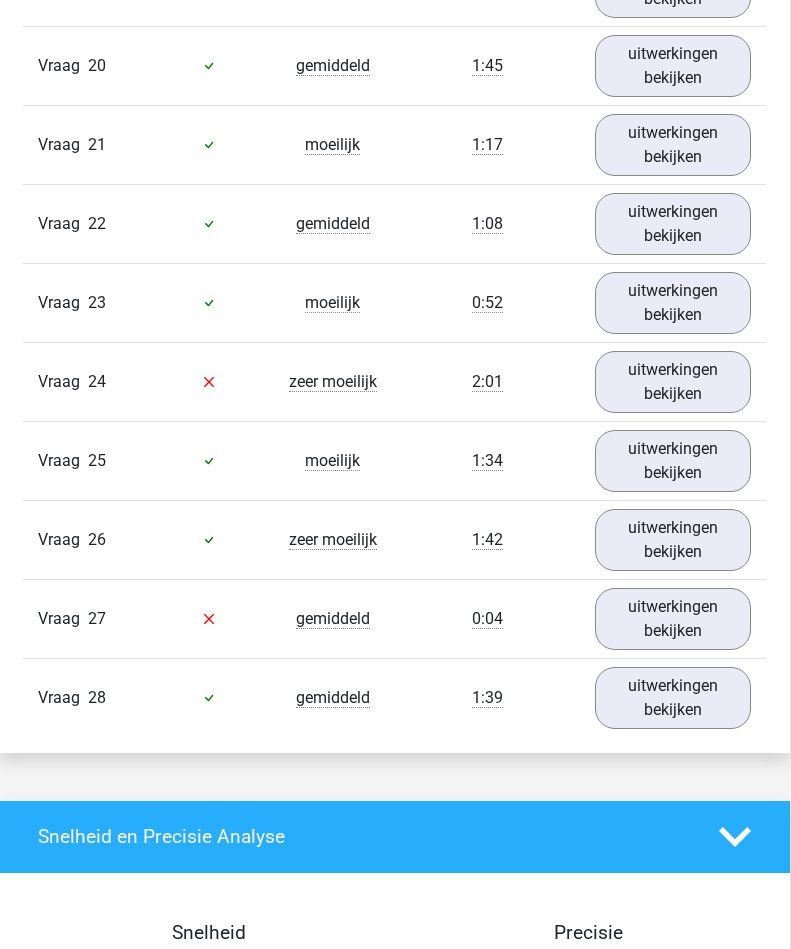 click on "uitwerkingen bekijken" at bounding box center (674, 382) 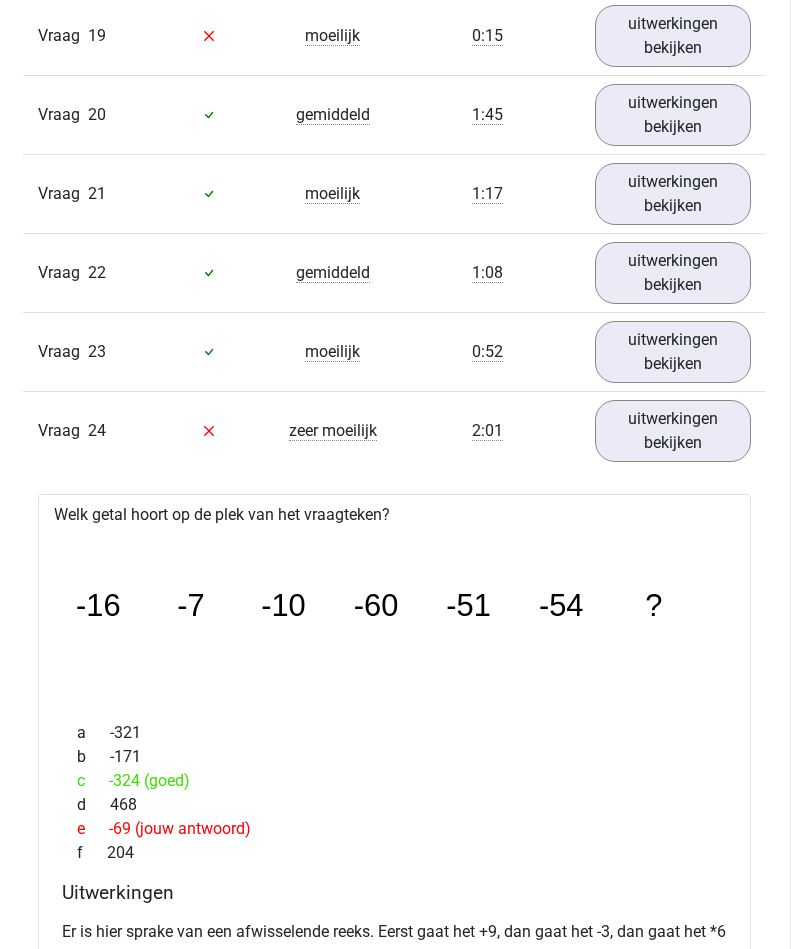 scroll, scrollTop: 2833, scrollLeft: 0, axis: vertical 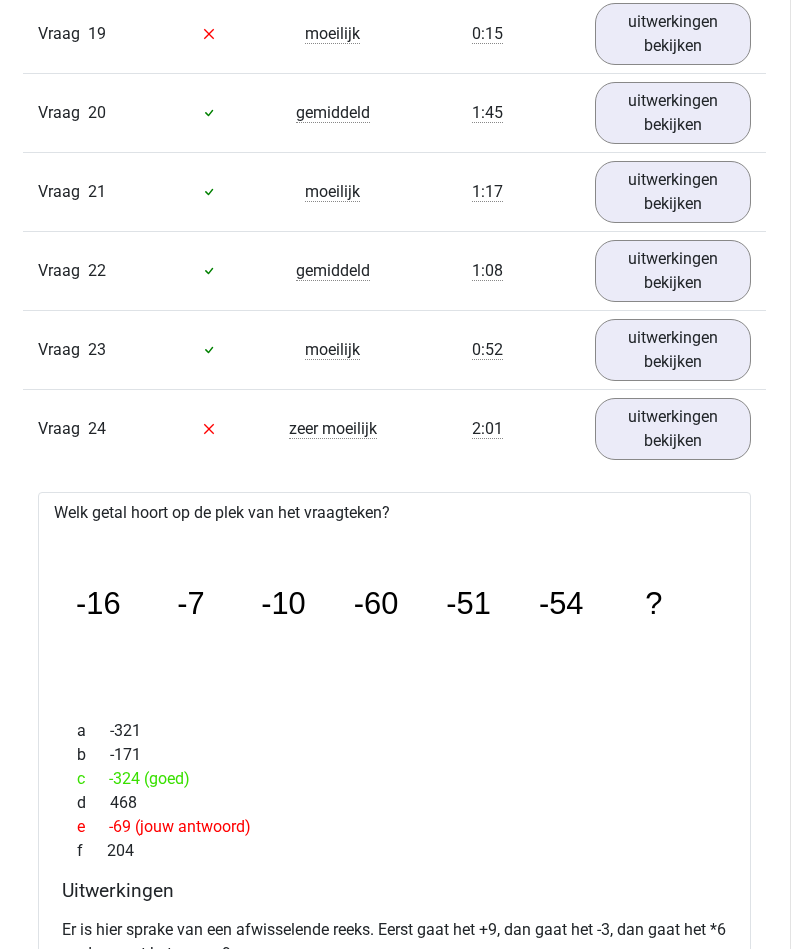 click on "uitwerkingen bekijken" at bounding box center [674, 430] 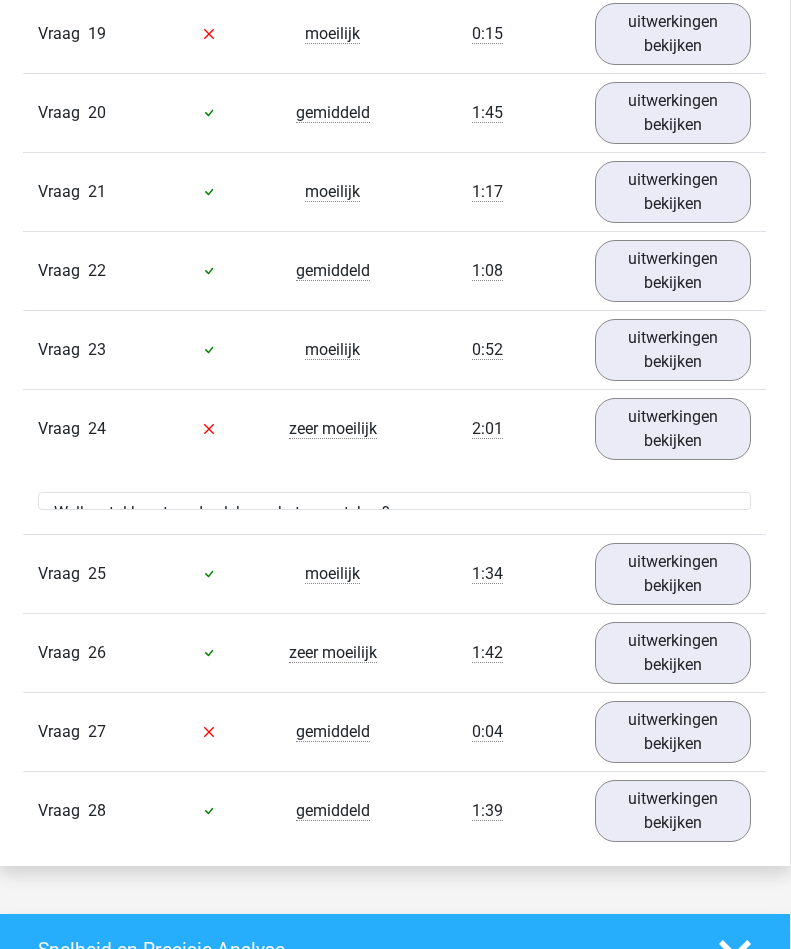 scroll, scrollTop: 2834, scrollLeft: 1, axis: both 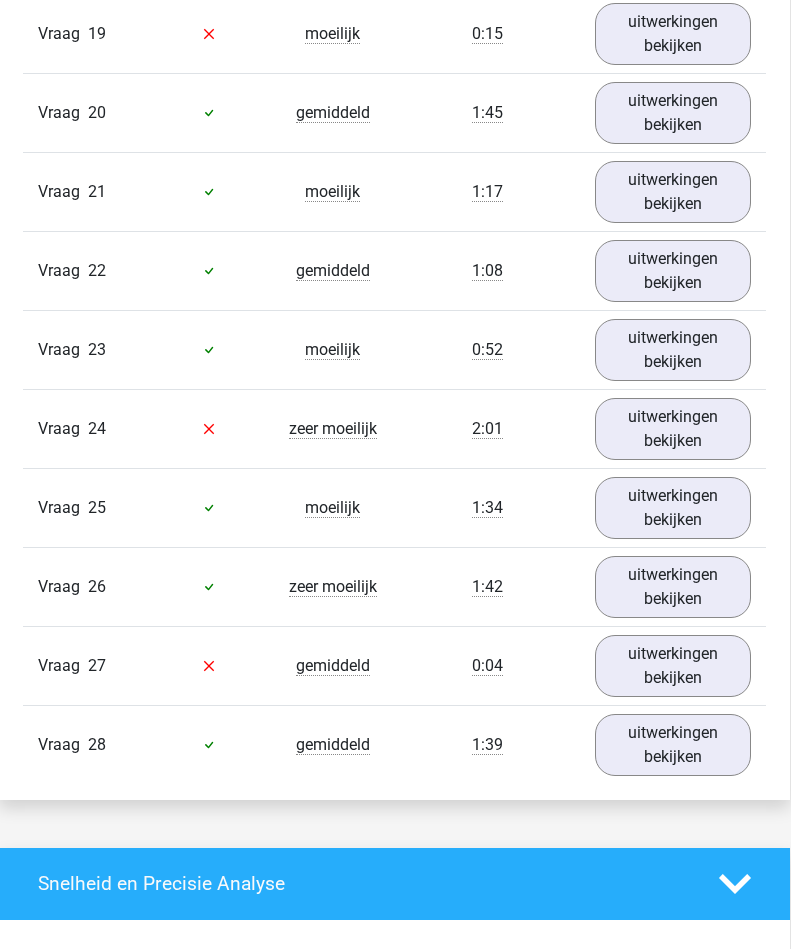click on "uitwerkingen bekijken" at bounding box center (673, 508) 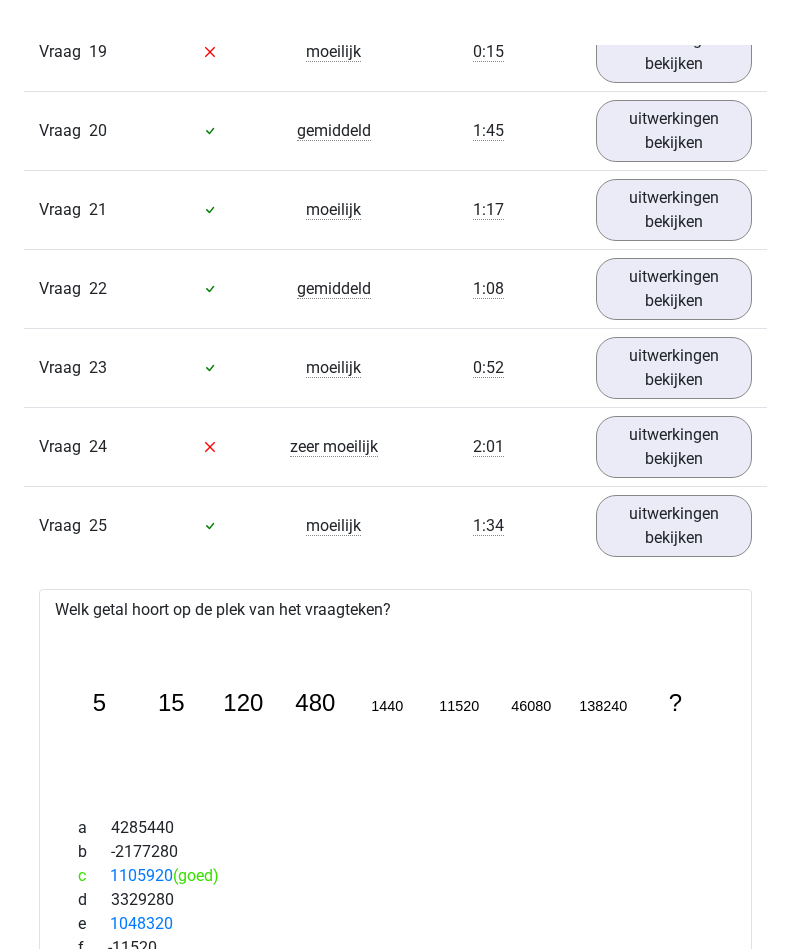 scroll, scrollTop: 2816, scrollLeft: 0, axis: vertical 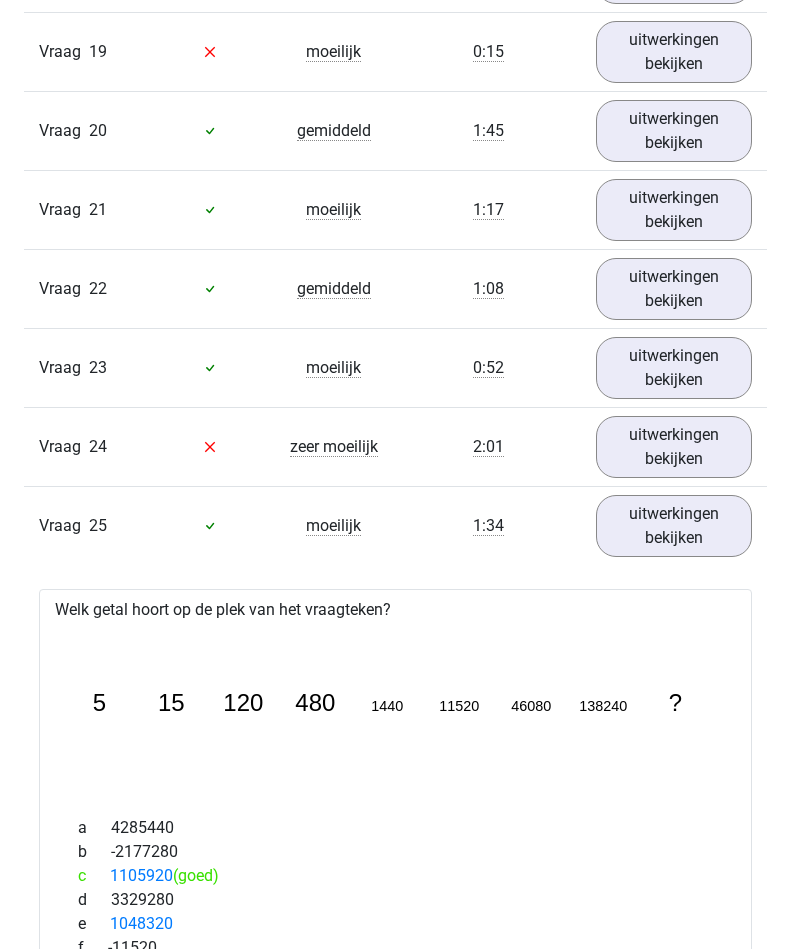 click on "uitwerkingen bekijken" at bounding box center (674, 526) 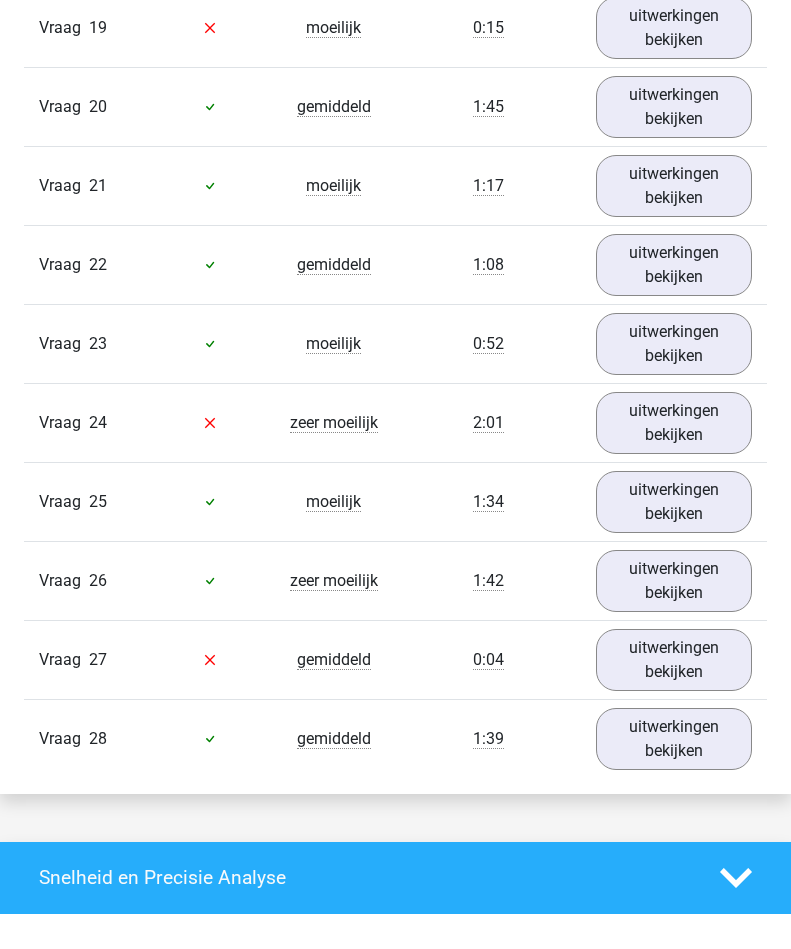 scroll, scrollTop: 2891, scrollLeft: 0, axis: vertical 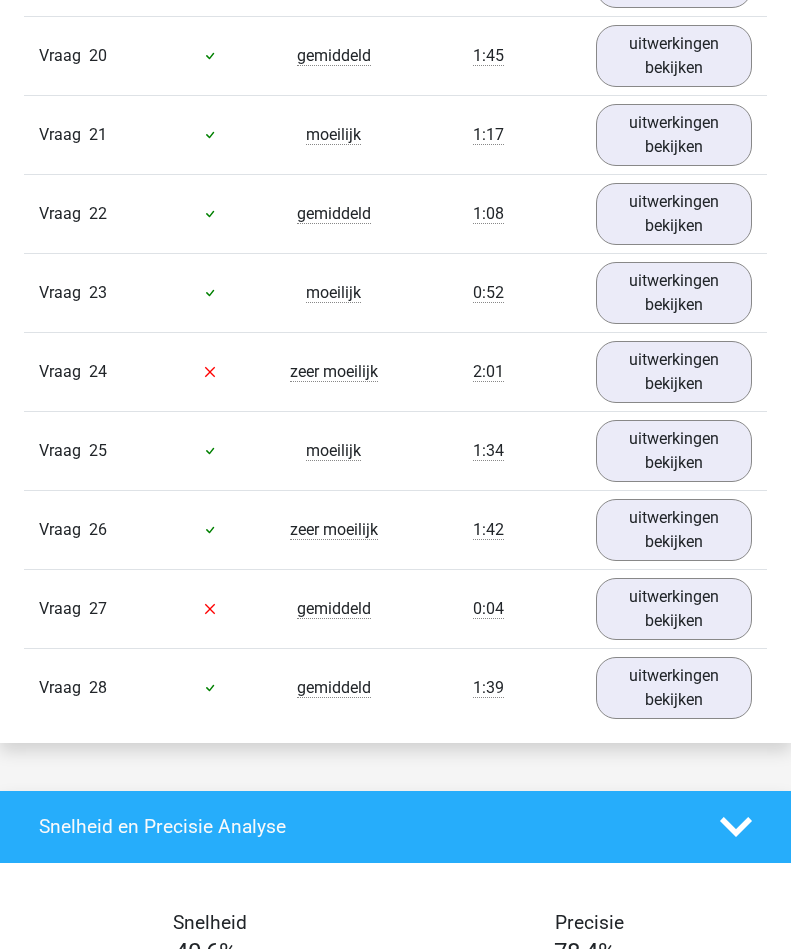 click on "uitwerkingen bekijken" at bounding box center (674, 530) 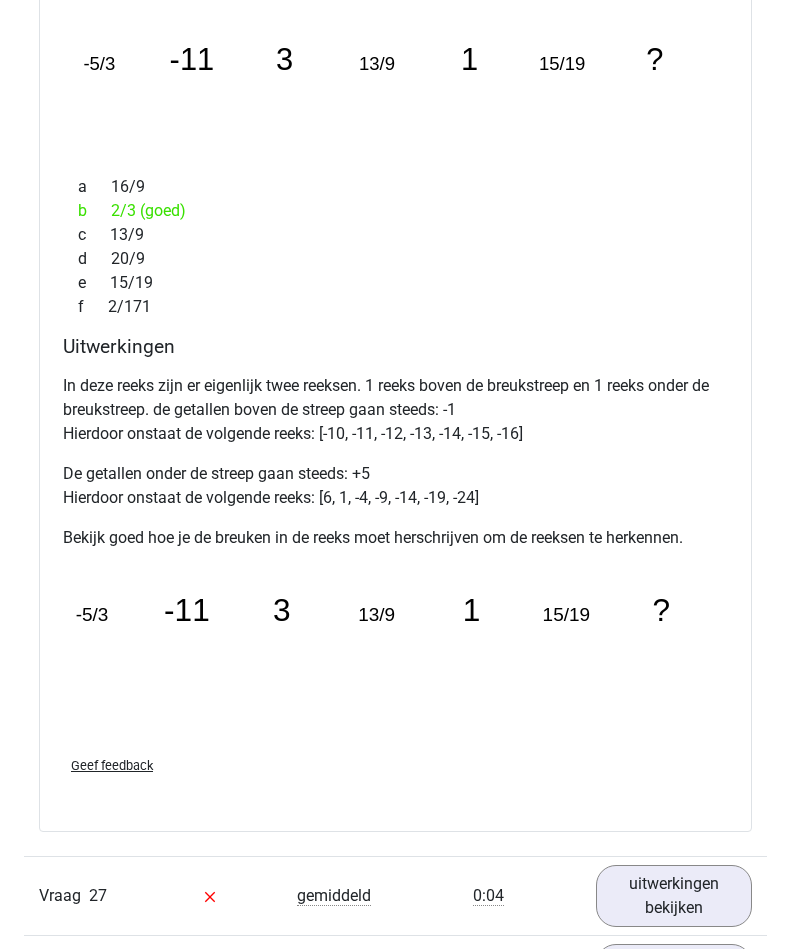 scroll, scrollTop: 3535, scrollLeft: 0, axis: vertical 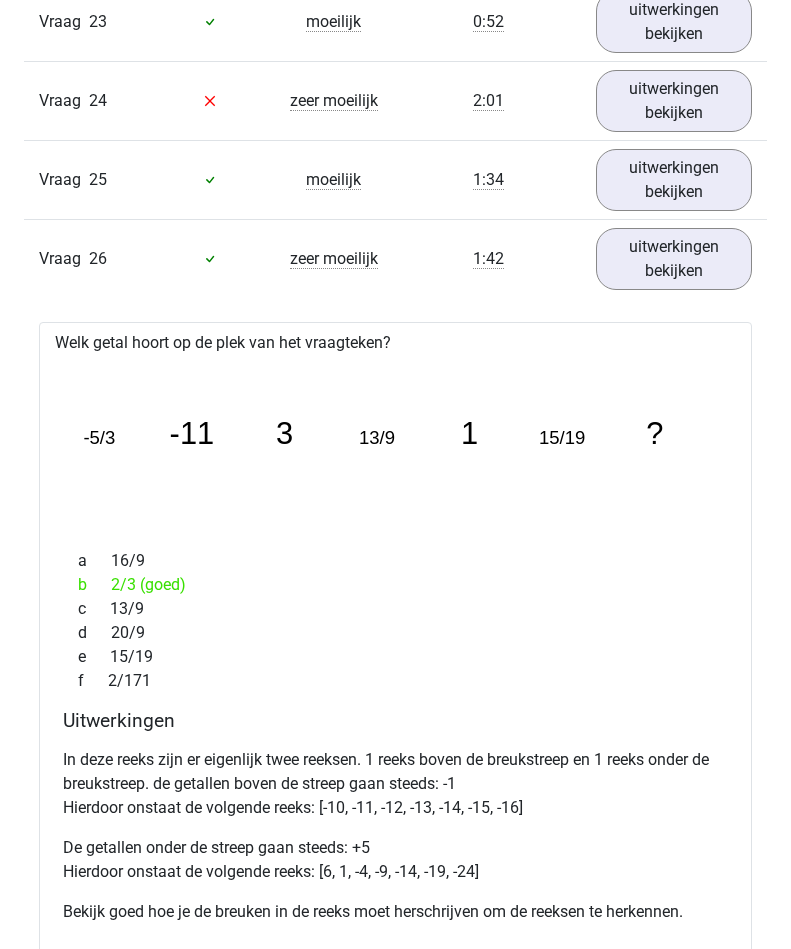 click on "uitwerkingen bekijken" at bounding box center (674, 259) 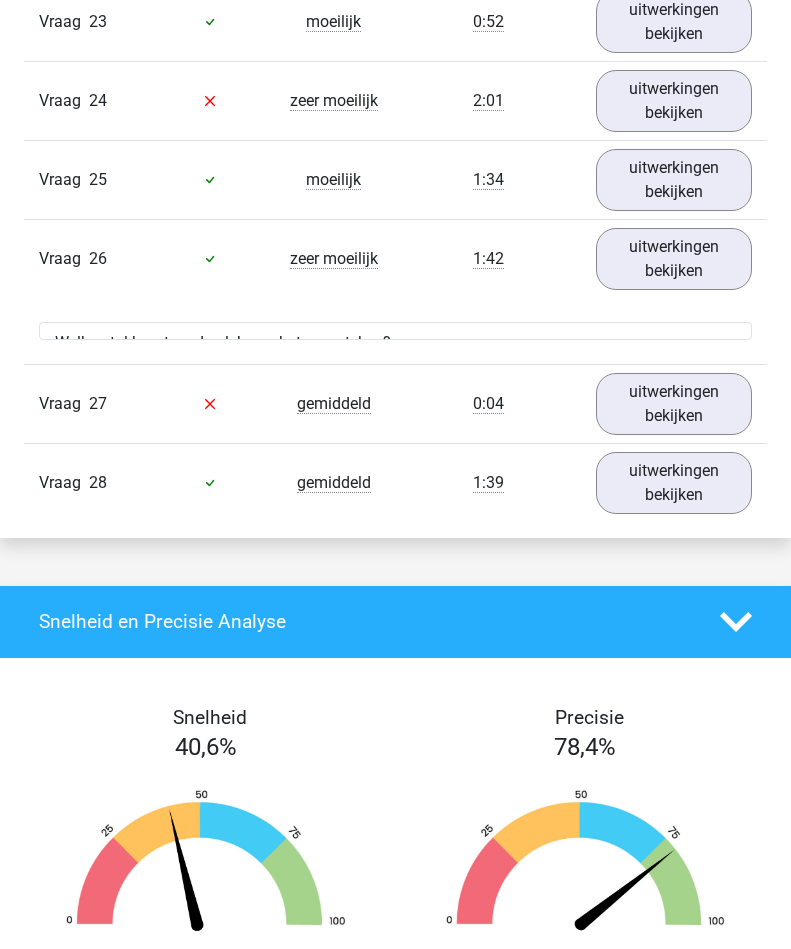 scroll, scrollTop: 3162, scrollLeft: 0, axis: vertical 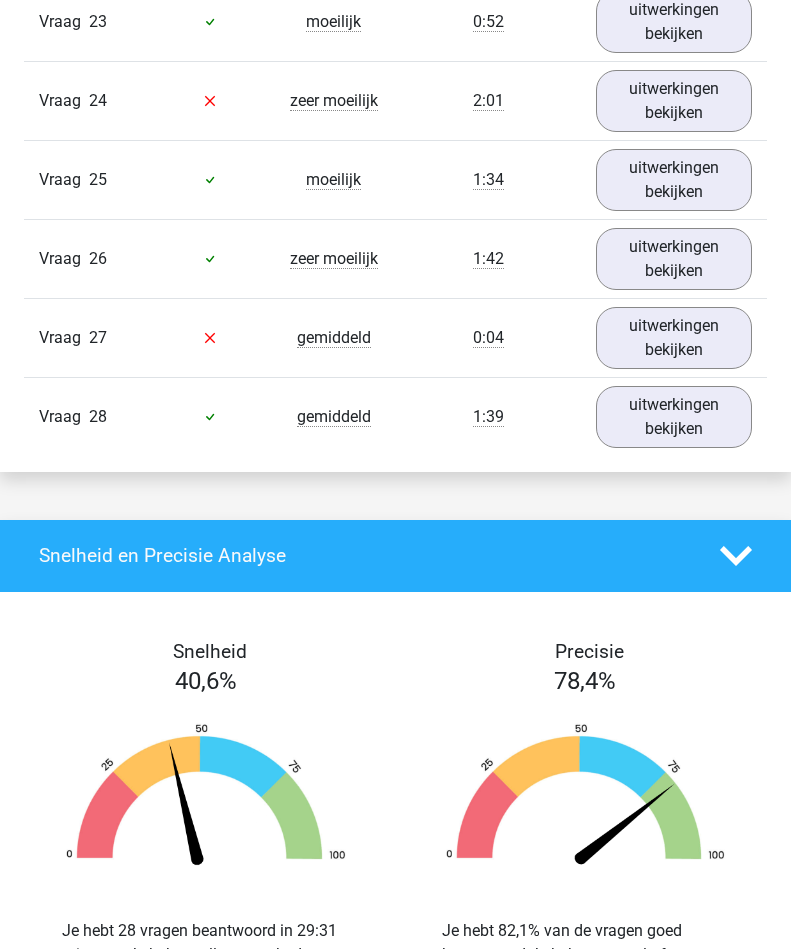 click on "uitwerkingen bekijken" at bounding box center [674, 338] 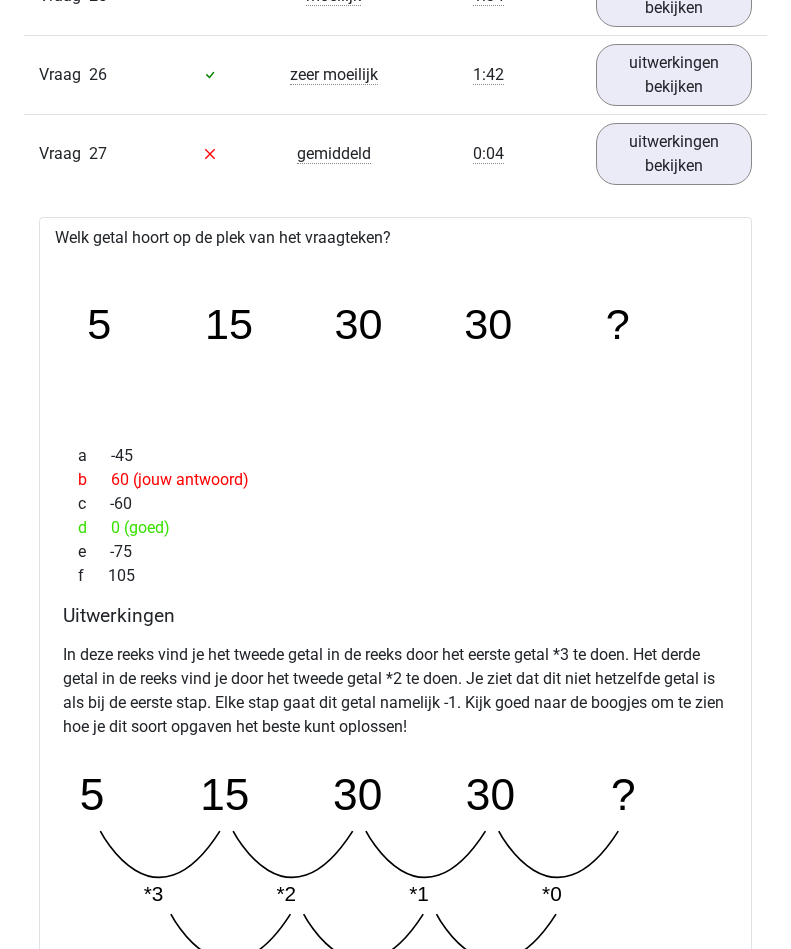 scroll, scrollTop: 3344, scrollLeft: 0, axis: vertical 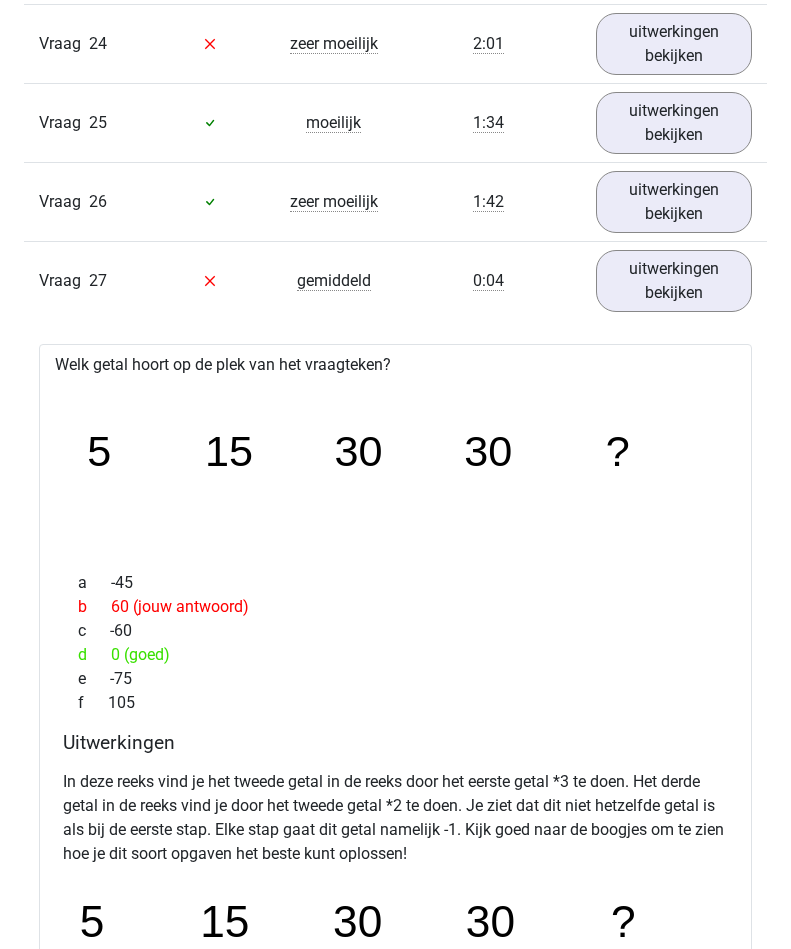 click on "uitwerkingen bekijken" at bounding box center (674, 281) 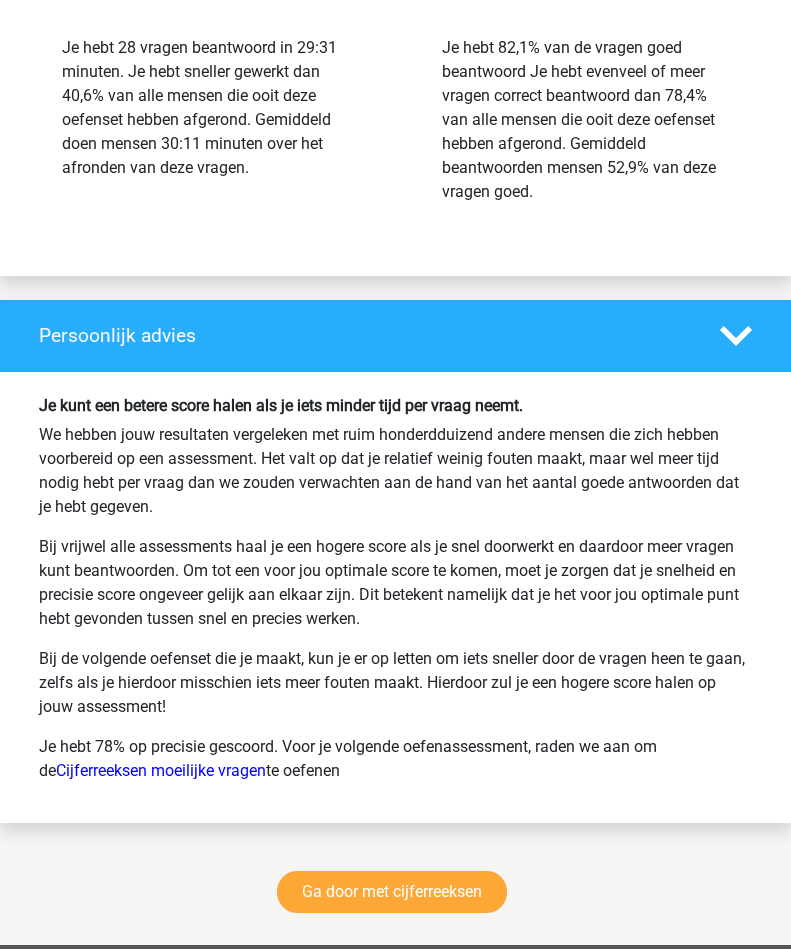 scroll, scrollTop: 4466, scrollLeft: 0, axis: vertical 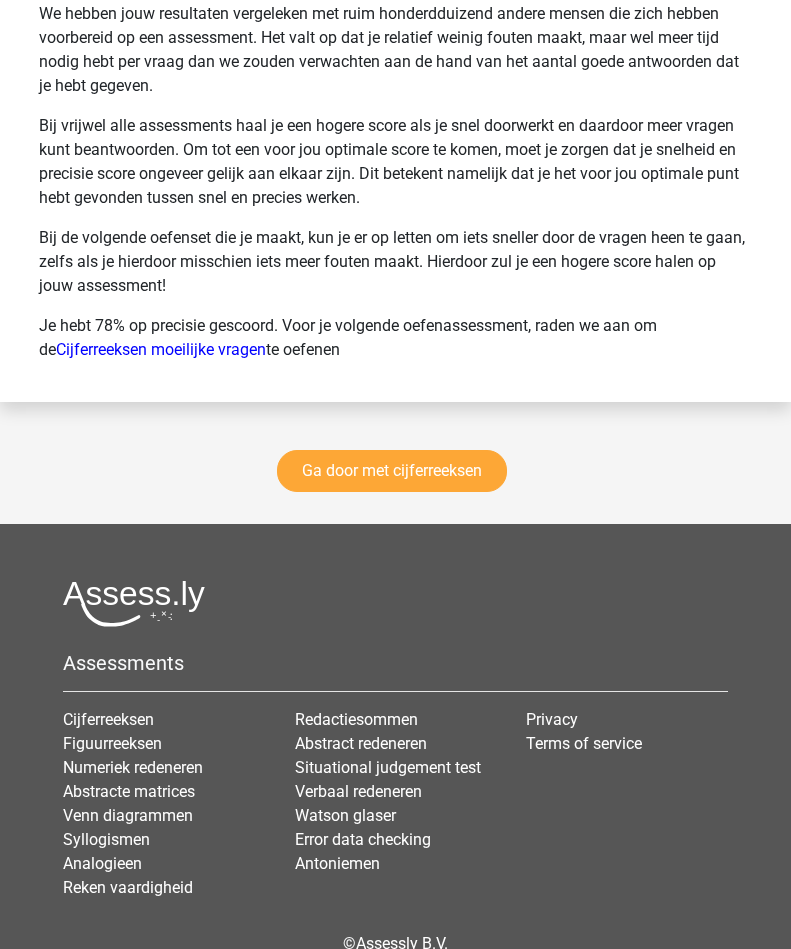 click on "Ga door met cijferreeksen" at bounding box center (392, 471) 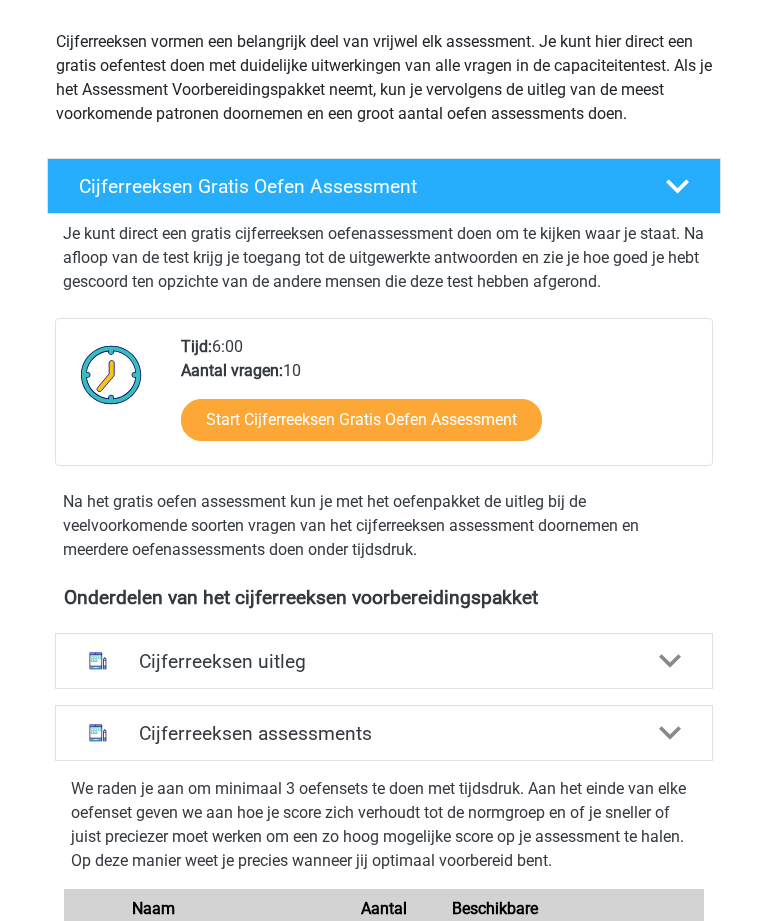 scroll, scrollTop: 0, scrollLeft: 0, axis: both 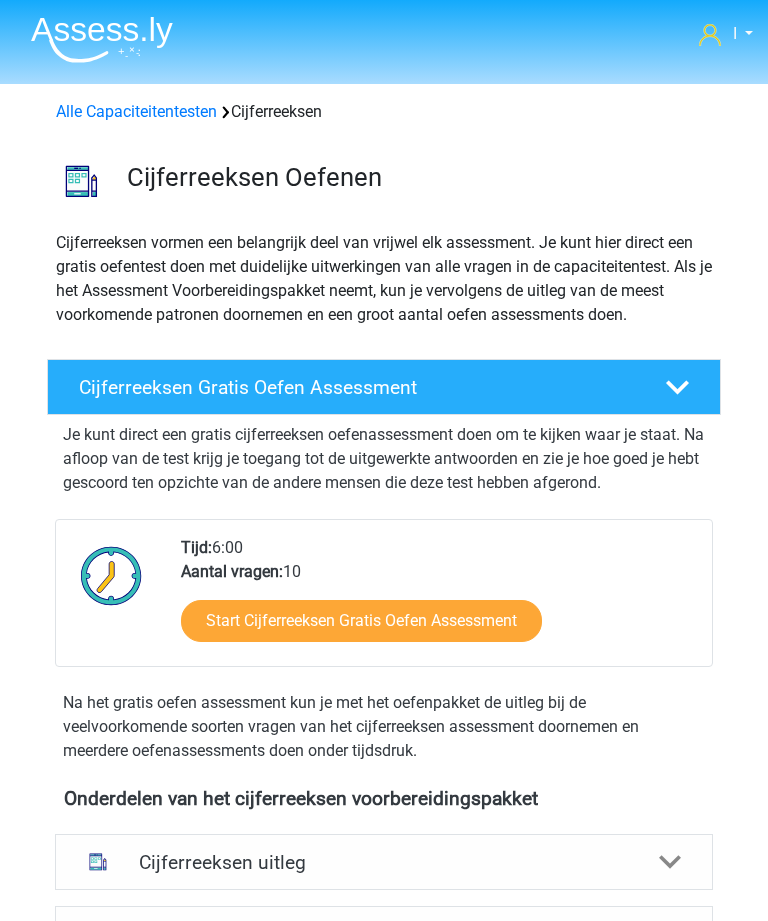 click on "Alle Capaciteitentesten" at bounding box center [136, 111] 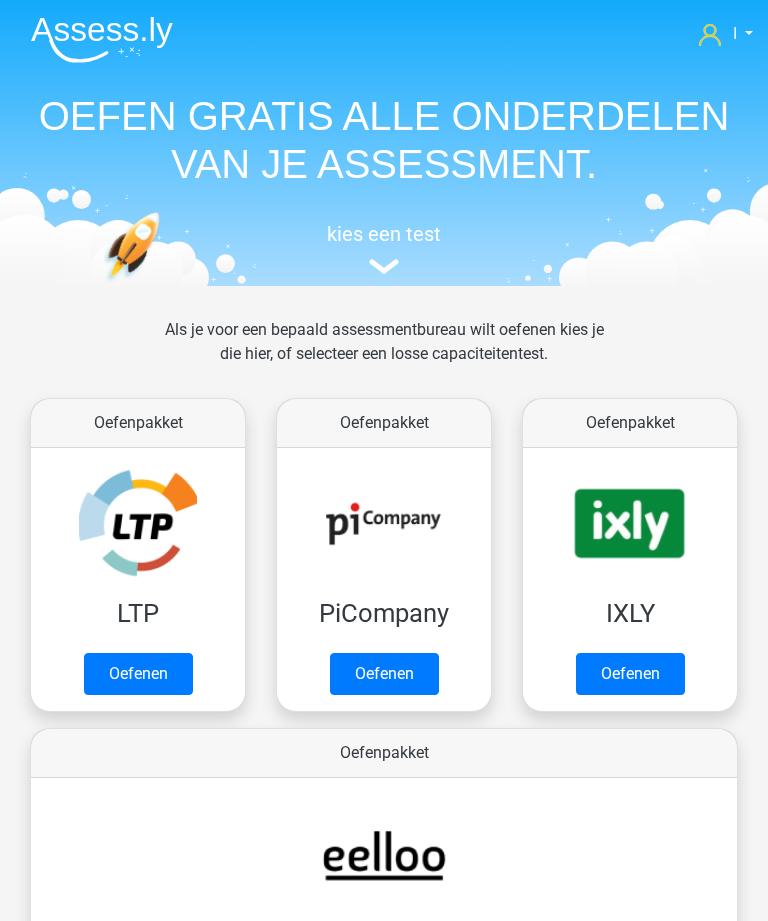 scroll, scrollTop: 1210, scrollLeft: 0, axis: vertical 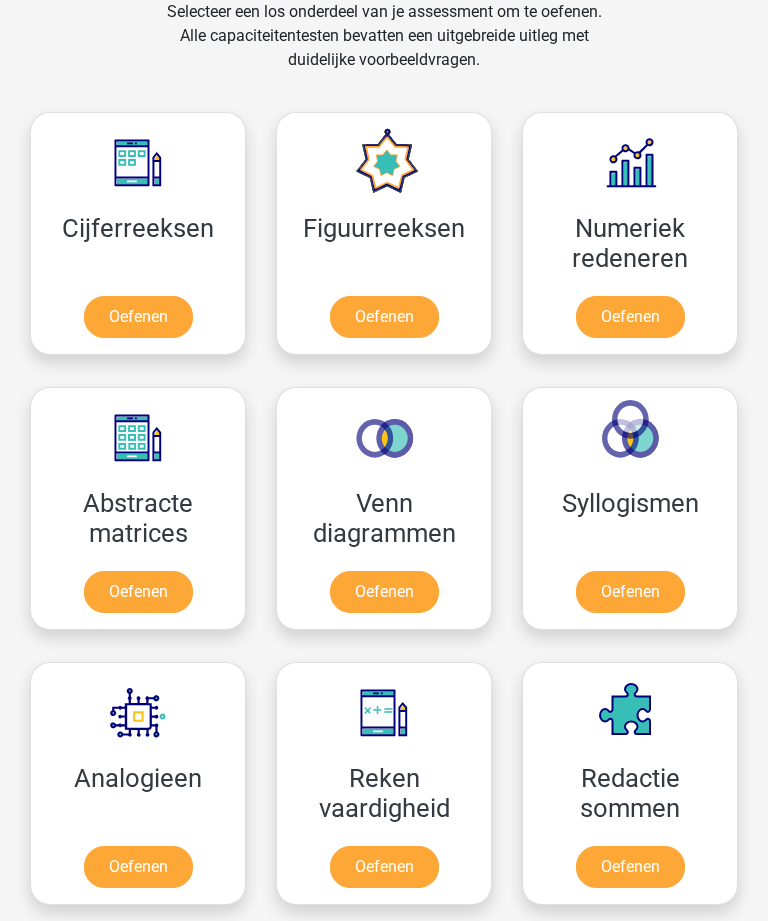 click on "Oefenen" at bounding box center [384, 317] 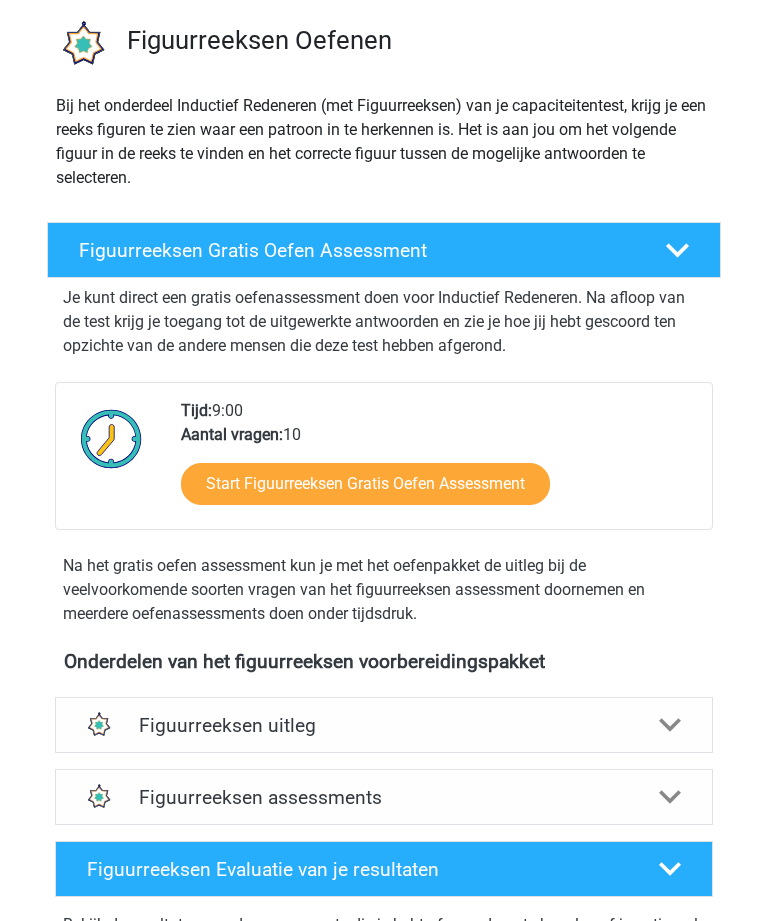 scroll, scrollTop: 0, scrollLeft: 0, axis: both 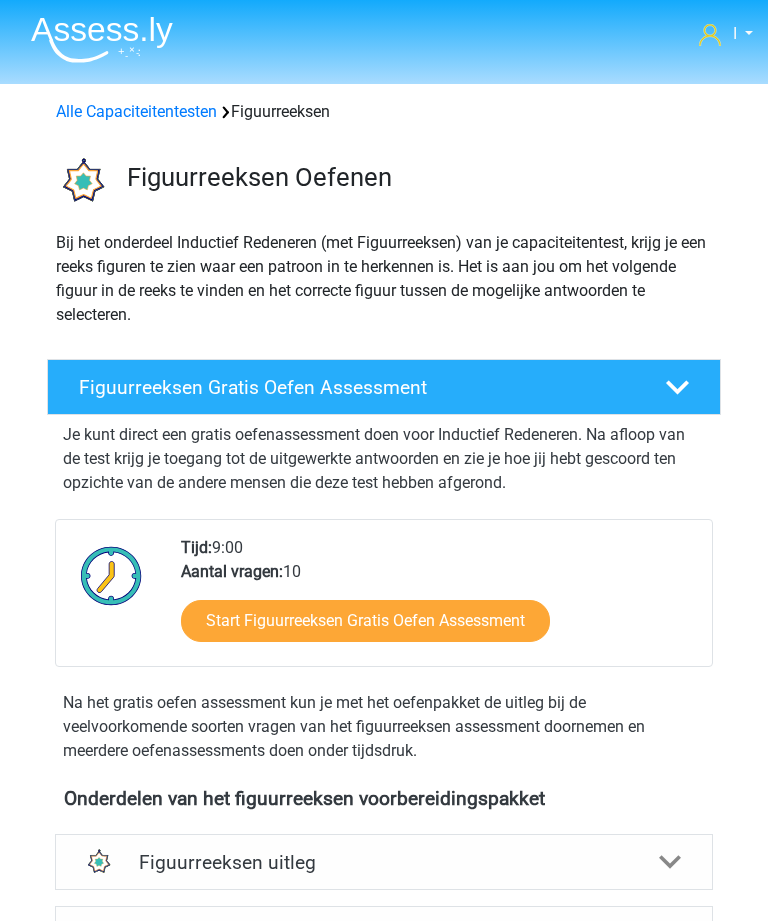 click on "Alle Capaciteitentesten
Figuurreeksen" at bounding box center [384, 108] 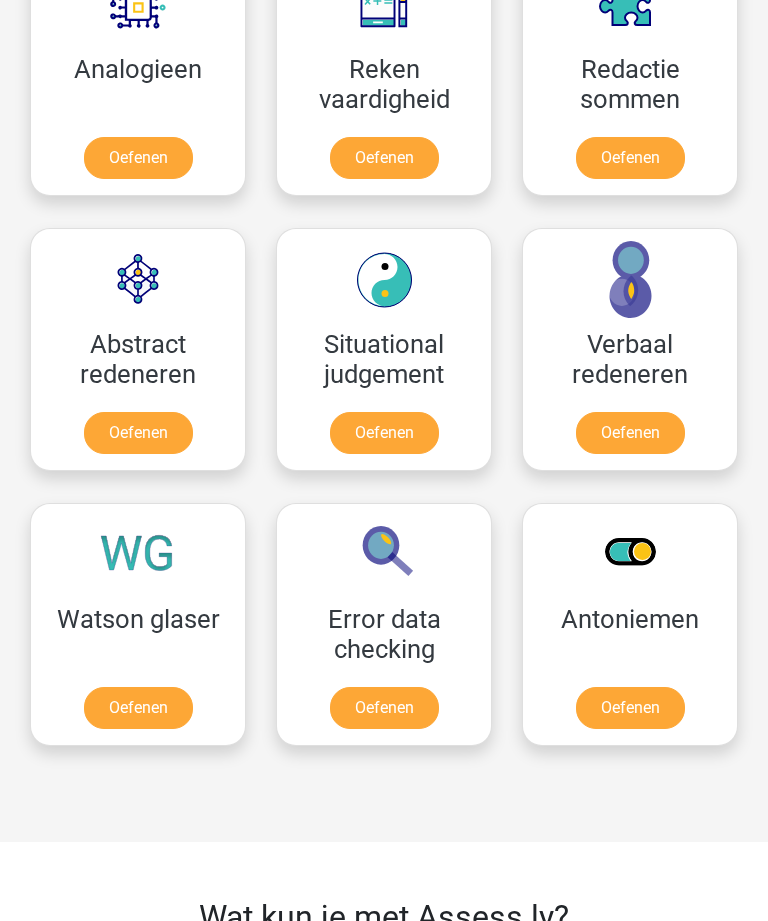 scroll, scrollTop: 1920, scrollLeft: 0, axis: vertical 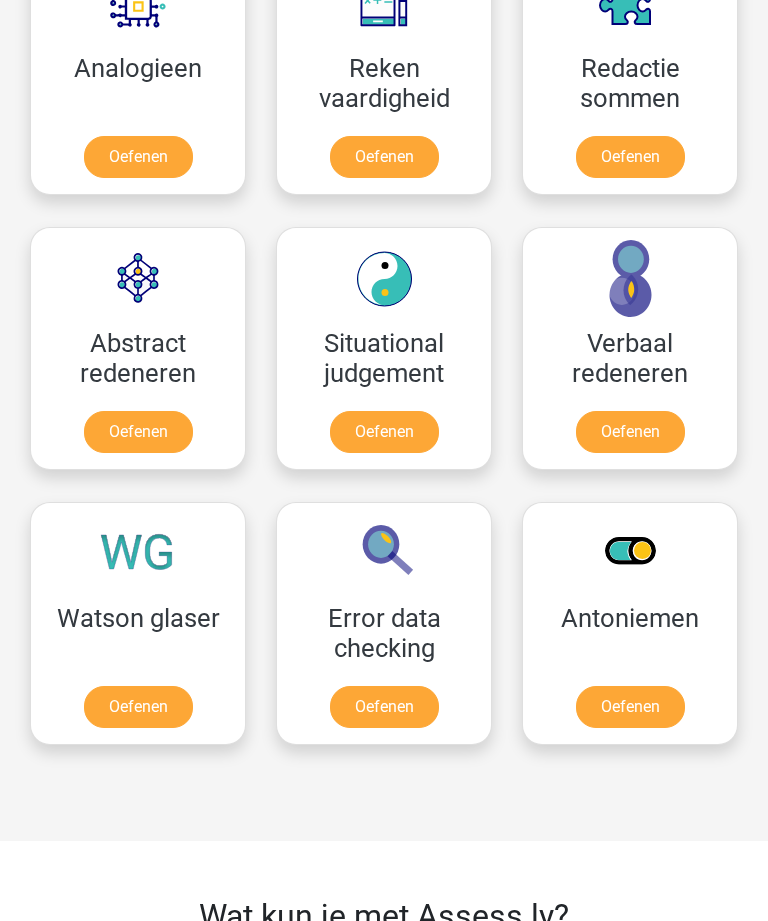 click on "Oefenen" at bounding box center [138, 432] 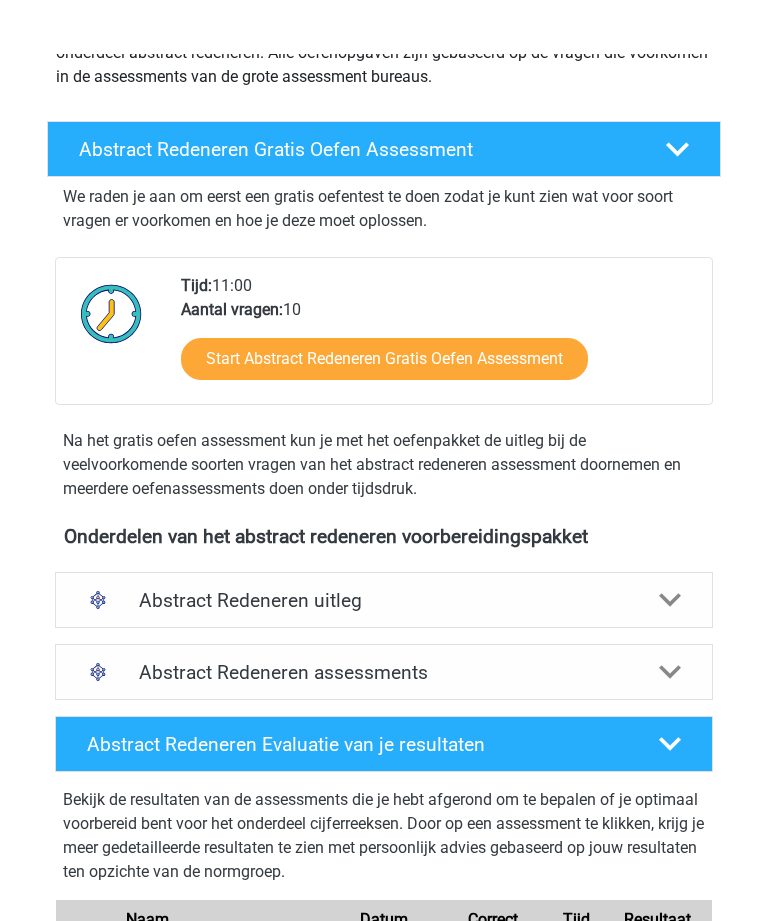 scroll, scrollTop: 213, scrollLeft: 0, axis: vertical 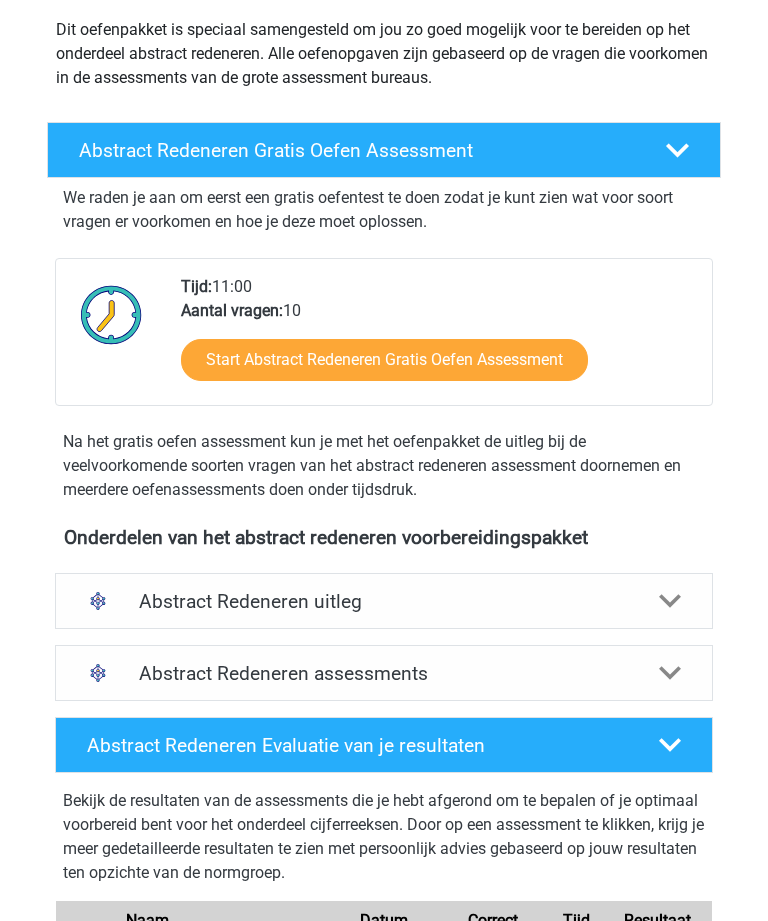 click at bounding box center (670, 601) 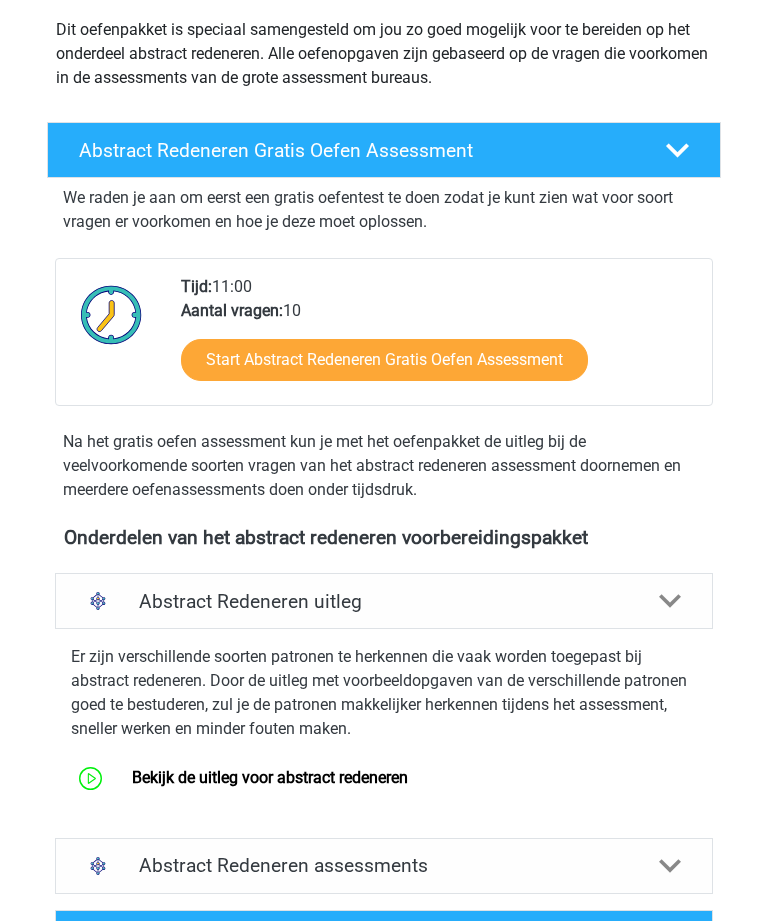click on "Bekijk de uitleg voor
abstract redeneren" at bounding box center [270, 777] 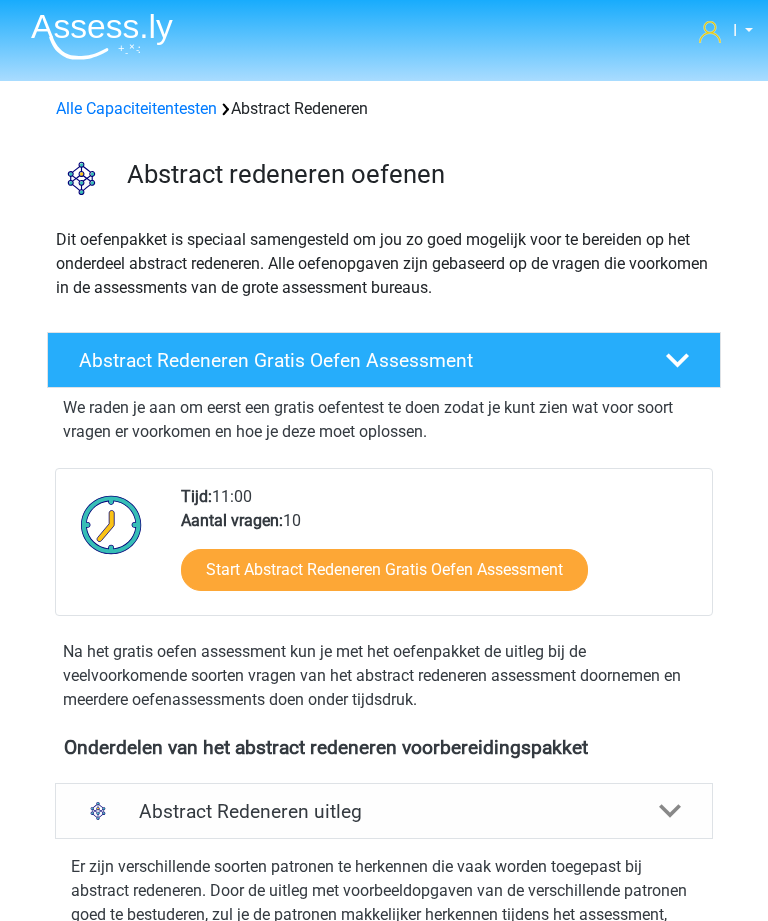scroll, scrollTop: 0, scrollLeft: 0, axis: both 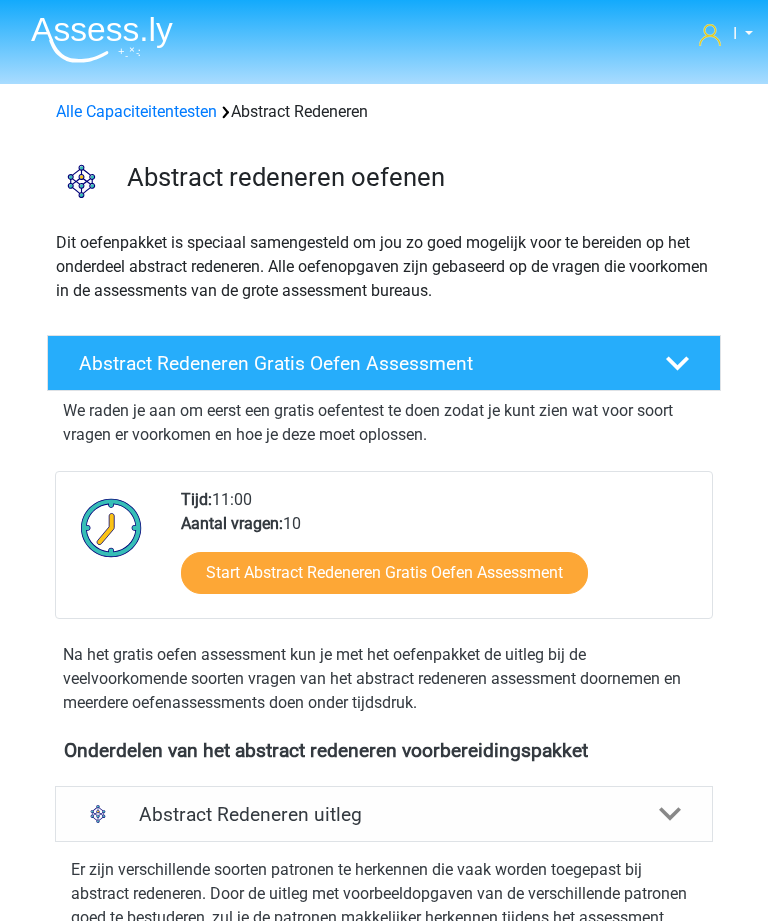 click on "Alle Capaciteitentesten" at bounding box center (136, 111) 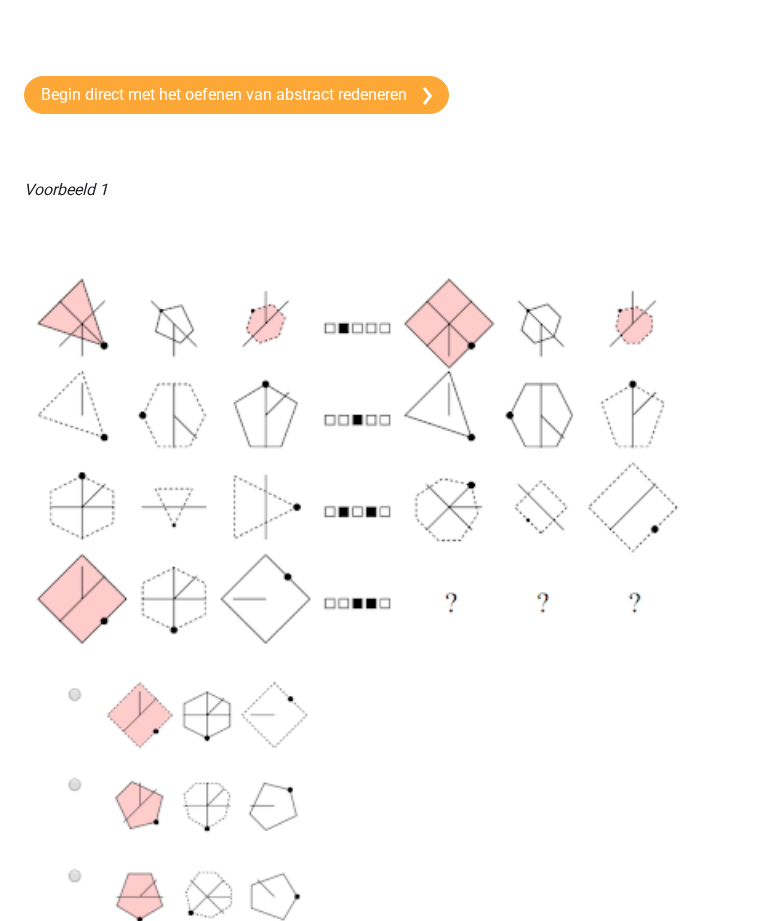 scroll, scrollTop: 0, scrollLeft: 0, axis: both 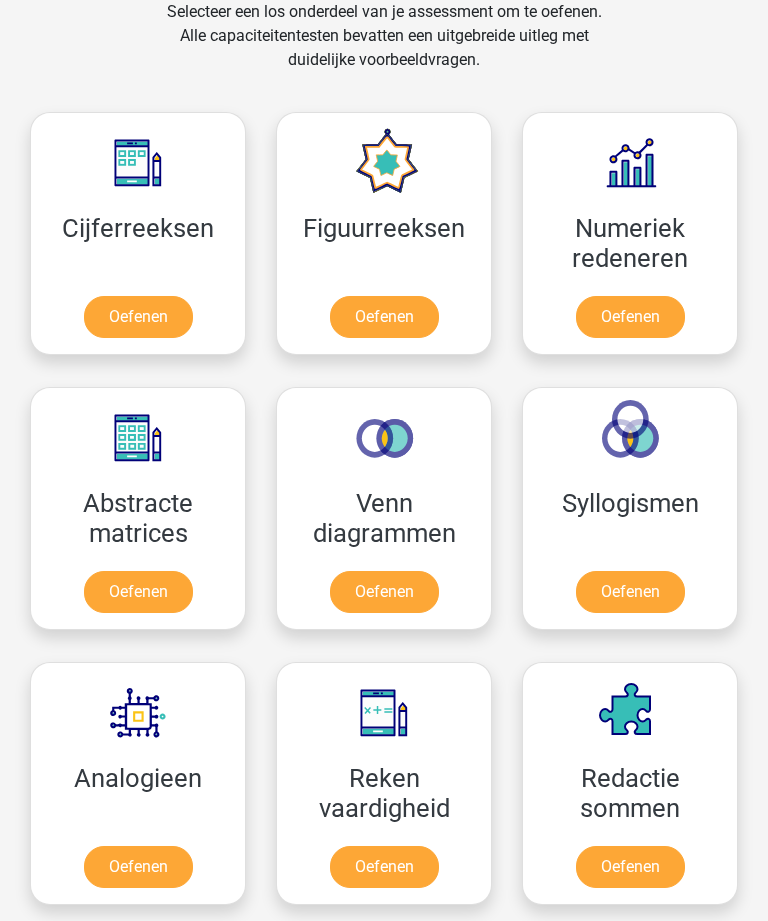 click on "Oefenen" at bounding box center (384, 317) 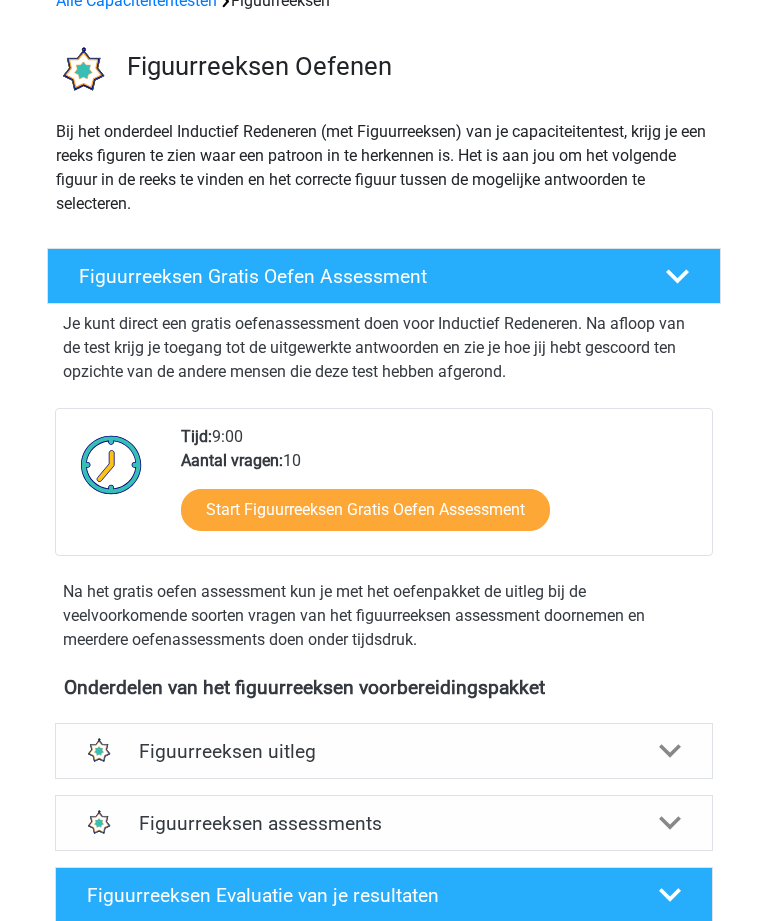 scroll, scrollTop: 0, scrollLeft: 0, axis: both 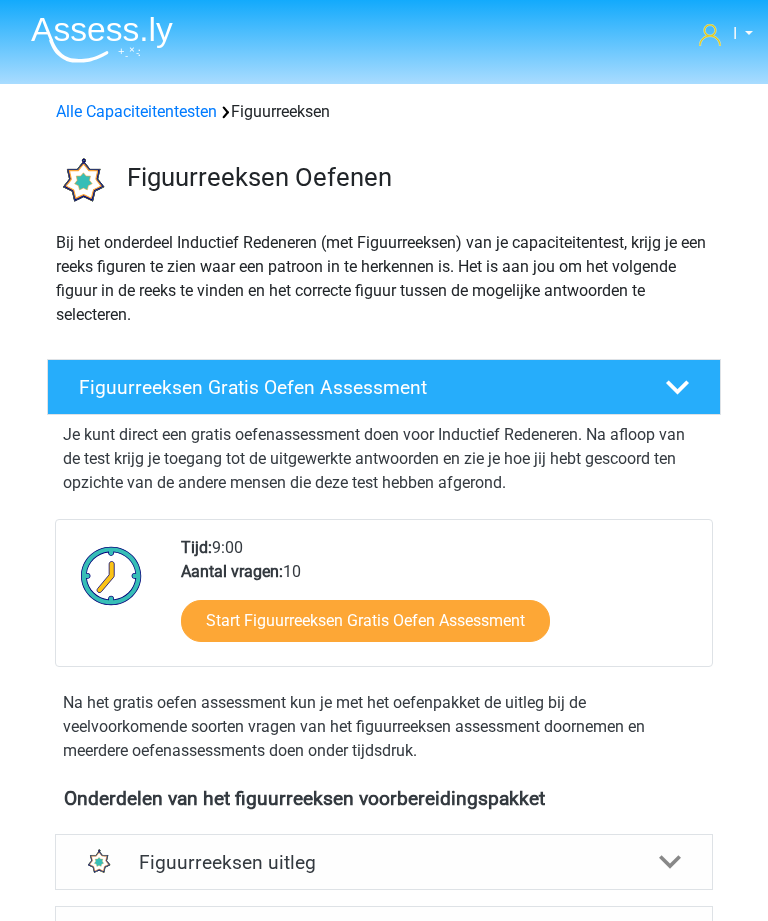 click on "Alle Capaciteitentesten" at bounding box center [136, 111] 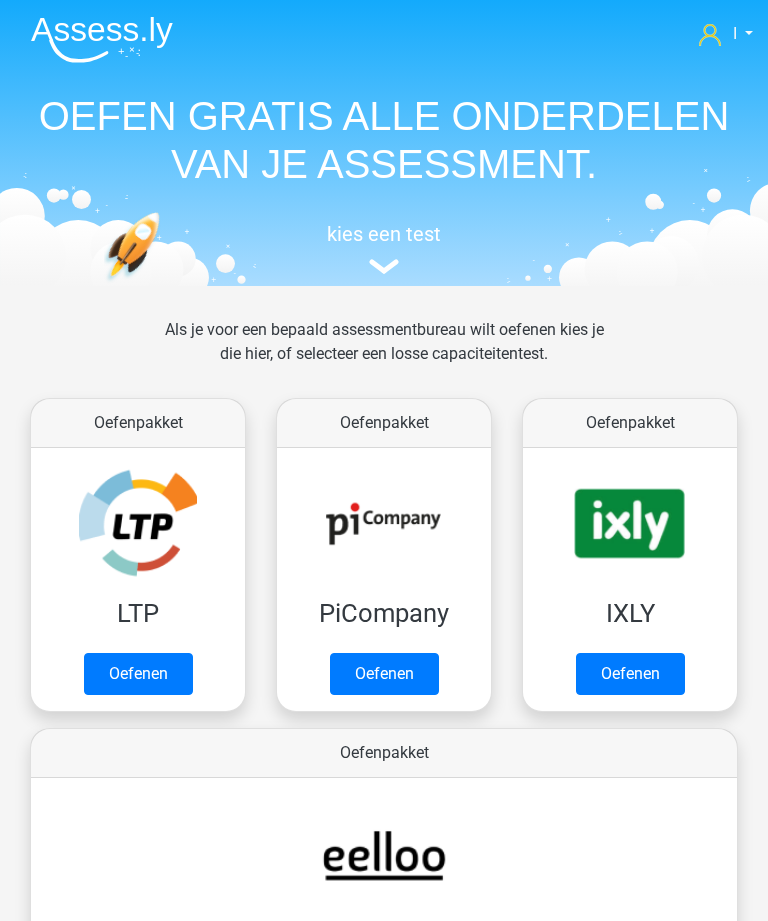 scroll, scrollTop: 1210, scrollLeft: 0, axis: vertical 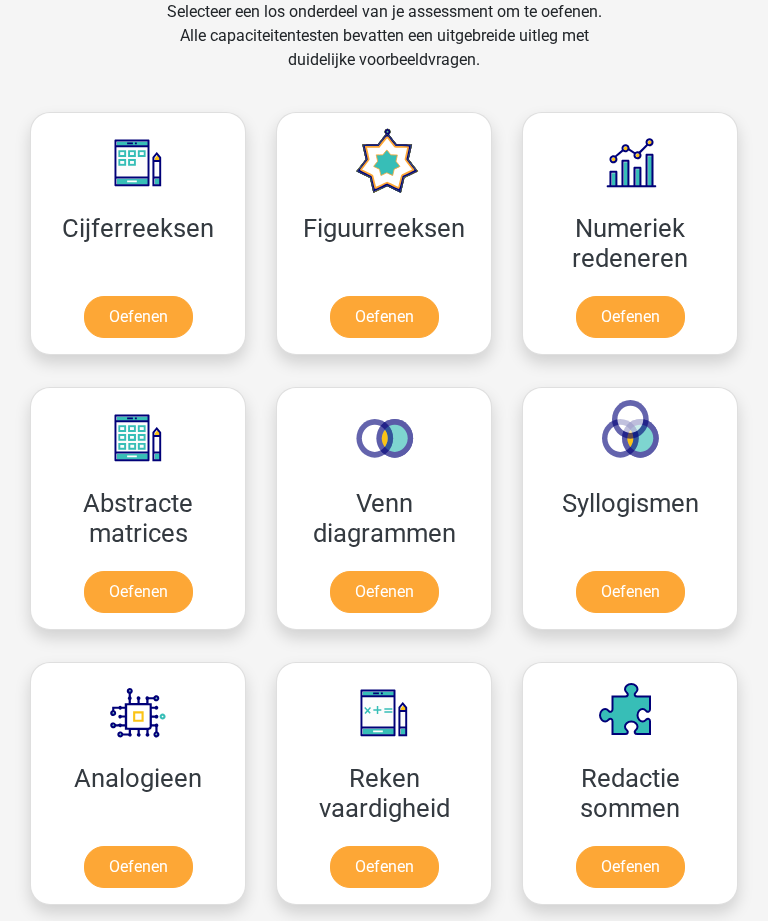 click on "Oefenen" at bounding box center [138, 592] 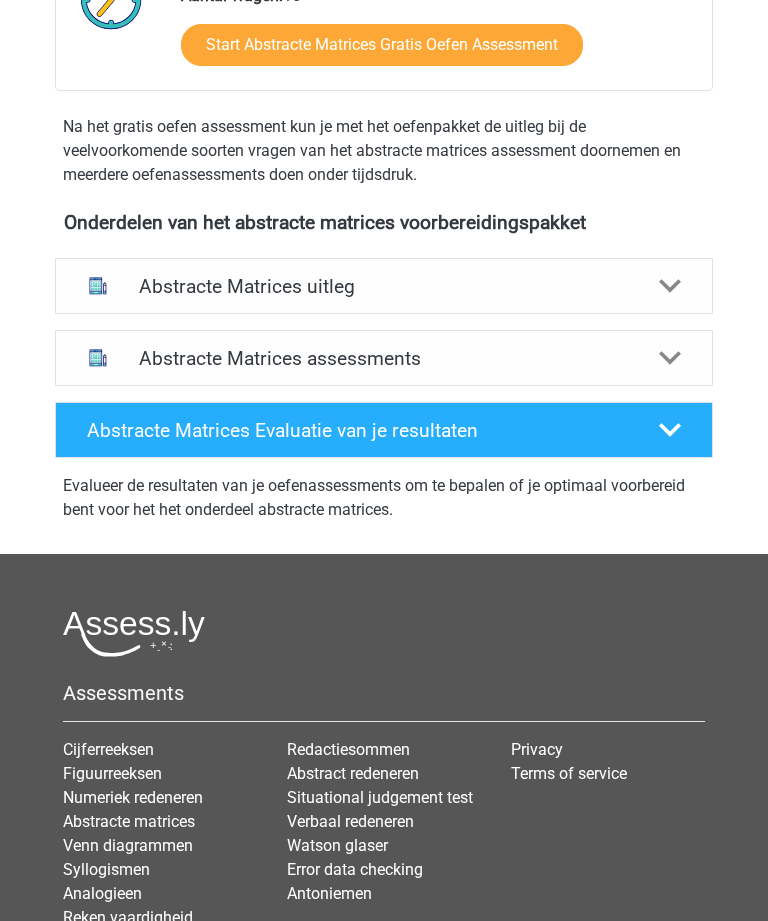 scroll, scrollTop: 569, scrollLeft: 0, axis: vertical 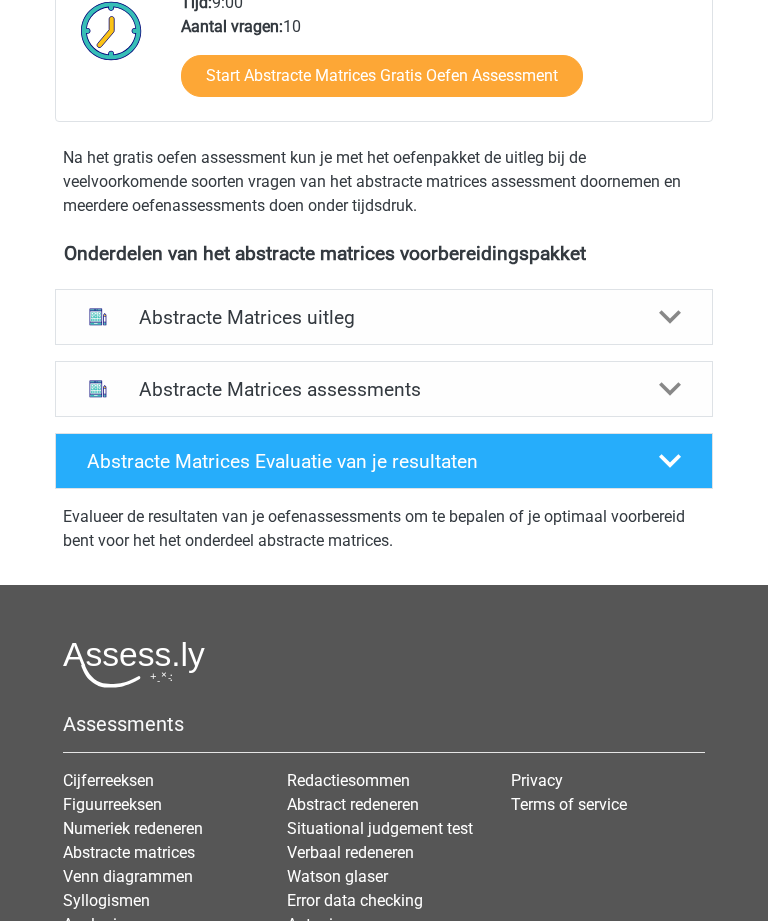 click 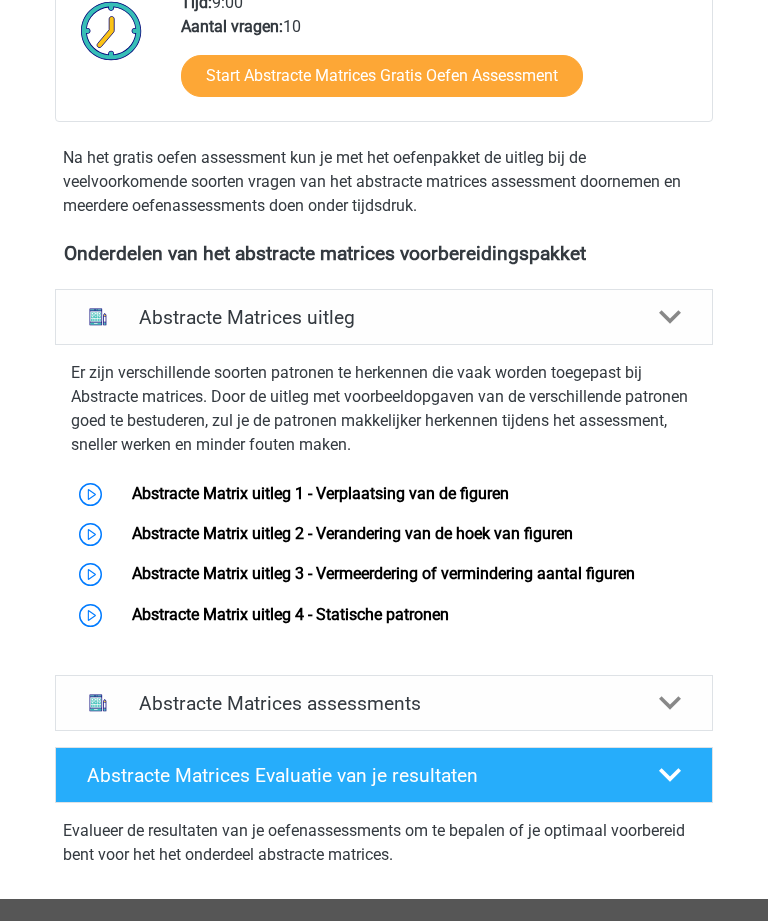 click on "Abstracte Matrix uitleg 1 - Verplaatsing van de figuren" at bounding box center [320, 493] 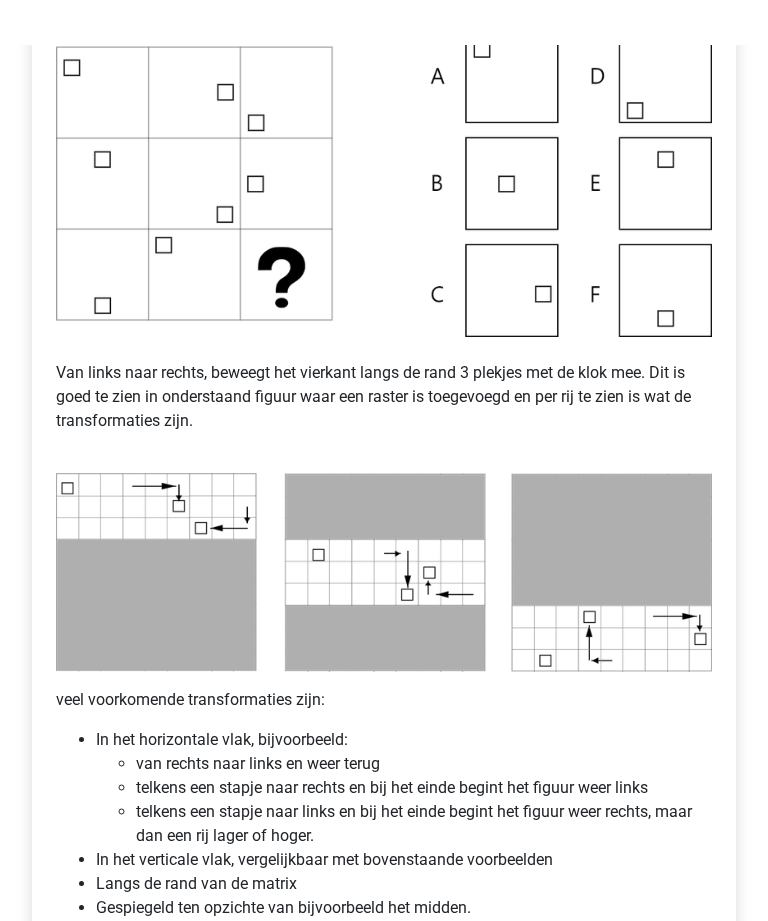 scroll, scrollTop: 0, scrollLeft: 0, axis: both 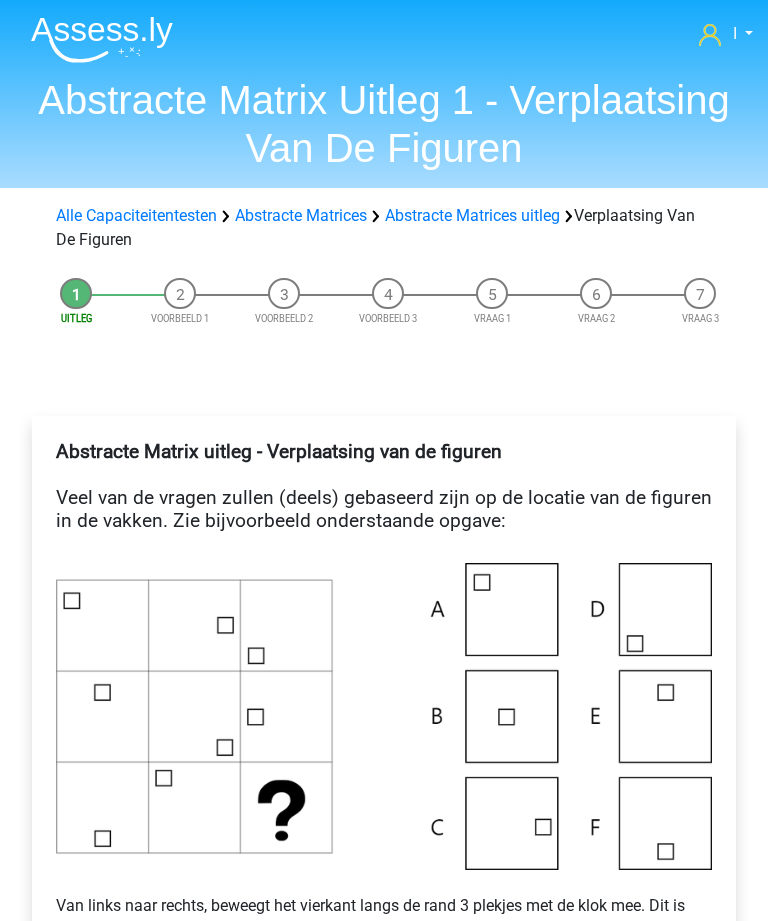 click on "Alle Capaciteitentesten" at bounding box center (136, 215) 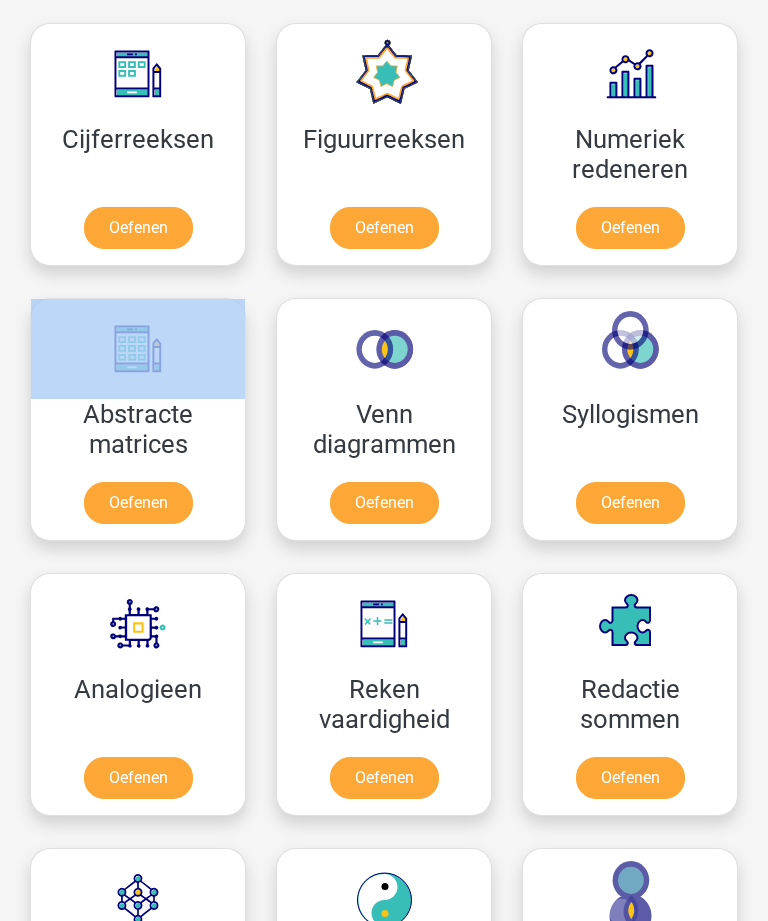 scroll, scrollTop: 1257, scrollLeft: 0, axis: vertical 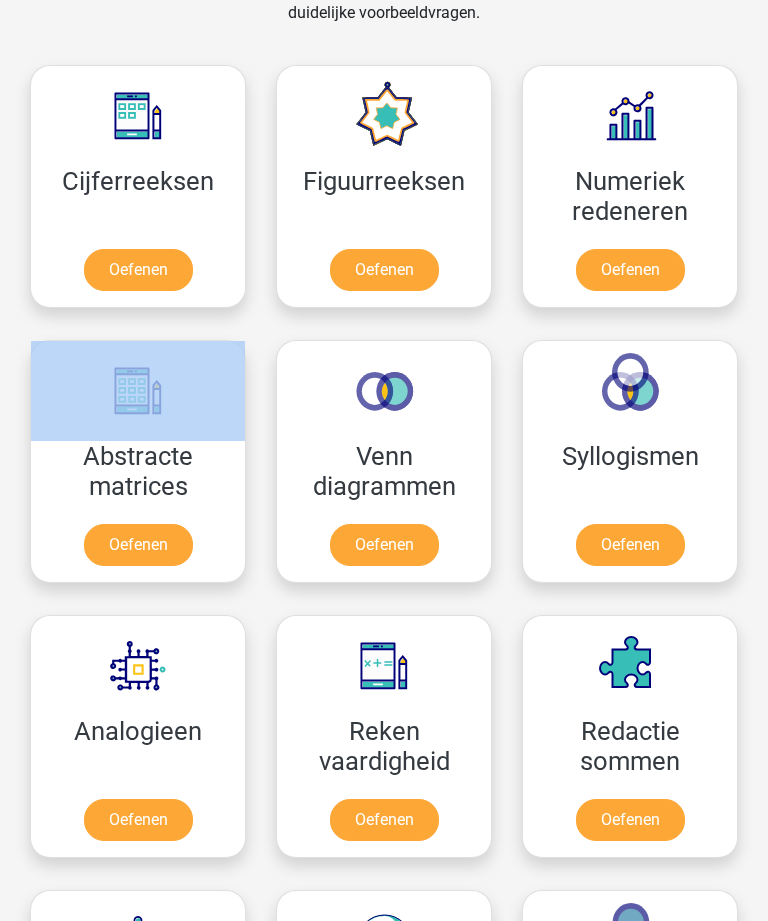click on "Oefenen" at bounding box center (630, 270) 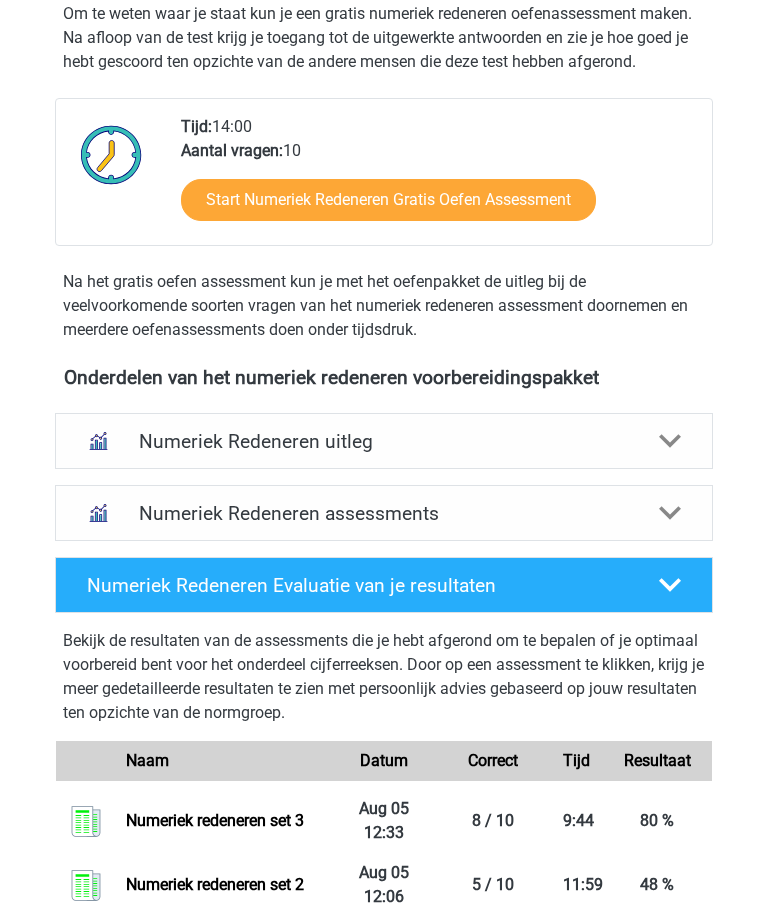 scroll, scrollTop: 468, scrollLeft: 0, axis: vertical 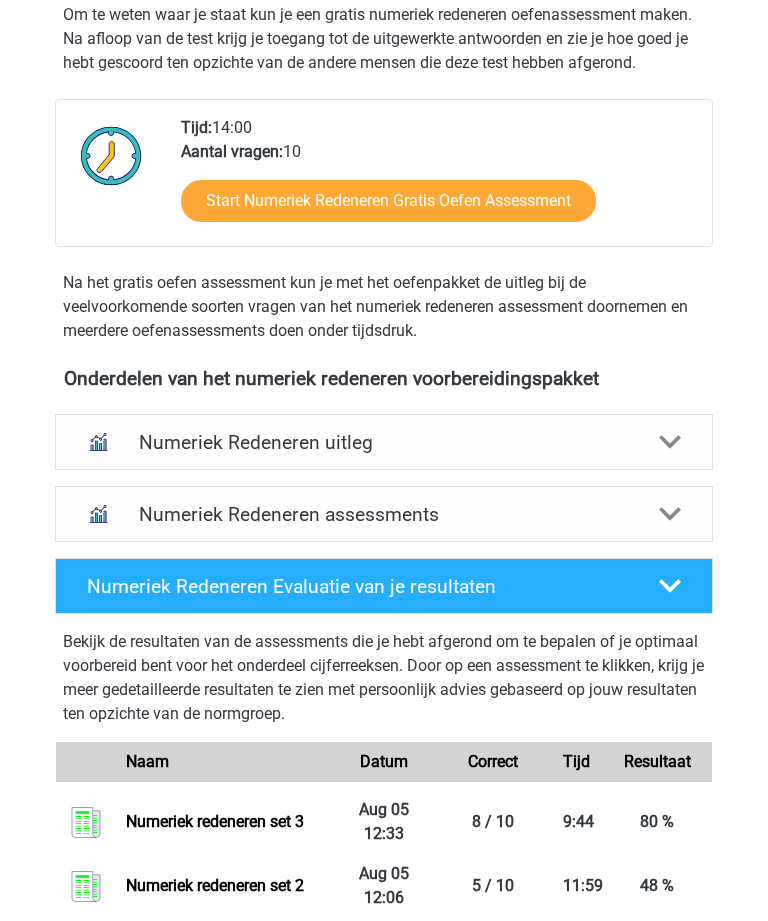 click 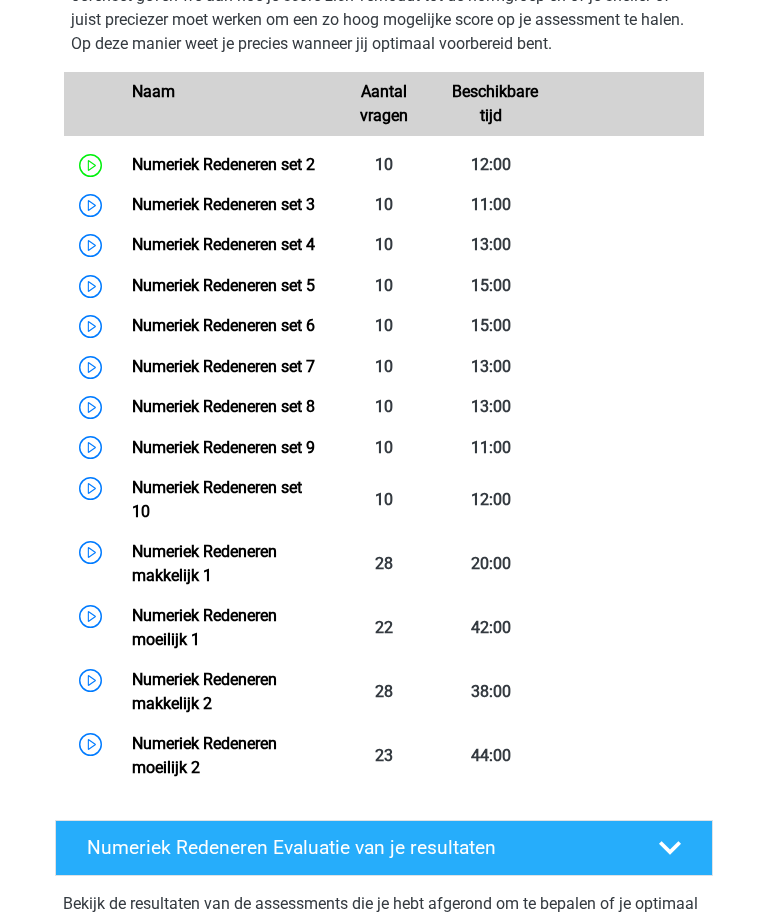 scroll, scrollTop: 1060, scrollLeft: 0, axis: vertical 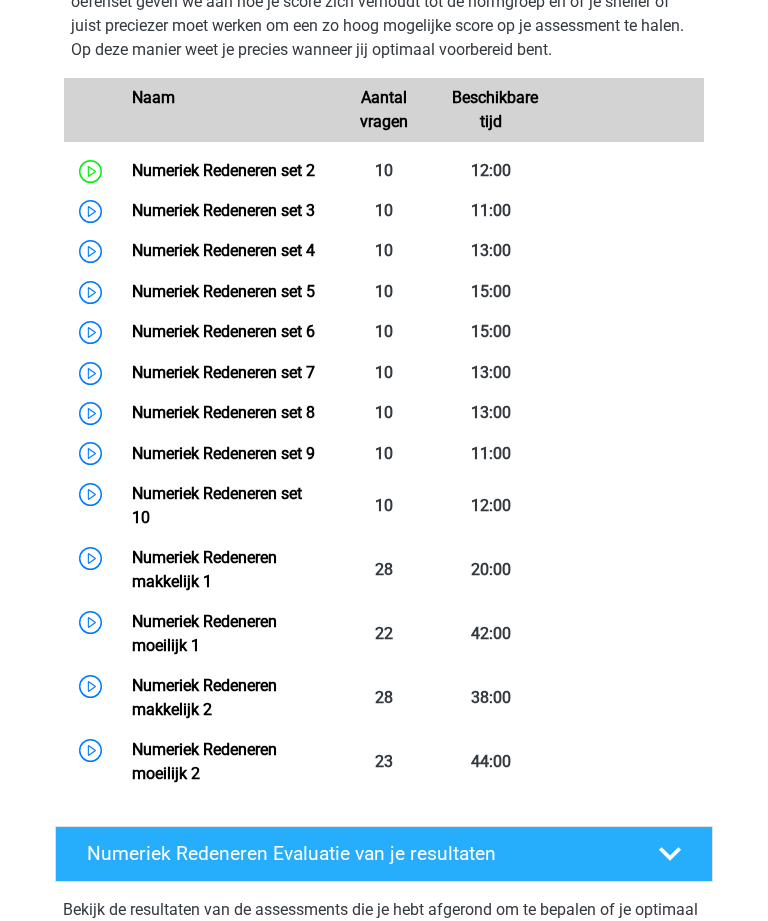 click on "Numeriek Redeneren
Gratis Oefen Assessment
Om te weten waar je staat kun je een gratis numeriek redeneren oefenassessment maken. Na afloop van de test krijg je toegang tot de uitgewerkte antwoorden en zie je hoe goed je hebt gescoord ten opzichte van de andere mensen die deze test hebben afgerond.
Tijd:  14:00
10" at bounding box center [384, 302] 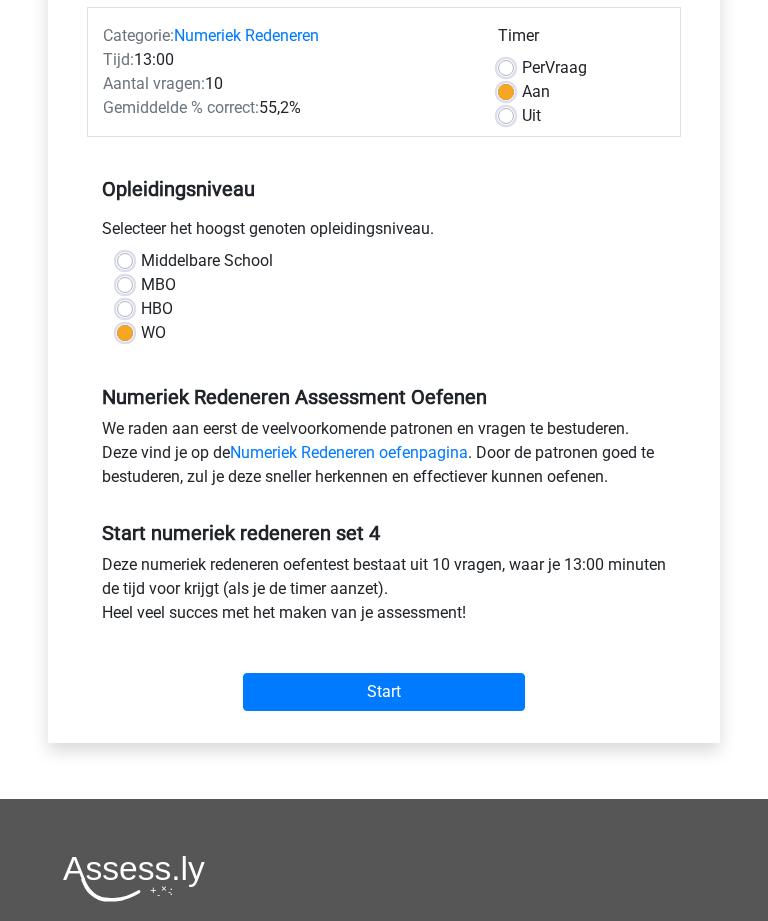 scroll, scrollTop: 252, scrollLeft: 0, axis: vertical 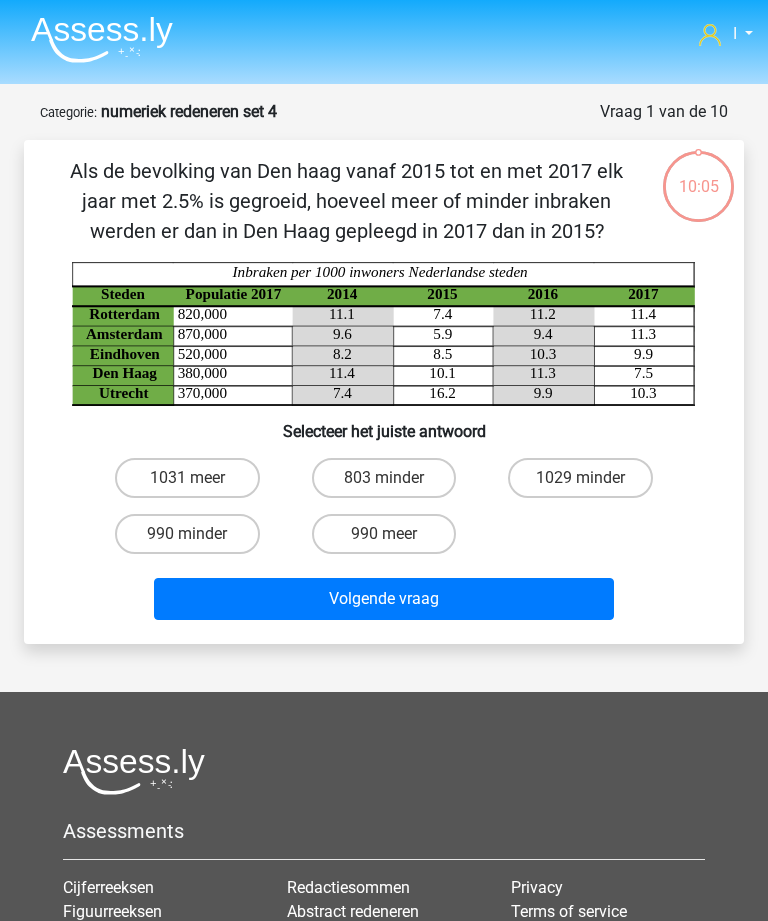click on "803 minder" at bounding box center [384, 478] 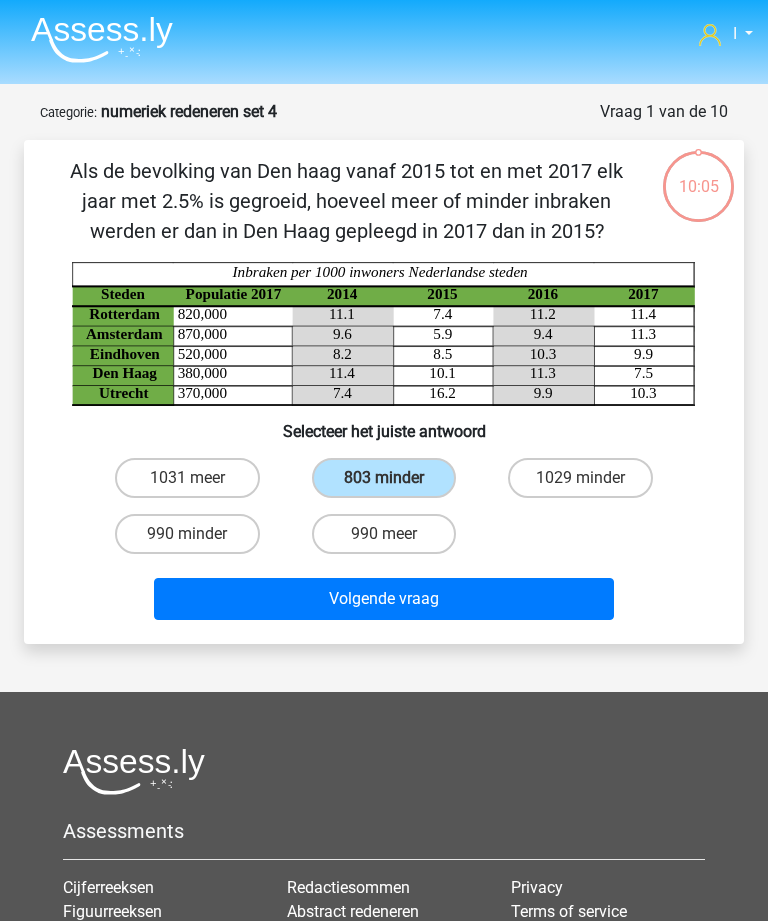 click on "Volgende vraag" at bounding box center (383, 599) 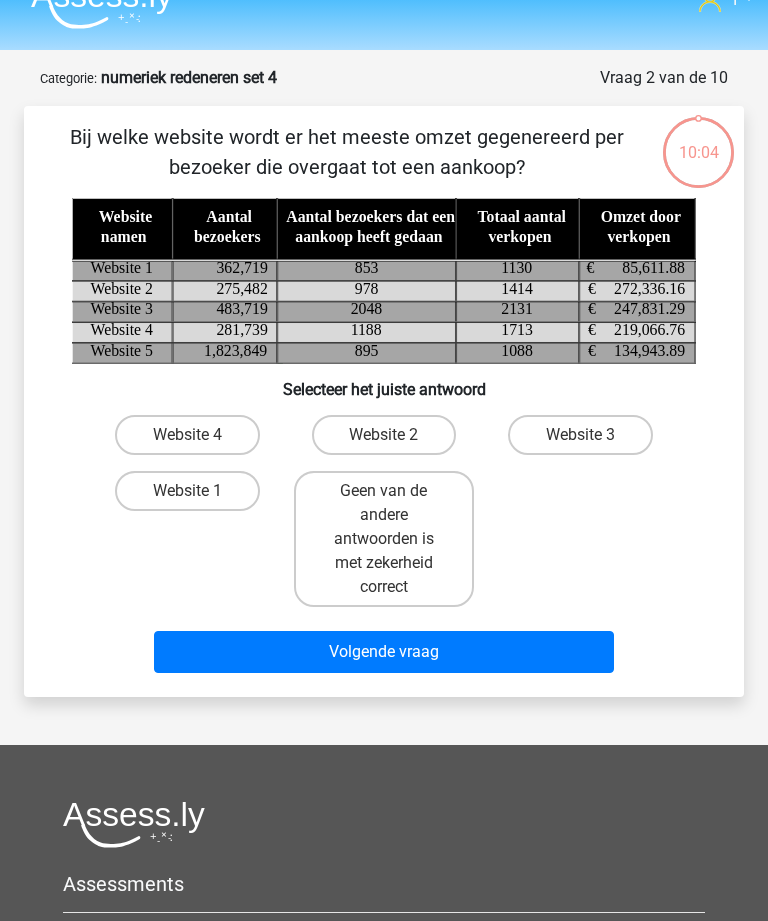 scroll, scrollTop: 100, scrollLeft: 0, axis: vertical 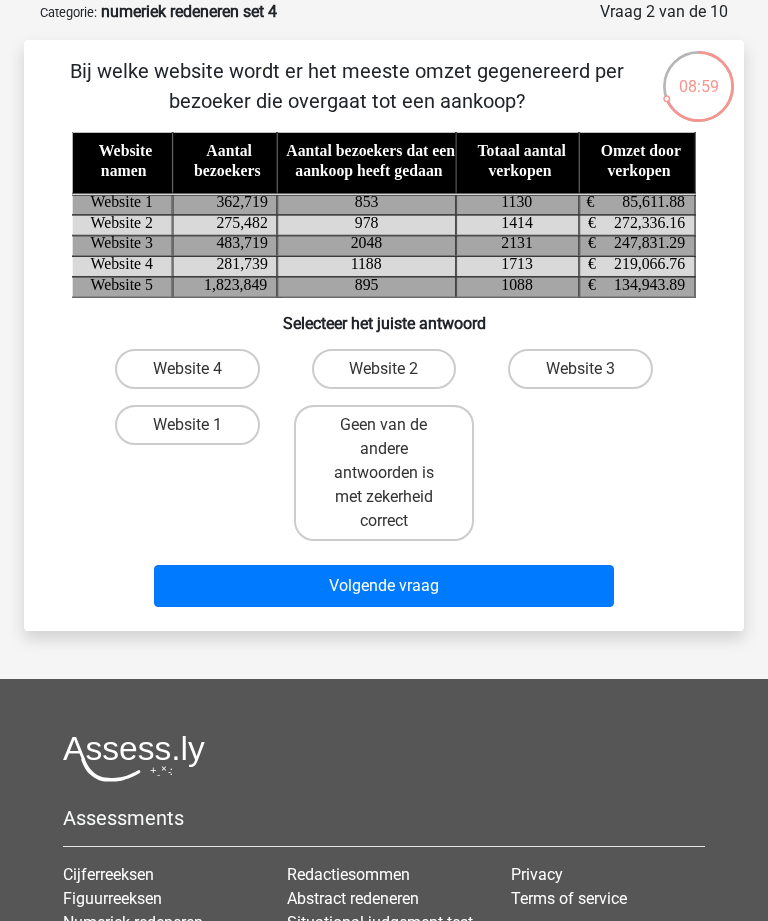 click on "Website 2" at bounding box center (384, 369) 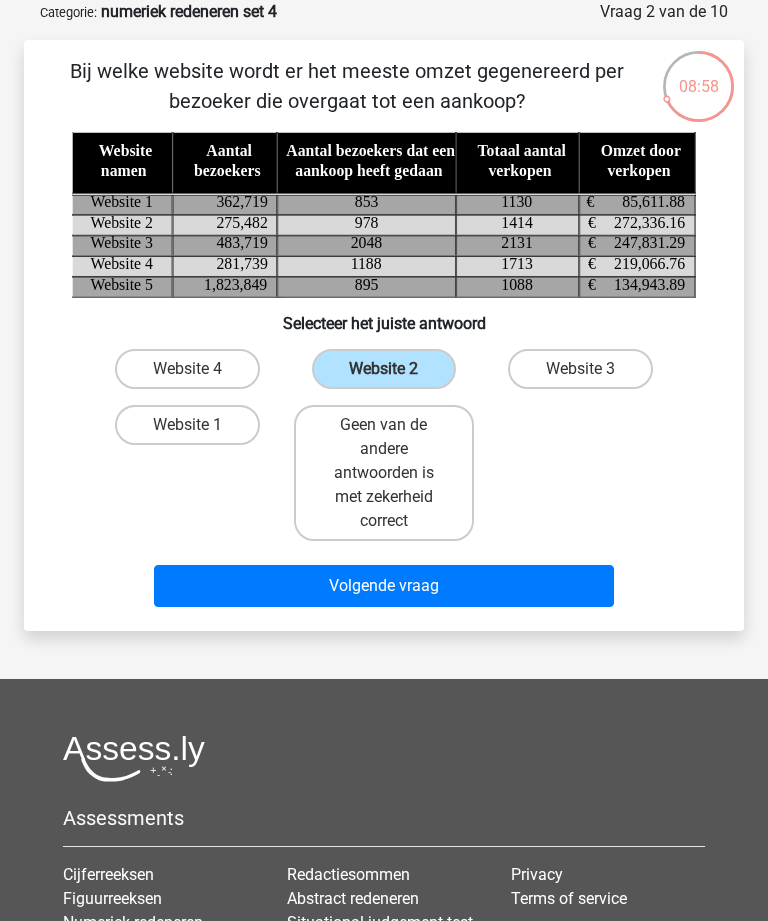 click on "Volgende vraag" at bounding box center (383, 586) 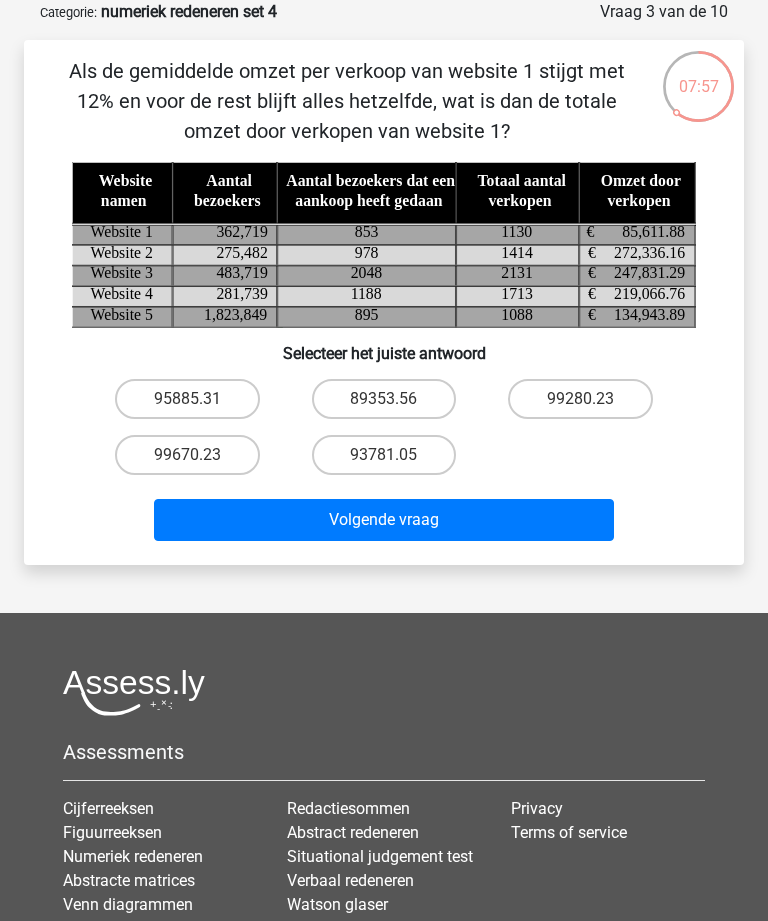 click on "95885.31" at bounding box center (187, 399) 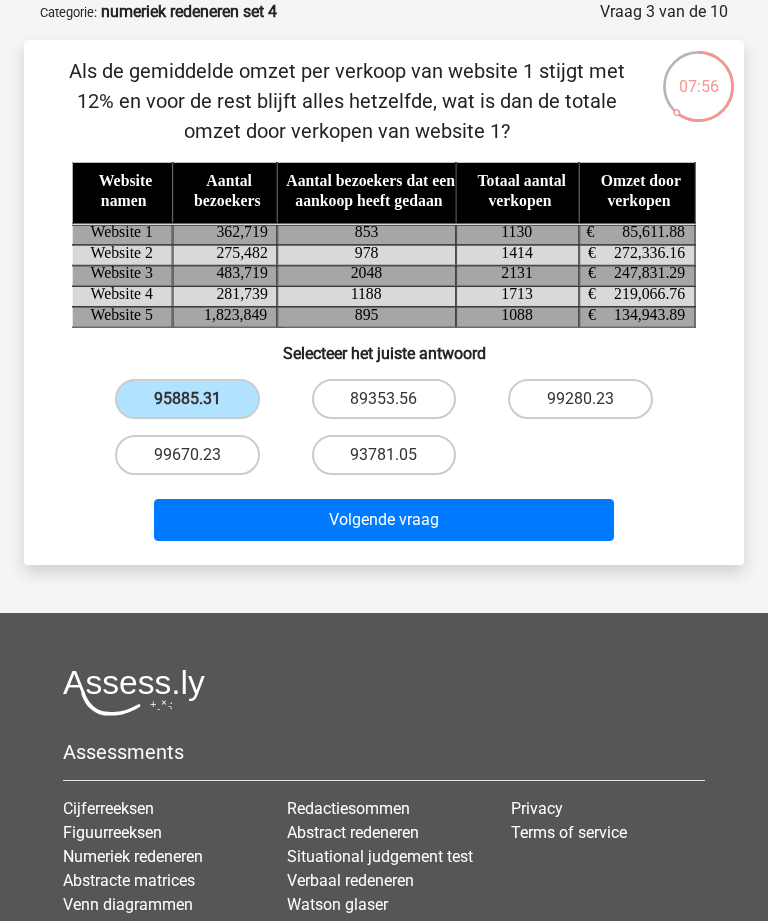 click on "Volgende vraag" at bounding box center (383, 520) 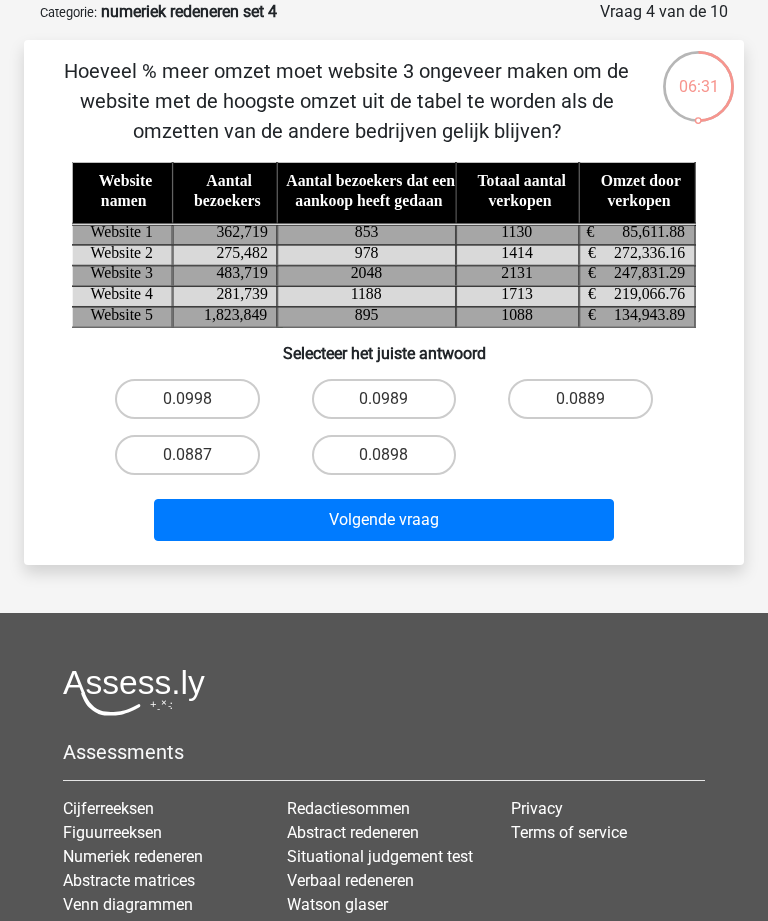 click on "0.0989" at bounding box center [384, 399] 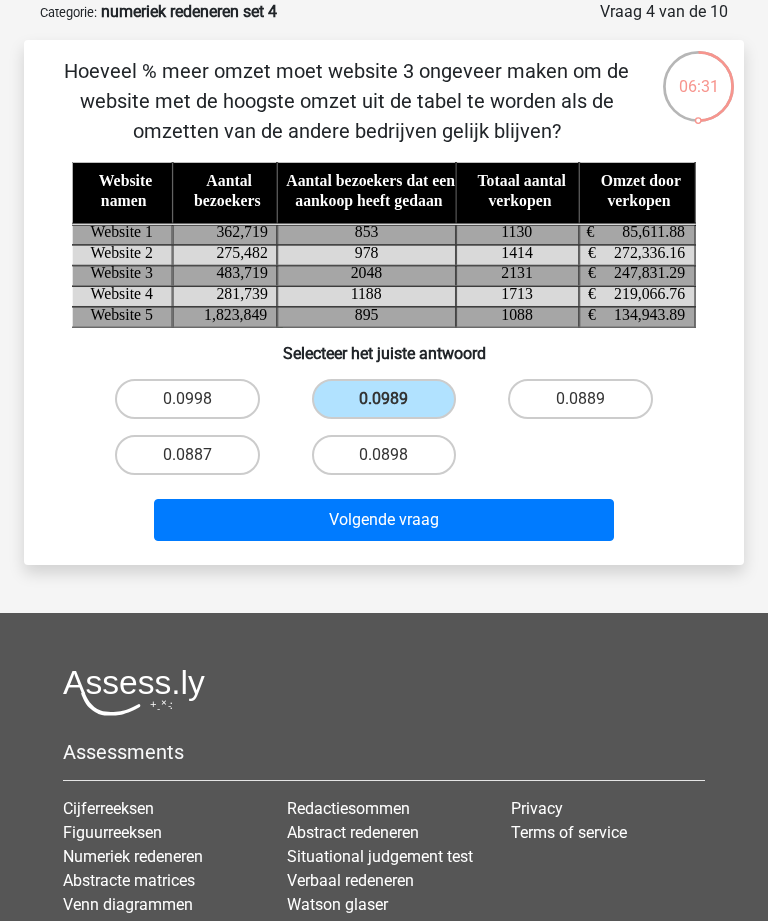 click on "Volgende vraag" at bounding box center [383, 520] 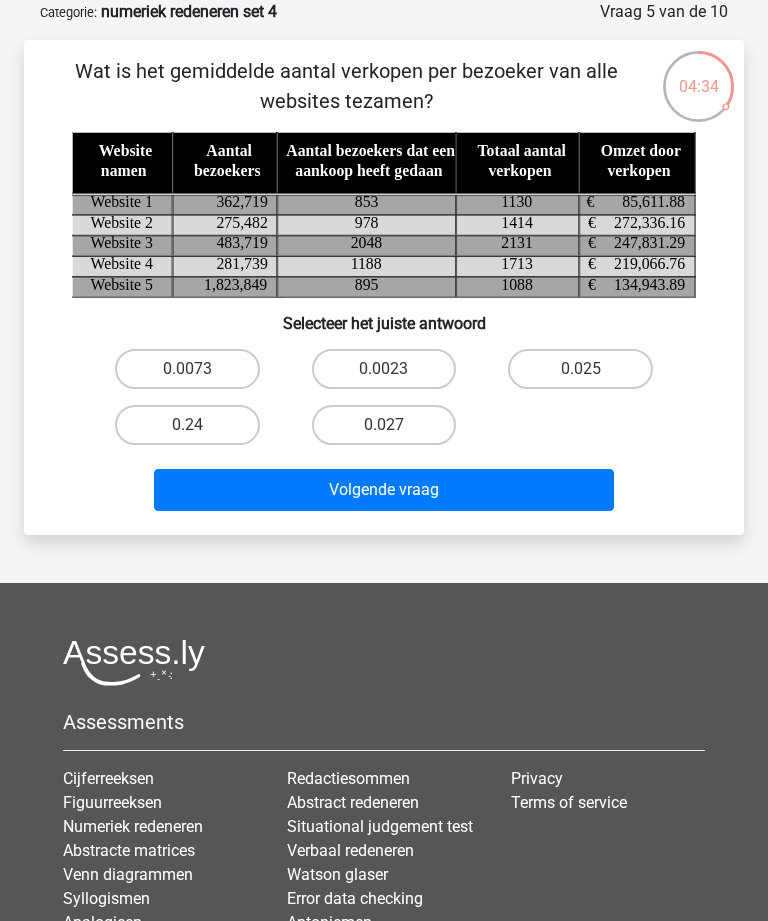 click on "0.0023" at bounding box center (384, 369) 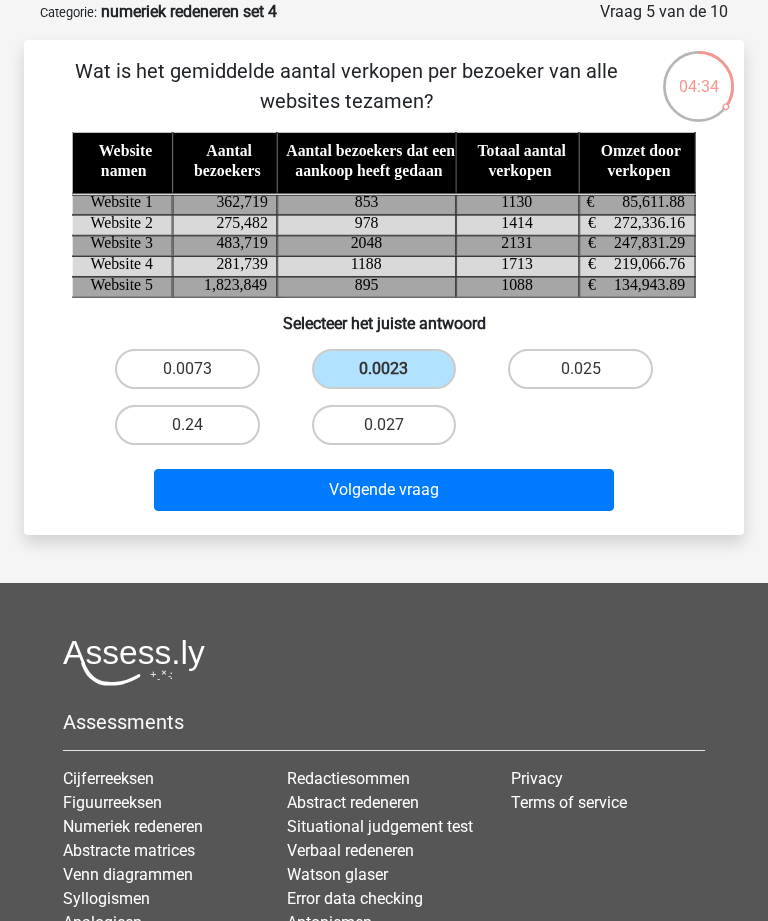 click on "Volgende vraag" at bounding box center [383, 490] 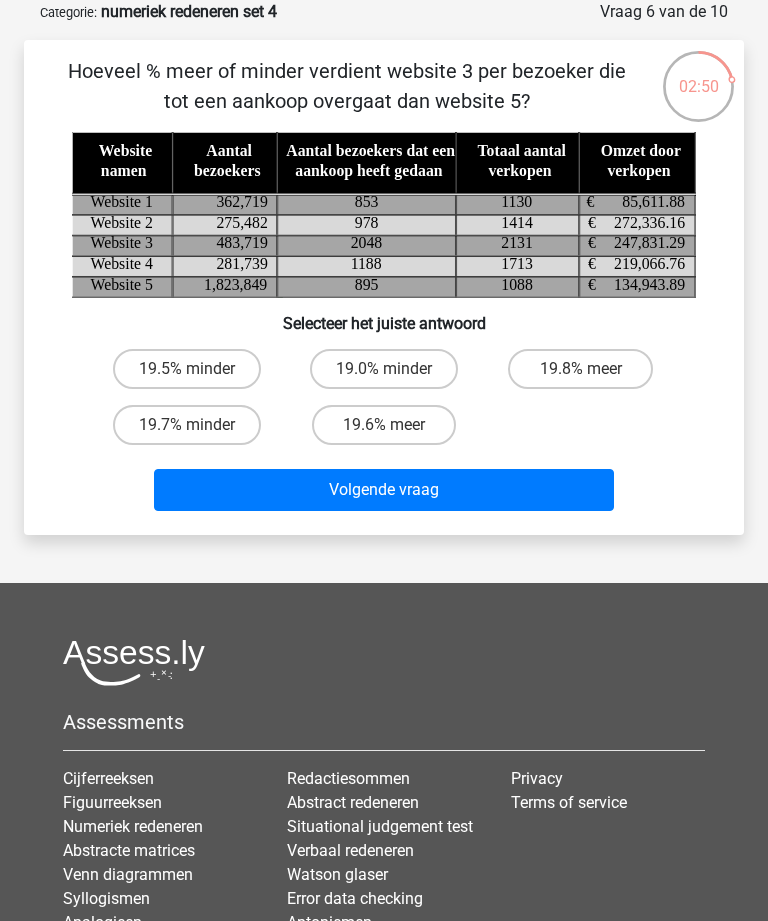 click on "19.7% minder" at bounding box center (187, 425) 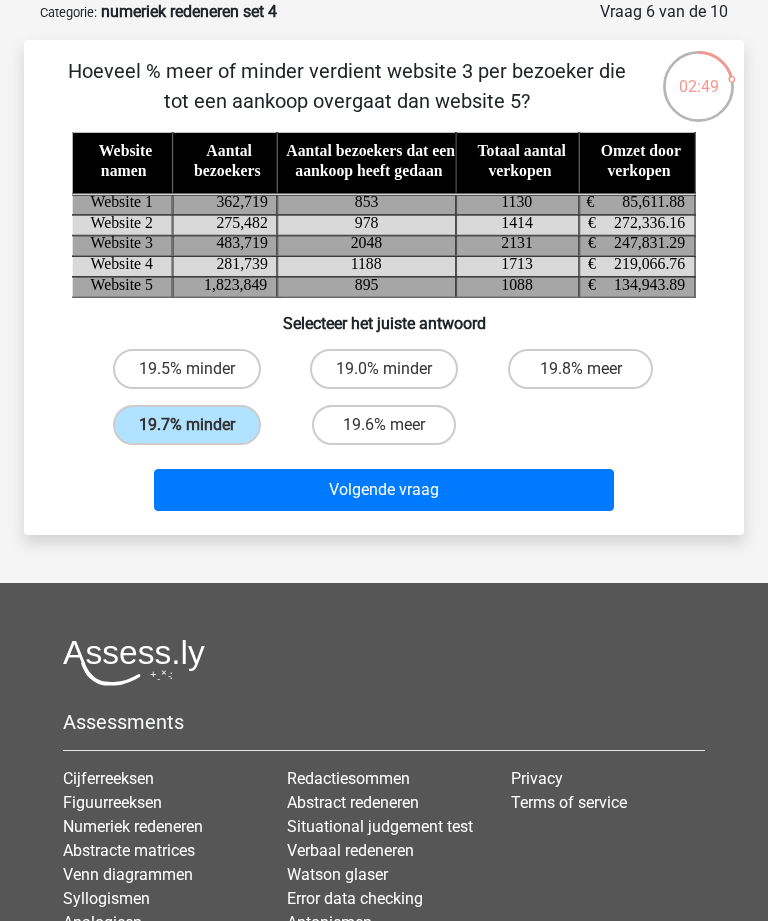 click on "Volgende vraag" at bounding box center (383, 490) 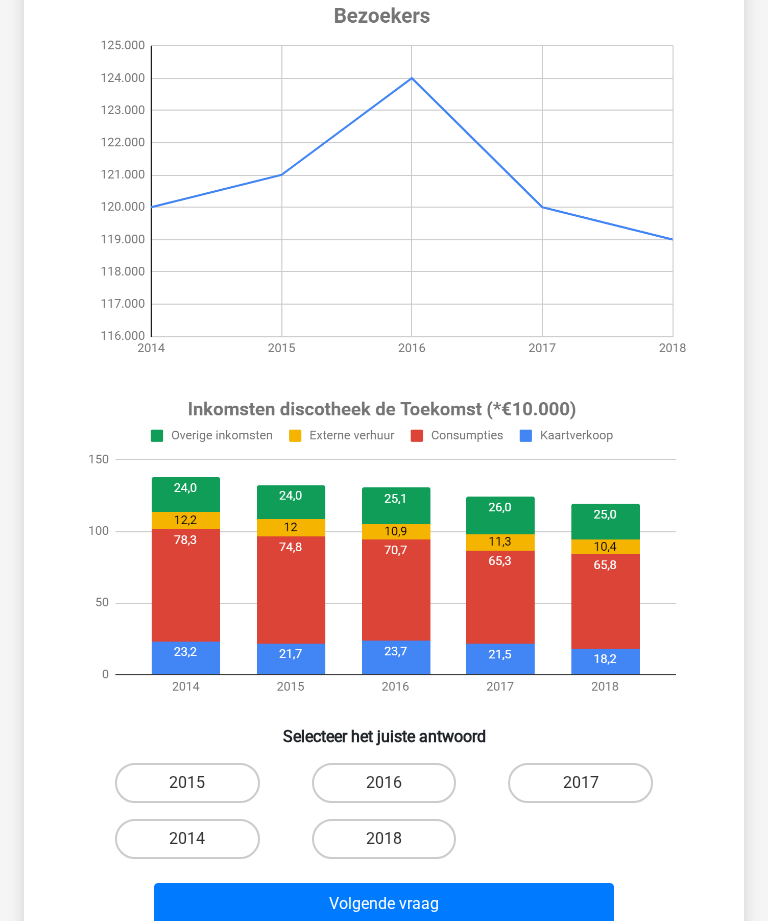 scroll, scrollTop: 246, scrollLeft: 0, axis: vertical 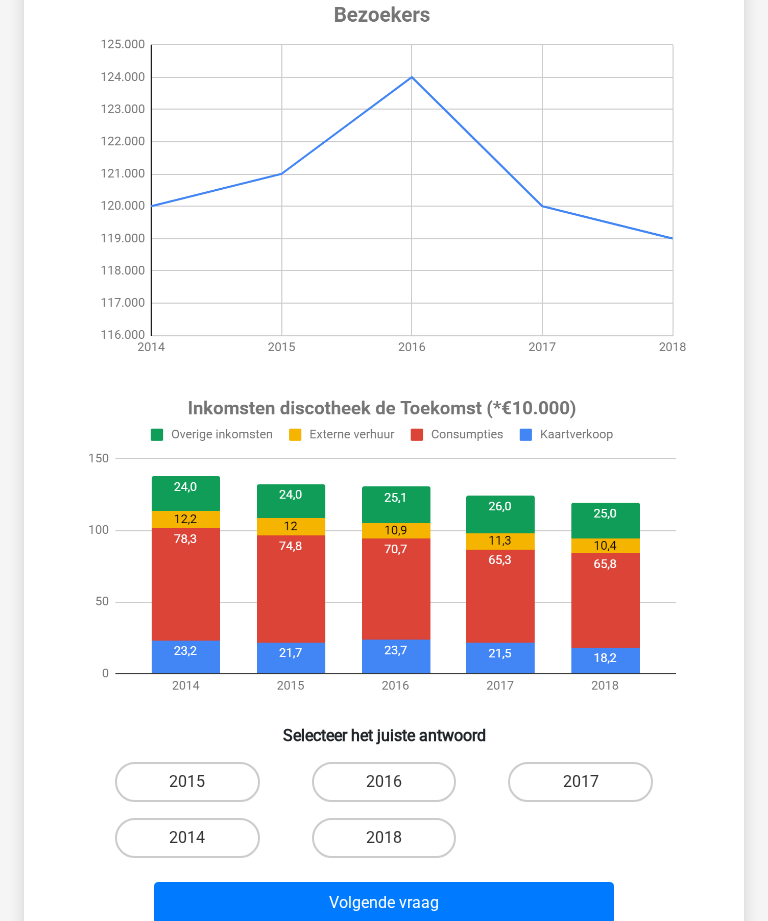 click on "2014" at bounding box center [187, 838] 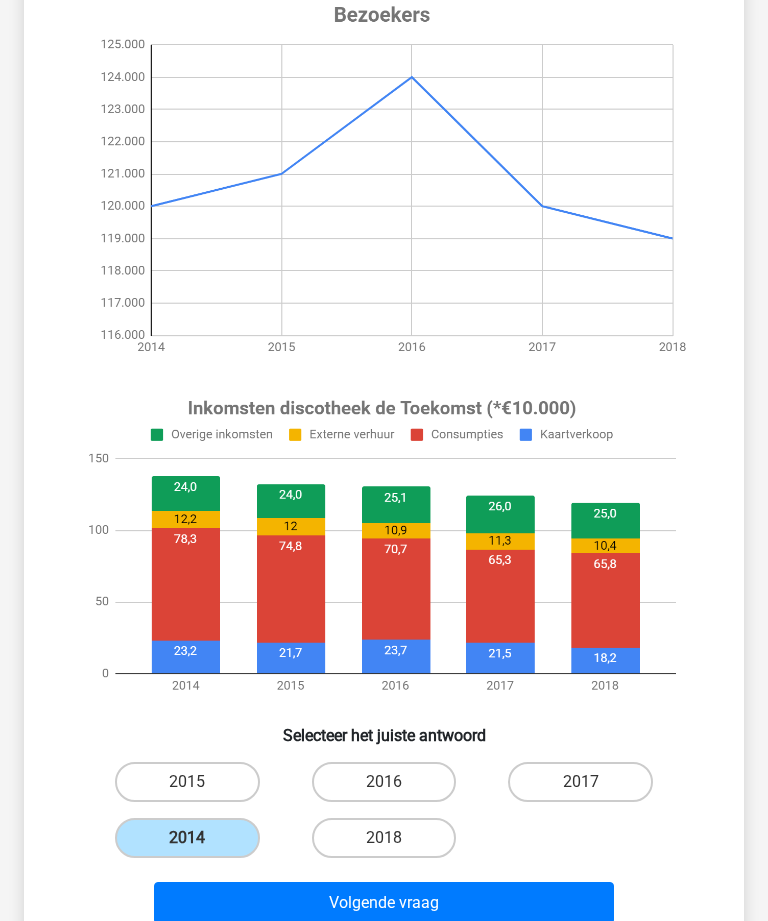 click on "Volgende vraag" at bounding box center [383, 903] 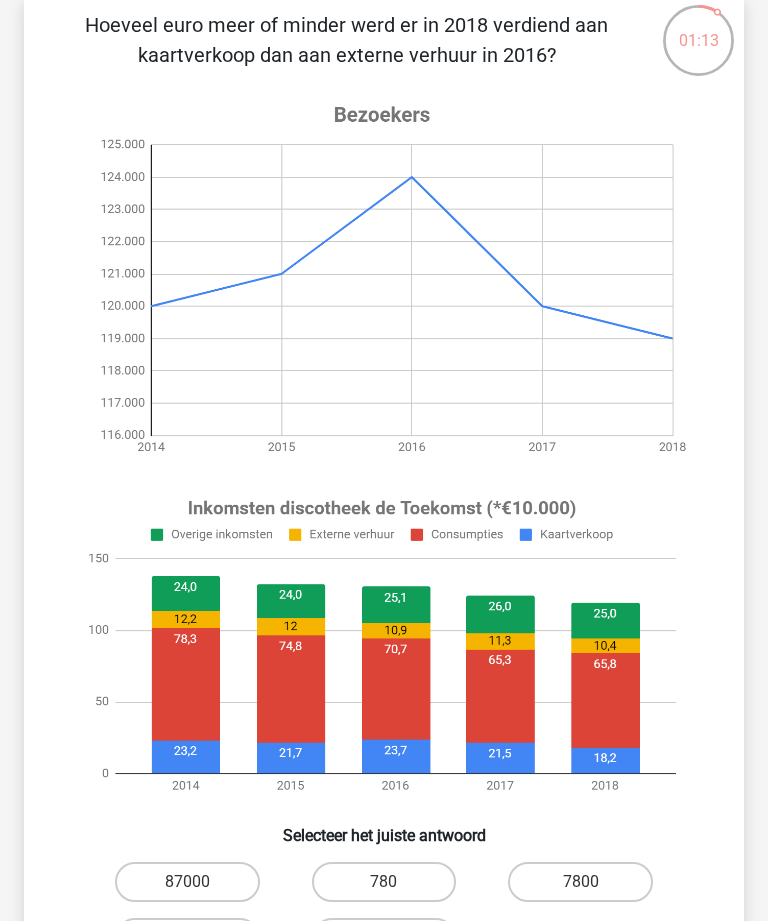 scroll, scrollTop: 151, scrollLeft: 0, axis: vertical 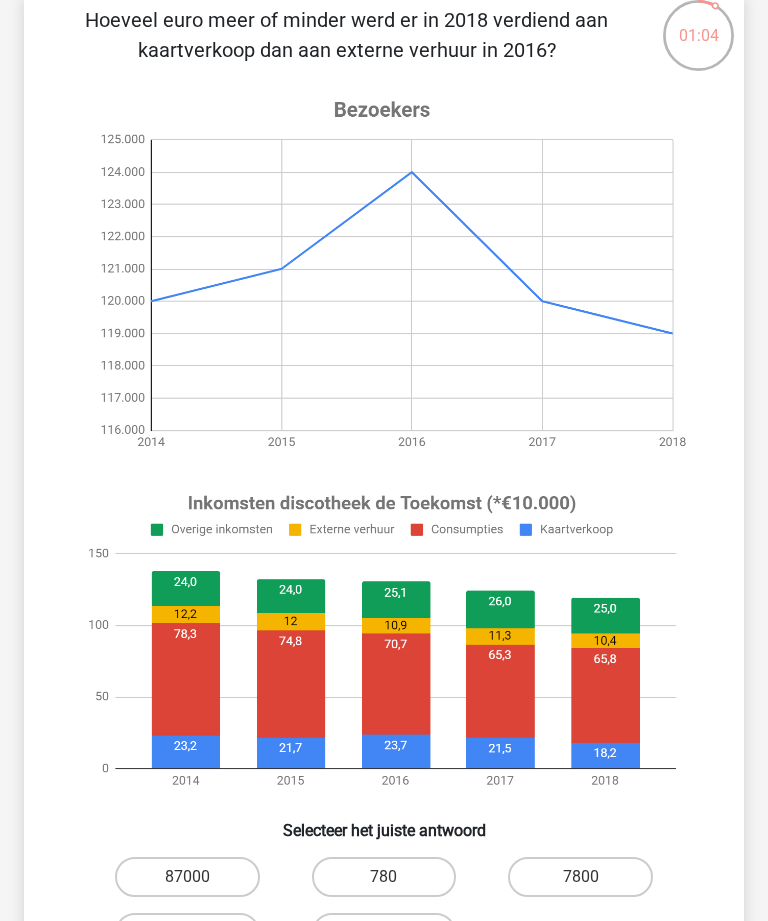 click on "73000" at bounding box center (187, 933) 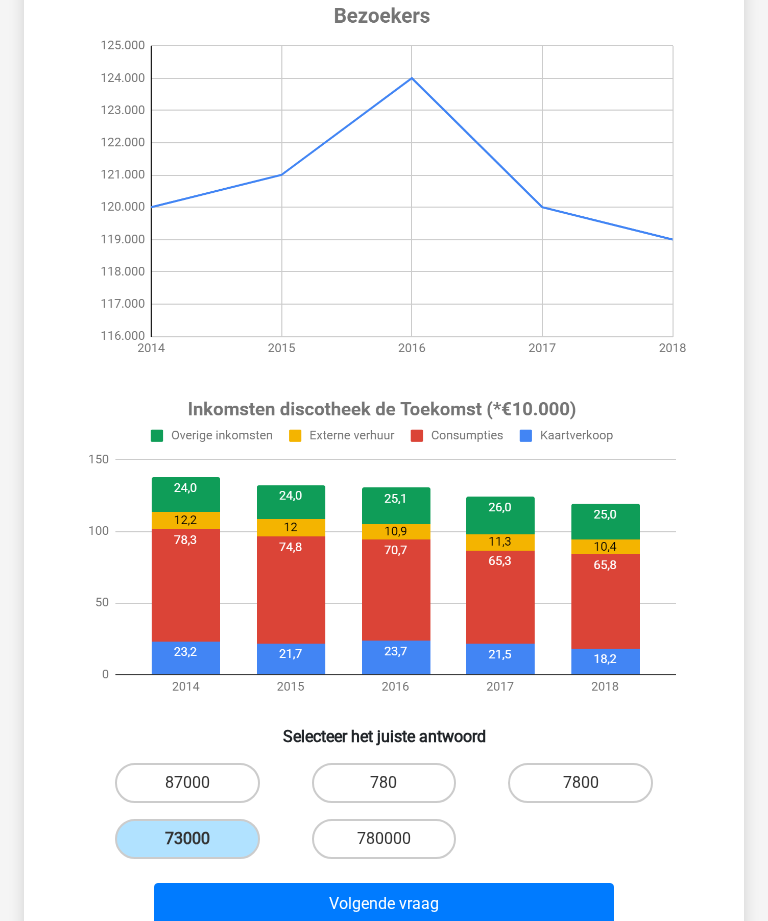 click on "Volgende vraag" at bounding box center [383, 904] 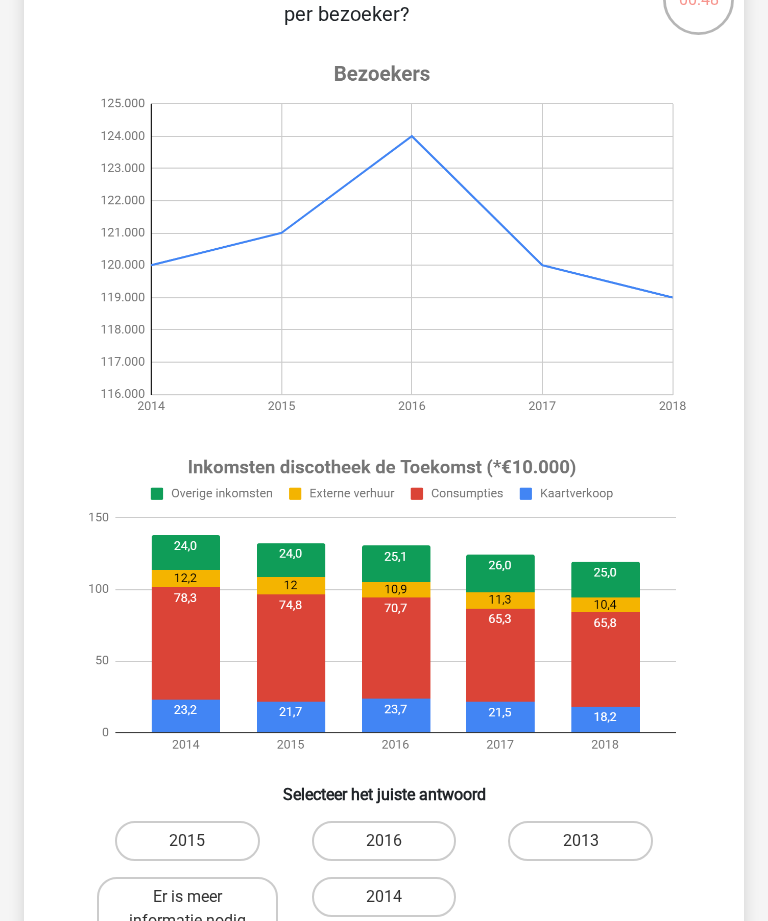 scroll, scrollTop: 197, scrollLeft: 0, axis: vertical 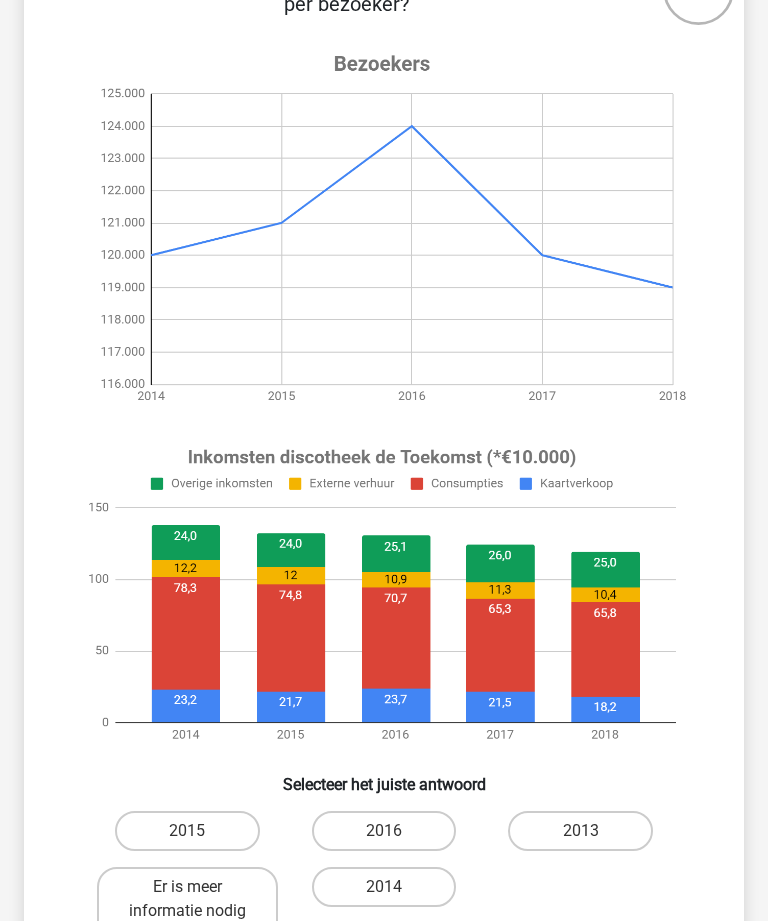 click on "2014" at bounding box center (384, 887) 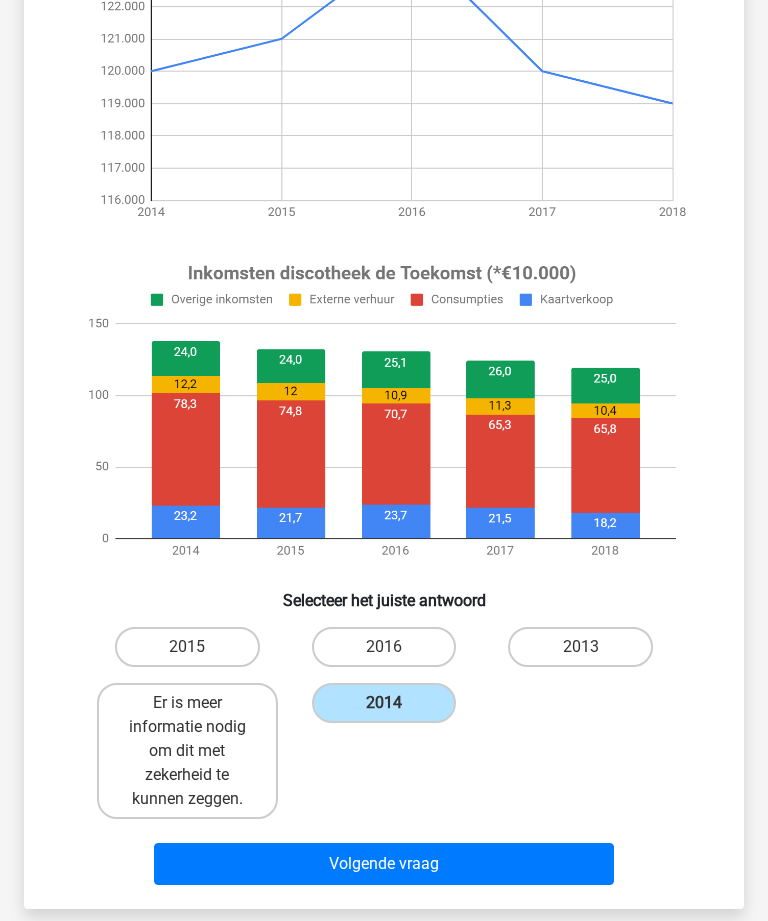 click on "Volgende vraag" at bounding box center (383, 864) 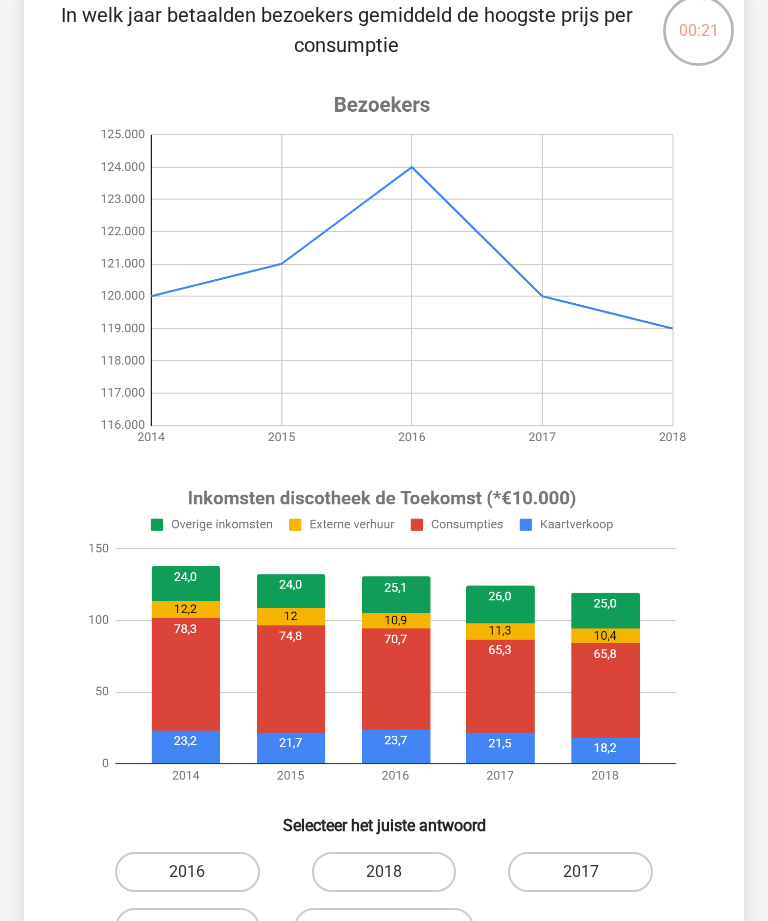 scroll, scrollTop: 179, scrollLeft: 0, axis: vertical 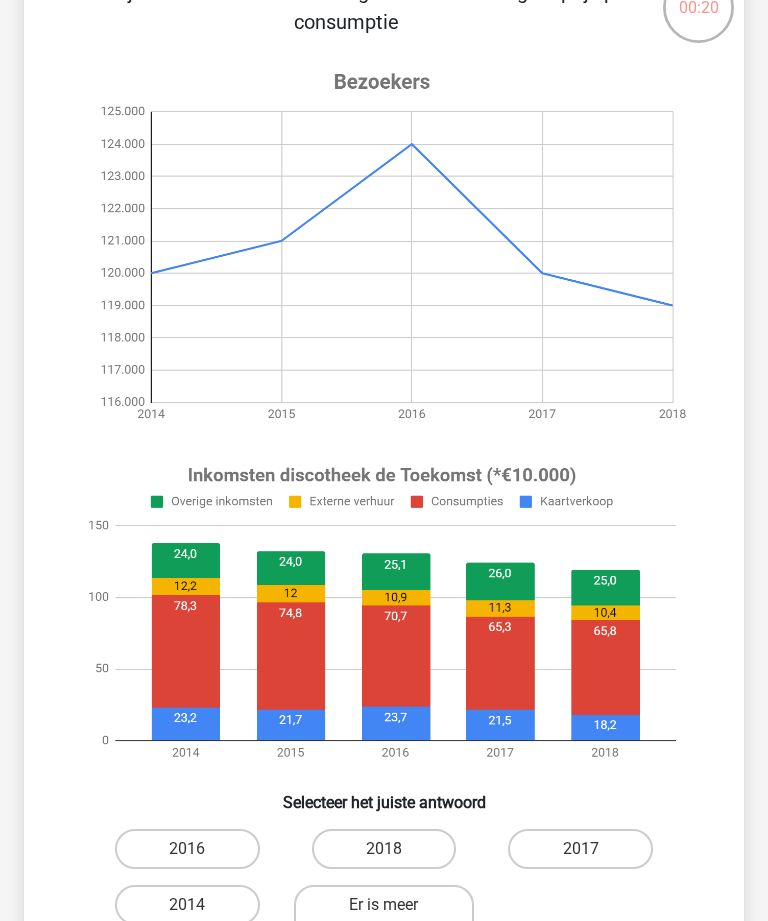 click on "2018" at bounding box center (384, 849) 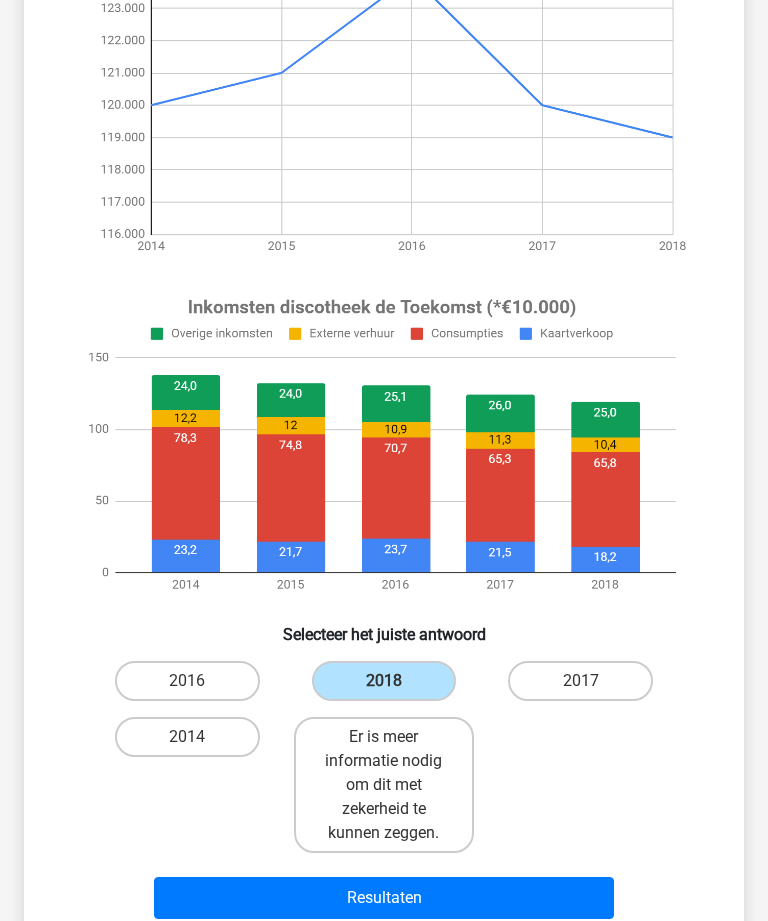 scroll, scrollTop: 356, scrollLeft: 0, axis: vertical 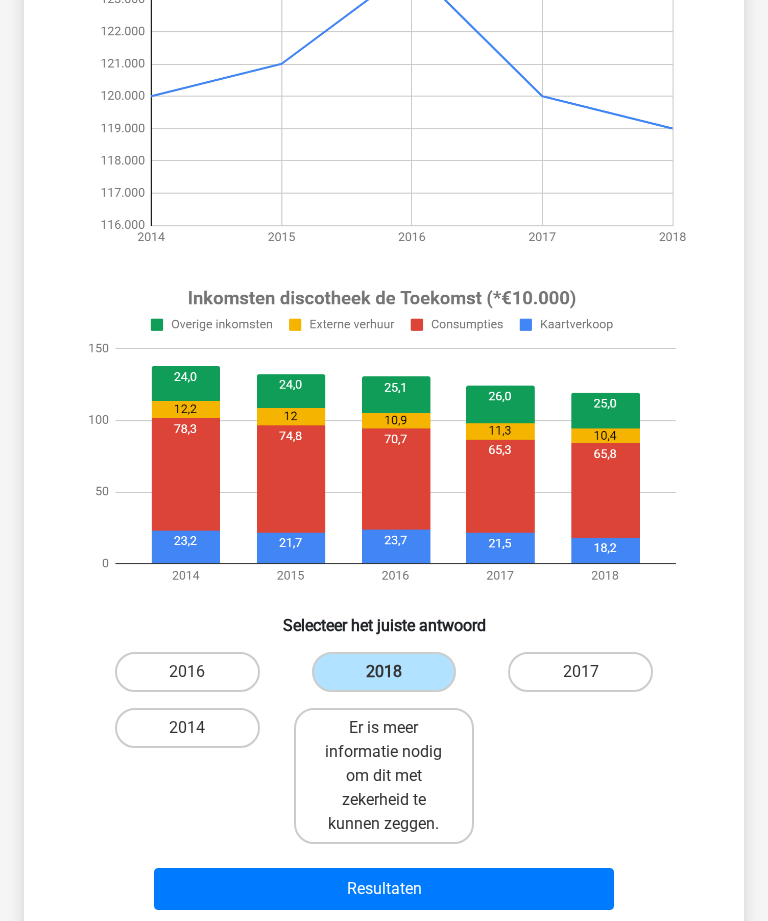 click on "Resultaten" at bounding box center [383, 889] 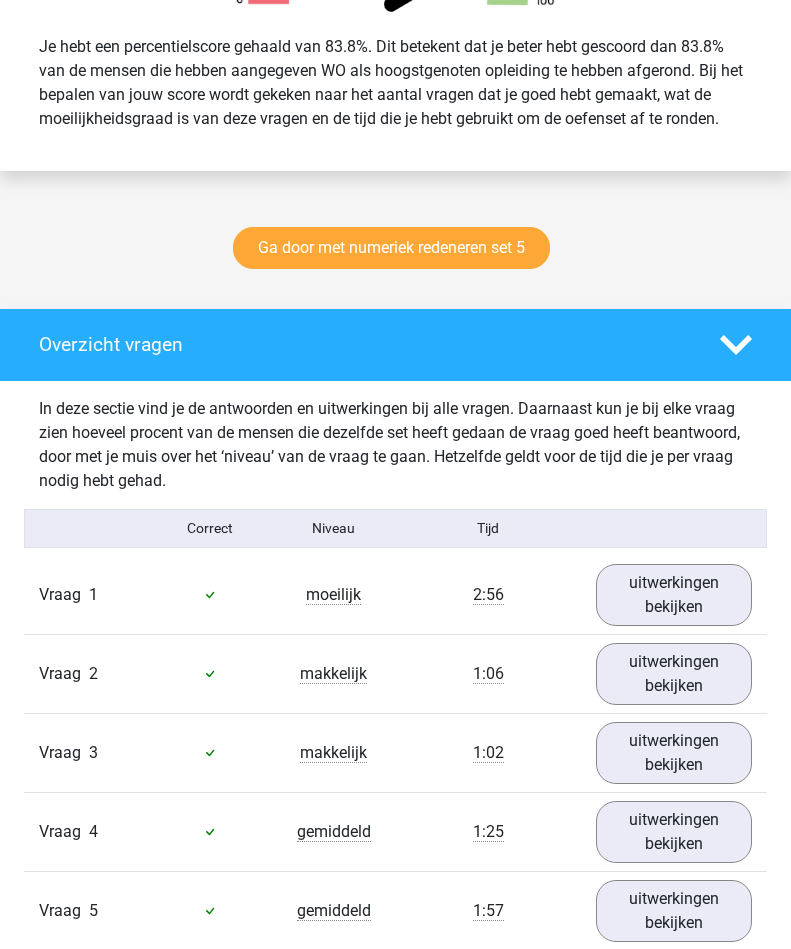 scroll, scrollTop: 826, scrollLeft: 0, axis: vertical 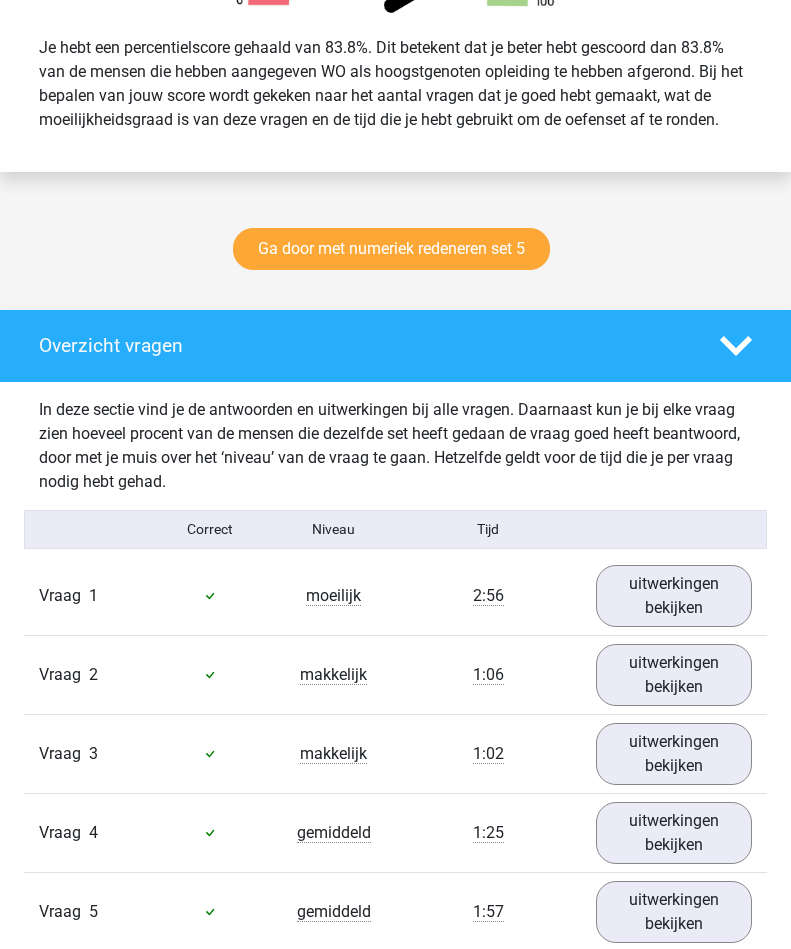 click on "uitwerkingen bekijken" at bounding box center [674, 596] 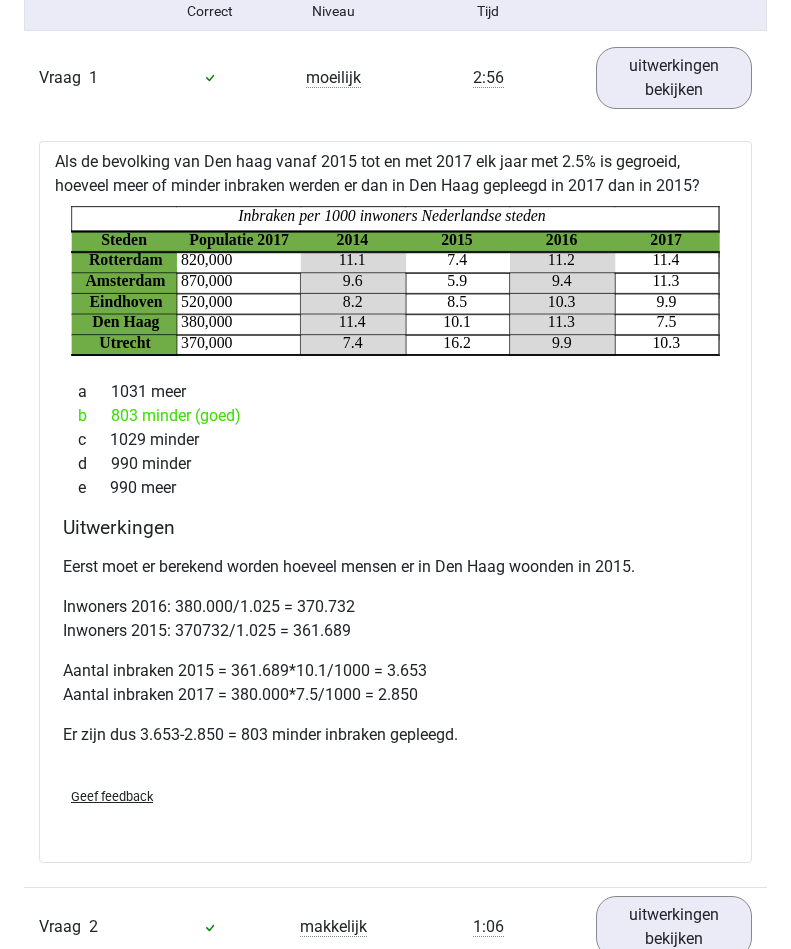scroll, scrollTop: 1327, scrollLeft: 0, axis: vertical 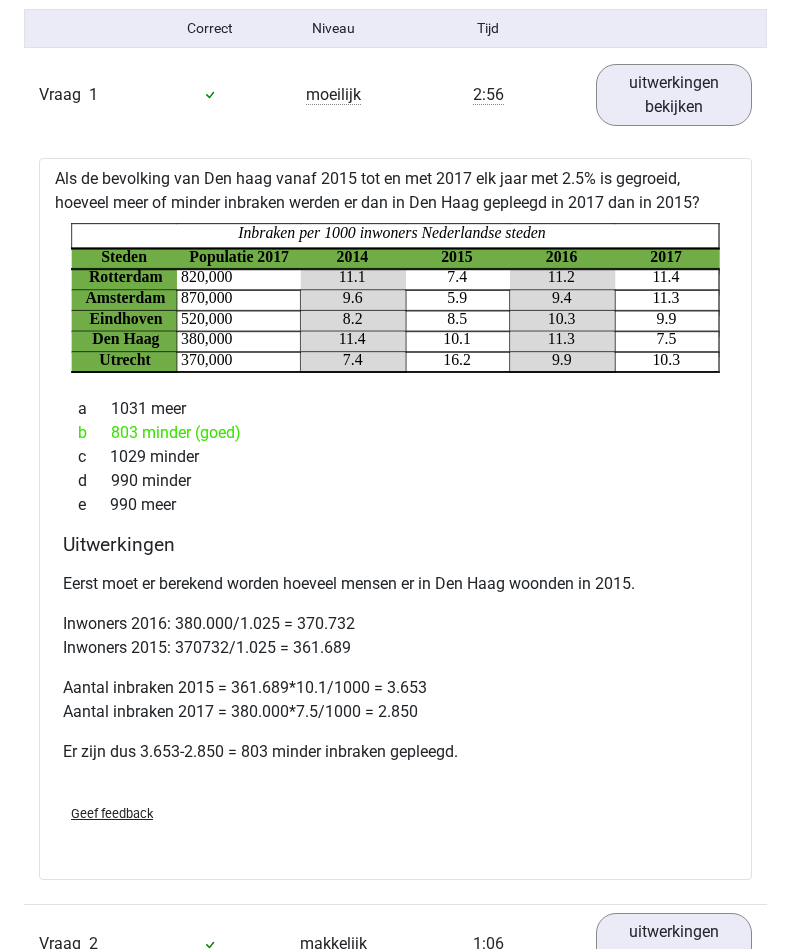 click on "uitwerkingen bekijken" at bounding box center [674, 95] 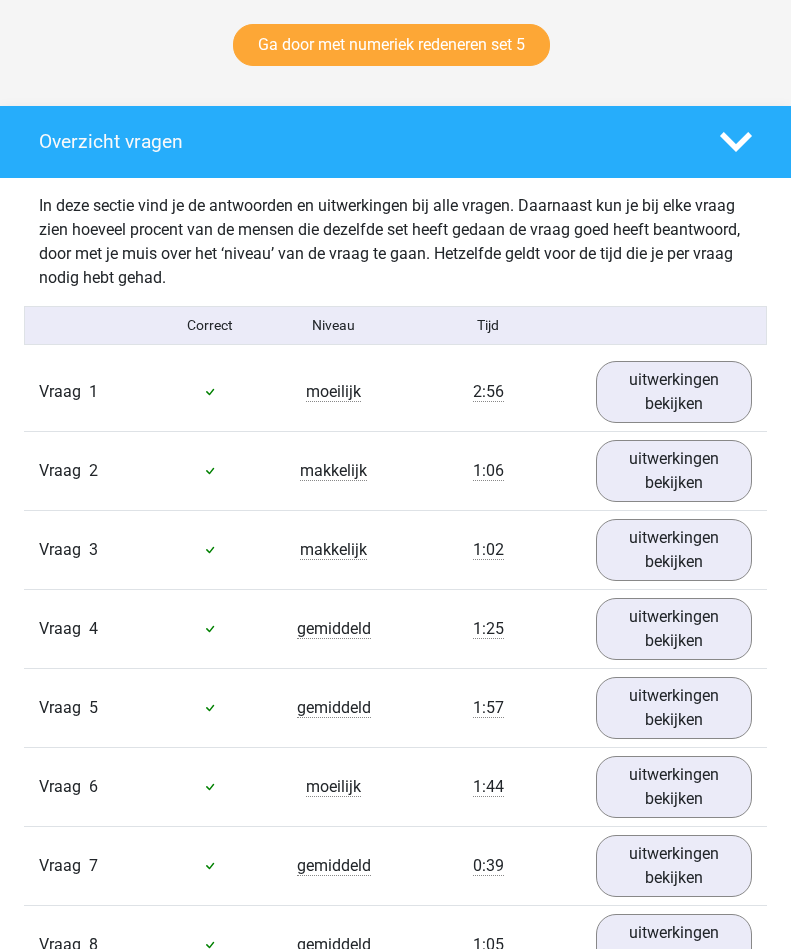 scroll, scrollTop: 1029, scrollLeft: 0, axis: vertical 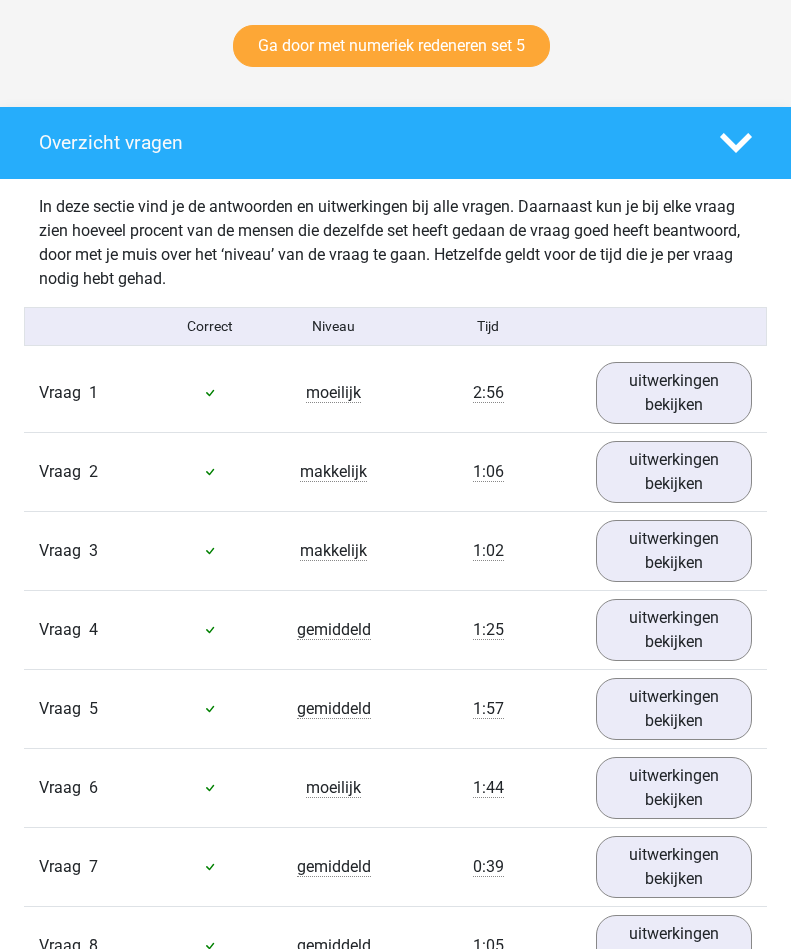 click on "uitwerkingen bekijken" at bounding box center [674, 472] 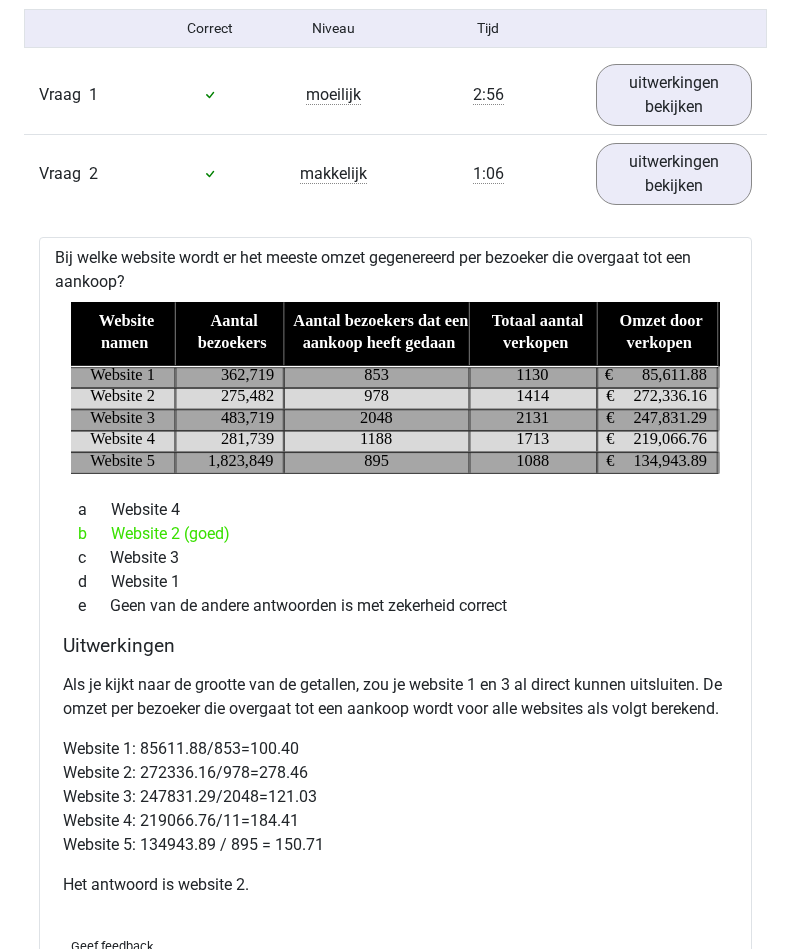scroll, scrollTop: 1329, scrollLeft: 0, axis: vertical 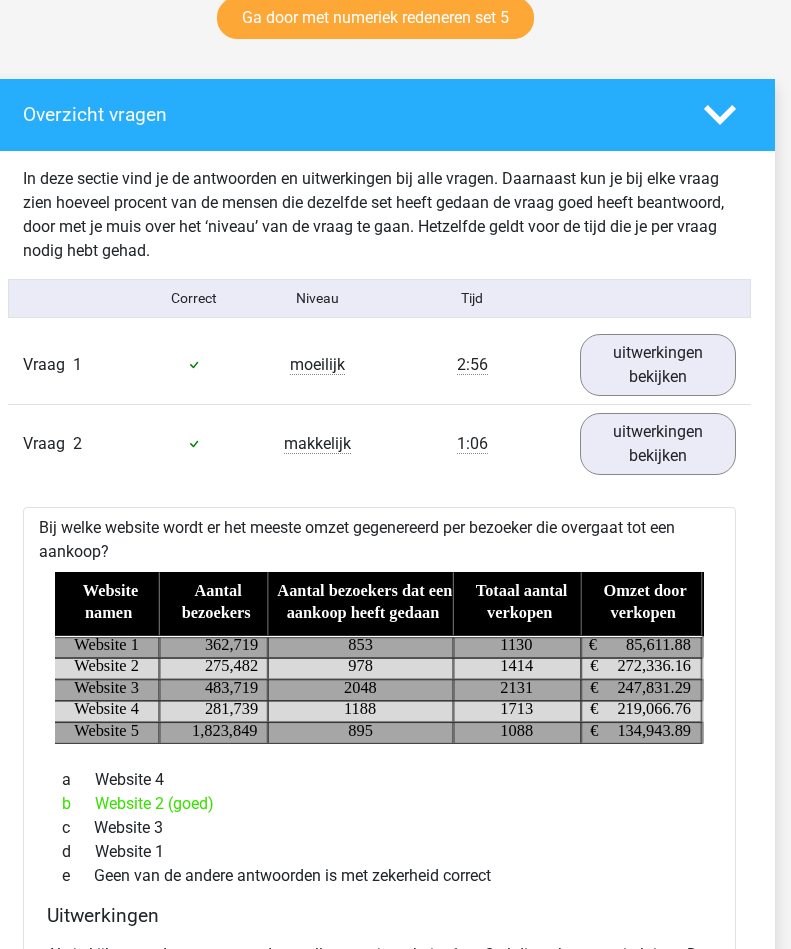 click on "uitwerkingen bekijken" at bounding box center (658, 444) 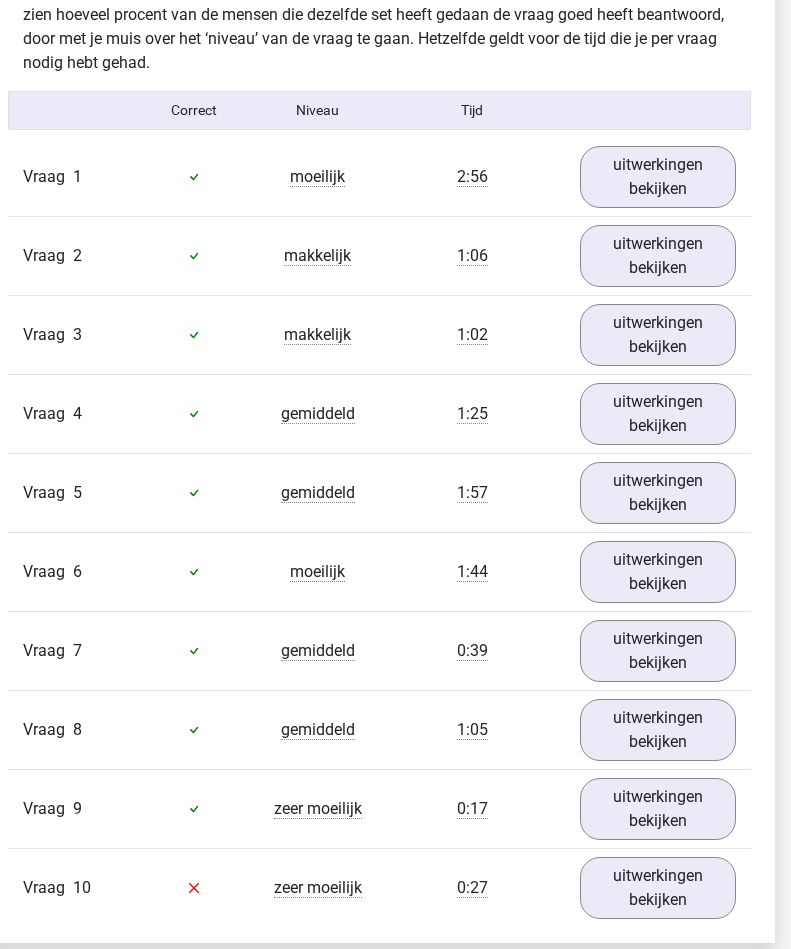 scroll, scrollTop: 1256, scrollLeft: 16, axis: both 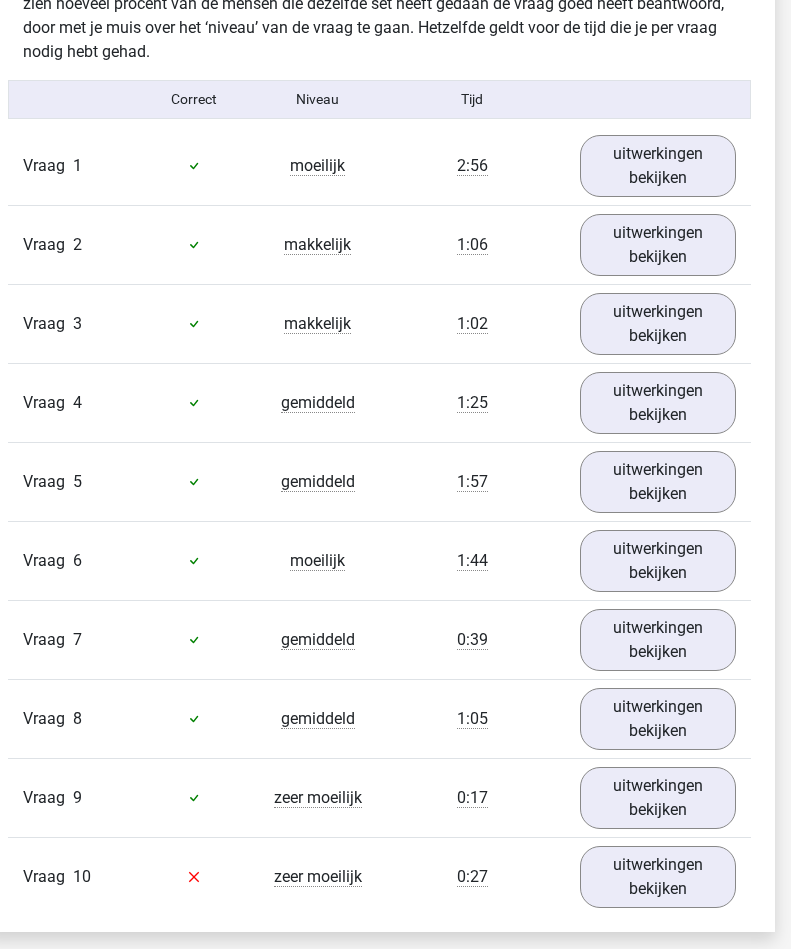 click on "uitwerkingen bekijken" at bounding box center (658, 403) 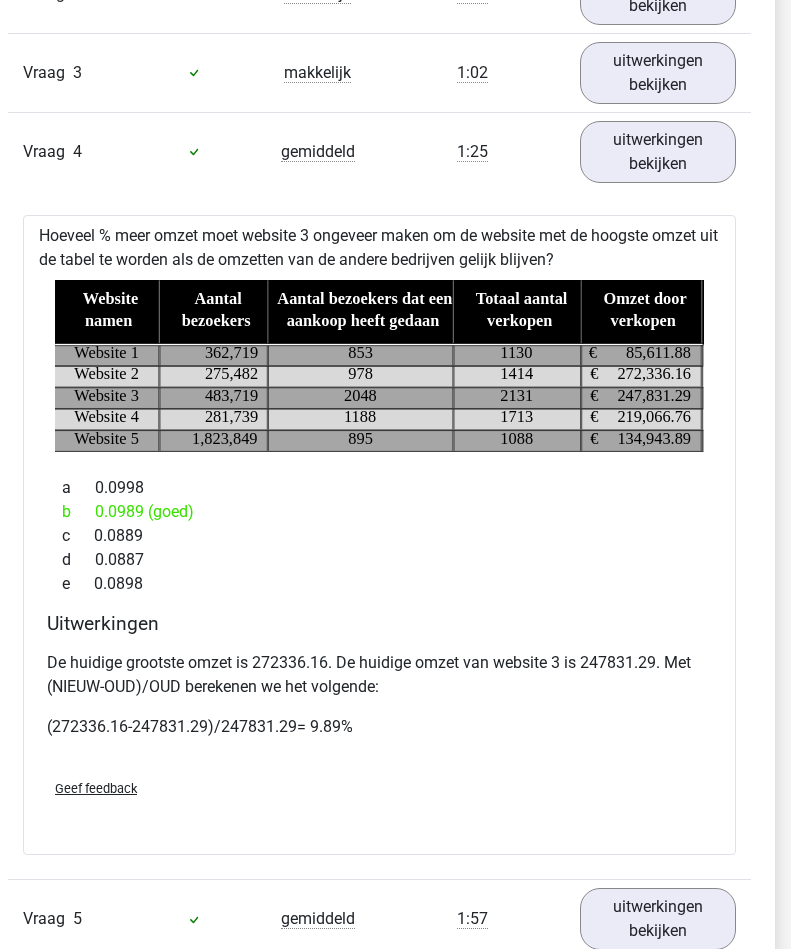 scroll, scrollTop: 1514, scrollLeft: 16, axis: both 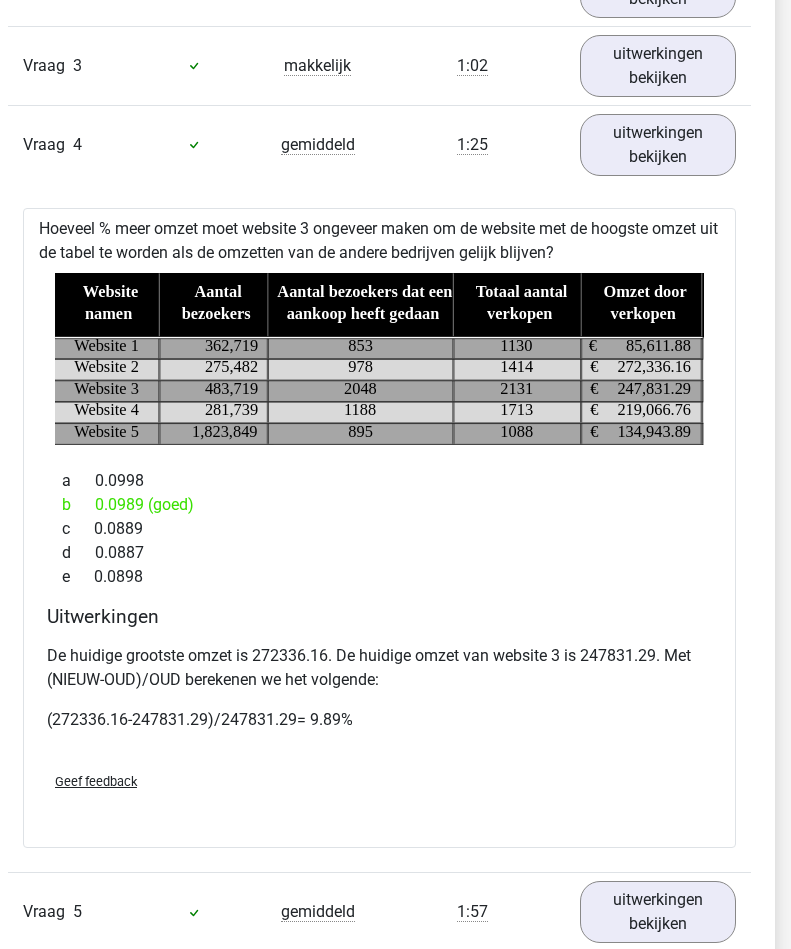 click on "uitwerkingen bekijken" at bounding box center [658, 145] 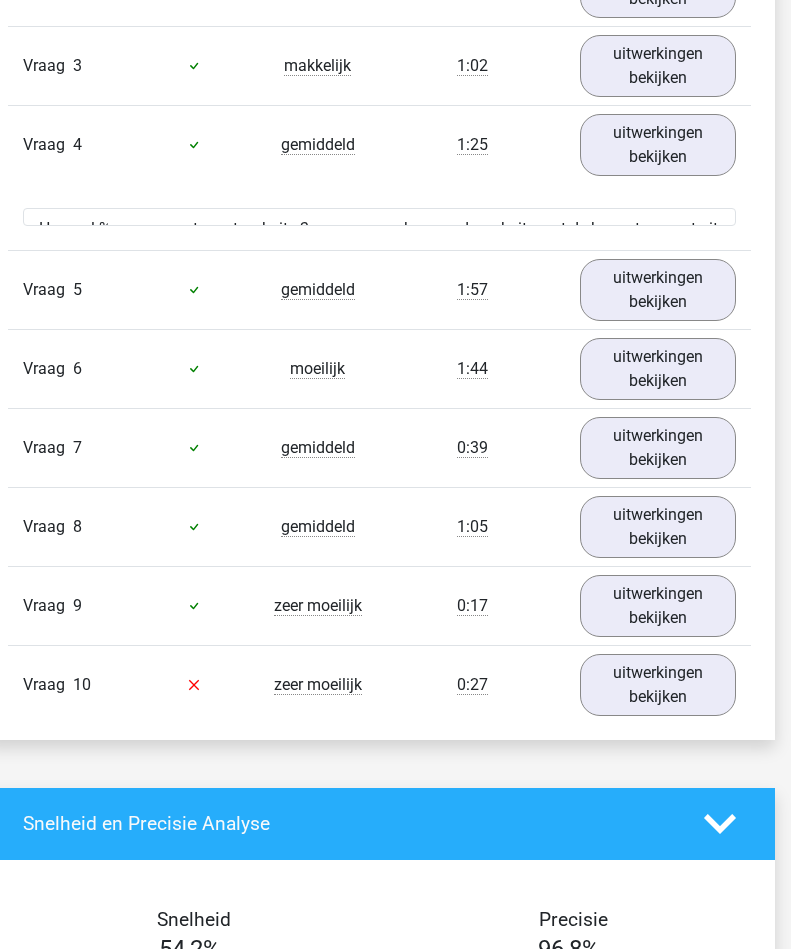 scroll, scrollTop: 1514, scrollLeft: 17, axis: both 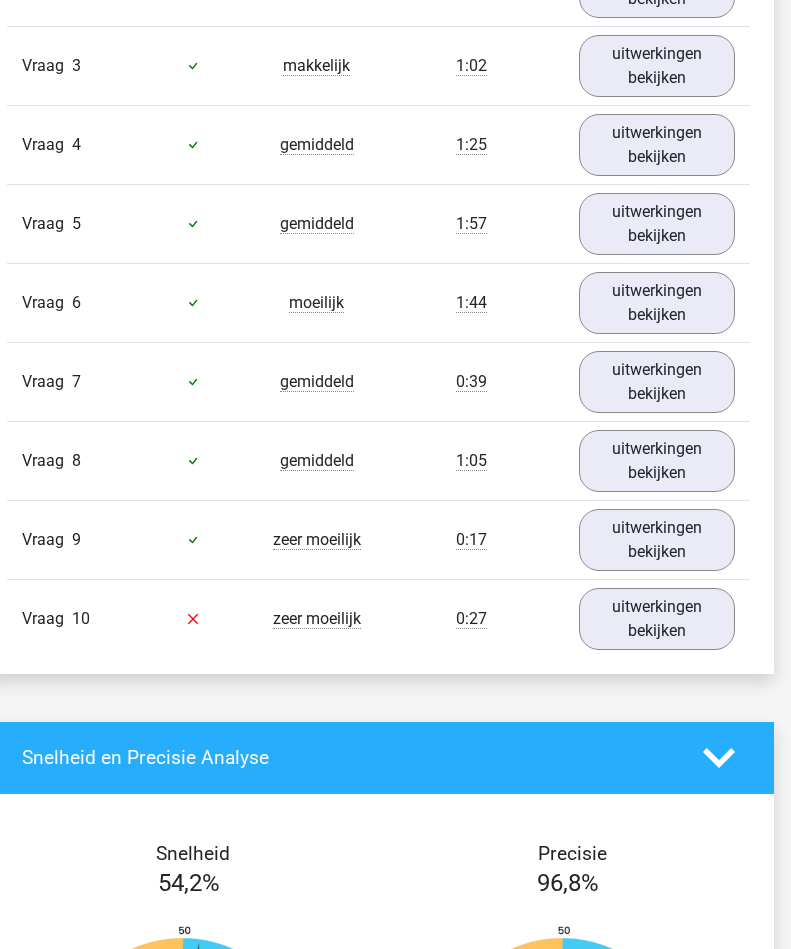 click on "uitwerkingen bekijken" at bounding box center (657, 303) 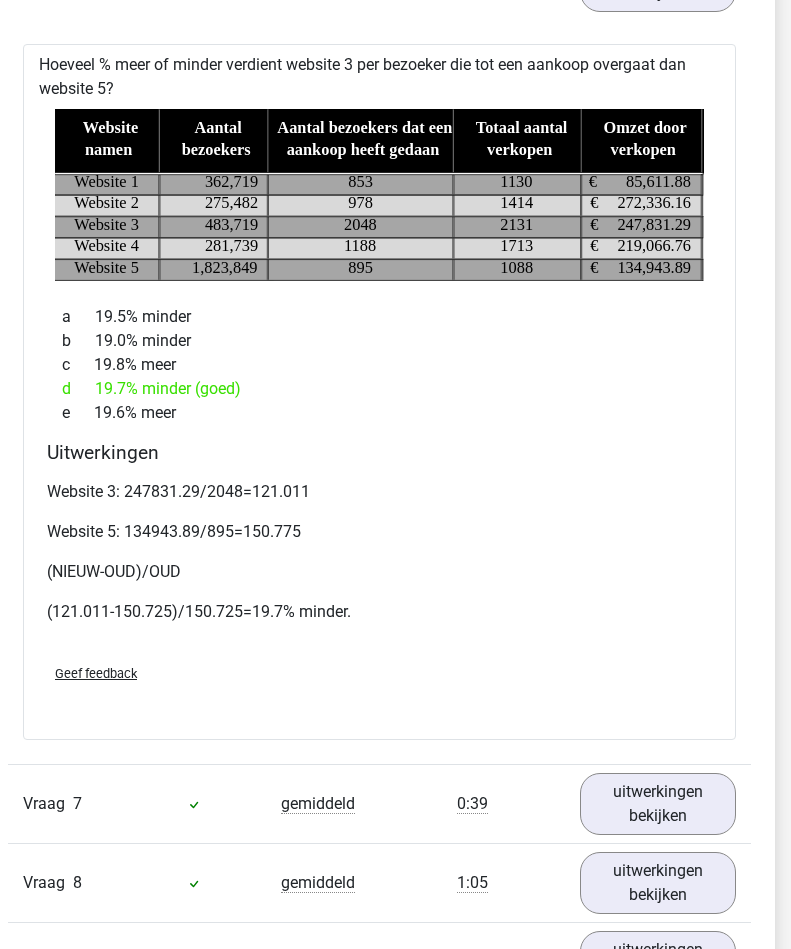 scroll, scrollTop: 1837, scrollLeft: 16, axis: both 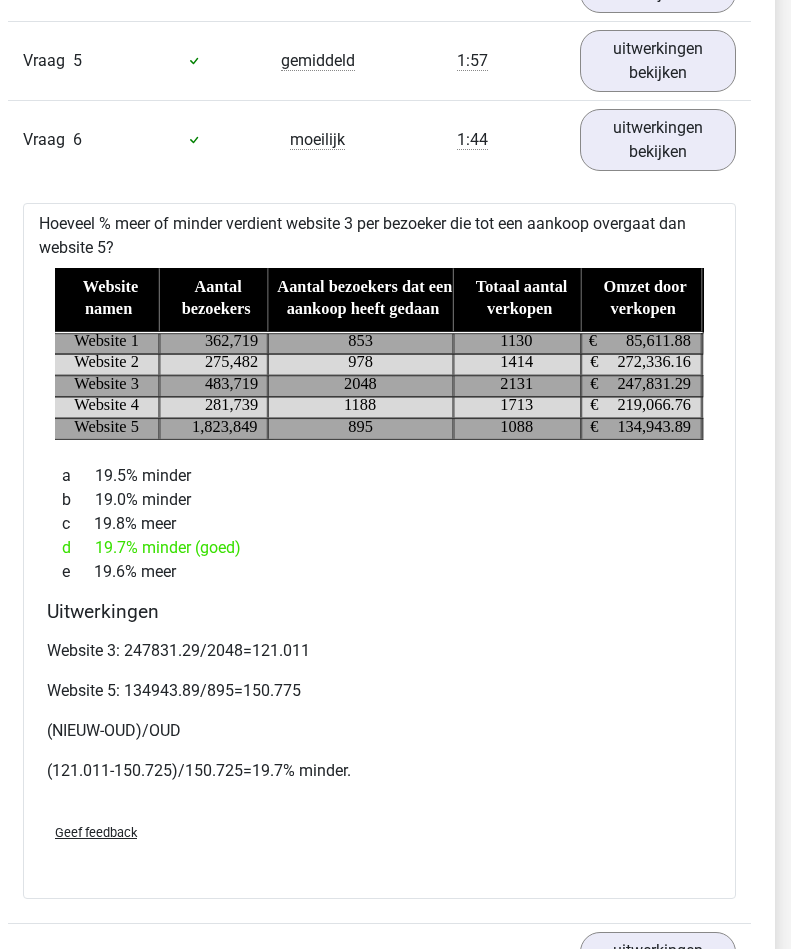 click on "uitwerkingen bekijken" at bounding box center [658, 140] 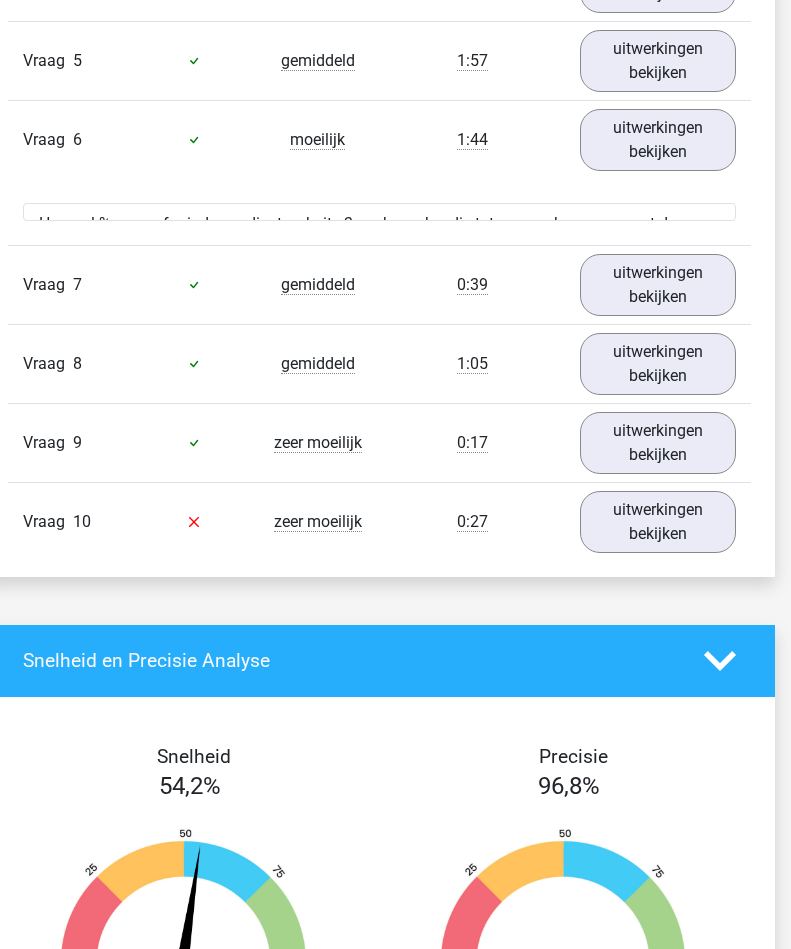 scroll, scrollTop: 1677, scrollLeft: 17, axis: both 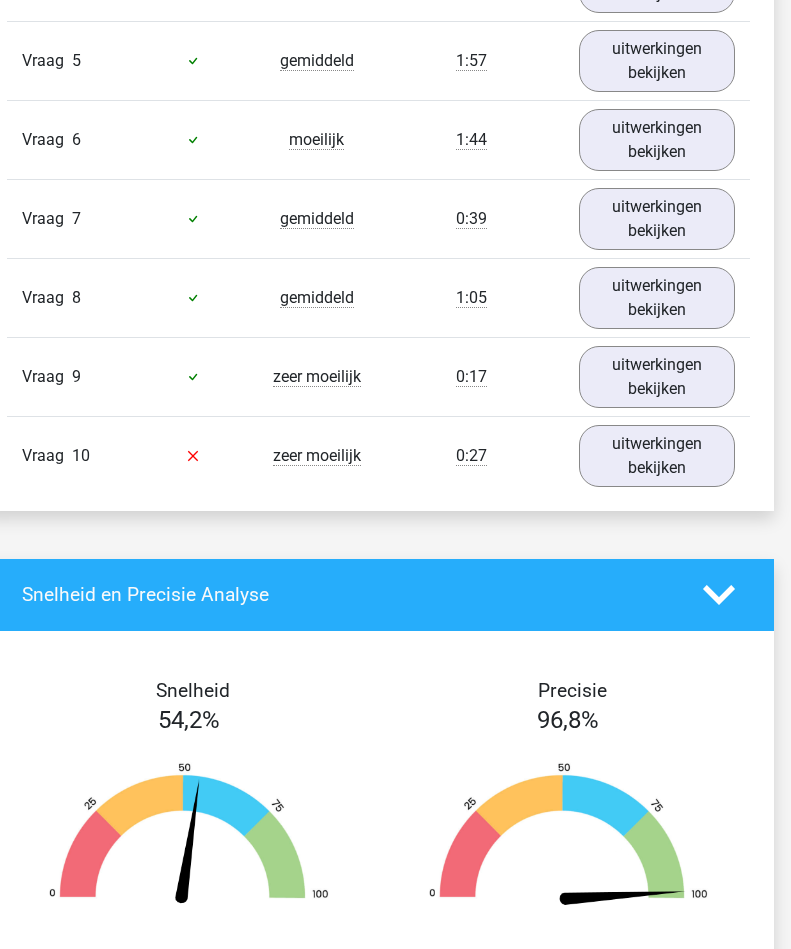click on "uitwerkingen bekijken" at bounding box center [657, 219] 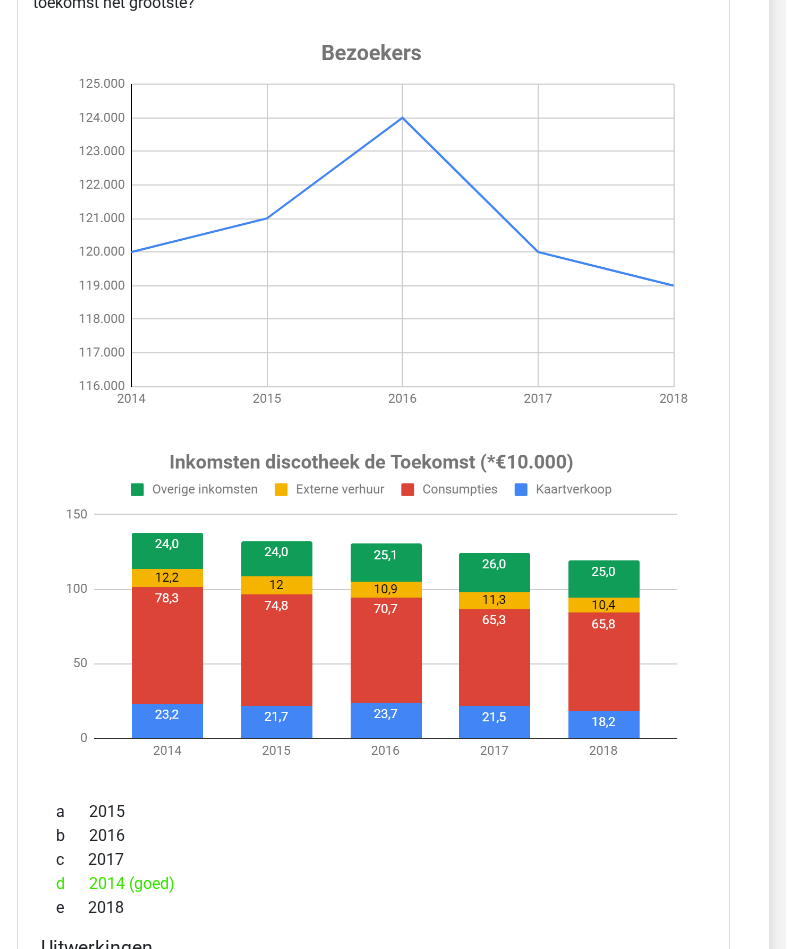 scroll, scrollTop: 2001, scrollLeft: 1, axis: both 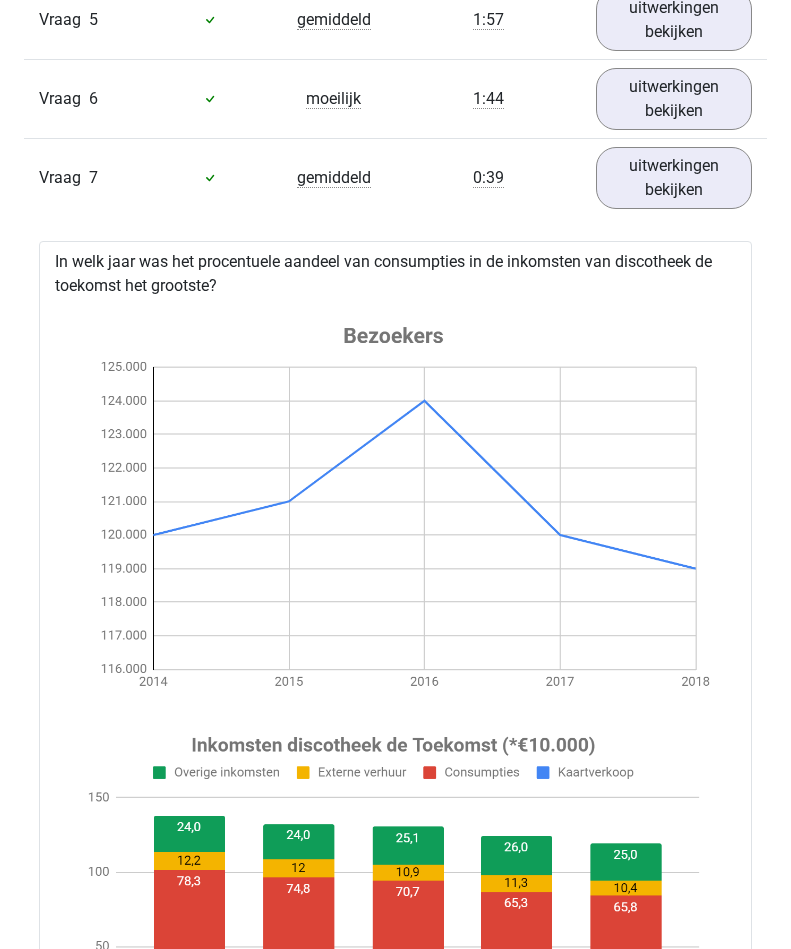 click on "uitwerkingen bekijken" at bounding box center (674, 178) 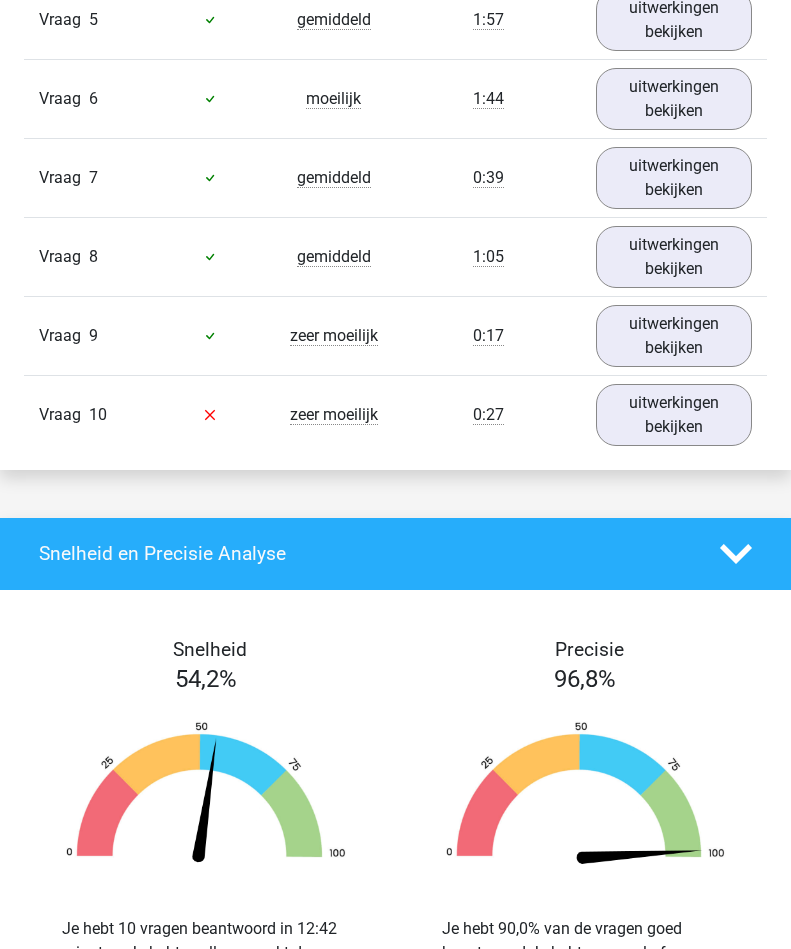 click on "uitwerkingen bekijken" at bounding box center (674, 99) 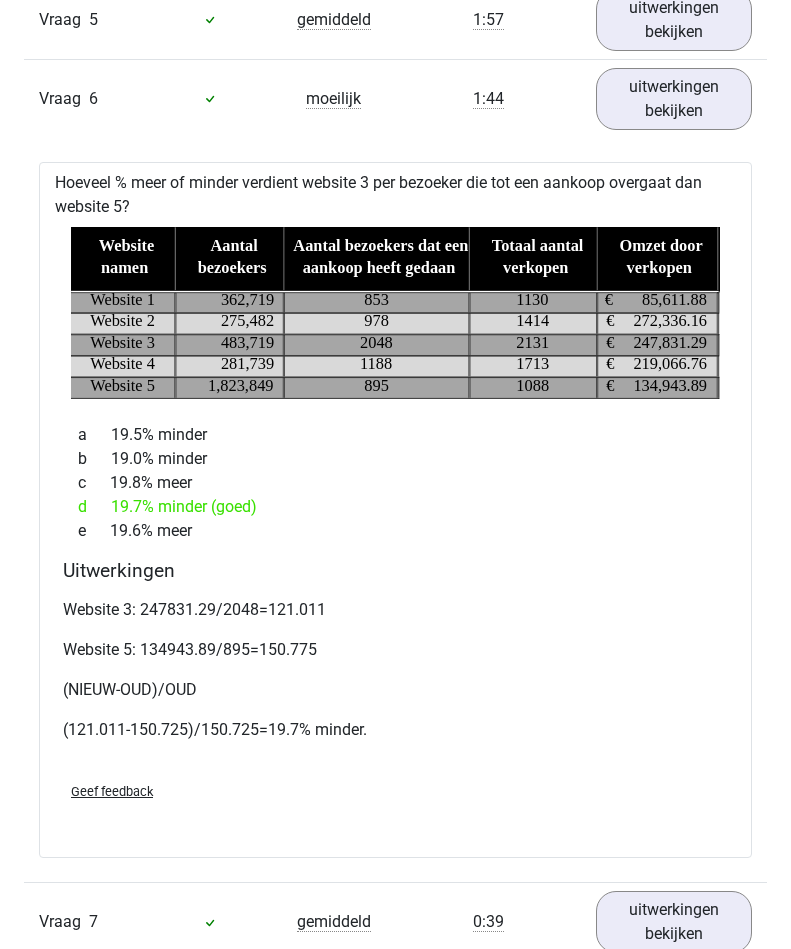 click on "uitwerkingen bekijken" at bounding box center (674, 99) 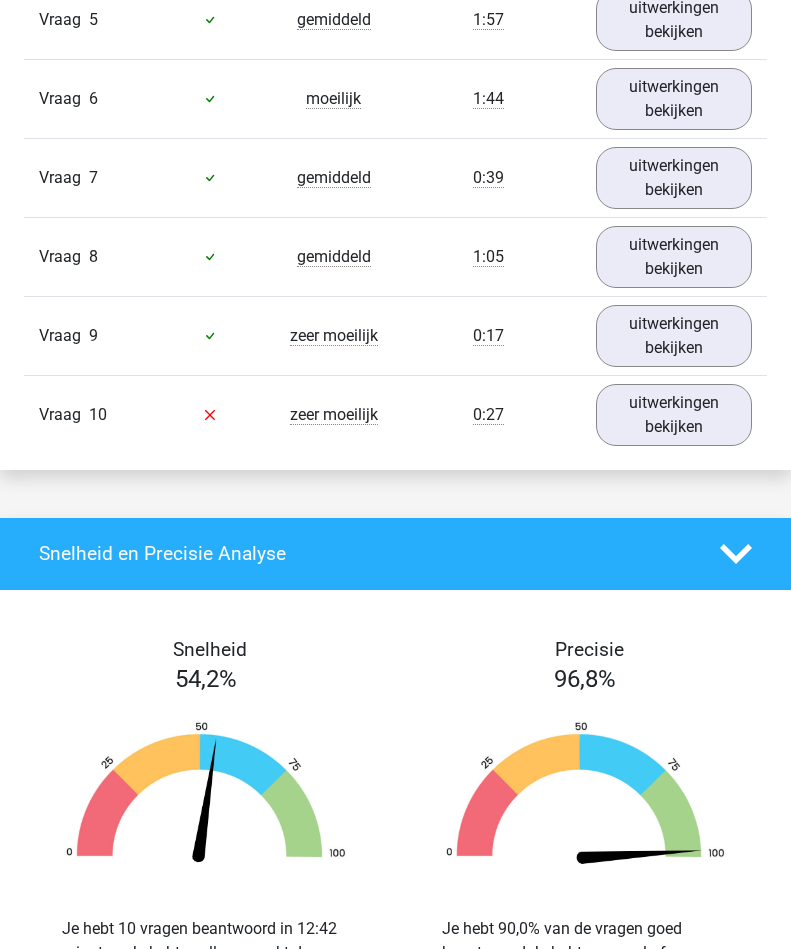 click on "uitwerkingen bekijken" at bounding box center [674, 257] 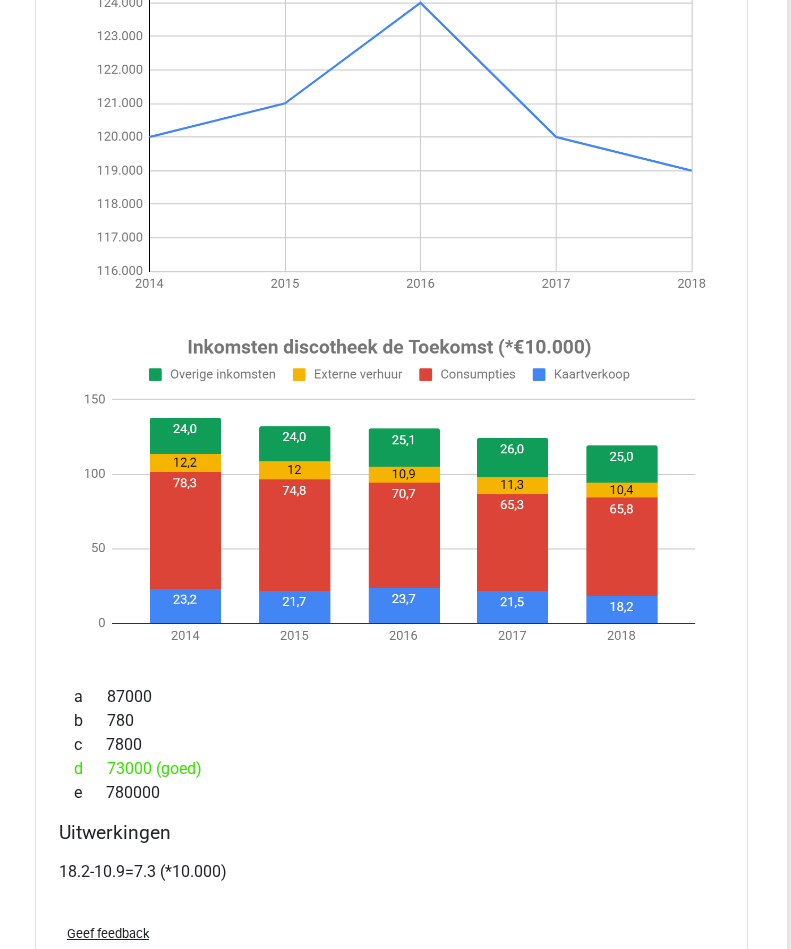 scroll, scrollTop: 2195, scrollLeft: 4, axis: both 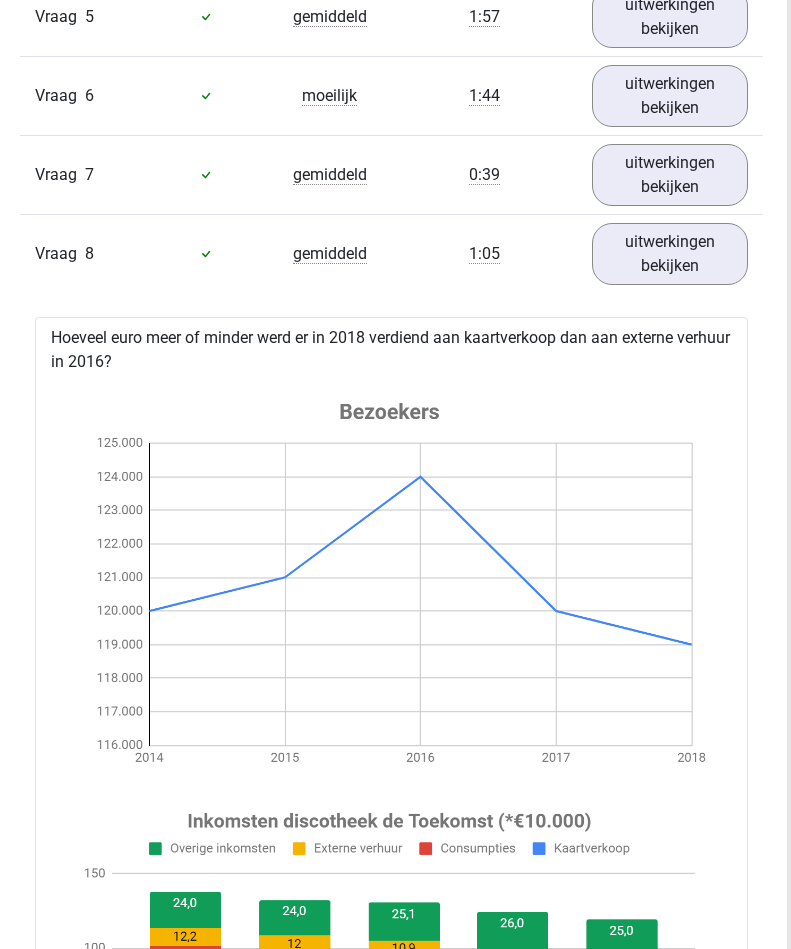 click on "uitwerkingen bekijken" at bounding box center (670, 254) 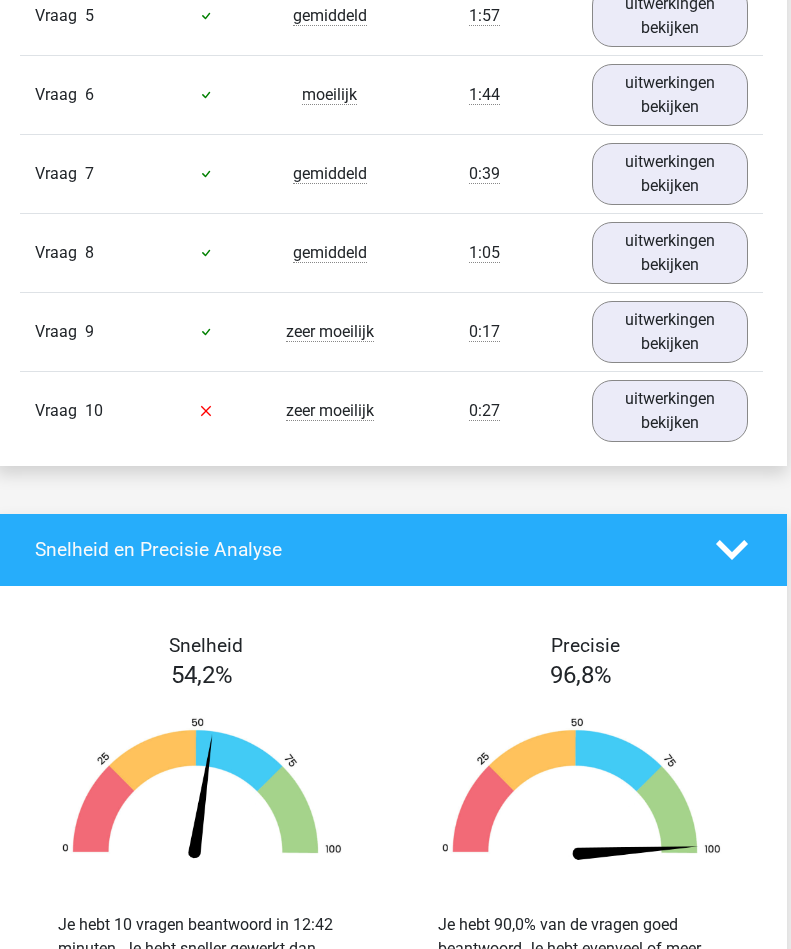 click on "uitwerkingen bekijken" at bounding box center (670, 332) 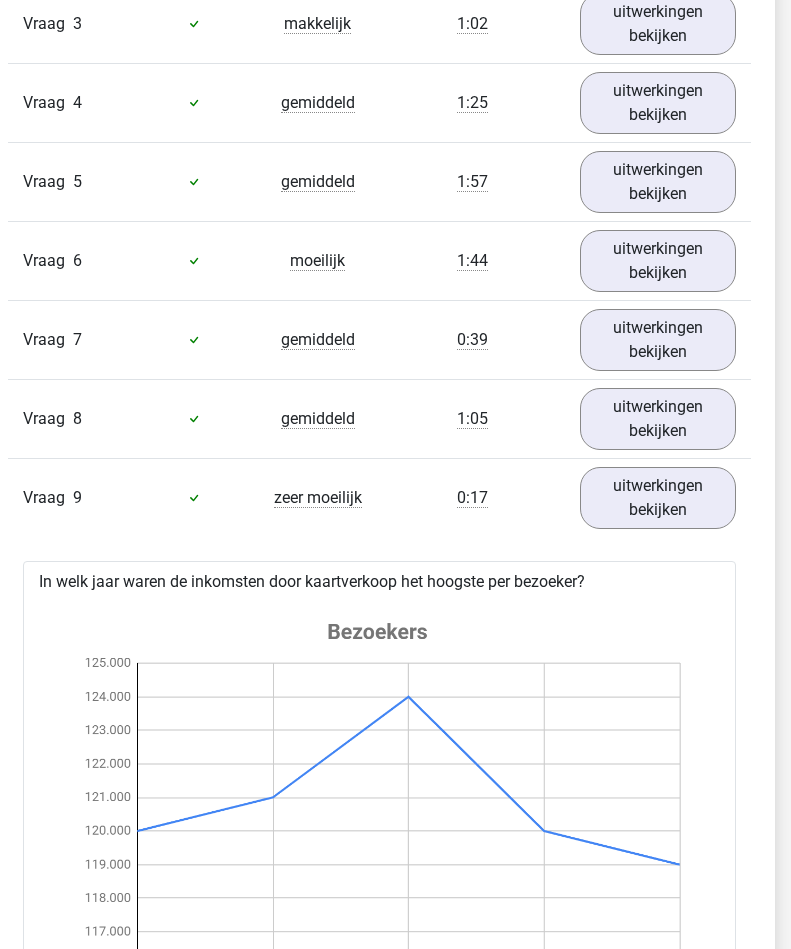 scroll, scrollTop: 1556, scrollLeft: 17, axis: both 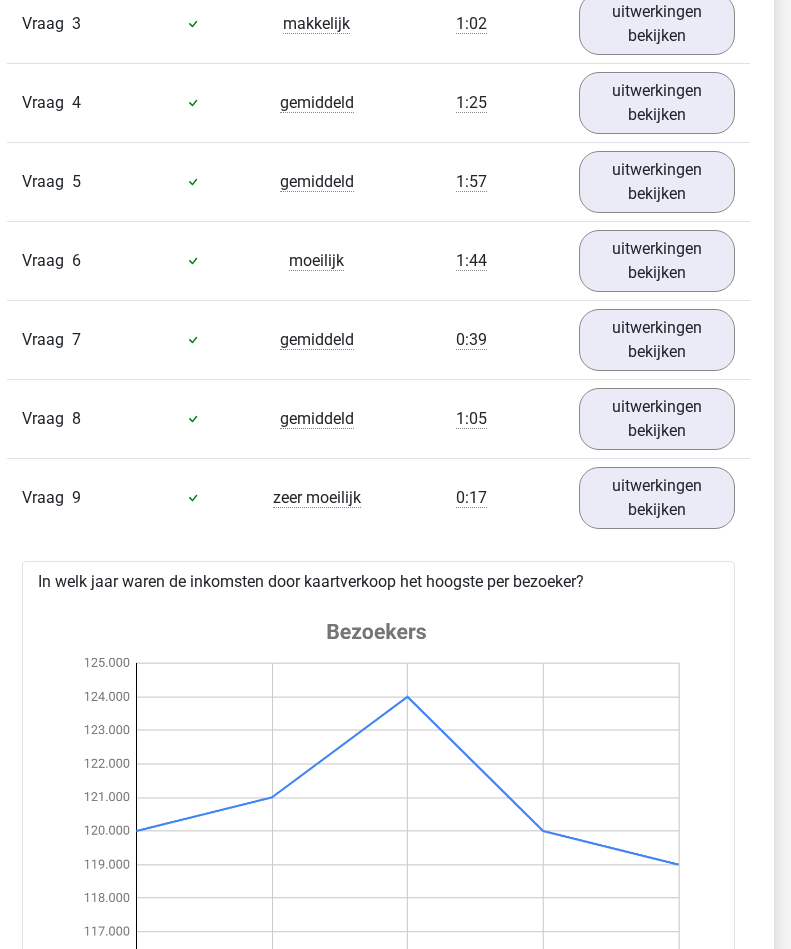 click on "uitwerkingen bekijken" at bounding box center (657, 498) 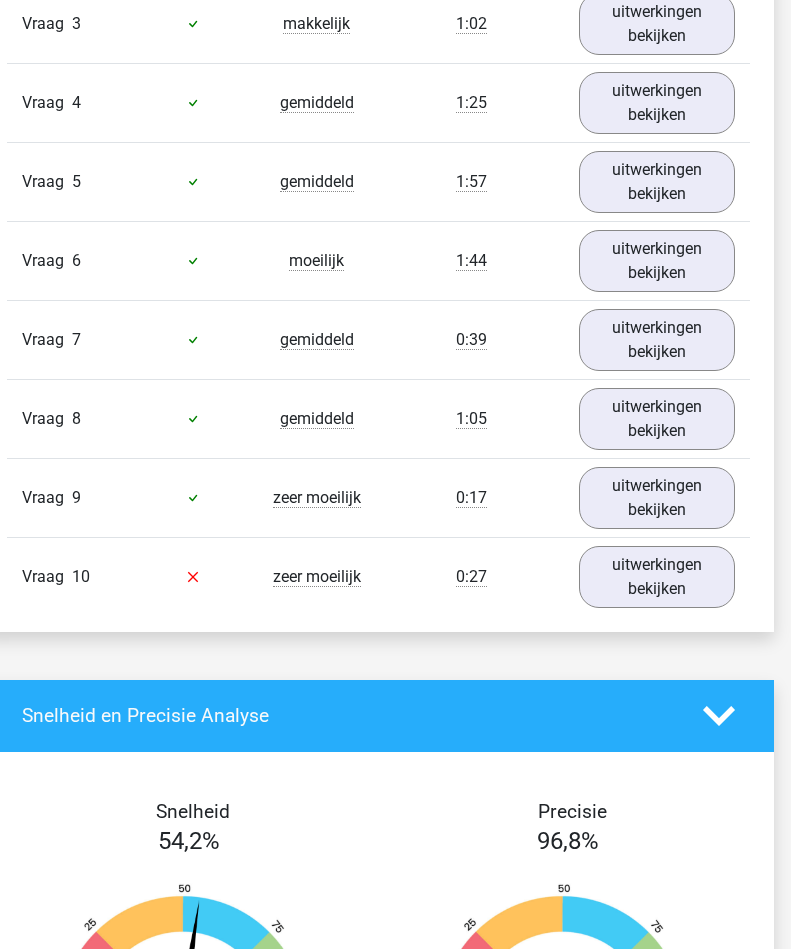 click on "uitwerkingen bekijken" at bounding box center (657, 577) 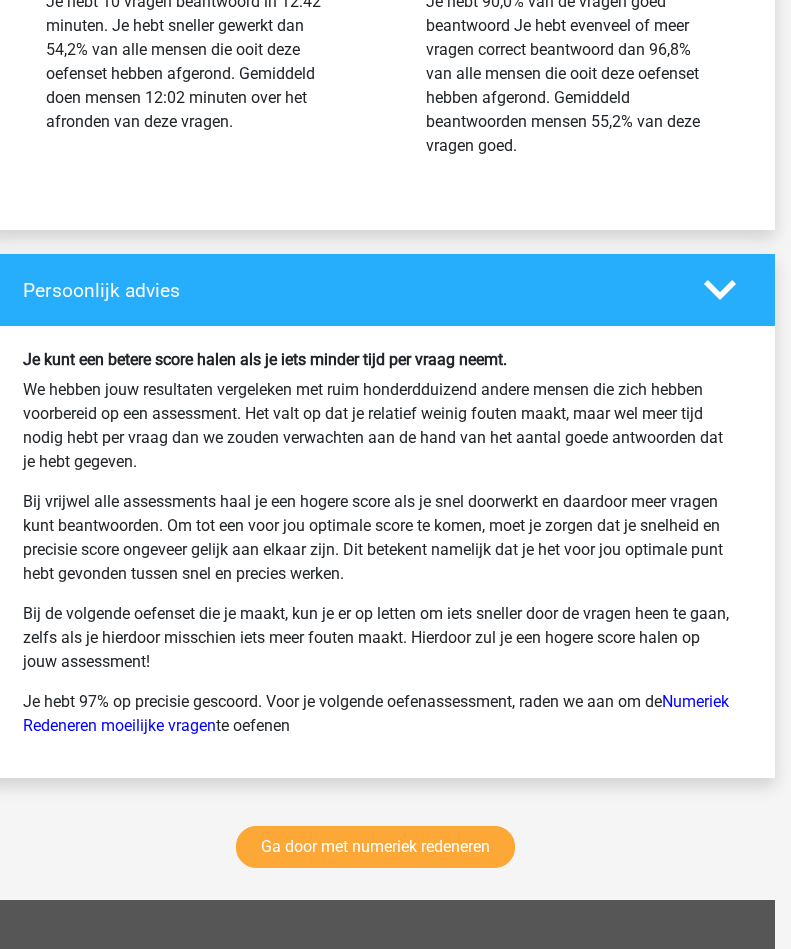 scroll, scrollTop: 3825, scrollLeft: 16, axis: both 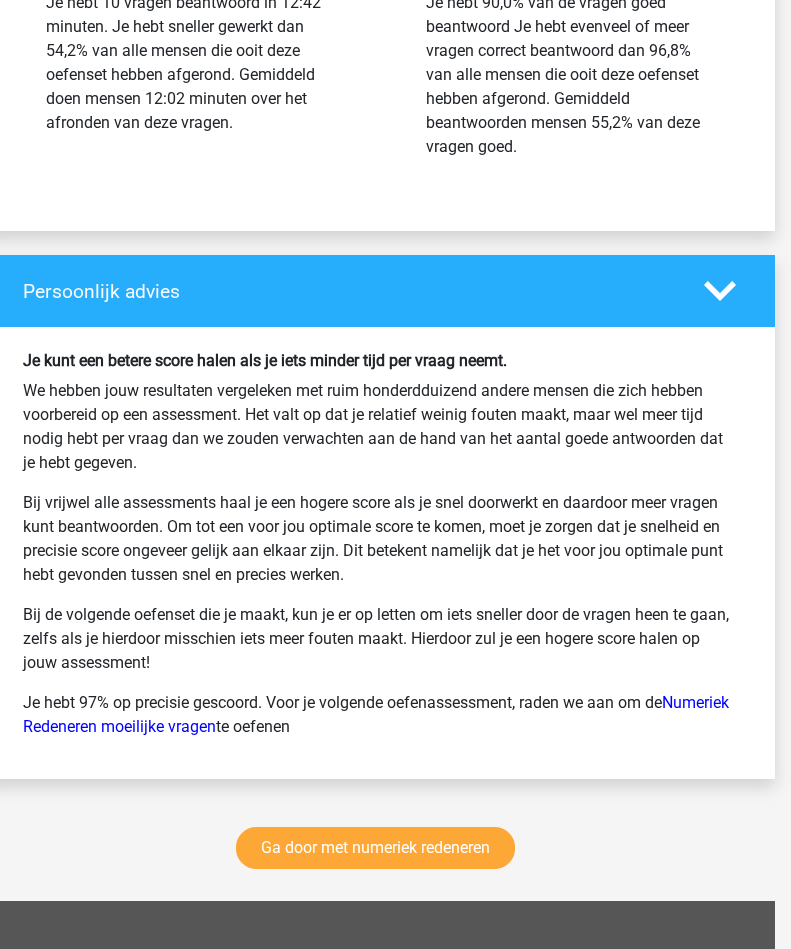 click on "Ga door met numeriek redeneren" at bounding box center (375, 848) 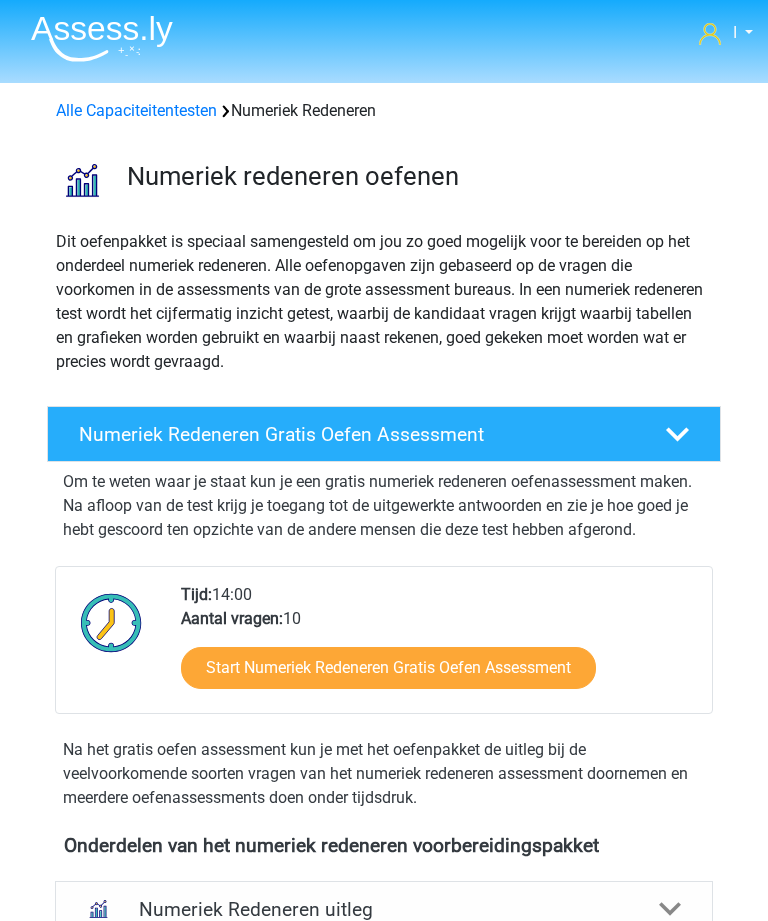 scroll, scrollTop: 0, scrollLeft: 0, axis: both 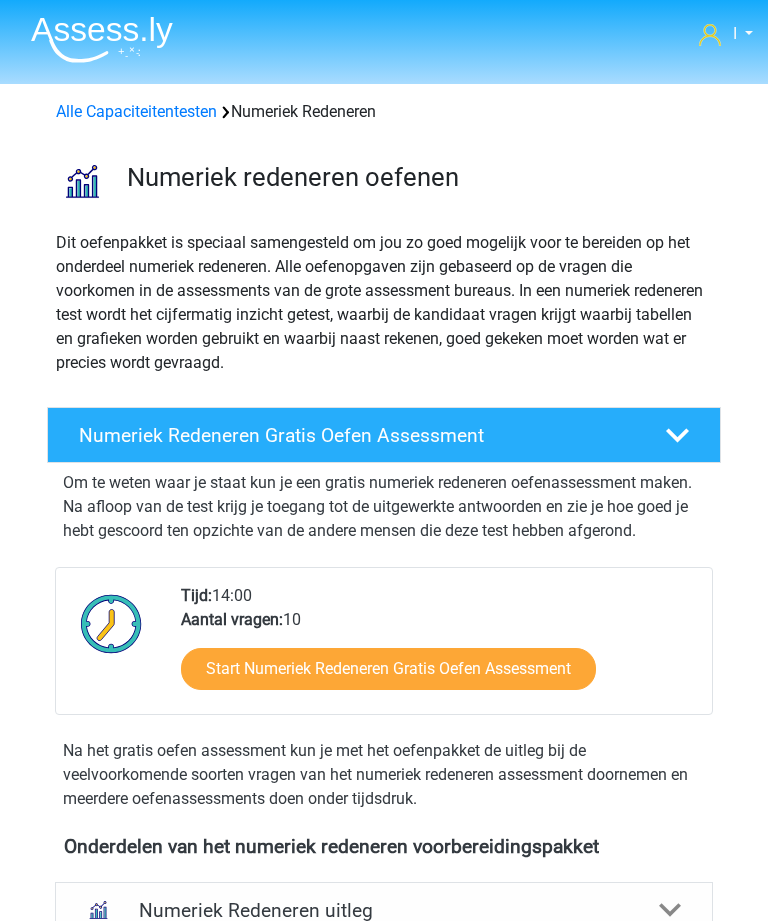 click on "Alle Capaciteitentesten" at bounding box center [136, 111] 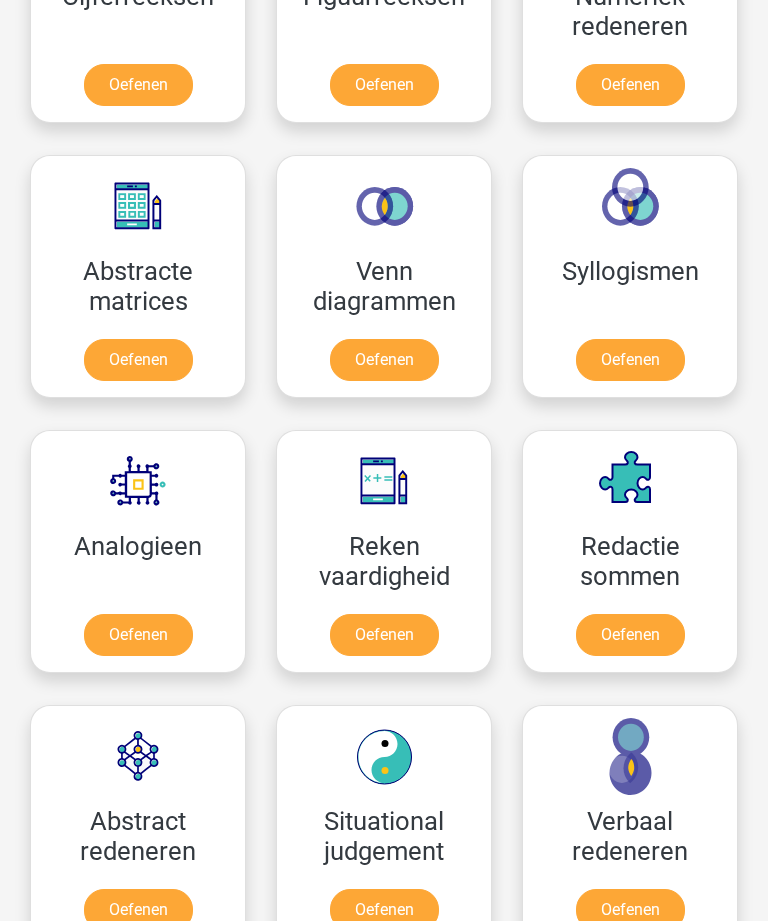 scroll, scrollTop: 1456, scrollLeft: 0, axis: vertical 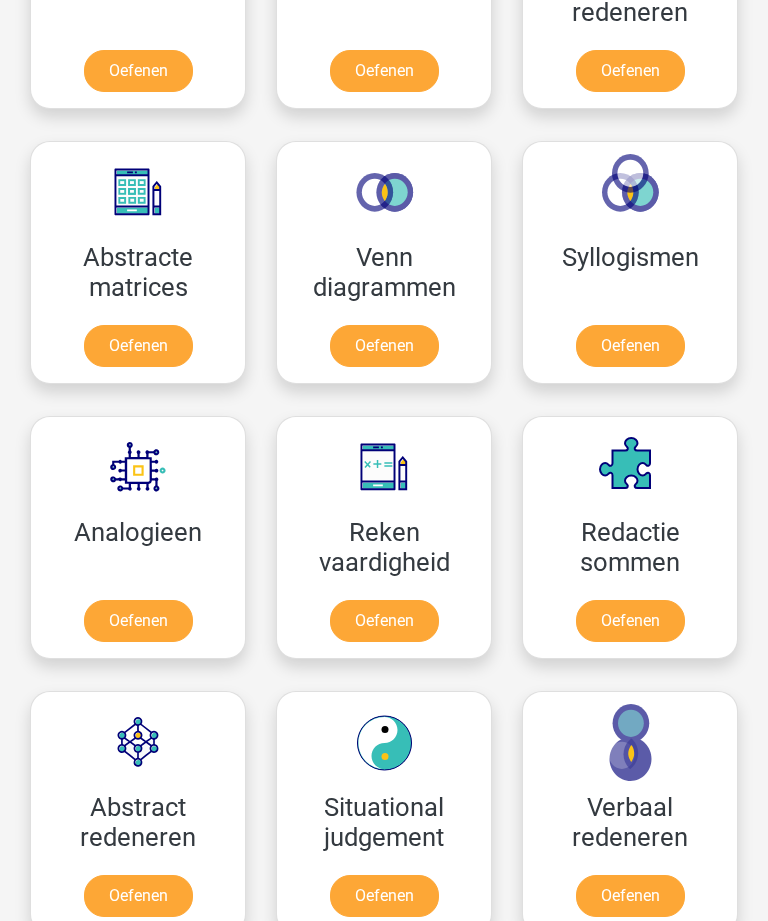 click on "Oefenen" at bounding box center (138, 896) 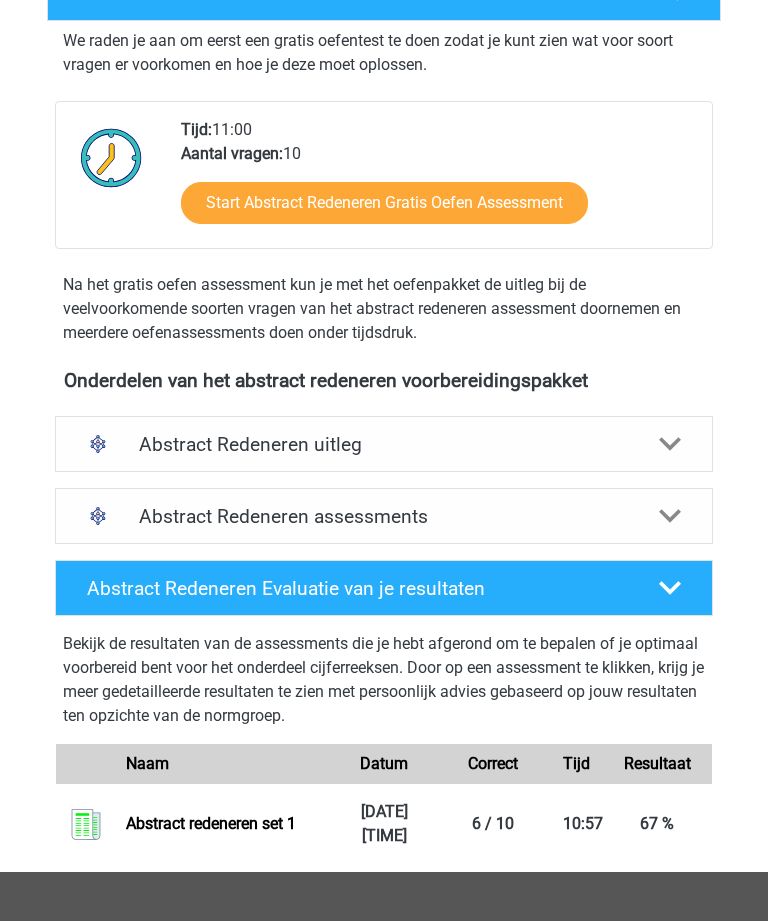 scroll, scrollTop: 369, scrollLeft: 0, axis: vertical 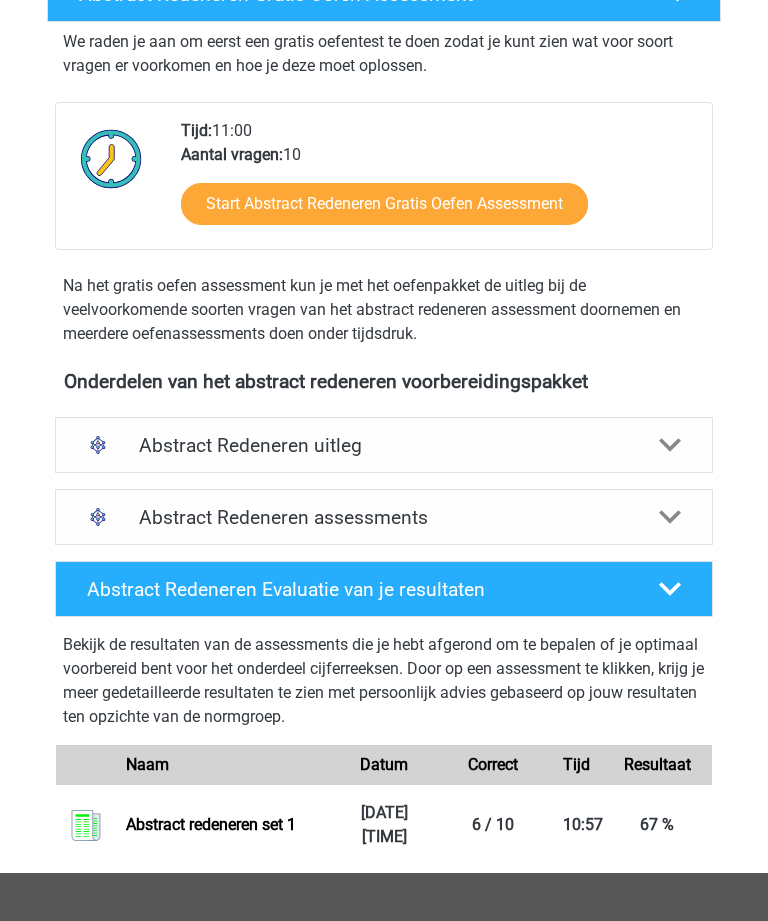 click at bounding box center (670, 445) 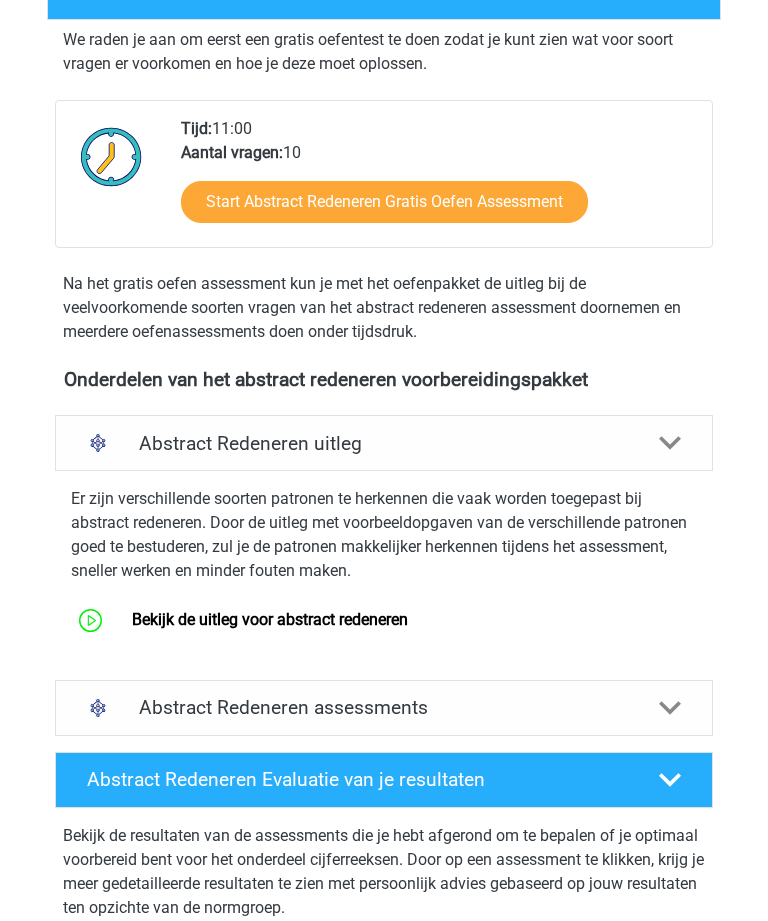 scroll, scrollTop: 371, scrollLeft: 0, axis: vertical 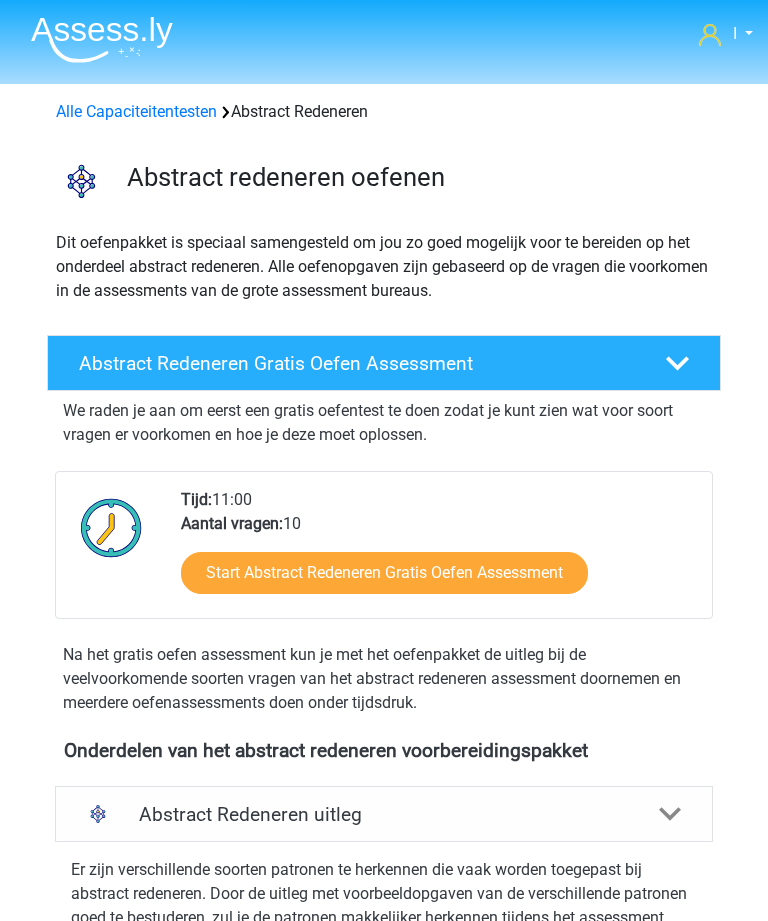 click on "I
[EMAIL]
Nederlands
English" at bounding box center (384, 35) 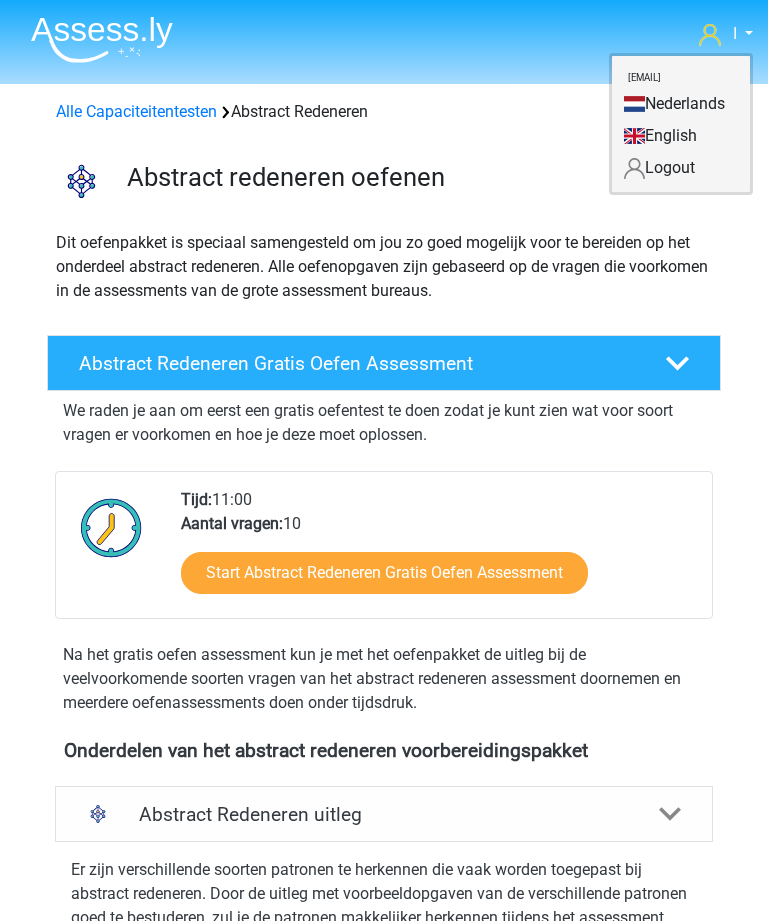 click on "I
[EMAIL]
Nederlands
English" at bounding box center (384, 35) 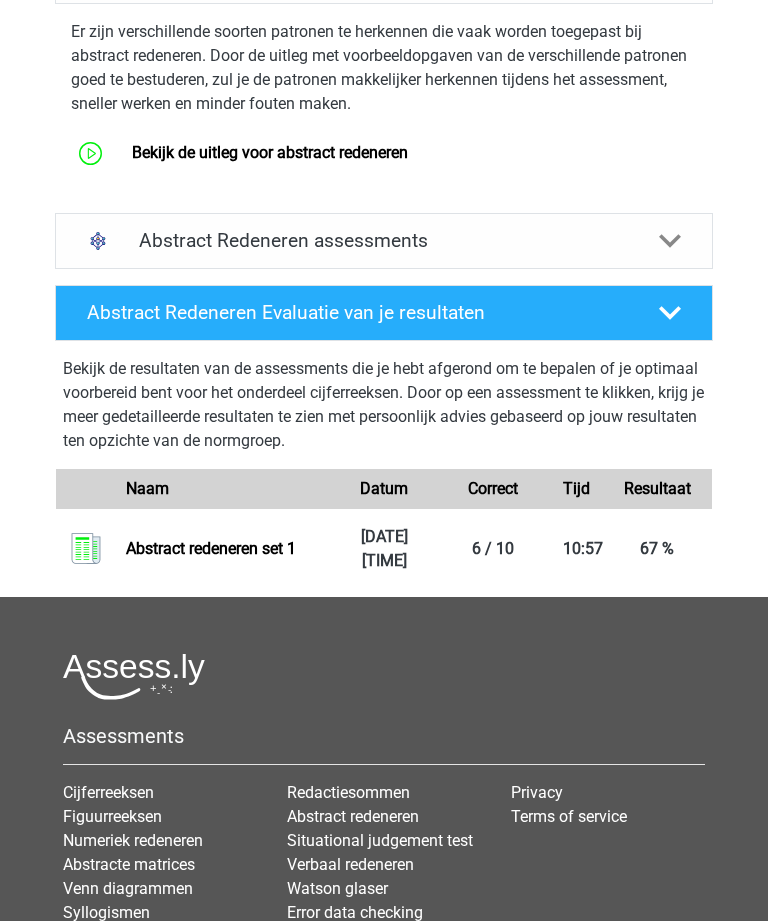 scroll, scrollTop: 977, scrollLeft: 0, axis: vertical 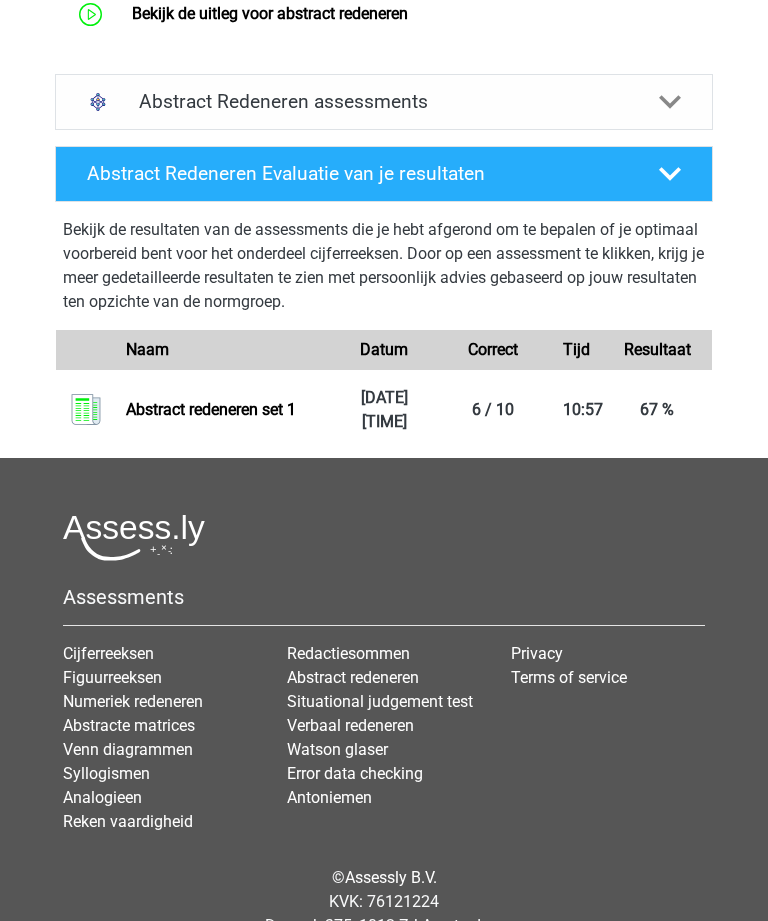 click on "Abstracte matrices" at bounding box center [129, 725] 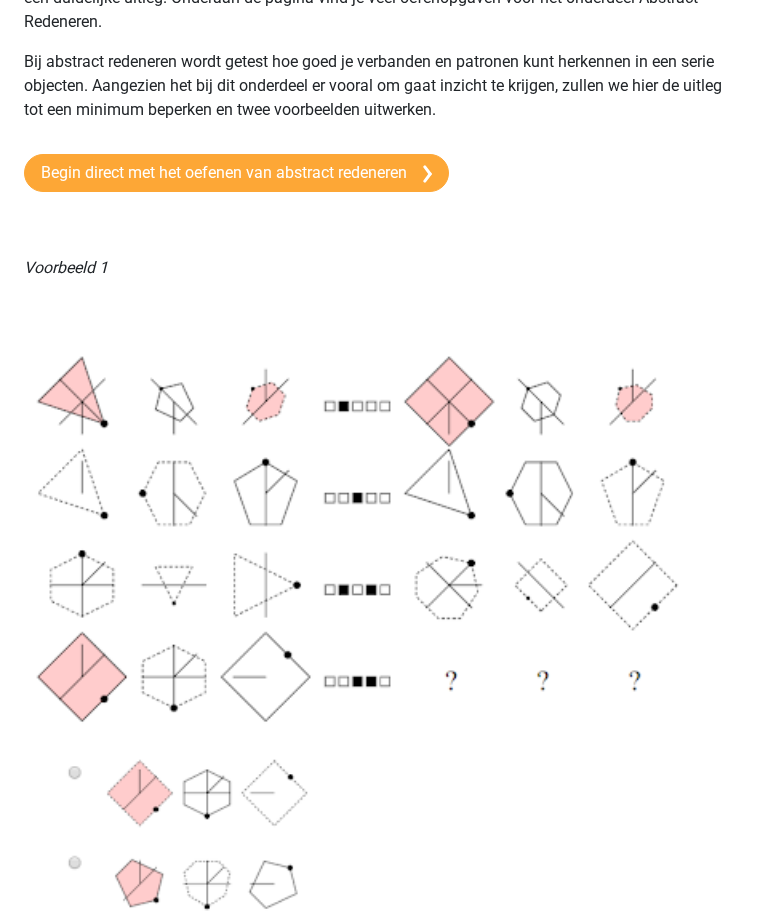 scroll, scrollTop: 0, scrollLeft: 0, axis: both 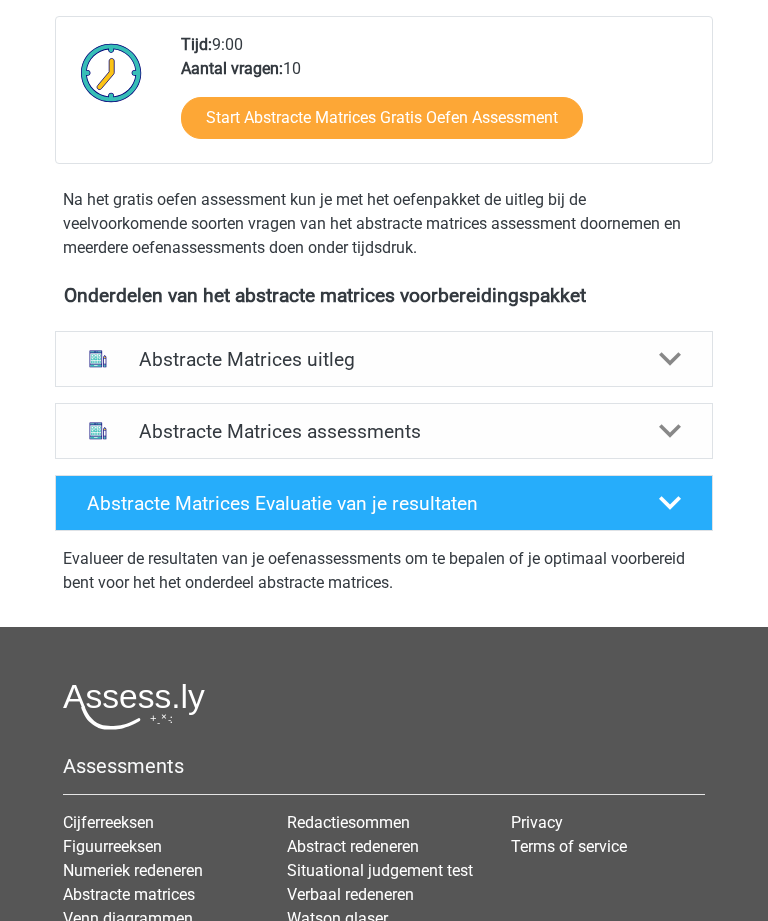 click 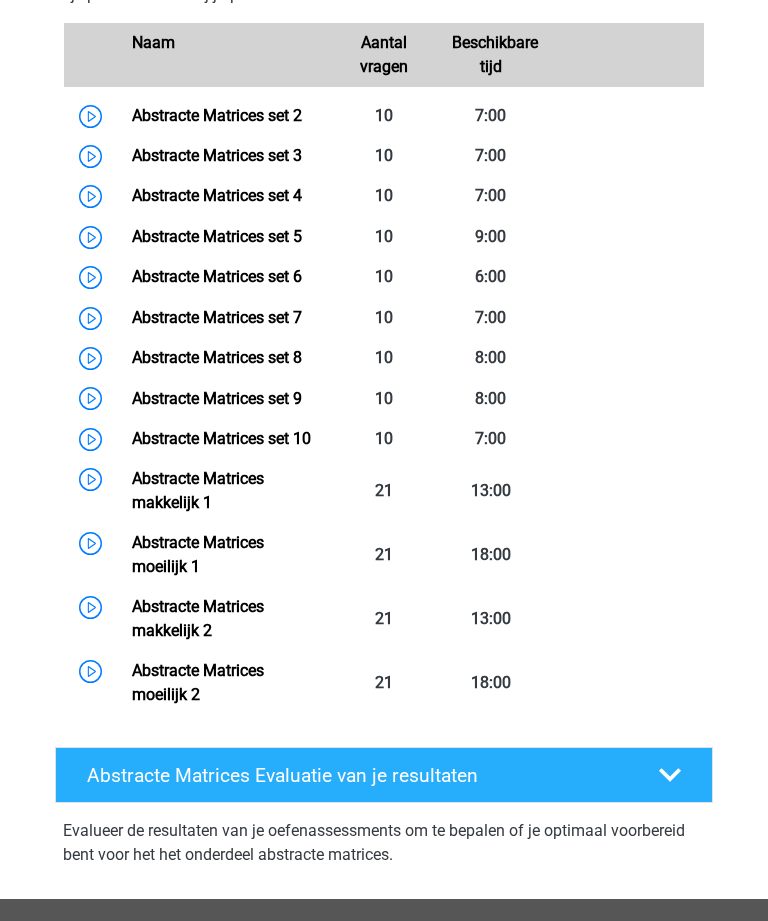 scroll, scrollTop: 1114, scrollLeft: 0, axis: vertical 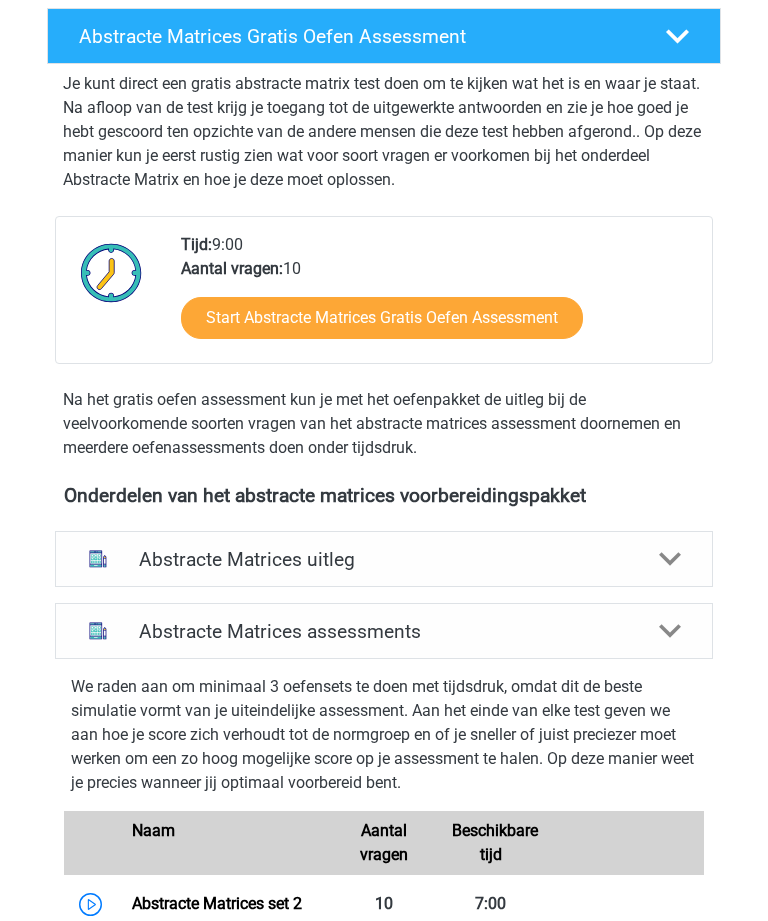 click 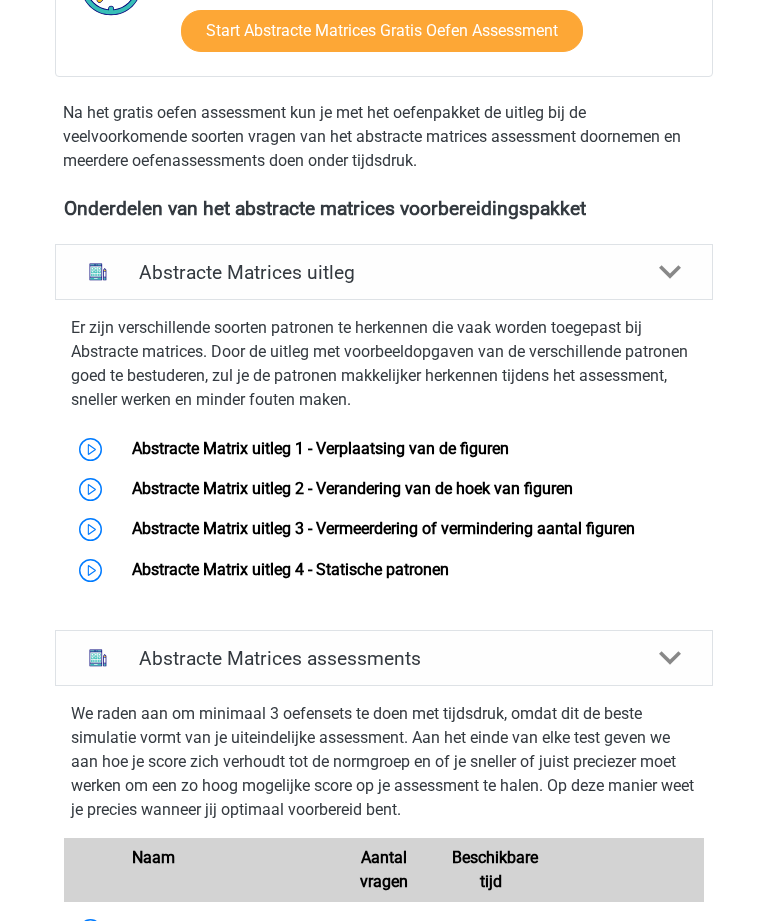 scroll, scrollTop: 577, scrollLeft: 0, axis: vertical 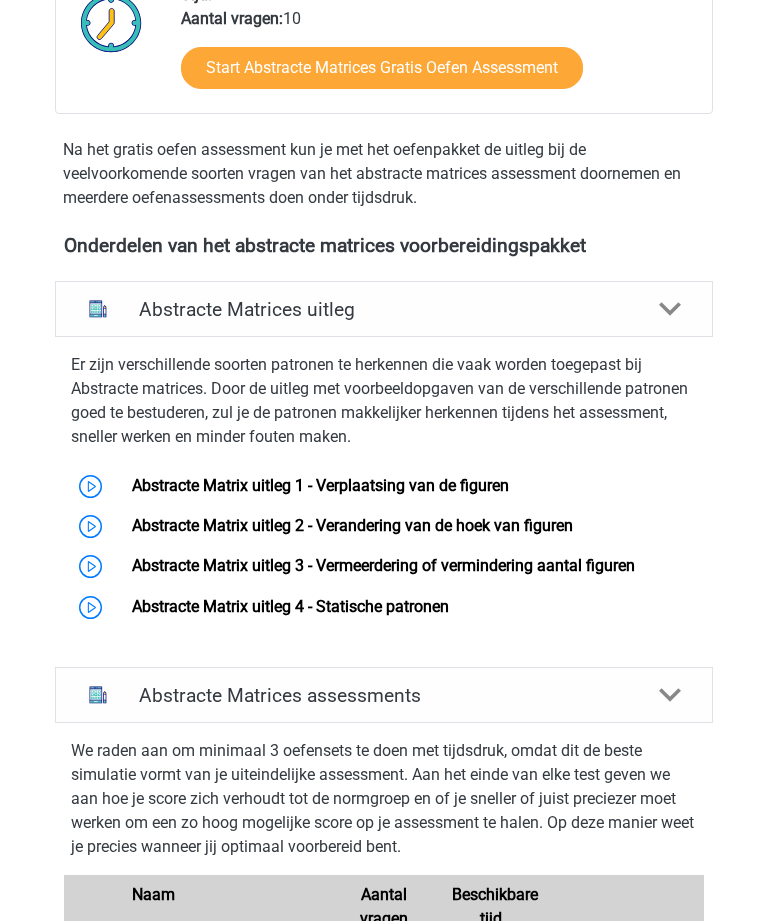 click on "Abstracte Matrix uitleg 1 - Verplaatsing van de figuren" at bounding box center [320, 485] 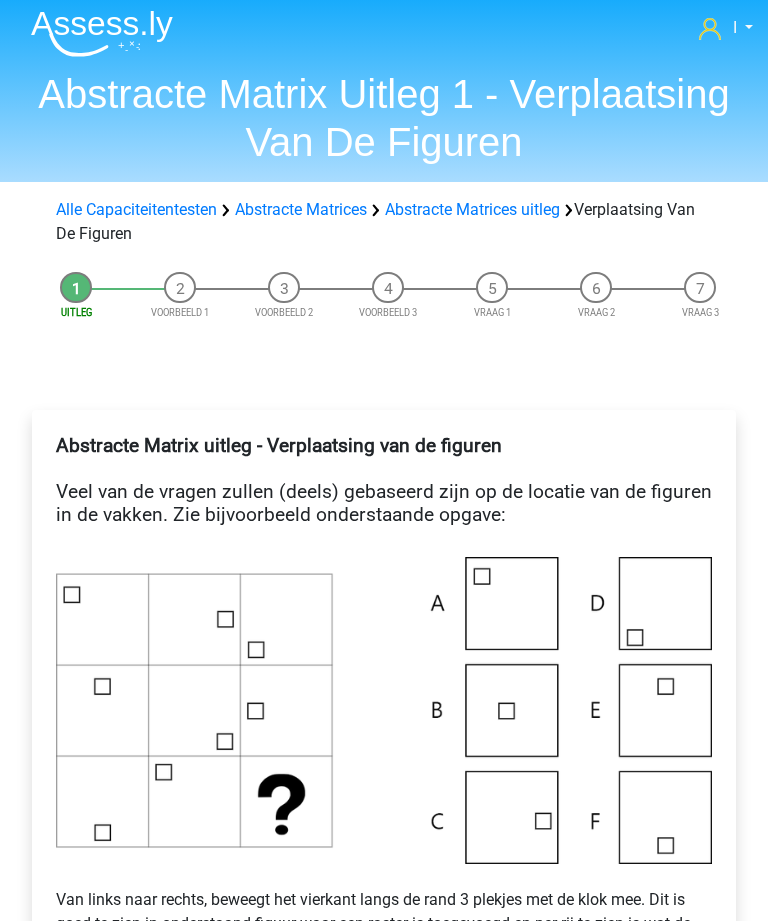 scroll, scrollTop: 3, scrollLeft: 0, axis: vertical 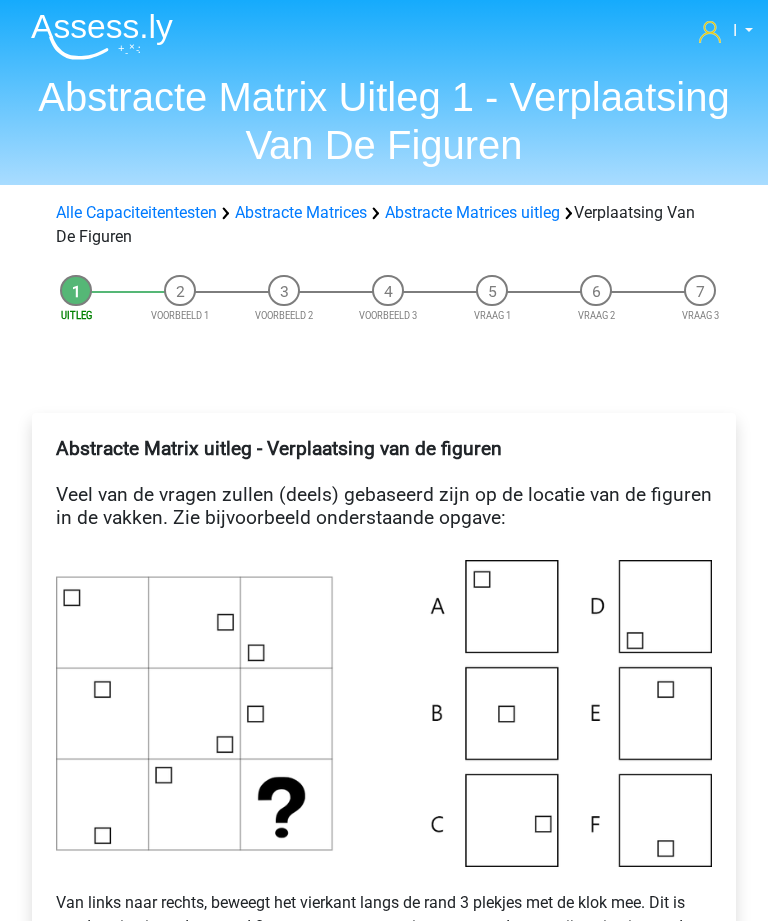 click on "Abstracte Matrices" at bounding box center [301, 212] 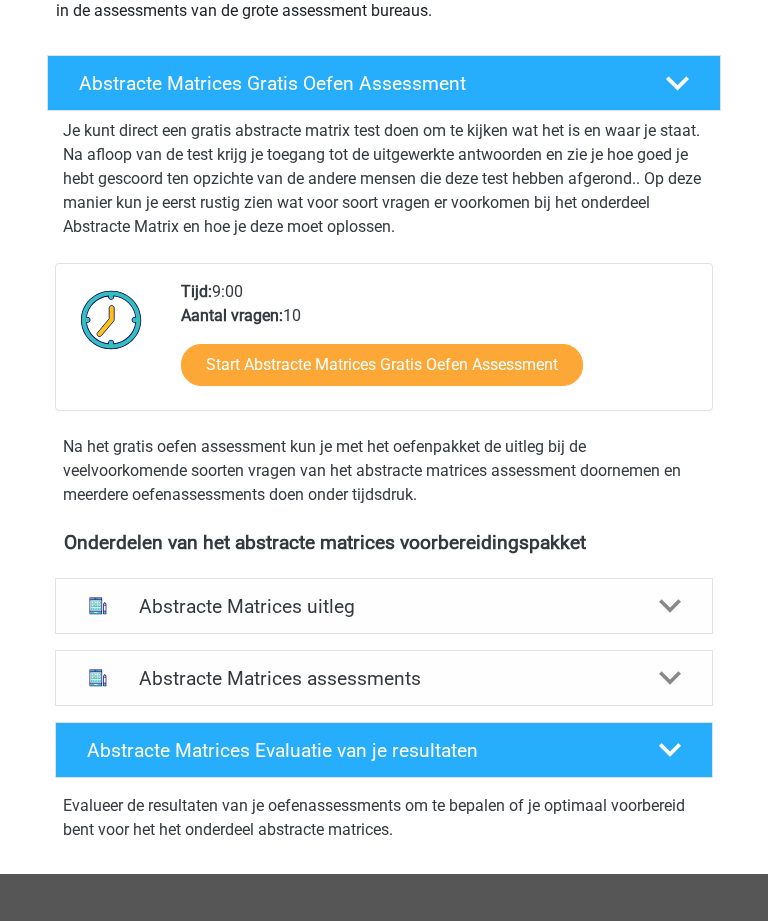 scroll, scrollTop: 286, scrollLeft: 0, axis: vertical 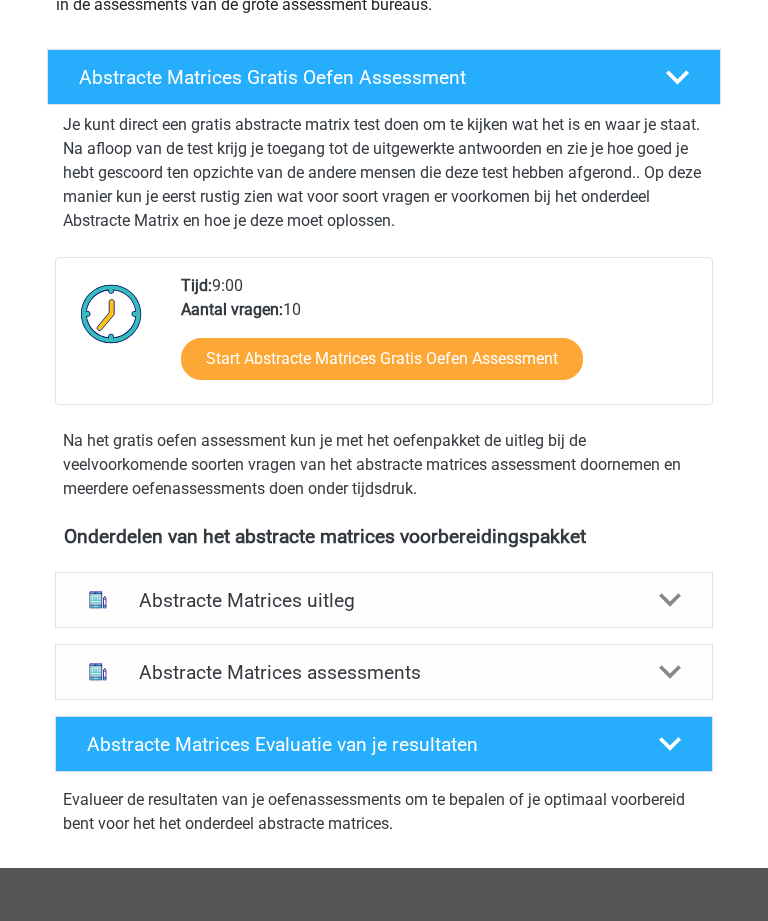 click 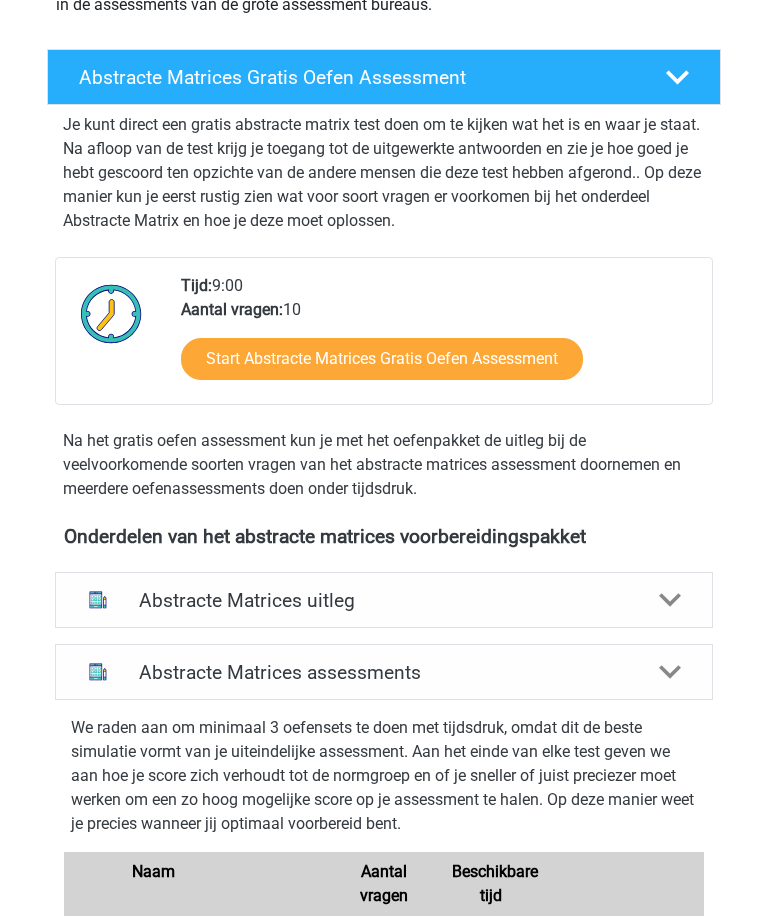 click on "Start Abstracte Matrices
Gratis Oefen Assessment" at bounding box center (382, 359) 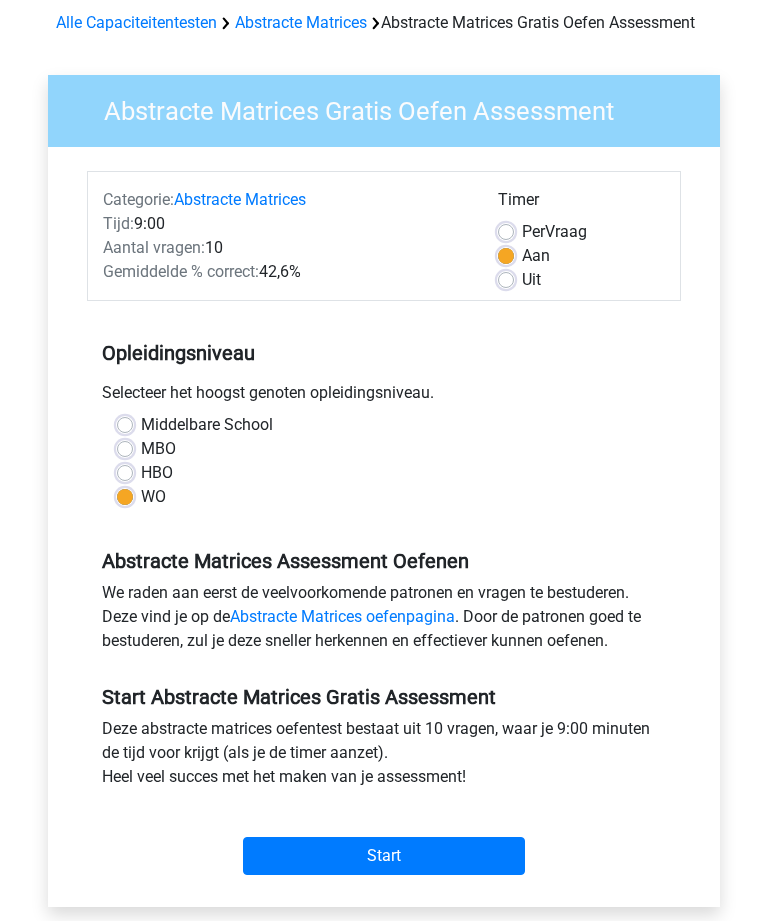 scroll, scrollTop: 126, scrollLeft: 0, axis: vertical 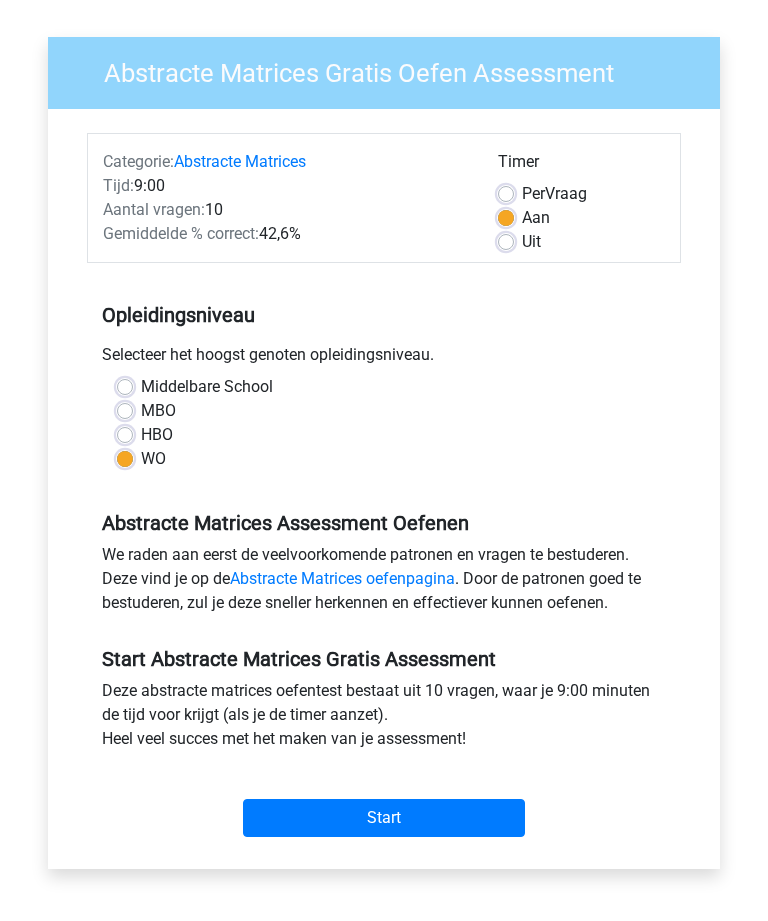 click on "Start" at bounding box center [384, 819] 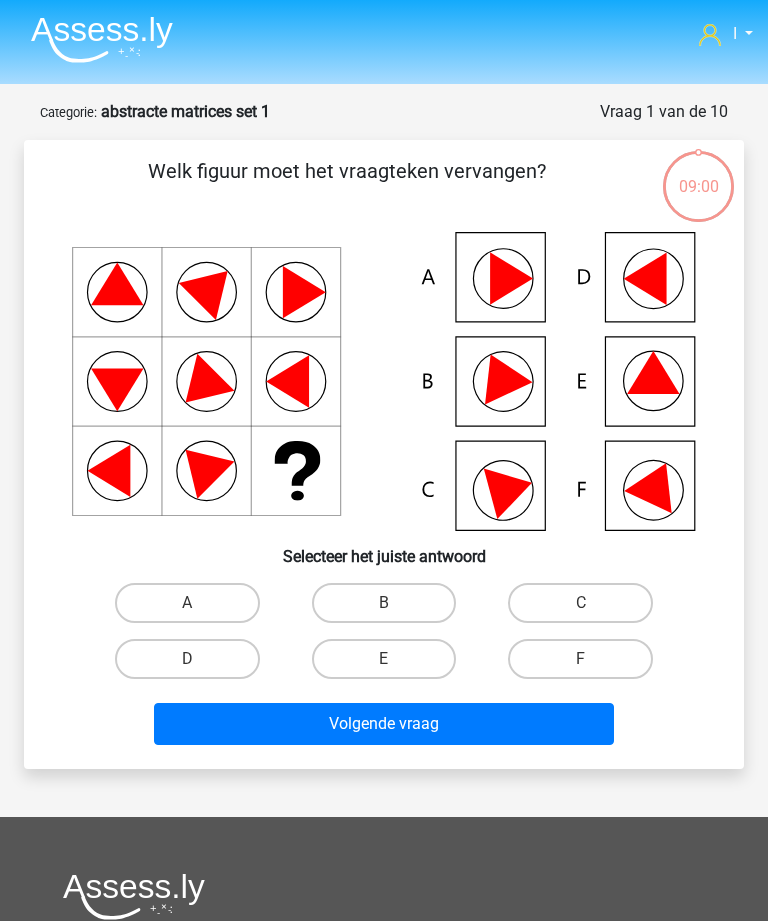 scroll, scrollTop: 0, scrollLeft: 0, axis: both 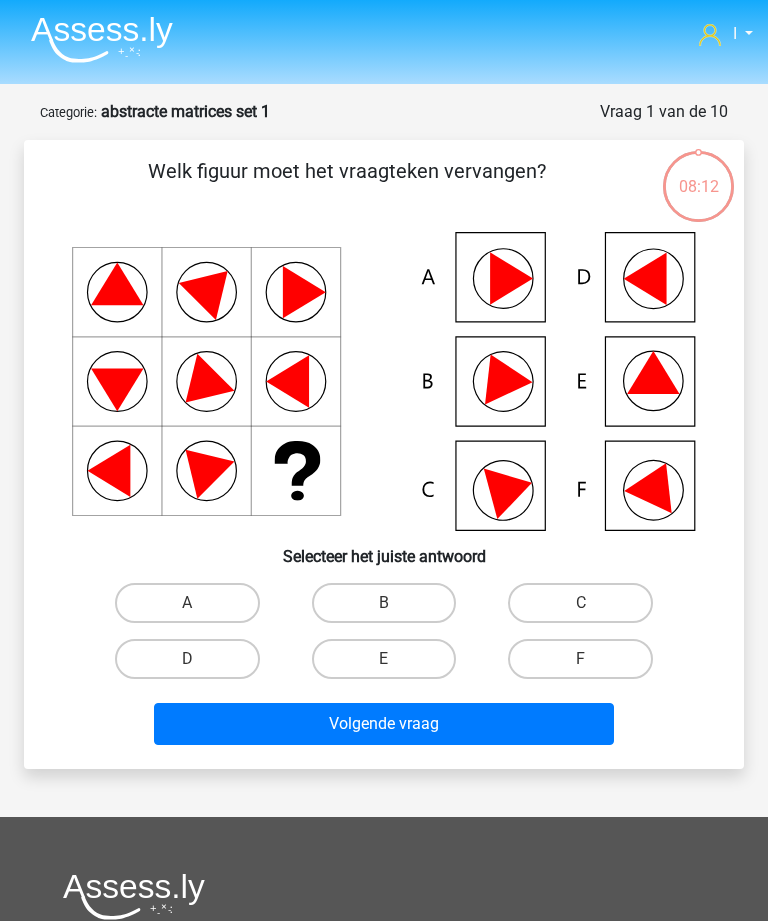 click on "F" at bounding box center [580, 659] 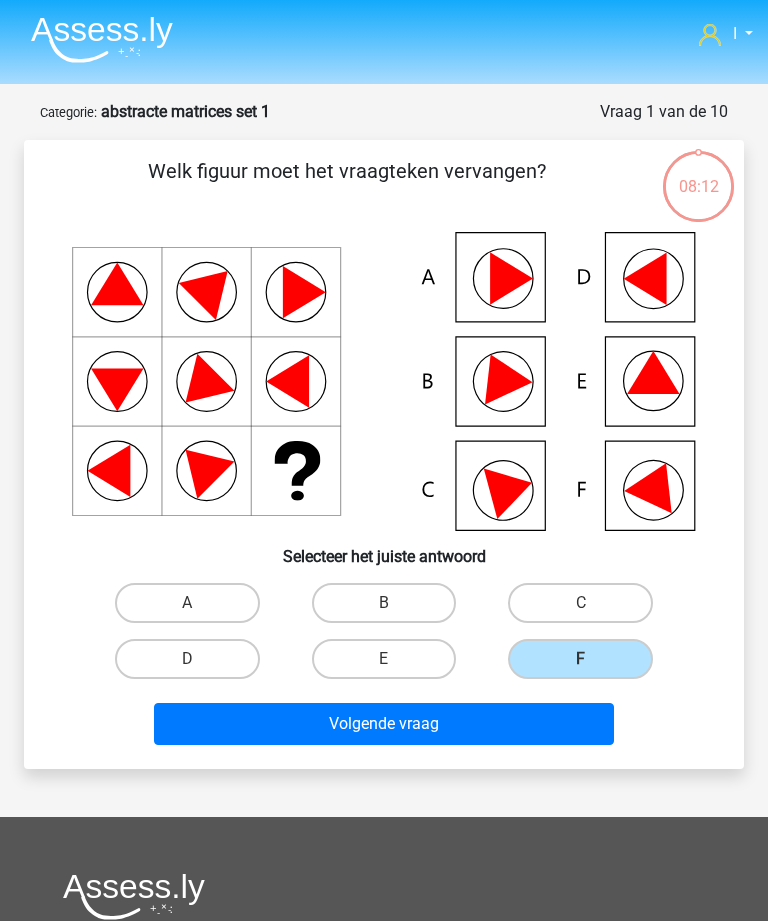 click on "Volgende vraag" at bounding box center (383, 724) 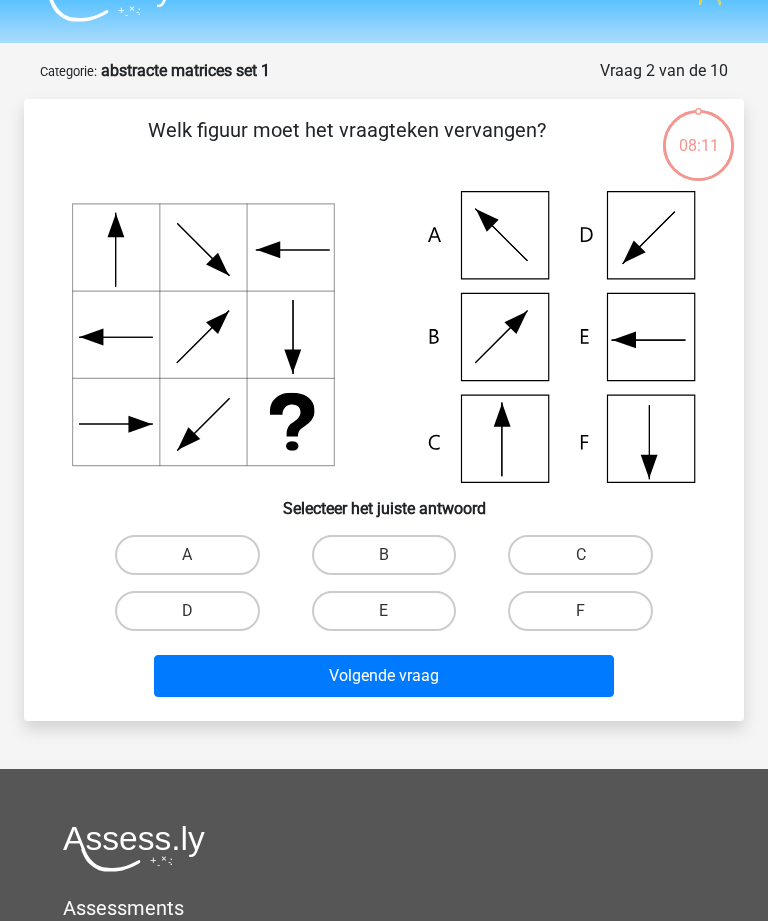 scroll, scrollTop: 100, scrollLeft: 0, axis: vertical 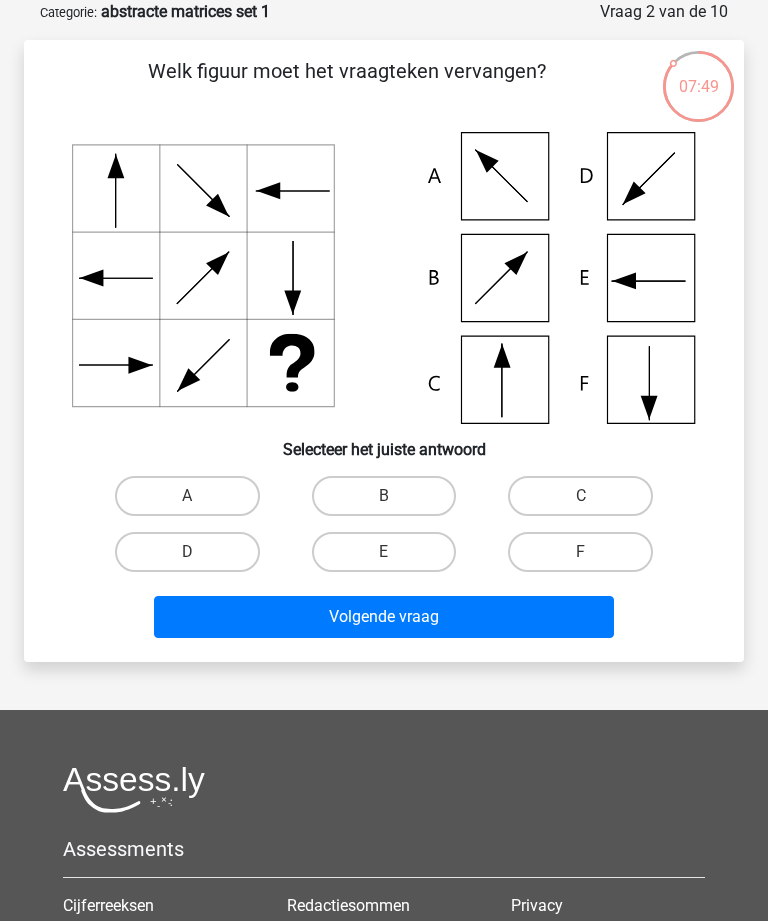 click on "C" at bounding box center [580, 496] 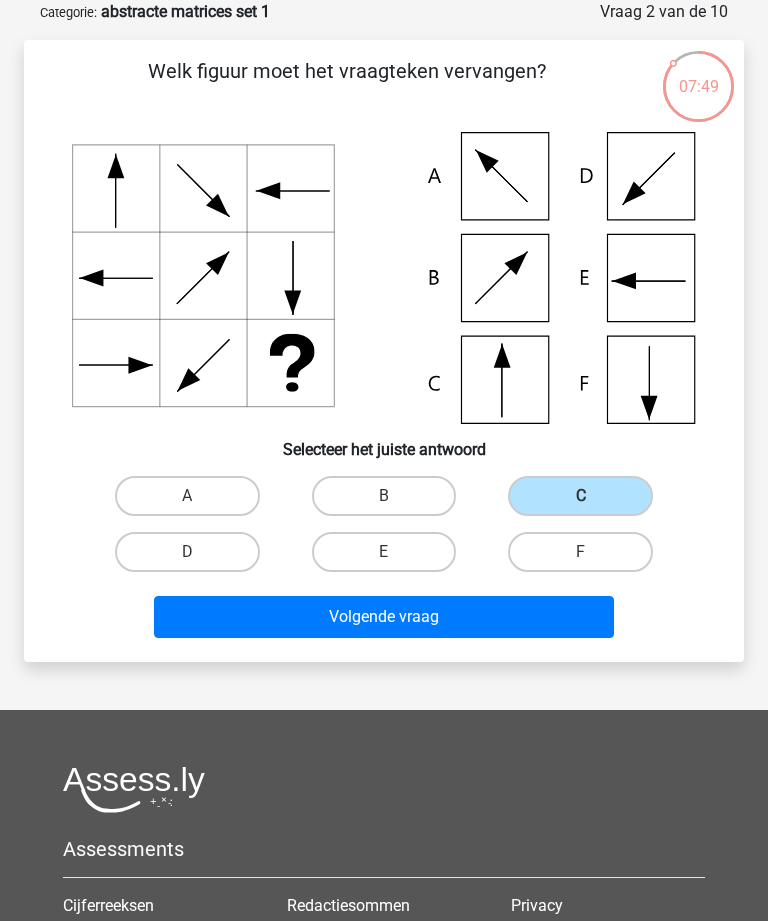 click on "Volgende vraag" at bounding box center (383, 617) 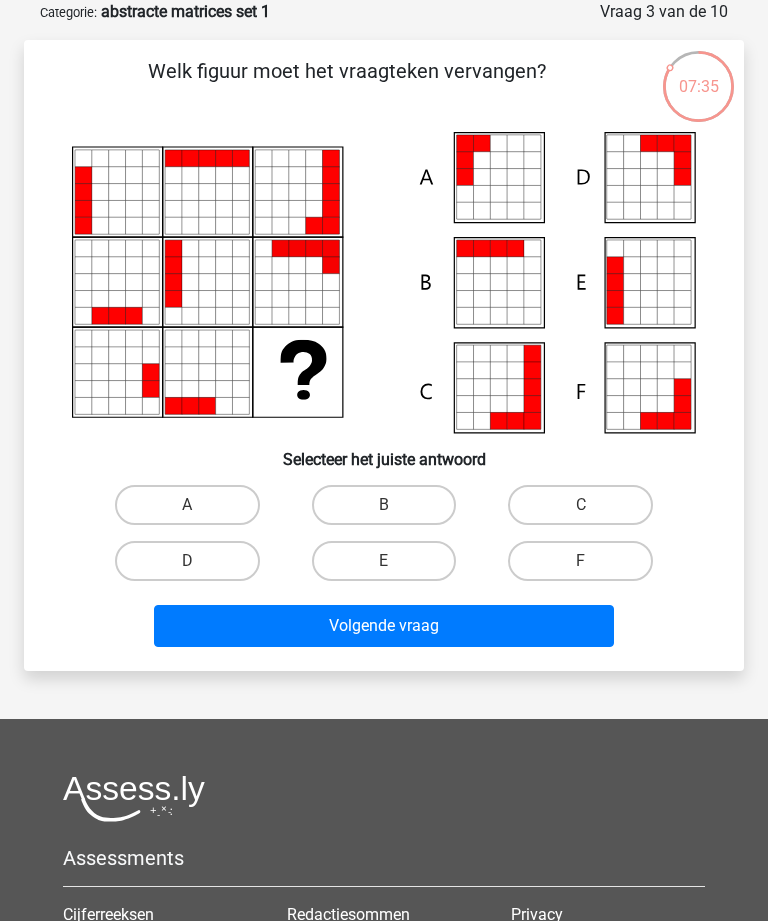 click on "E" at bounding box center [390, 567] 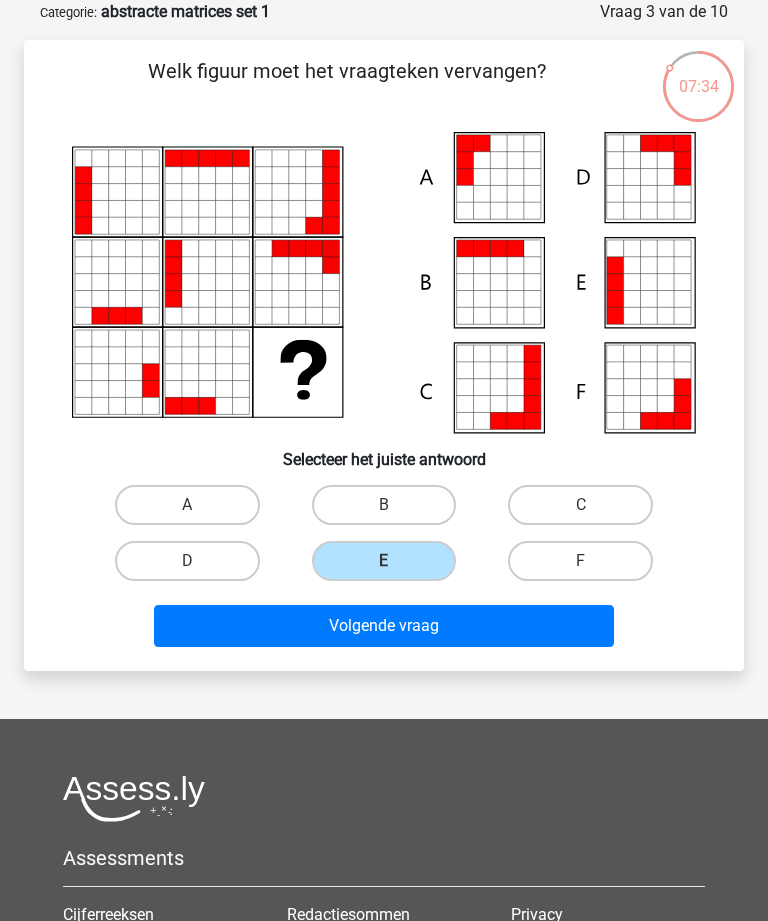 click on "Volgende vraag" at bounding box center (383, 626) 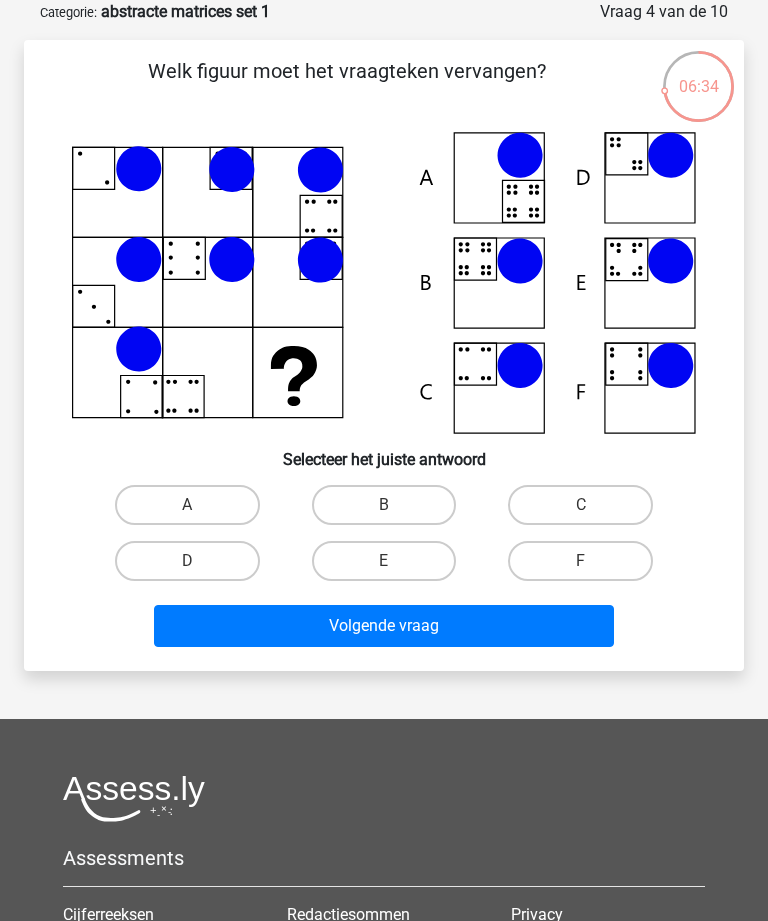 click on "B" at bounding box center (384, 505) 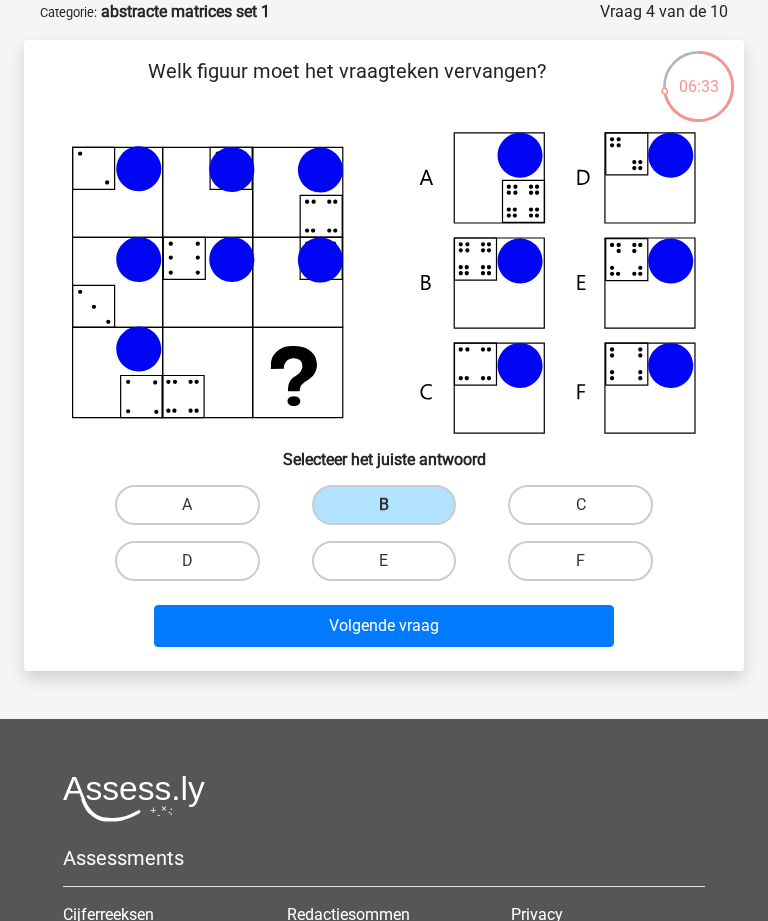 click on "Volgende vraag" at bounding box center (383, 626) 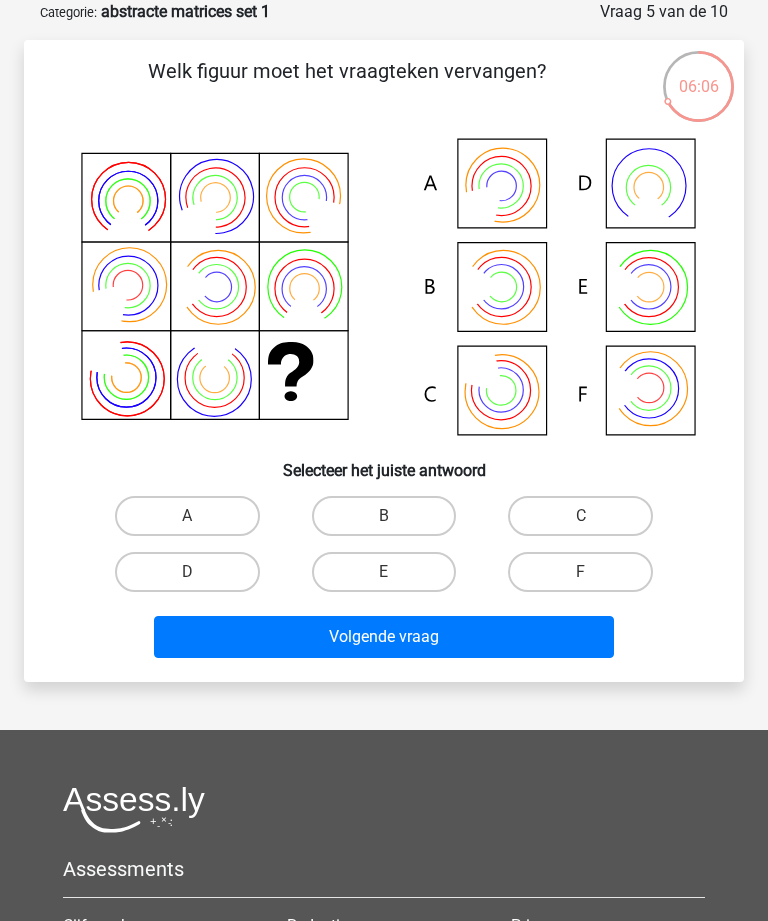click on "A" at bounding box center [187, 516] 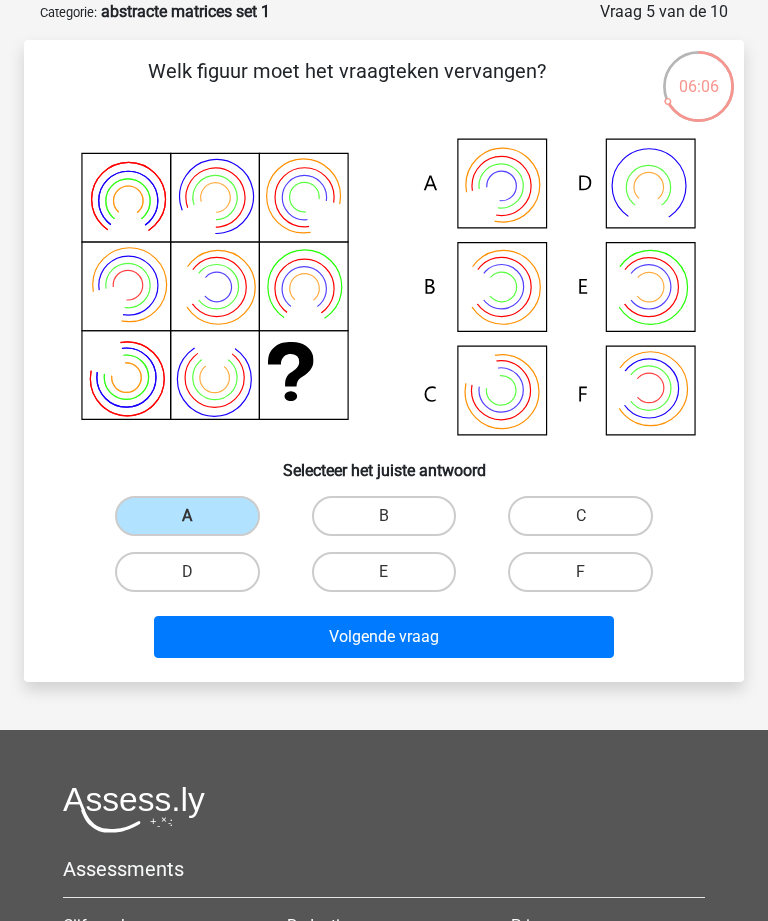 click on "Volgende vraag" at bounding box center [383, 637] 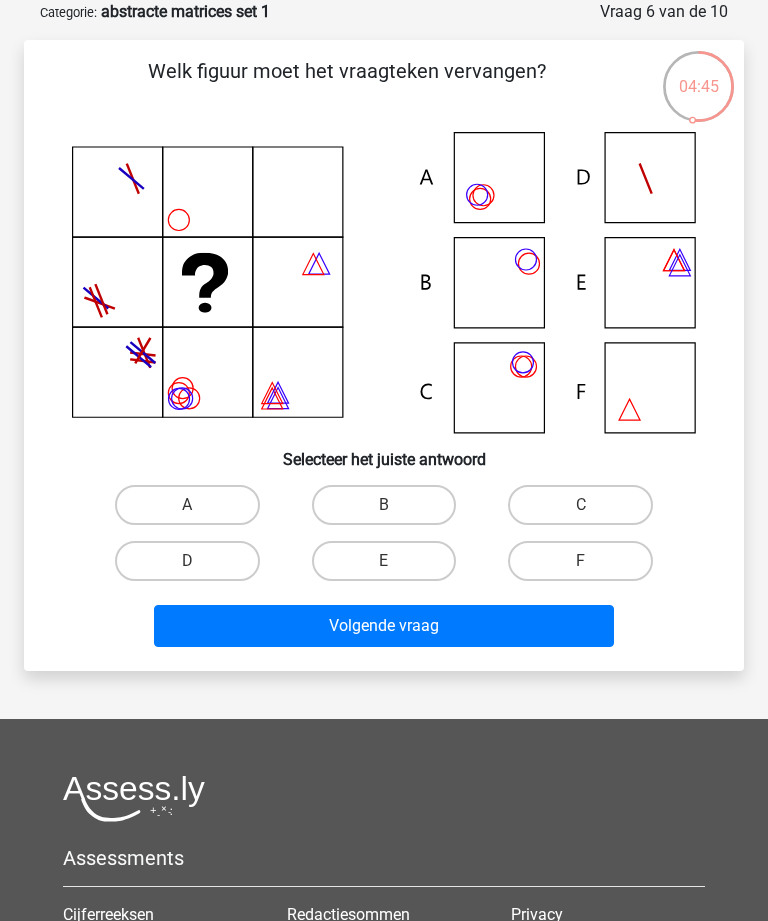 click on "C" at bounding box center (580, 505) 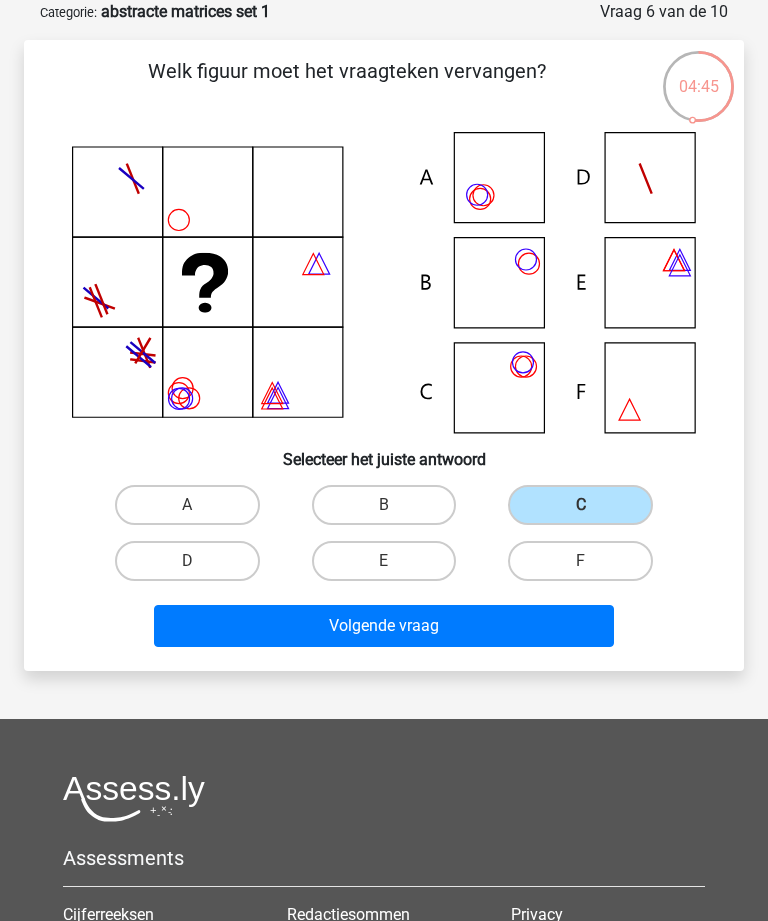 click on "Volgende vraag" at bounding box center [383, 626] 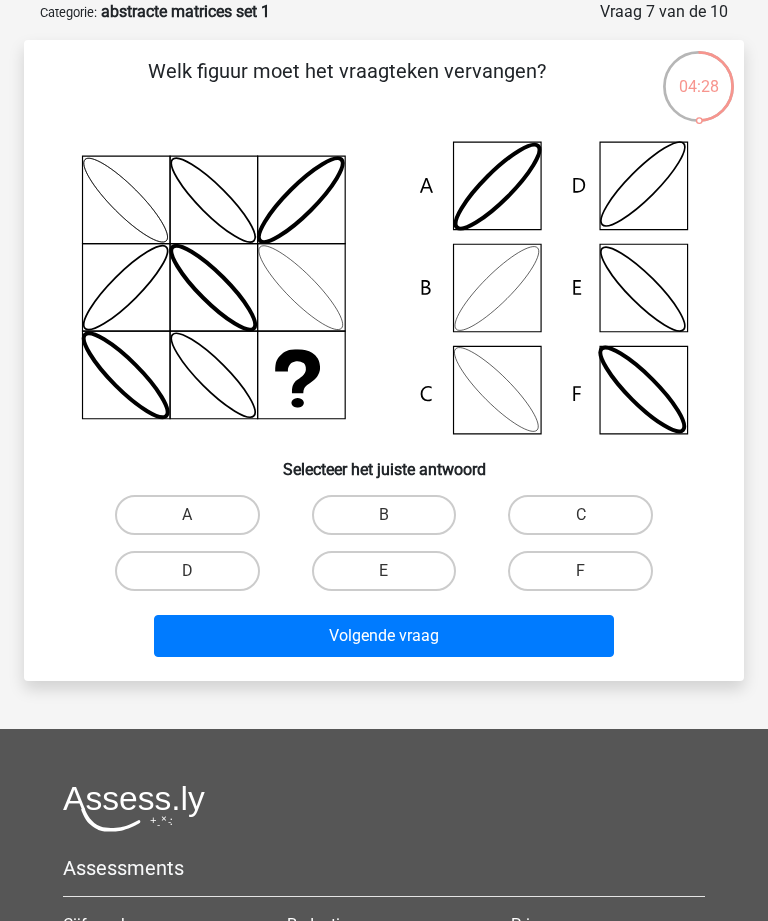 click on "B" at bounding box center (390, 521) 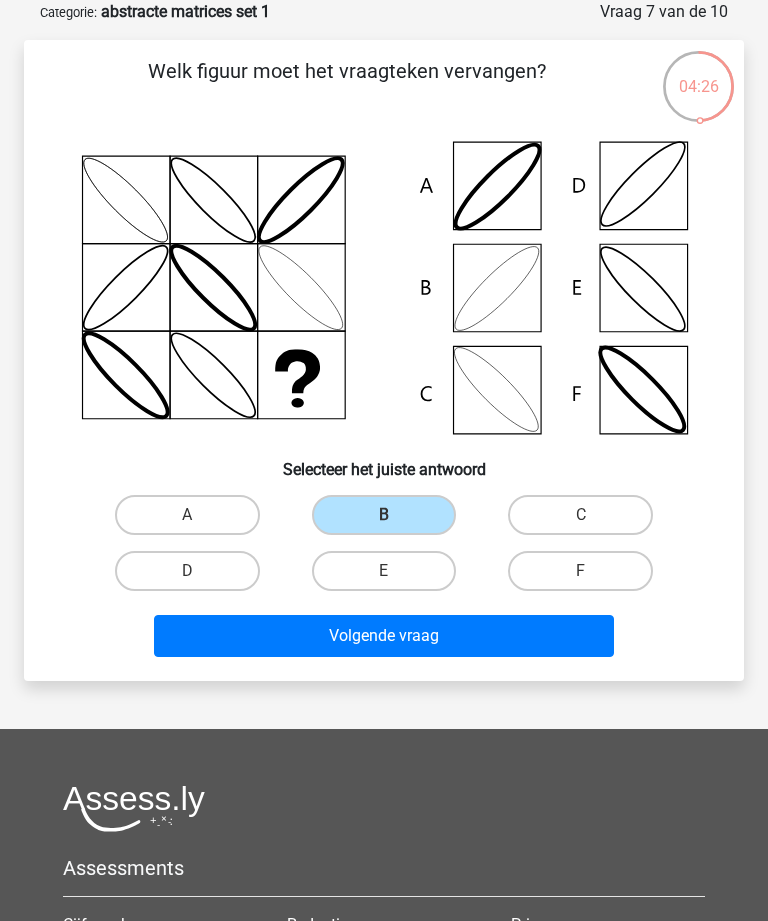 click on "Volgende vraag" at bounding box center [383, 636] 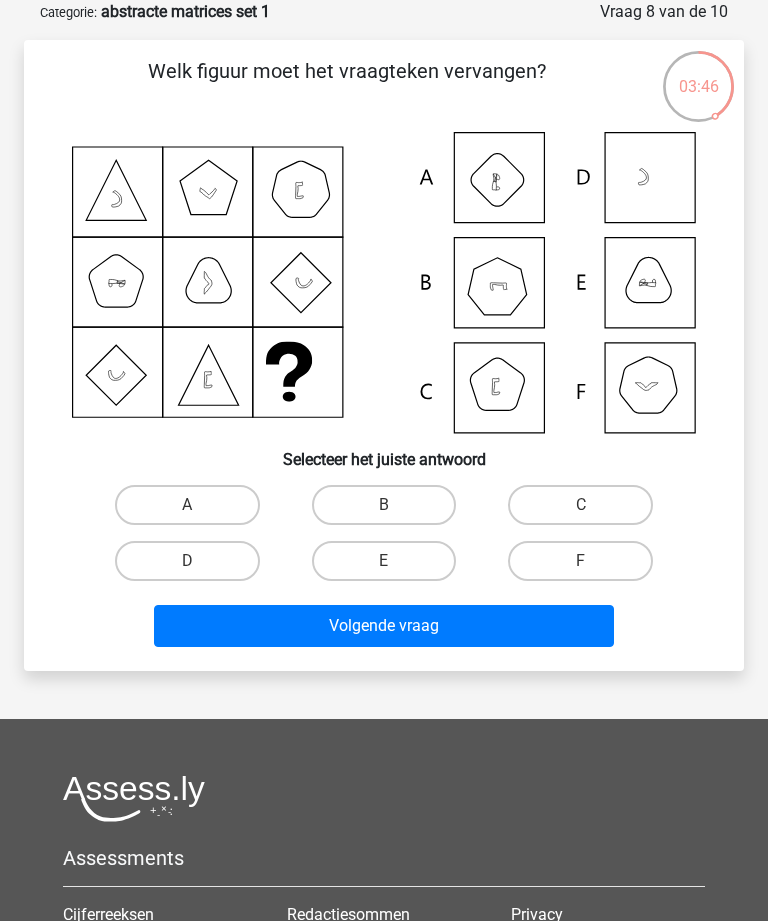 click 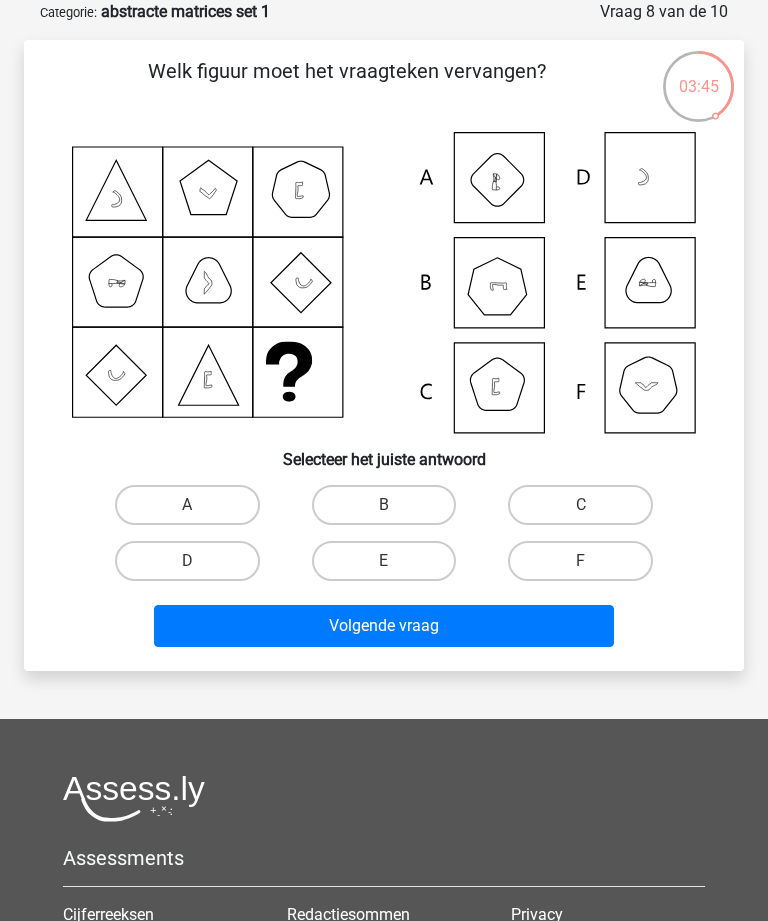 click on "F" at bounding box center [580, 561] 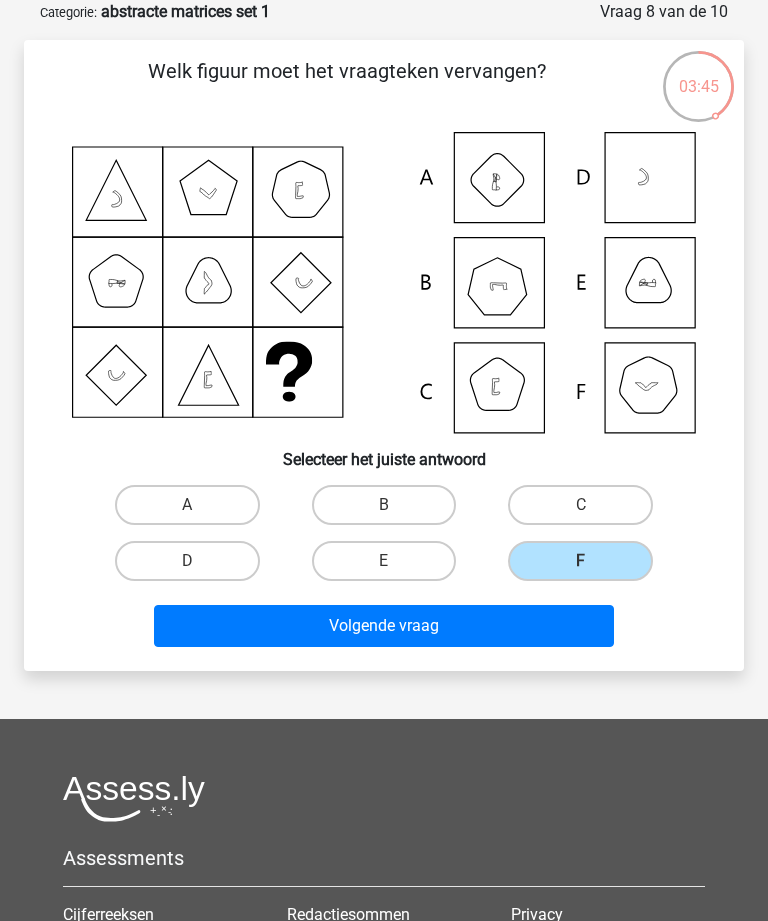 click on "Volgende vraag" at bounding box center [383, 626] 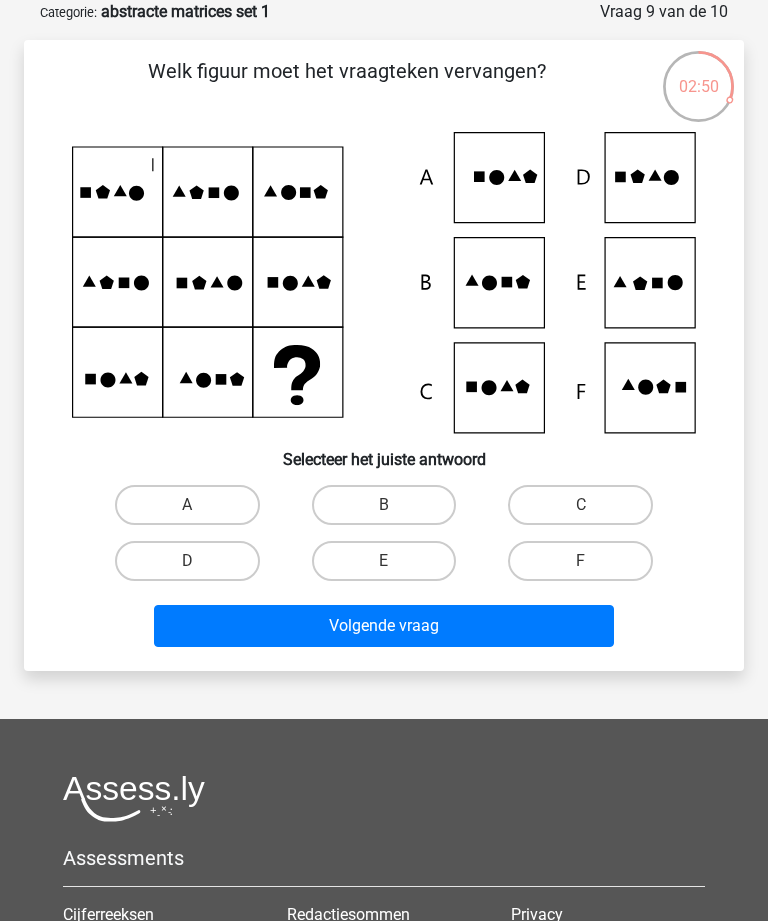 click on "D" at bounding box center (187, 561) 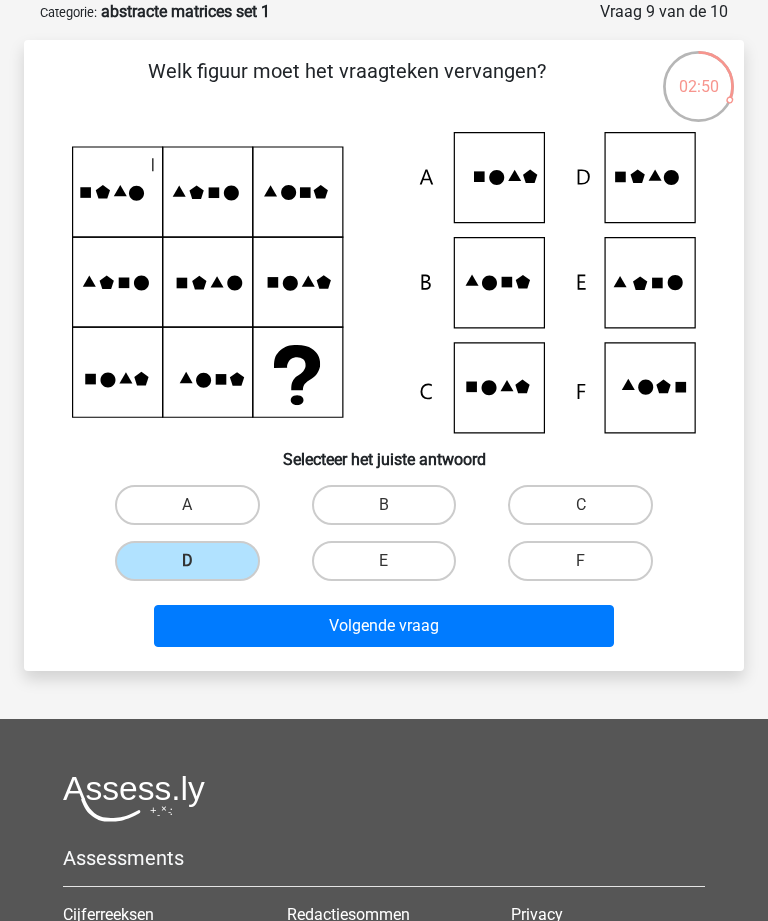 click on "Volgende vraag" at bounding box center (383, 626) 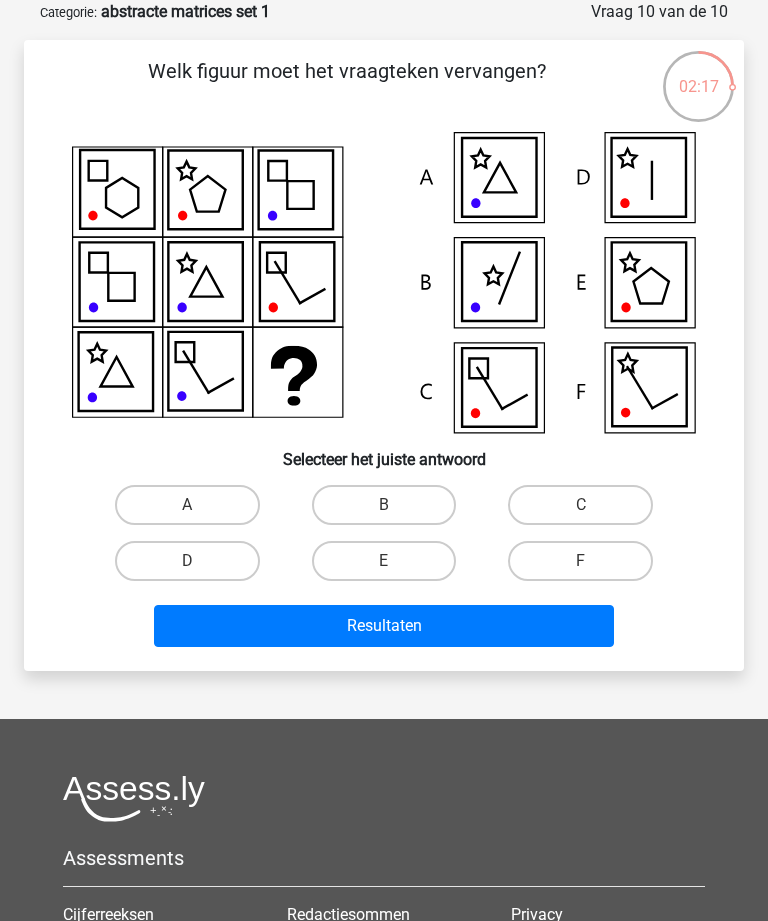 click on "D" at bounding box center [187, 561] 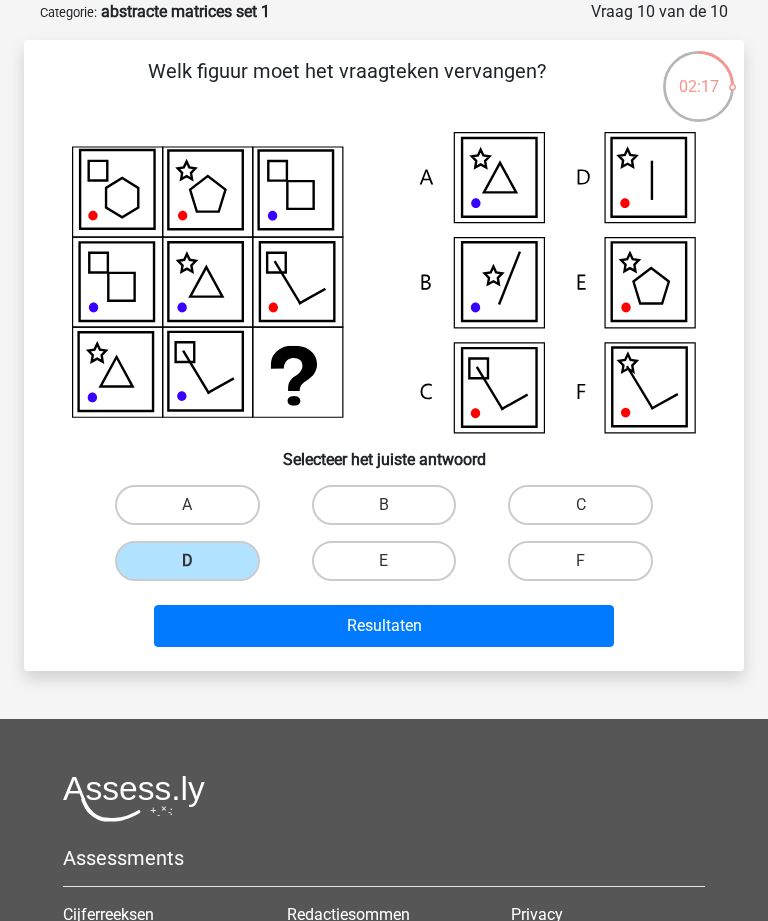 click on "Resultaten" at bounding box center [383, 626] 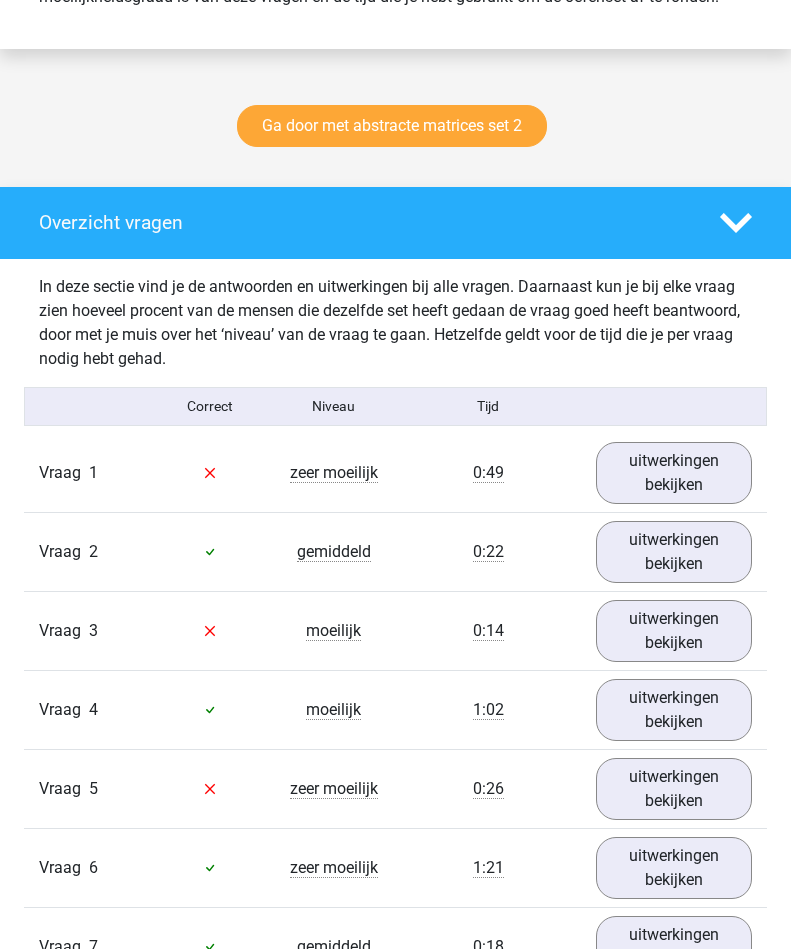 scroll, scrollTop: 946, scrollLeft: 0, axis: vertical 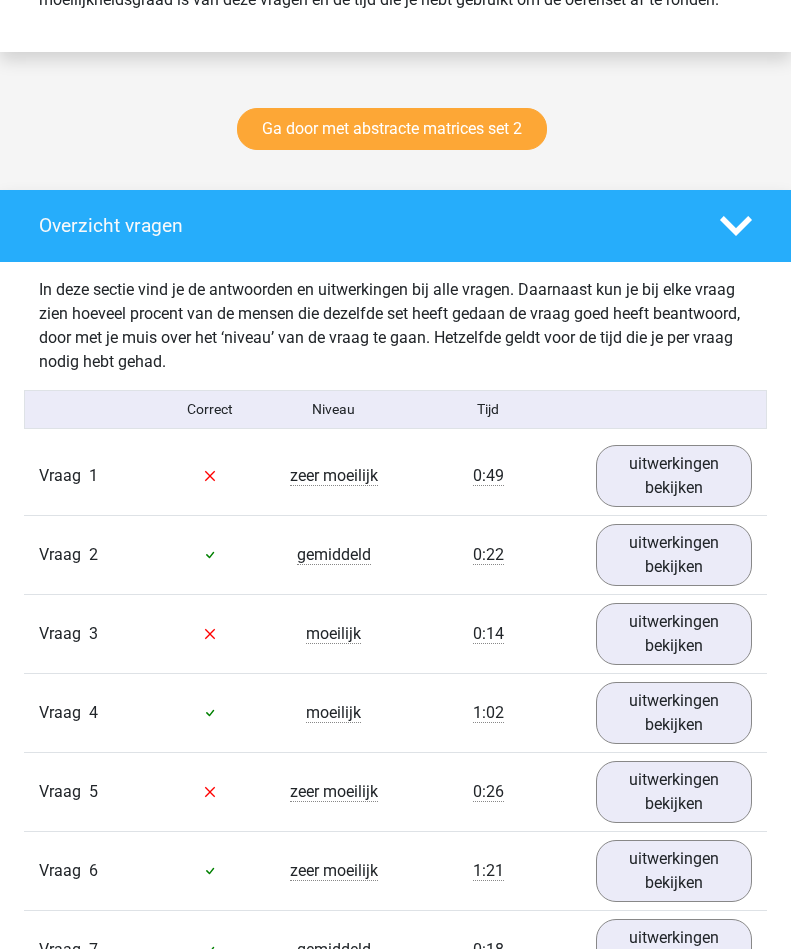 click on "uitwerkingen bekijken" at bounding box center [674, 476] 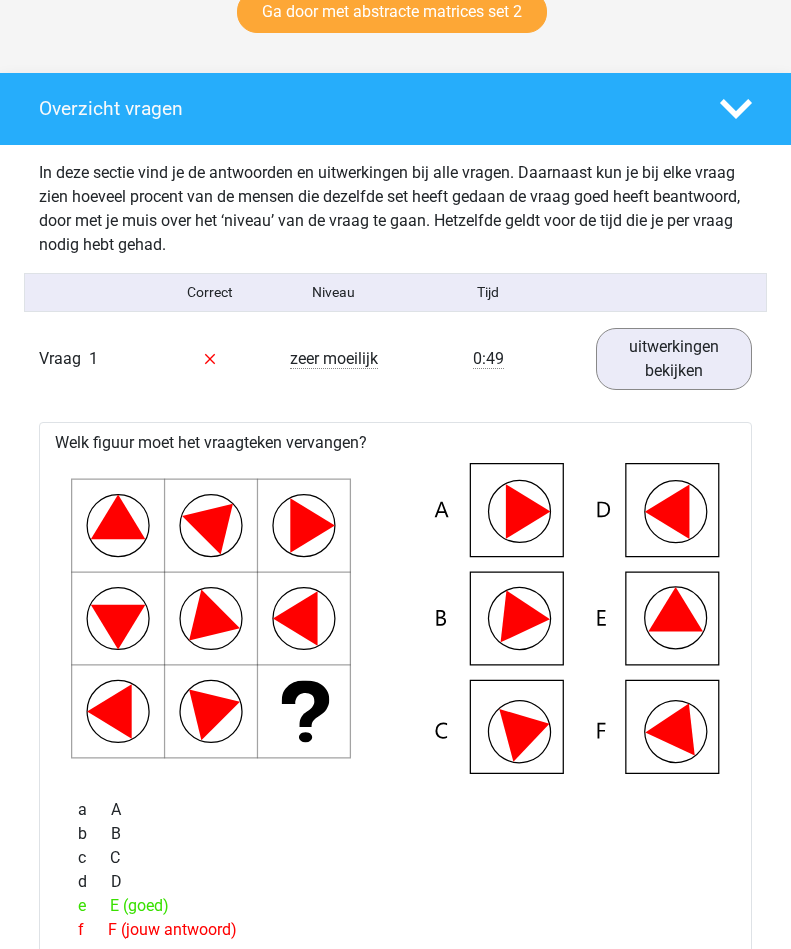 scroll, scrollTop: 1065, scrollLeft: 0, axis: vertical 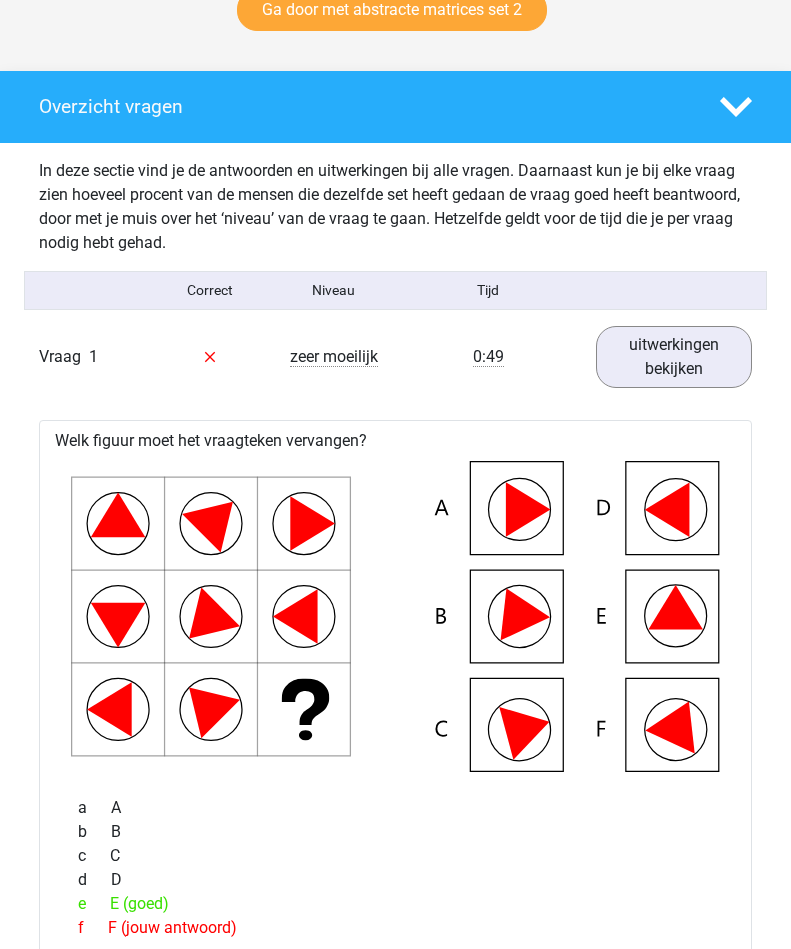click on "uitwerkingen bekijken" at bounding box center (674, 357) 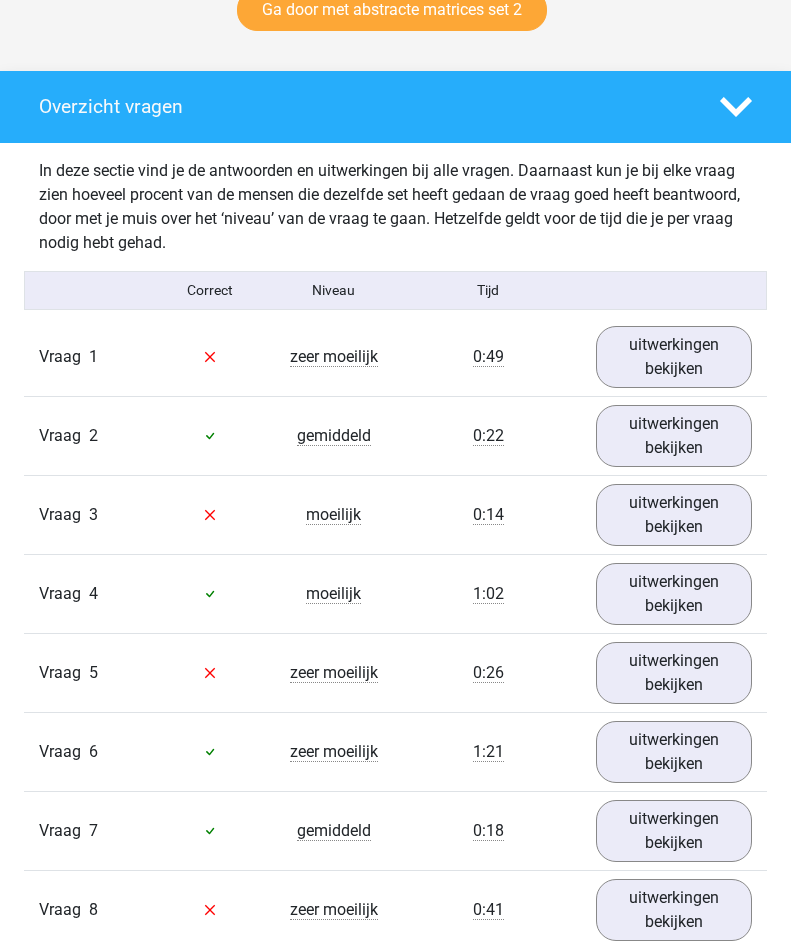 click on "uitwerkingen bekijken" at bounding box center (674, 515) 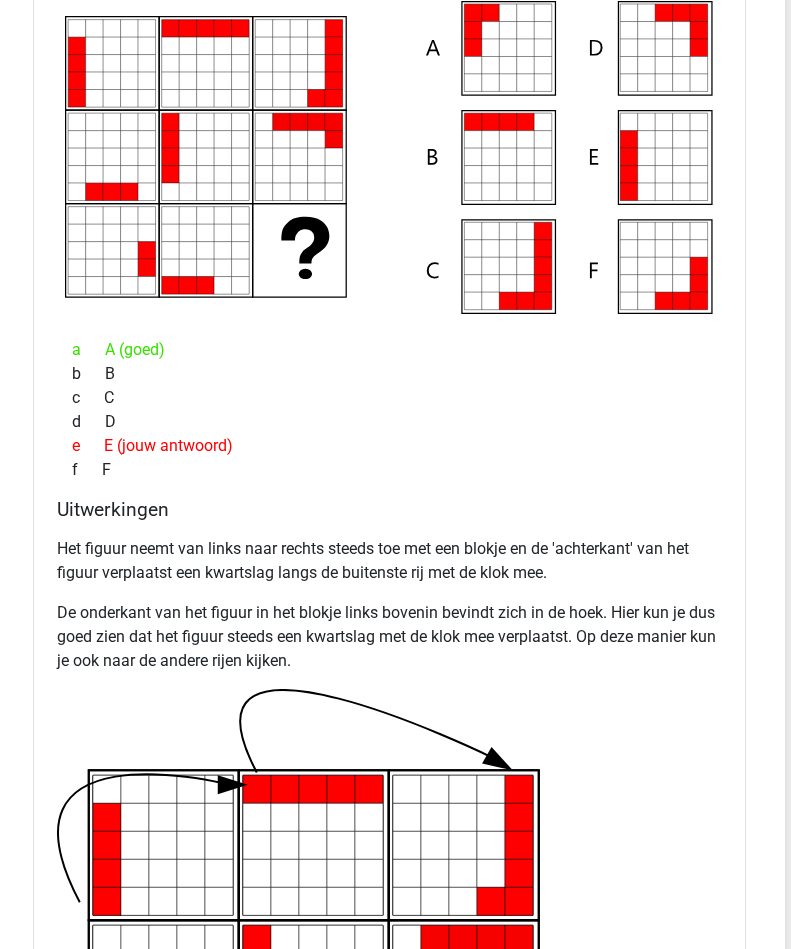 scroll, scrollTop: 1689, scrollLeft: 6, axis: both 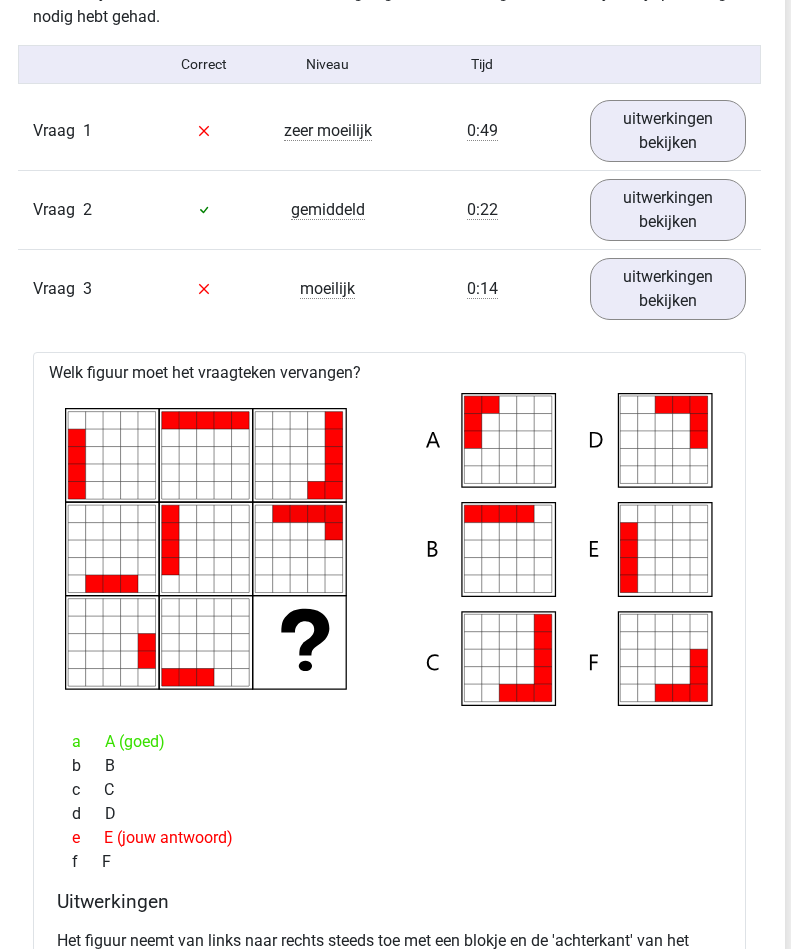 click on "uitwerkingen bekijken" at bounding box center (668, 289) 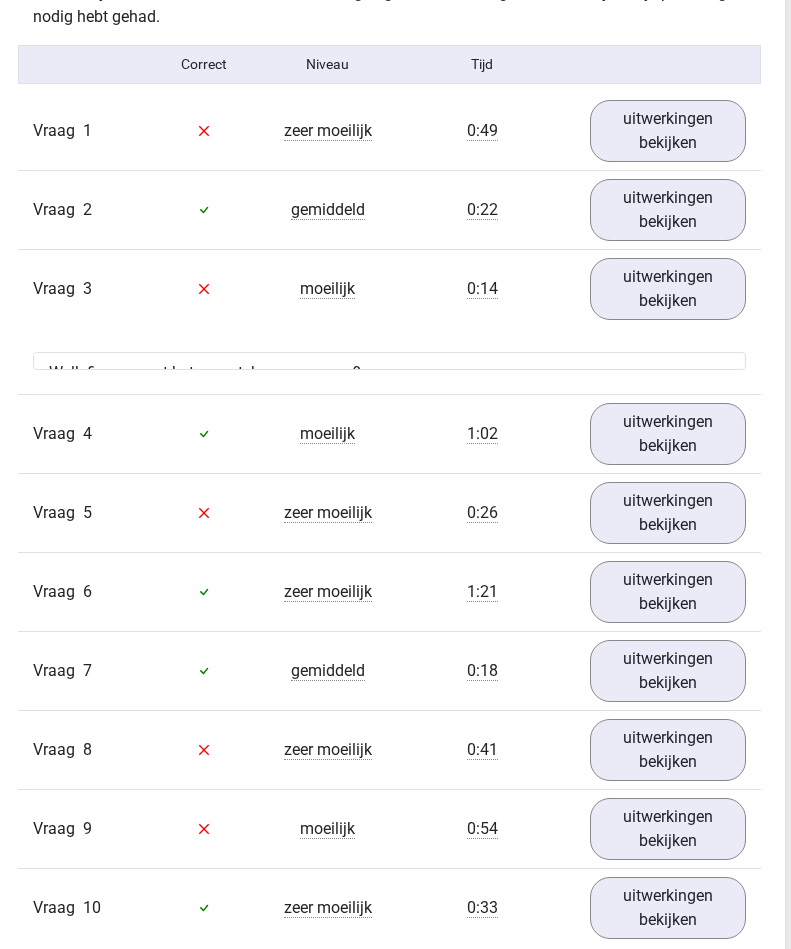 scroll, scrollTop: 1291, scrollLeft: 6, axis: both 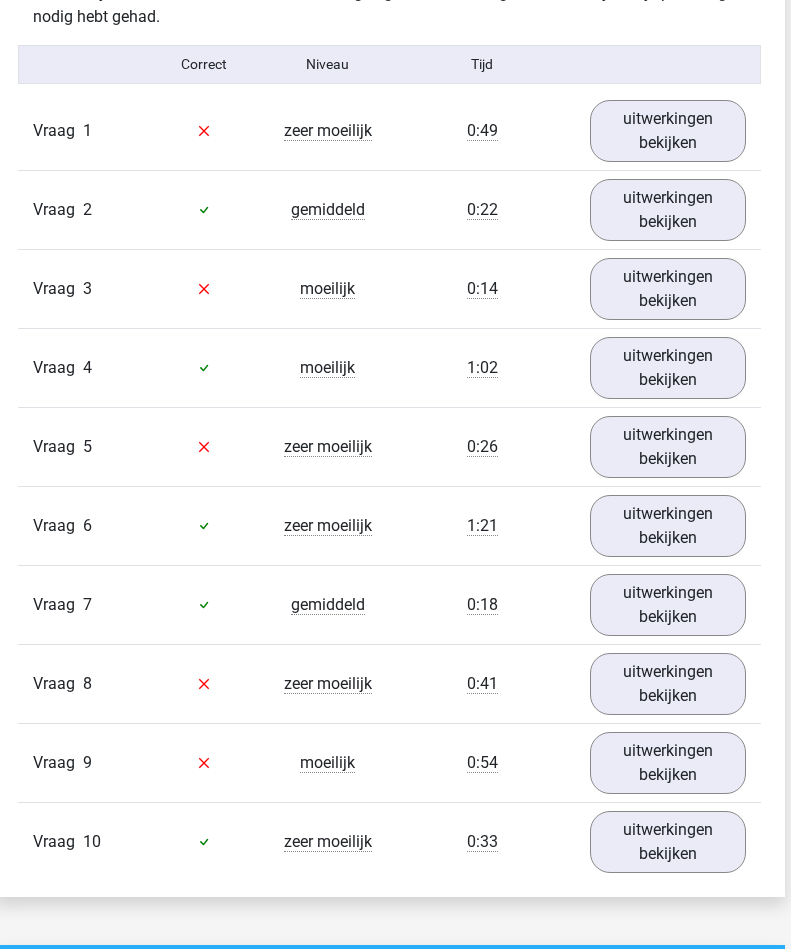 click on "uitwerkingen bekijken" at bounding box center (668, 368) 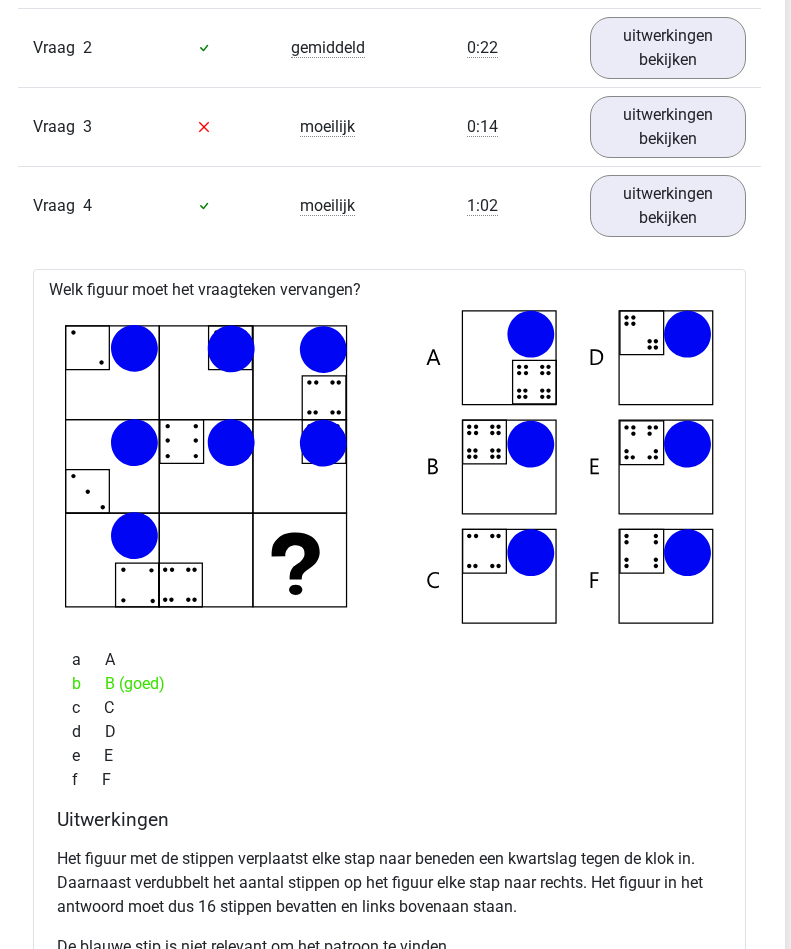 scroll, scrollTop: 1453, scrollLeft: 6, axis: both 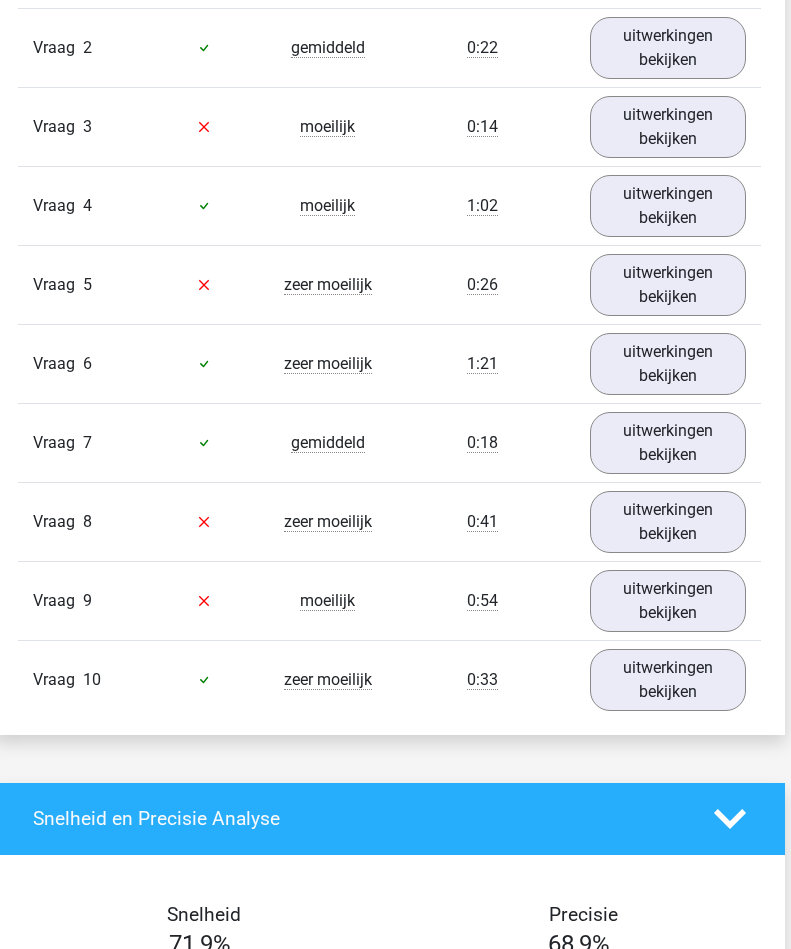 click on "uitwerkingen bekijken" at bounding box center [668, 285] 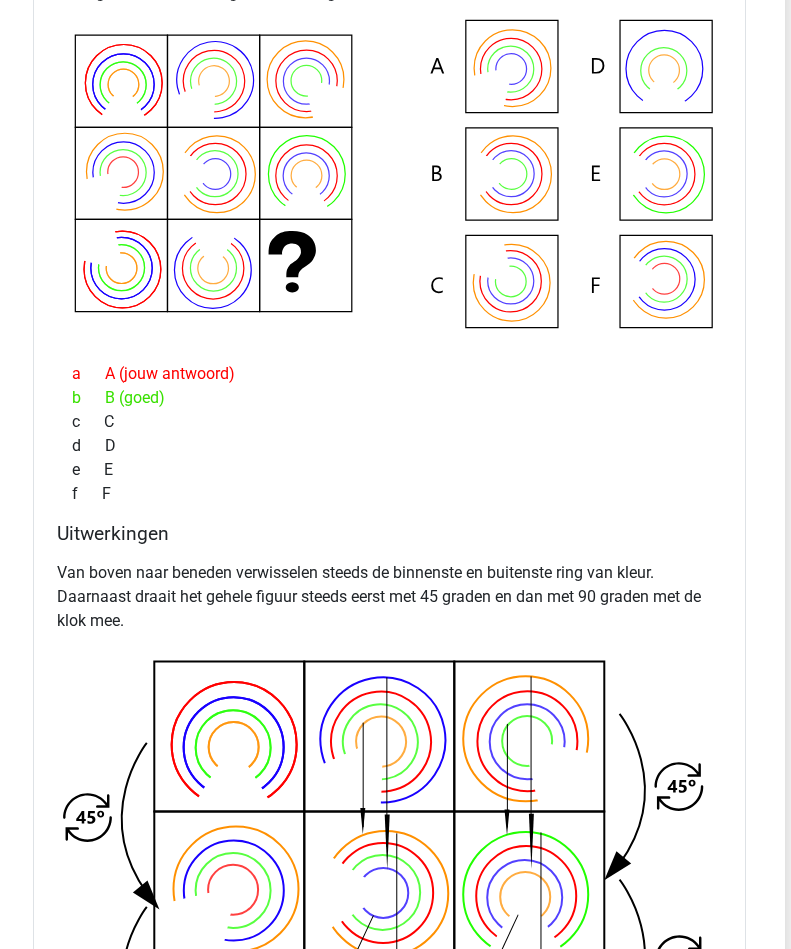 scroll, scrollTop: 1767, scrollLeft: 6, axis: both 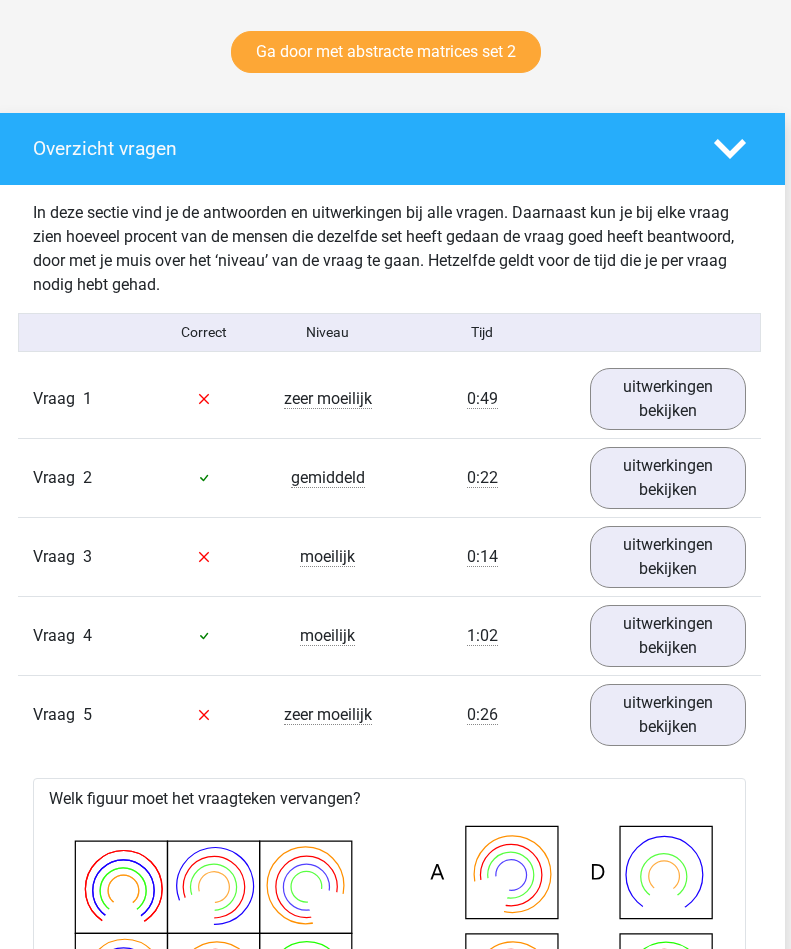 click on "uitwerkingen bekijken" at bounding box center (668, 715) 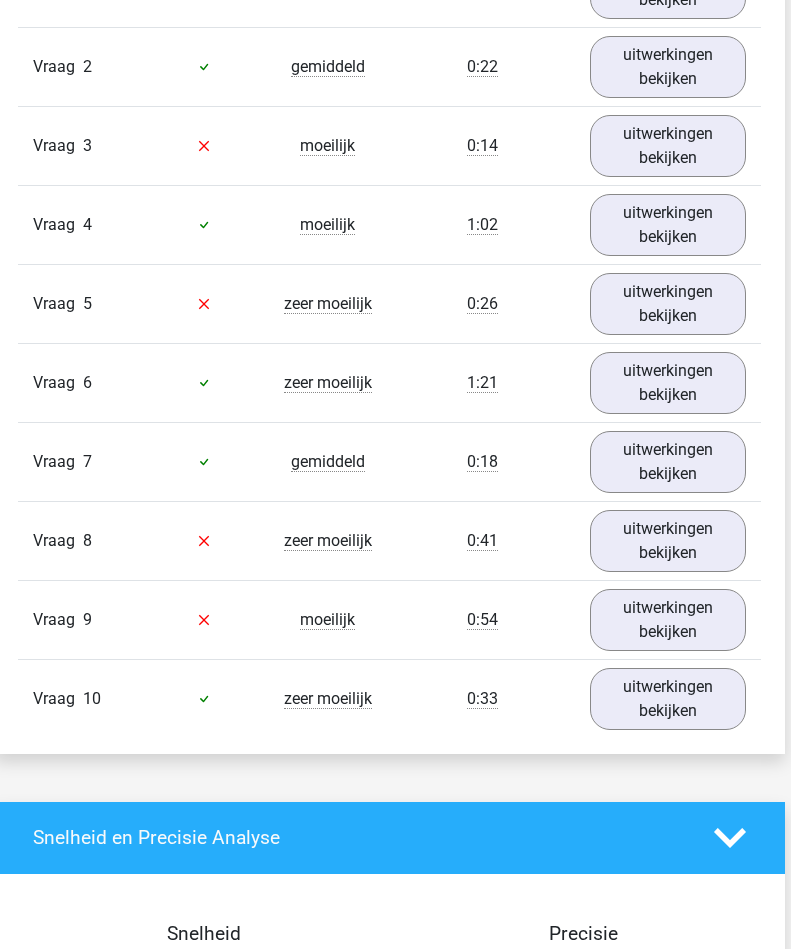 click on "uitwerkingen bekijken" at bounding box center (668, 383) 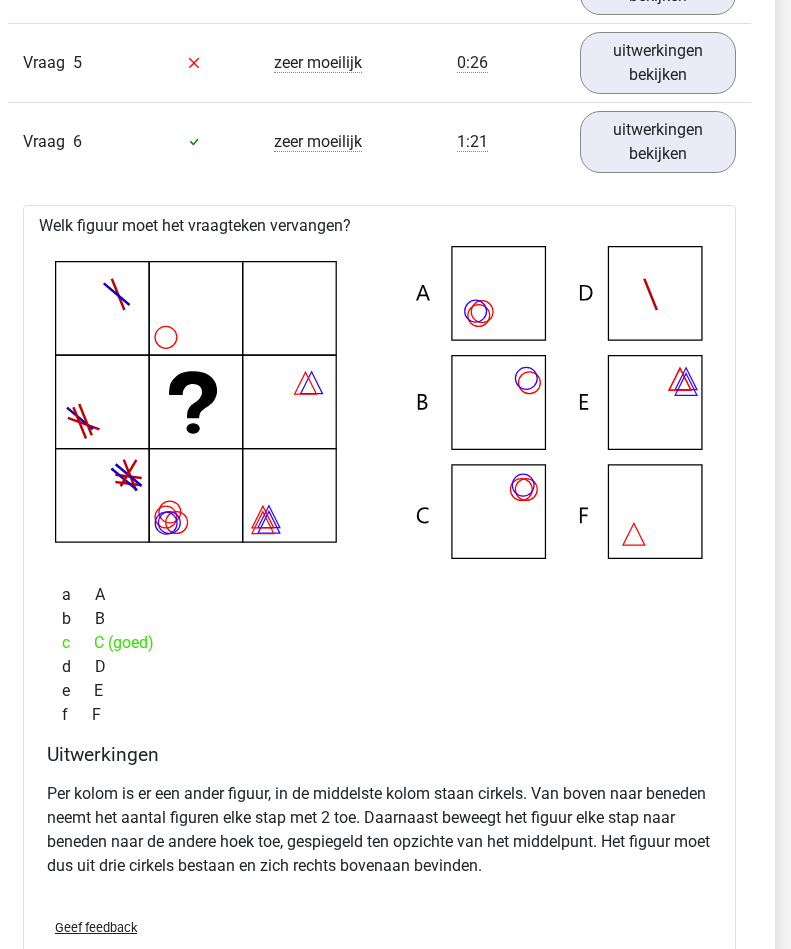 scroll, scrollTop: 1676, scrollLeft: 16, axis: both 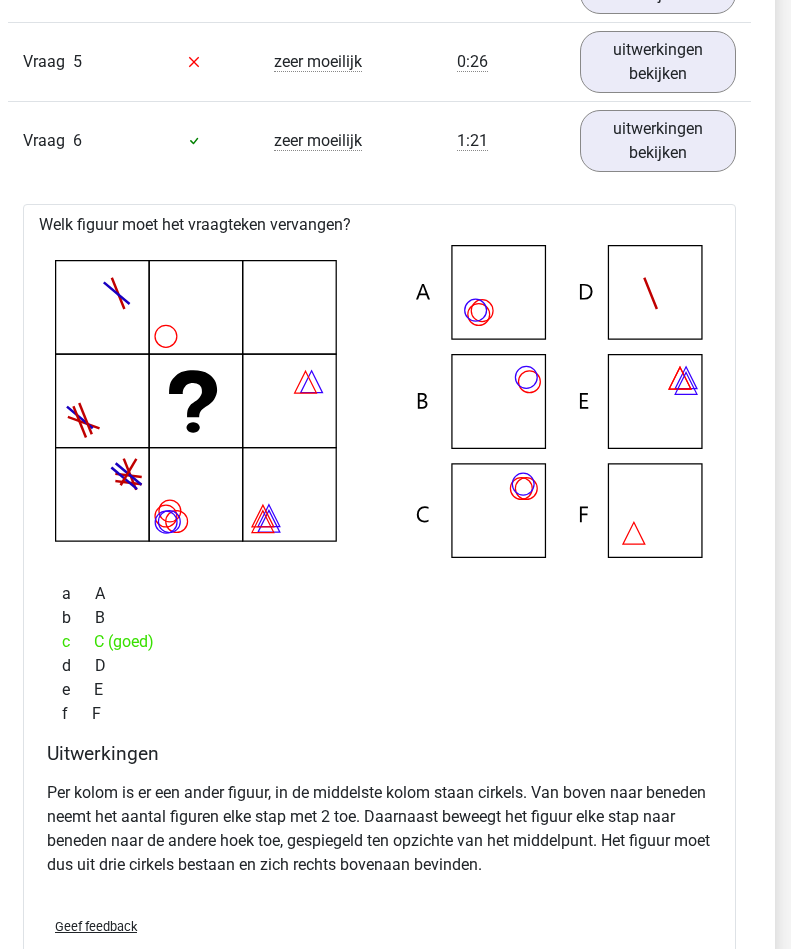click on "uitwerkingen bekijken" at bounding box center (658, 141) 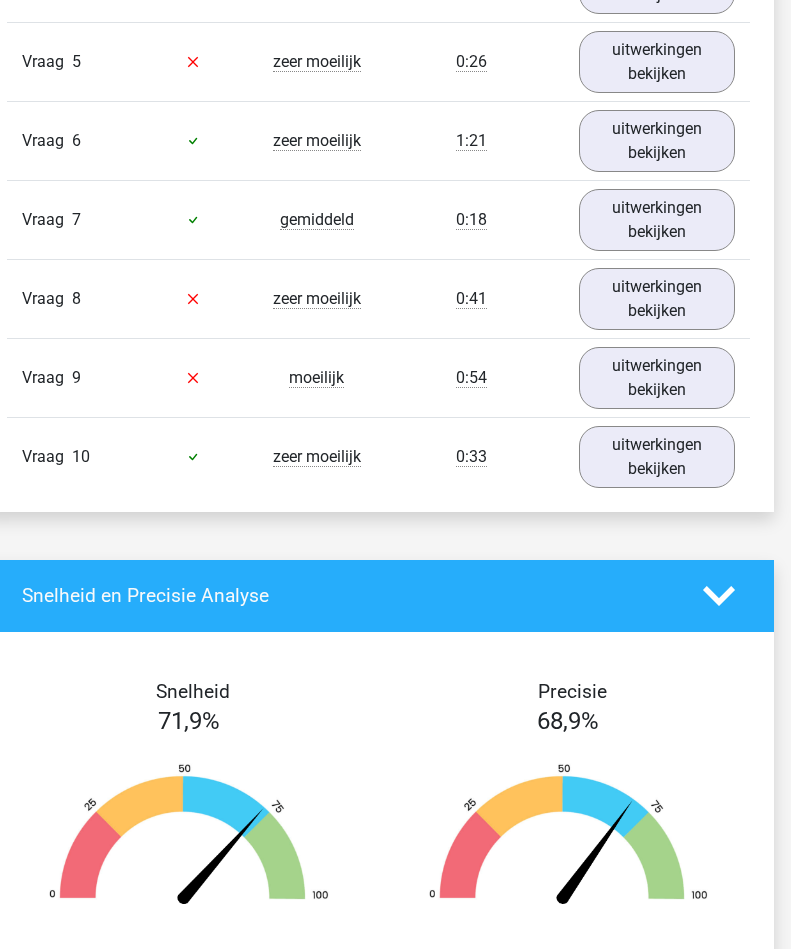click on "uitwerkingen bekijken" at bounding box center (657, 220) 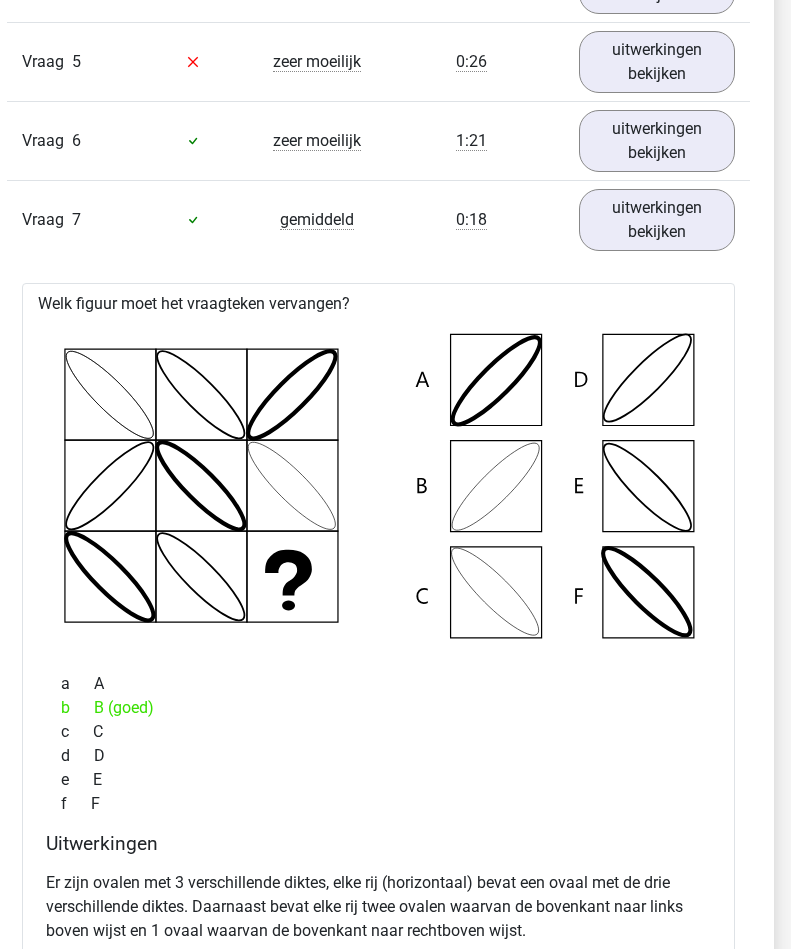 click on "uitwerkingen bekijken" at bounding box center [657, 220] 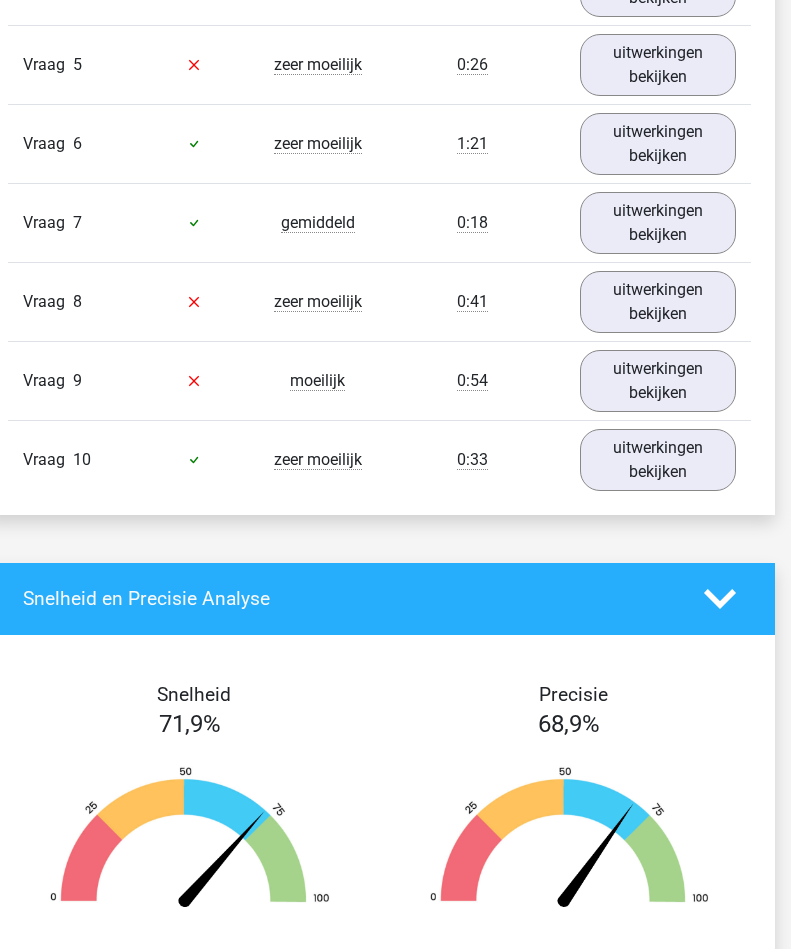 click on "uitwerkingen bekijken" at bounding box center [658, 302] 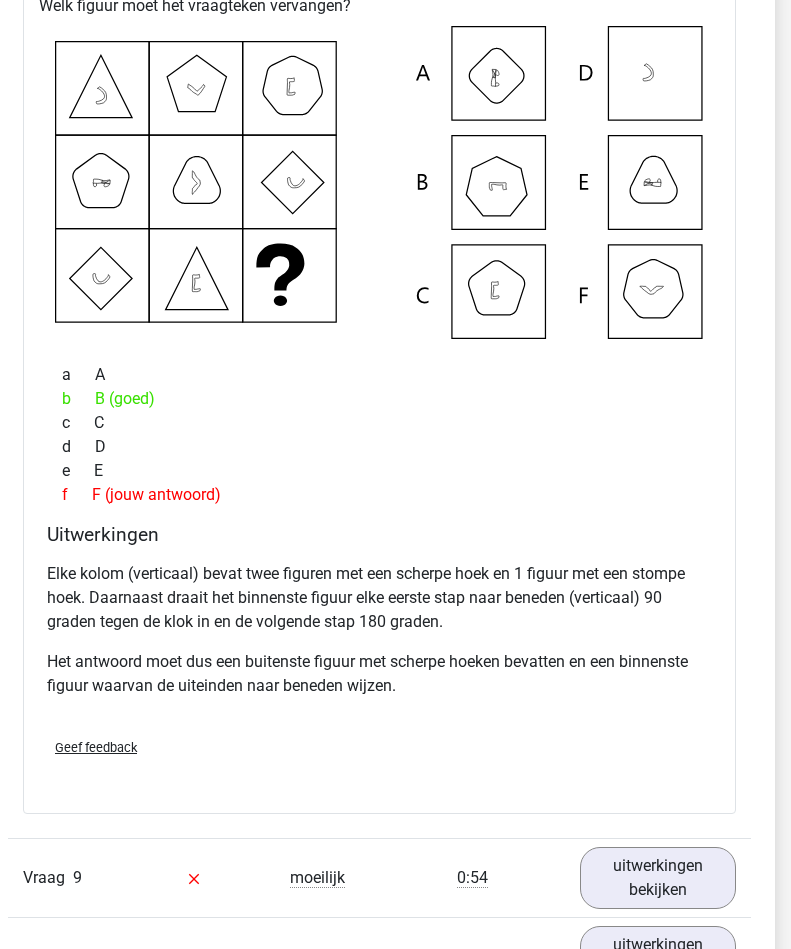 scroll, scrollTop: 2055, scrollLeft: 16, axis: both 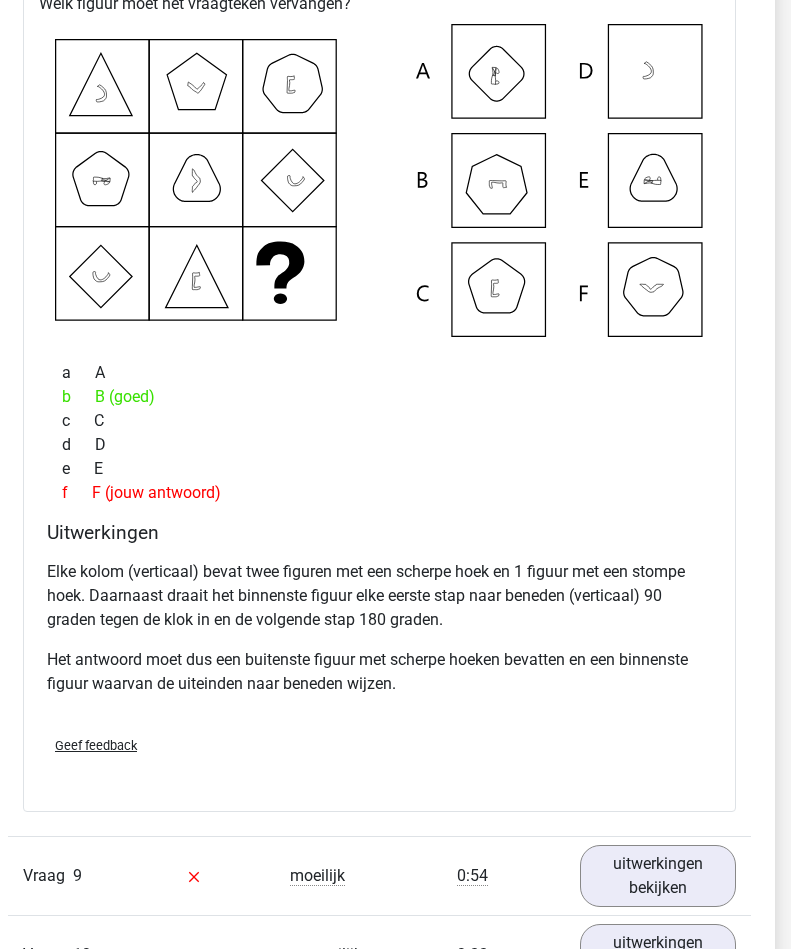 click 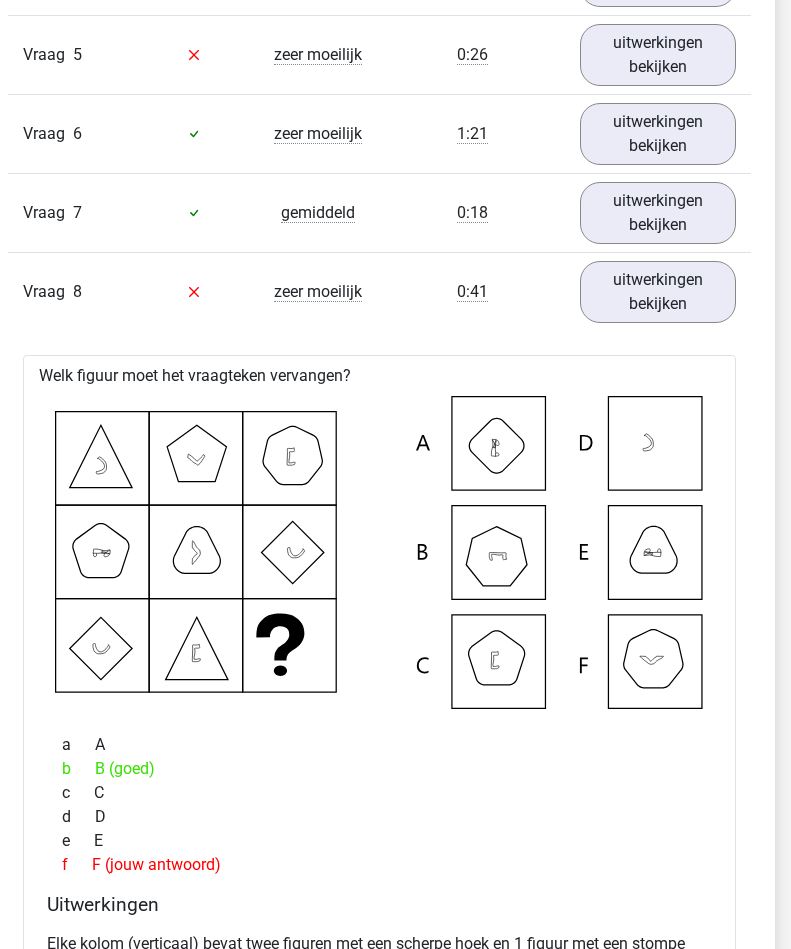 click on "uitwerkingen bekijken" at bounding box center [658, 292] 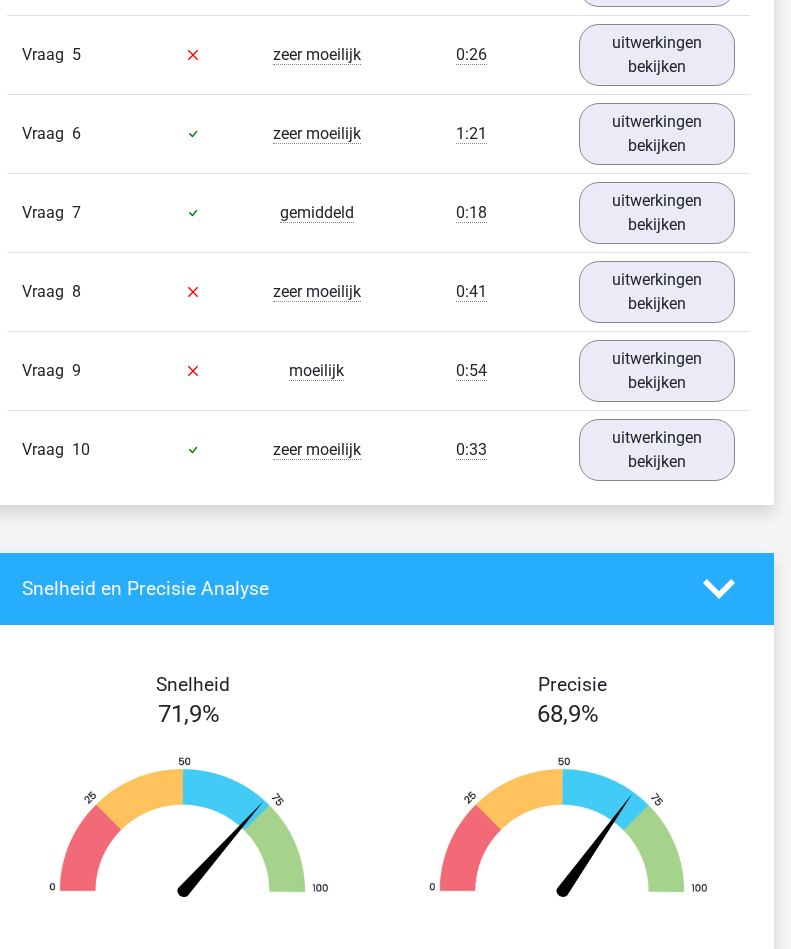 click on "uitwerkingen bekijken" at bounding box center [657, 371] 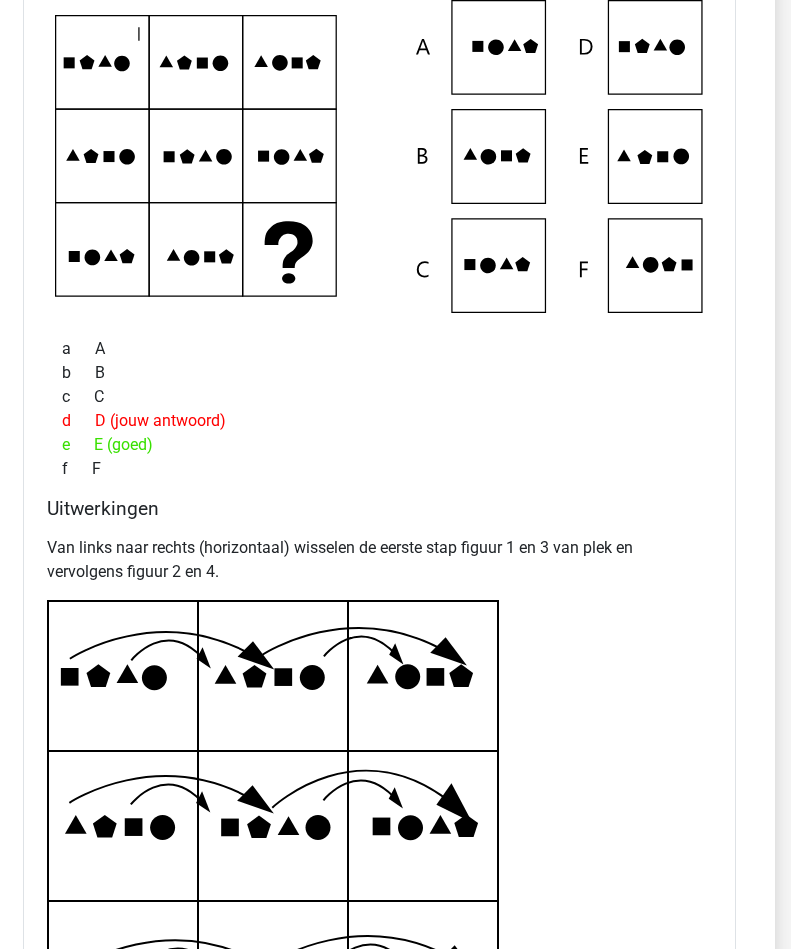 scroll, scrollTop: 2128, scrollLeft: 16, axis: both 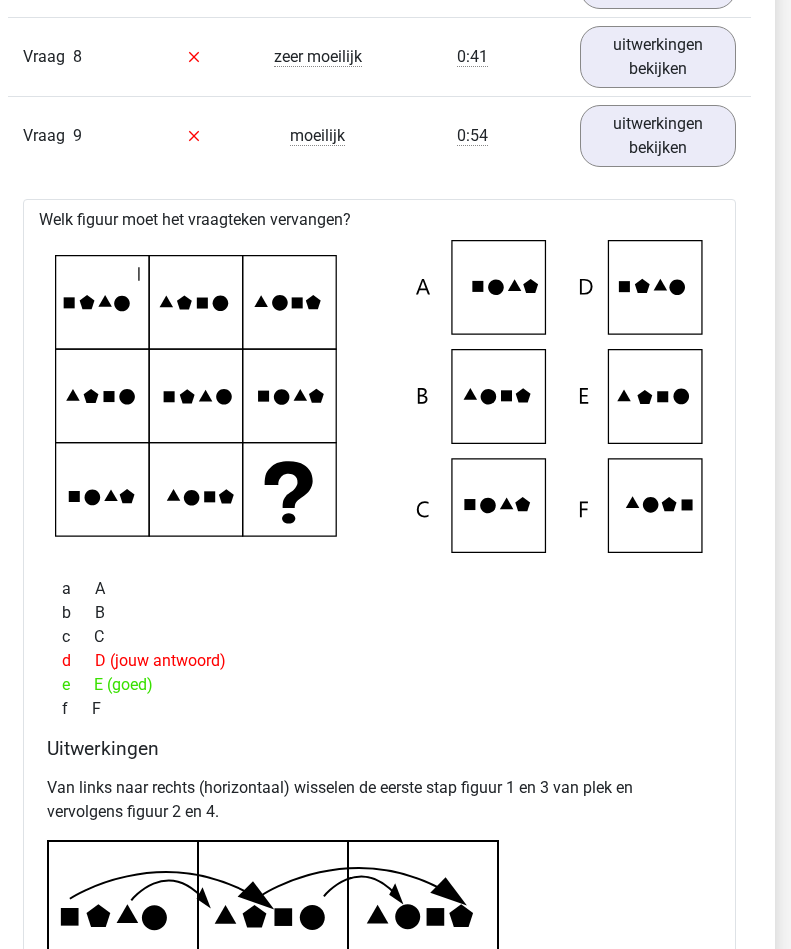 click on "uitwerkingen bekijken" at bounding box center (658, 136) 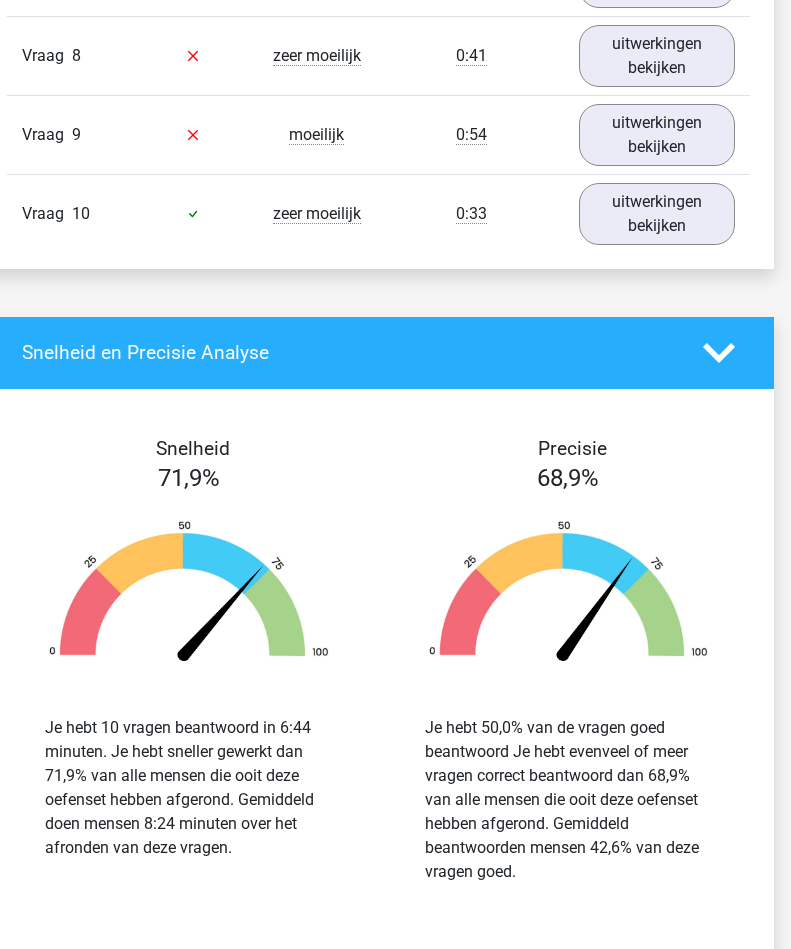 click on "uitwerkingen bekijken" at bounding box center [657, 214] 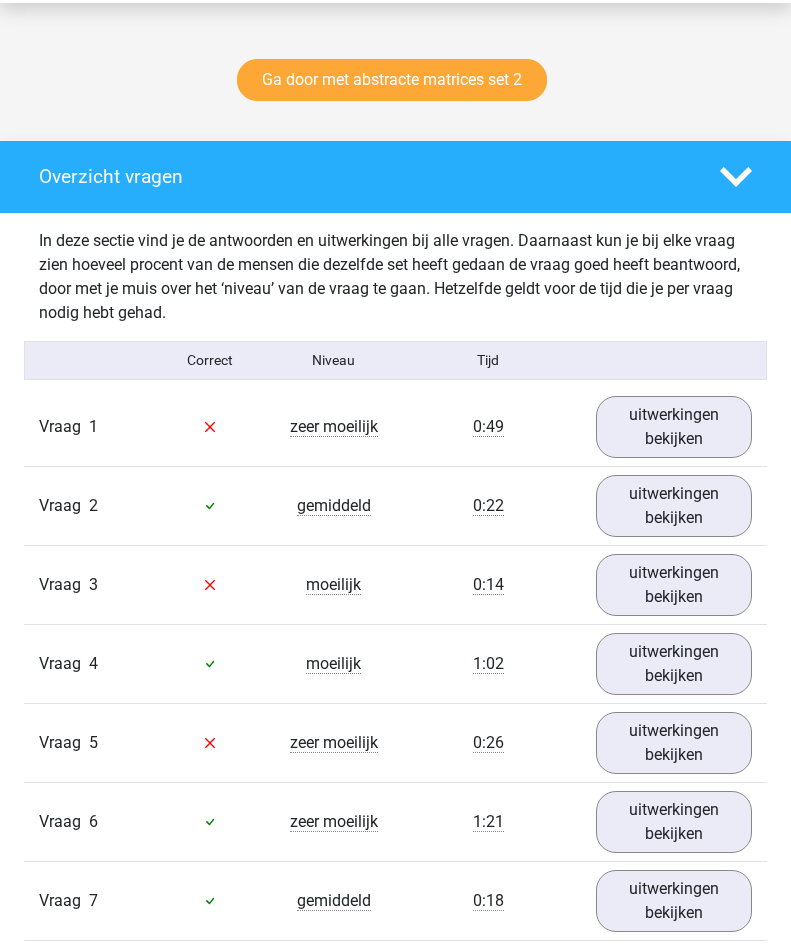scroll, scrollTop: 997, scrollLeft: 0, axis: vertical 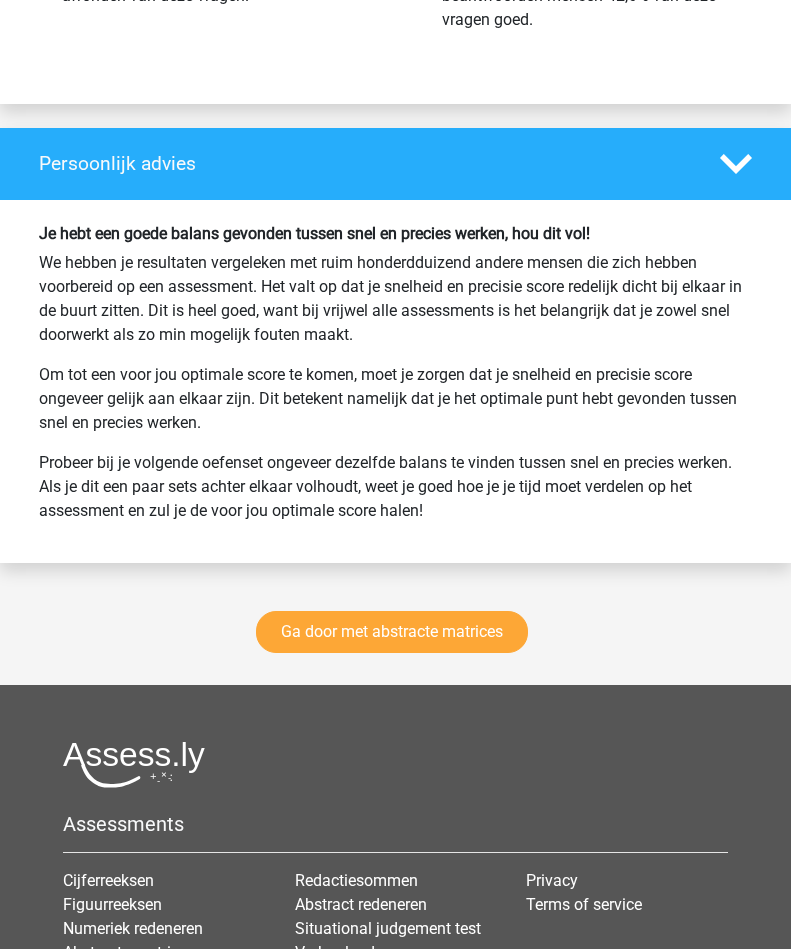 click on "Ga door met abstracte matrices" at bounding box center [392, 632] 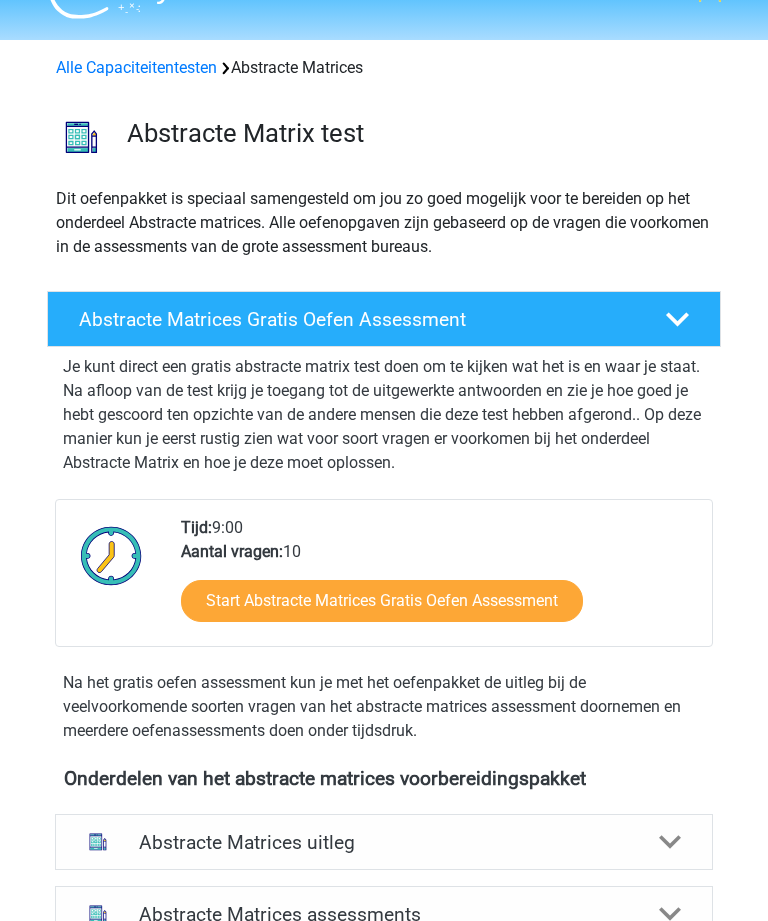 scroll, scrollTop: 0, scrollLeft: 0, axis: both 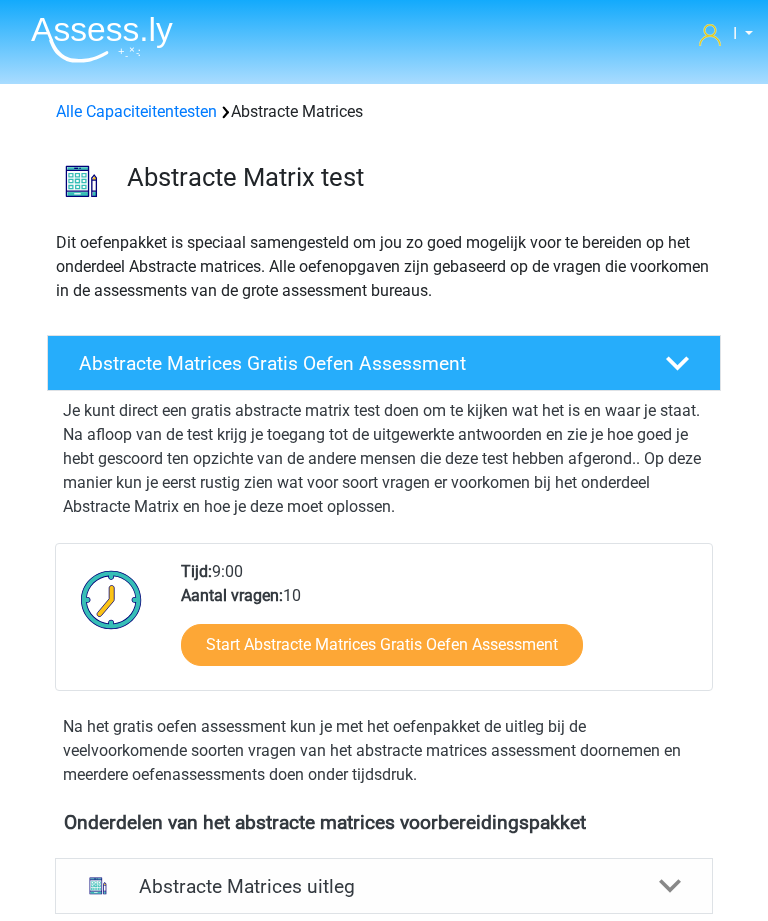 click on "Alle Capaciteitentesten
Abstracte Matrices" at bounding box center [384, 108] 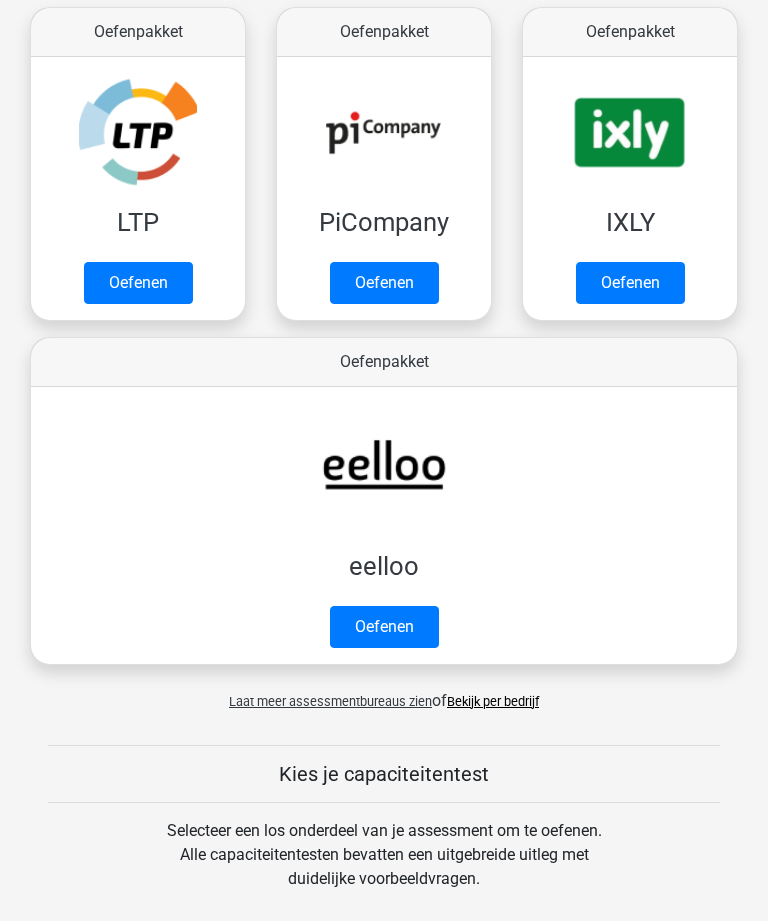scroll, scrollTop: 288, scrollLeft: 0, axis: vertical 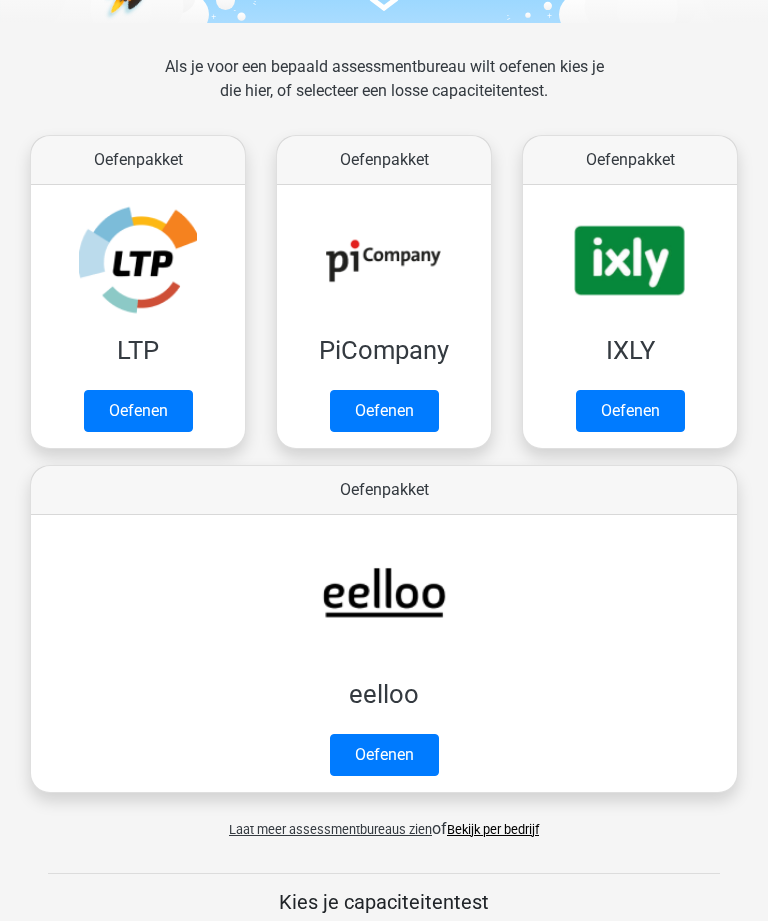click on "Oefenen" at bounding box center [384, 412] 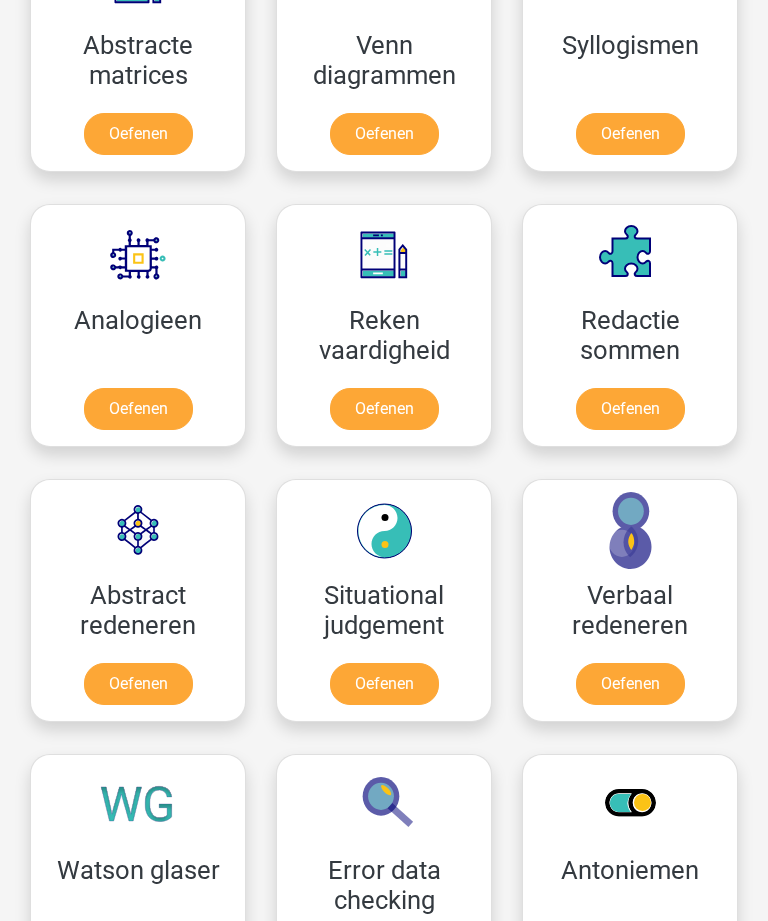 scroll, scrollTop: 1668, scrollLeft: 0, axis: vertical 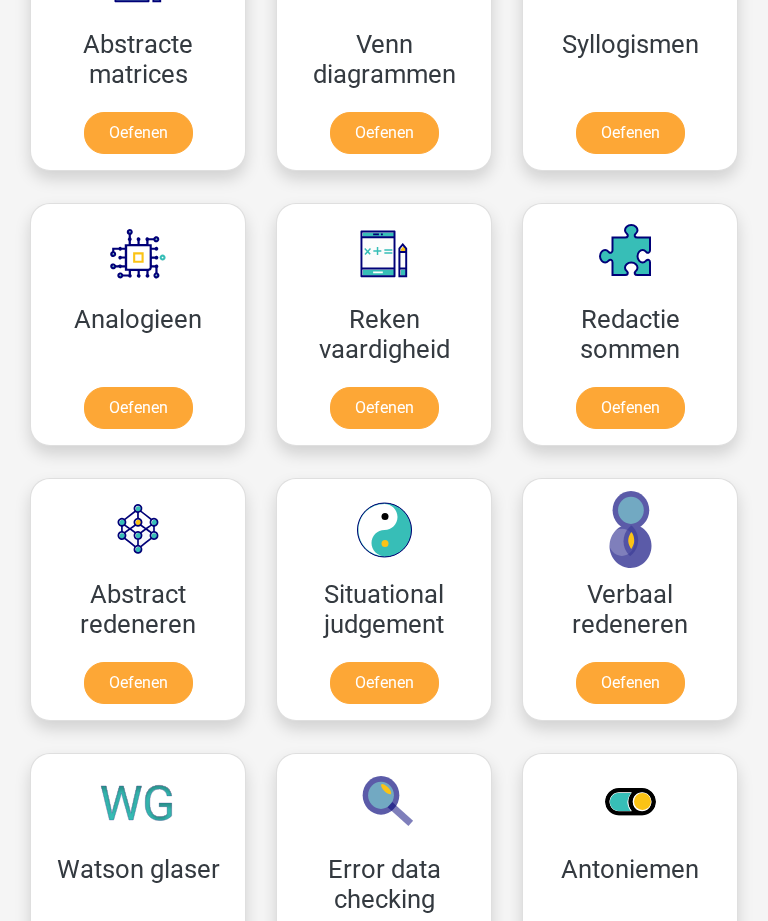 click on "Oefenen" at bounding box center (138, 684) 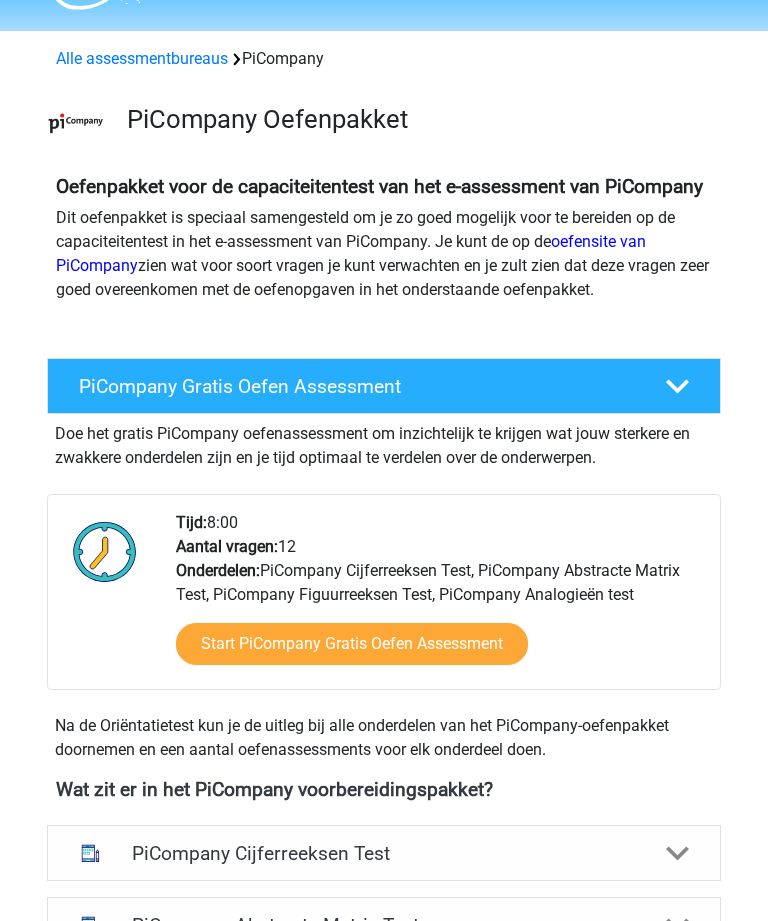 scroll, scrollTop: 52, scrollLeft: 0, axis: vertical 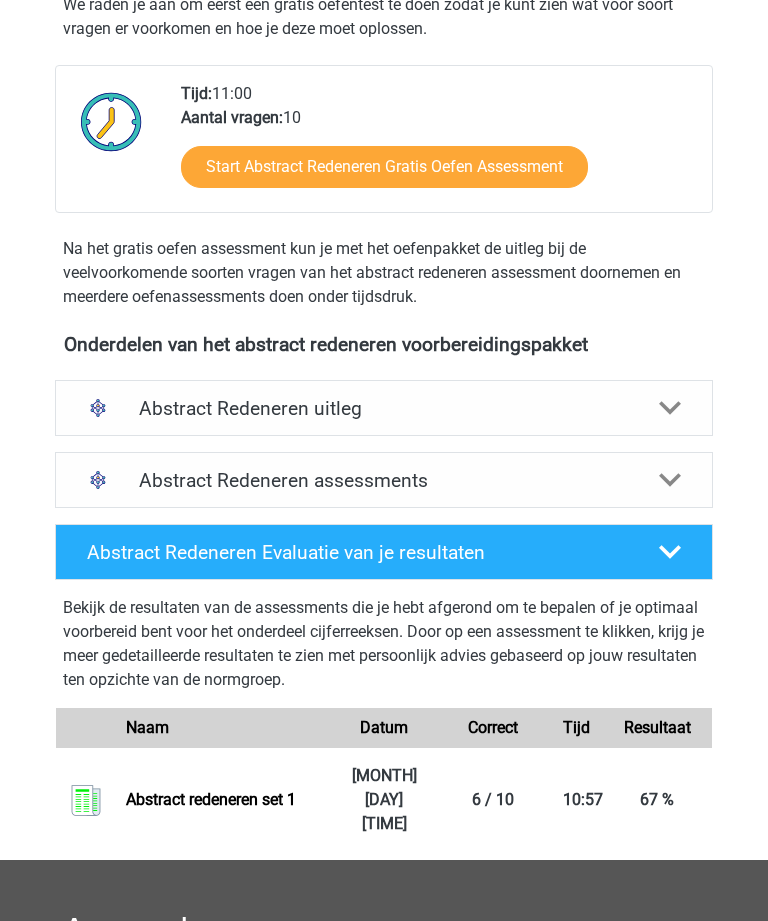 click 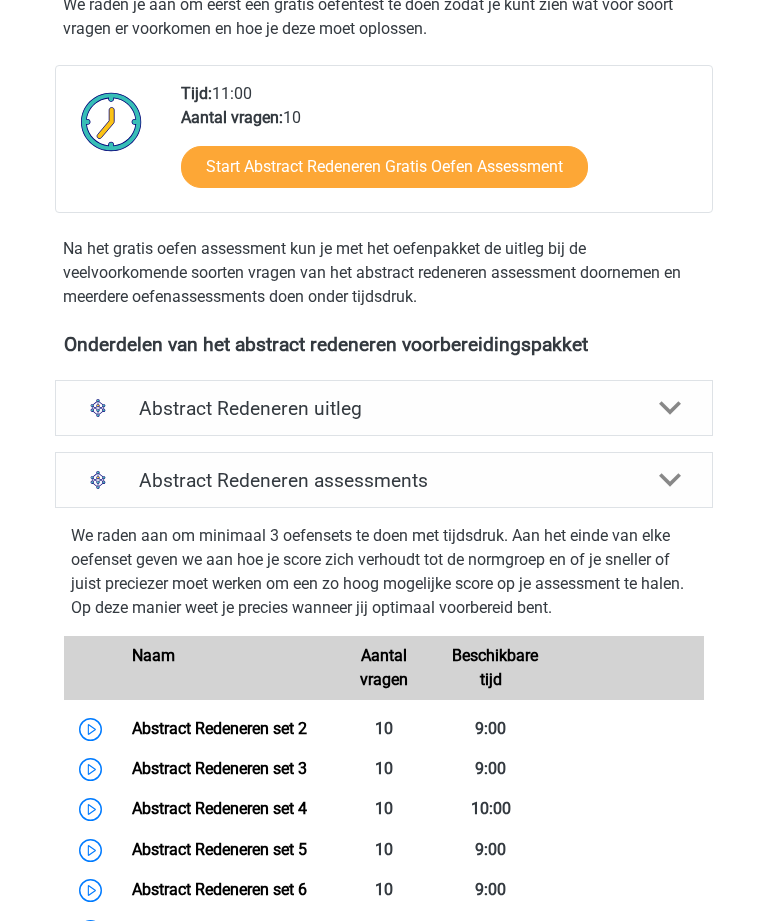 scroll, scrollTop: 406, scrollLeft: 0, axis: vertical 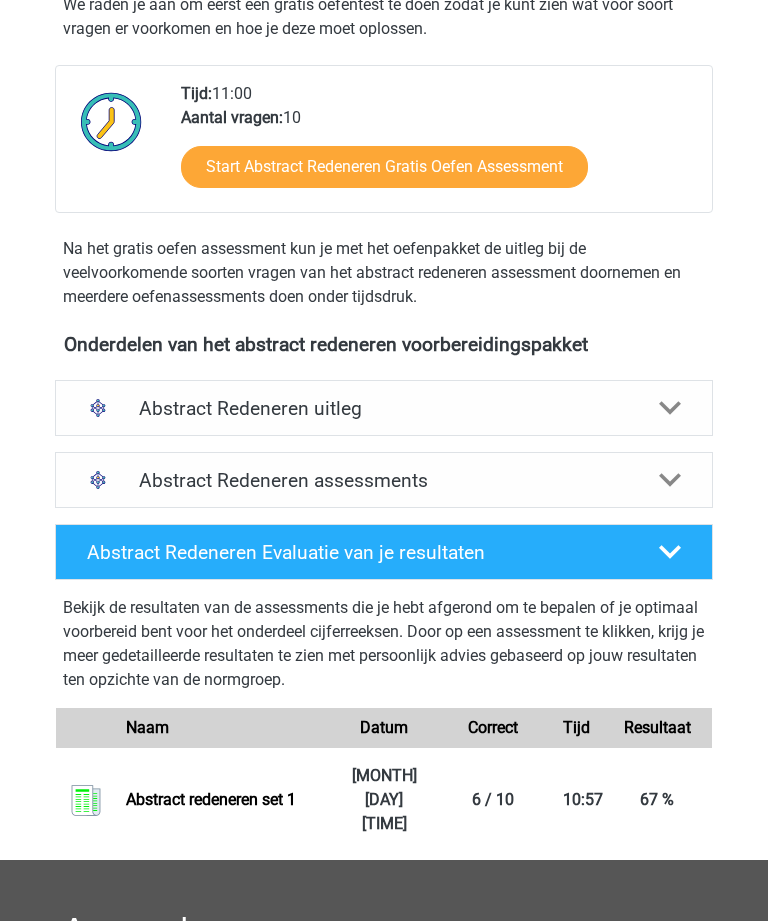 click 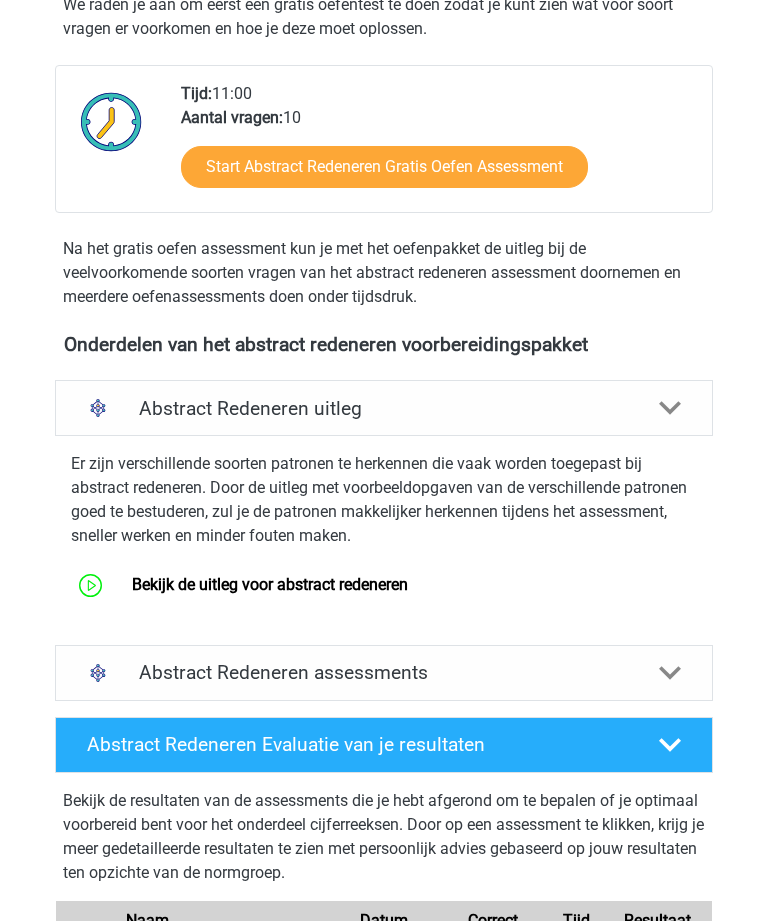 click on "Bekijk de uitleg voor
abstract redeneren" at bounding box center (270, 584) 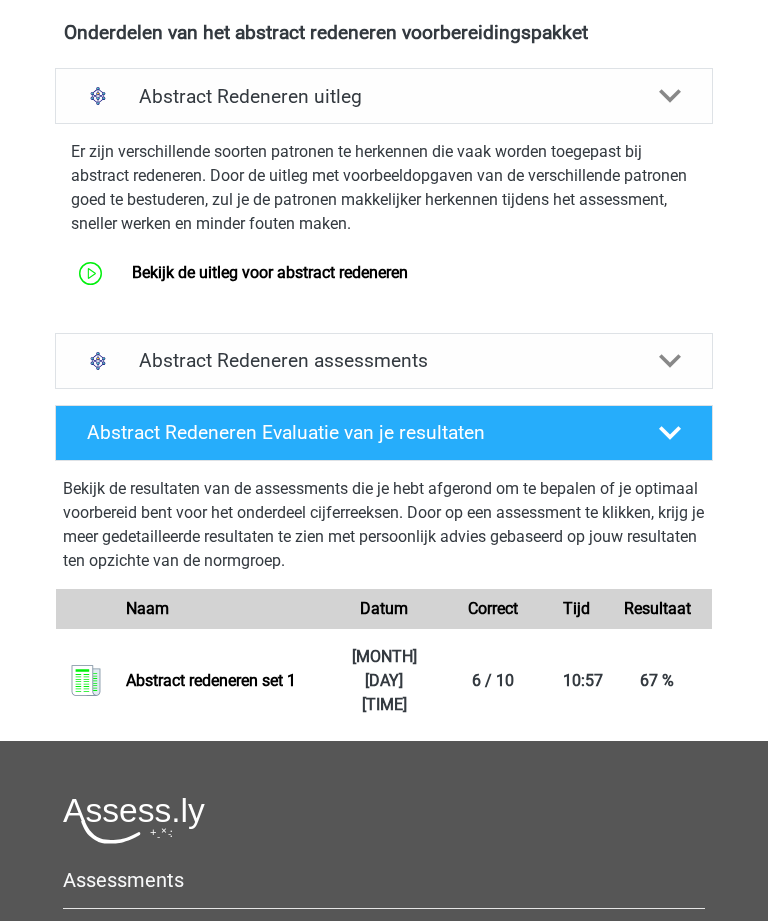 scroll, scrollTop: 718, scrollLeft: 0, axis: vertical 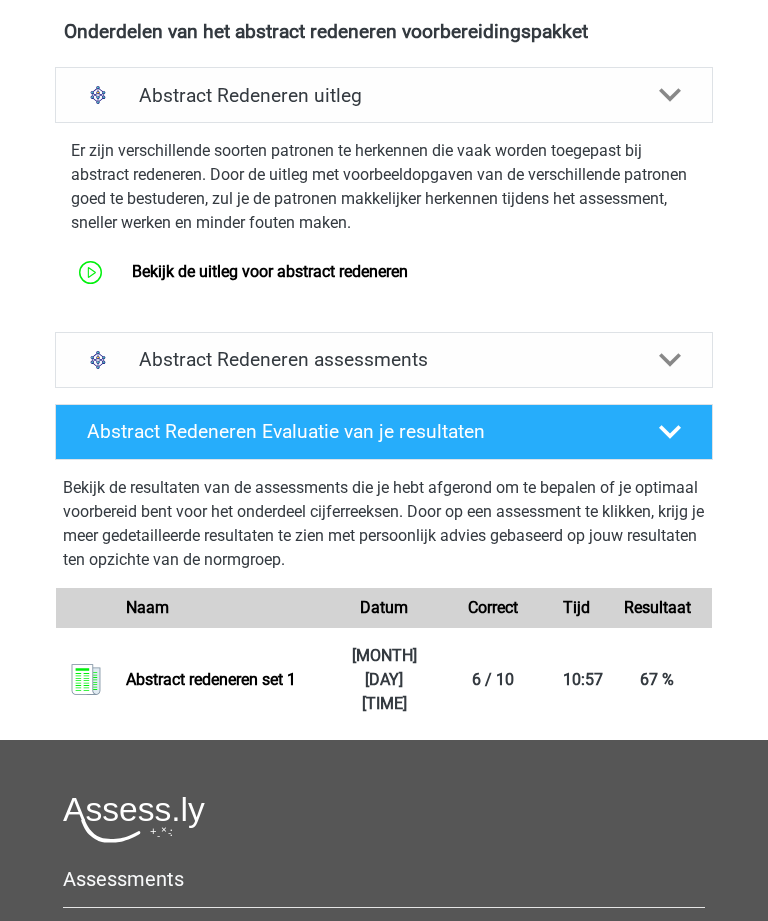 click 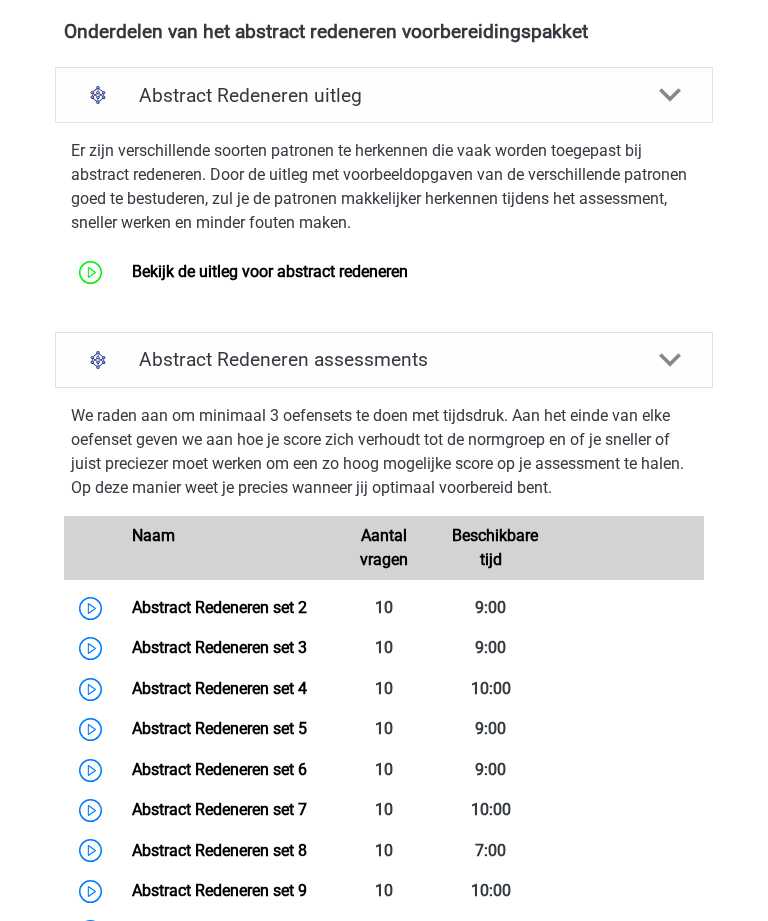 click on "Abstract Redeneren
set 2" at bounding box center [219, 607] 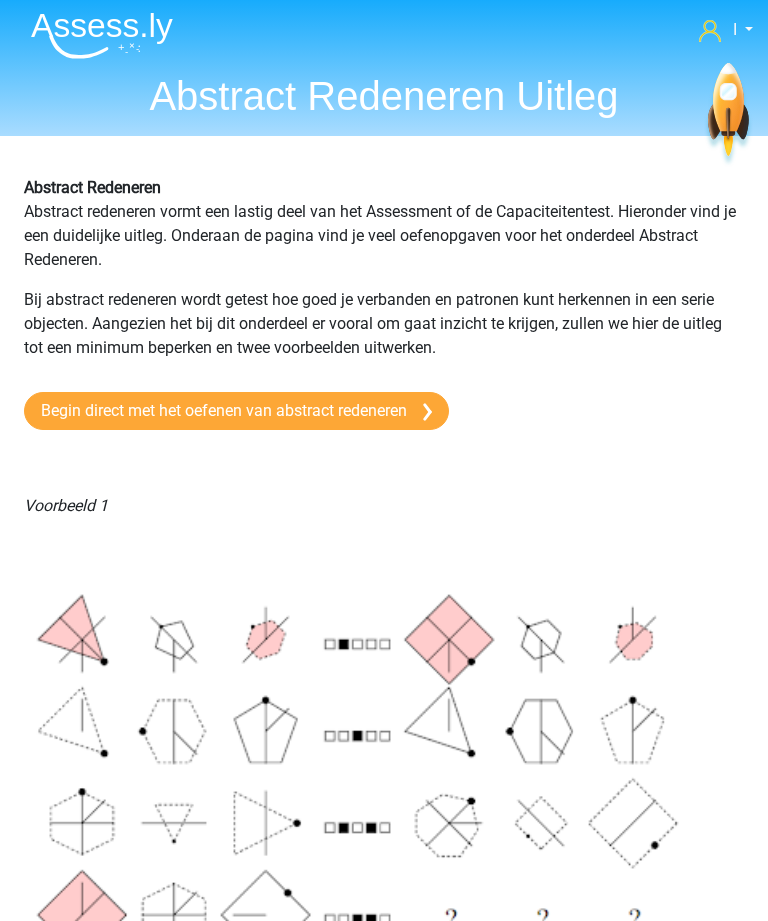 scroll, scrollTop: 0, scrollLeft: 0, axis: both 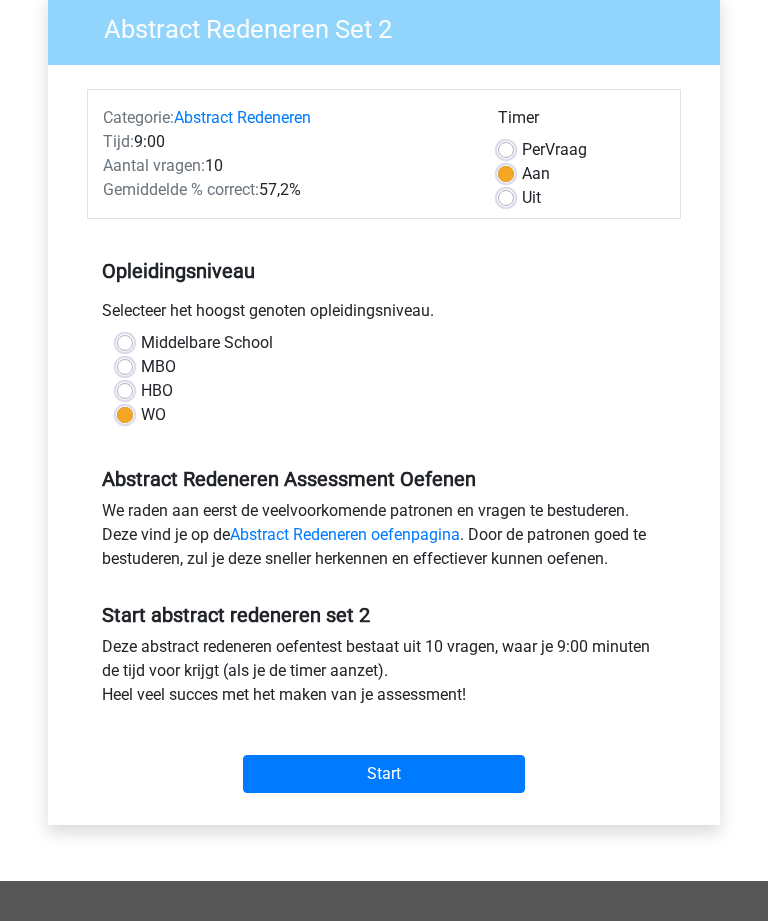 click on "Start" at bounding box center [384, 775] 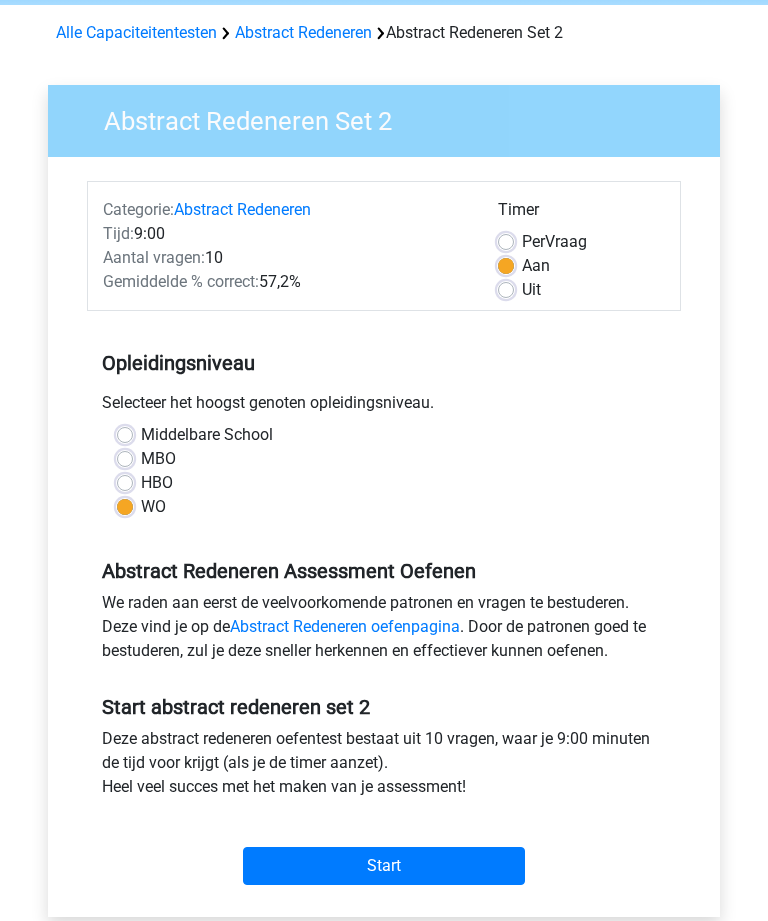 scroll, scrollTop: 0, scrollLeft: 0, axis: both 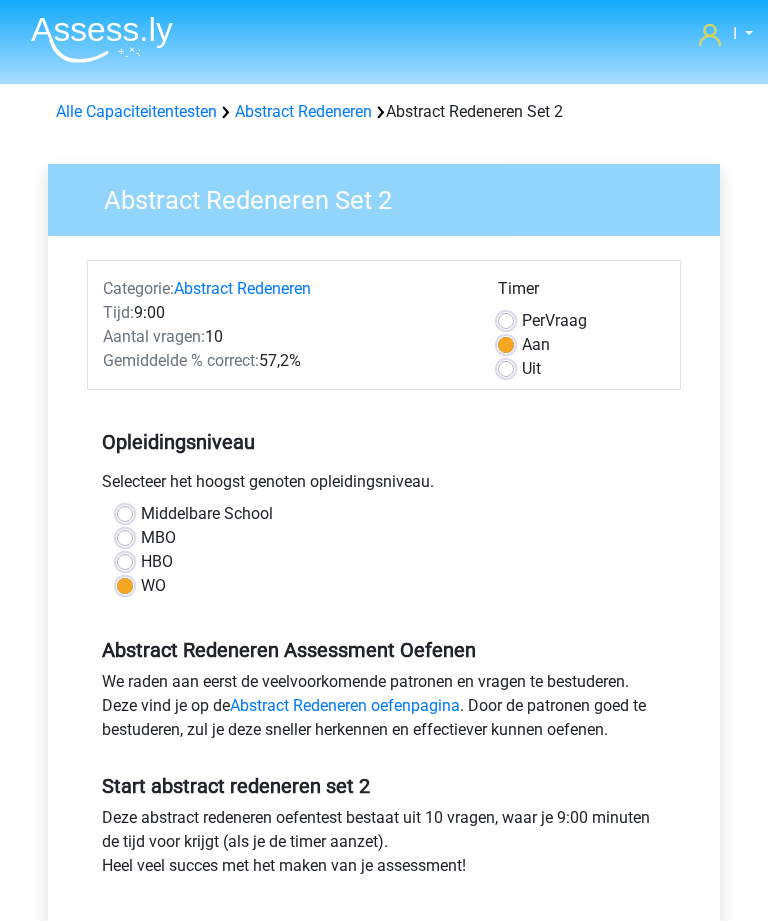 click on "Alle Capaciteitentesten" at bounding box center [136, 111] 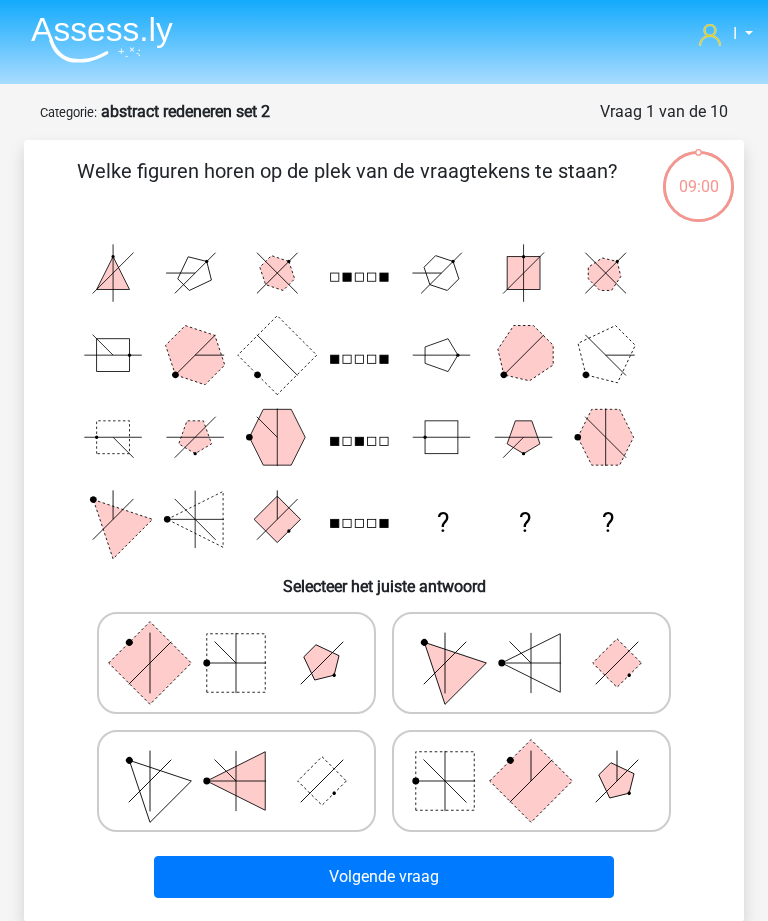 scroll, scrollTop: 0, scrollLeft: 0, axis: both 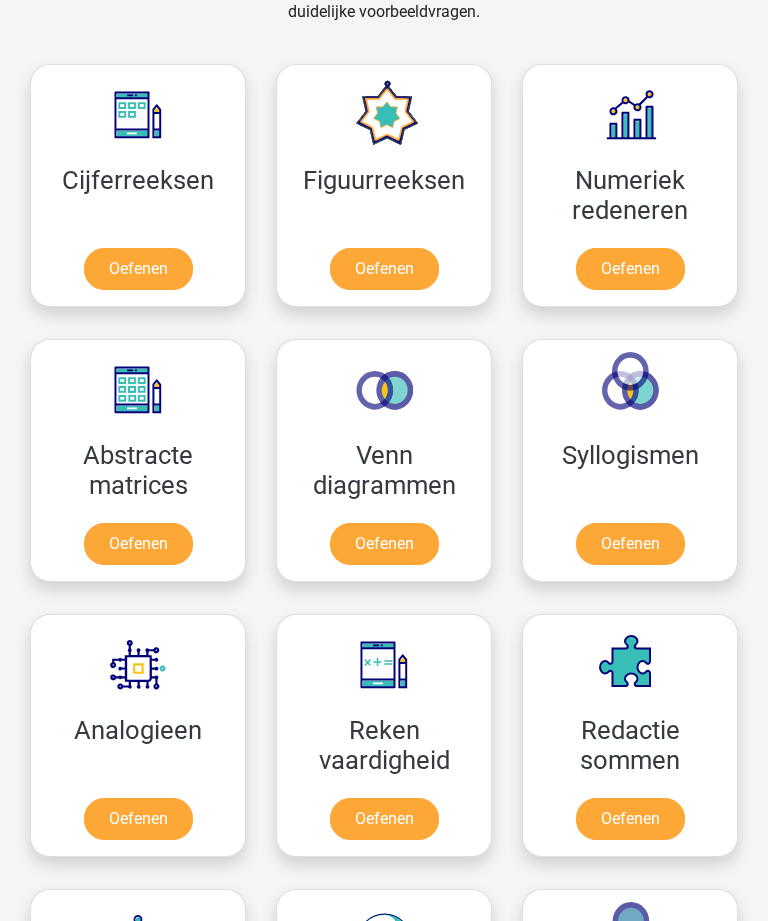 click on "Oefenen" at bounding box center [384, 270] 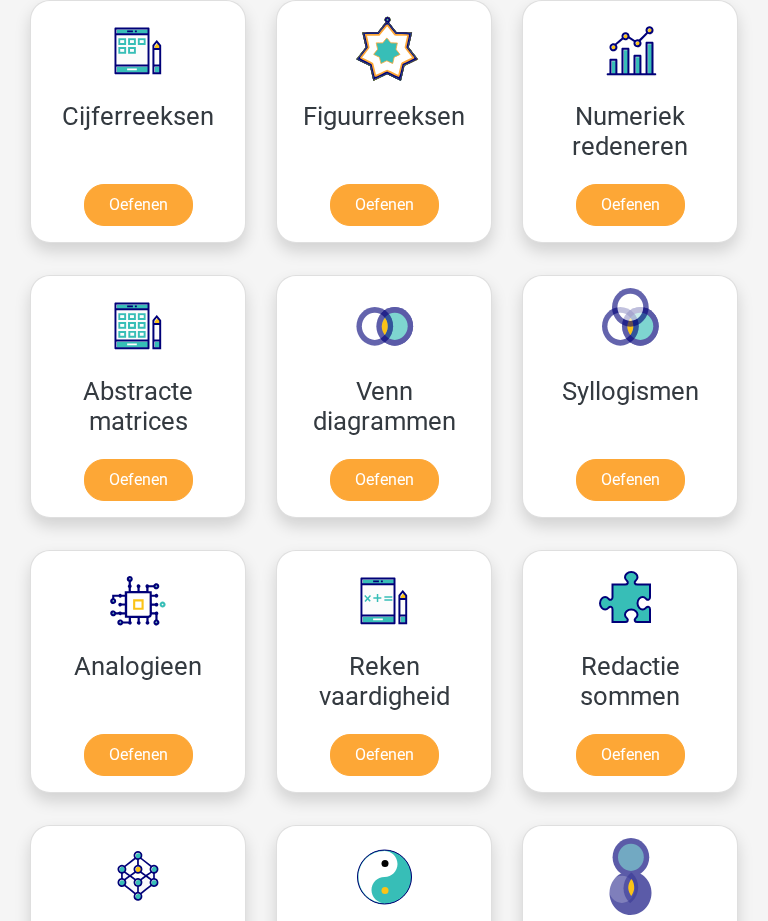 scroll, scrollTop: 1322, scrollLeft: 0, axis: vertical 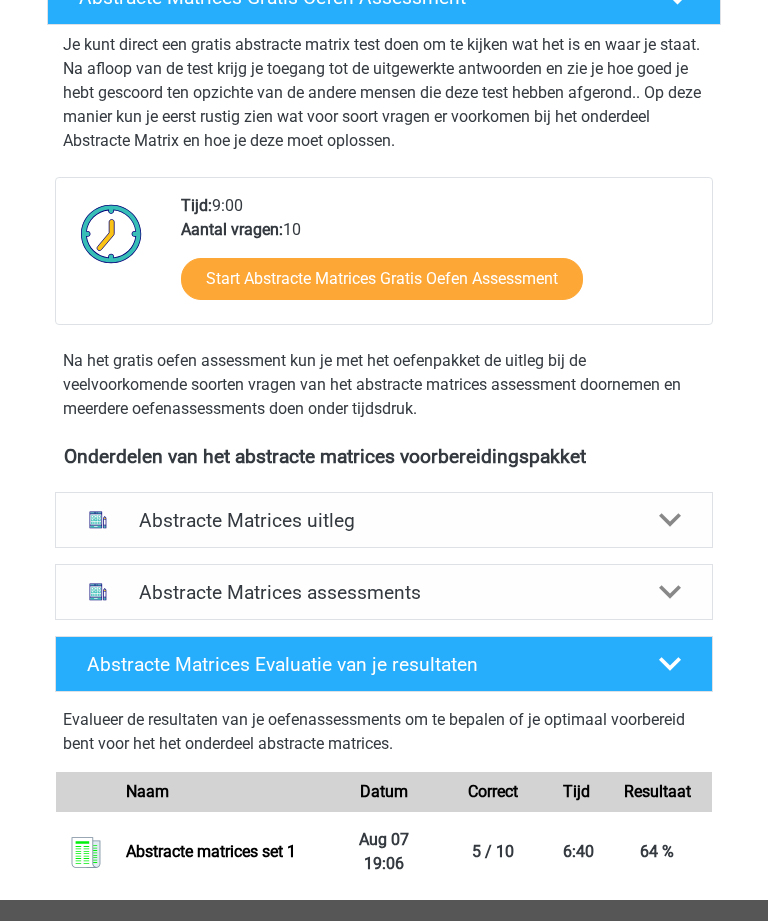click 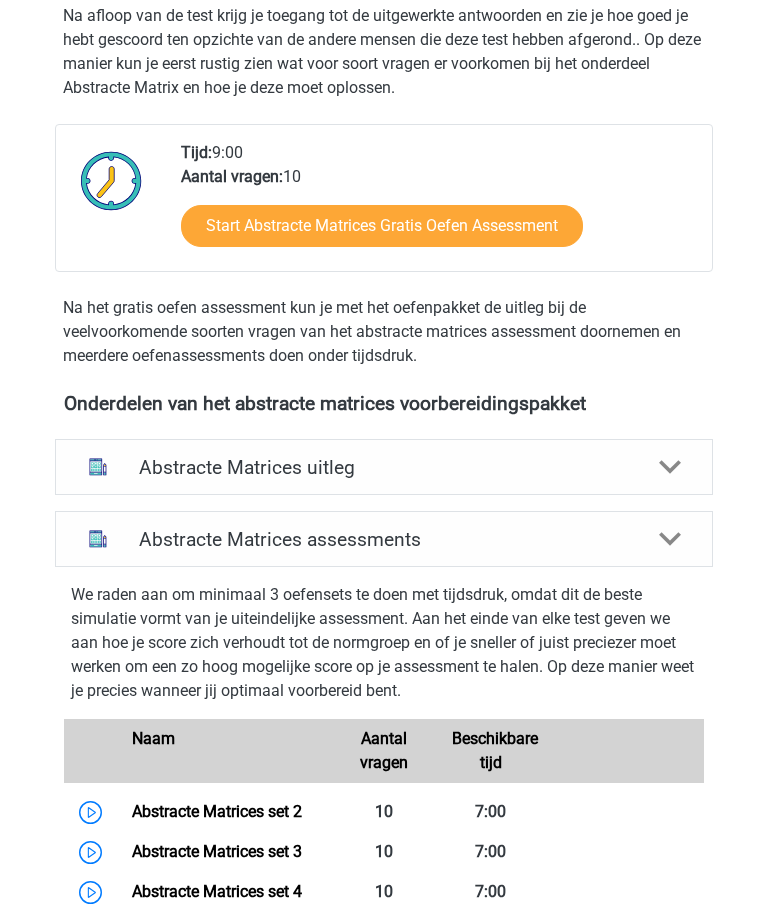 scroll, scrollTop: 419, scrollLeft: 0, axis: vertical 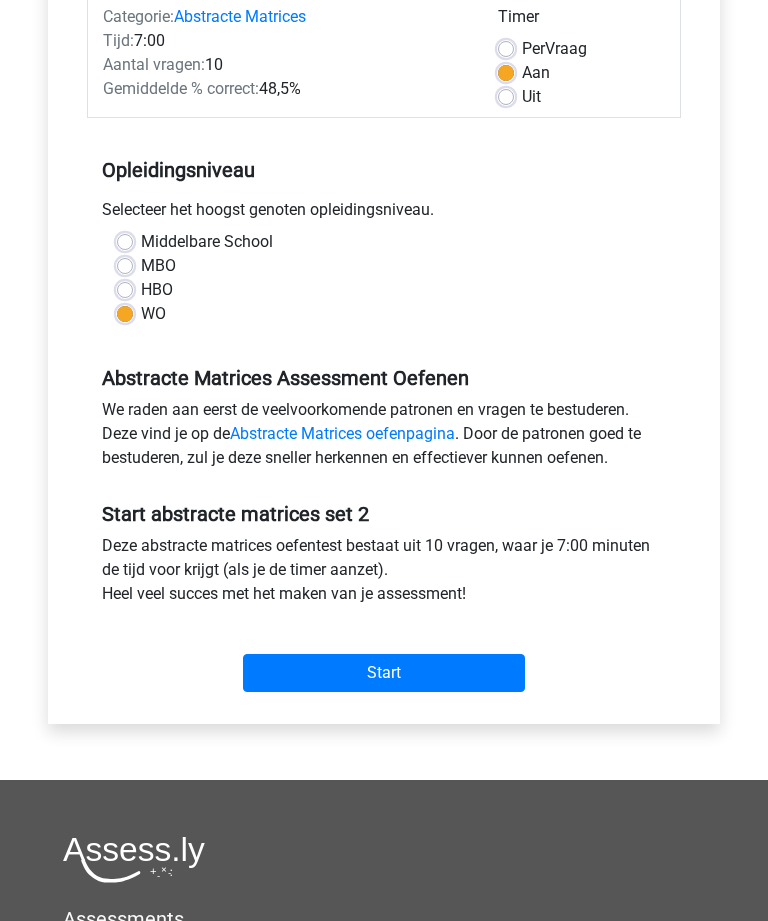 click on "Start" at bounding box center [384, 674] 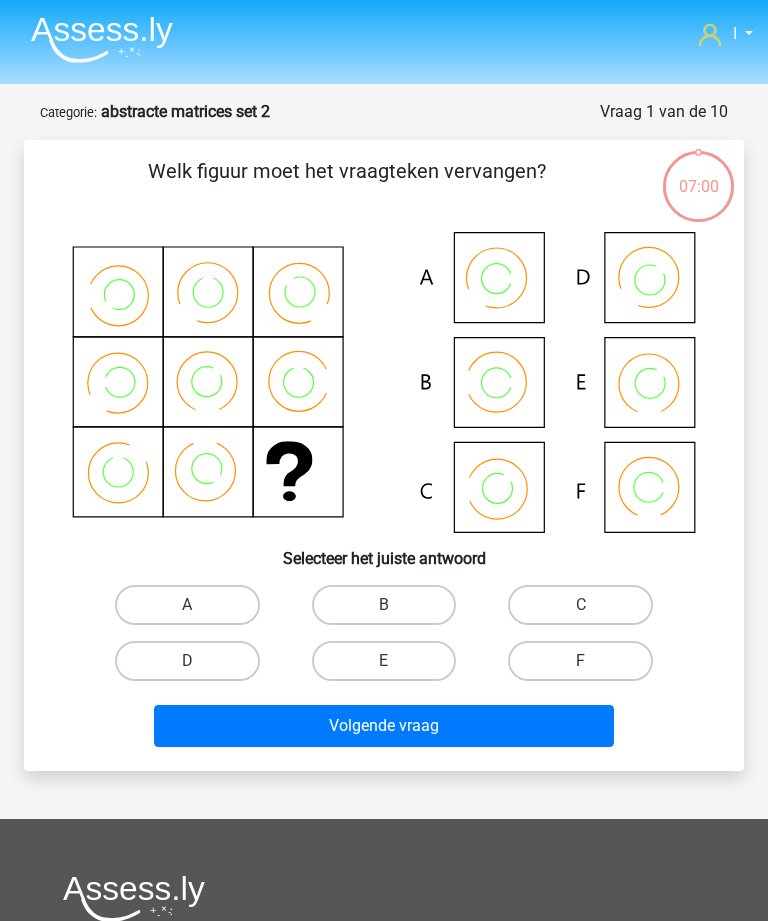 scroll, scrollTop: 0, scrollLeft: 0, axis: both 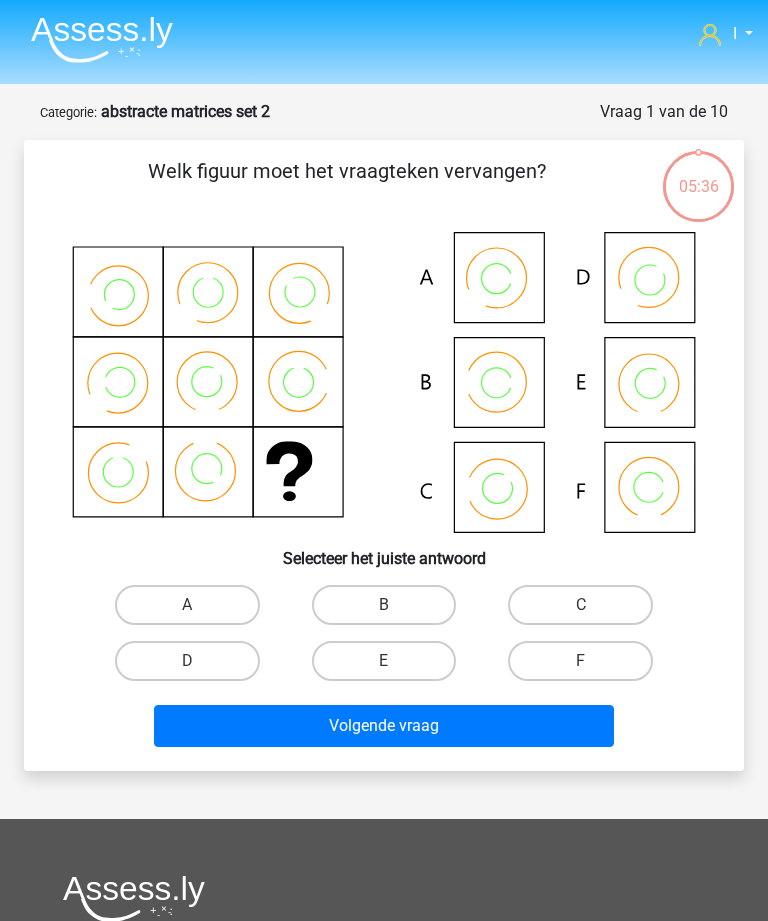 click on "B" at bounding box center [384, 605] 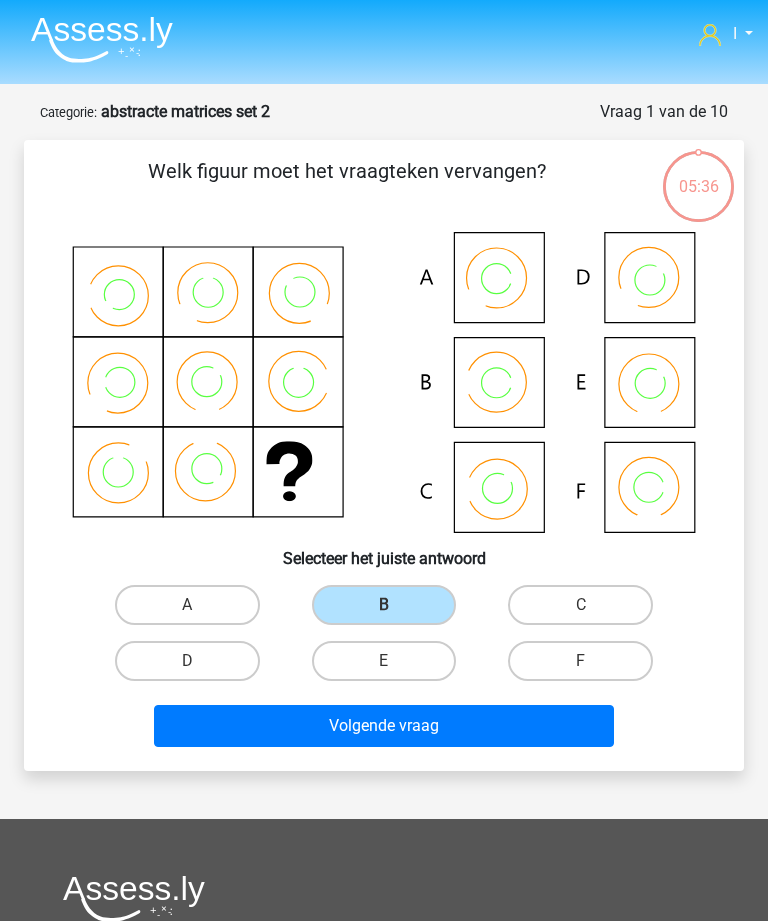 click on "Volgende vraag" at bounding box center [383, 726] 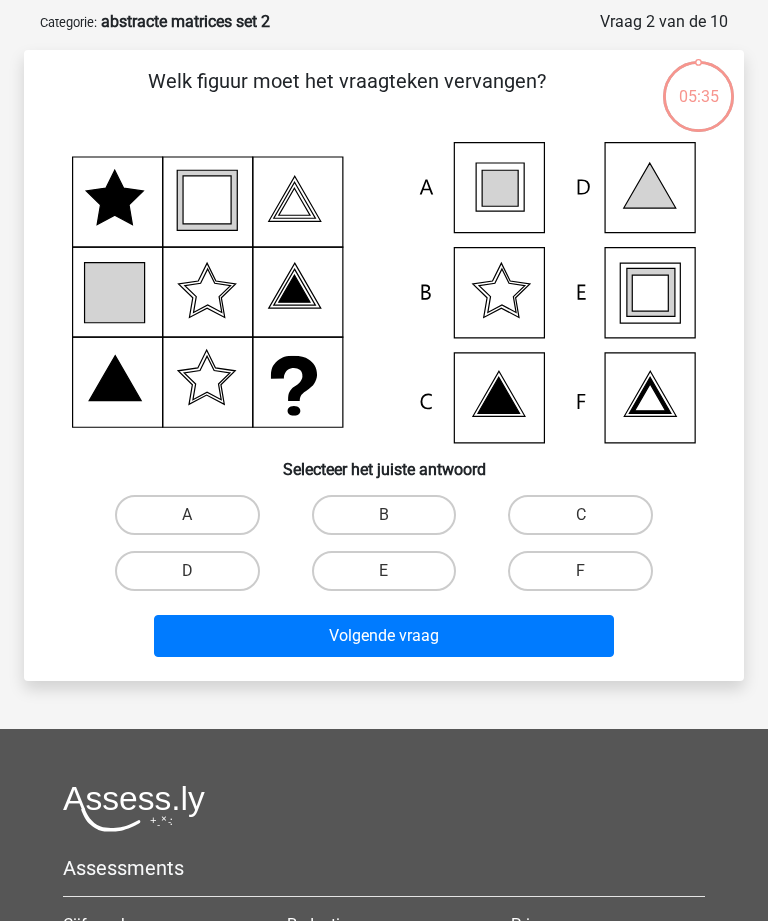 scroll, scrollTop: 100, scrollLeft: 0, axis: vertical 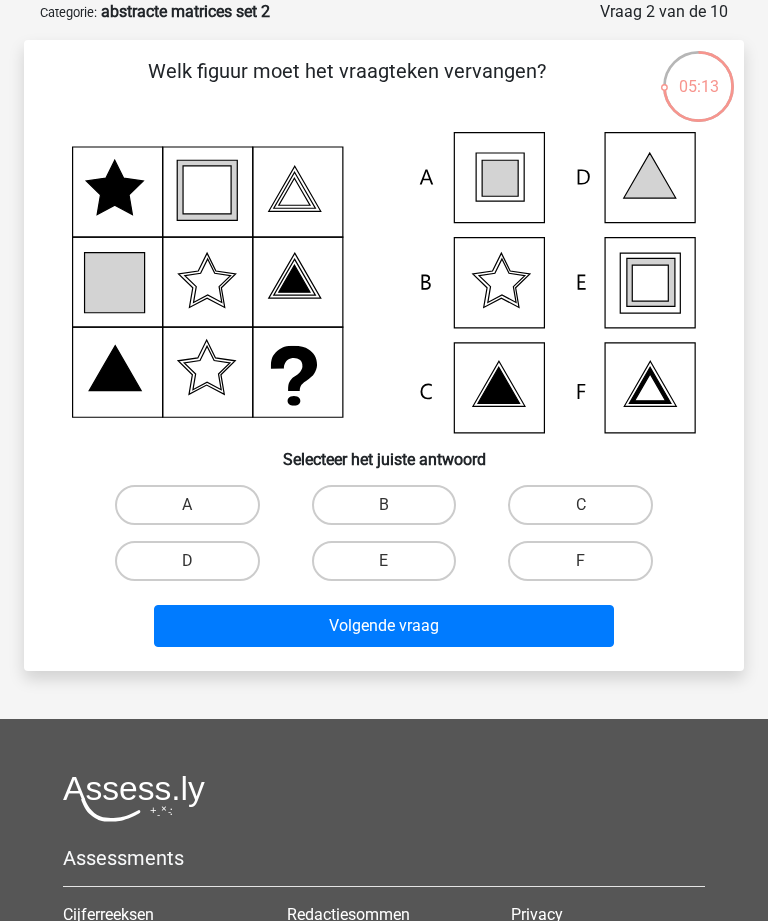 click 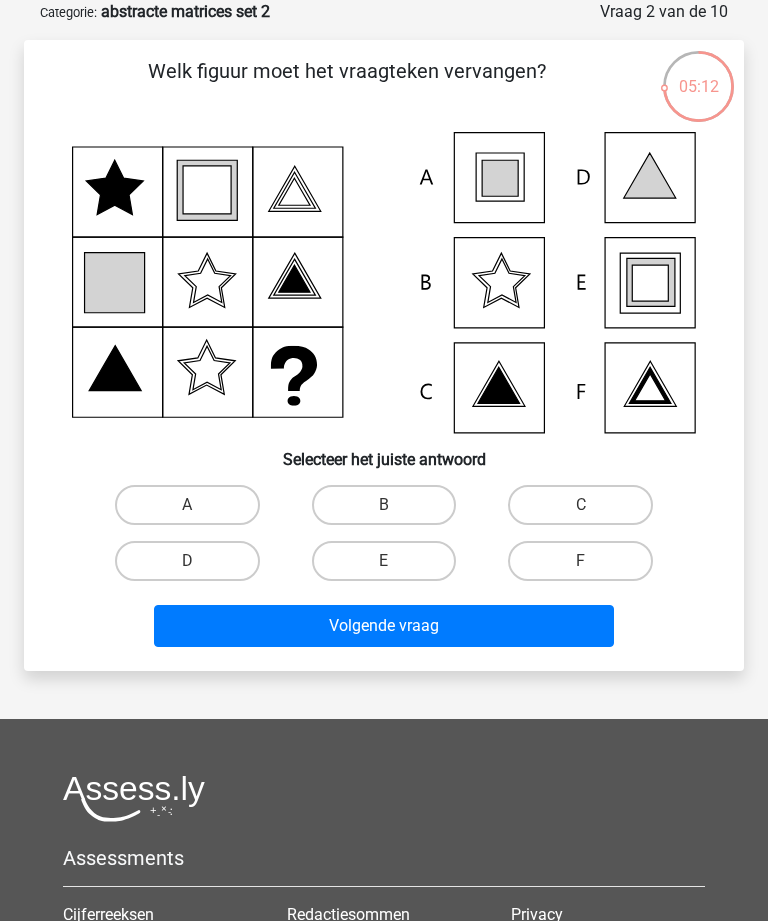 click on "E" at bounding box center [384, 561] 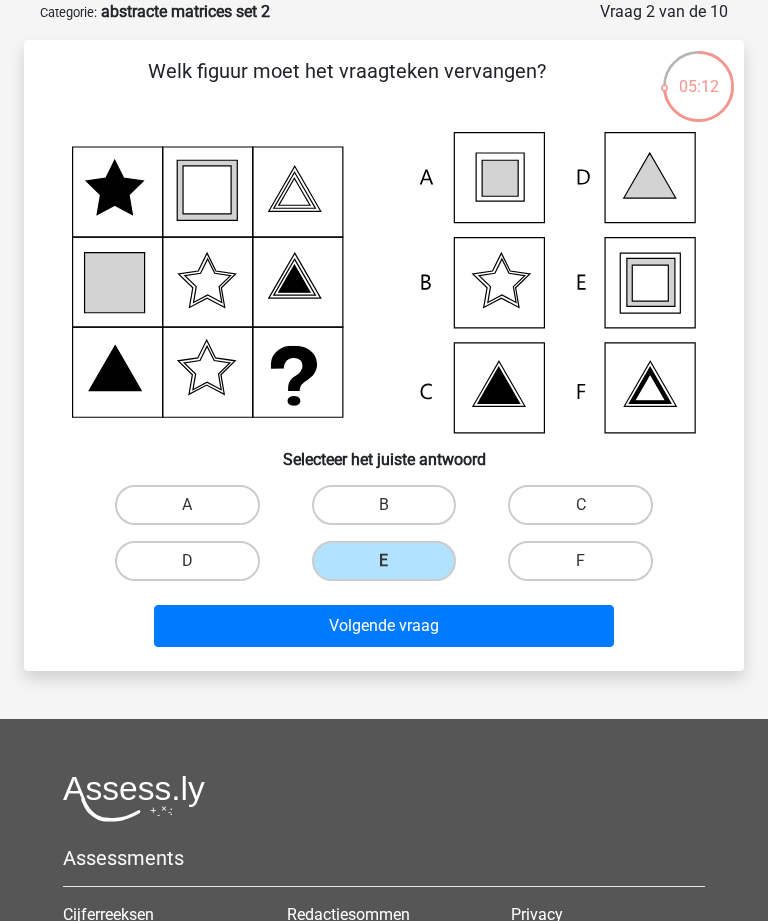 click on "Volgende vraag" at bounding box center [383, 626] 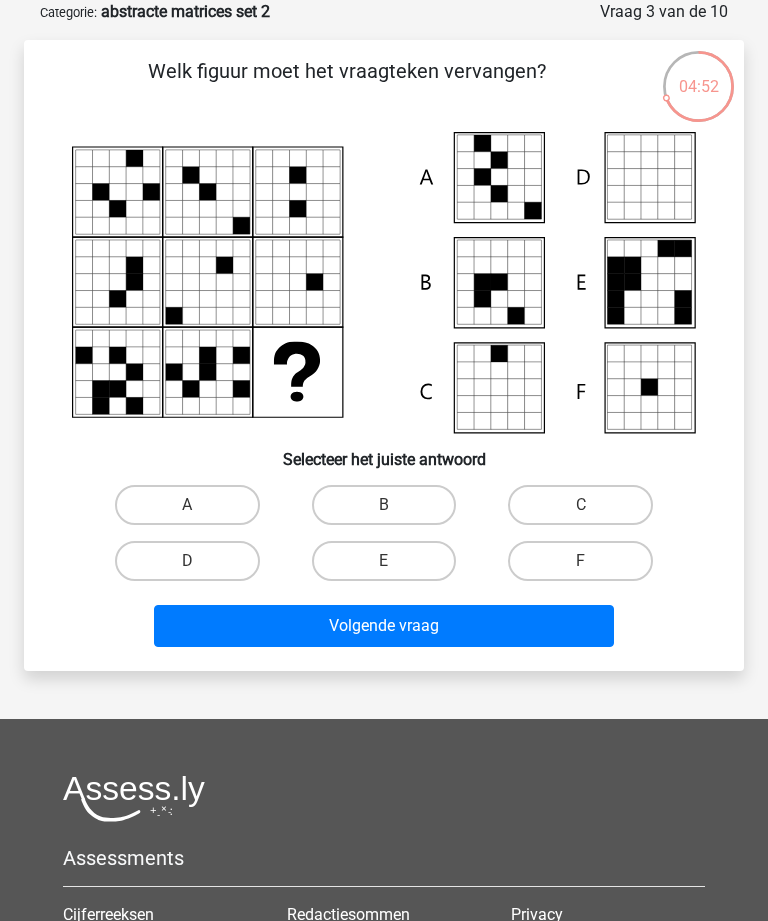 click on "A" at bounding box center [187, 505] 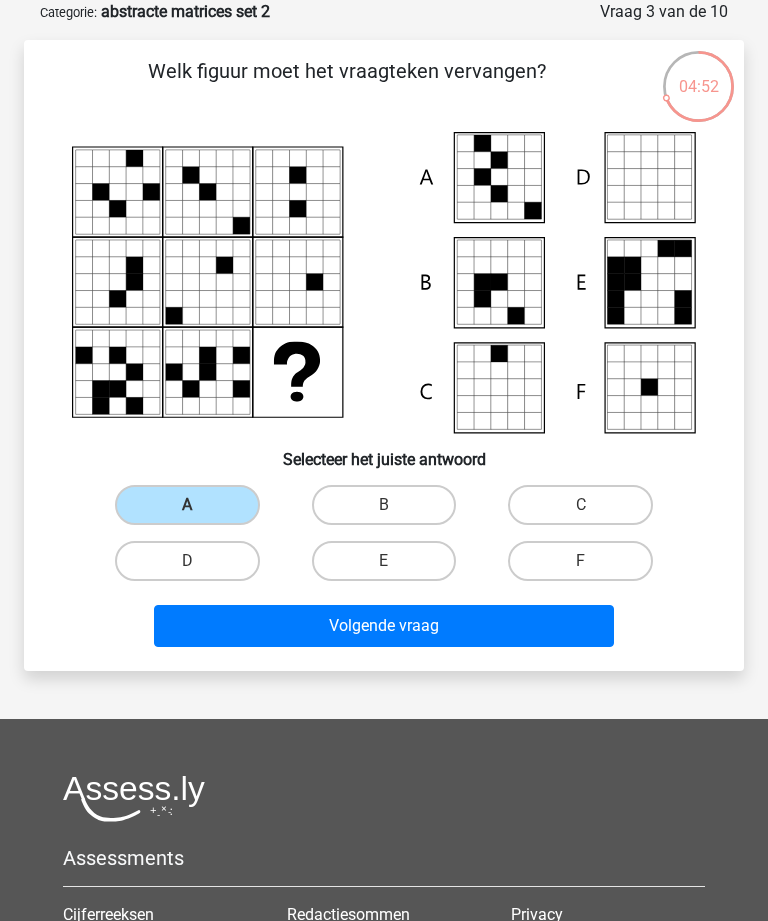 click on "Volgende vraag" at bounding box center [383, 626] 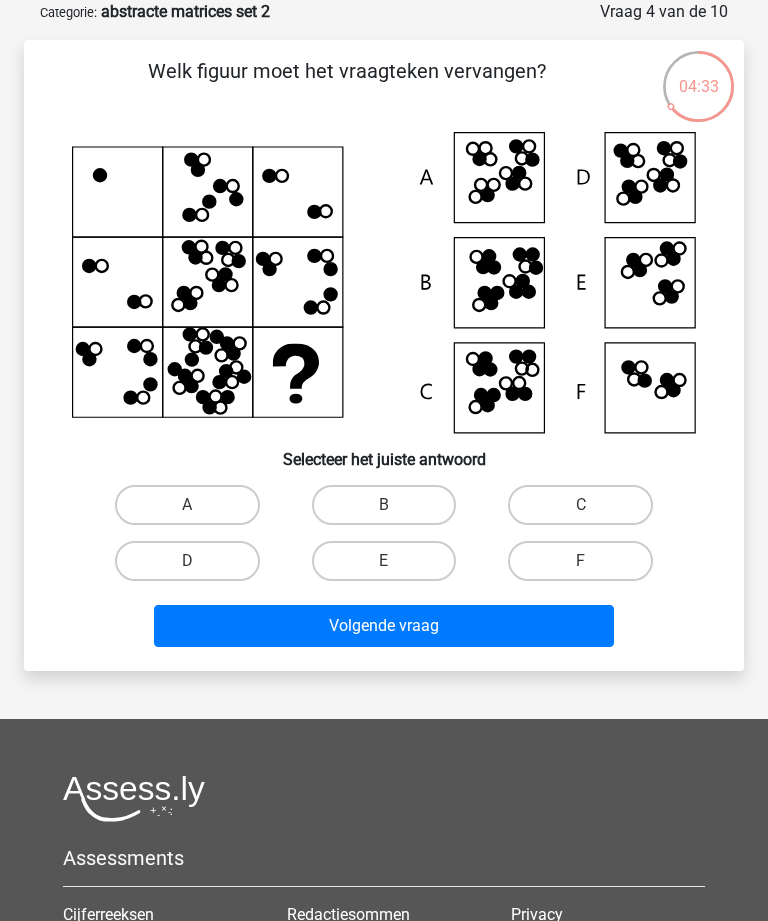 click on "B" at bounding box center (384, 505) 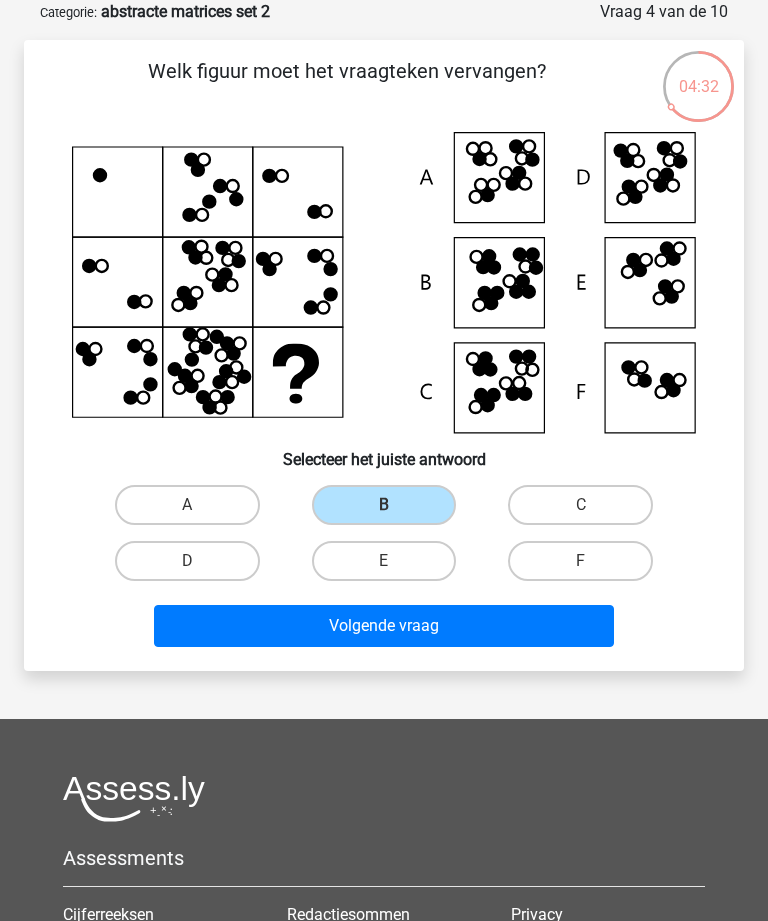 click on "Volgende vraag" at bounding box center (383, 626) 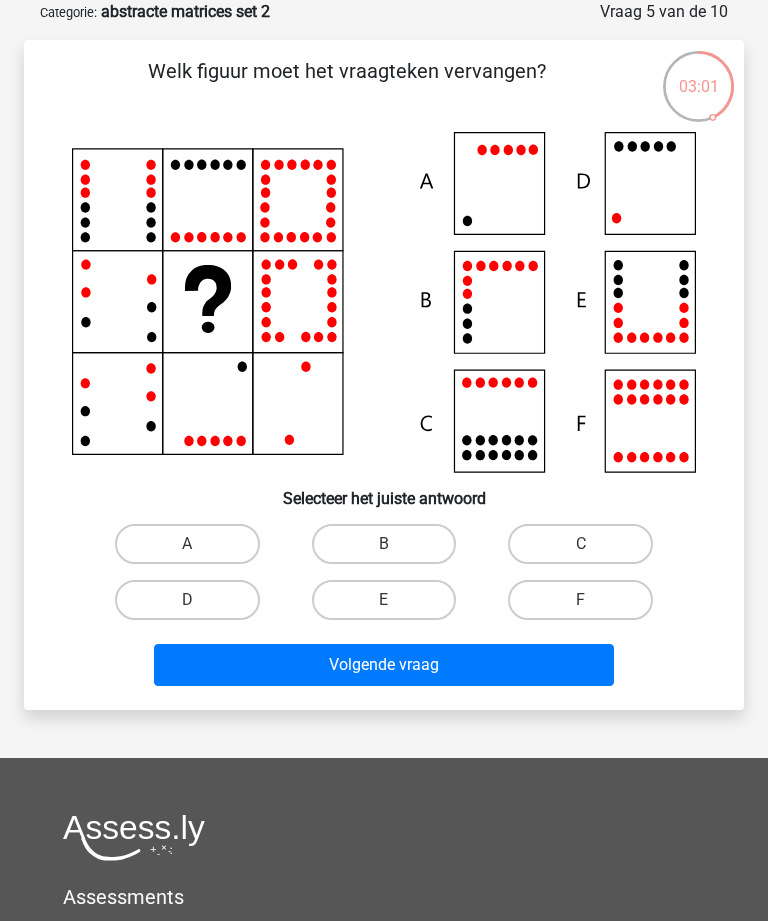 click on "D" at bounding box center [187, 600] 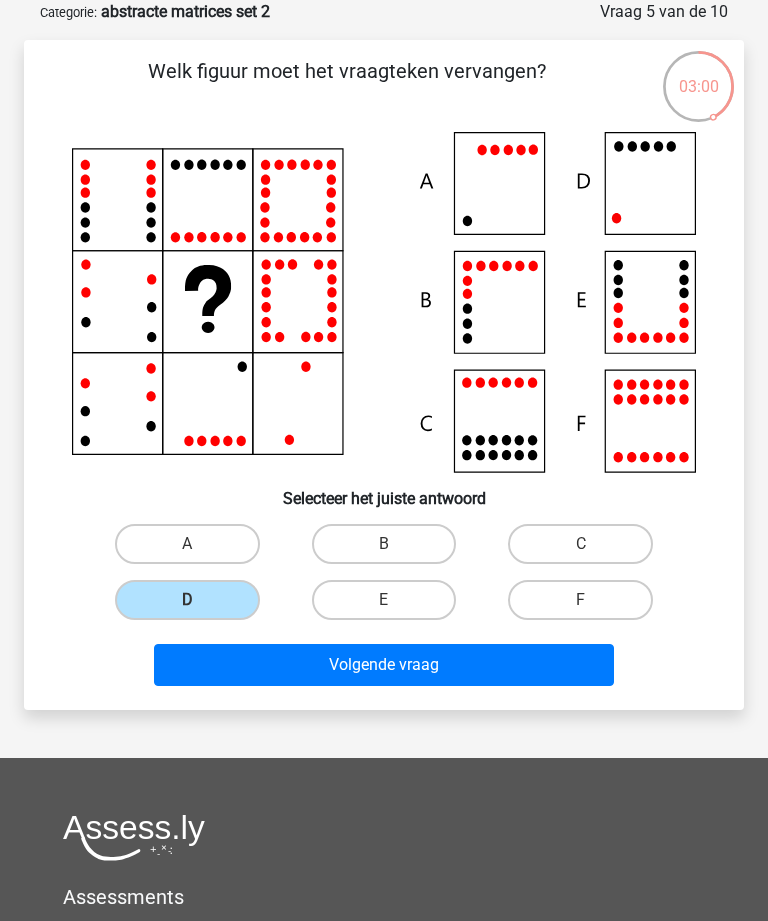 click on "Volgende vraag" at bounding box center (383, 665) 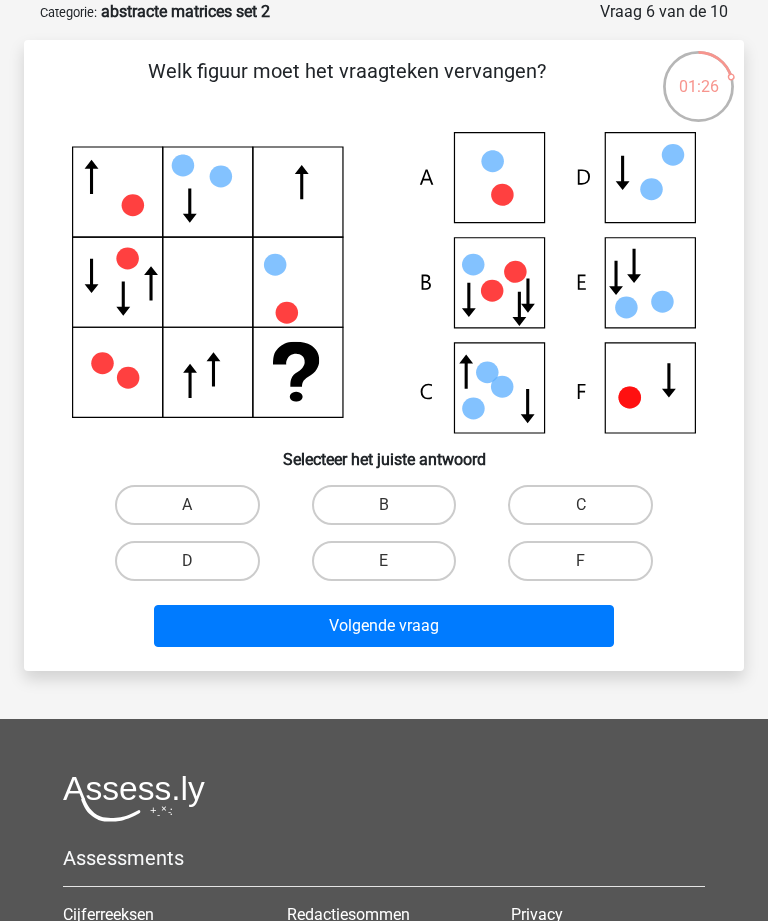 click on "E" at bounding box center (390, 567) 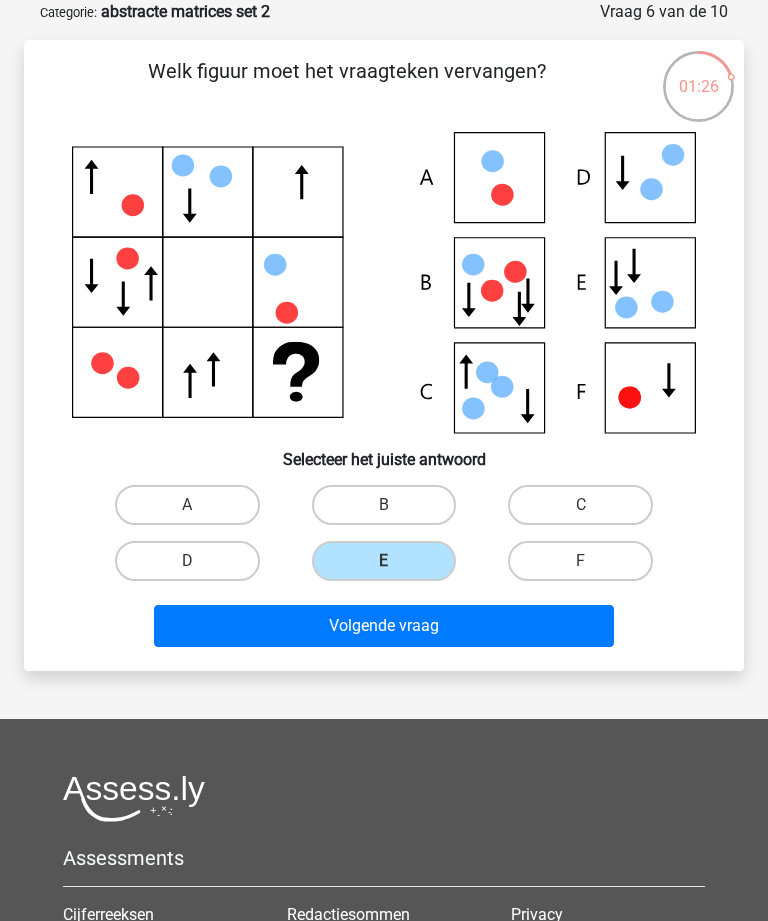 click on "Volgende vraag" at bounding box center [383, 626] 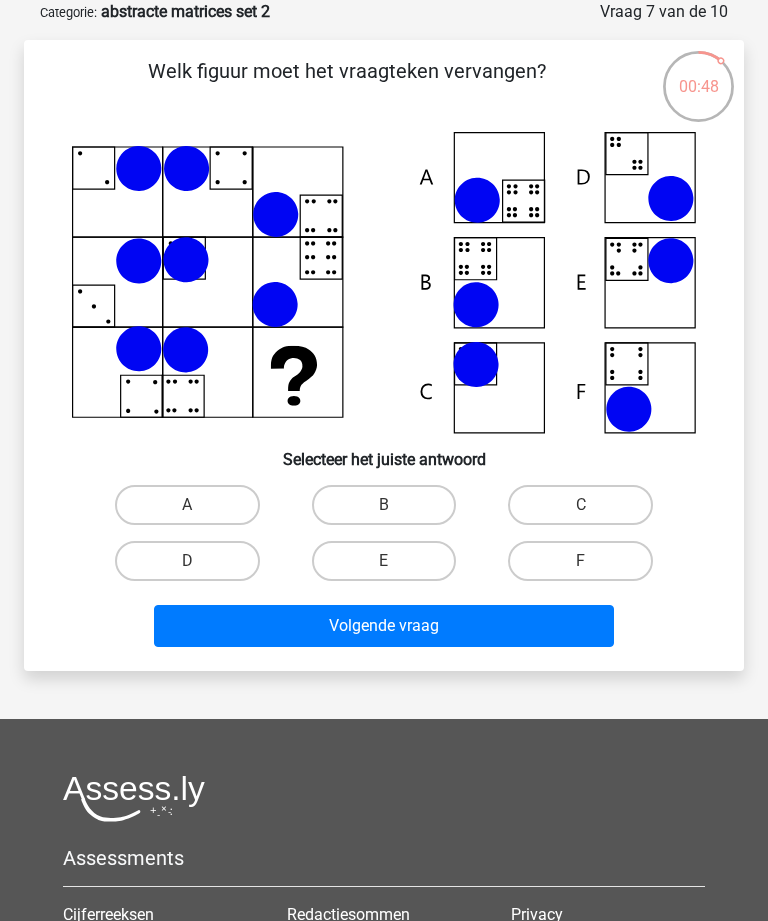 click on "B" at bounding box center [384, 505] 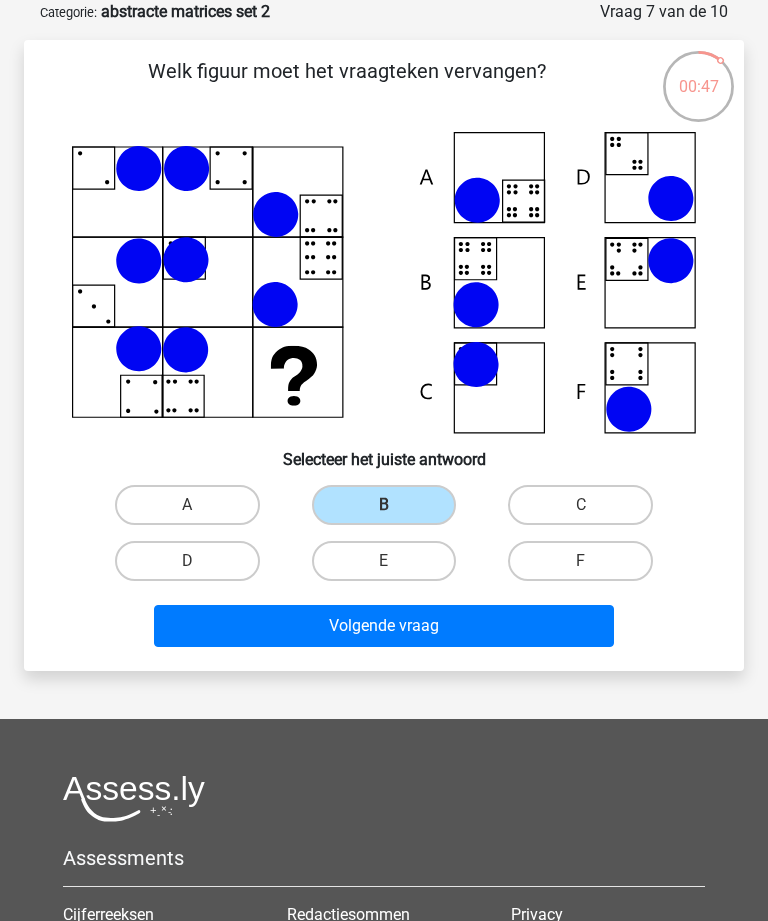 click on "Volgende vraag" at bounding box center [383, 626] 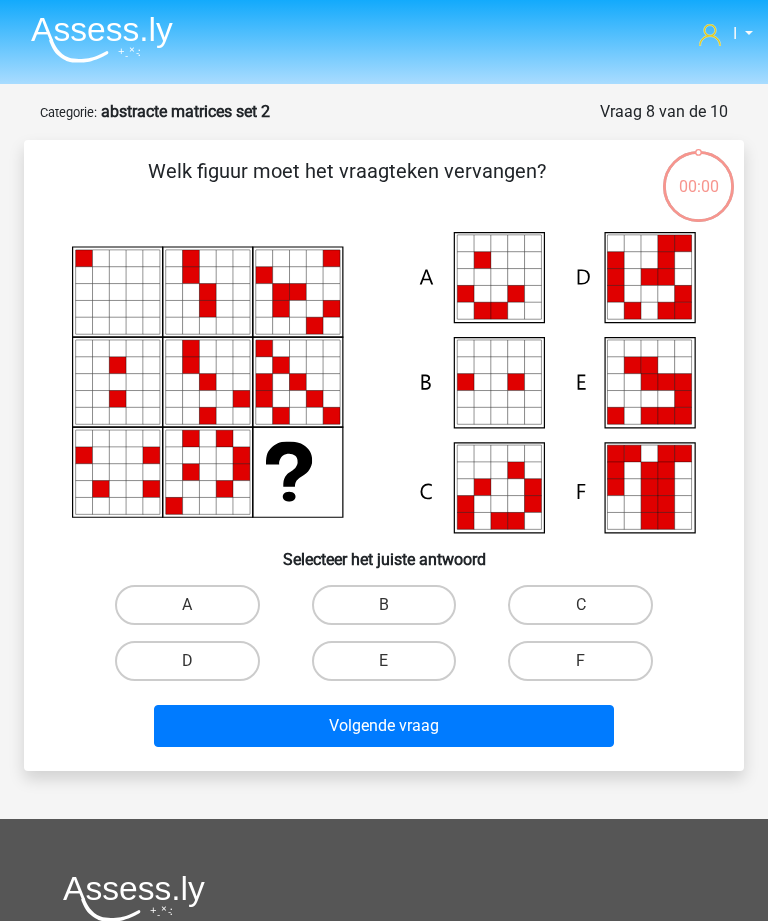 scroll, scrollTop: 100, scrollLeft: 0, axis: vertical 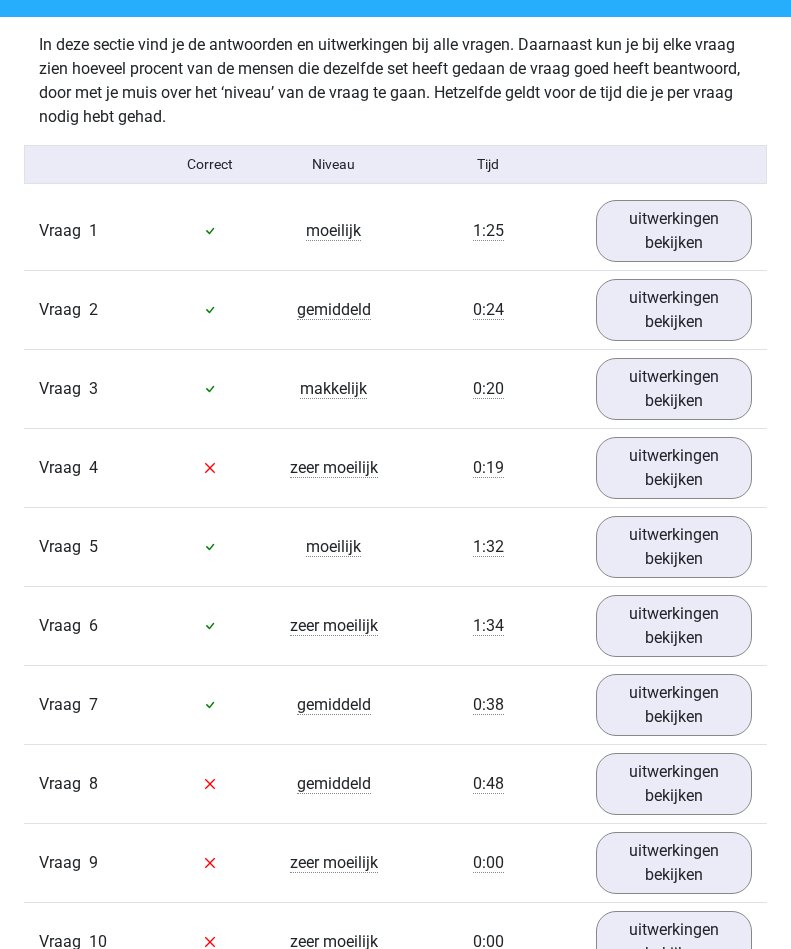 click on "uitwerkingen bekijken" at bounding box center [674, 231] 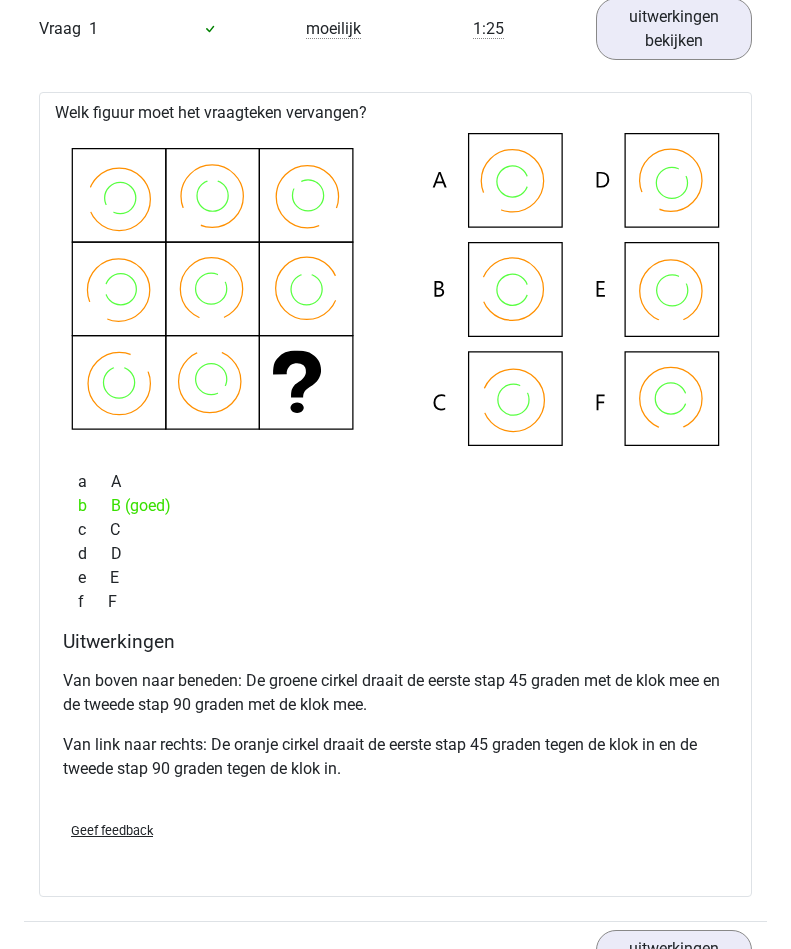 scroll, scrollTop: 1344, scrollLeft: 0, axis: vertical 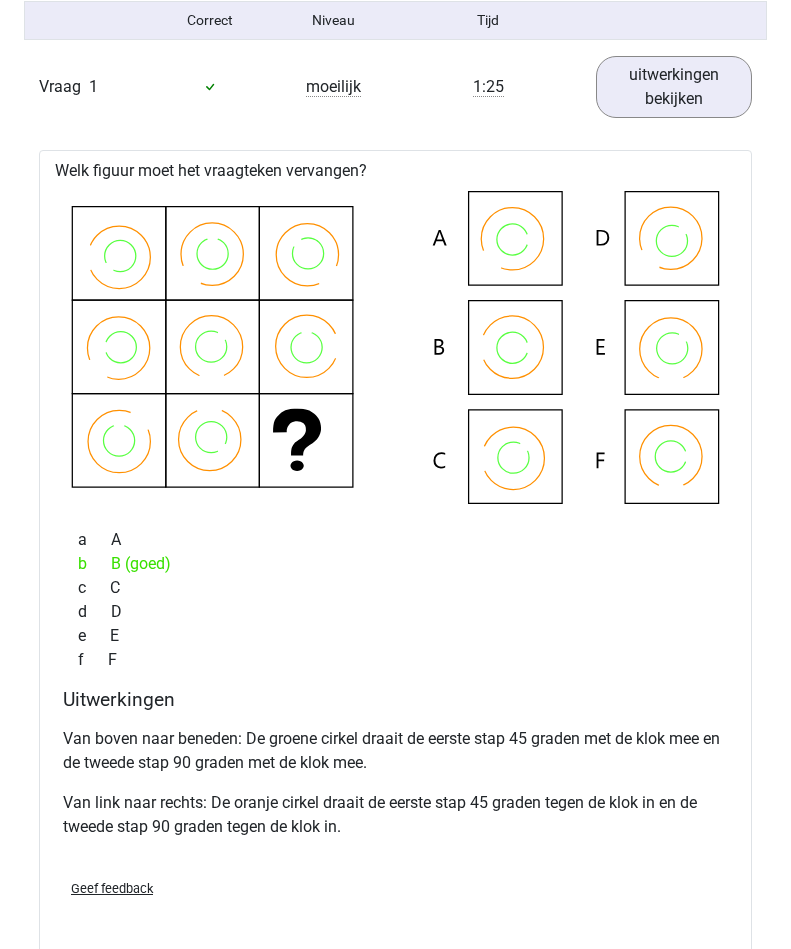 click on "uitwerkingen bekijken" at bounding box center [674, 87] 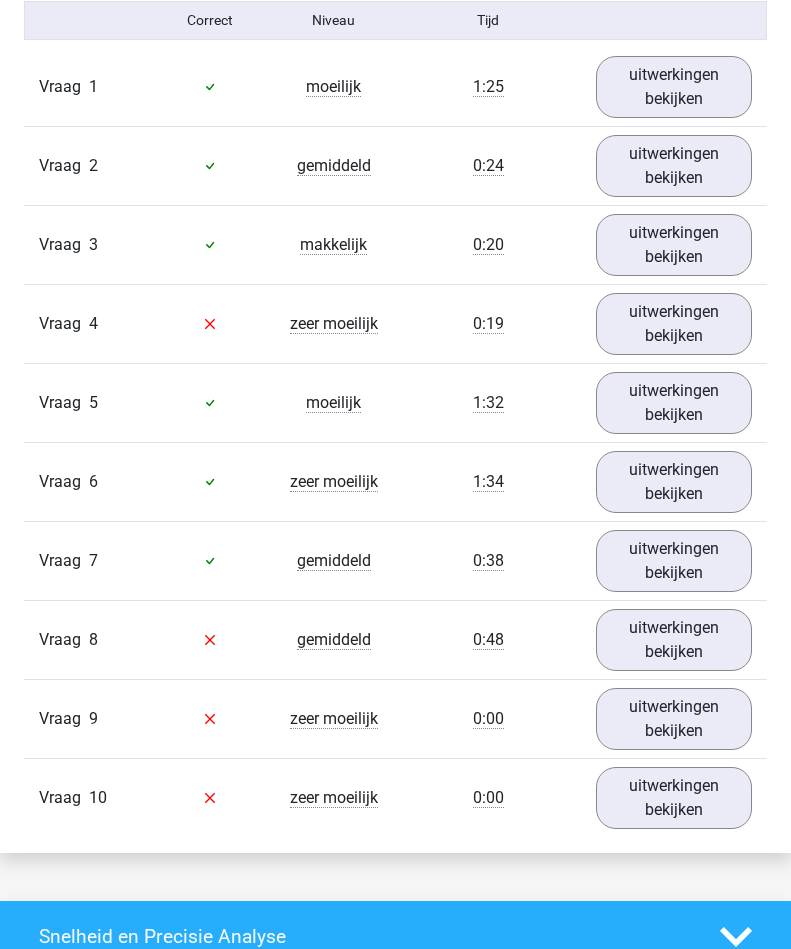 click on "uitwerkingen bekijken" at bounding box center [674, 245] 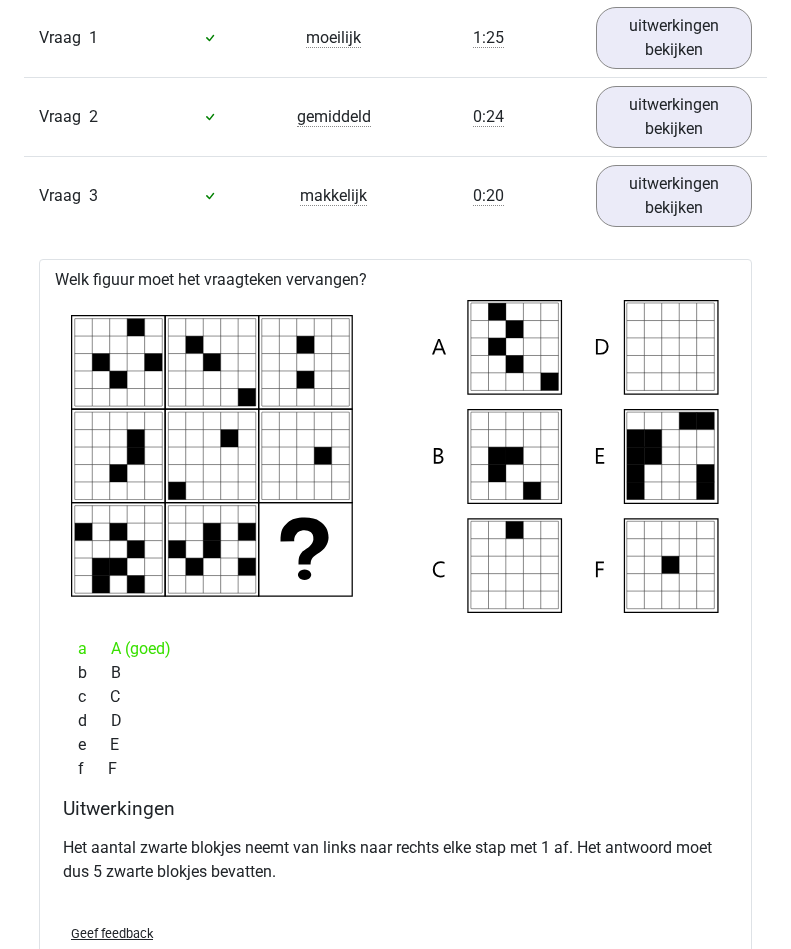 scroll, scrollTop: 1367, scrollLeft: 0, axis: vertical 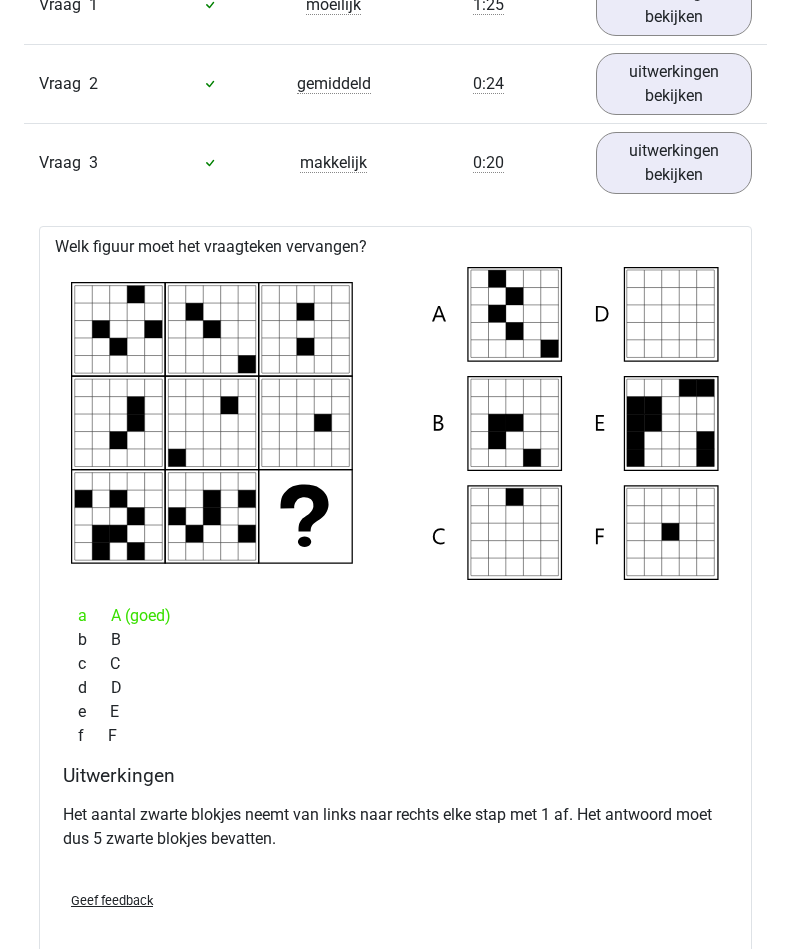 click on "uitwerkingen bekijken" at bounding box center [674, 163] 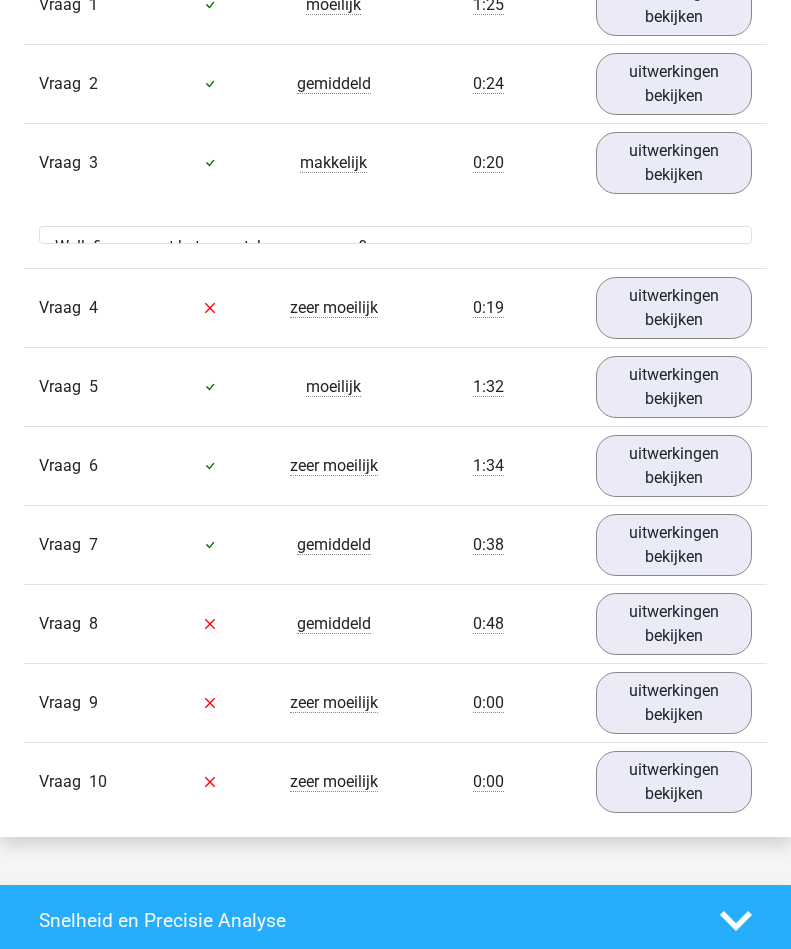 scroll, scrollTop: 1367, scrollLeft: 0, axis: vertical 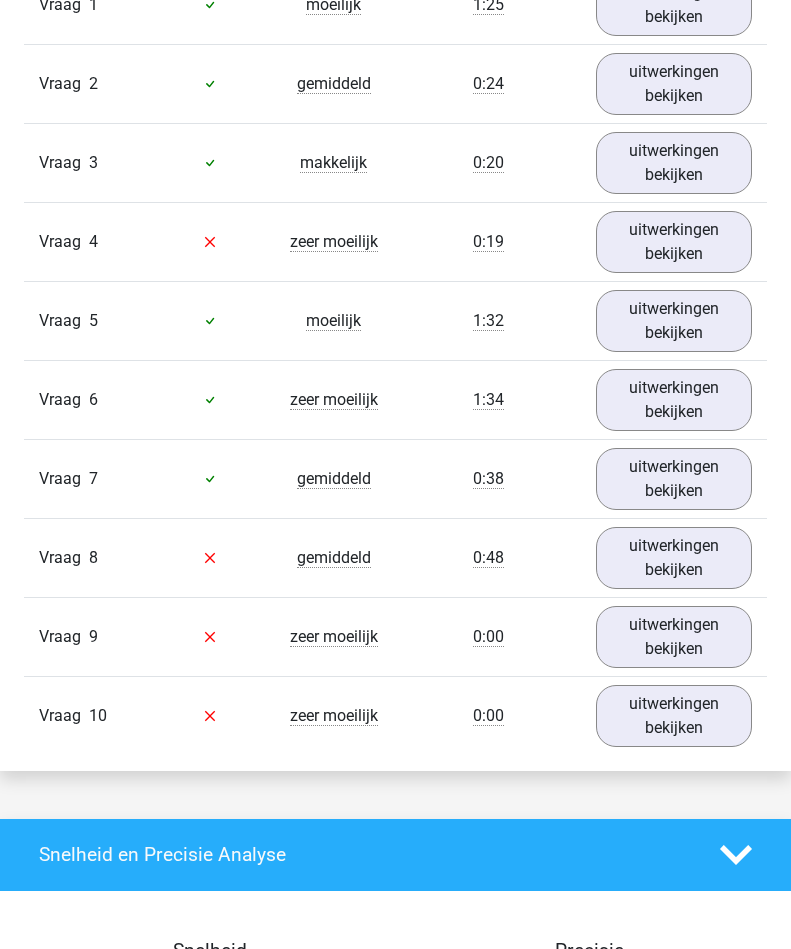 click on "uitwerkingen bekijken" at bounding box center (674, 242) 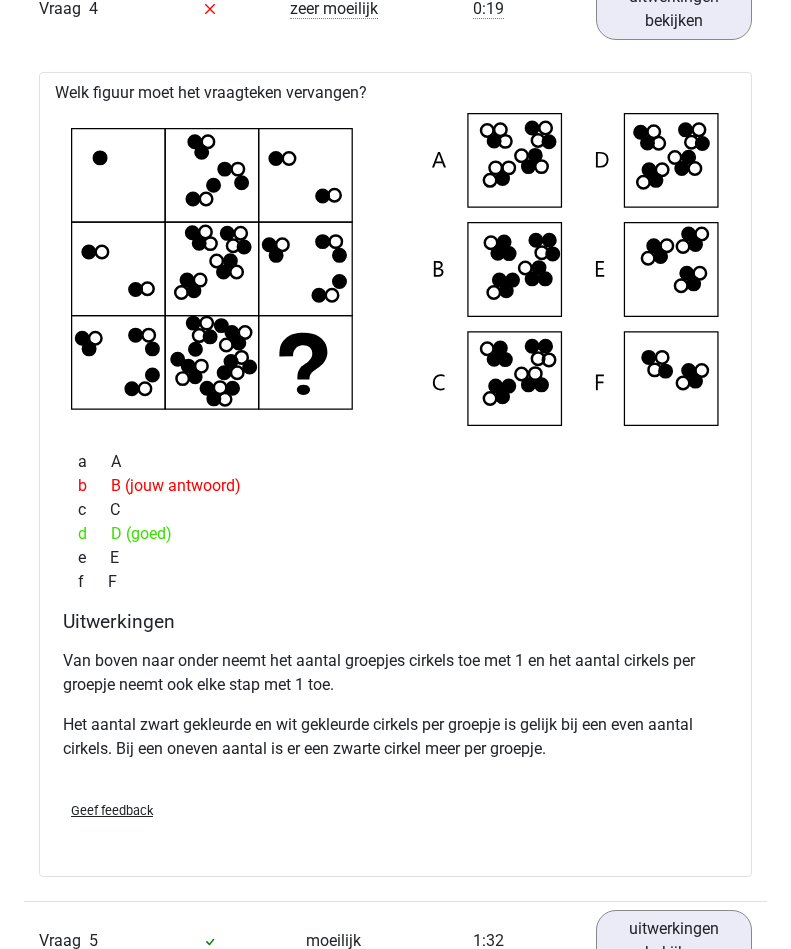 scroll, scrollTop: 1600, scrollLeft: 0, axis: vertical 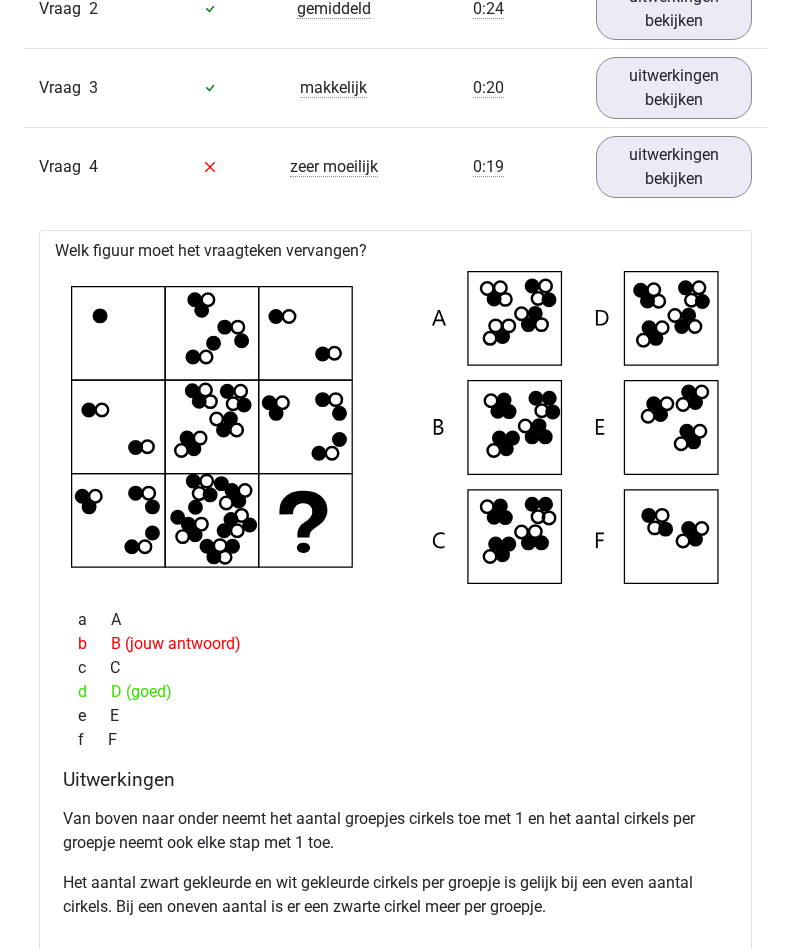 click on "uitwerkingen bekijken" at bounding box center [674, 167] 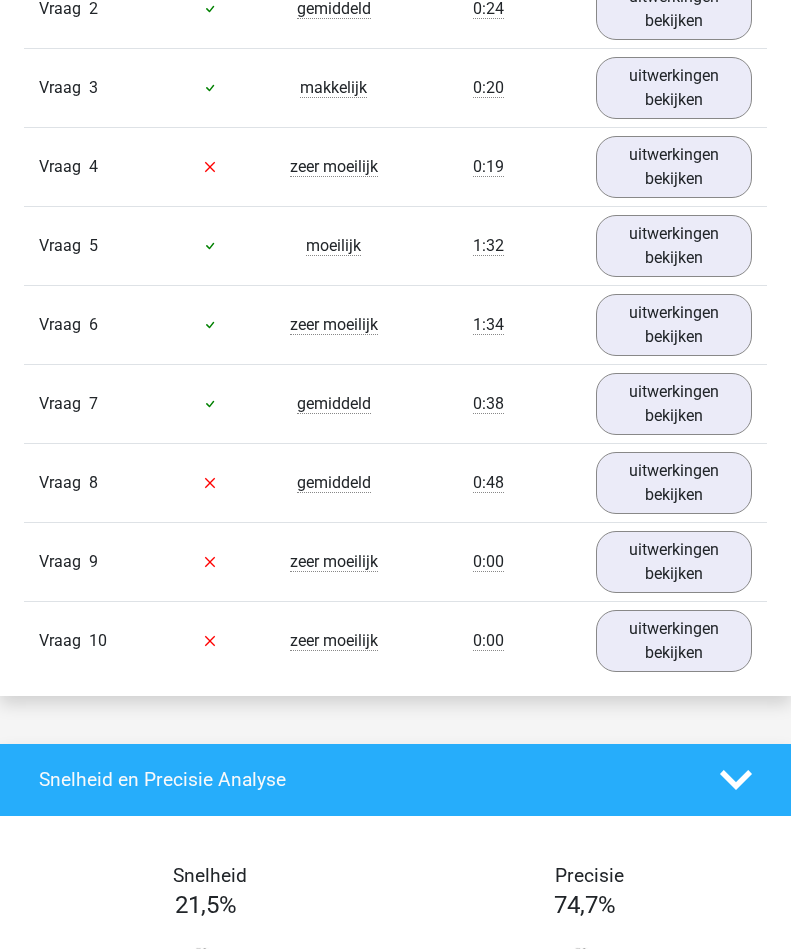 click on "uitwerkingen bekijken" at bounding box center [674, 325] 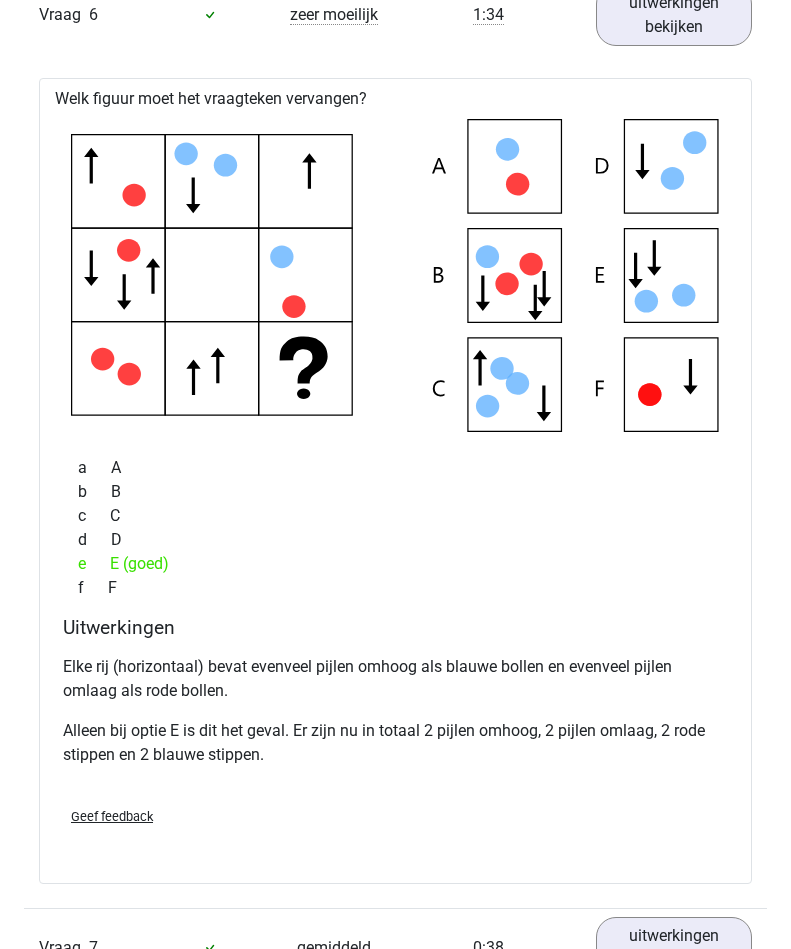 scroll, scrollTop: 1752, scrollLeft: 0, axis: vertical 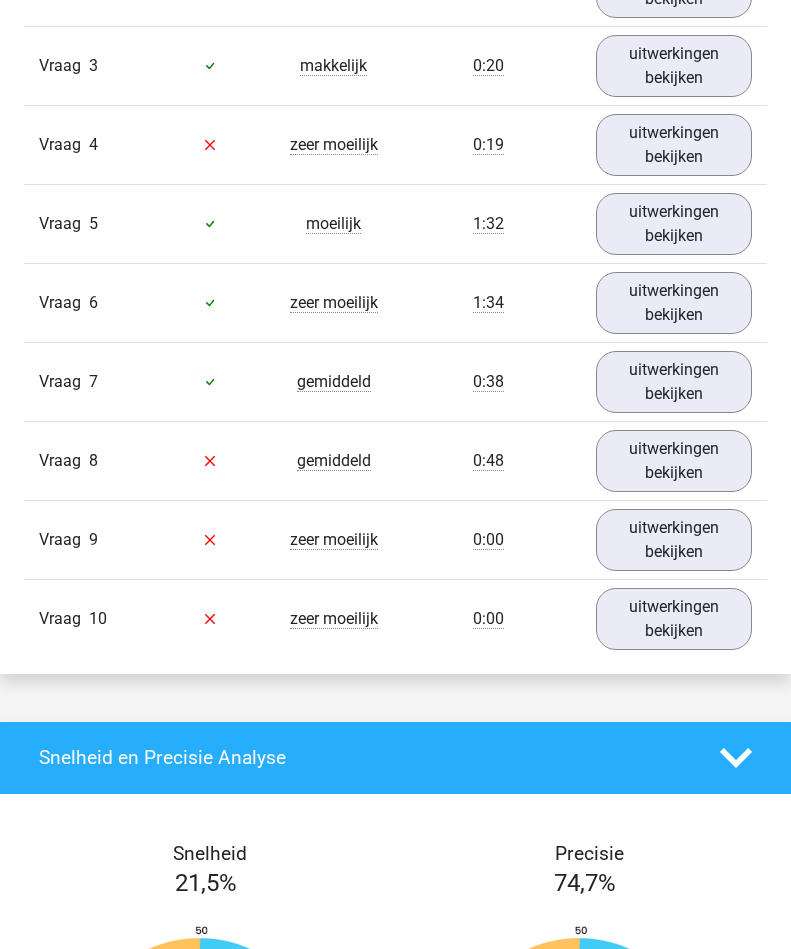 click on "uitwerkingen bekijken" at bounding box center [674, 303] 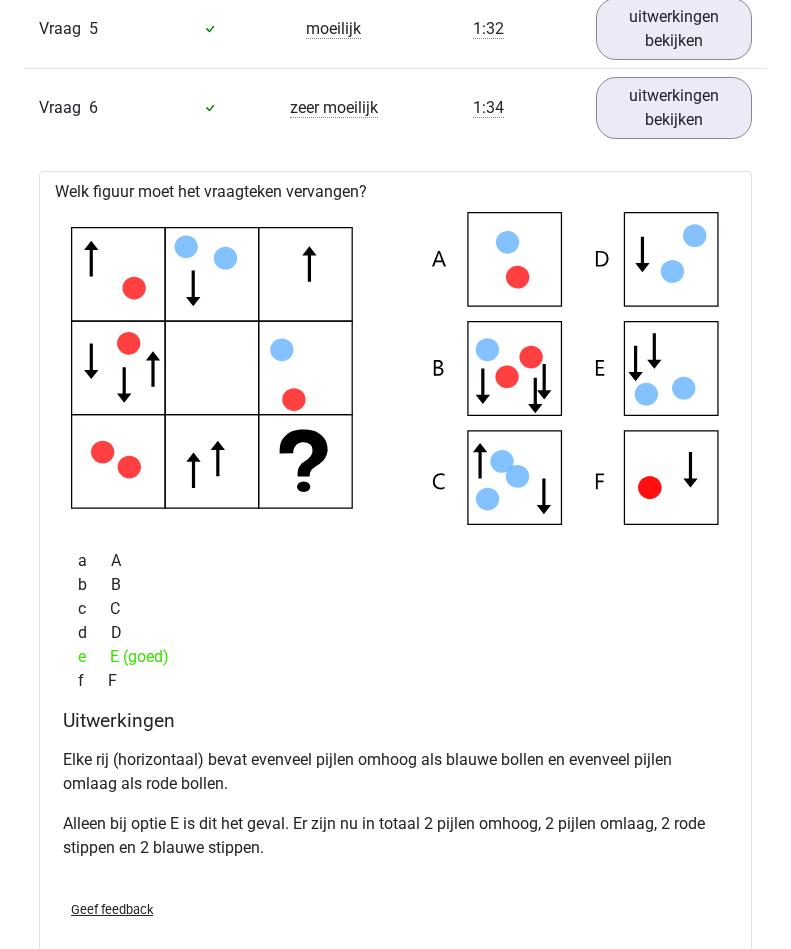scroll, scrollTop: 1676, scrollLeft: 0, axis: vertical 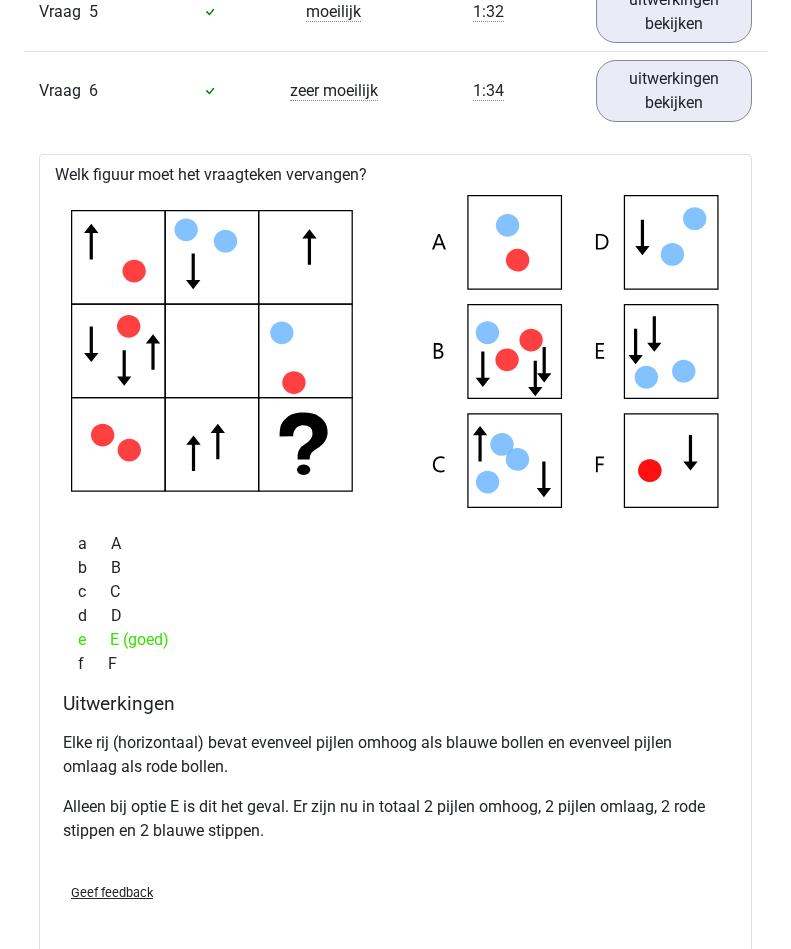 click on "Vraag
6
zeer moeilijk
1:34
uitwerkingen bekijken" at bounding box center (395, 90) 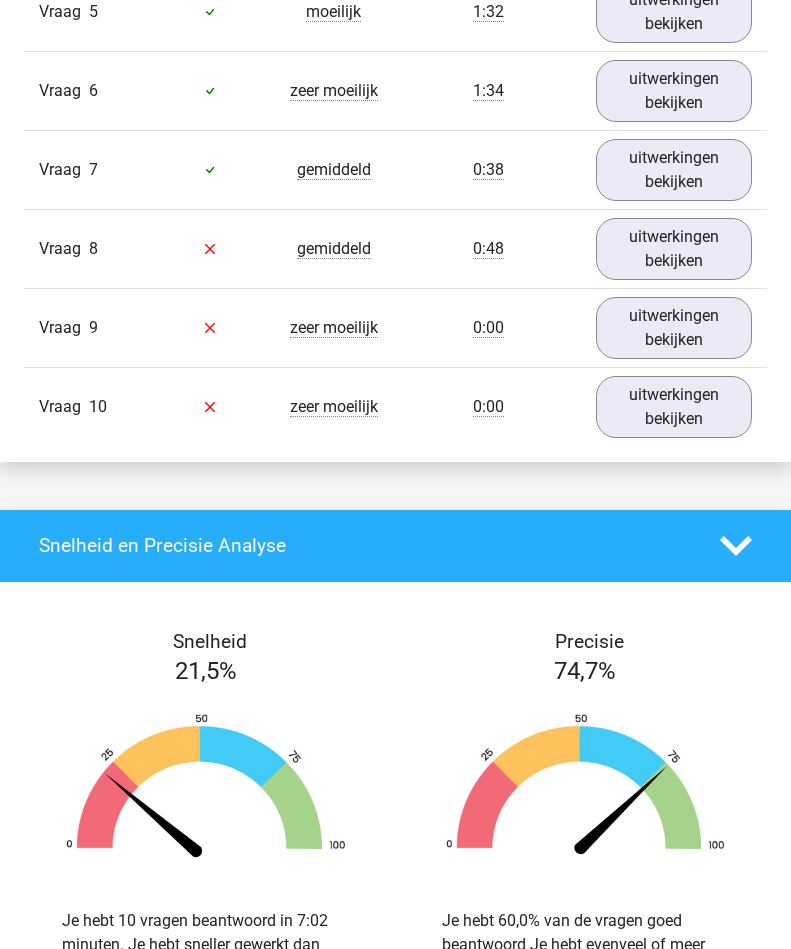 click on "uitwerkingen bekijken" at bounding box center [674, 170] 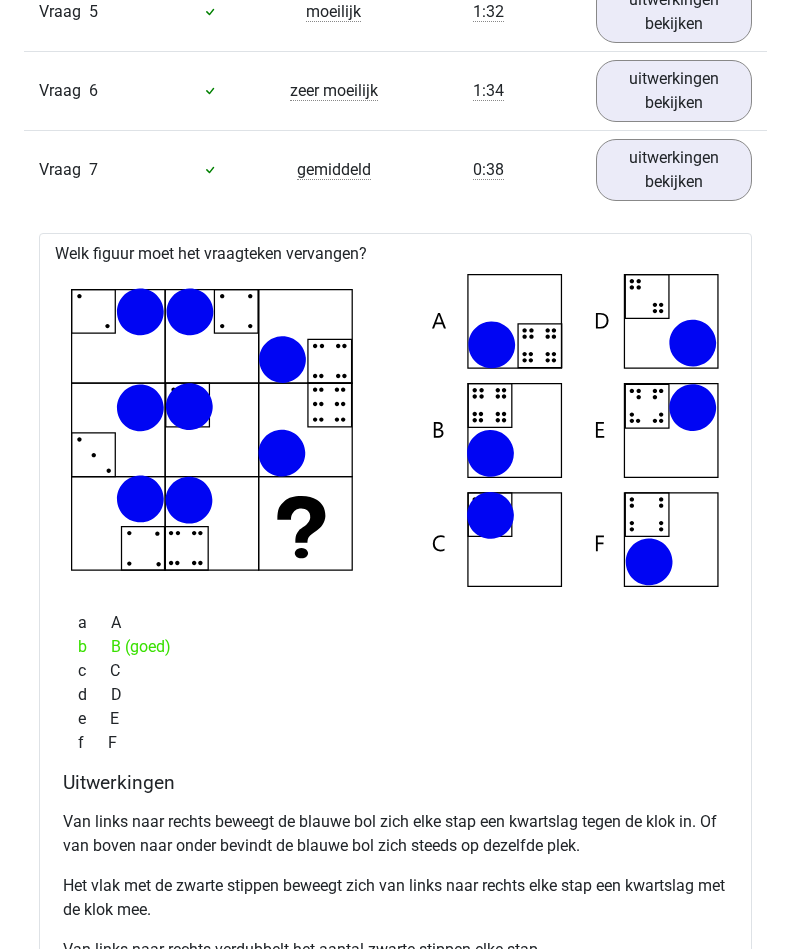 click on "uitwerkingen bekijken" at bounding box center (674, 170) 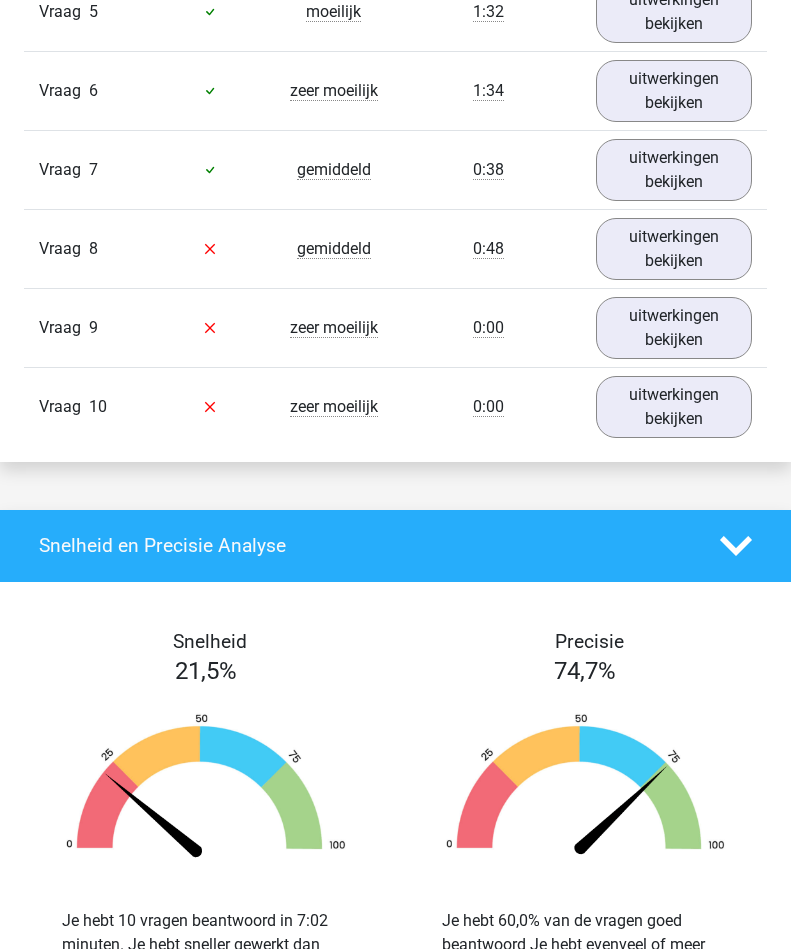 click on "uitwerkingen bekijken" at bounding box center [674, 249] 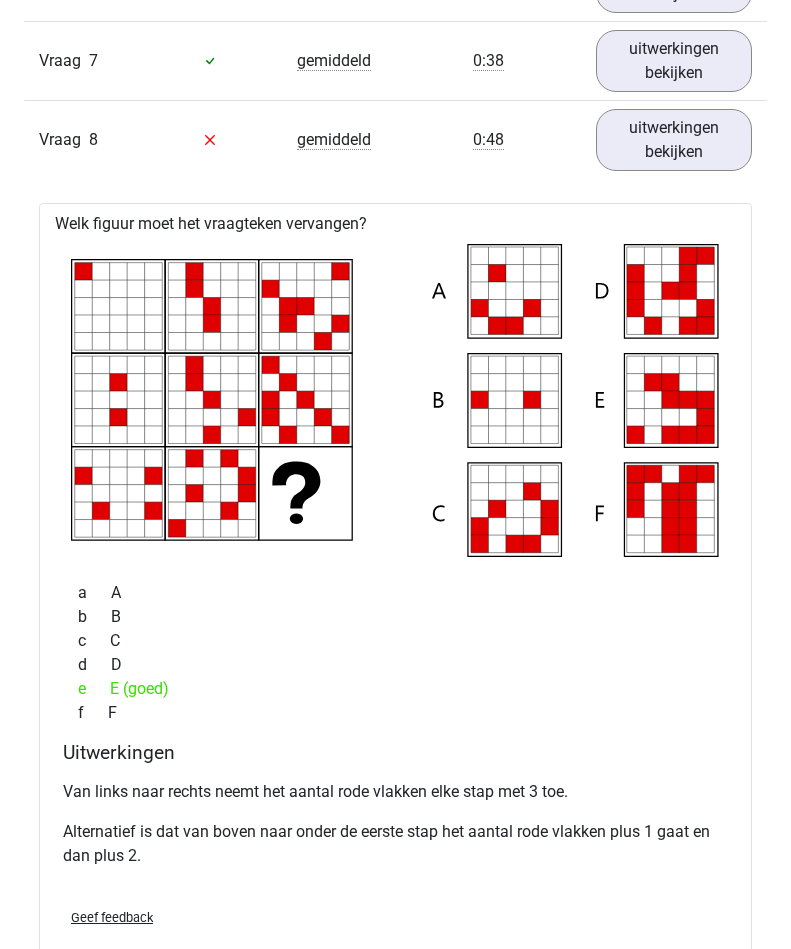 scroll, scrollTop: 1793, scrollLeft: 0, axis: vertical 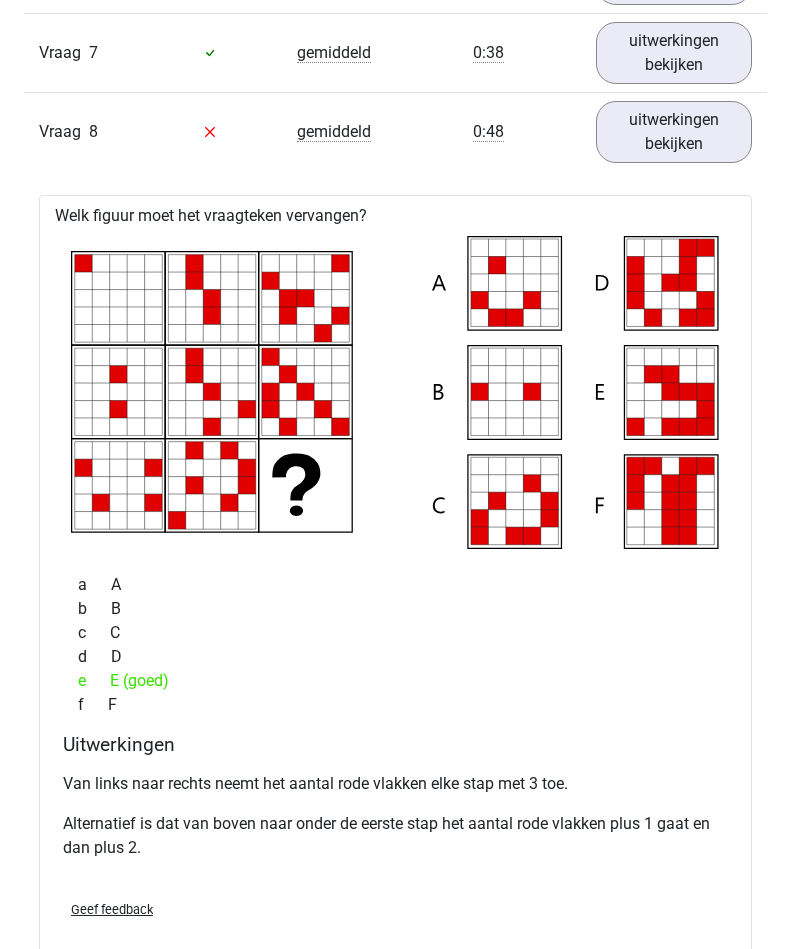 click on "uitwerkingen bekijken" at bounding box center [674, 132] 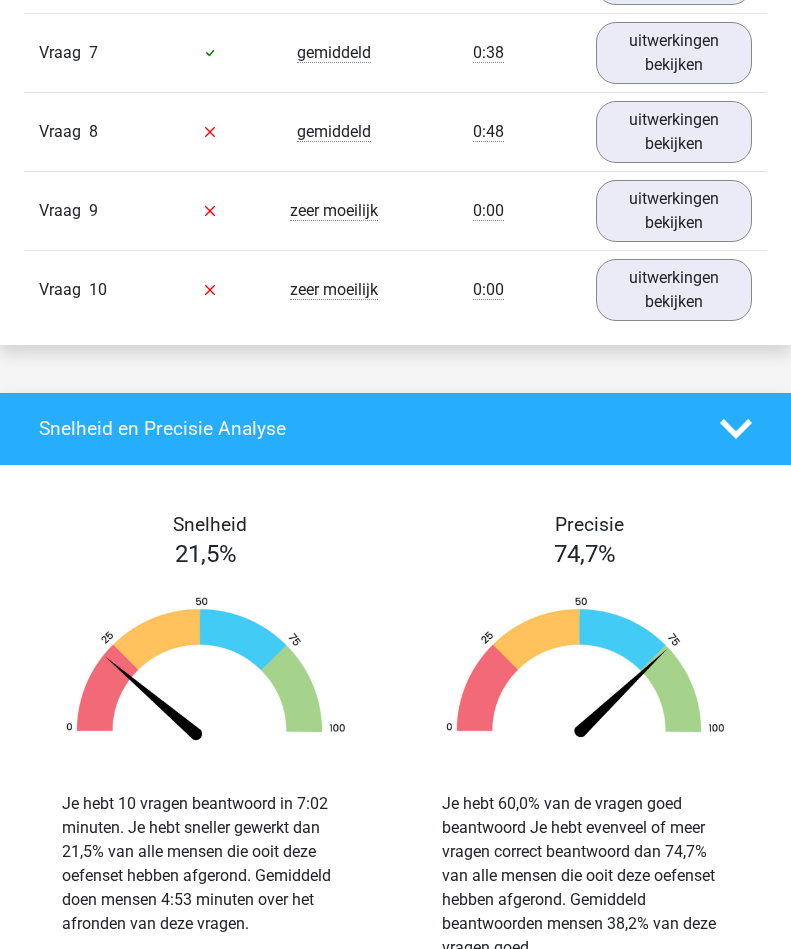 click on "uitwerkingen bekijken" at bounding box center (674, 211) 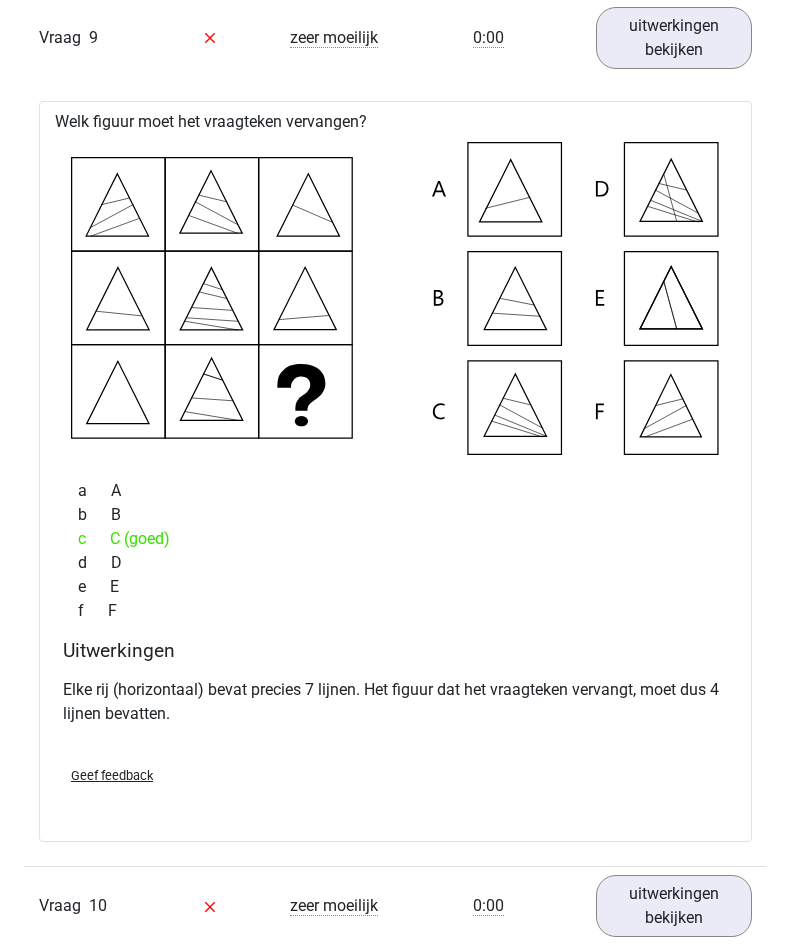 scroll, scrollTop: 1964, scrollLeft: 0, axis: vertical 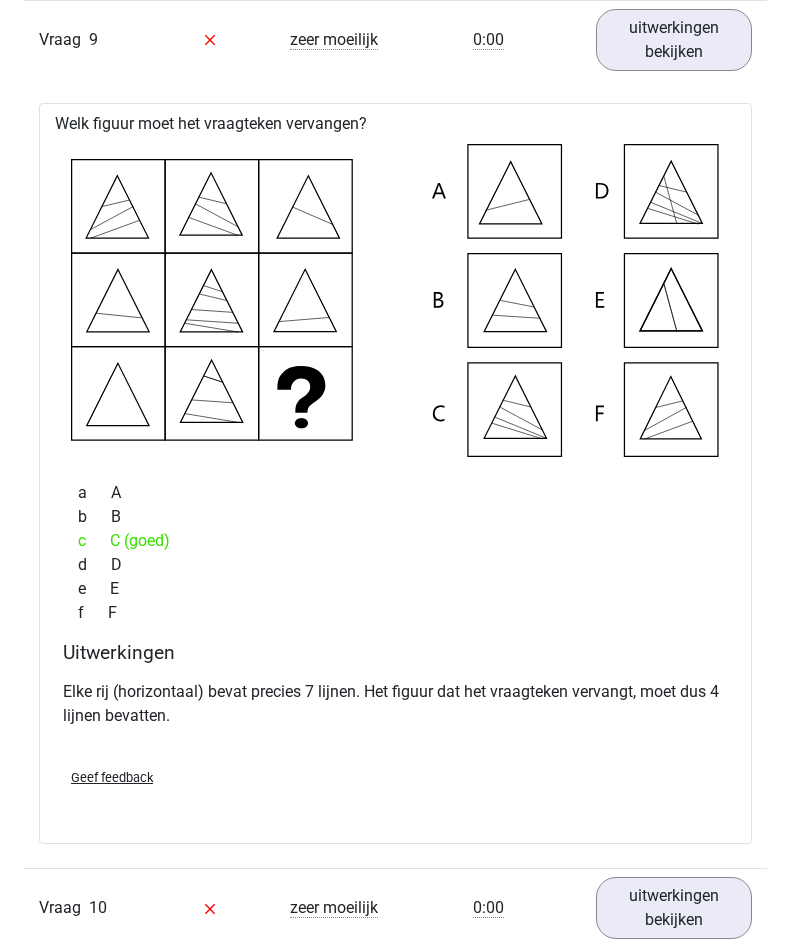 click on "uitwerkingen bekijken" at bounding box center [674, 40] 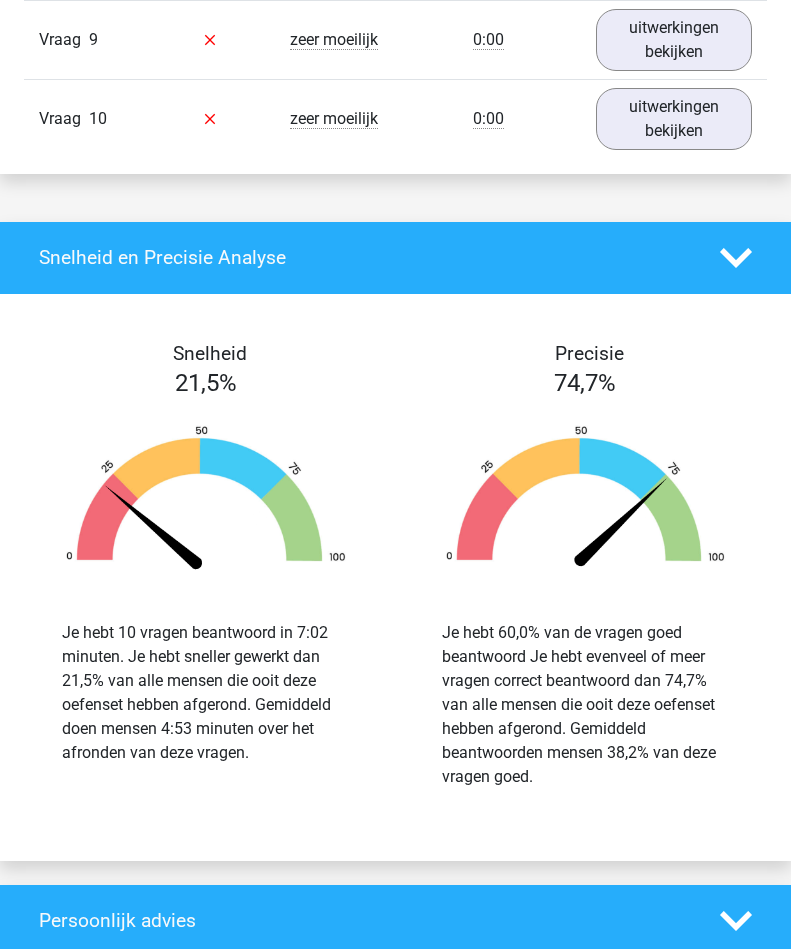 click on "uitwerkingen bekijken" at bounding box center (674, 119) 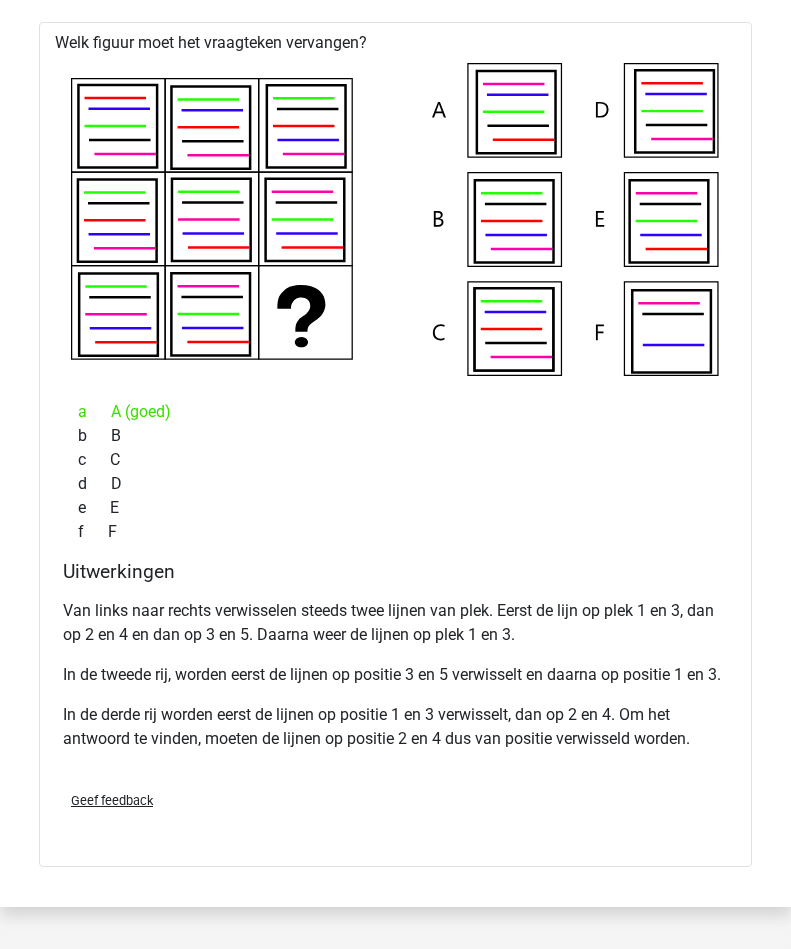 scroll, scrollTop: 2126, scrollLeft: 0, axis: vertical 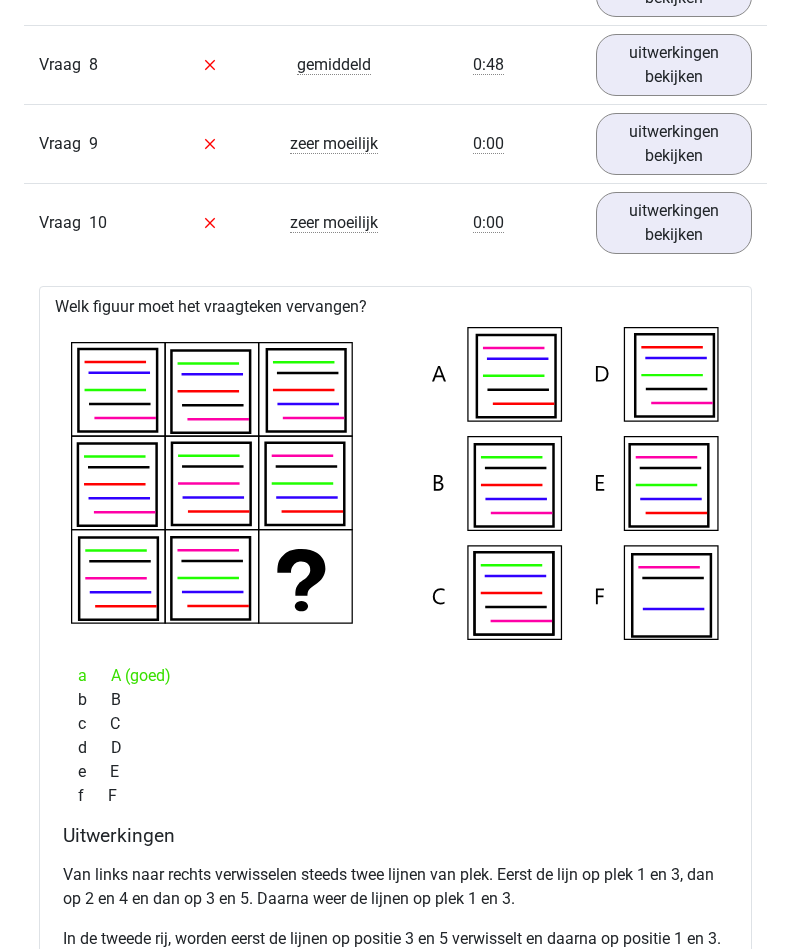 click on "uitwerkingen bekijken" at bounding box center [674, 223] 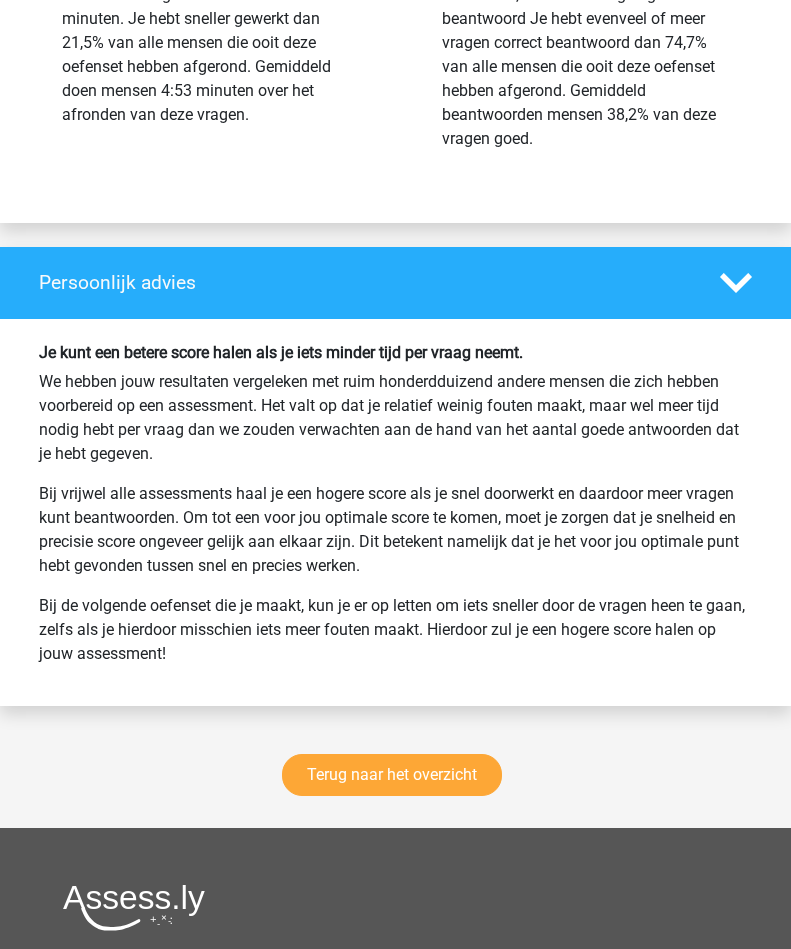 scroll, scrollTop: 2637, scrollLeft: 0, axis: vertical 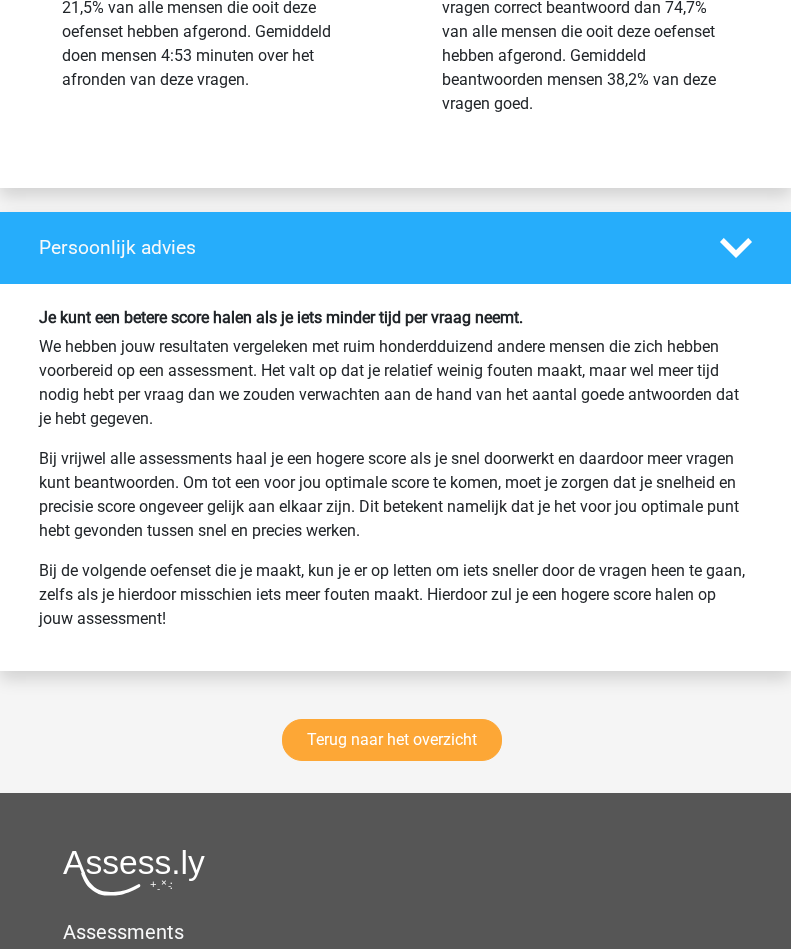 click on "Terug naar het overzicht" at bounding box center [392, 740] 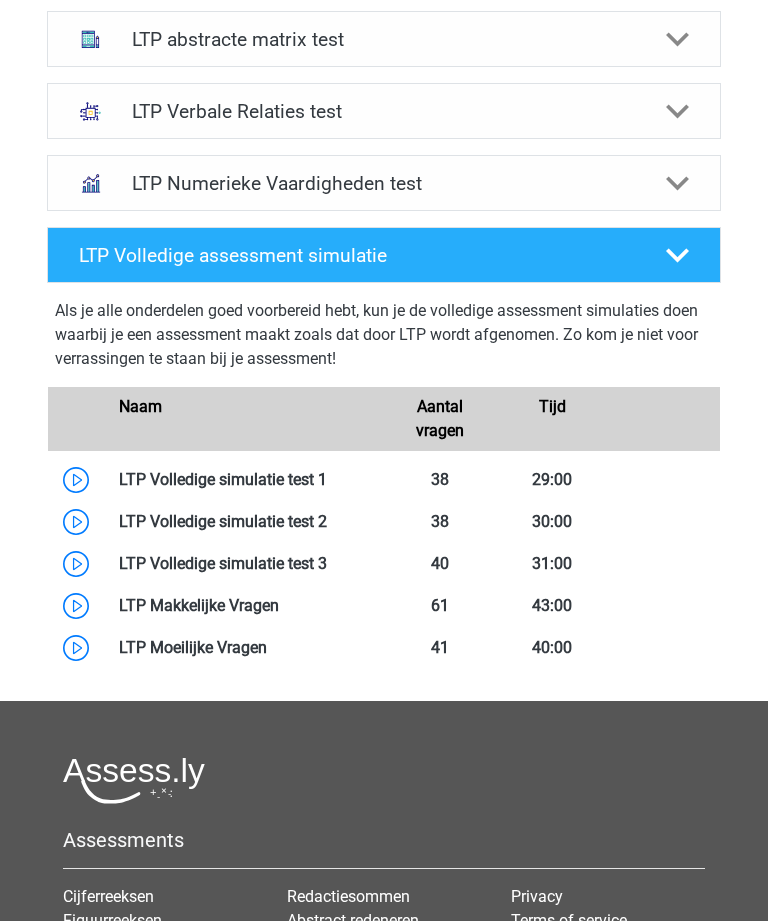 scroll, scrollTop: 1165, scrollLeft: 0, axis: vertical 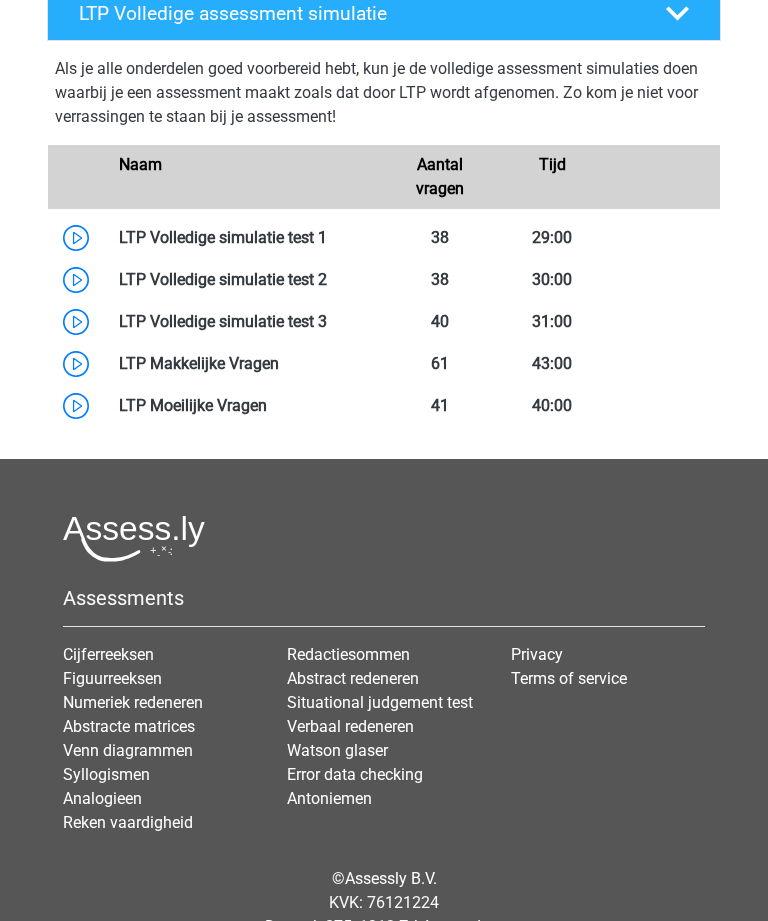 click on "Abstracte matrices" at bounding box center (129, 726) 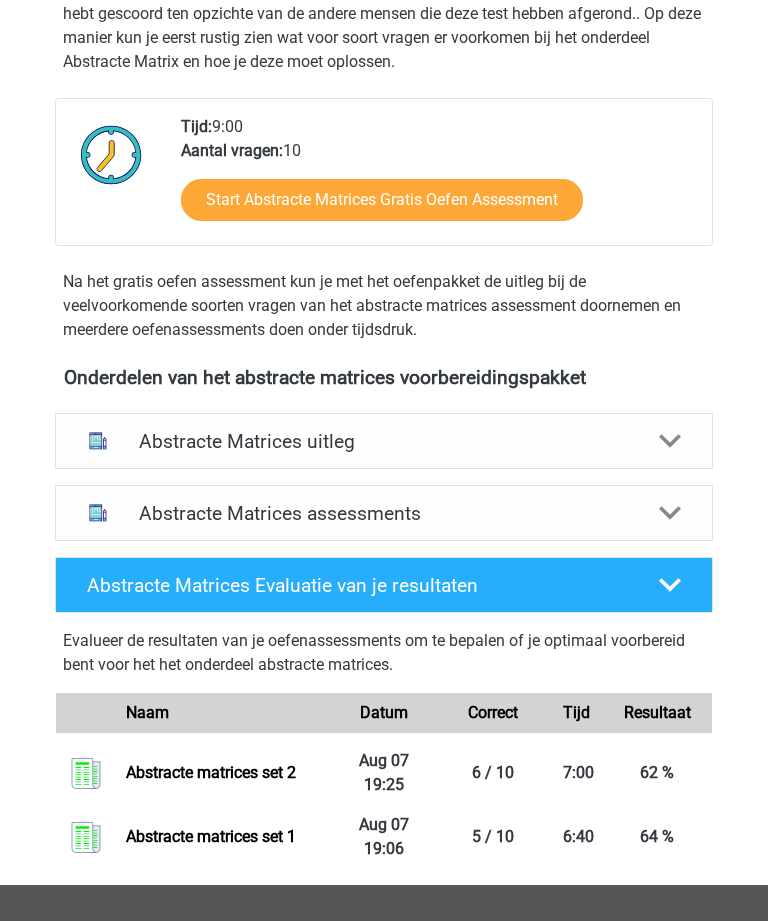scroll, scrollTop: 444, scrollLeft: 0, axis: vertical 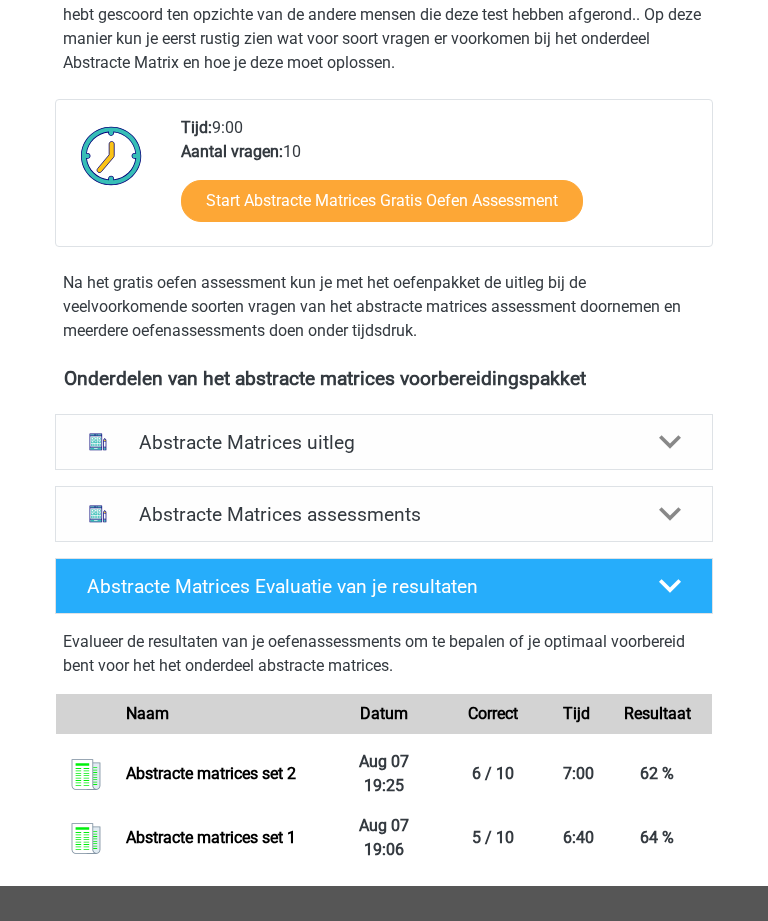 click at bounding box center (670, 514) 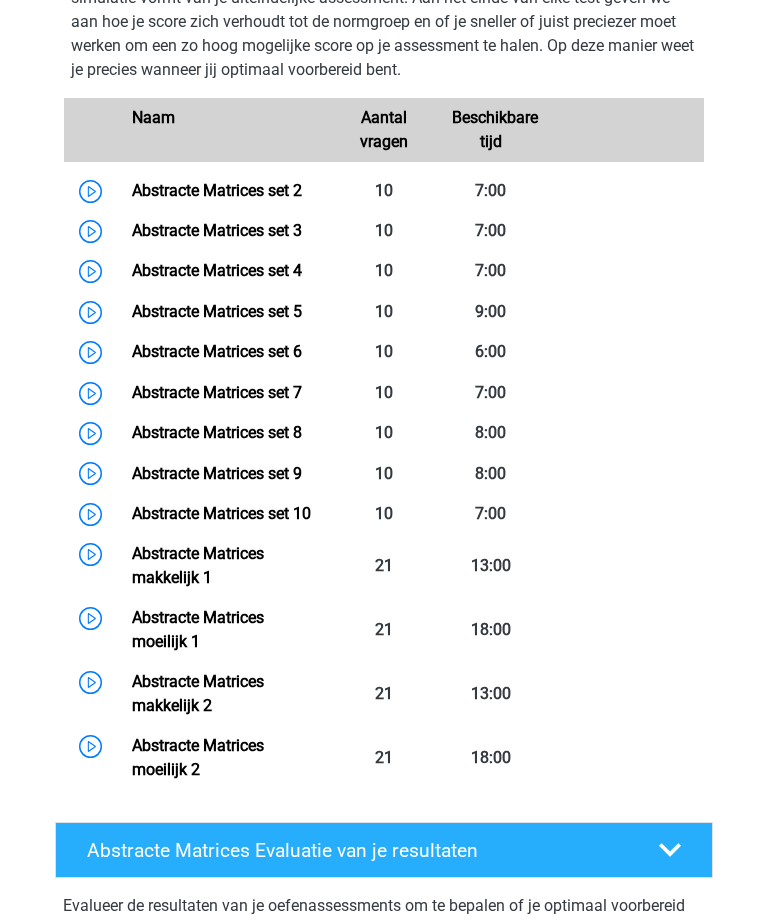 scroll, scrollTop: 1040, scrollLeft: 0, axis: vertical 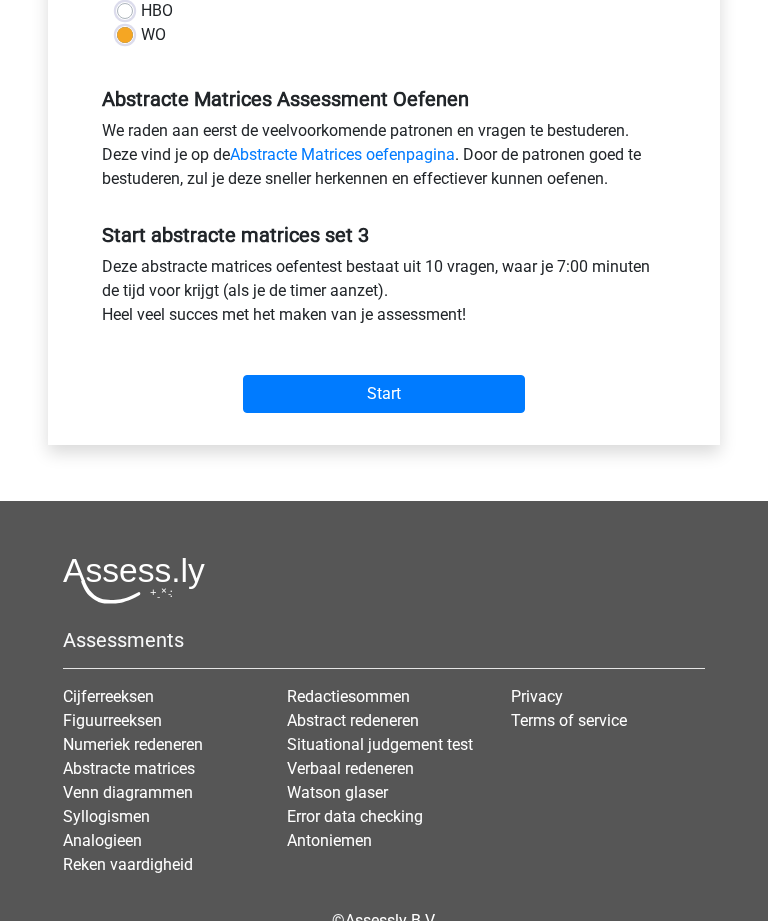 click on "Start" at bounding box center (384, 394) 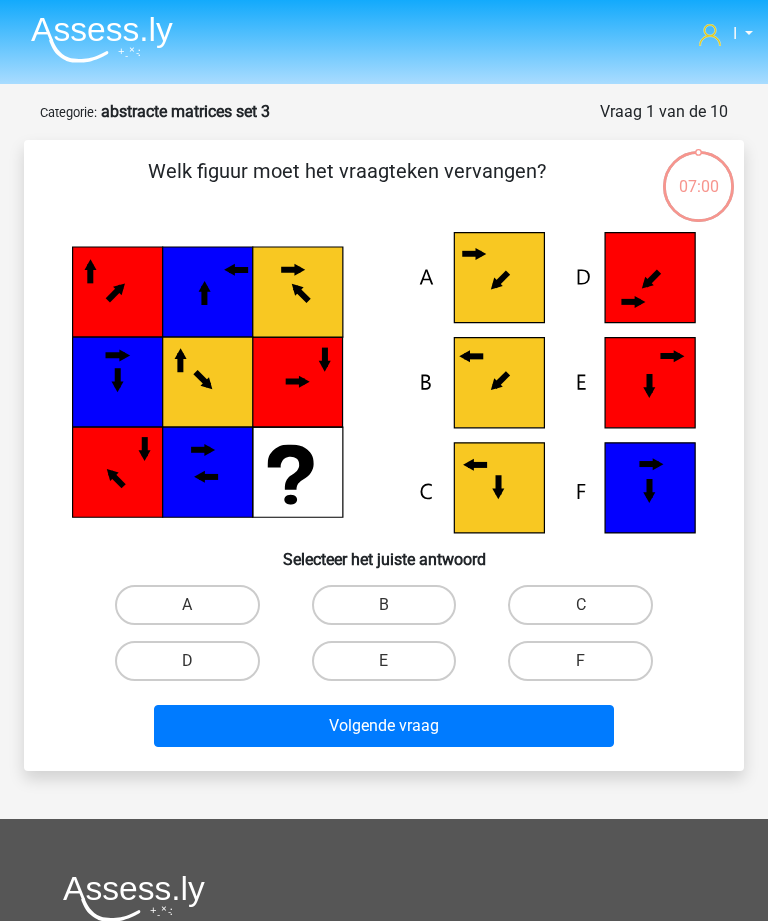 scroll, scrollTop: 0, scrollLeft: 0, axis: both 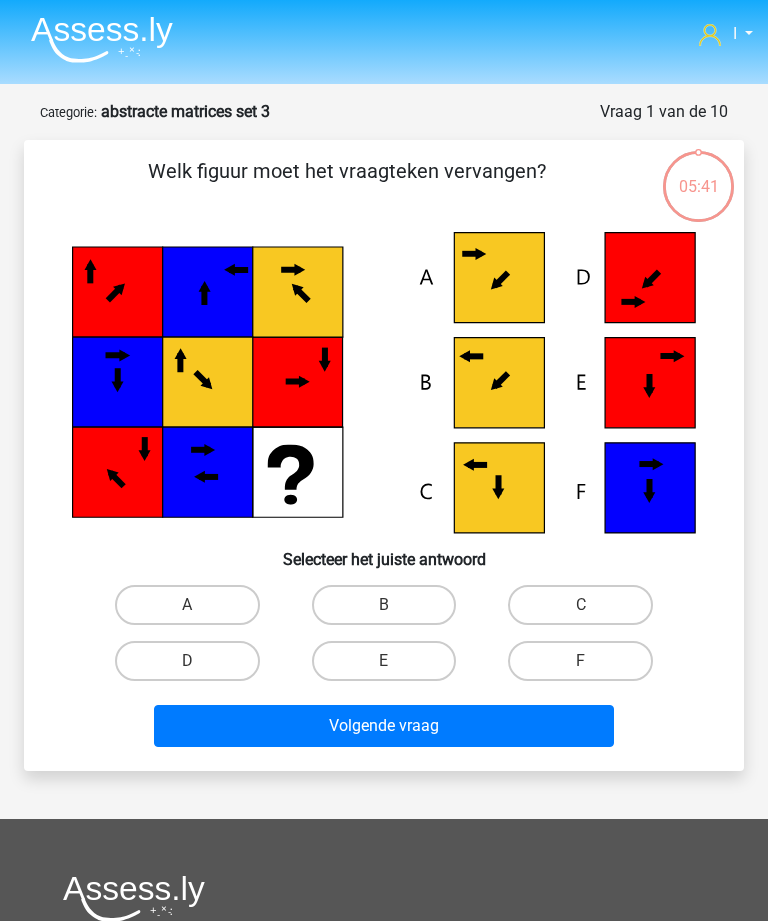 click on "B" at bounding box center (384, 605) 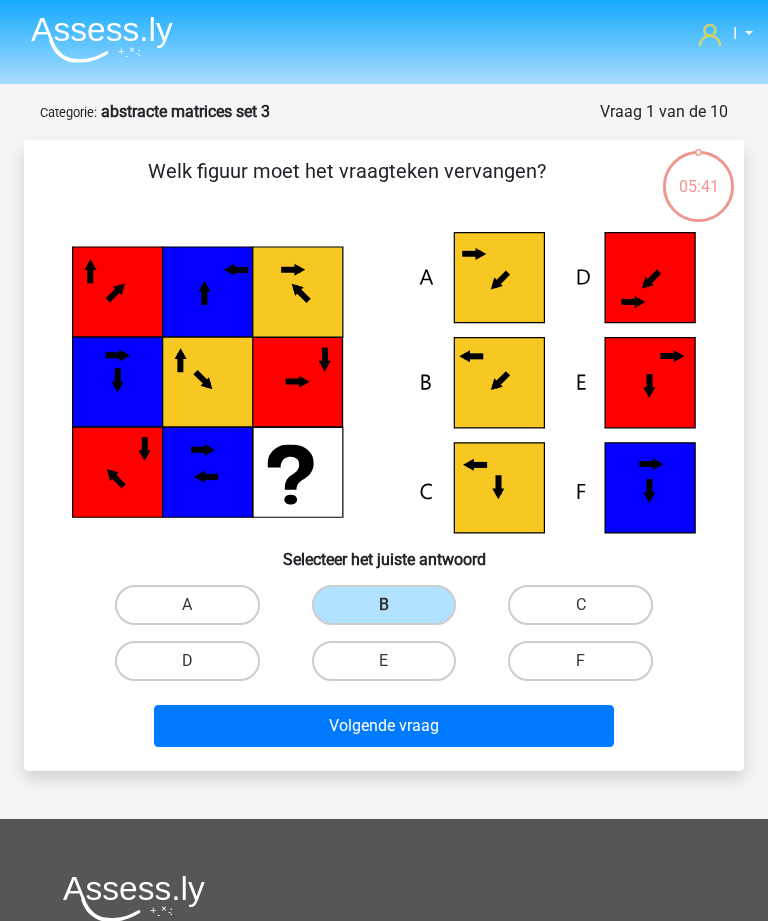 click on "Volgende vraag" at bounding box center [383, 726] 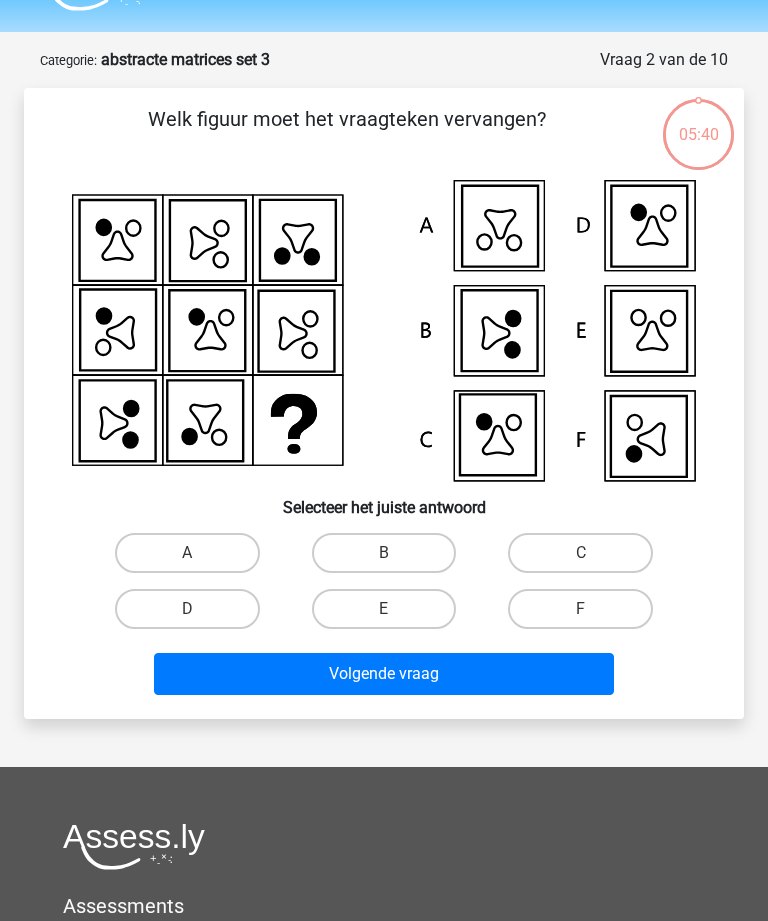 scroll, scrollTop: 100, scrollLeft: 0, axis: vertical 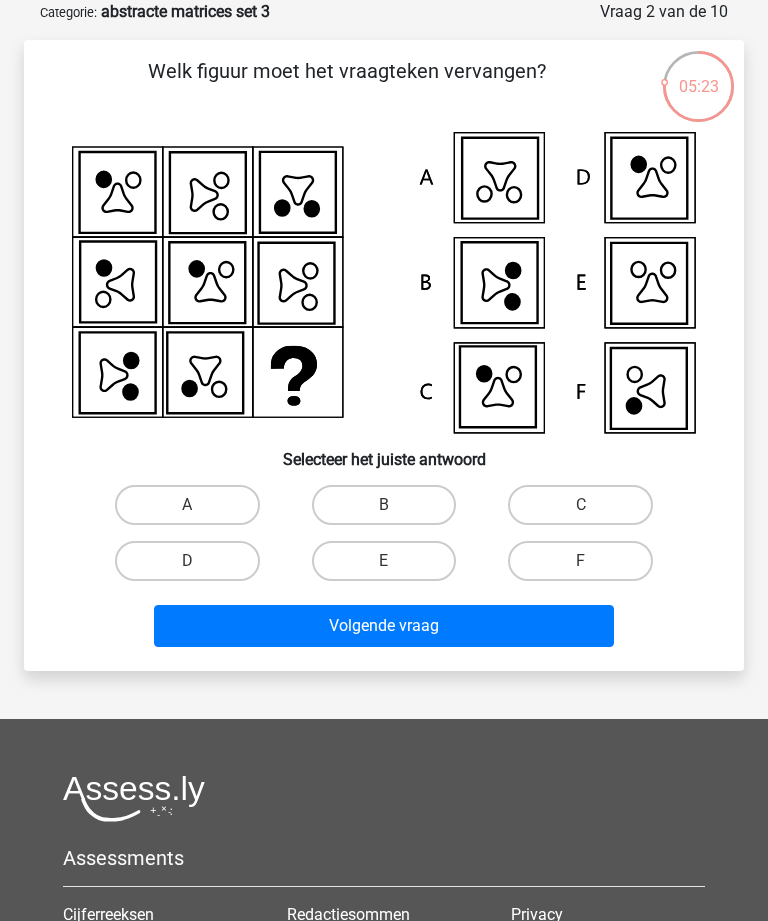 click on "F" at bounding box center [580, 561] 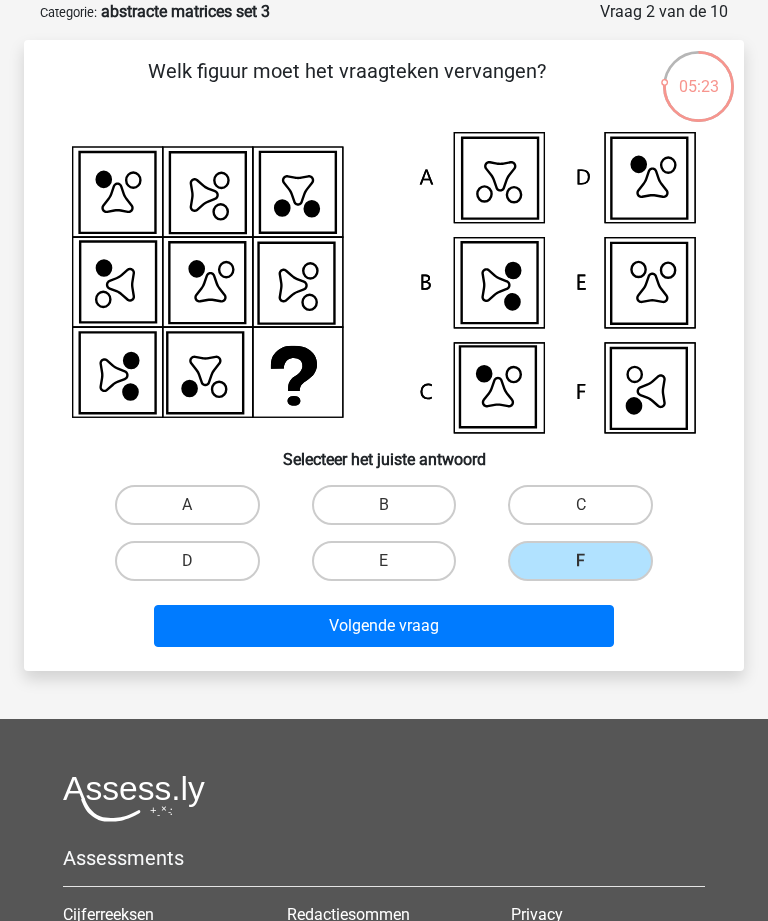 click on "Volgende vraag" at bounding box center [383, 626] 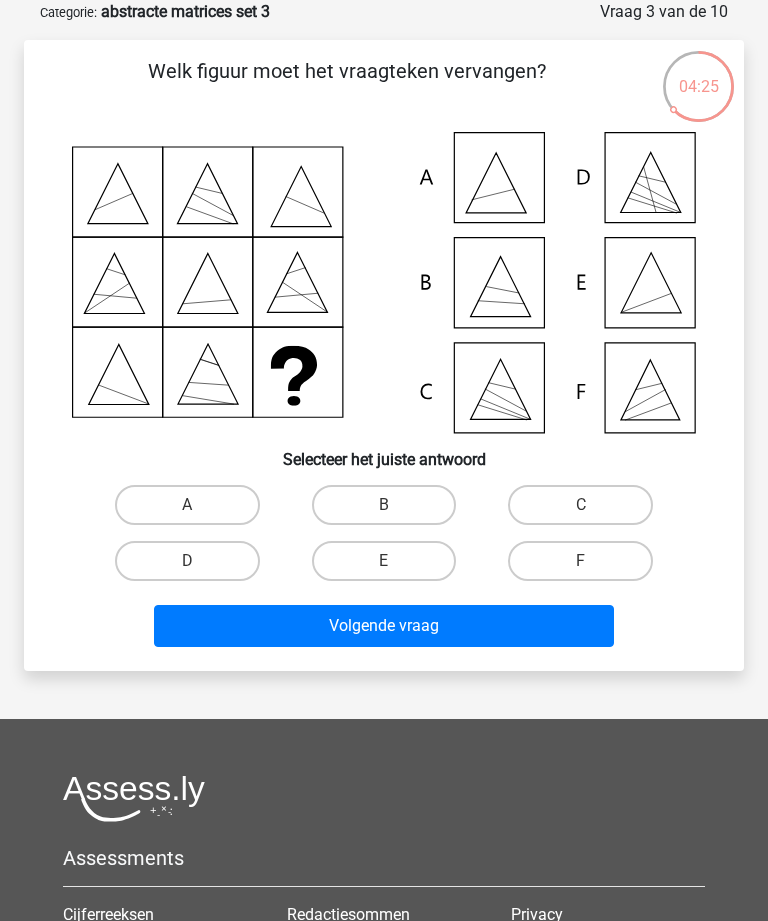 click on "E" at bounding box center [384, 561] 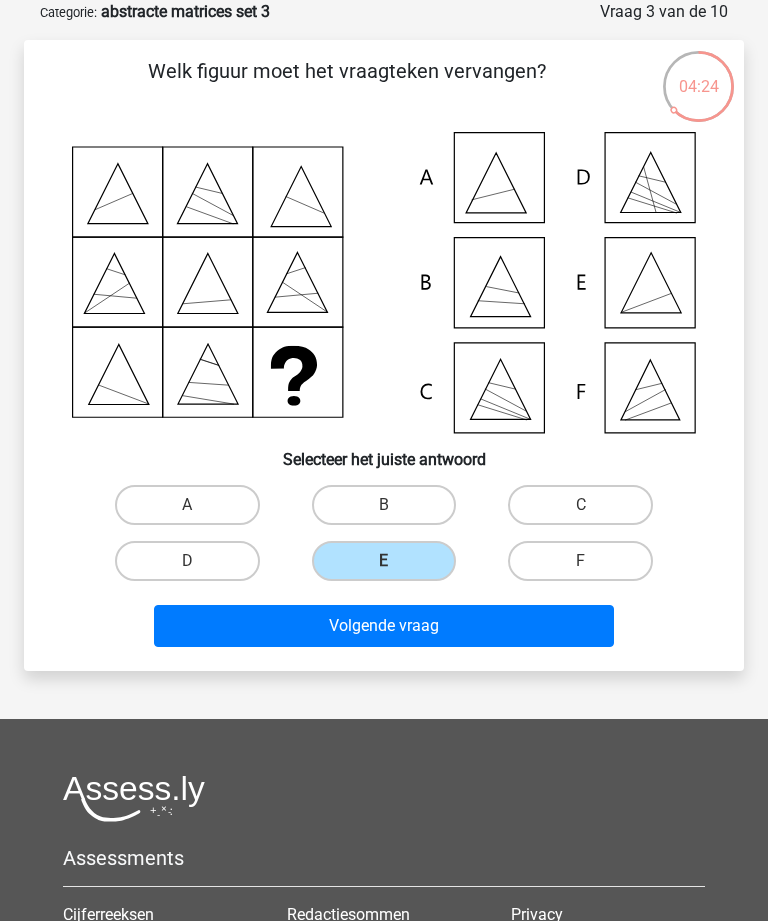 click on "Volgende vraag" at bounding box center [383, 626] 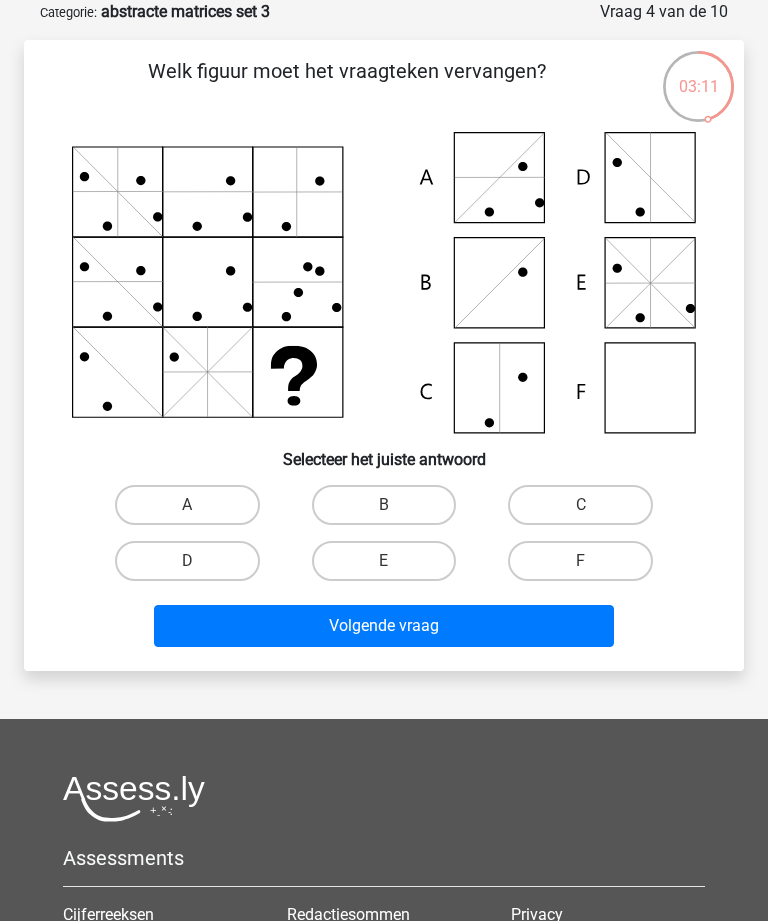 click on "F" at bounding box center (580, 561) 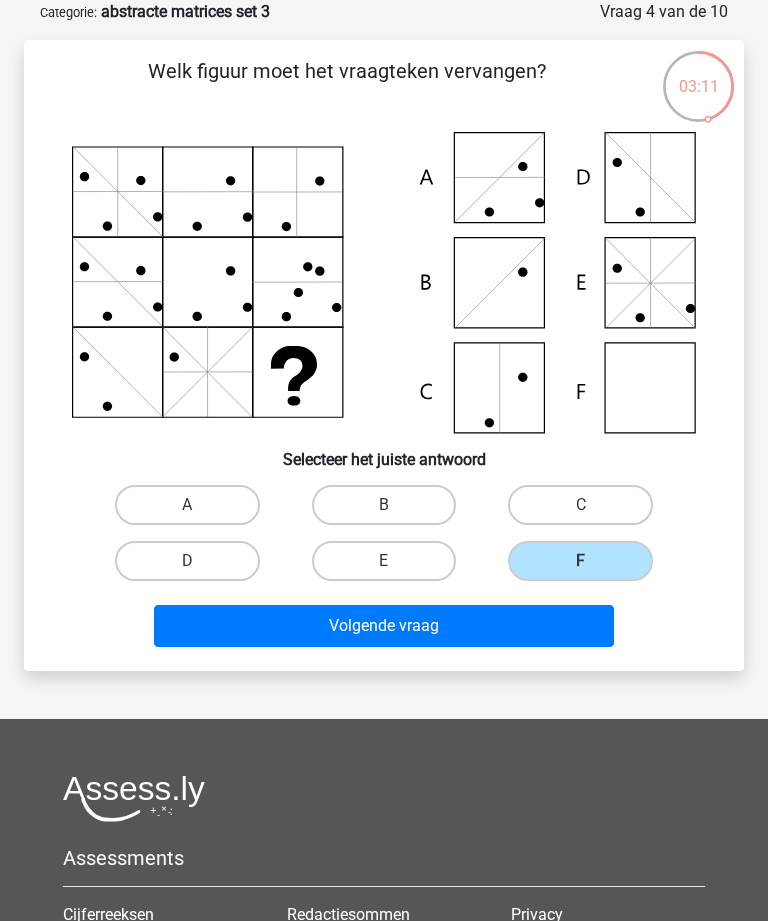 click on "Volgende vraag" at bounding box center (383, 626) 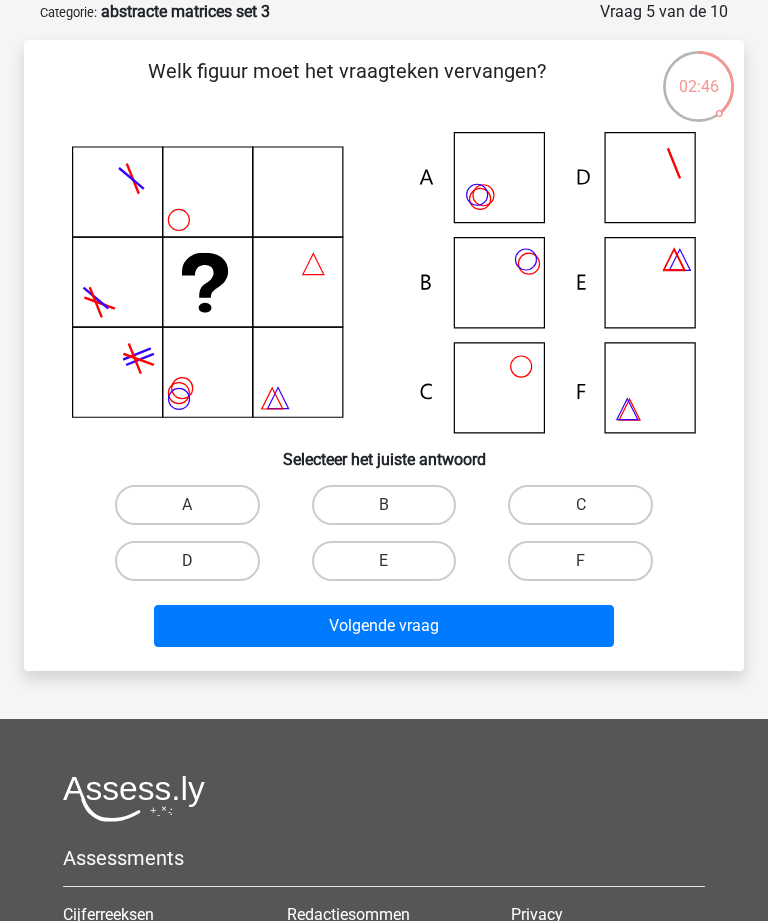 click on "B" at bounding box center (390, 511) 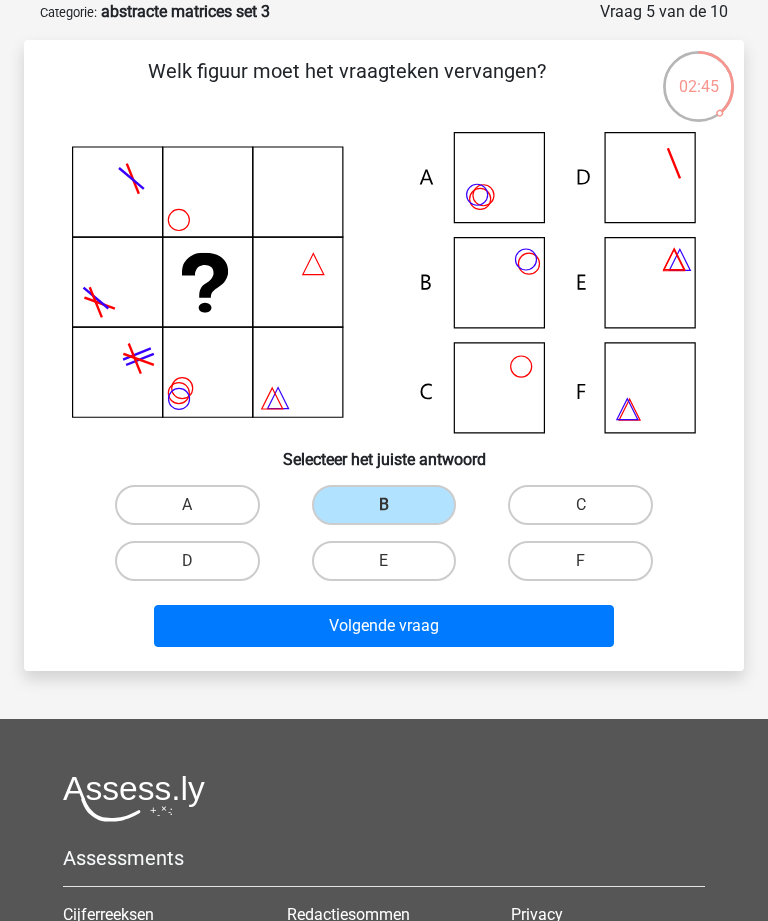 click on "Volgende vraag" at bounding box center (383, 626) 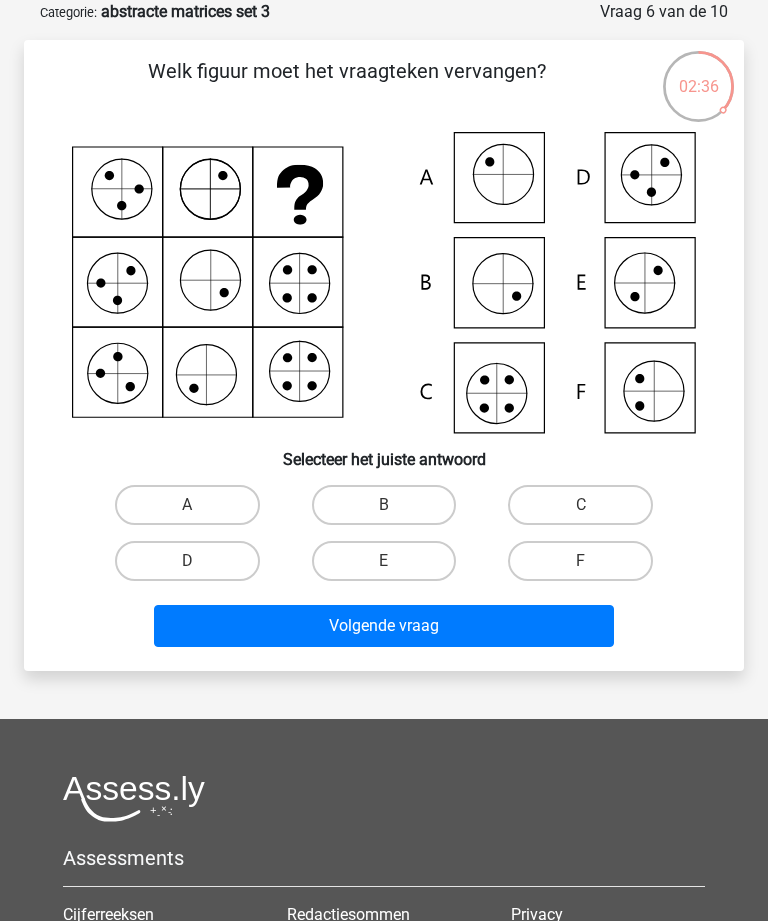 click on "C" at bounding box center [580, 505] 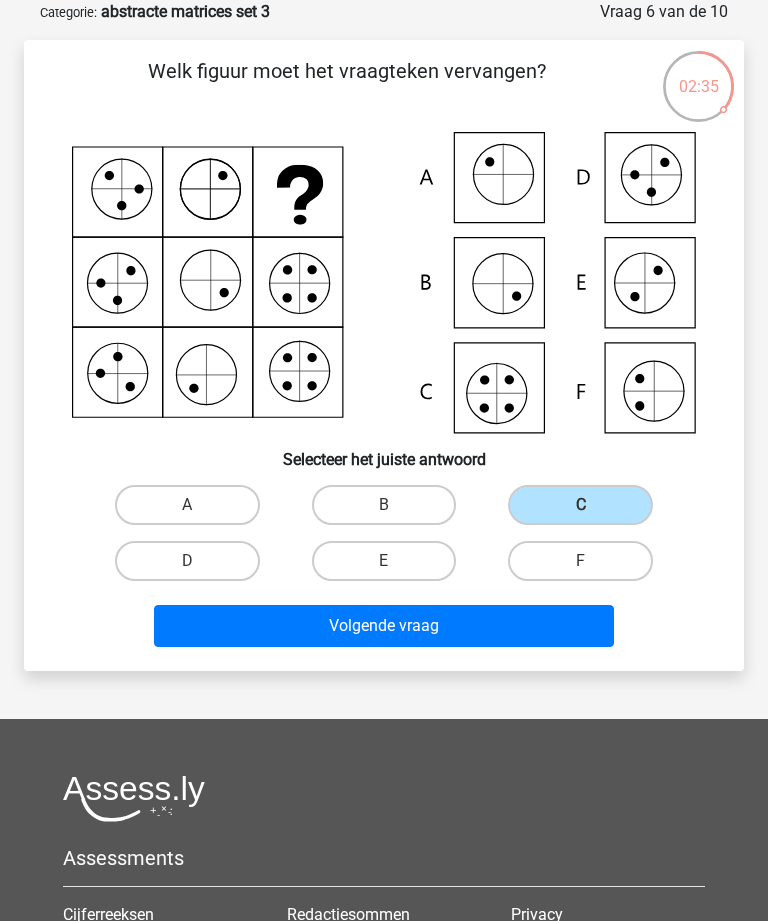 click on "Volgende vraag" at bounding box center [383, 626] 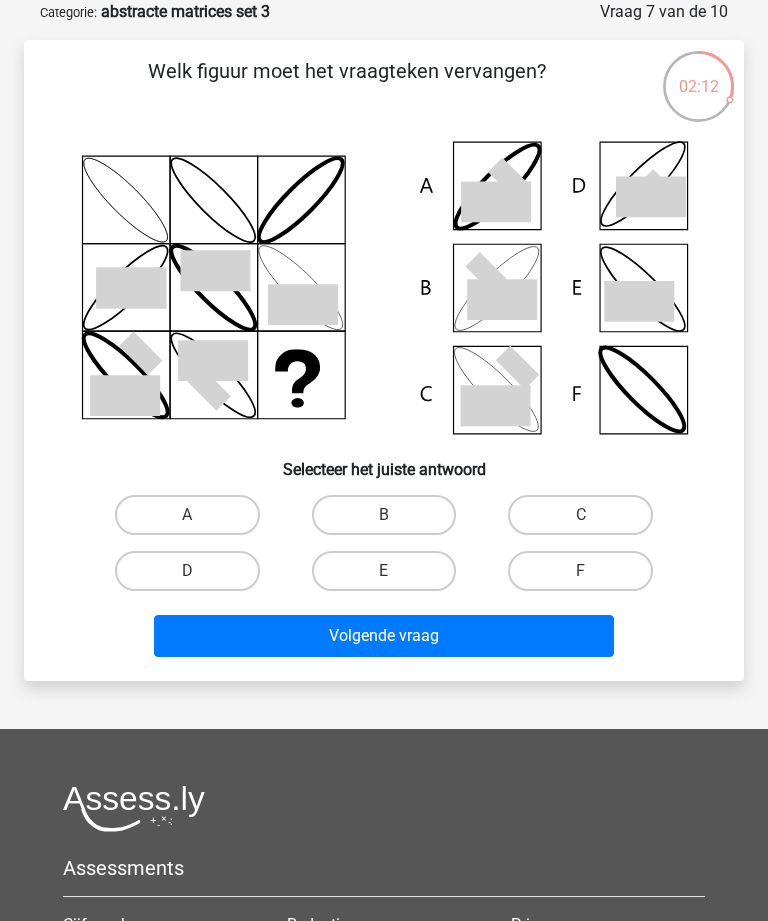 click on "B" at bounding box center [384, 515] 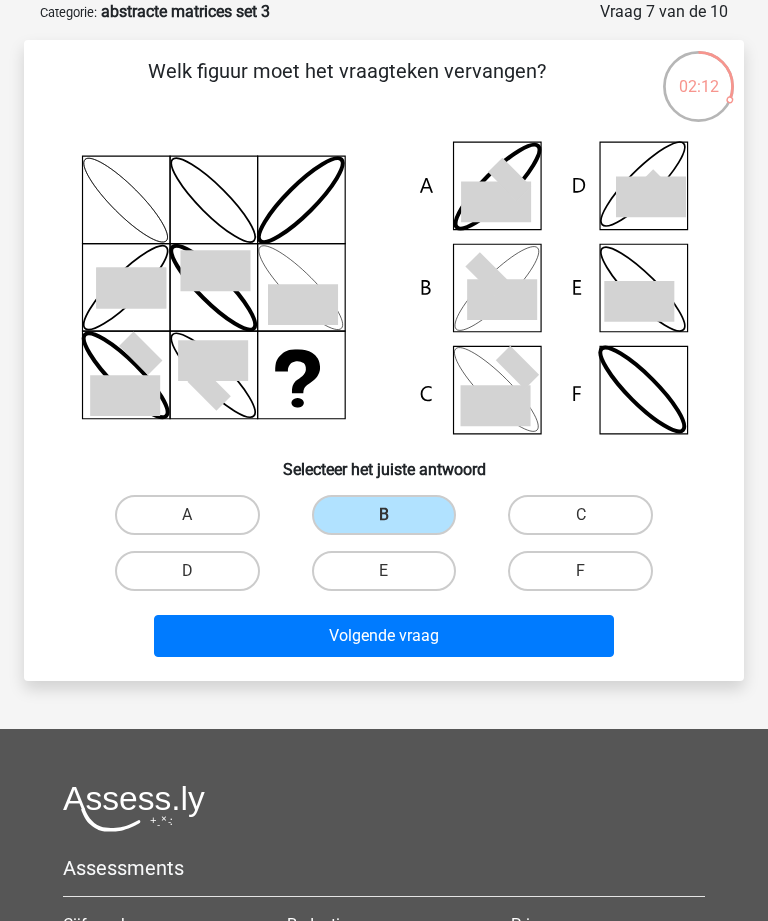 click on "Volgende vraag" at bounding box center [383, 636] 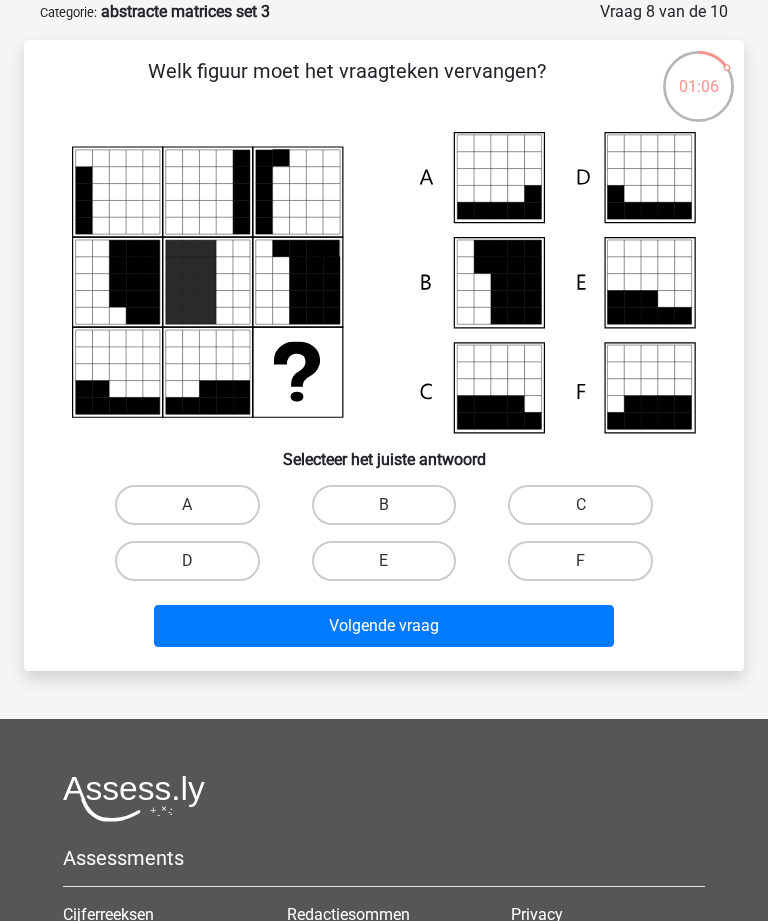 click on "C" at bounding box center [580, 505] 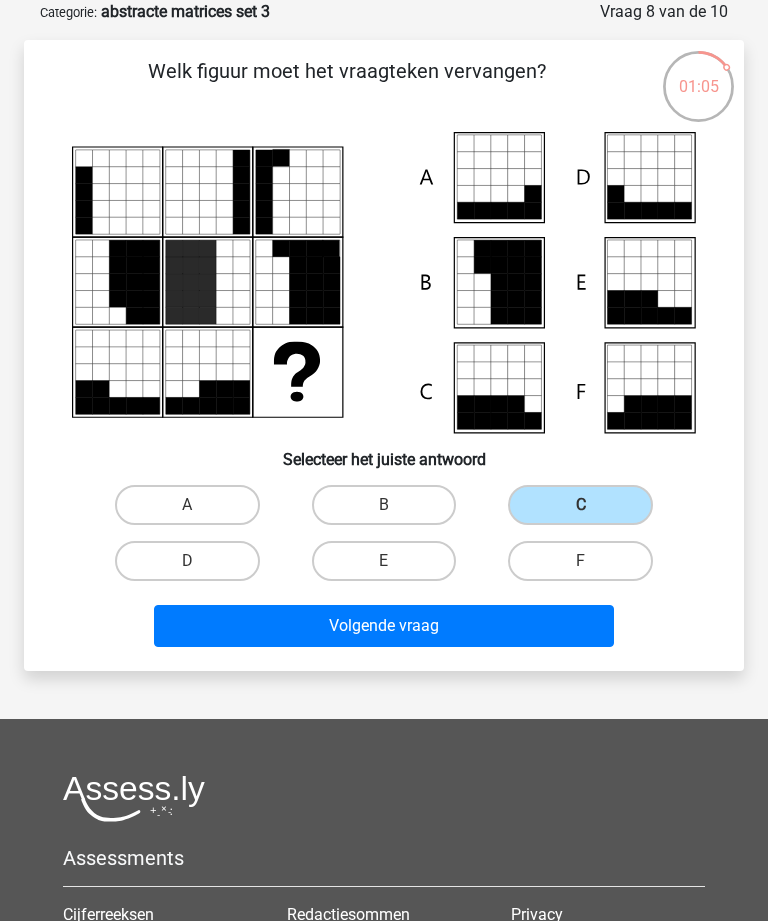 click on "Volgende vraag" at bounding box center [384, 622] 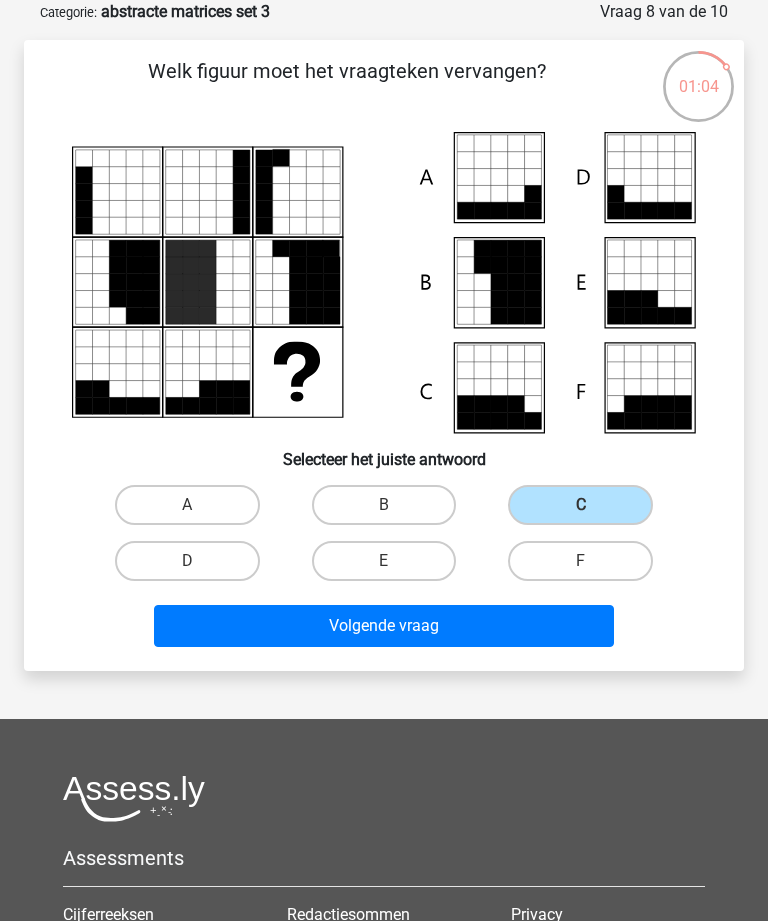 click on "Volgende vraag" at bounding box center (383, 626) 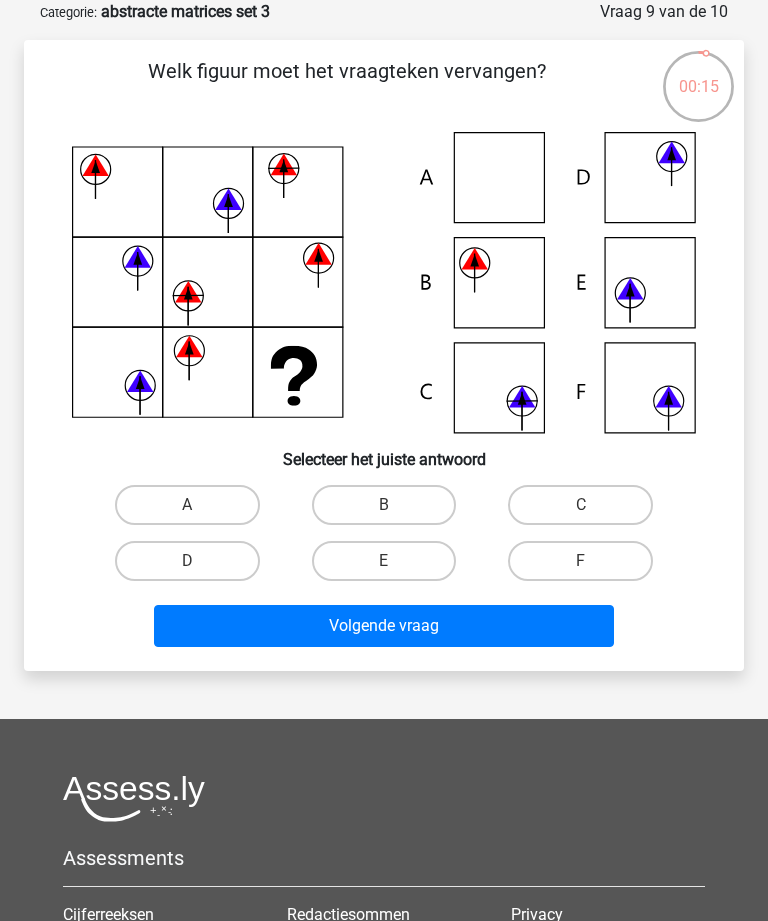 click on "C" at bounding box center (580, 505) 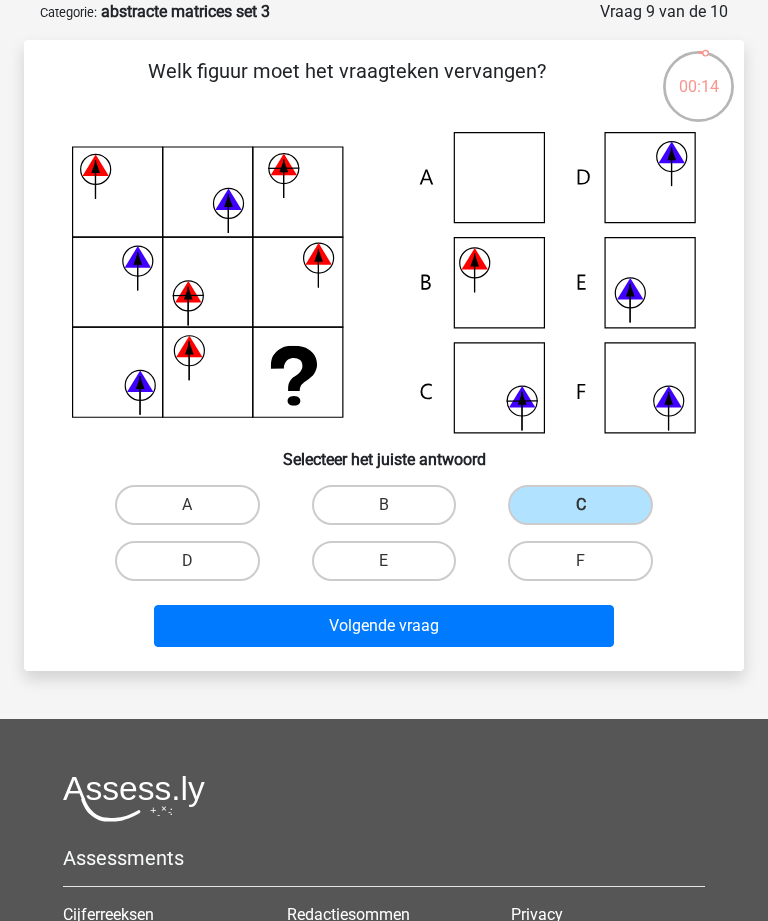 click on "Volgende vraag" at bounding box center (383, 626) 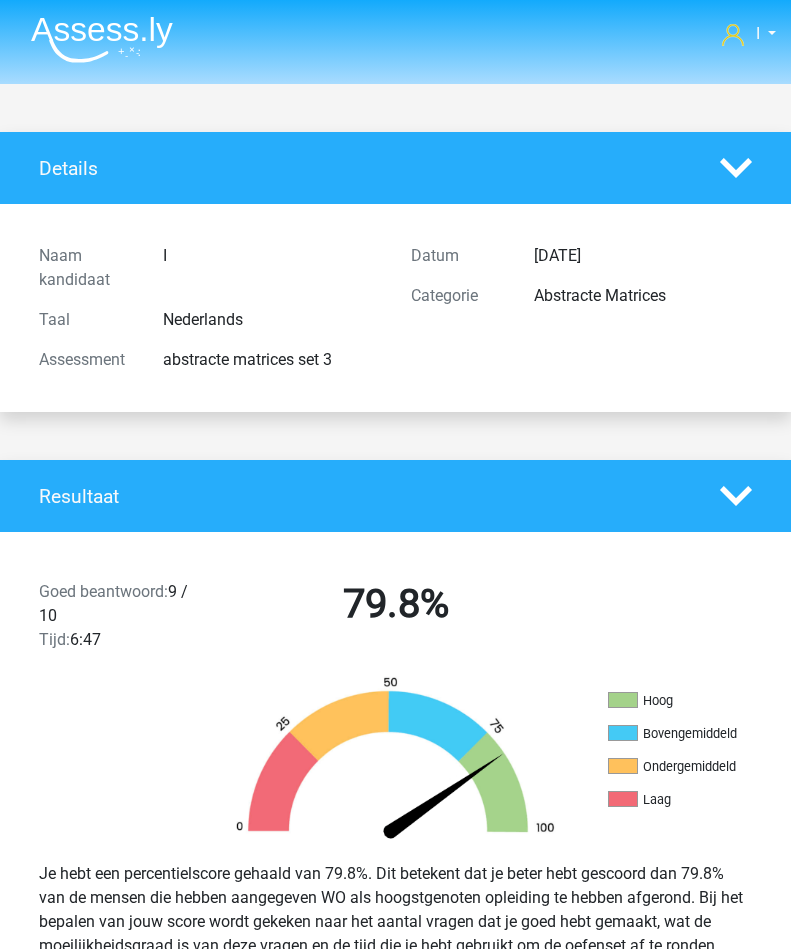 scroll, scrollTop: 0, scrollLeft: 0, axis: both 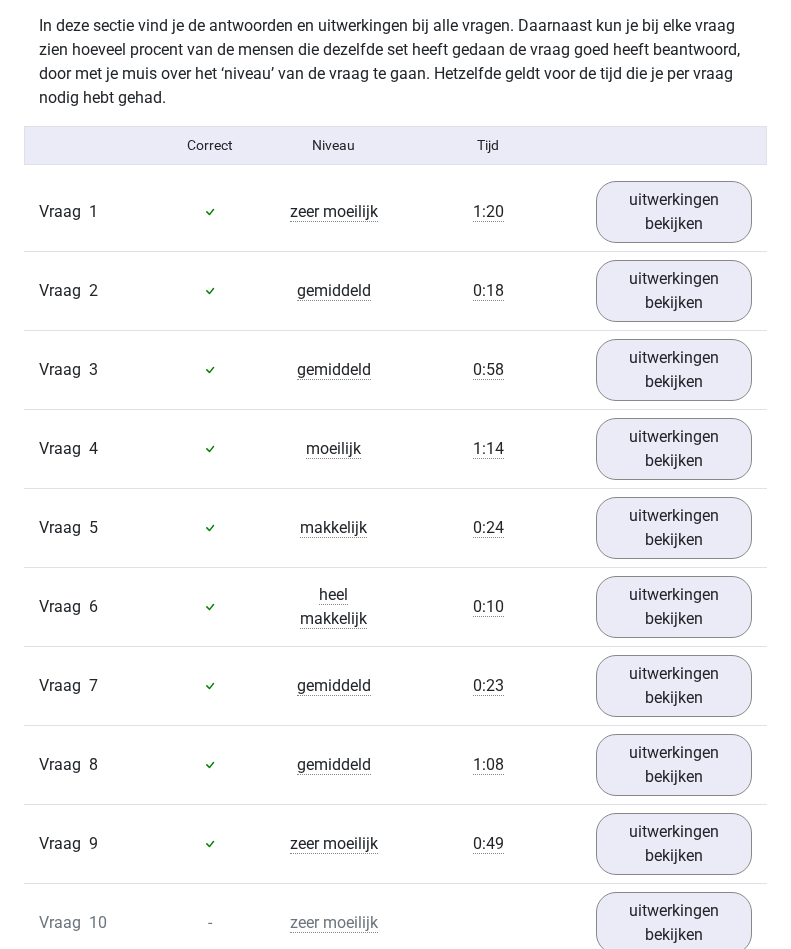 click on "uitwerkingen bekijken" at bounding box center [674, 212] 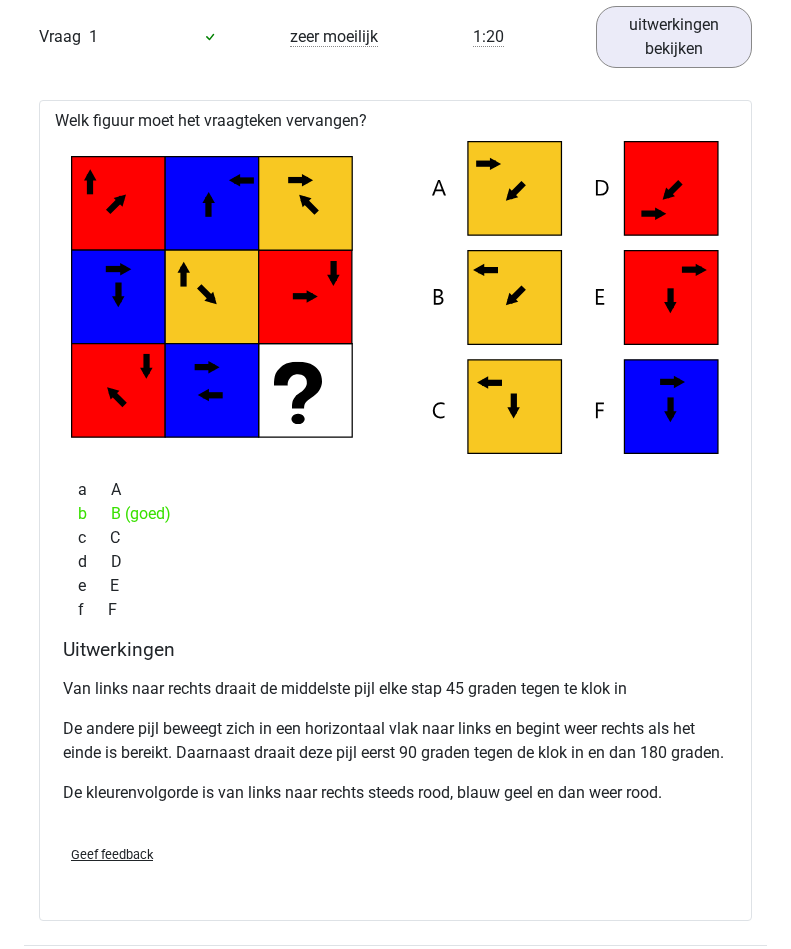 scroll, scrollTop: 1329, scrollLeft: 0, axis: vertical 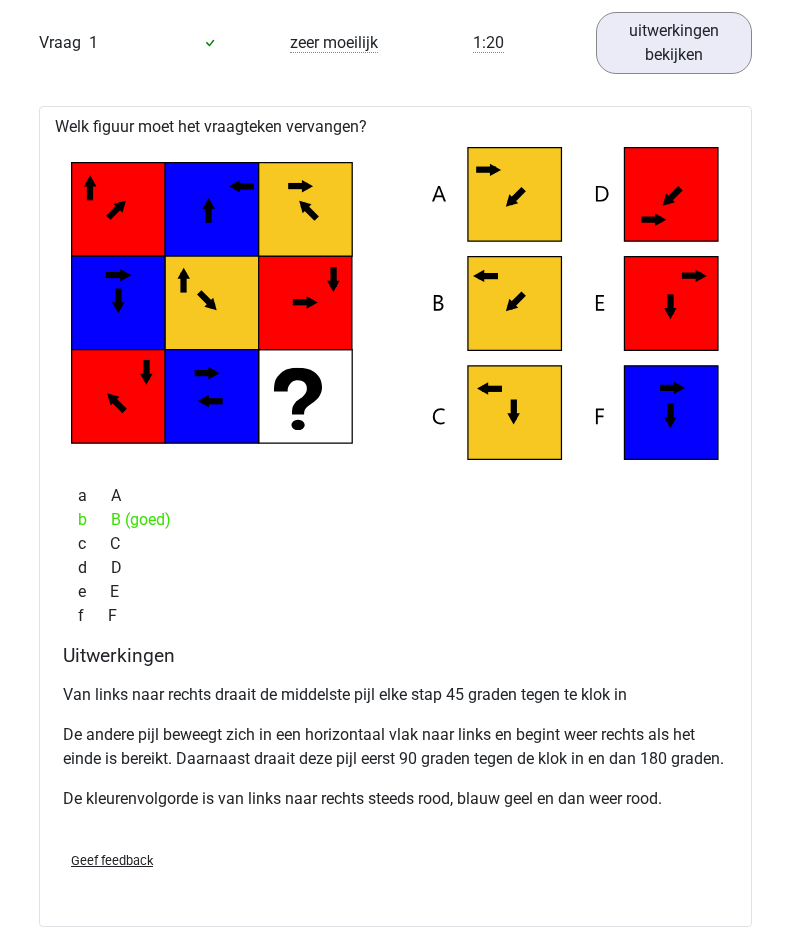 click on "uitwerkingen bekijken" at bounding box center (674, 43) 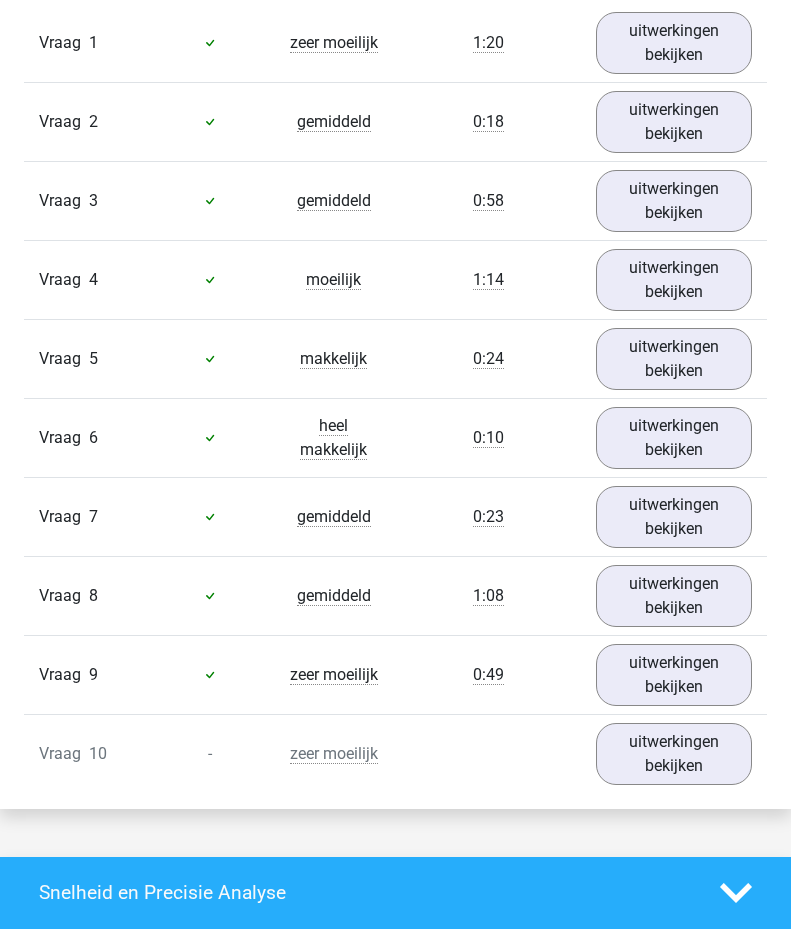 click on "uitwerkingen bekijken" at bounding box center (674, 280) 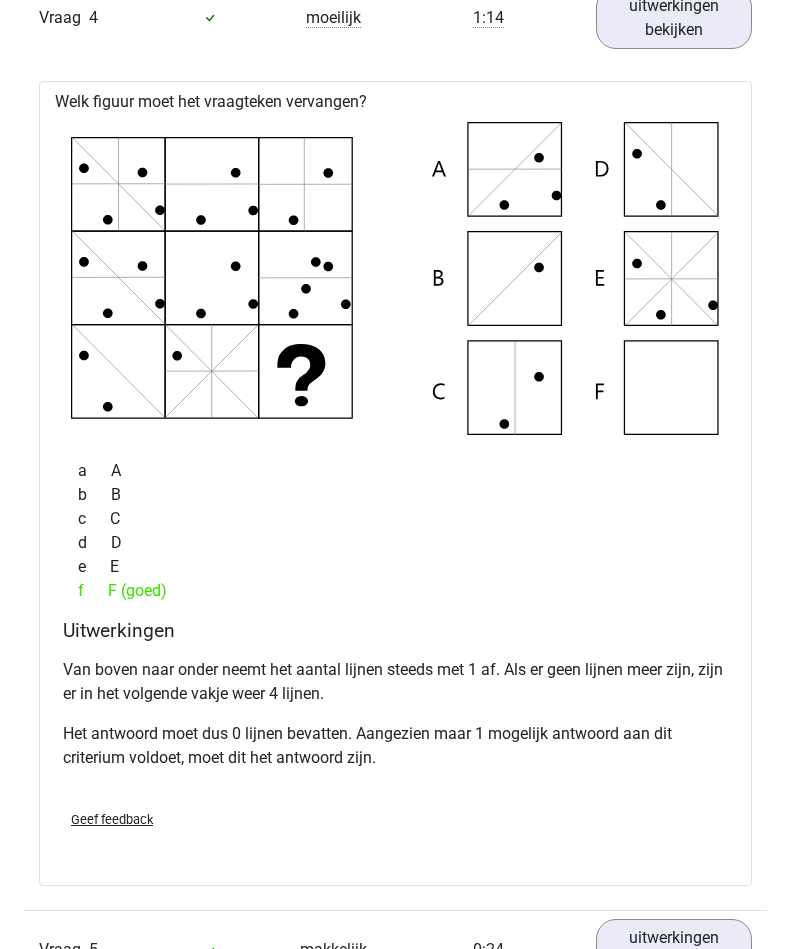 scroll, scrollTop: 1534, scrollLeft: 0, axis: vertical 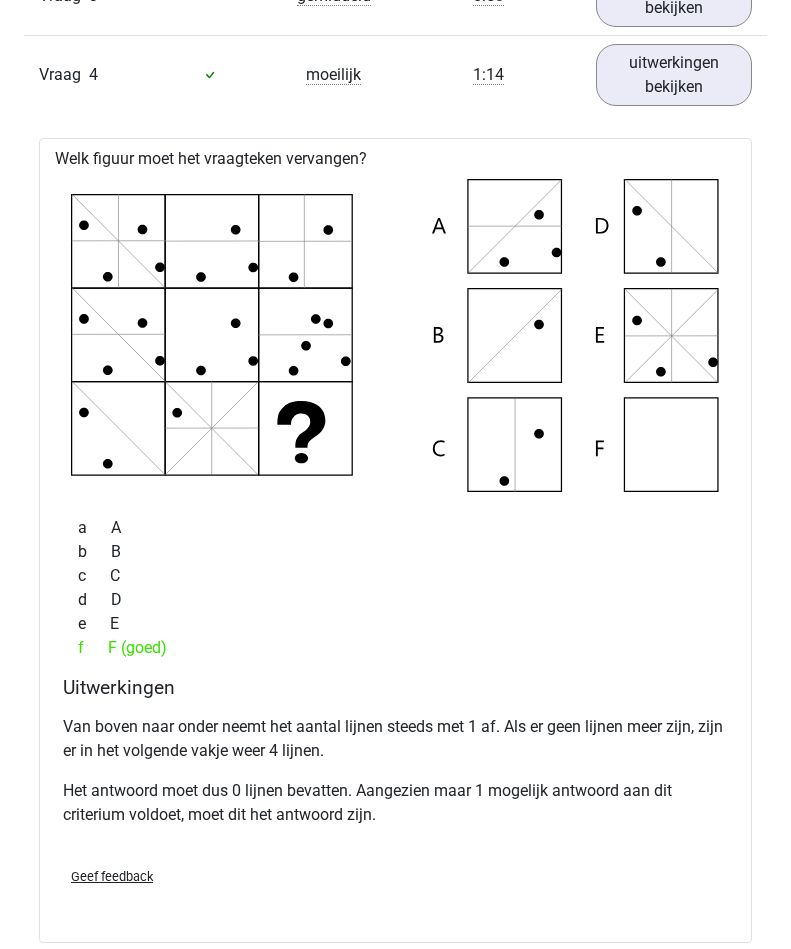 click on "uitwerkingen bekijken" at bounding box center (674, 75) 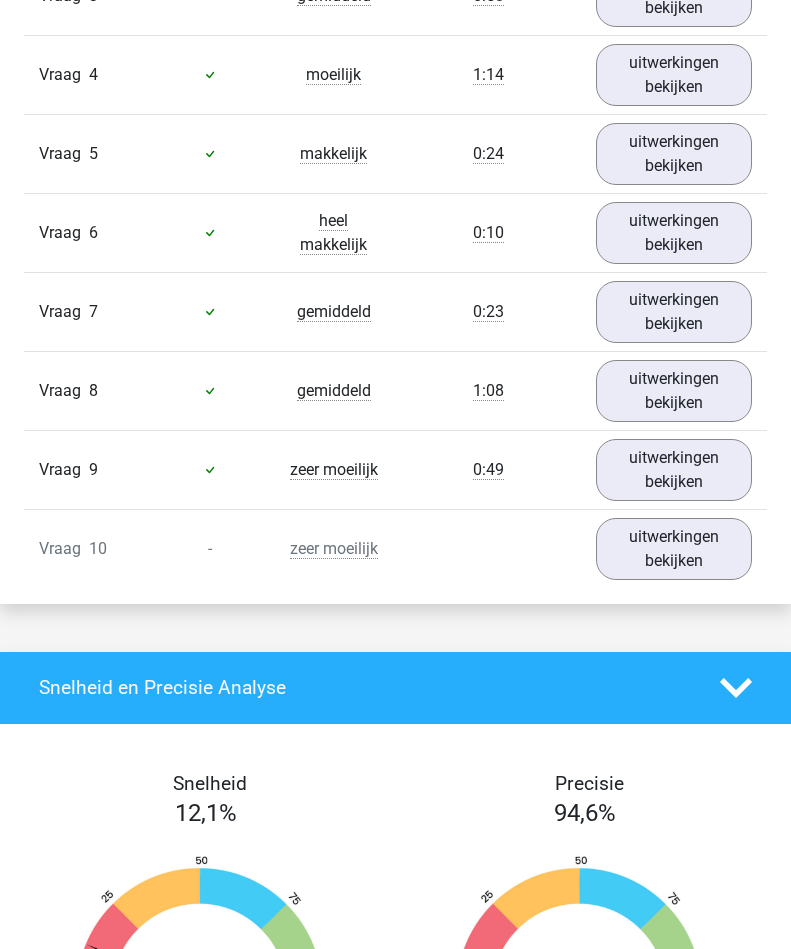click on "uitwerkingen bekijken" at bounding box center [674, 75] 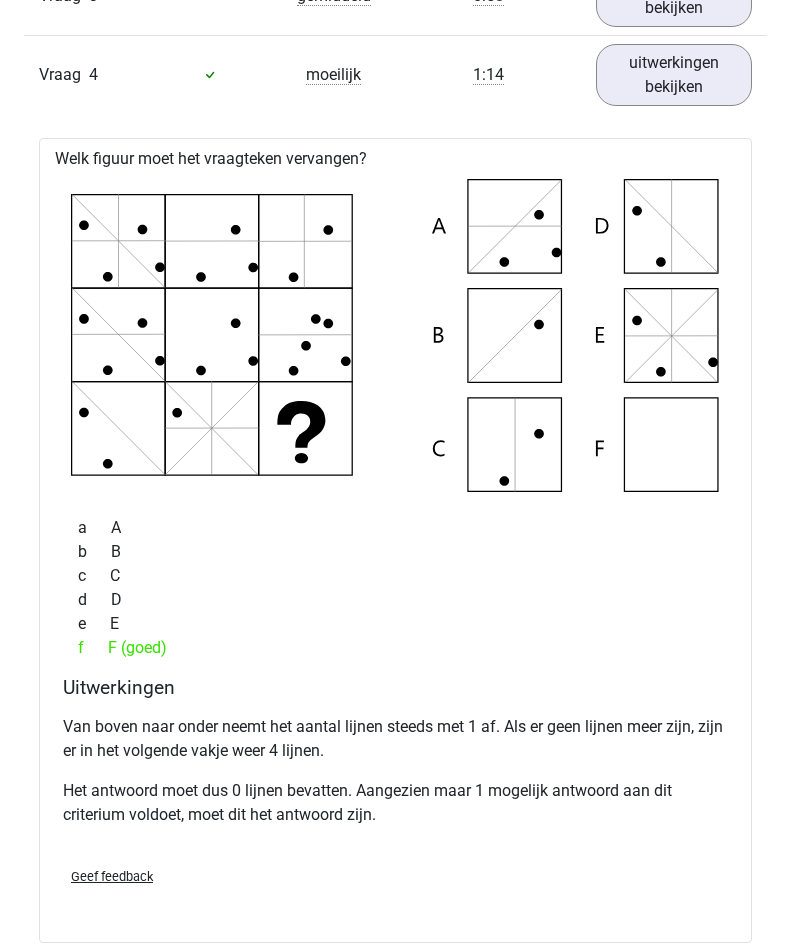 click on "uitwerkingen bekijken" at bounding box center [674, 75] 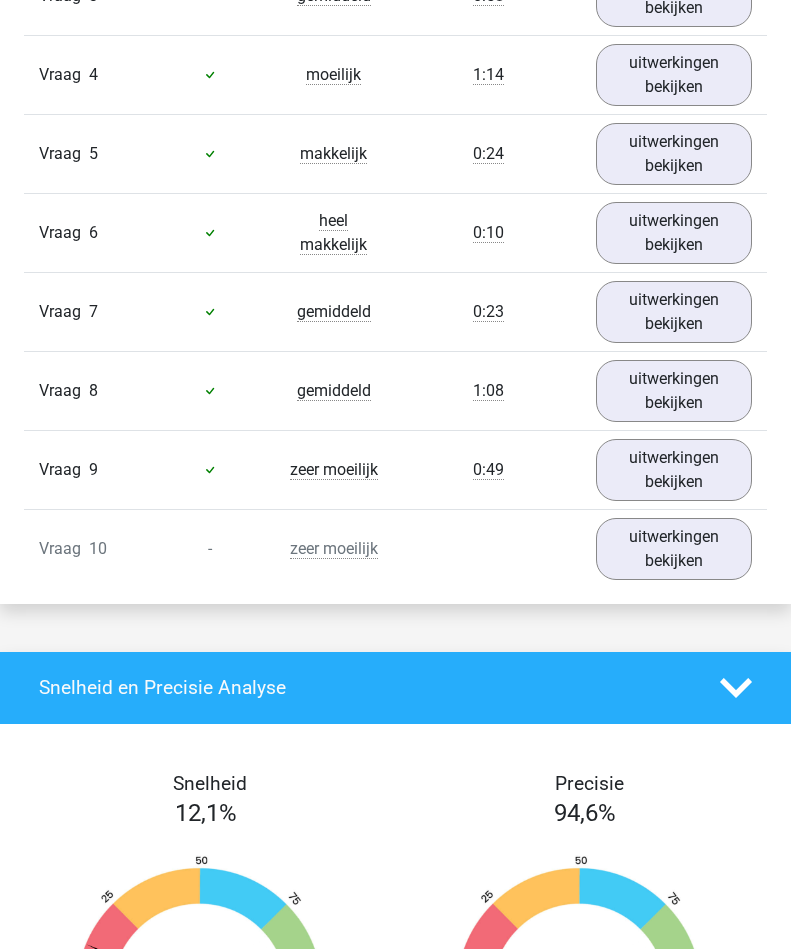 click on "uitwerkingen bekijken" at bounding box center [674, 154] 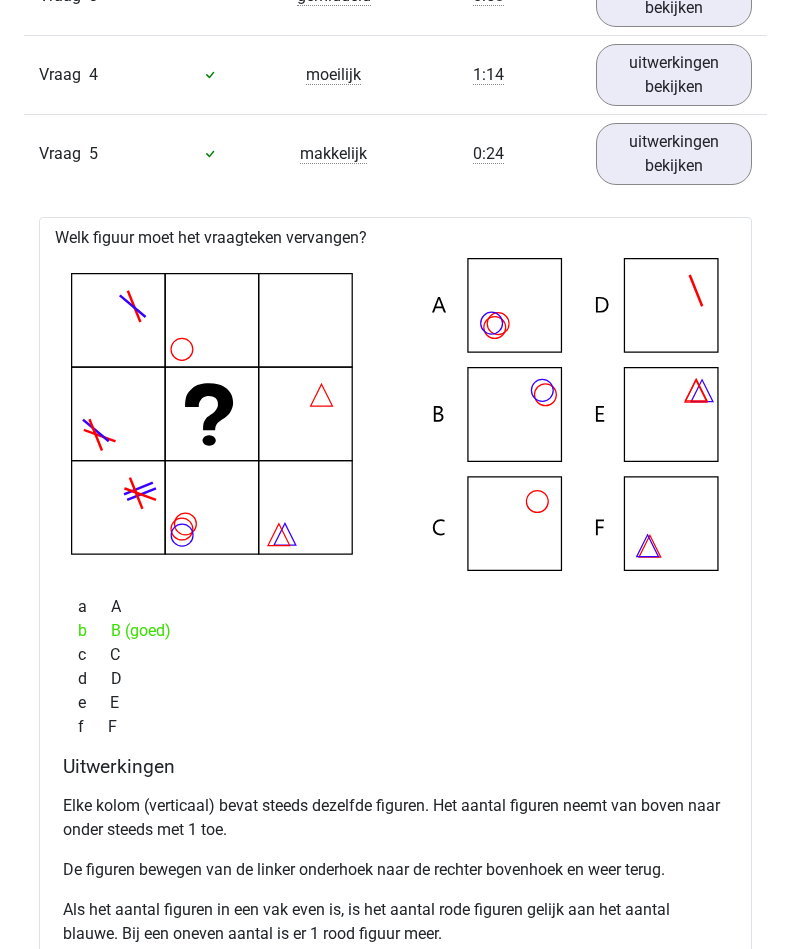 click on "uitwerkingen bekijken" at bounding box center [674, 154] 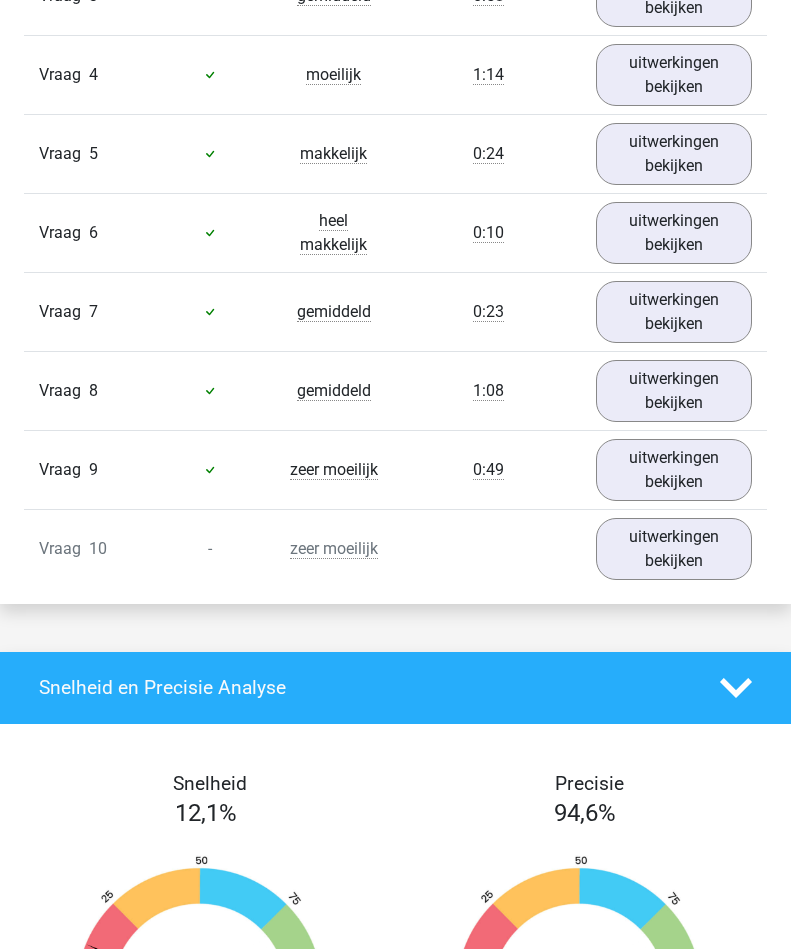 click on "uitwerkingen bekijken" at bounding box center [674, 233] 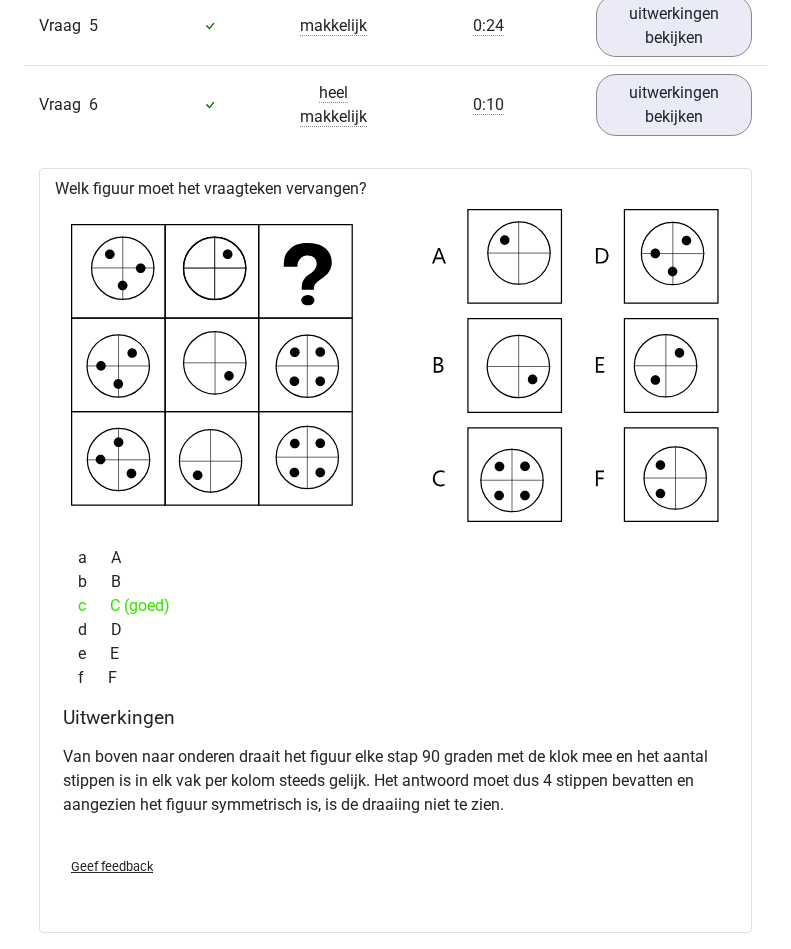 scroll, scrollTop: 1669, scrollLeft: 0, axis: vertical 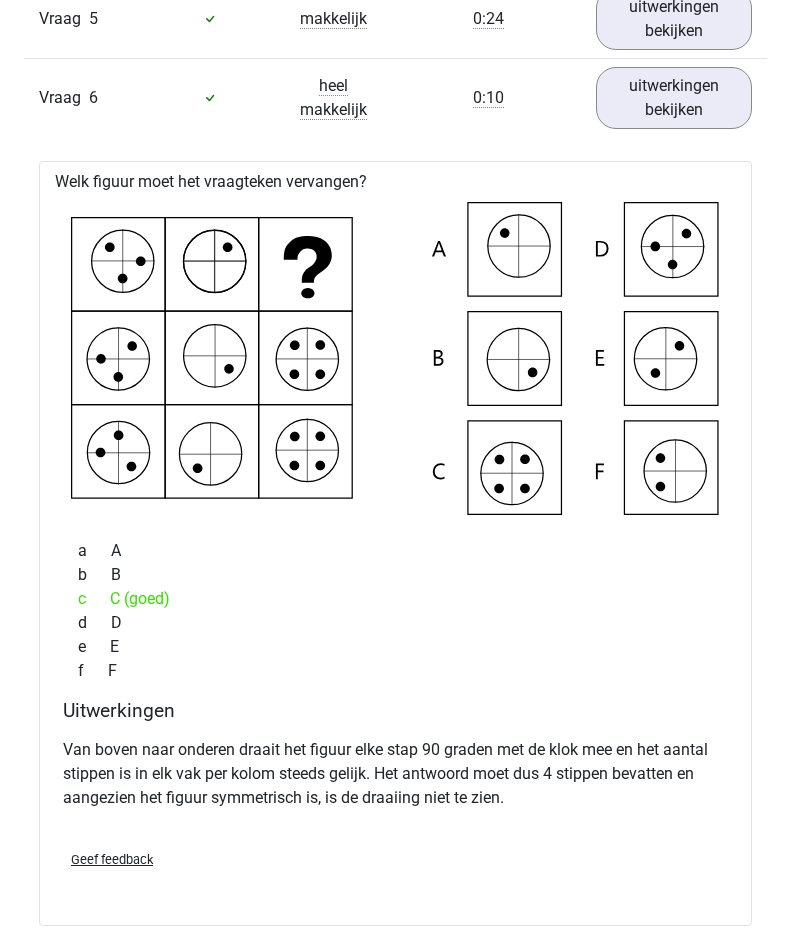 click on "uitwerkingen bekijken" at bounding box center (674, 98) 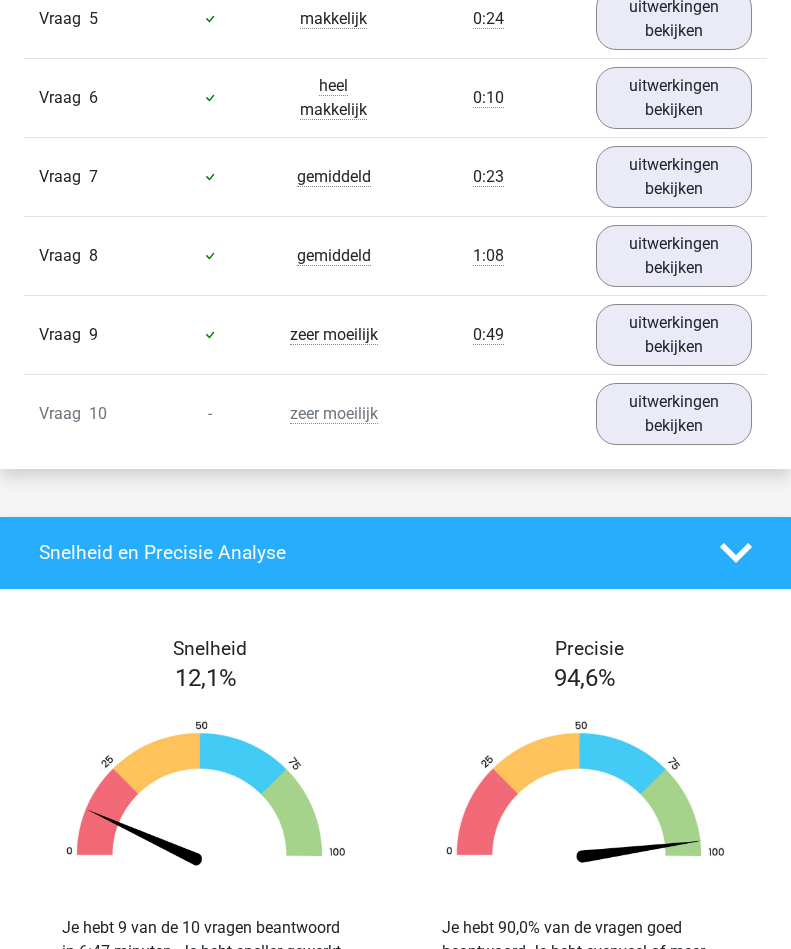 click on "uitwerkingen bekijken" at bounding box center [674, 177] 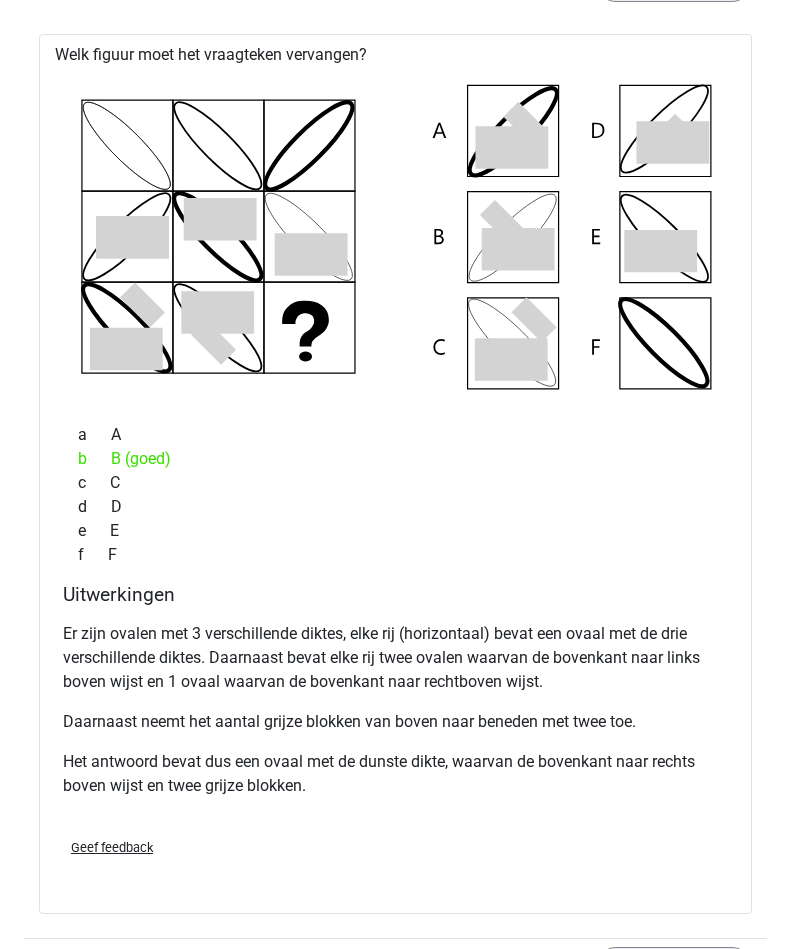 scroll, scrollTop: 1876, scrollLeft: 0, axis: vertical 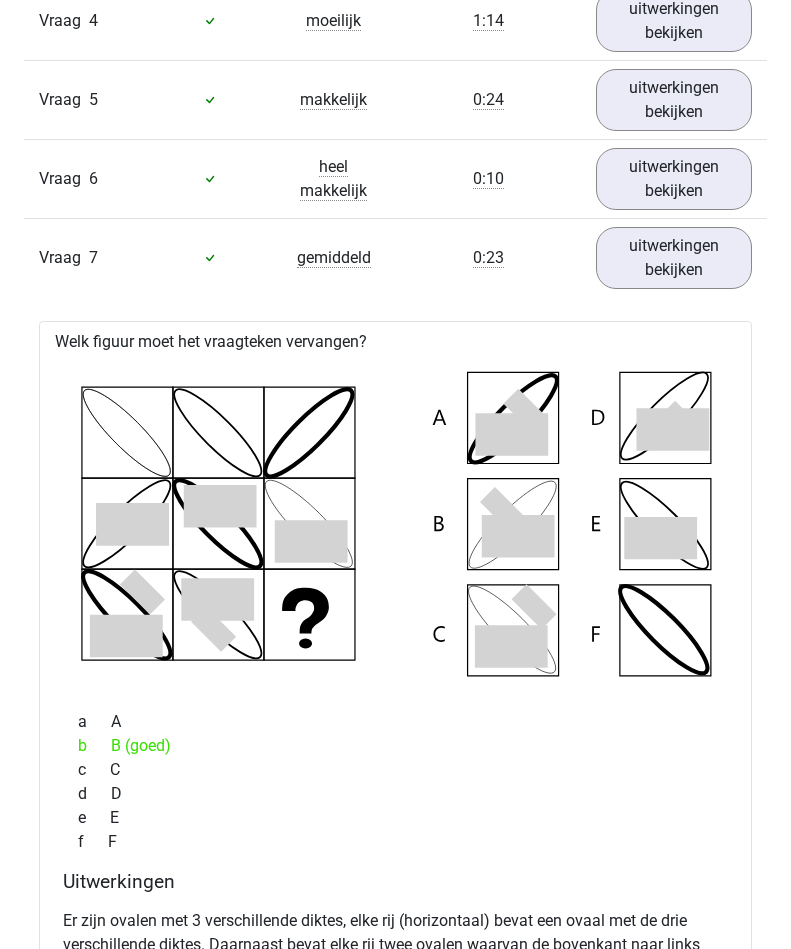 click on "uitwerkingen bekijken" at bounding box center [674, 258] 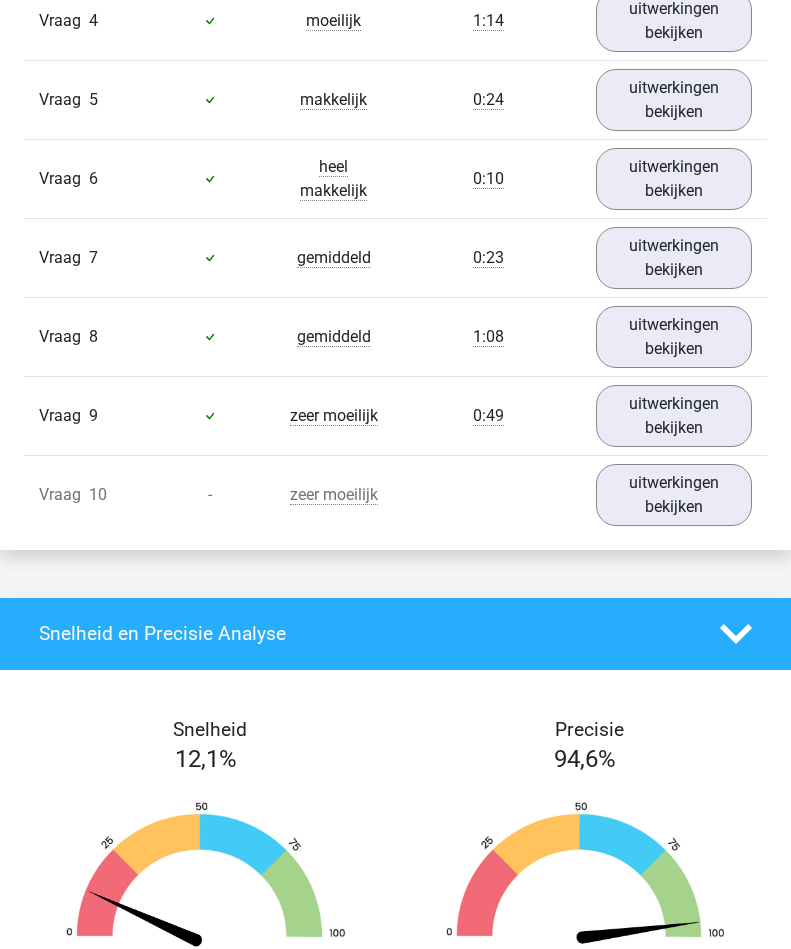 click on "uitwerkingen bekijken" at bounding box center [674, 337] 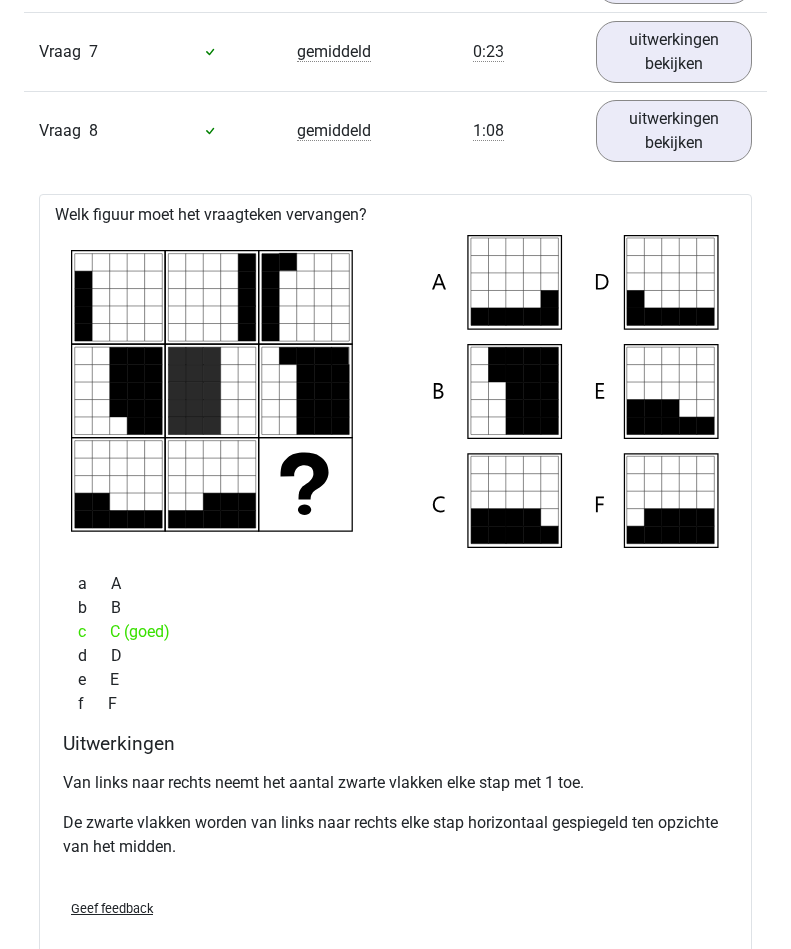 scroll, scrollTop: 1793, scrollLeft: 0, axis: vertical 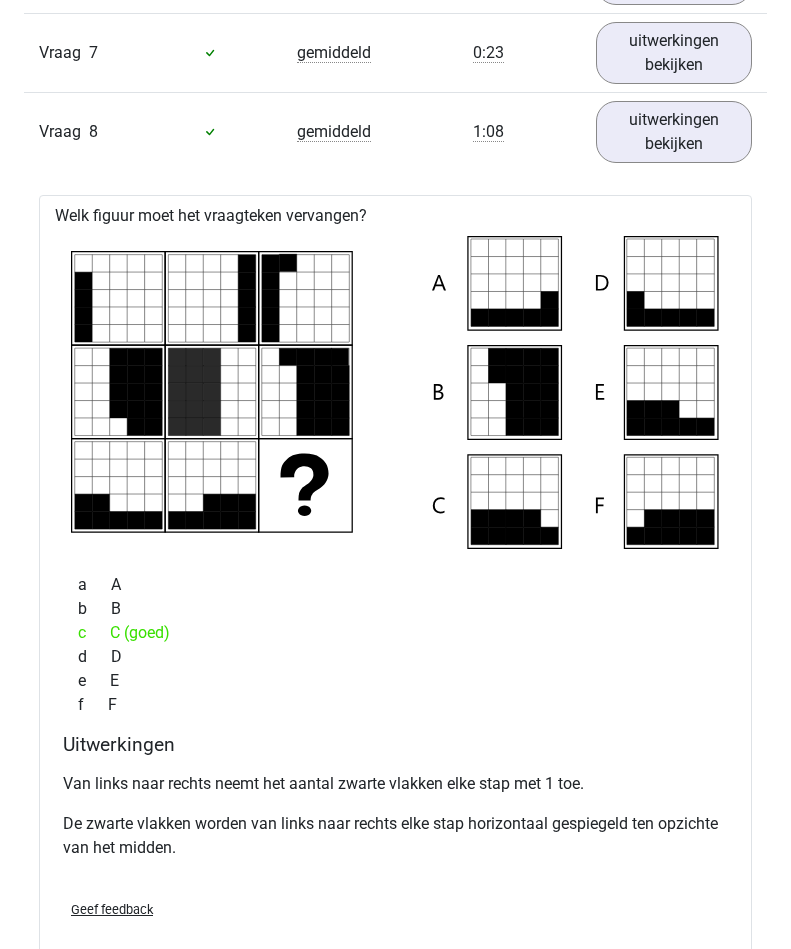 click on "uitwerkingen bekijken" at bounding box center [674, 132] 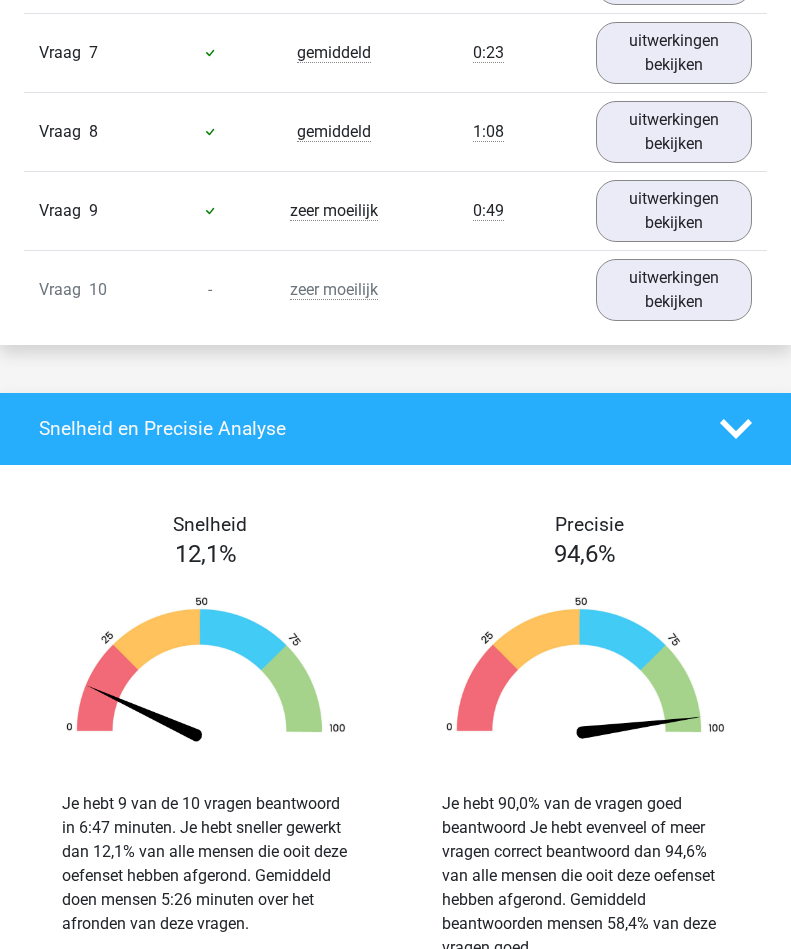 click on "uitwerkingen bekijken" at bounding box center (674, 290) 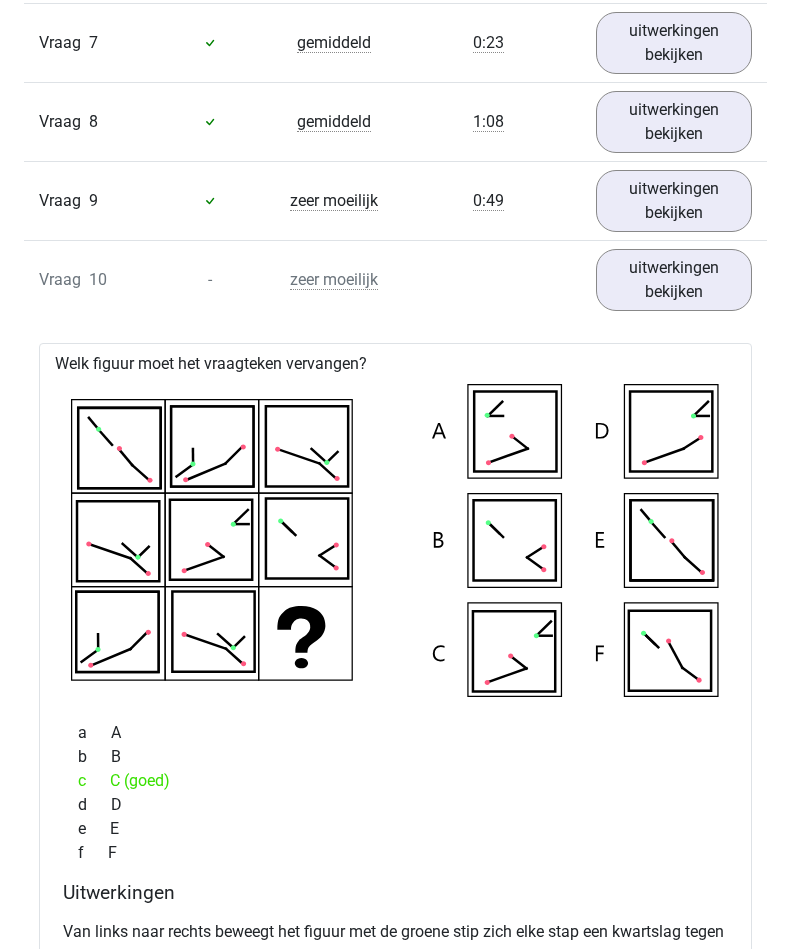 scroll, scrollTop: 1802, scrollLeft: 0, axis: vertical 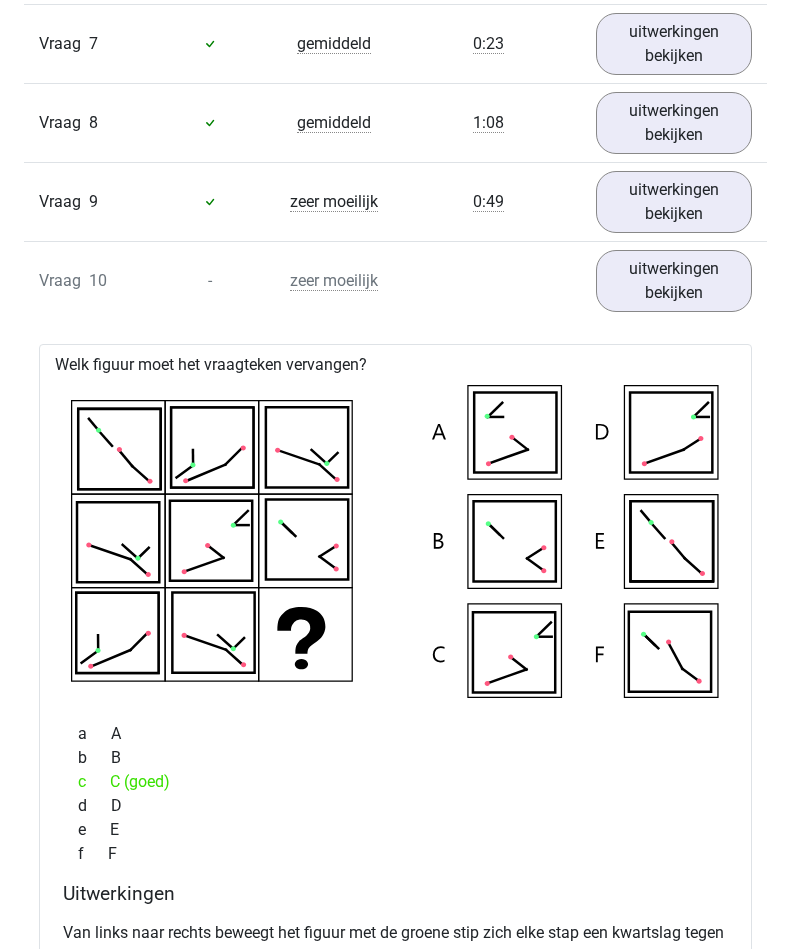 click on "uitwerkingen bekijken" at bounding box center [674, 281] 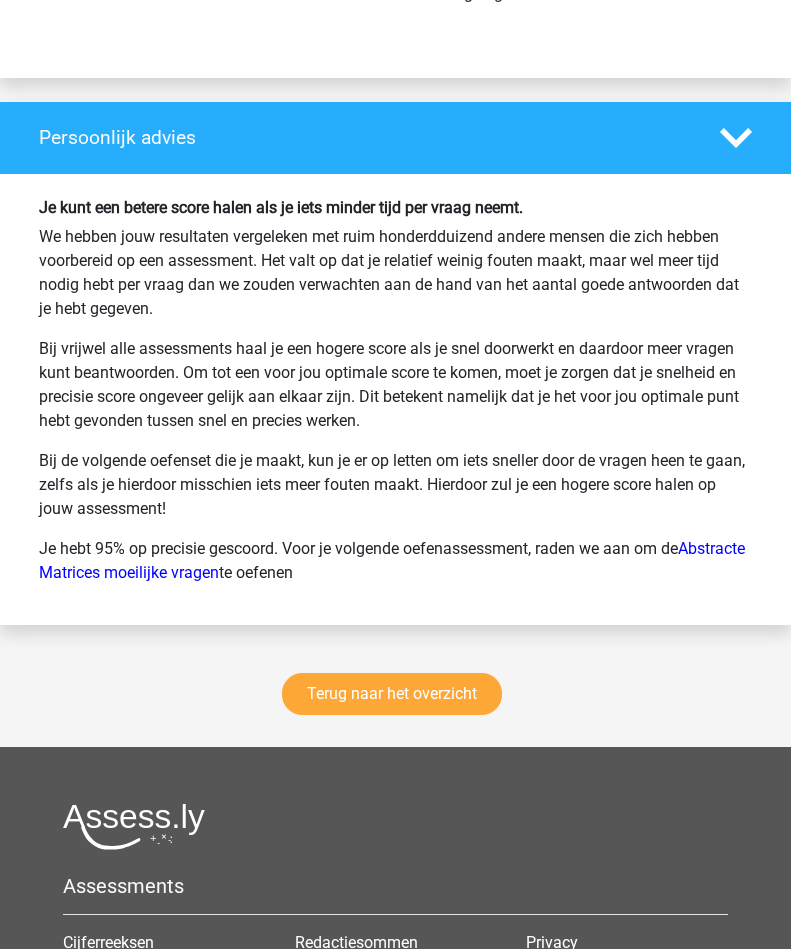 scroll, scrollTop: 2749, scrollLeft: 0, axis: vertical 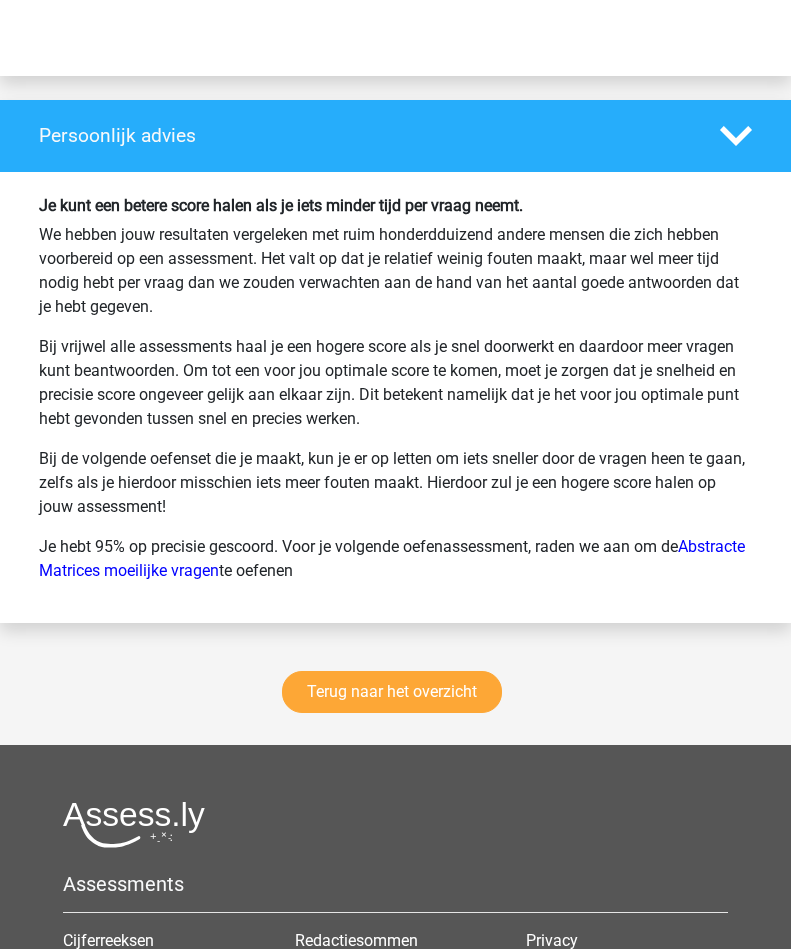 click on "Terug naar het overzicht" at bounding box center [392, 692] 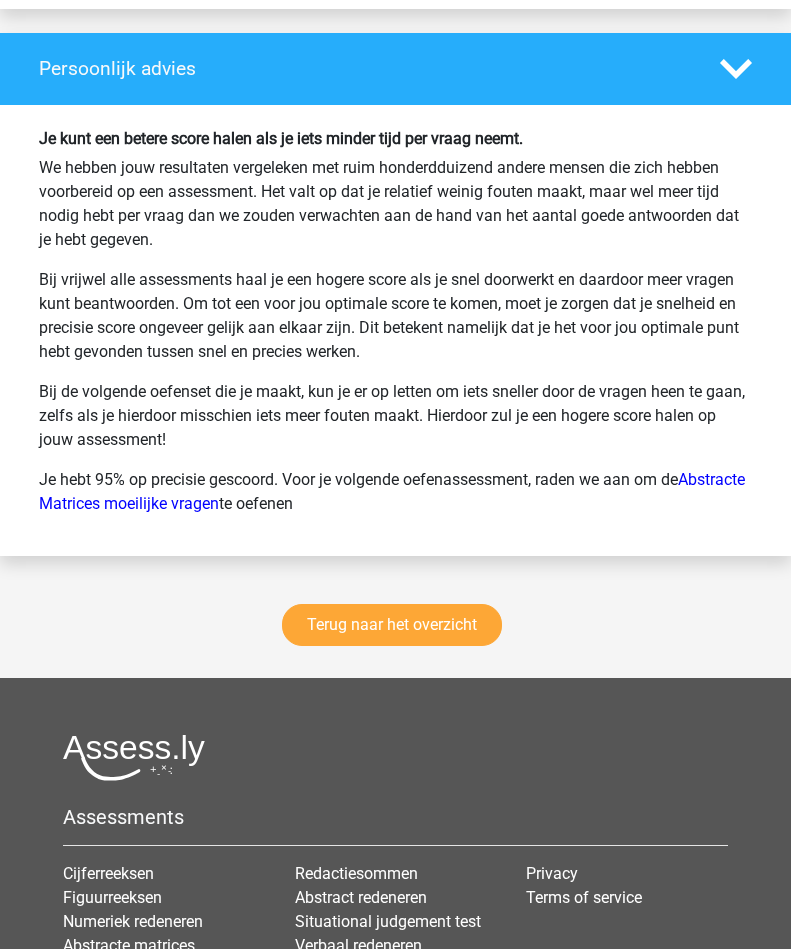 scroll, scrollTop: 2817, scrollLeft: 0, axis: vertical 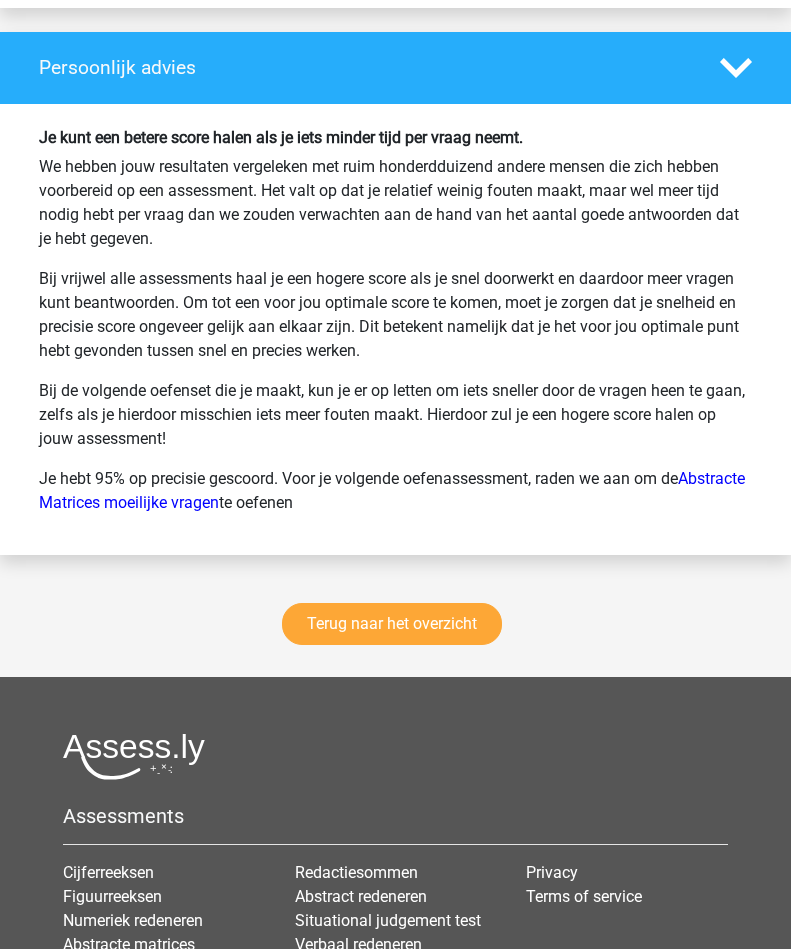 click on "Terug naar het overzicht" at bounding box center [392, 624] 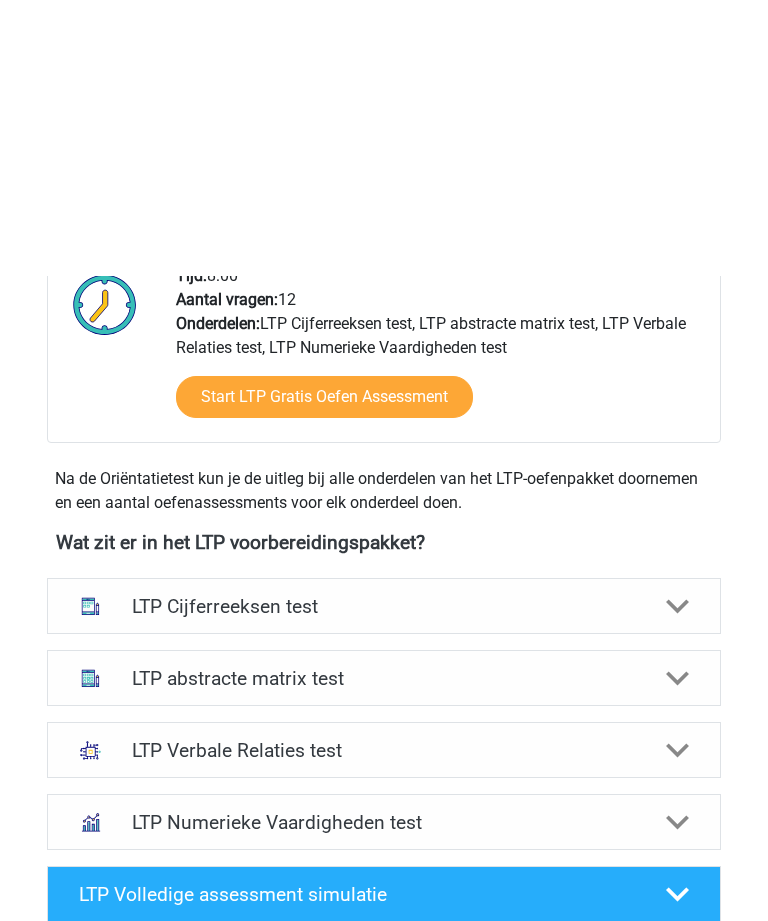 scroll, scrollTop: 0, scrollLeft: 0, axis: both 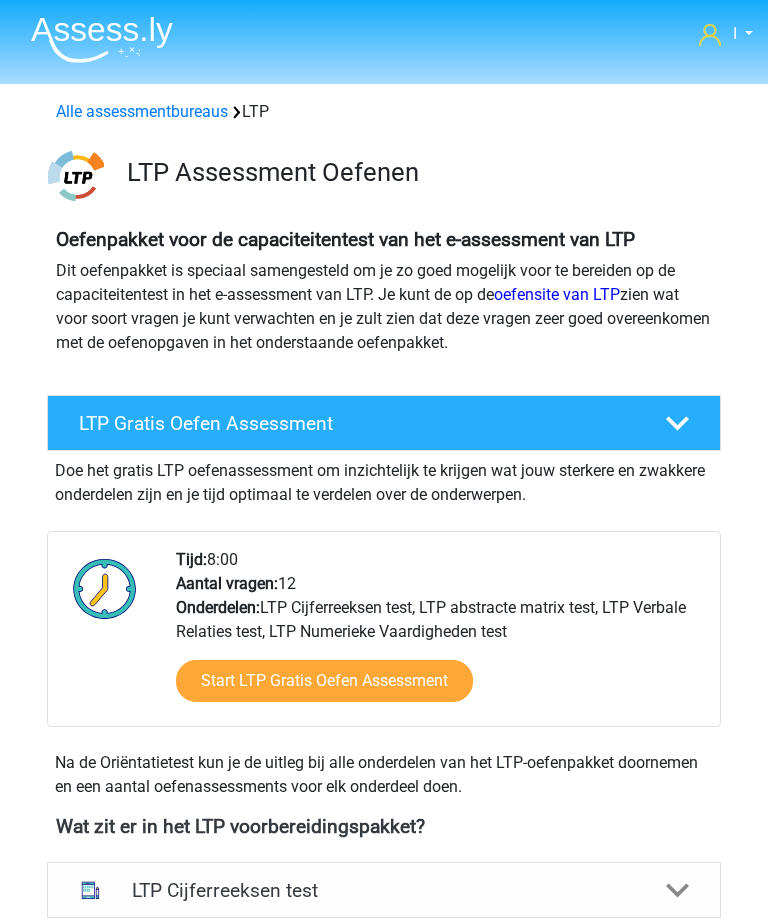 click on "Alle assessmentbureaus
LTP" at bounding box center (384, 108) 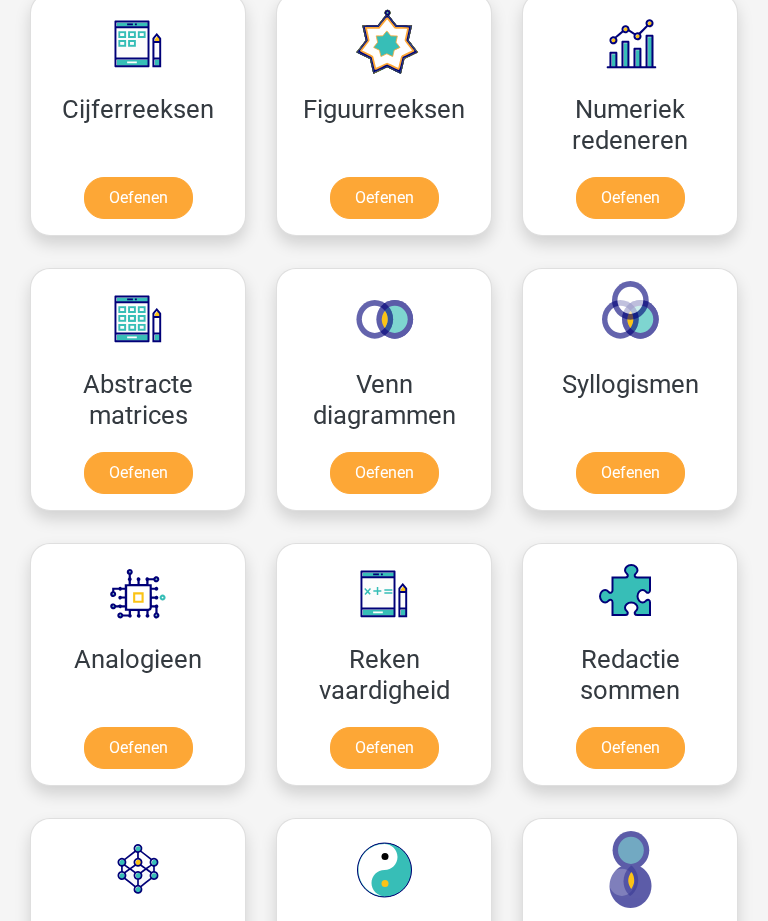 scroll, scrollTop: 3419, scrollLeft: 0, axis: vertical 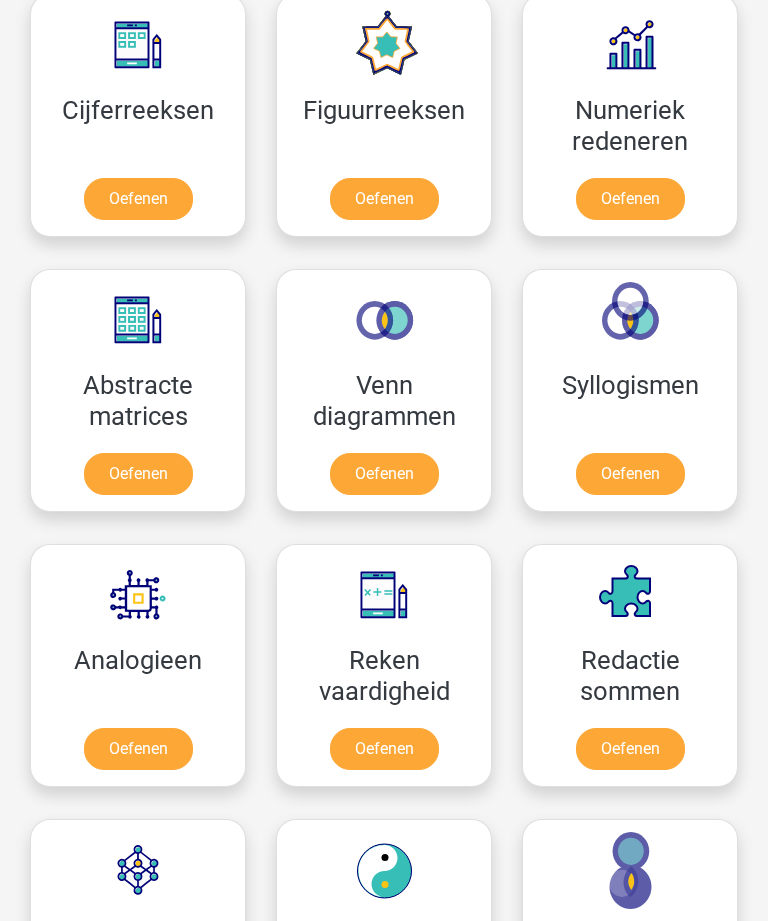 click on "Oefenen" at bounding box center [138, 475] 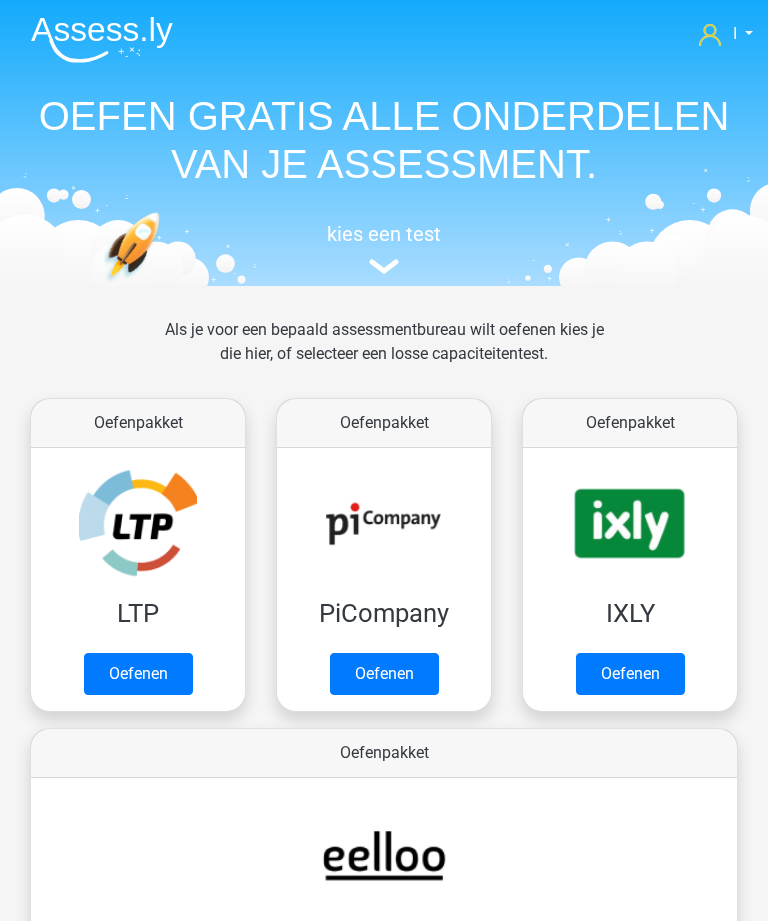 scroll, scrollTop: 3483, scrollLeft: 0, axis: vertical 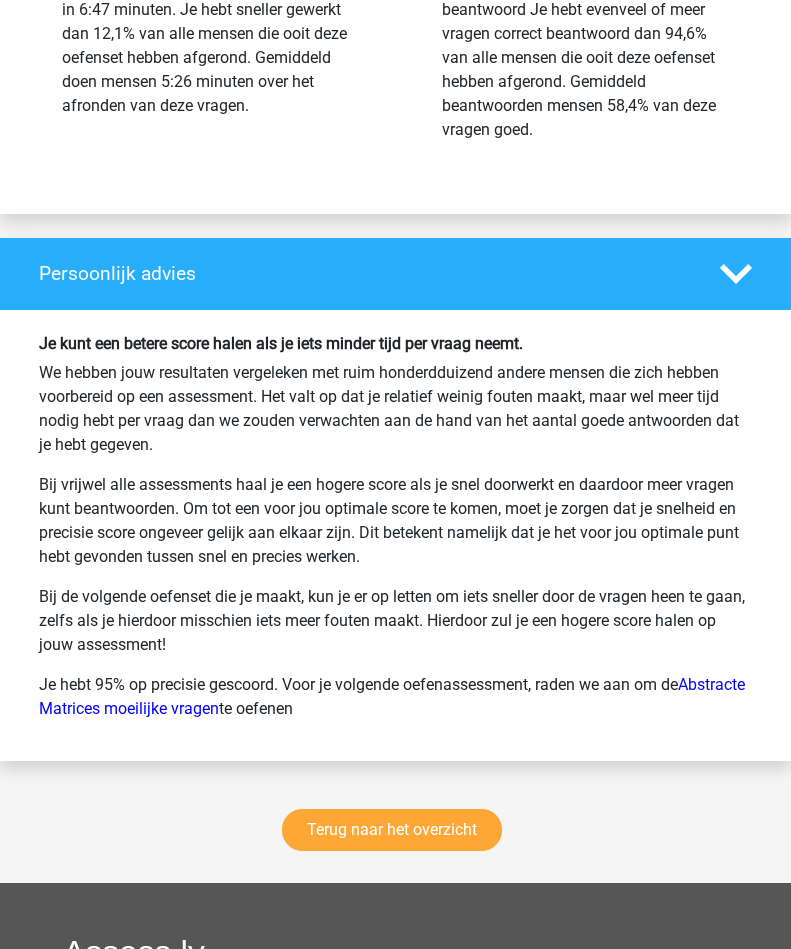 click on "Abstracte Matrices moeilijke vragen" at bounding box center [392, 696] 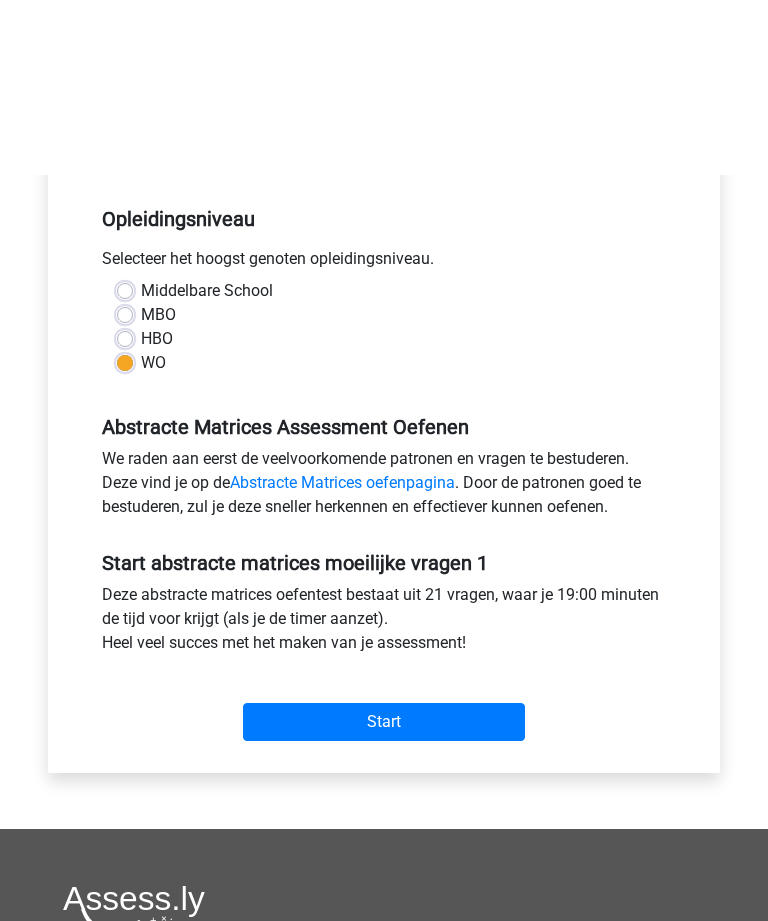 scroll, scrollTop: 0, scrollLeft: 0, axis: both 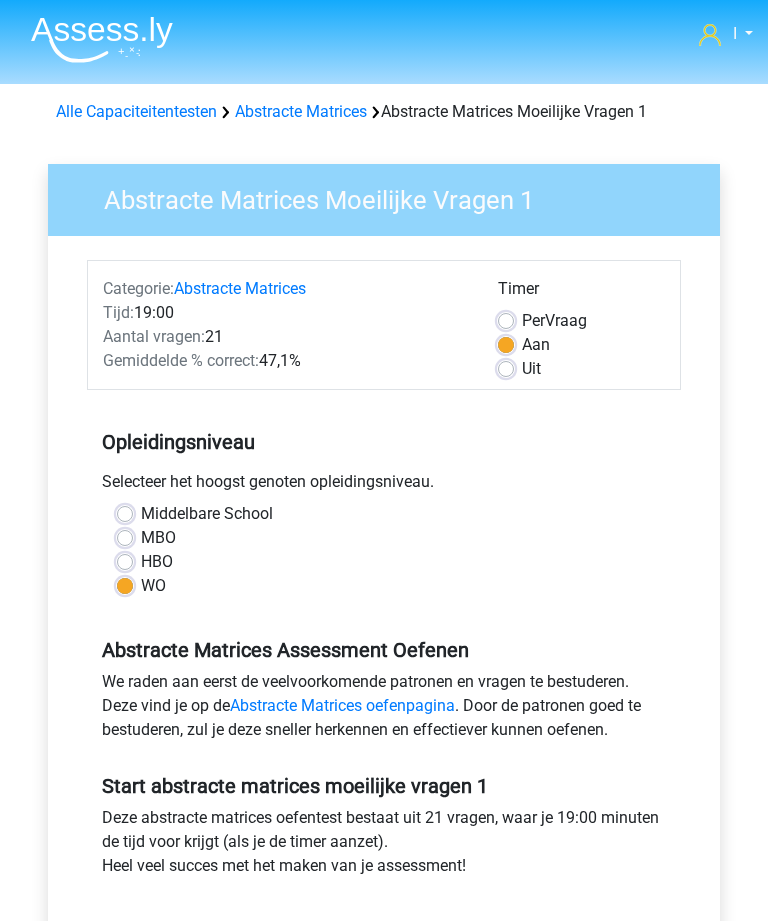 click on "Alle Capaciteitentesten
Abstracte Matrices
Abstracte Matrices Moeilijke Vragen 1" at bounding box center [384, 108] 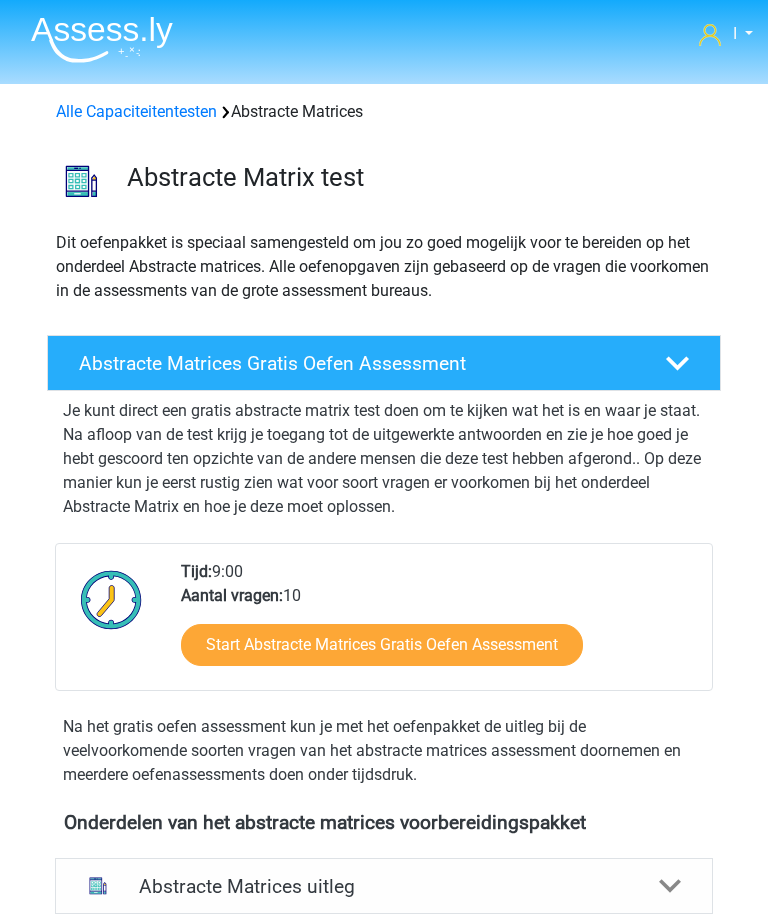 scroll, scrollTop: 0, scrollLeft: 0, axis: both 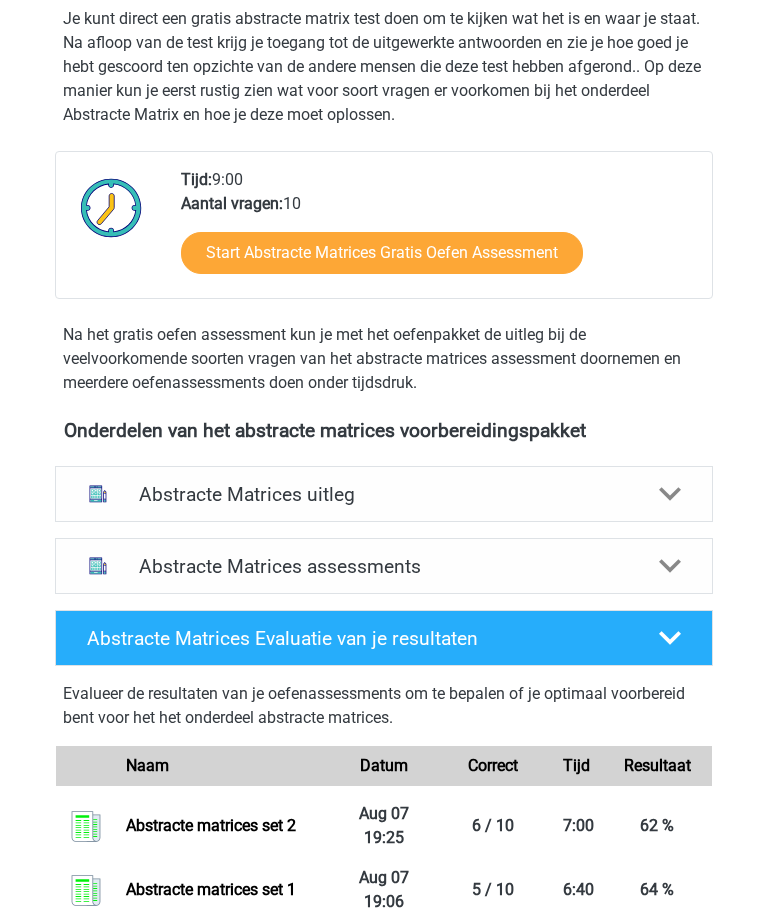 click on "Abstracte Matrices assessments" at bounding box center (384, 567) 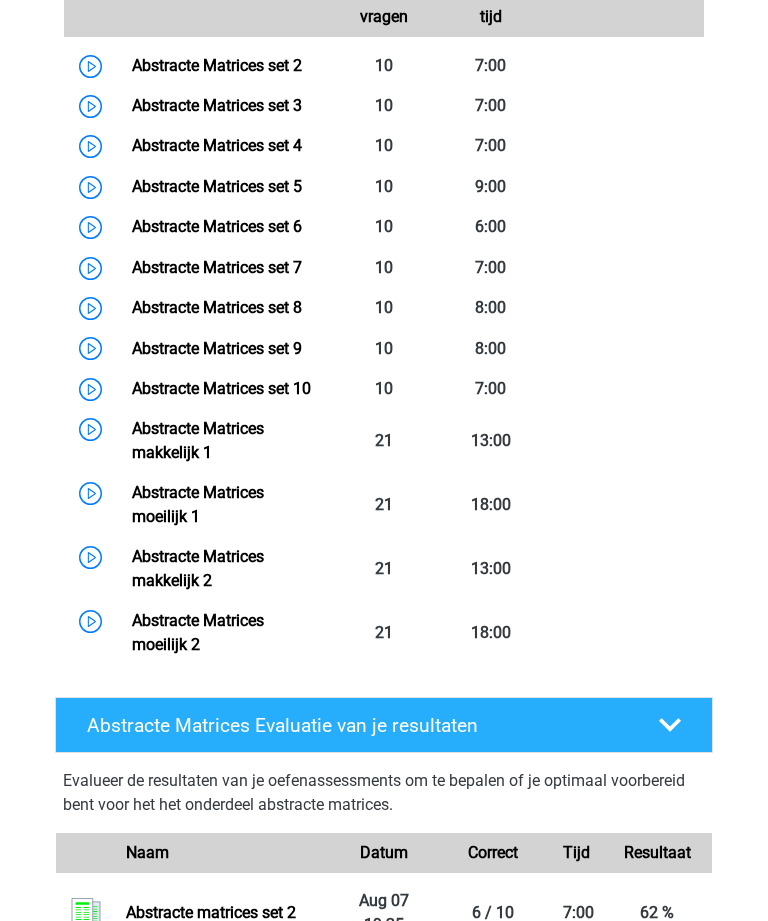 scroll, scrollTop: 1165, scrollLeft: 0, axis: vertical 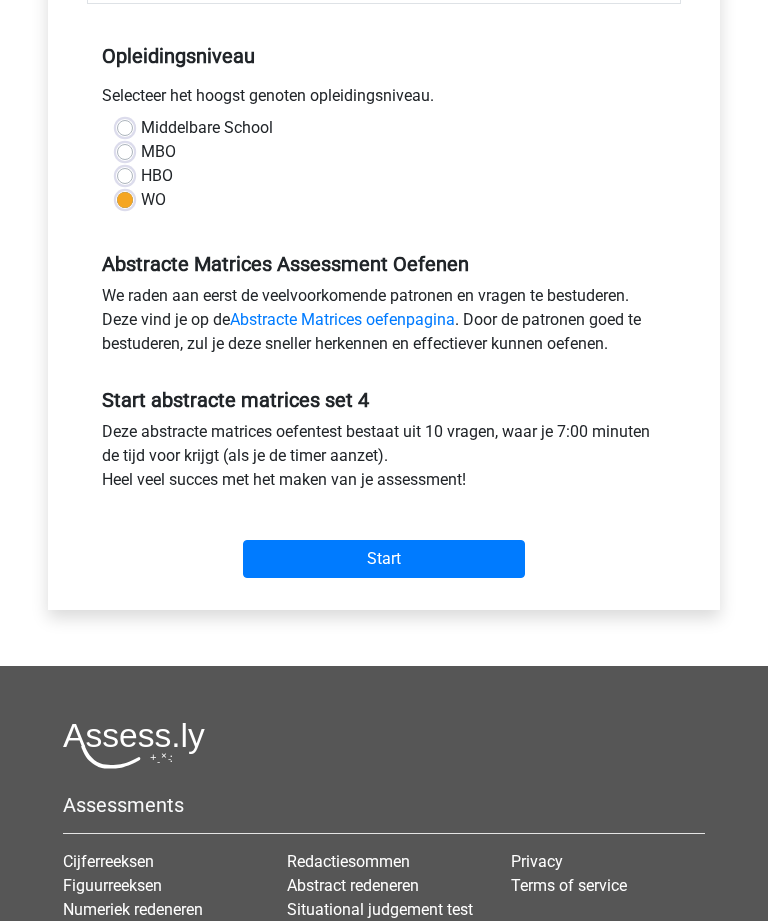 click on "Start" at bounding box center (384, 560) 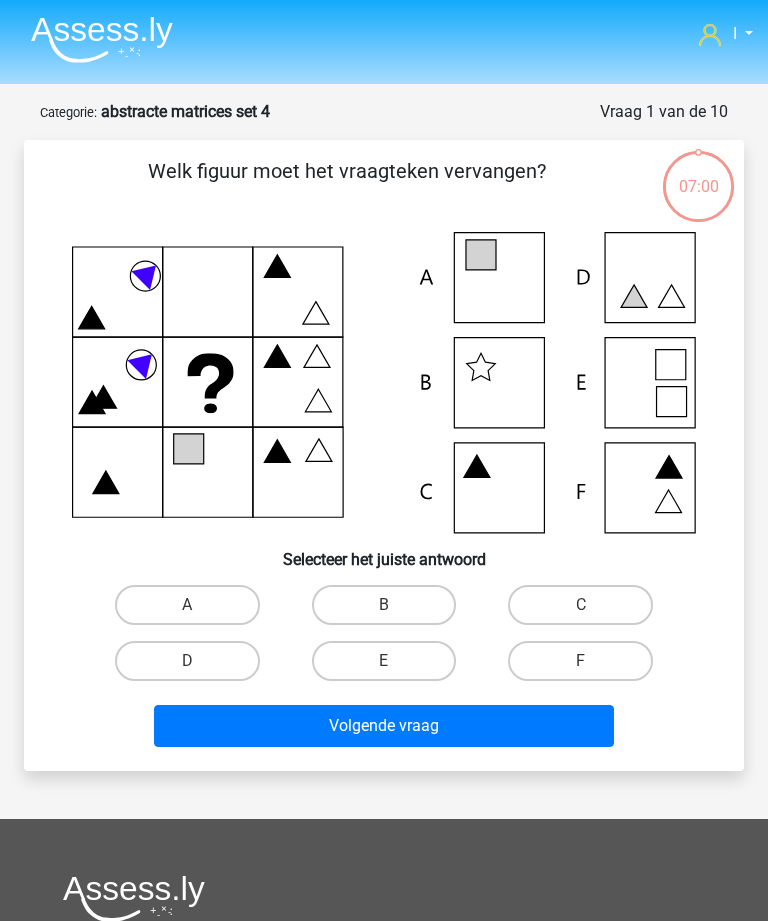 scroll, scrollTop: 0, scrollLeft: 0, axis: both 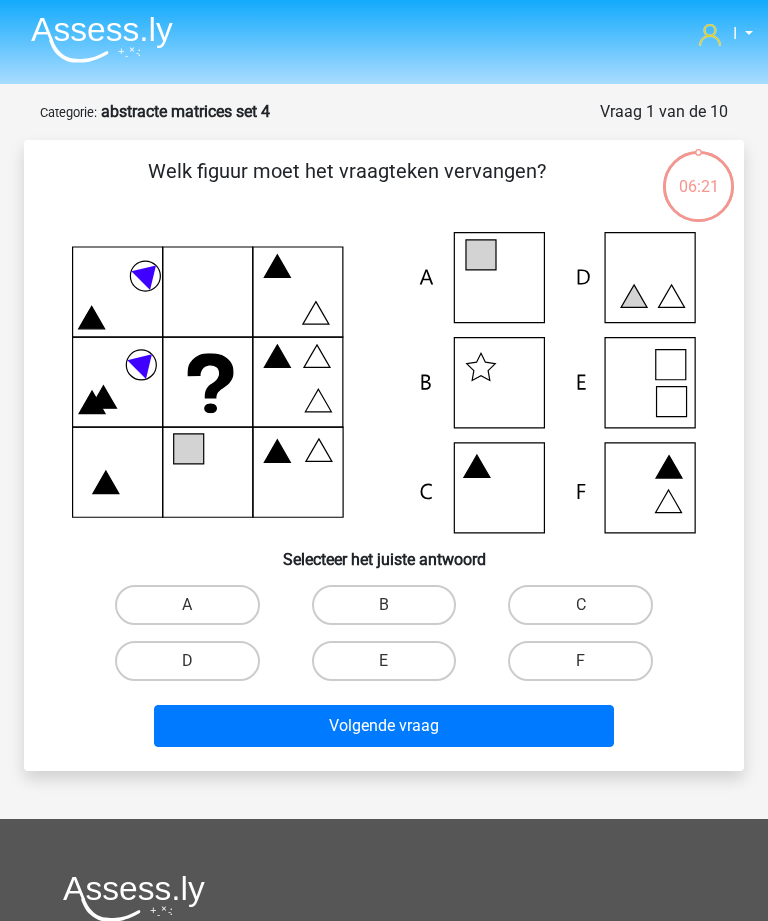 click on "A" at bounding box center [187, 605] 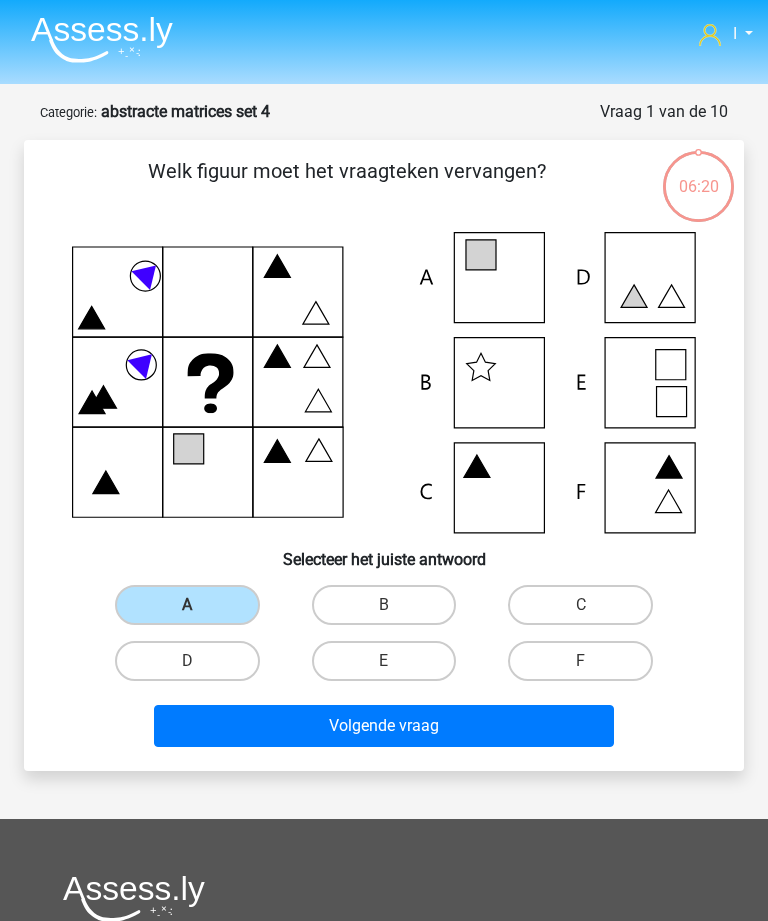 click on "Volgende vraag" at bounding box center (383, 726) 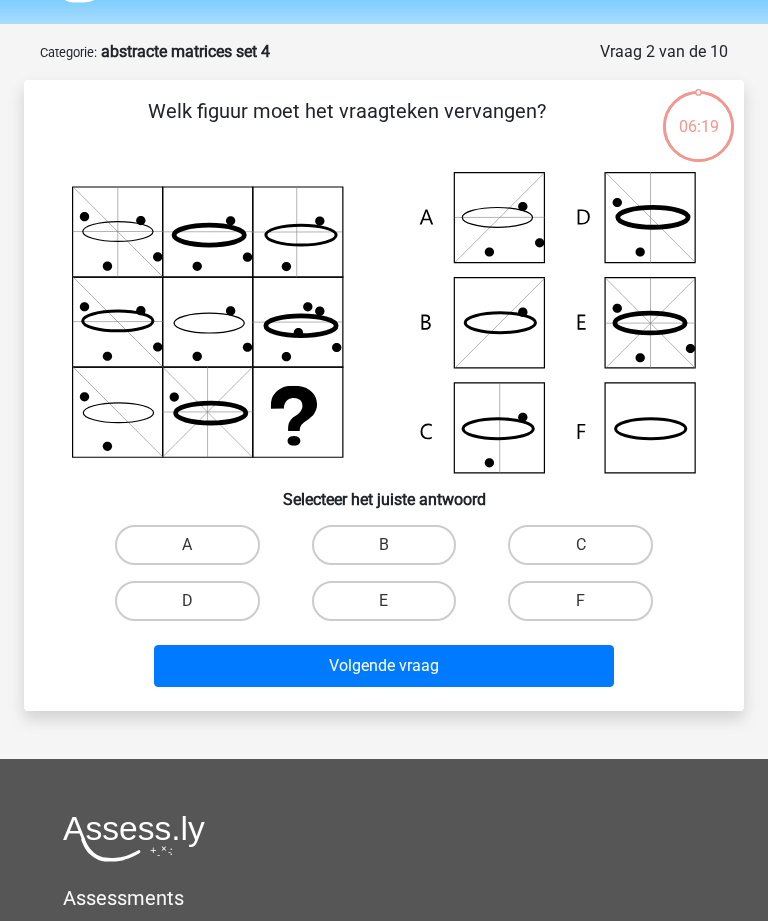 scroll, scrollTop: 100, scrollLeft: 0, axis: vertical 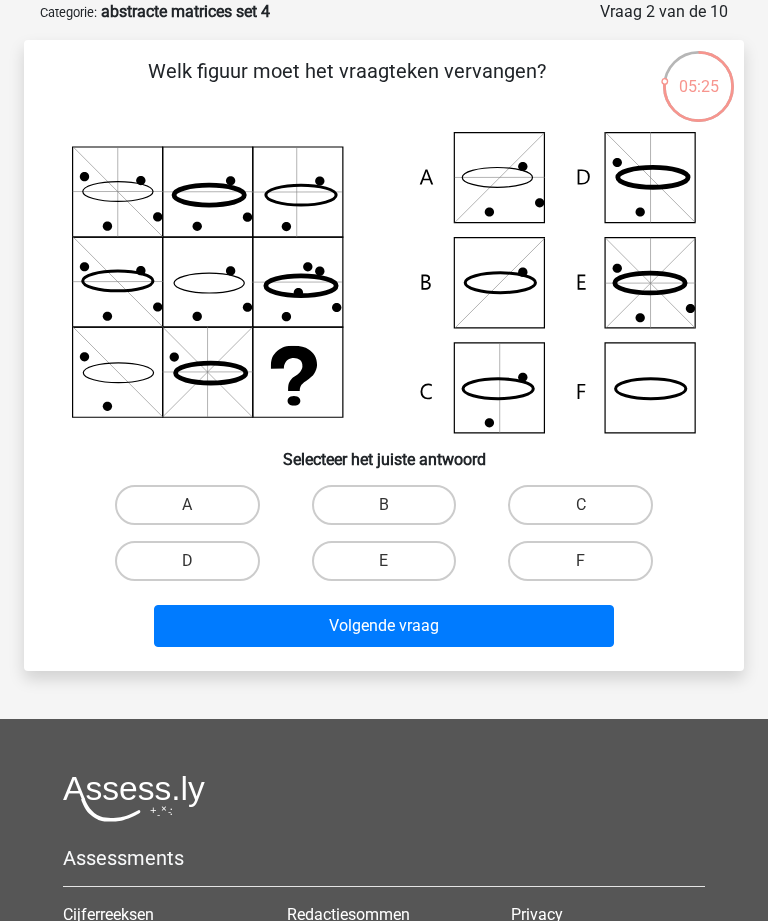 click on "F" at bounding box center (587, 567) 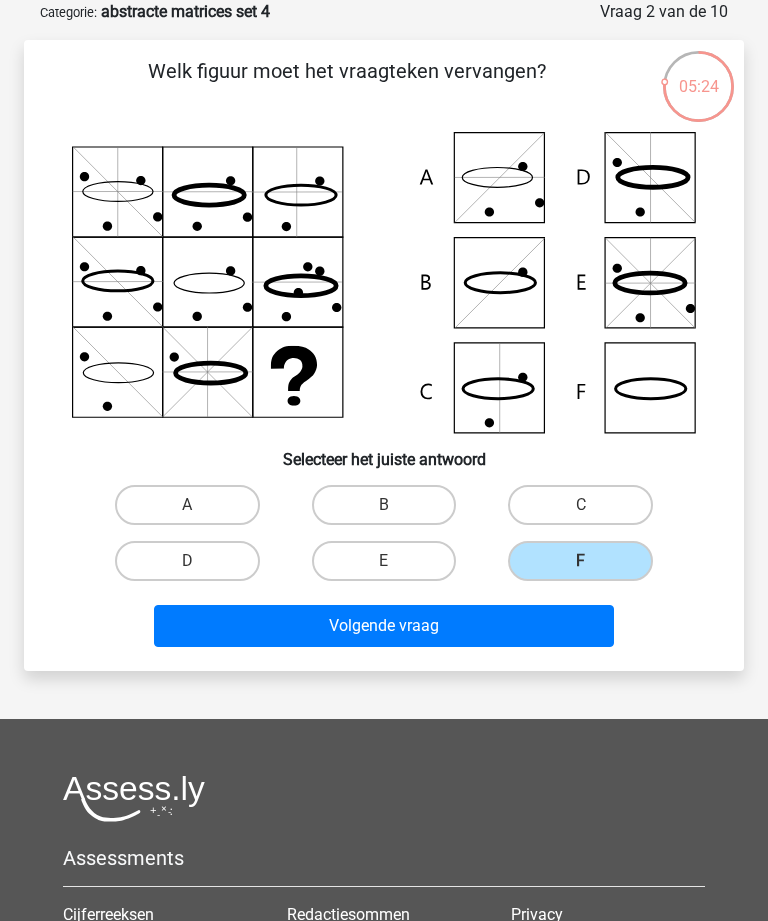 click on "Volgende vraag" at bounding box center (383, 626) 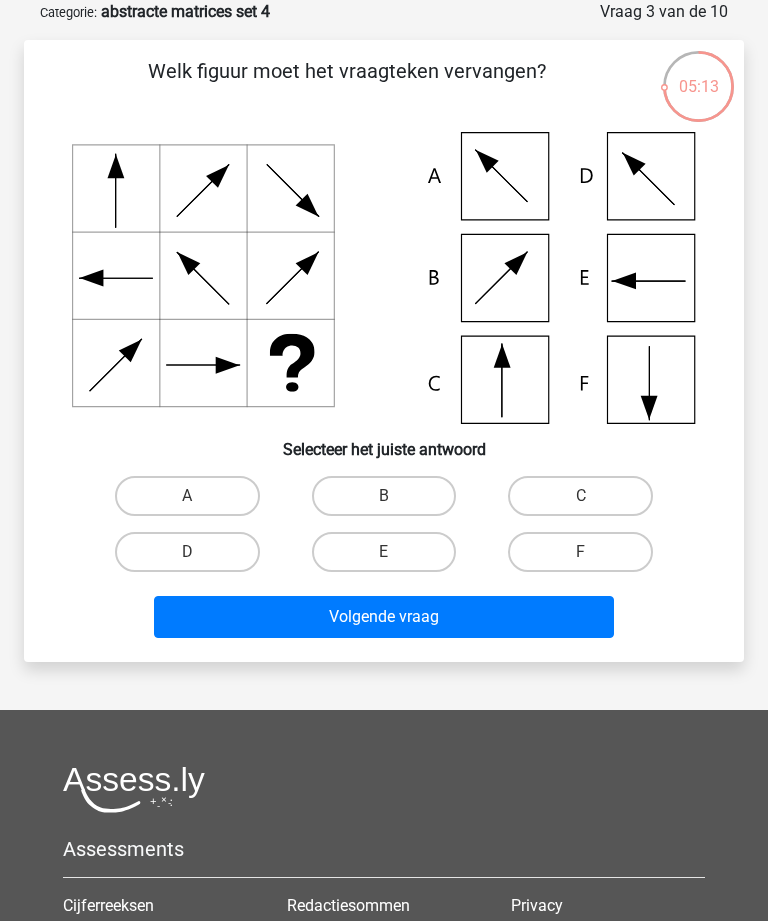 click on "F" at bounding box center (580, 552) 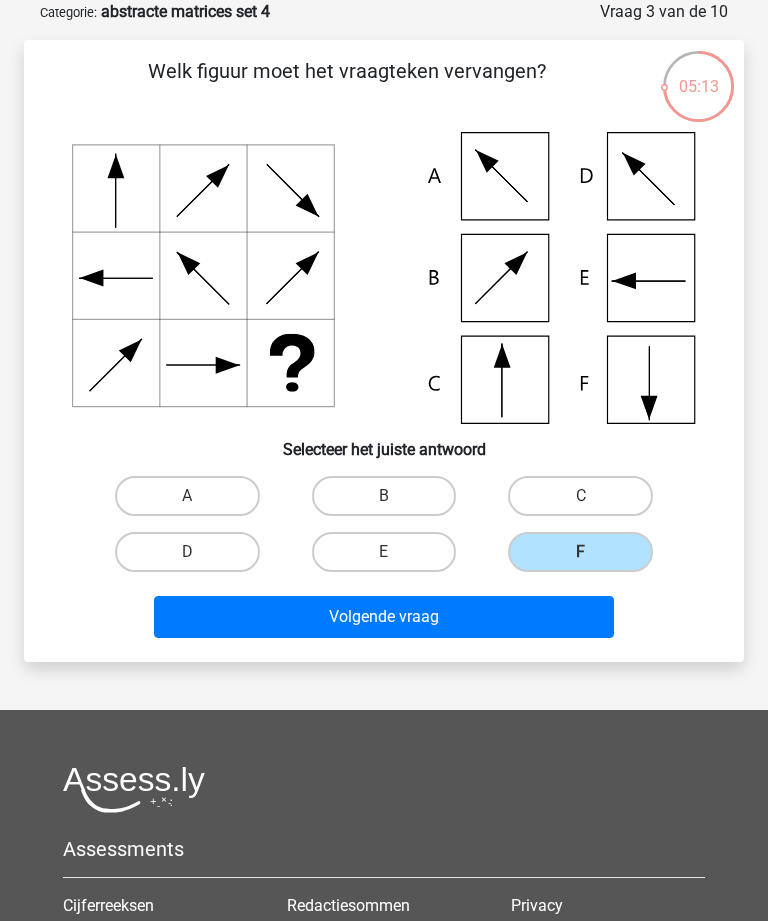 click on "Volgende vraag" at bounding box center (383, 617) 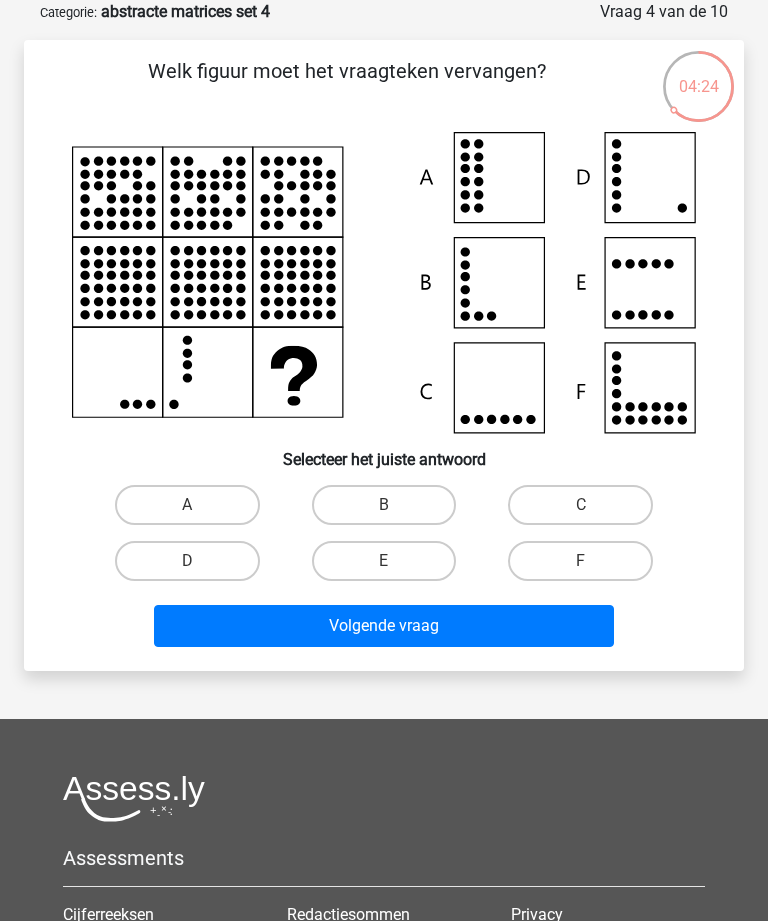 click on "D" at bounding box center (187, 561) 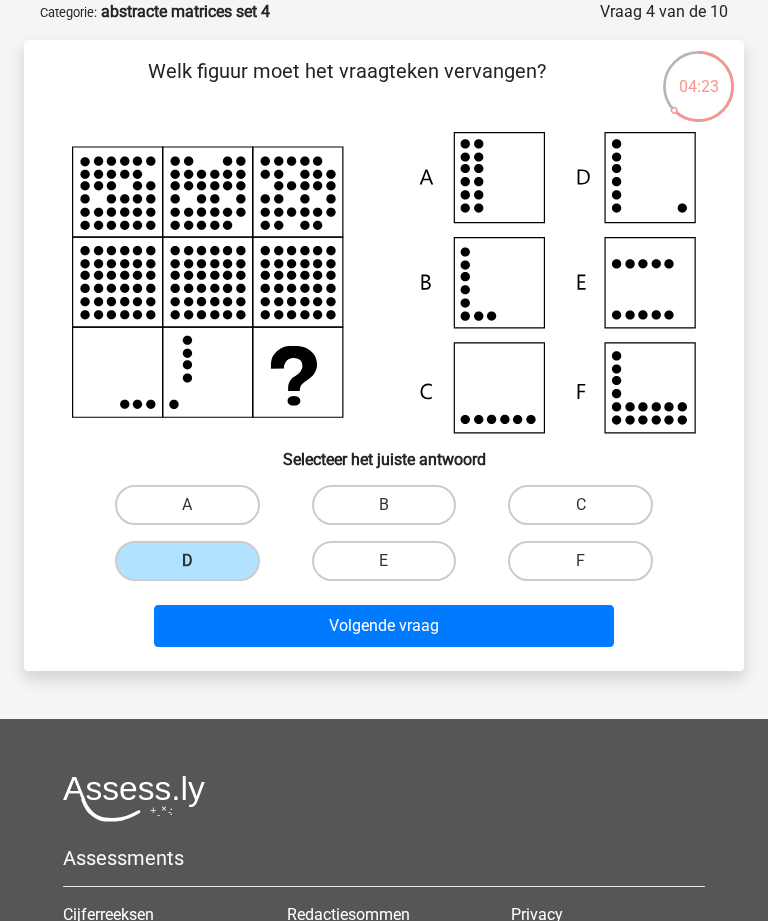 click on "Volgende vraag" at bounding box center (383, 626) 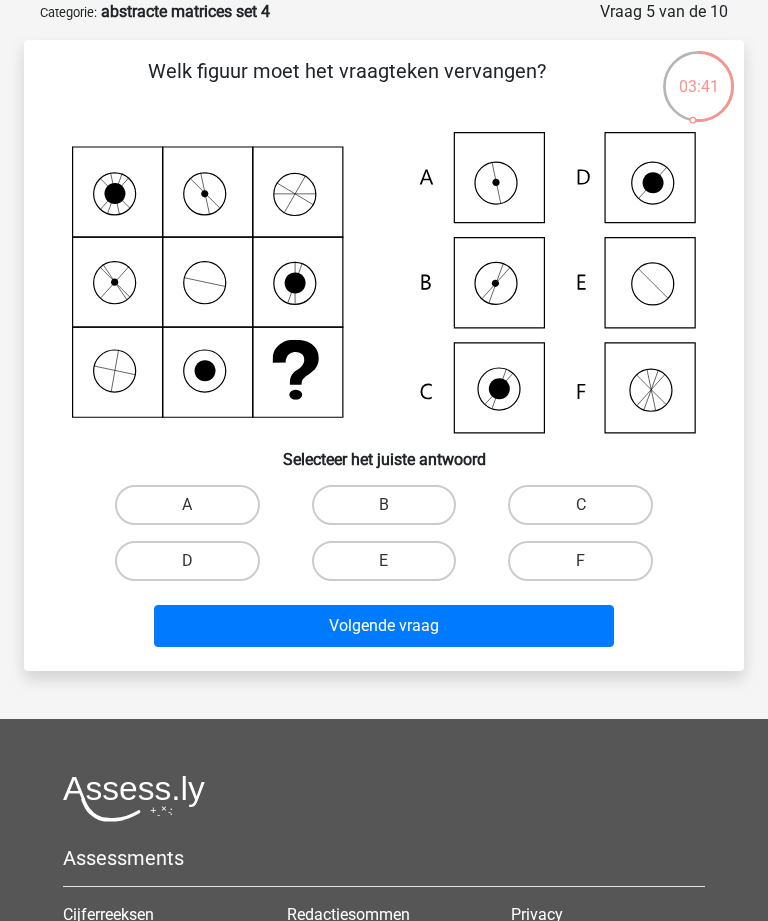 click on "A" at bounding box center (187, 505) 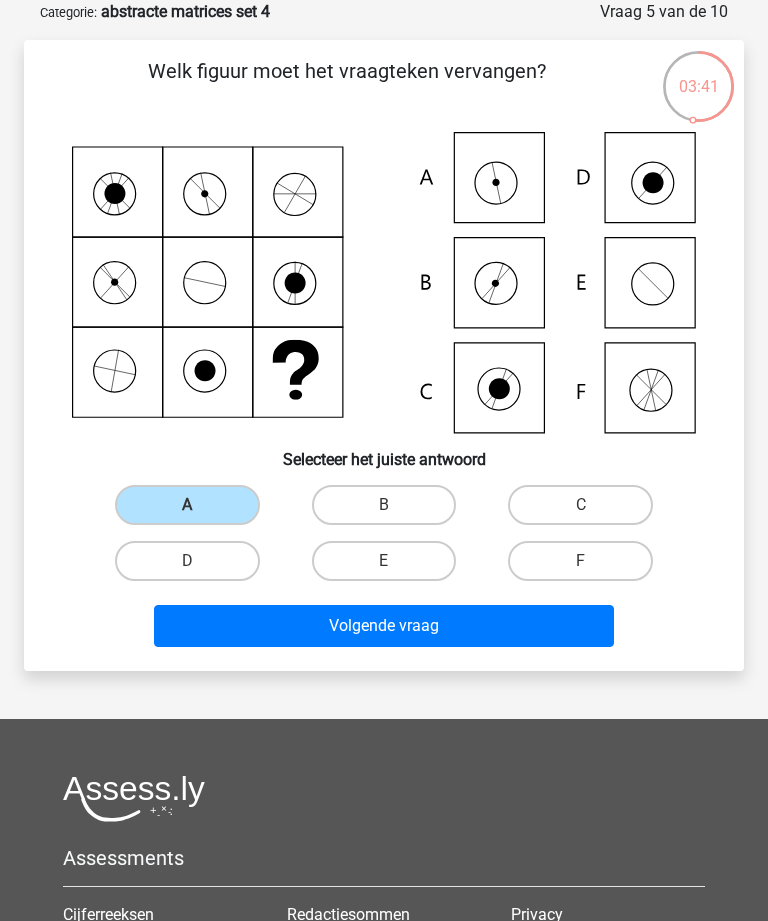 click on "Volgende vraag" at bounding box center (383, 626) 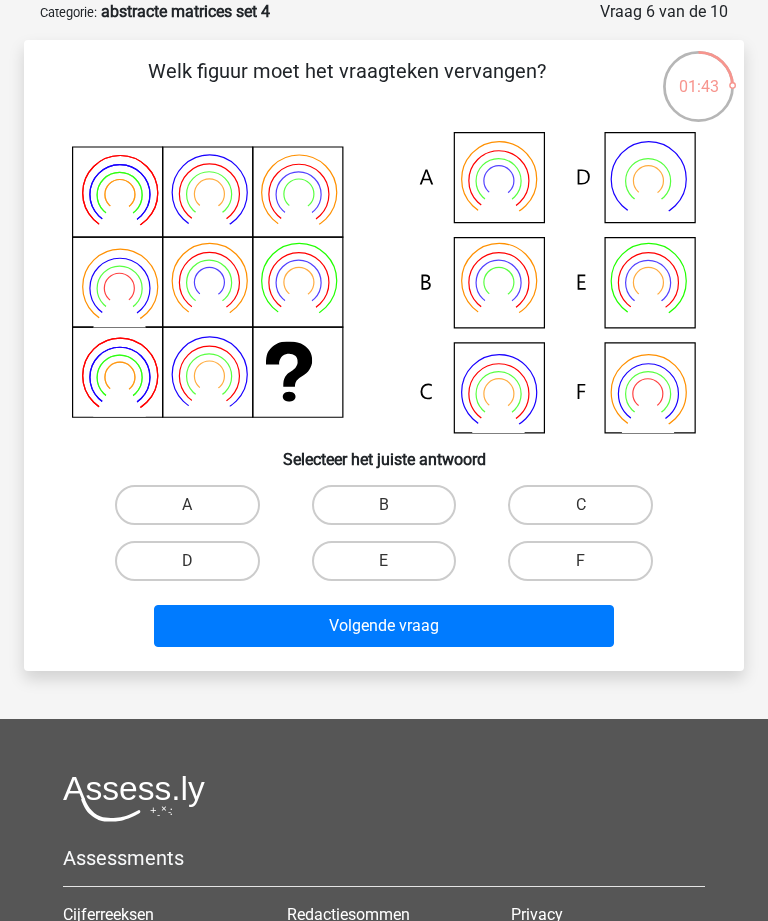 click on "A" at bounding box center [187, 505] 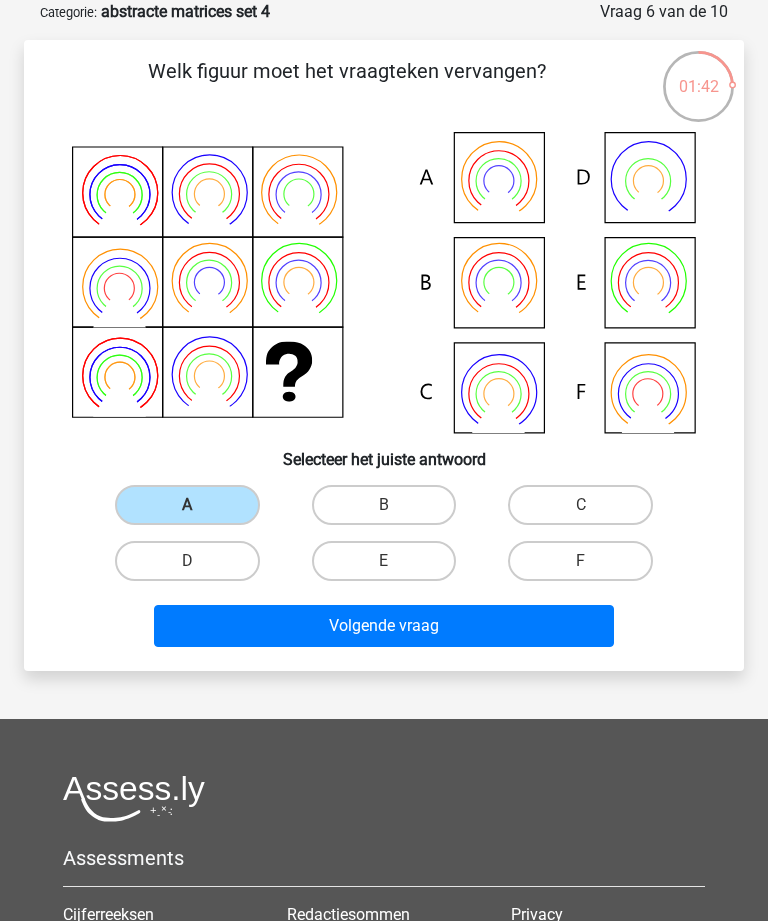 click on "Volgende vraag" at bounding box center (383, 626) 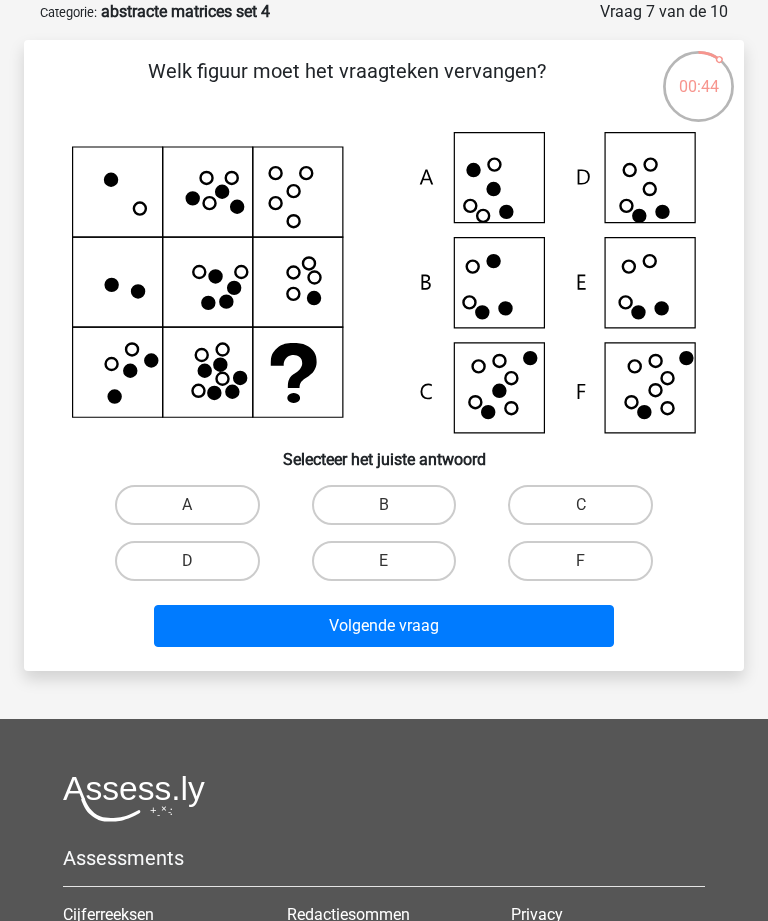 click on "F" at bounding box center (580, 561) 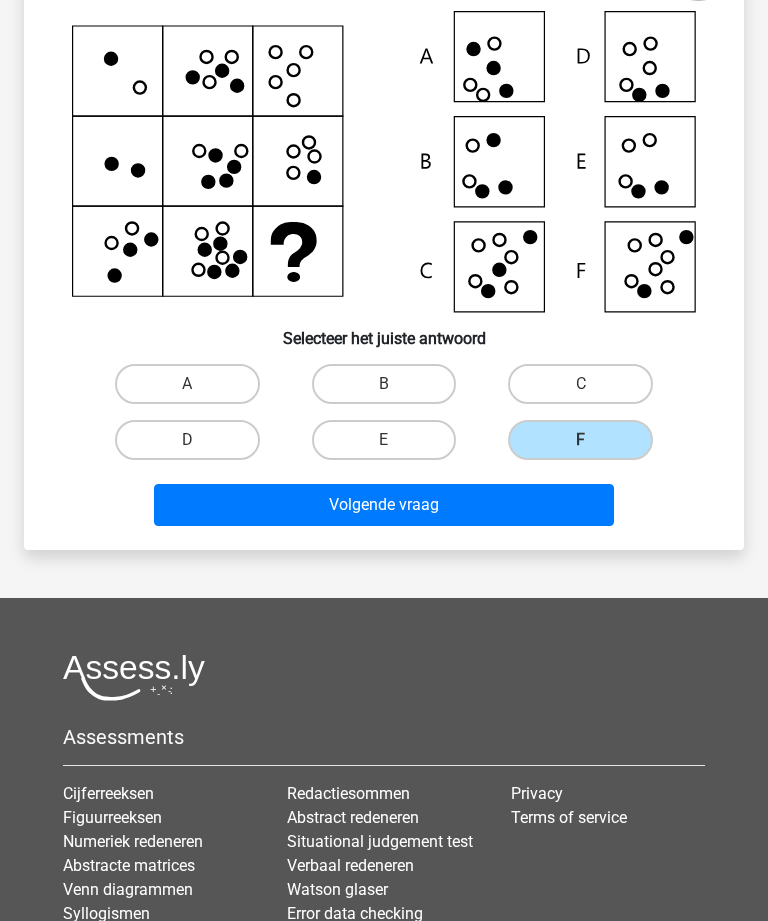 scroll, scrollTop: 222, scrollLeft: 0, axis: vertical 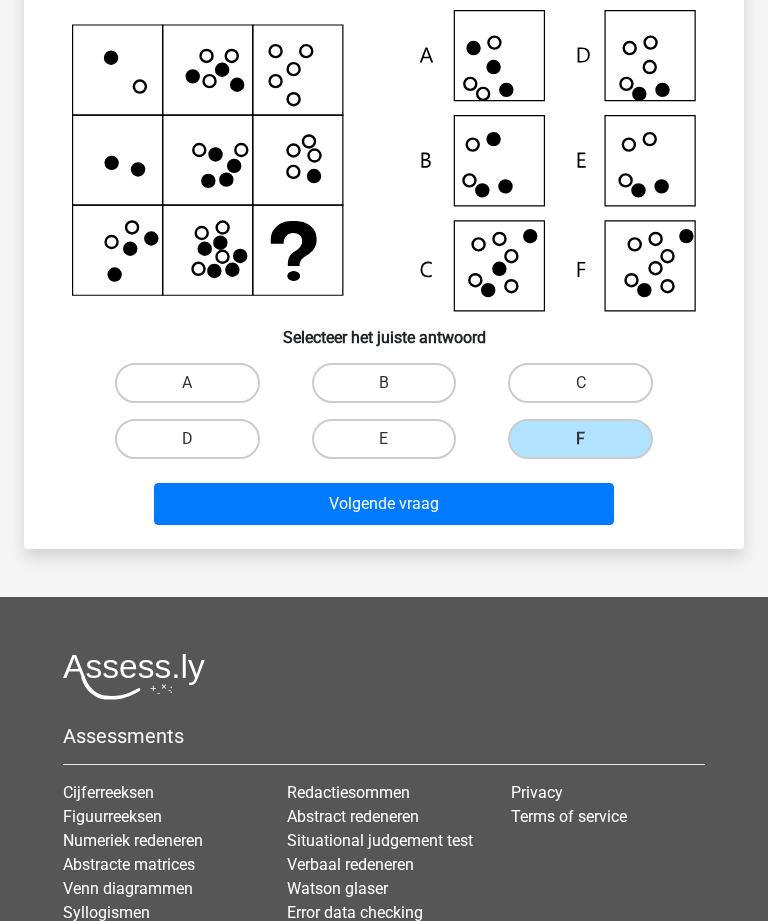 click on "Volgende vraag" at bounding box center (383, 504) 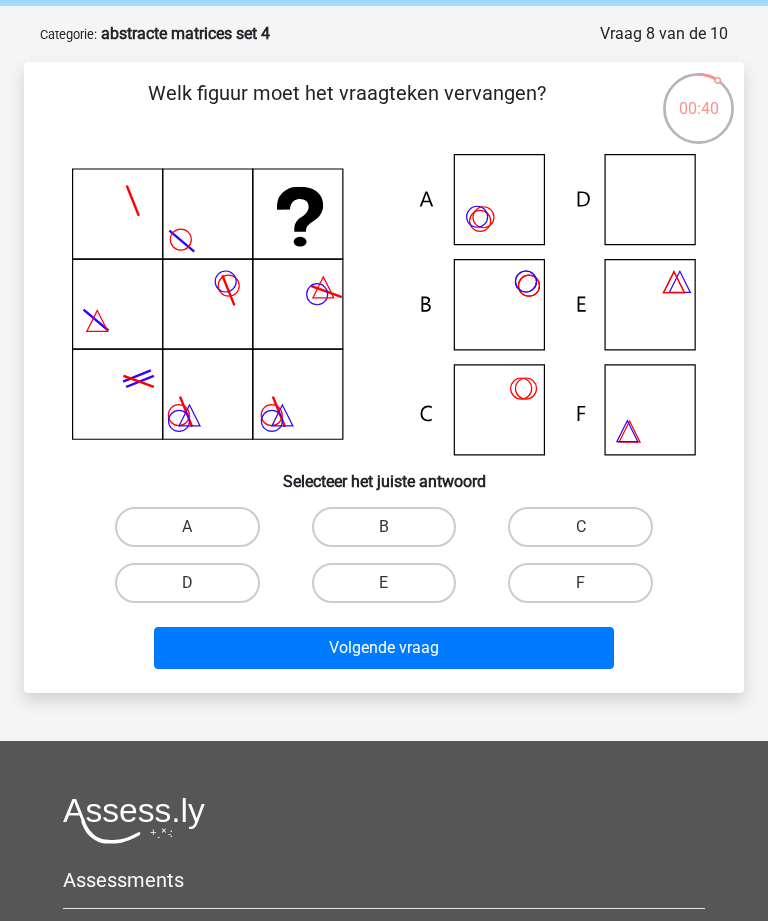 scroll, scrollTop: 77, scrollLeft: 0, axis: vertical 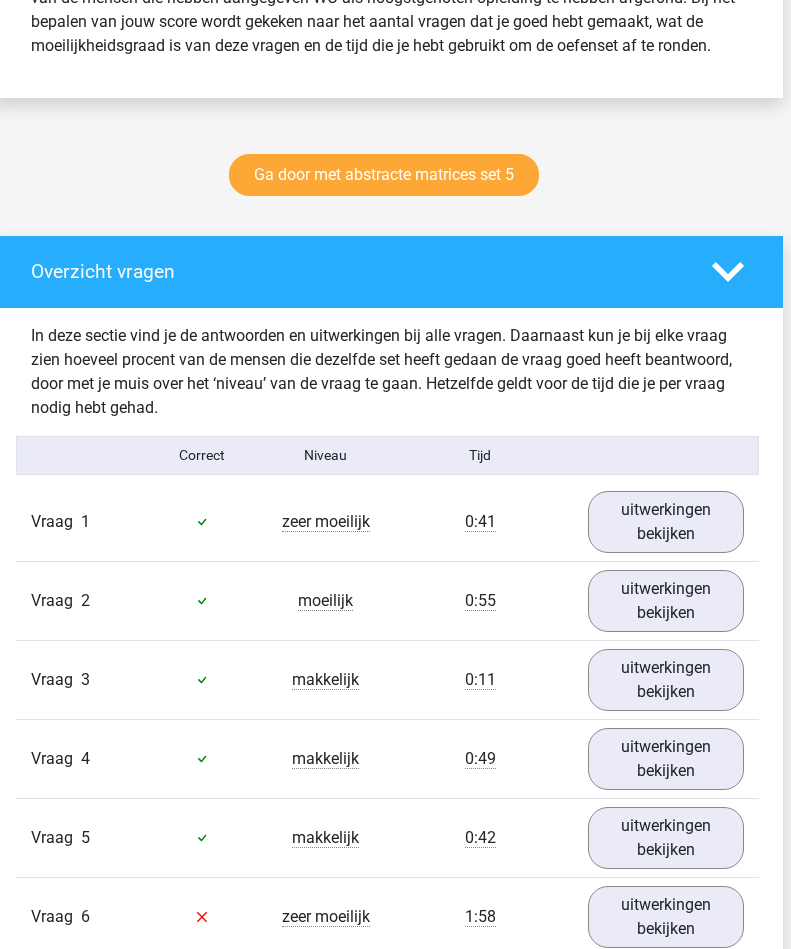 click on "uitwerkingen bekijken" at bounding box center (666, 522) 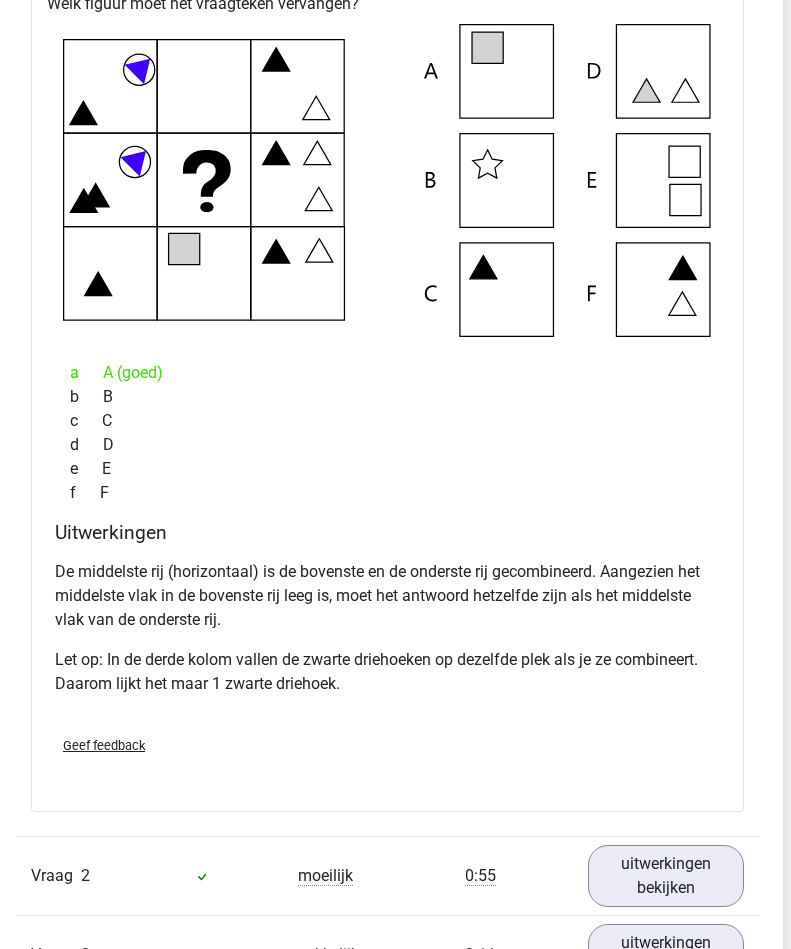 scroll, scrollTop: 1485, scrollLeft: 8, axis: both 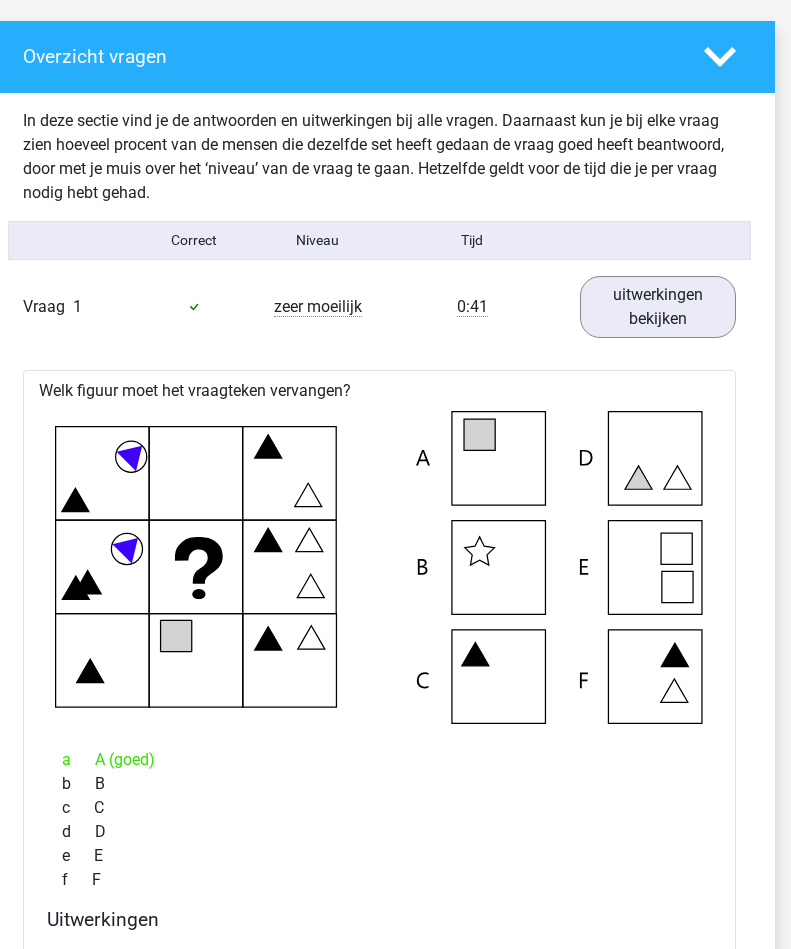 click on "uitwerkingen bekijken" at bounding box center [658, 307] 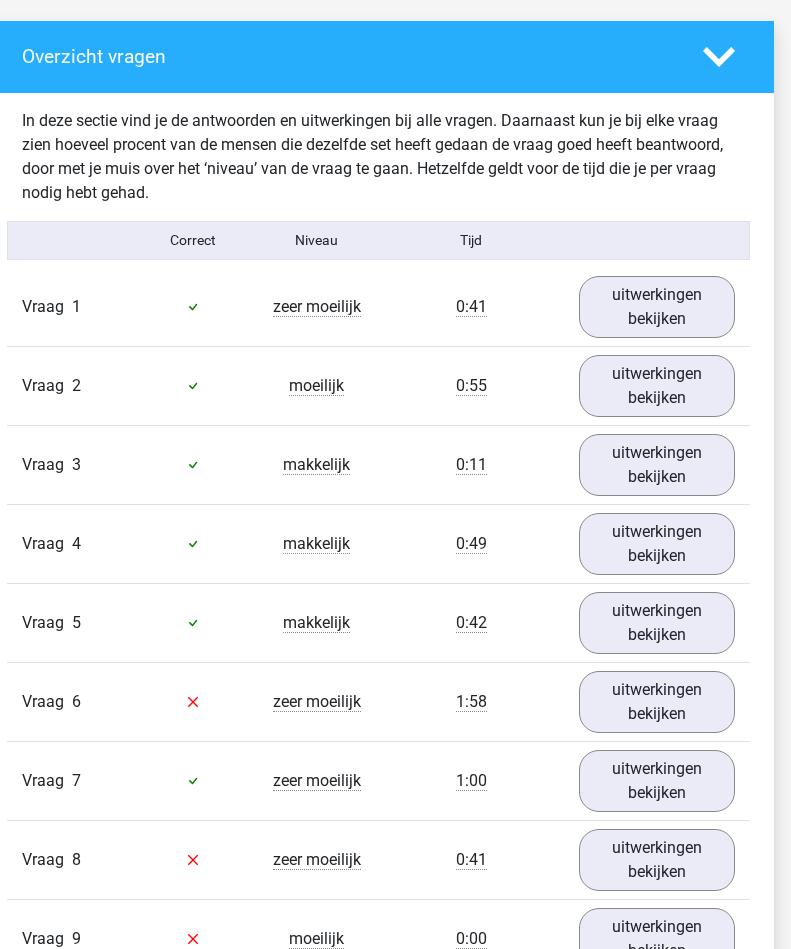click on "uitwerkingen bekijken" at bounding box center (657, 386) 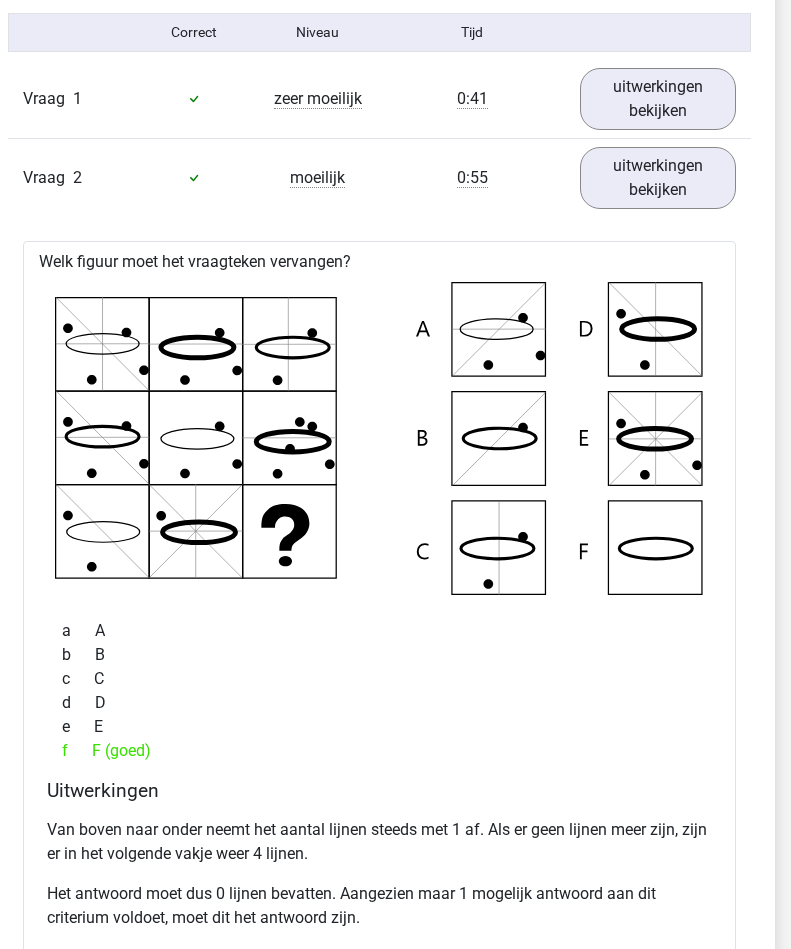 scroll, scrollTop: 1323, scrollLeft: 17, axis: both 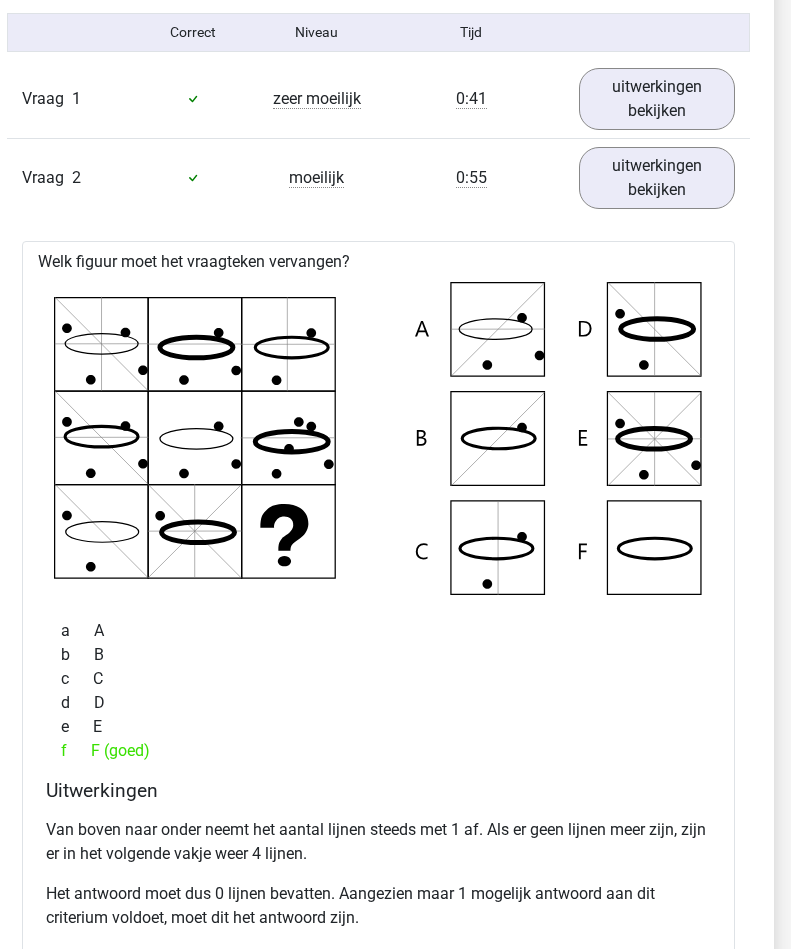 click on "uitwerkingen bekijken" at bounding box center [657, 178] 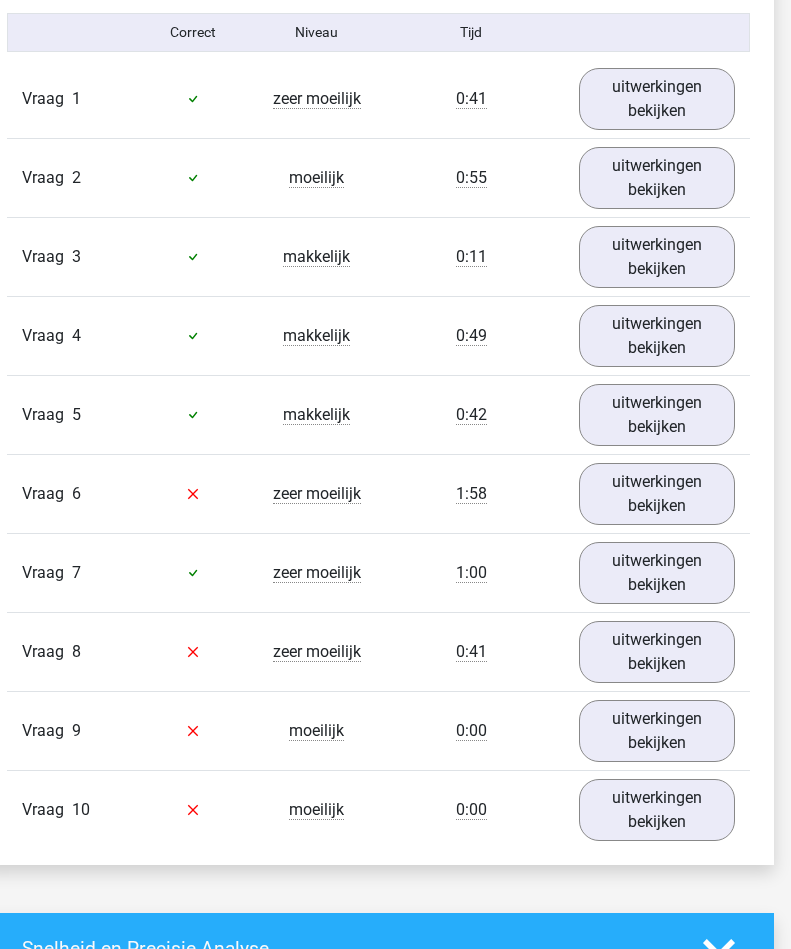 click on "uitwerkingen bekijken" at bounding box center [657, 257] 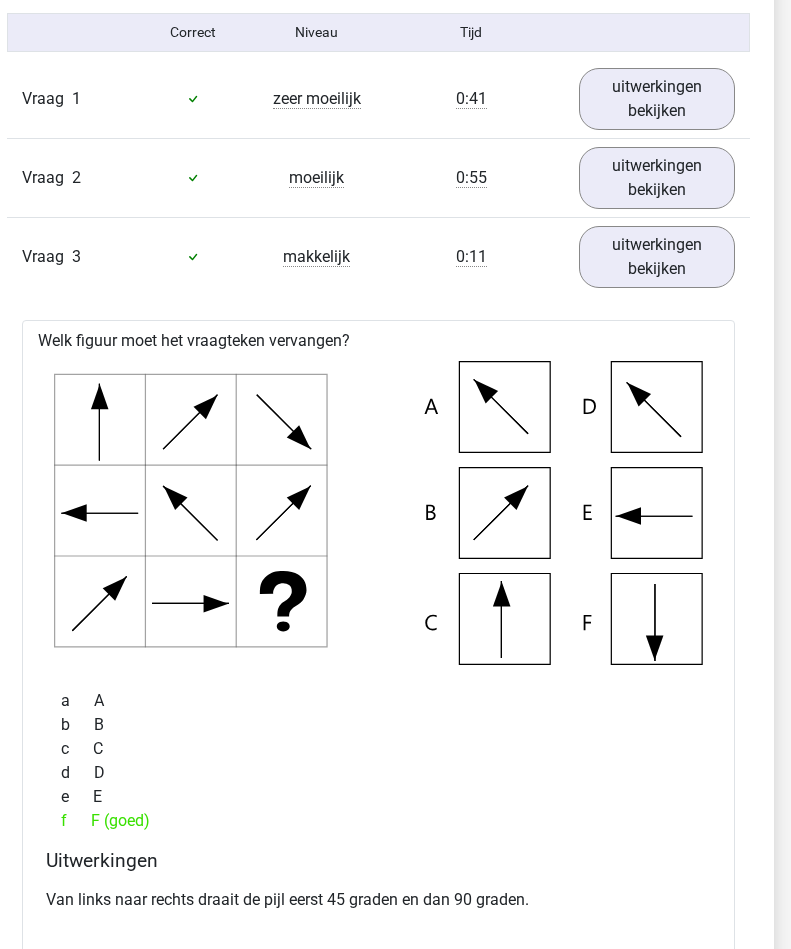 click on "uitwerkingen bekijken" at bounding box center (657, 257) 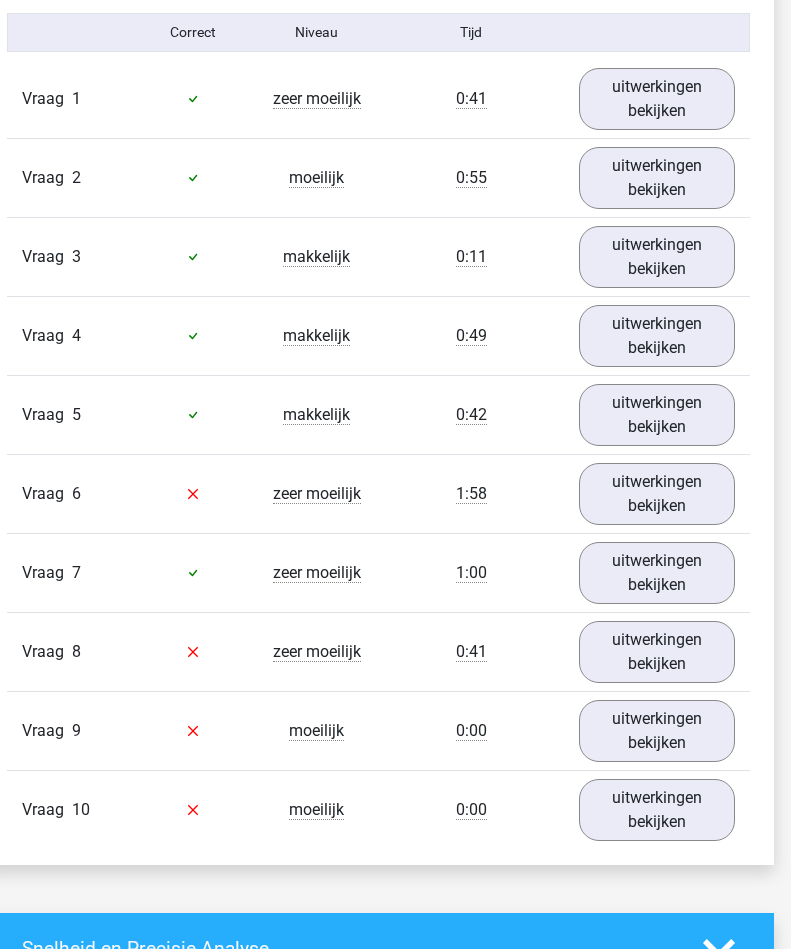 click on "uitwerkingen bekijken" at bounding box center (657, 336) 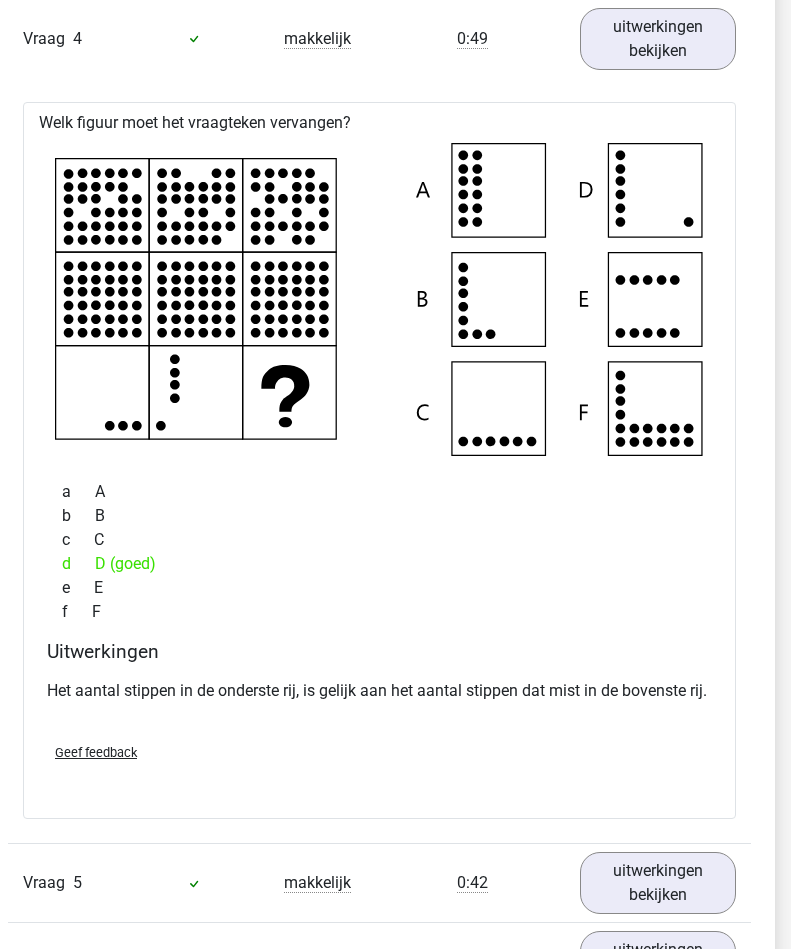 scroll, scrollTop: 1622, scrollLeft: 16, axis: both 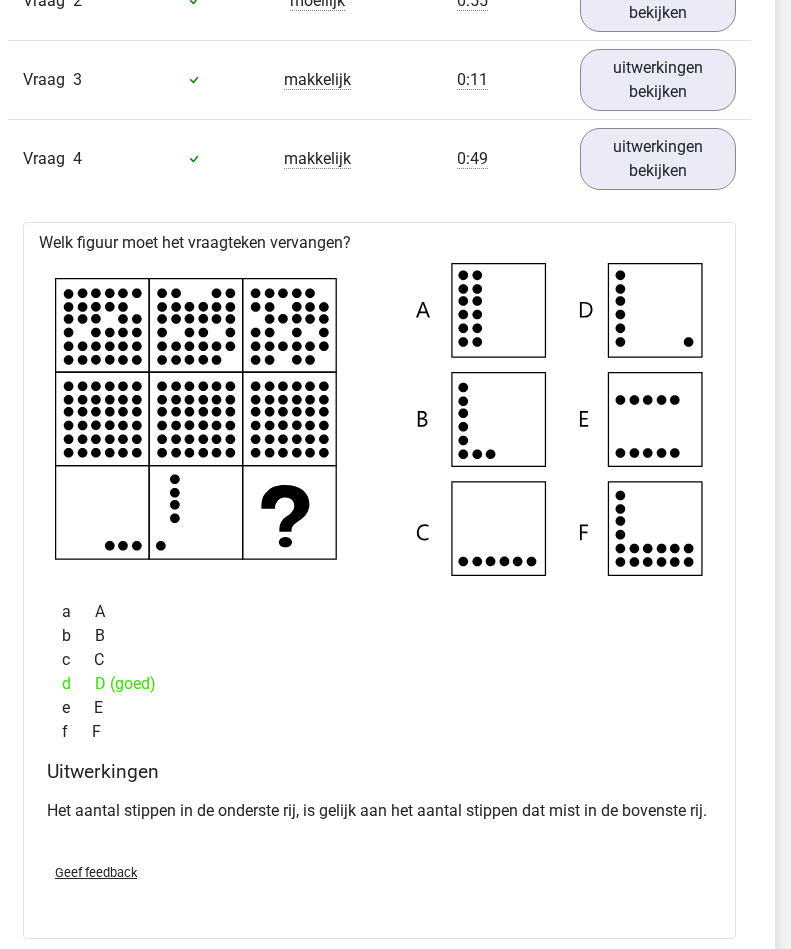 click on "uitwerkingen bekijken" at bounding box center [658, 159] 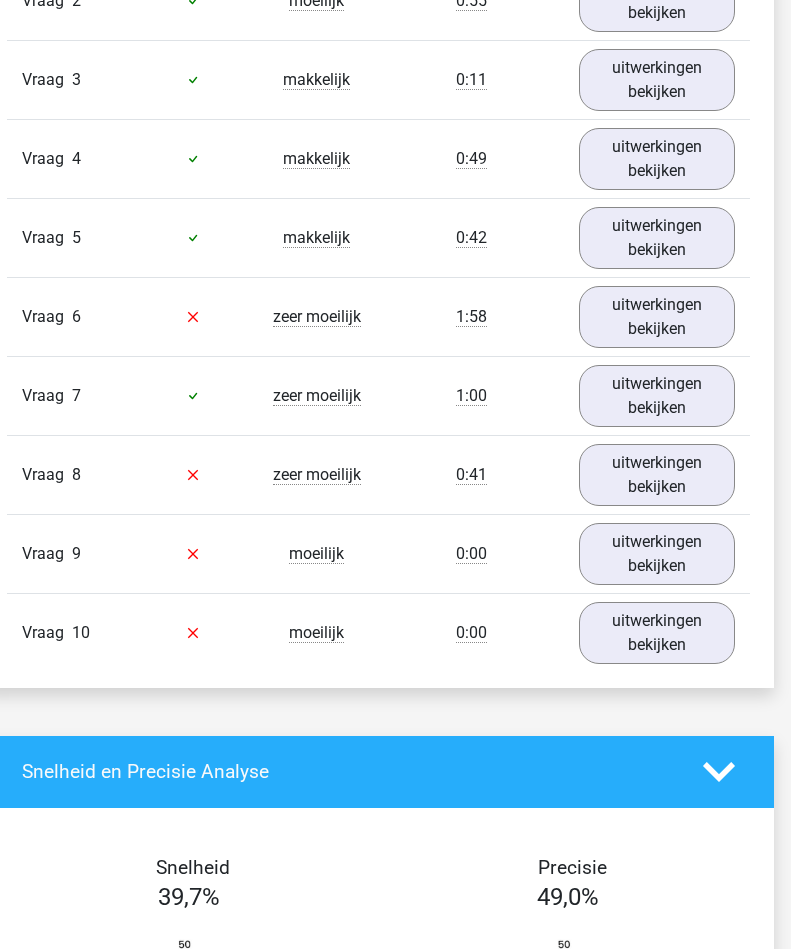 click on "uitwerkingen bekijken" at bounding box center (657, 238) 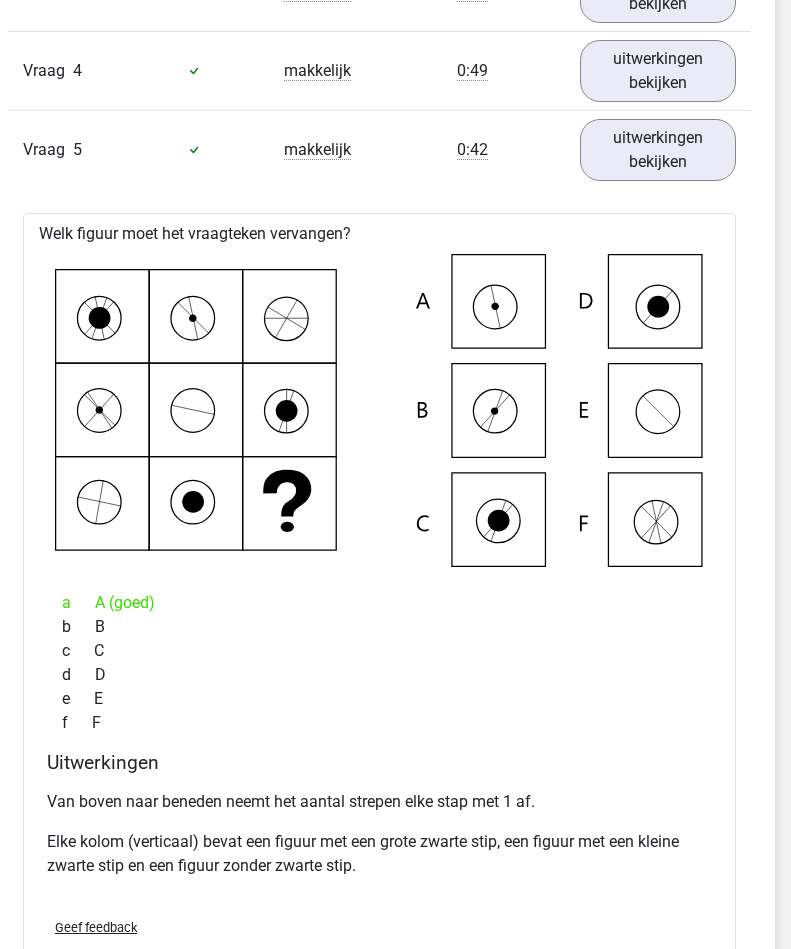 scroll, scrollTop: 1588, scrollLeft: 17, axis: both 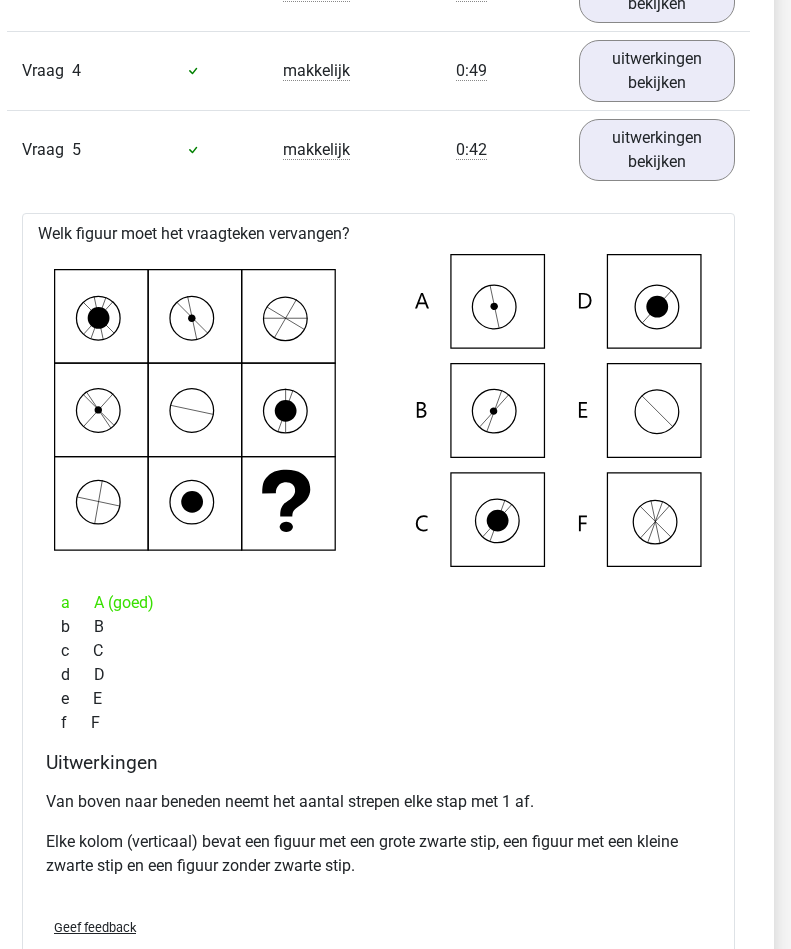 click on "uitwerkingen bekijken" at bounding box center (657, 150) 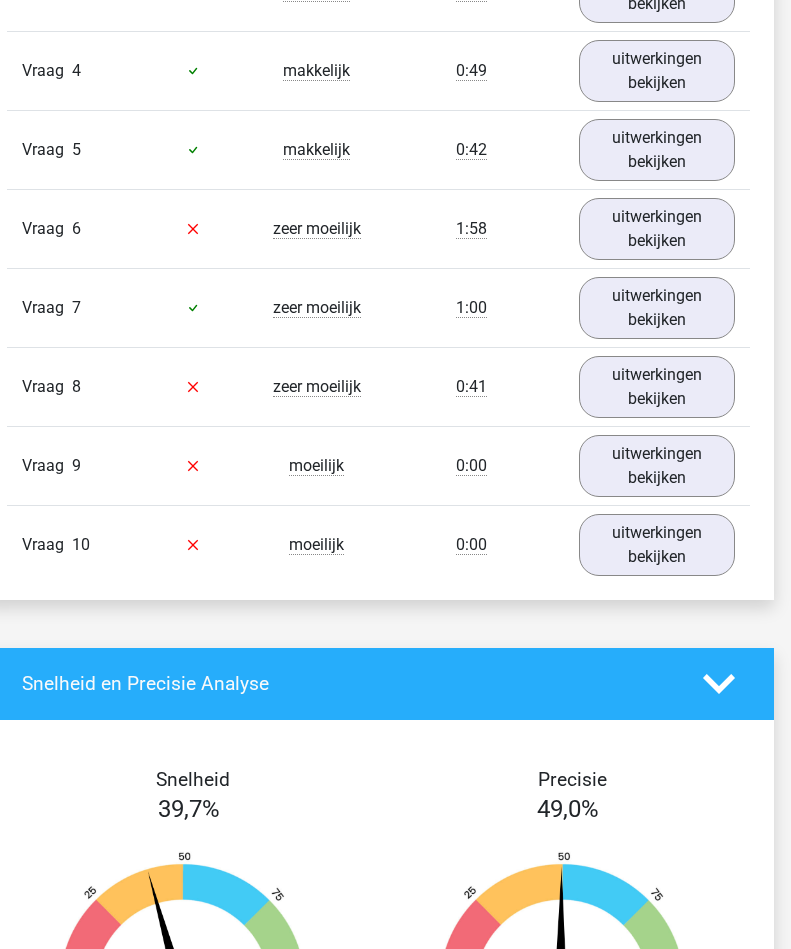 click on "uitwerkingen bekijken" at bounding box center [657, 229] 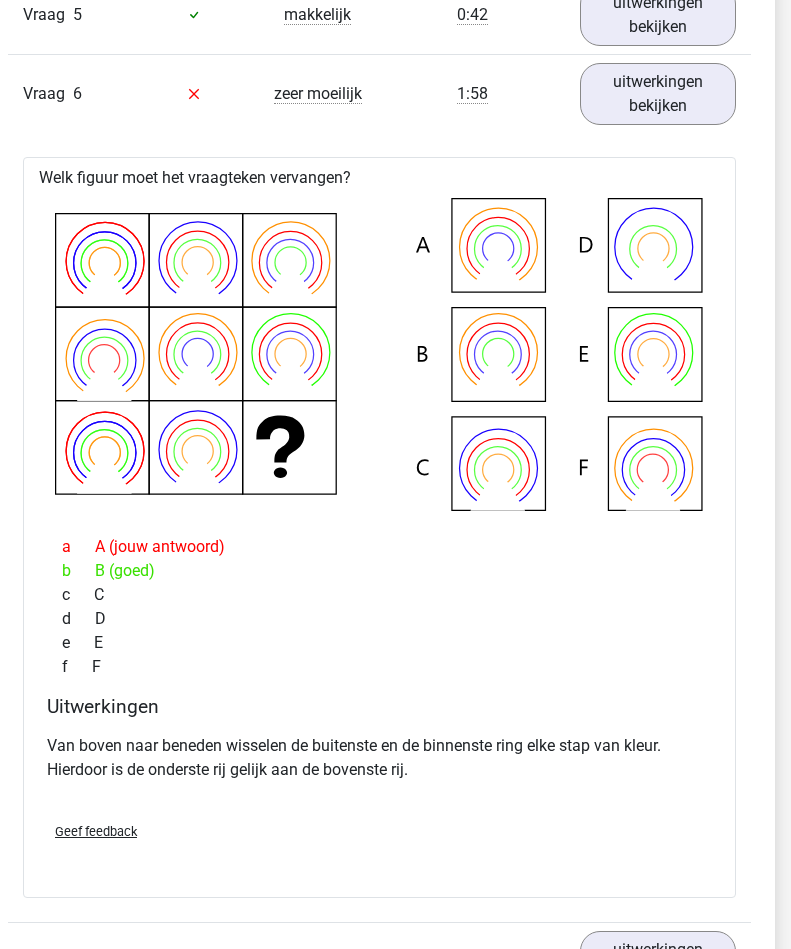 scroll, scrollTop: 1725, scrollLeft: 16, axis: both 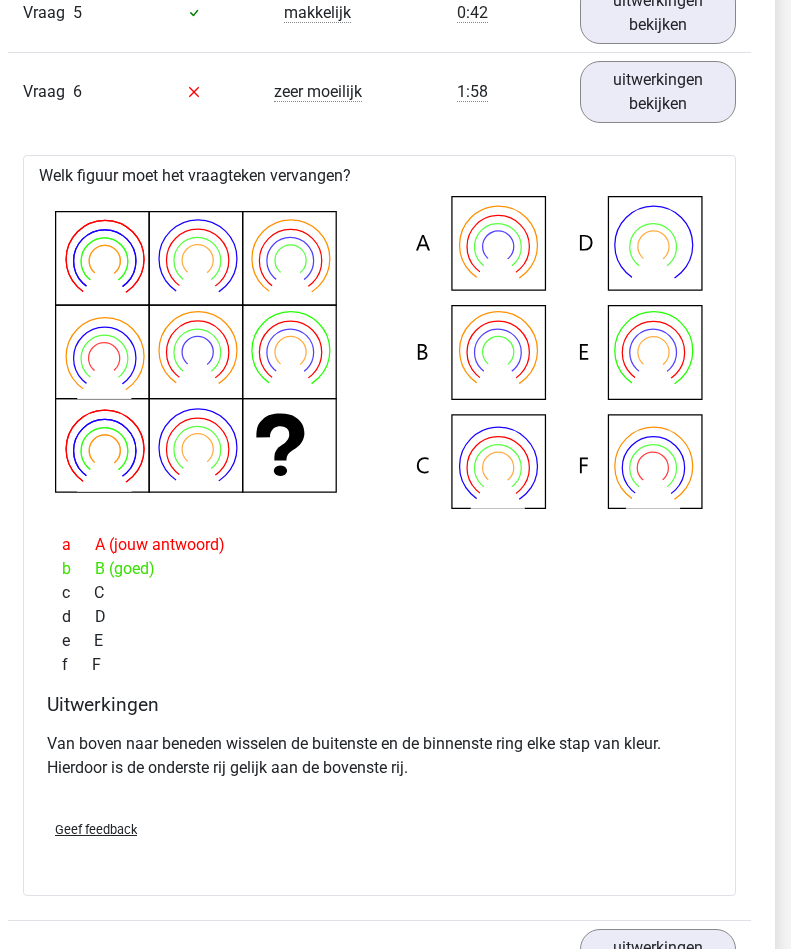 click on "uitwerkingen bekijken" at bounding box center [658, 92] 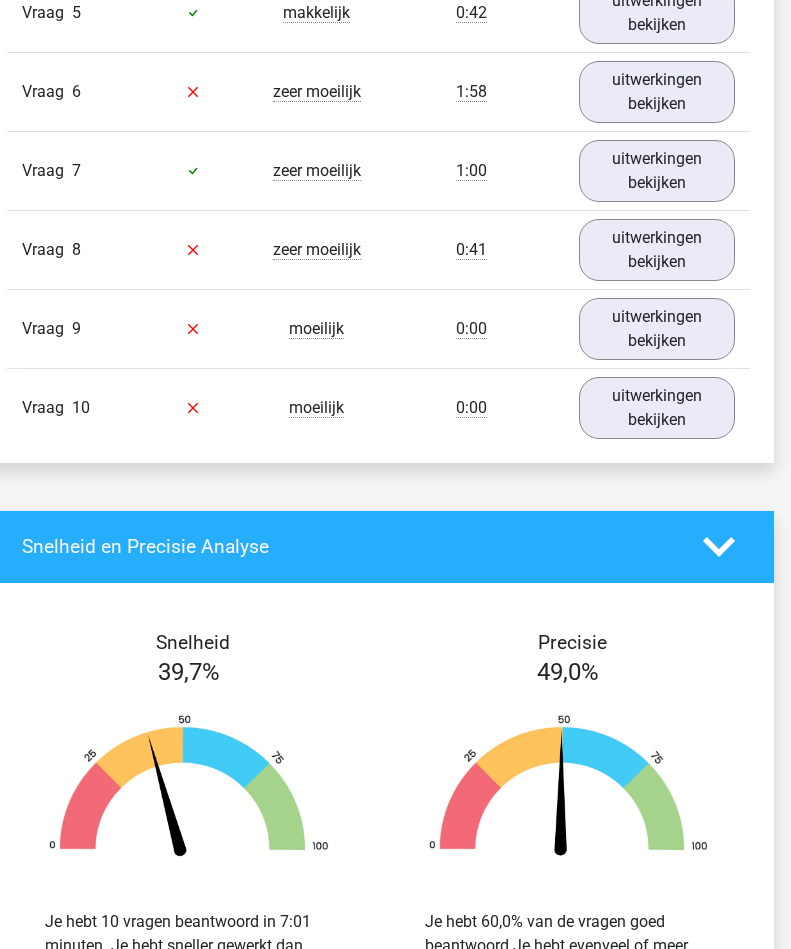 click on "uitwerkingen bekijken" at bounding box center [657, 171] 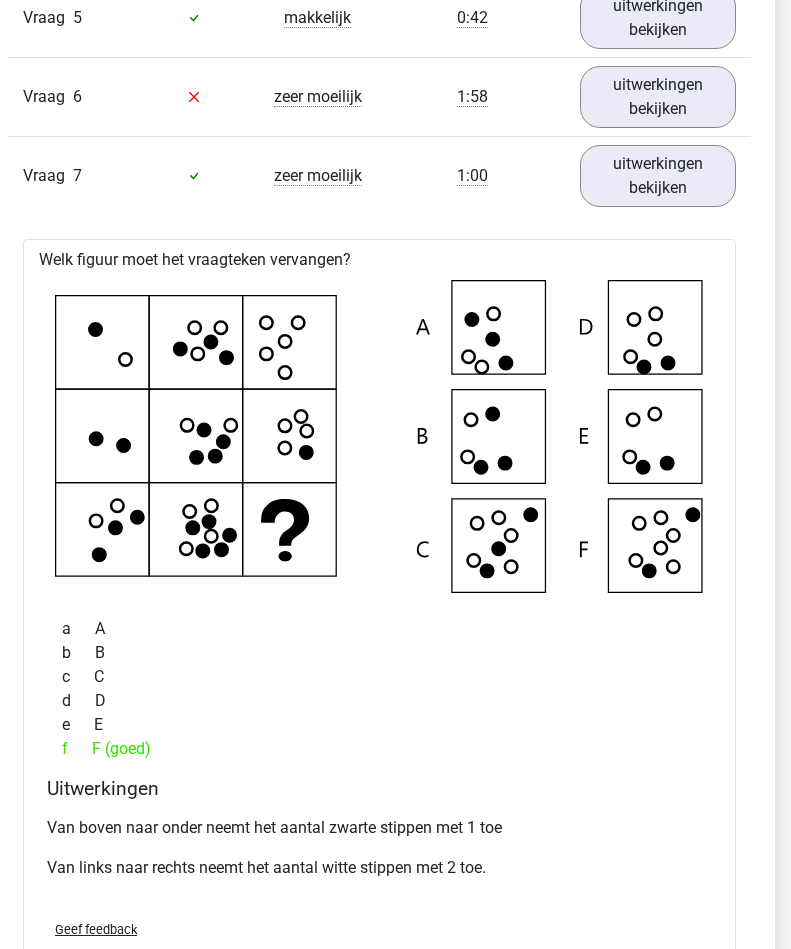 scroll, scrollTop: 1720, scrollLeft: 17, axis: both 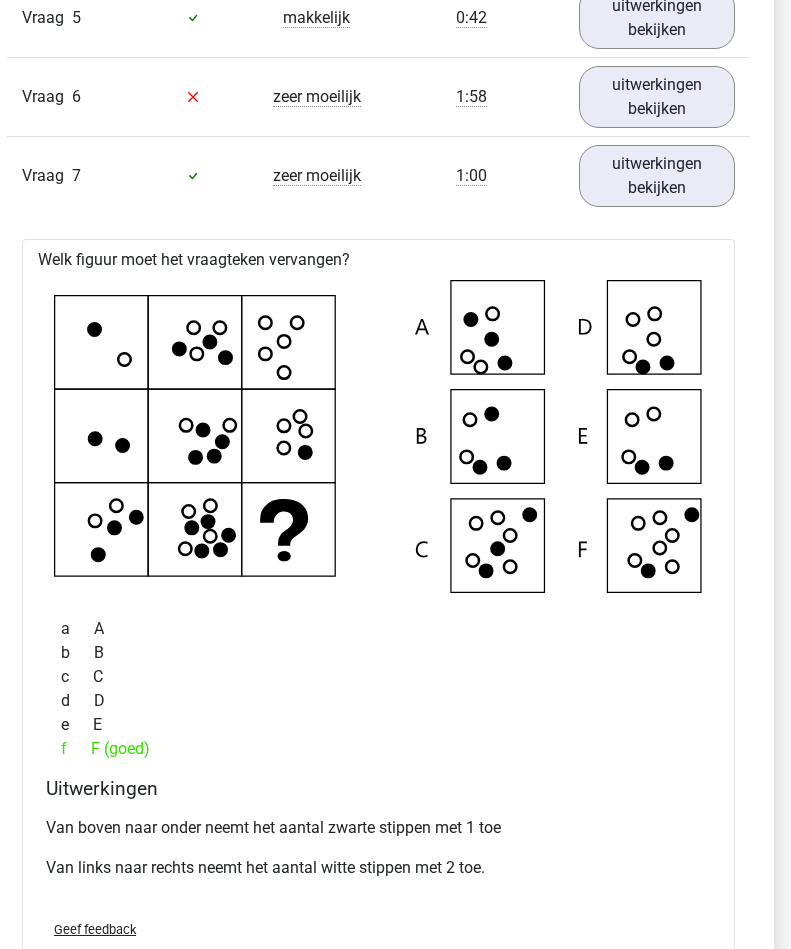 click on "uitwerkingen bekijken" at bounding box center [657, 176] 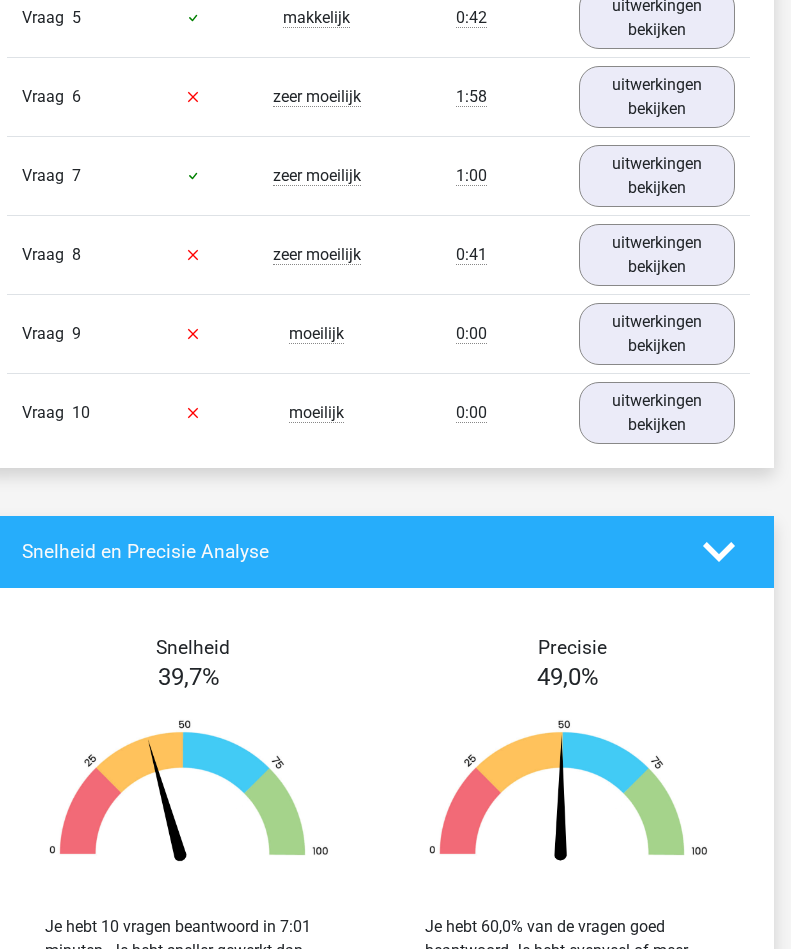 click on "uitwerkingen bekijken" at bounding box center [657, 255] 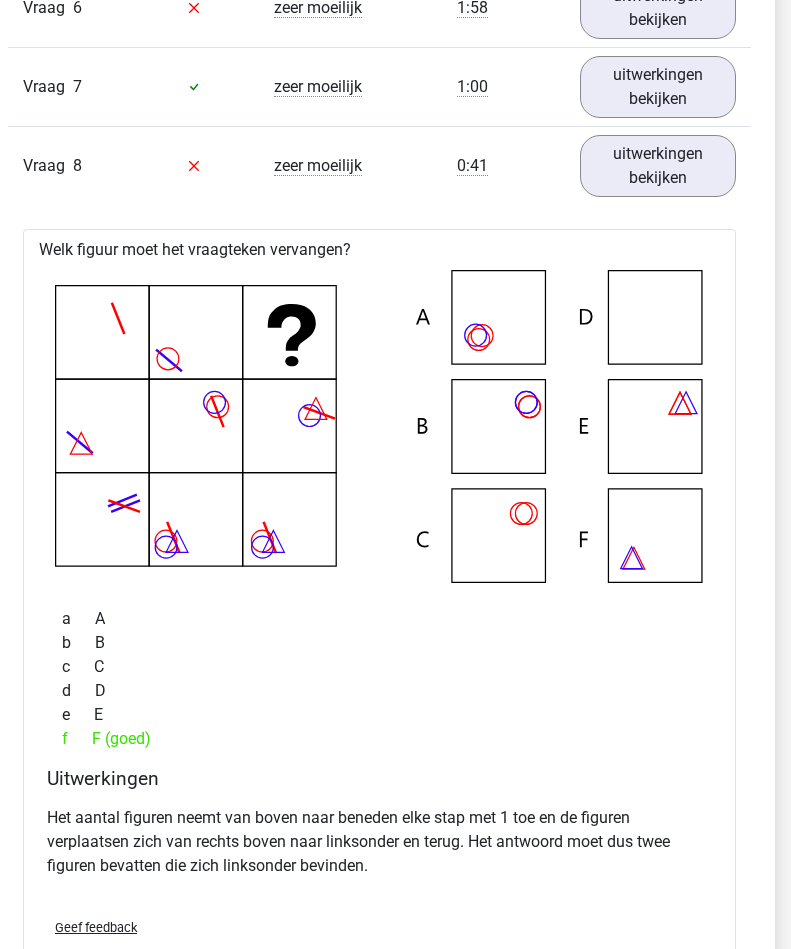 scroll, scrollTop: 1810, scrollLeft: 17, axis: both 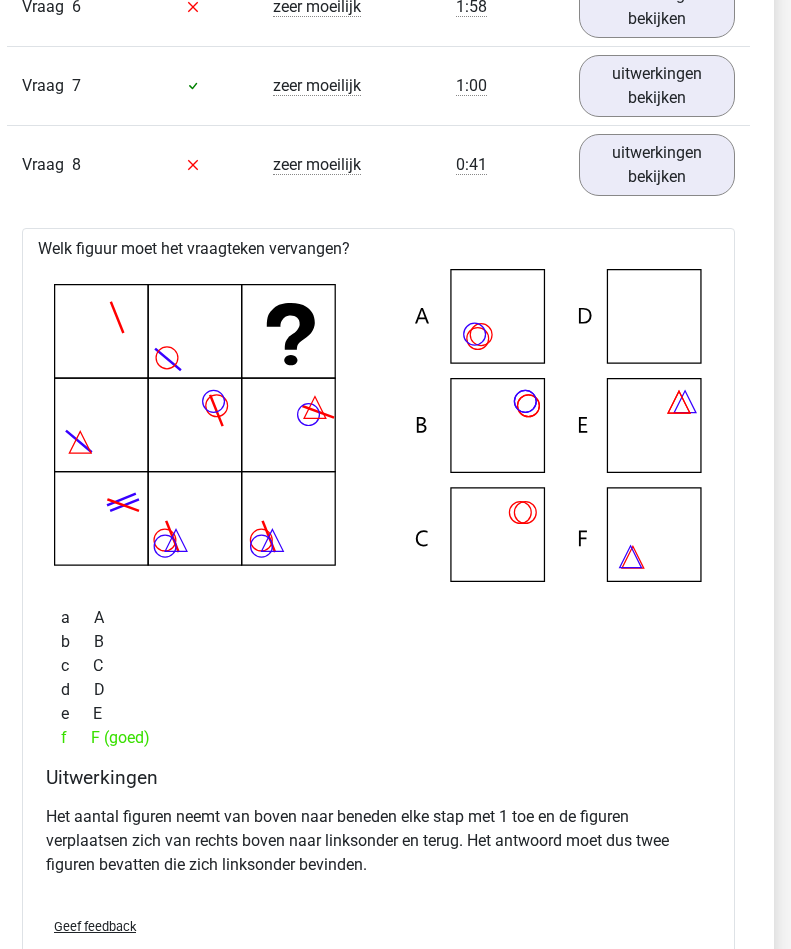 click on "uitwerkingen bekijken" at bounding box center [657, 165] 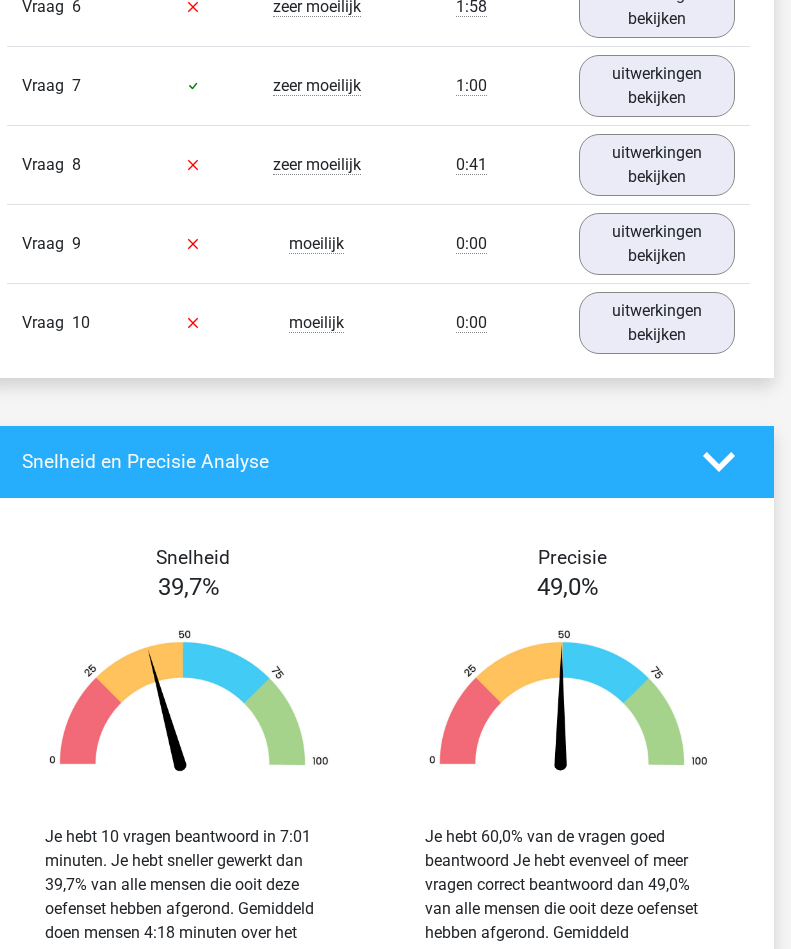 click on "uitwerkingen bekijken" at bounding box center (657, 244) 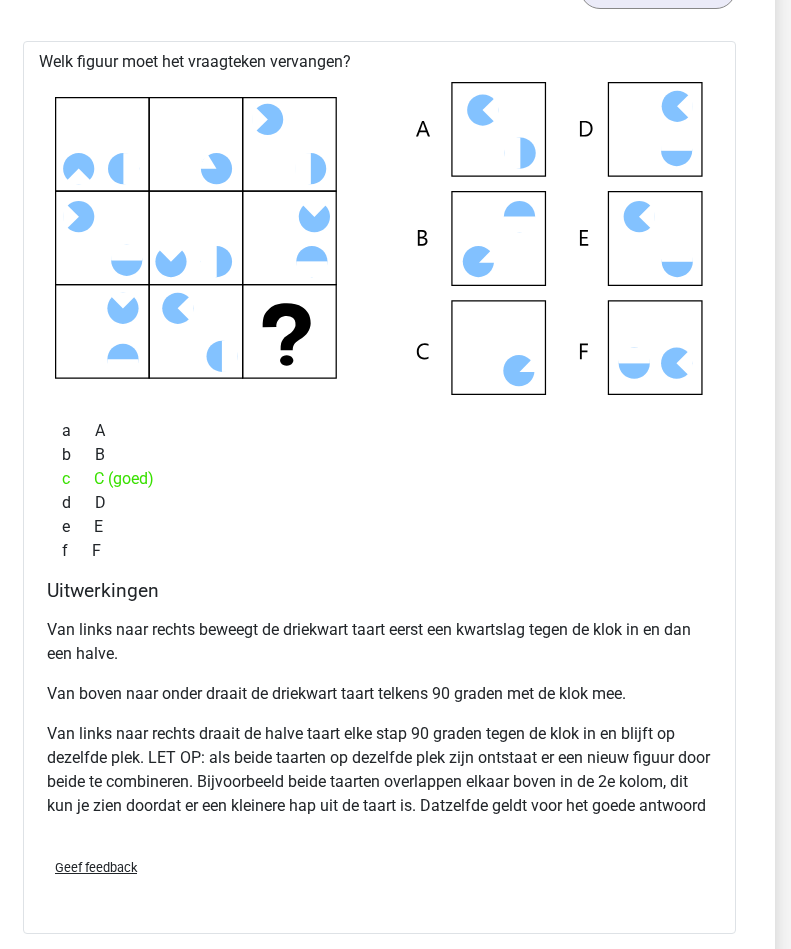 scroll, scrollTop: 2082, scrollLeft: 16, axis: both 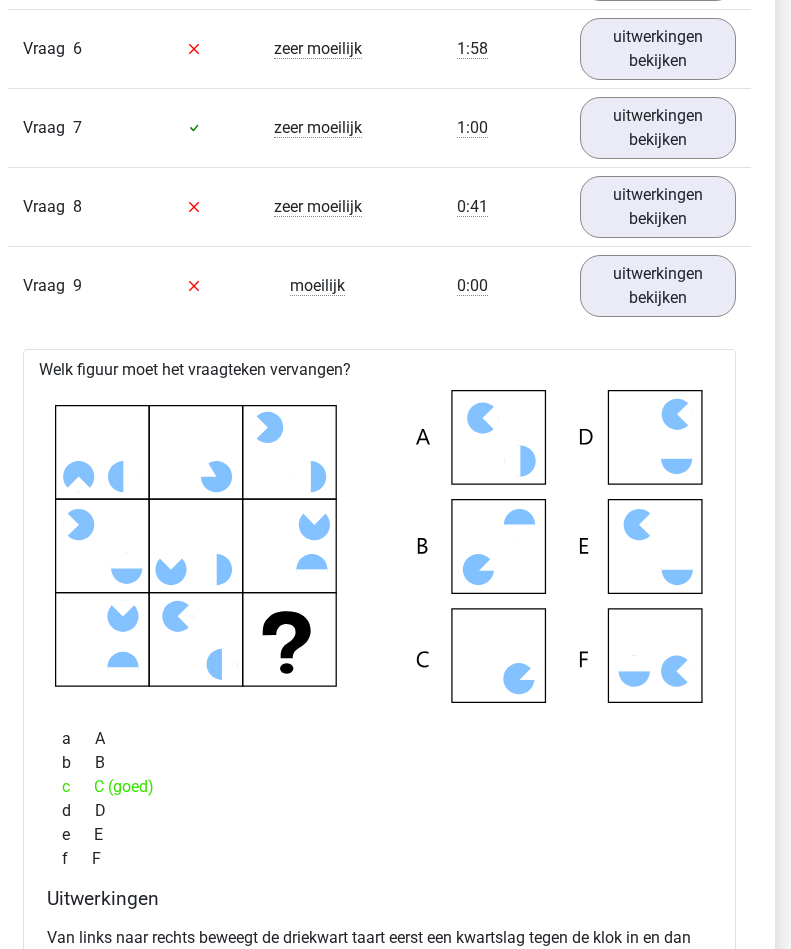 click on "uitwerkingen bekijken" at bounding box center [658, 286] 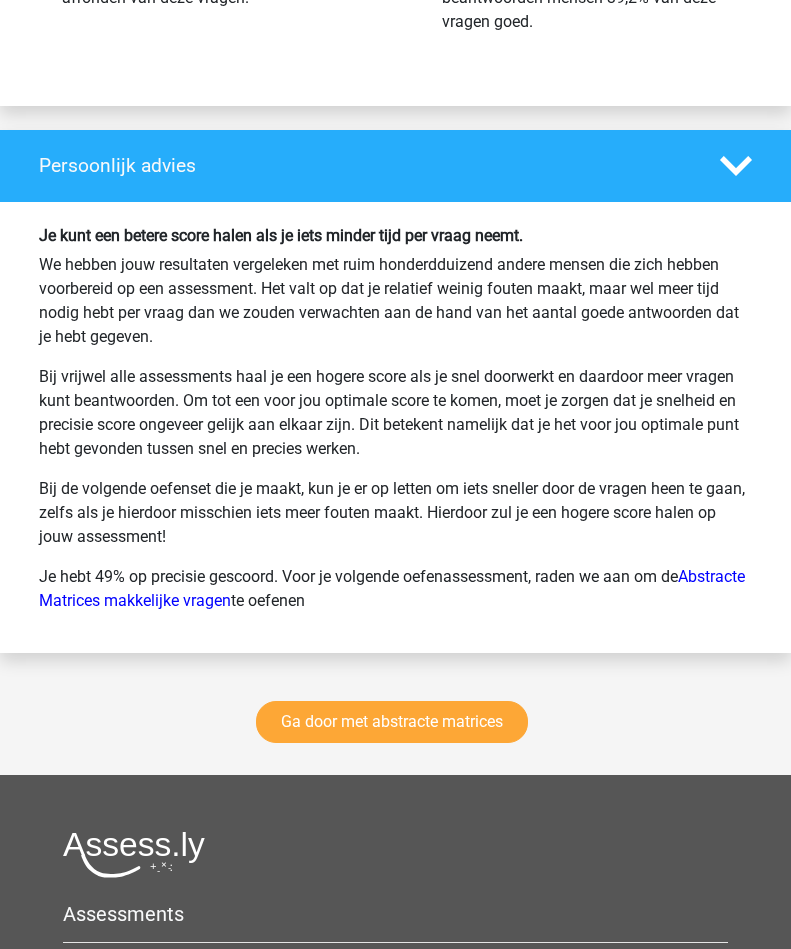 scroll, scrollTop: 2799, scrollLeft: 0, axis: vertical 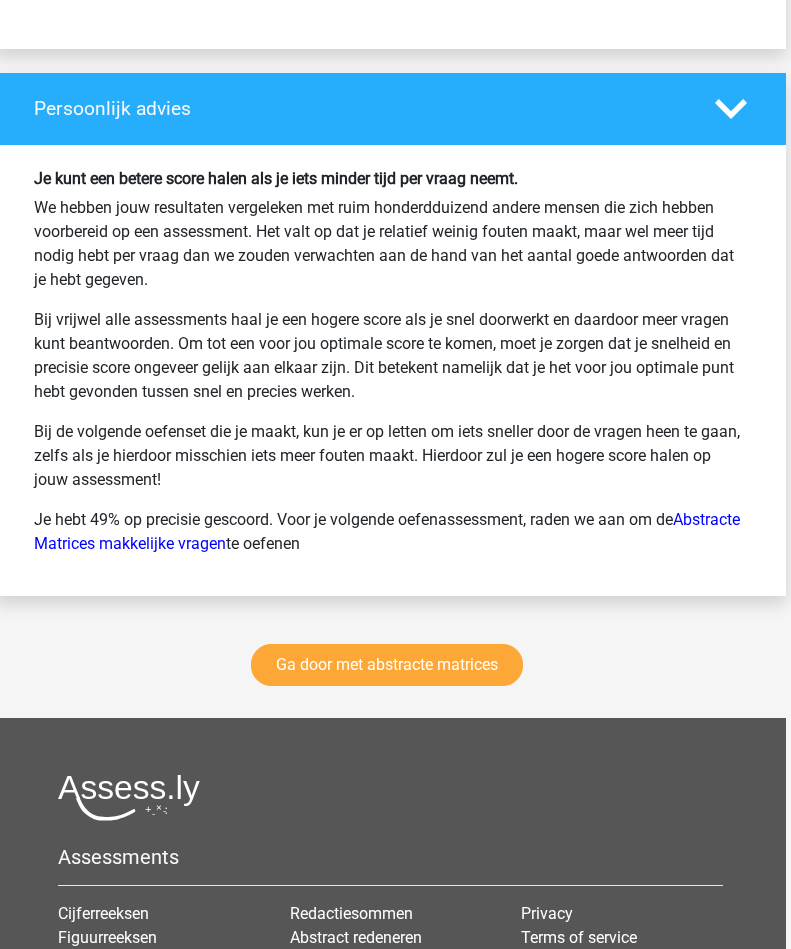 click on "Ga door met abstracte matrices" at bounding box center [387, 665] 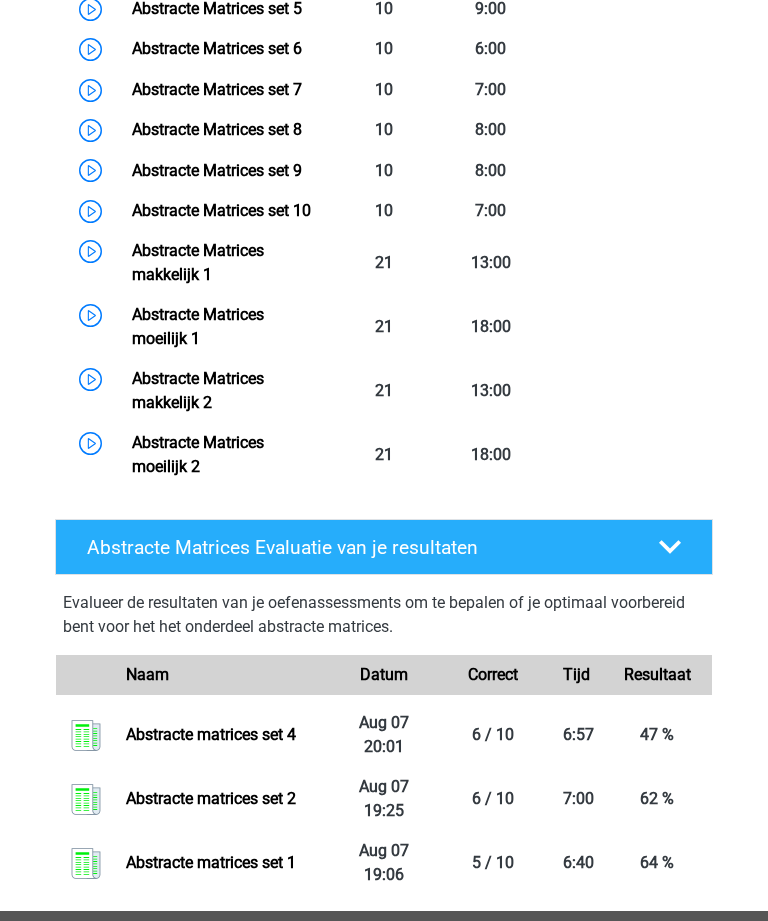 scroll, scrollTop: 1342, scrollLeft: 0, axis: vertical 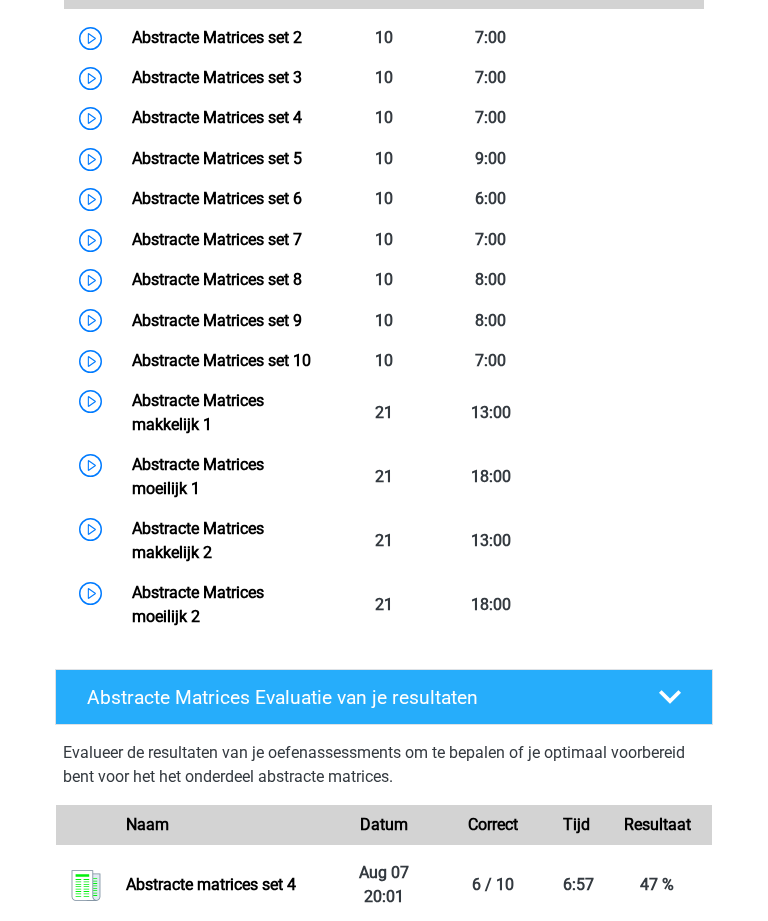 click on "Abstracte Matrices
set 5" at bounding box center (217, 159) 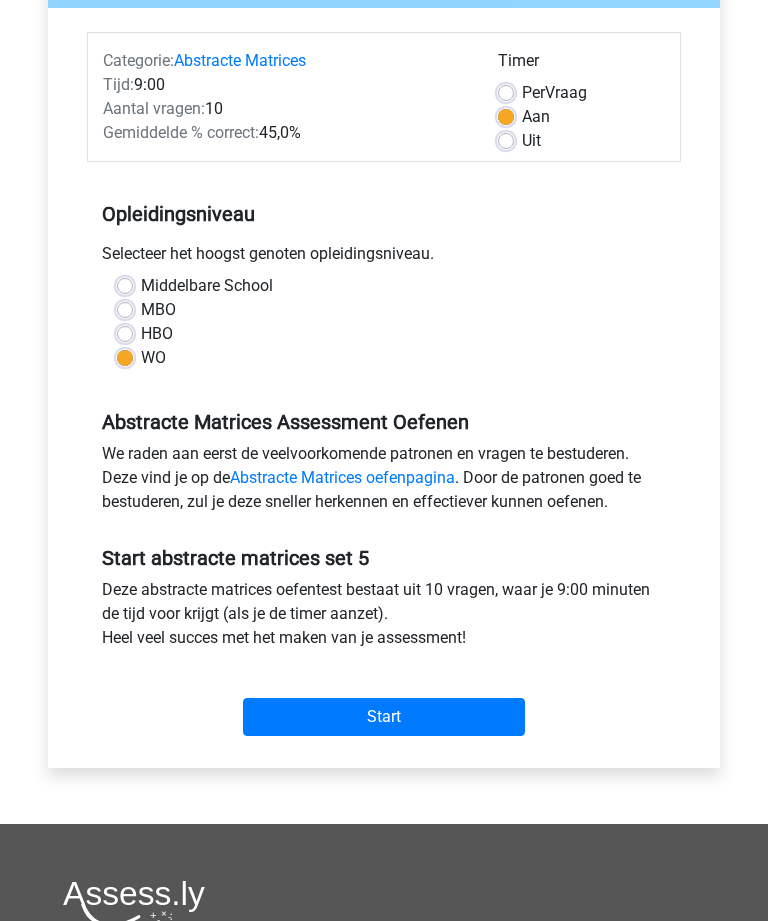 scroll, scrollTop: 325, scrollLeft: 0, axis: vertical 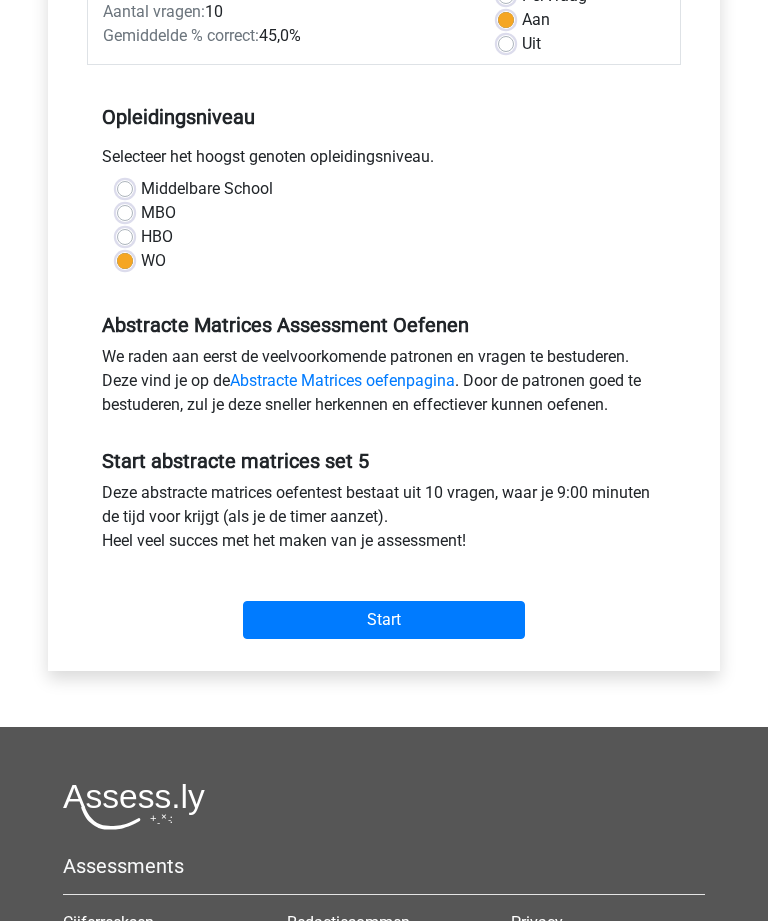 click on "Start" at bounding box center (384, 620) 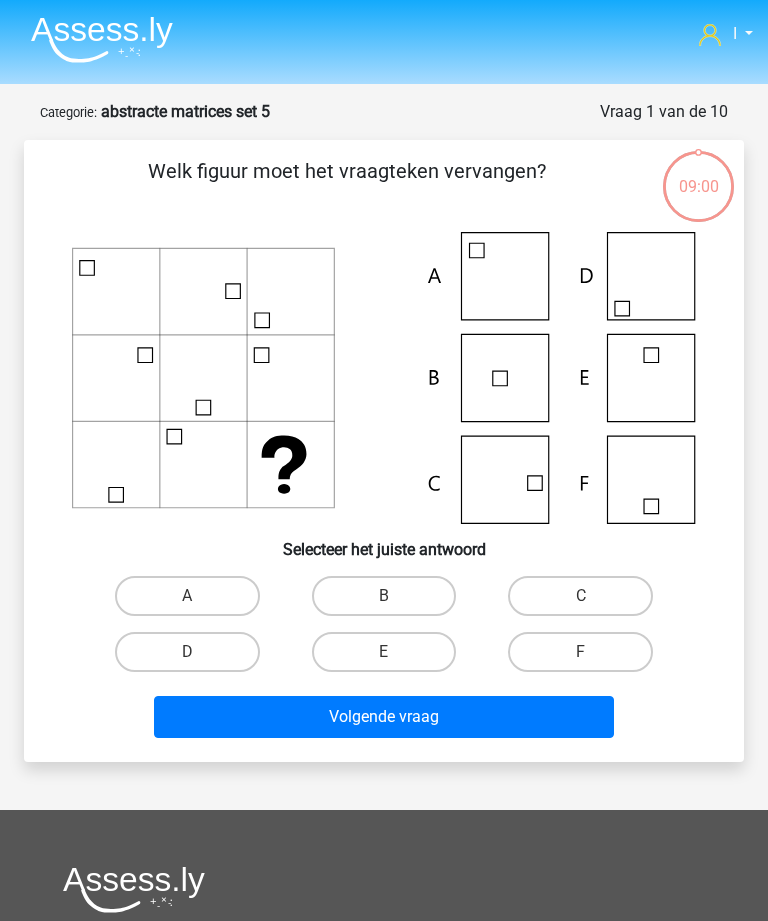 scroll, scrollTop: 0, scrollLeft: 0, axis: both 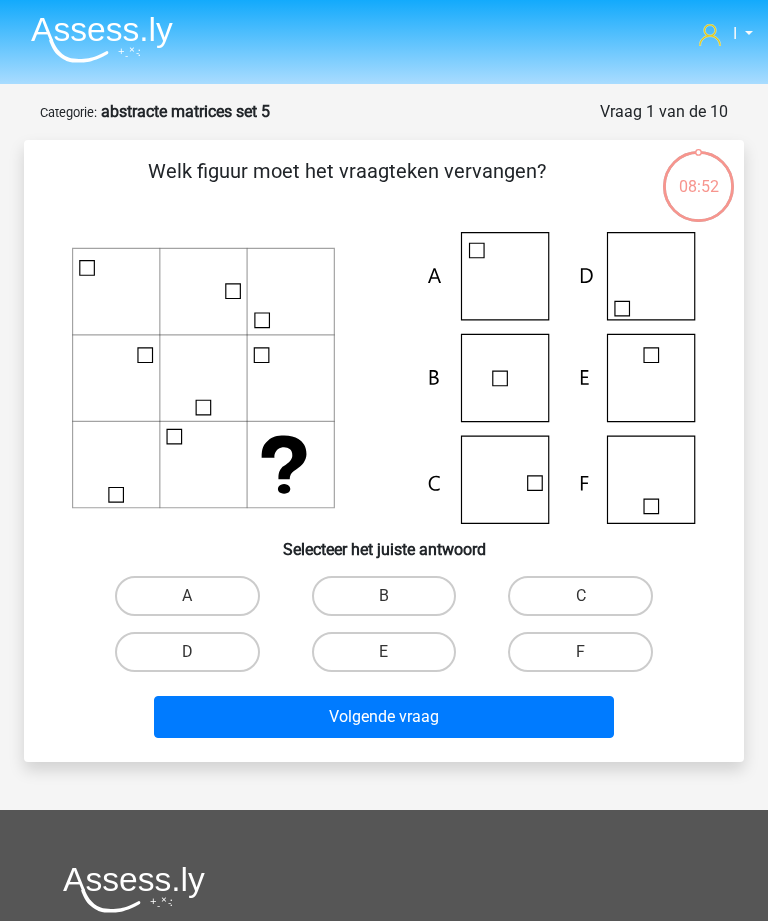 click on "C" at bounding box center (580, 596) 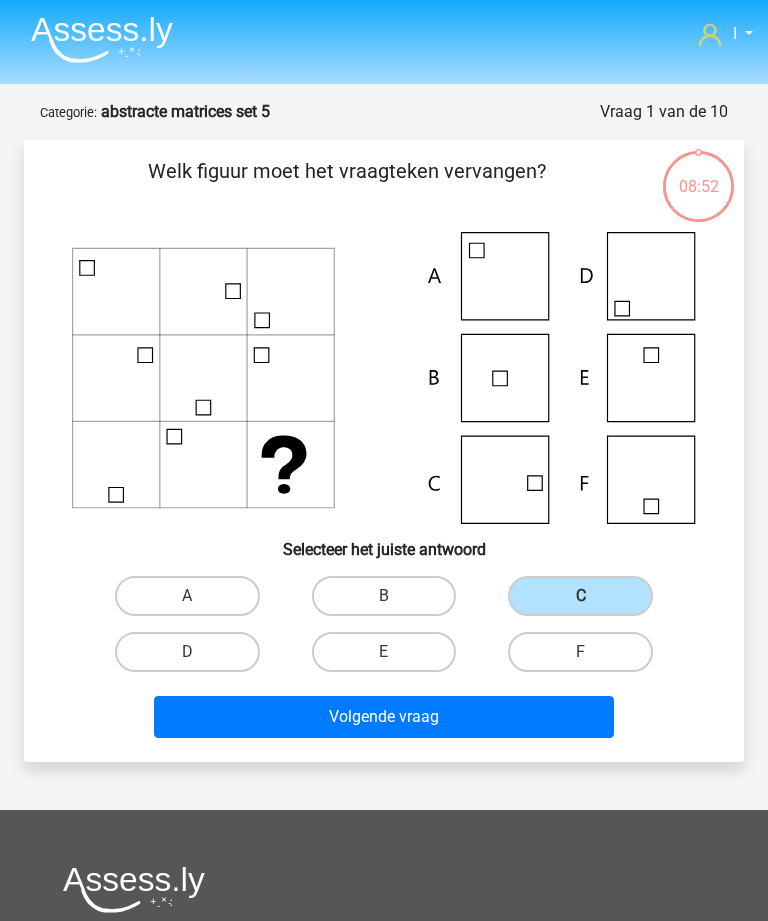 click on "Volgende vraag" at bounding box center (383, 717) 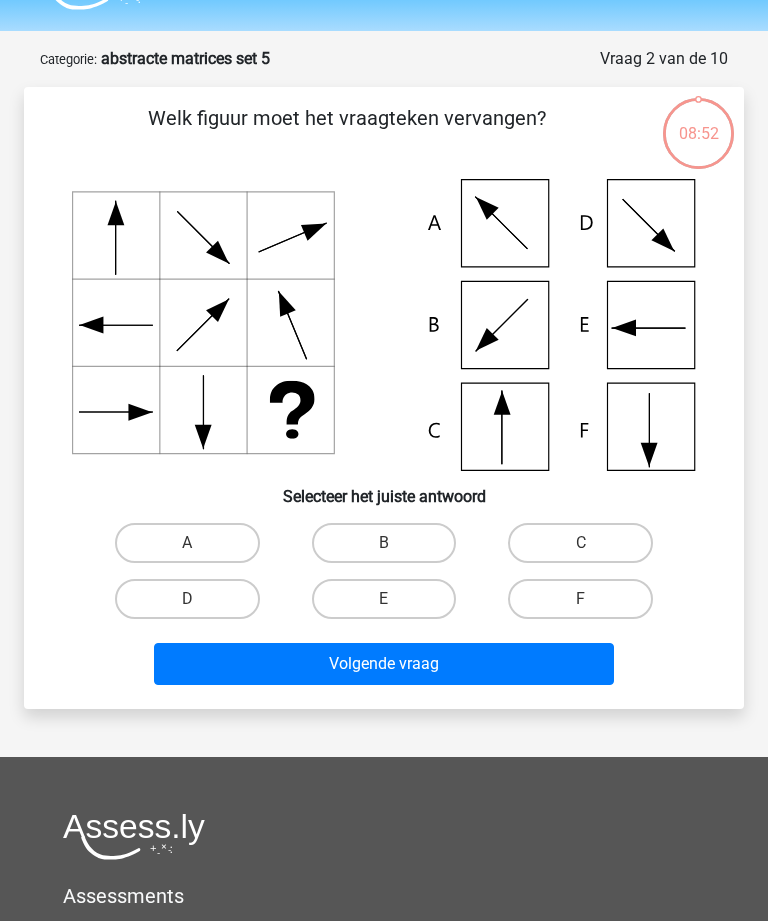 scroll, scrollTop: 100, scrollLeft: 0, axis: vertical 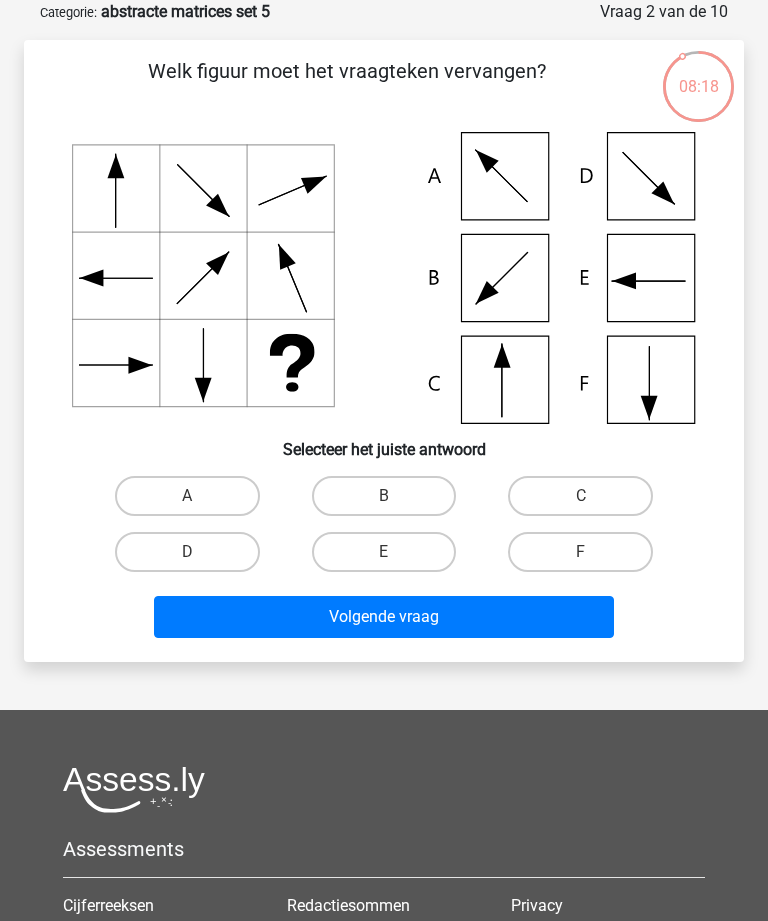 click on "D" at bounding box center [187, 552] 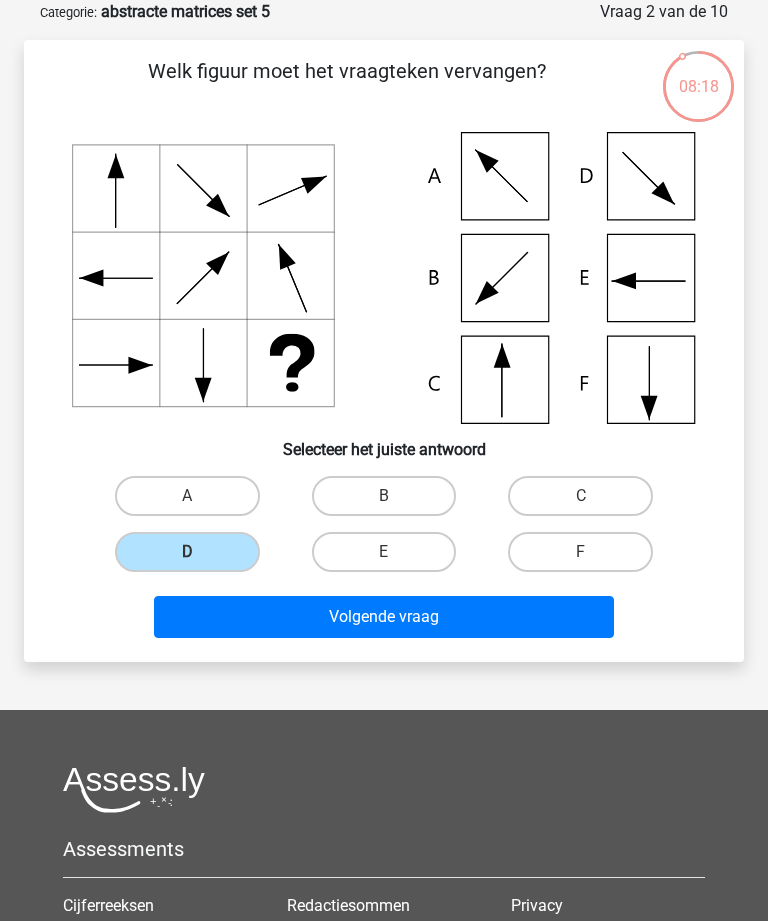 click on "Volgende vraag" at bounding box center [383, 617] 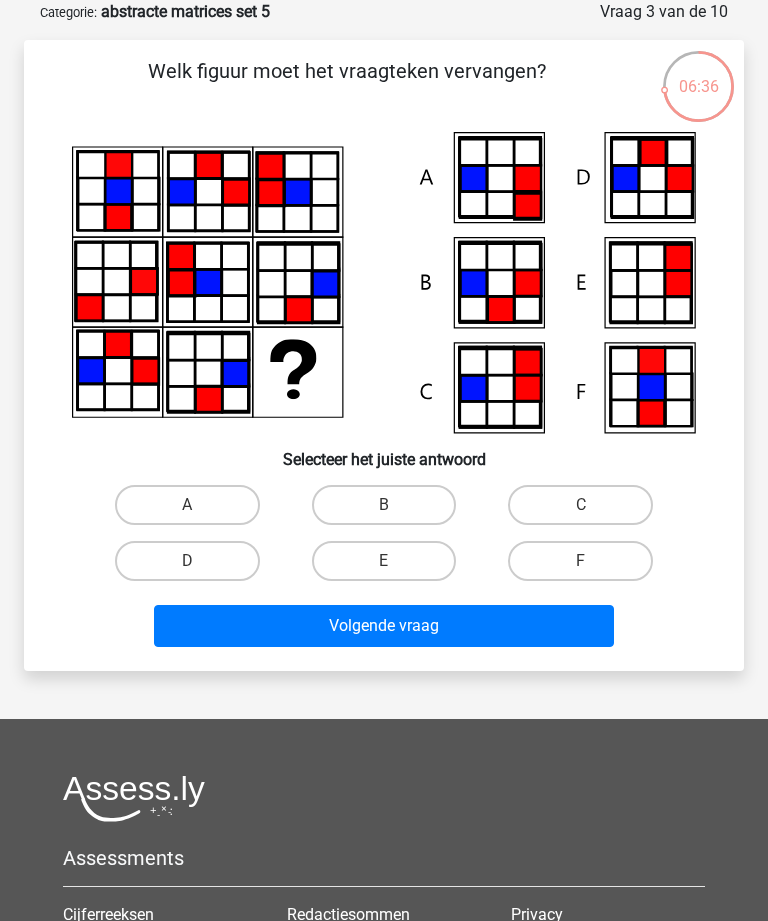 click on "C" at bounding box center (580, 505) 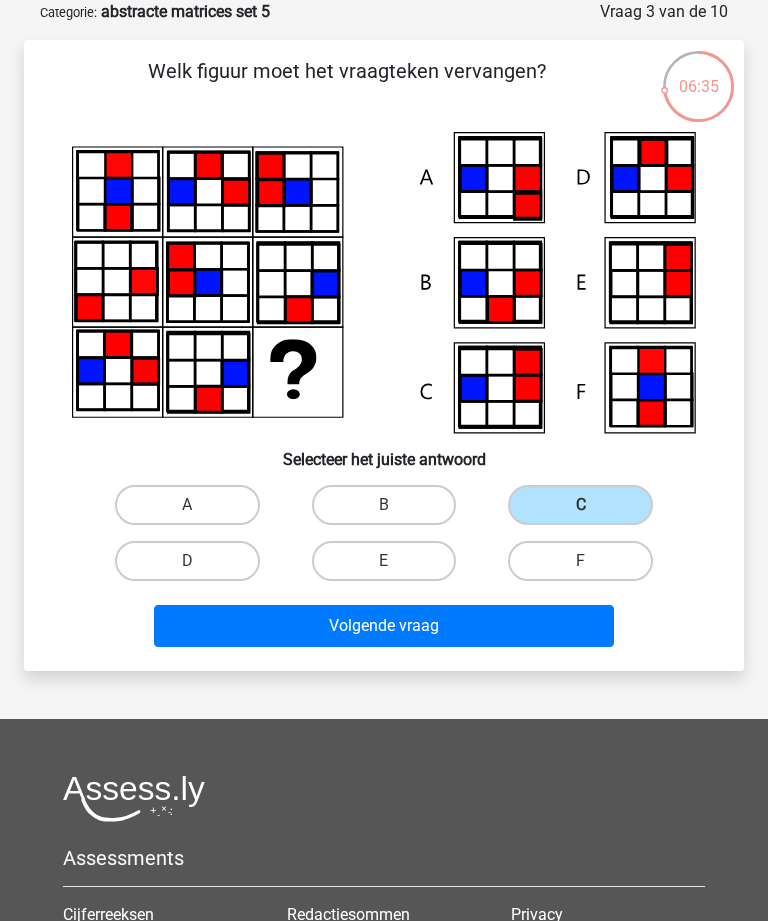 click on "Volgende vraag" at bounding box center [383, 626] 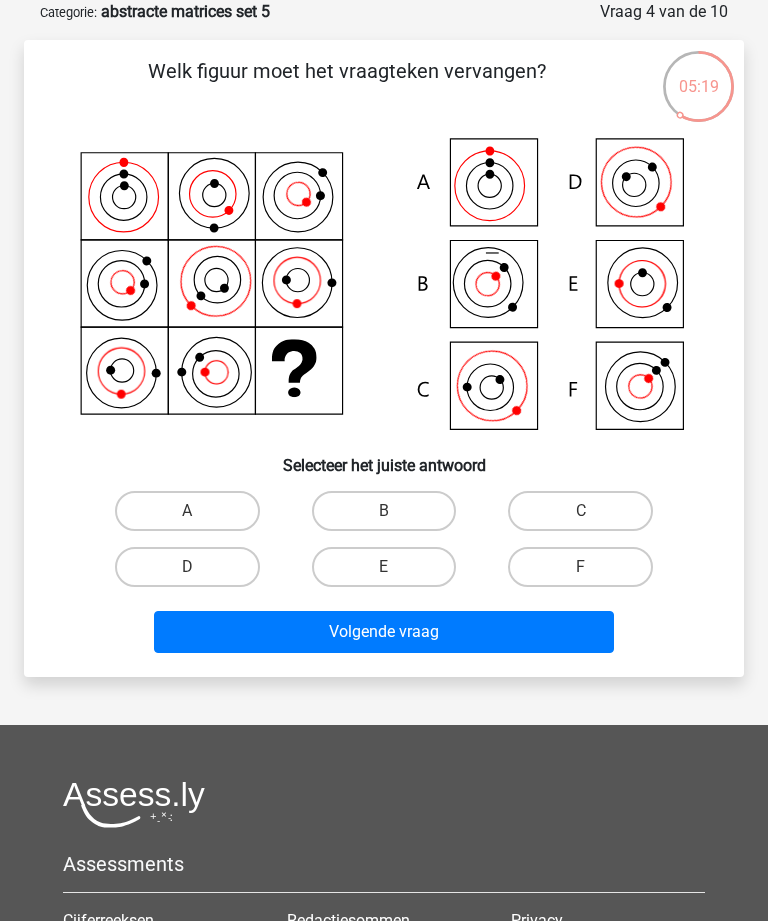 click on "C" at bounding box center (580, 511) 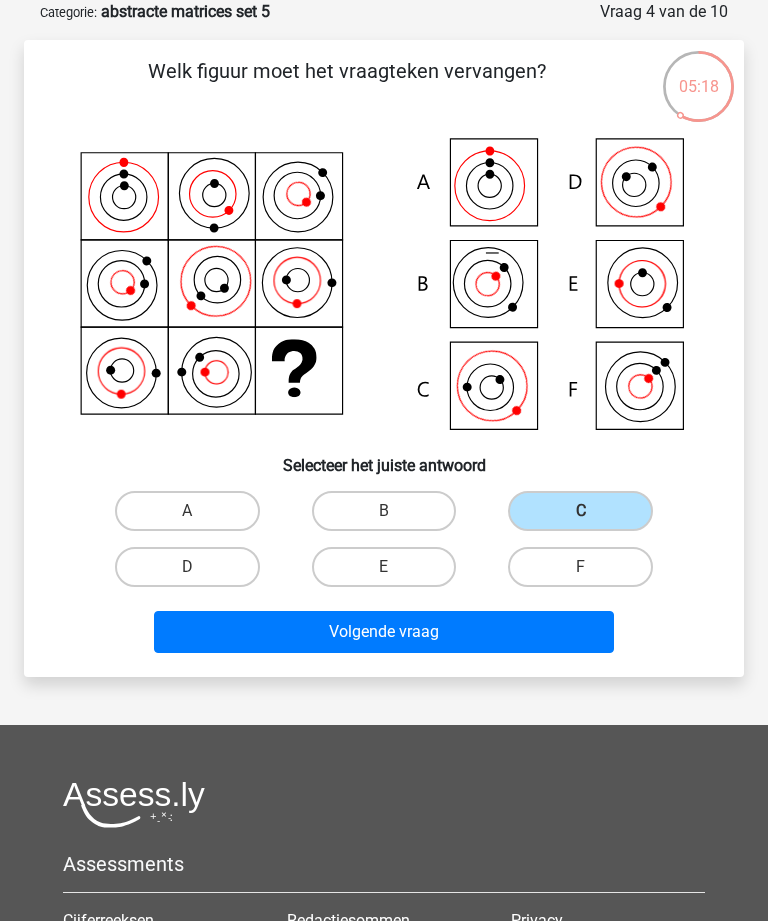 click on "Volgende vraag" at bounding box center [383, 632] 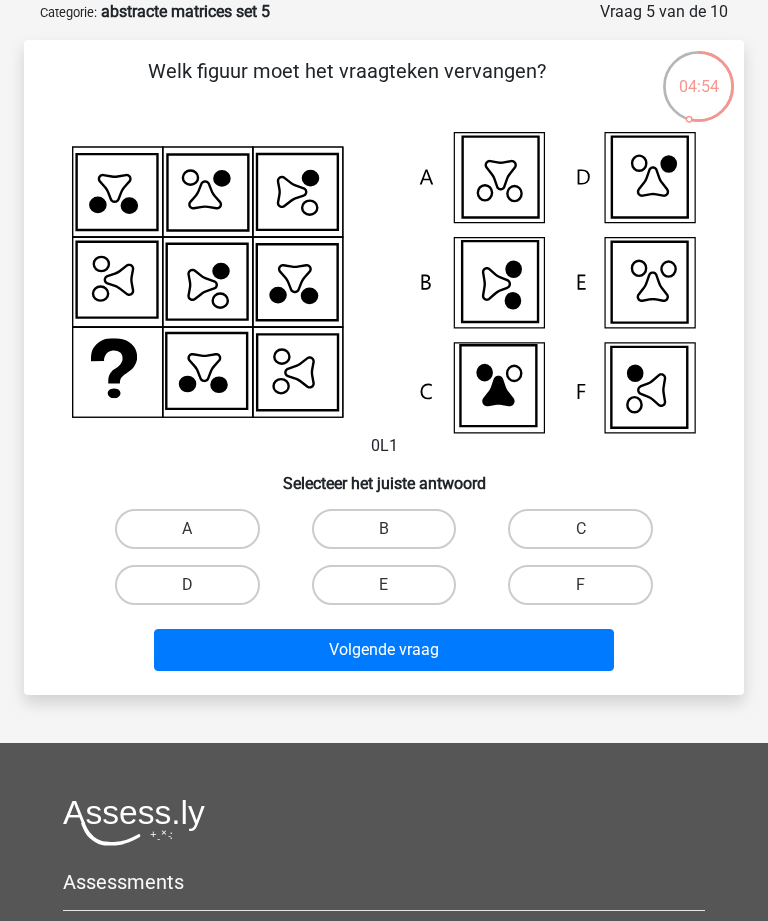 click on "D" at bounding box center [187, 585] 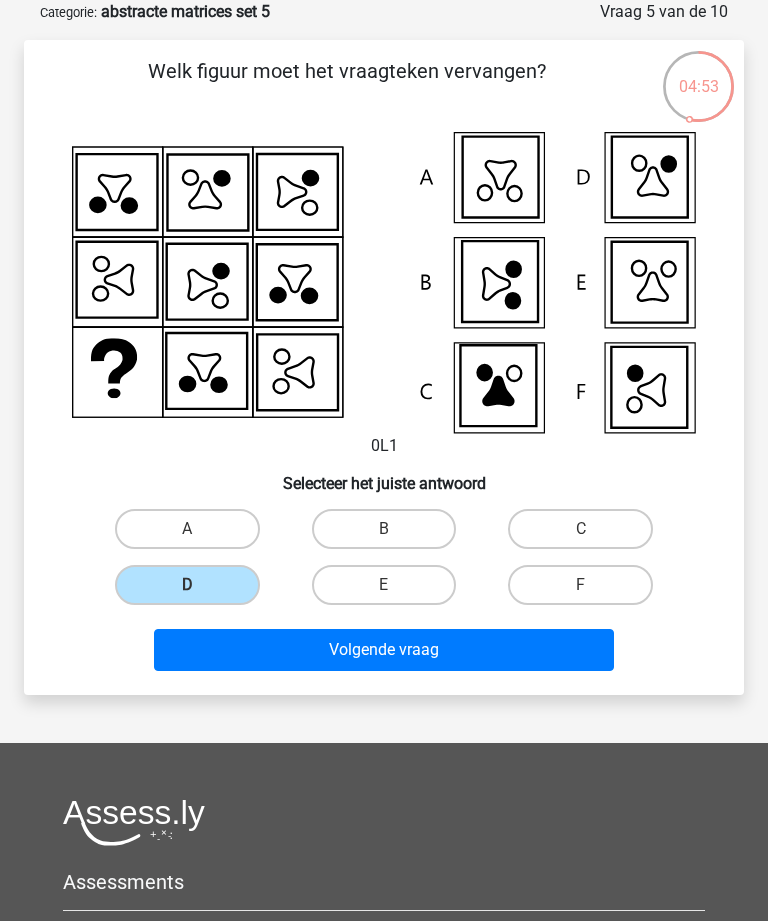 click on "Volgende vraag" at bounding box center (383, 650) 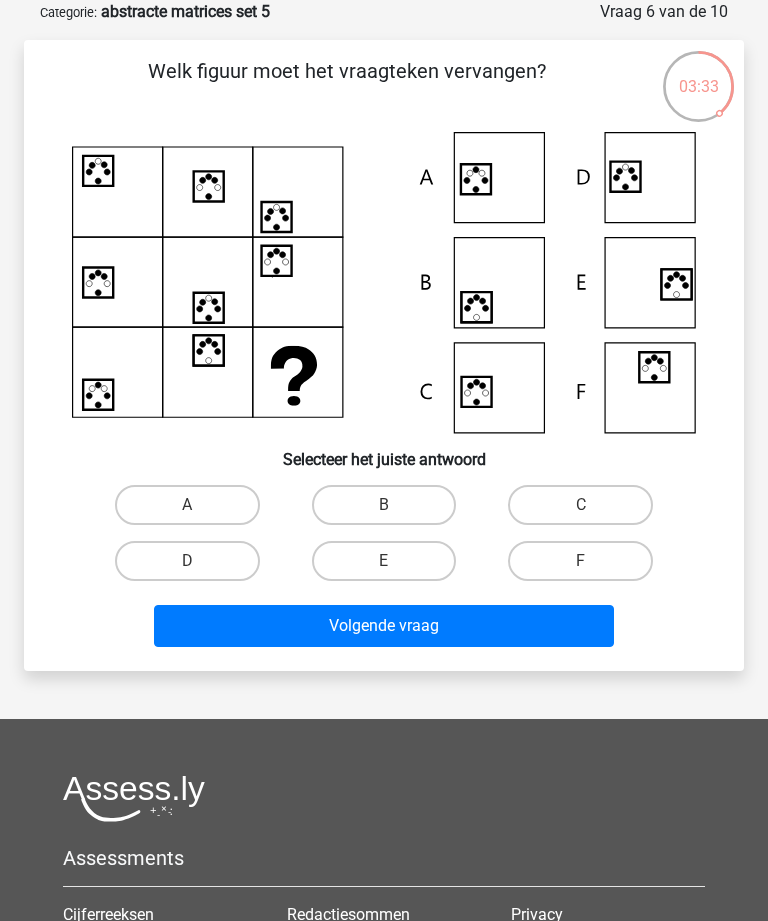 click on "B" at bounding box center [384, 505] 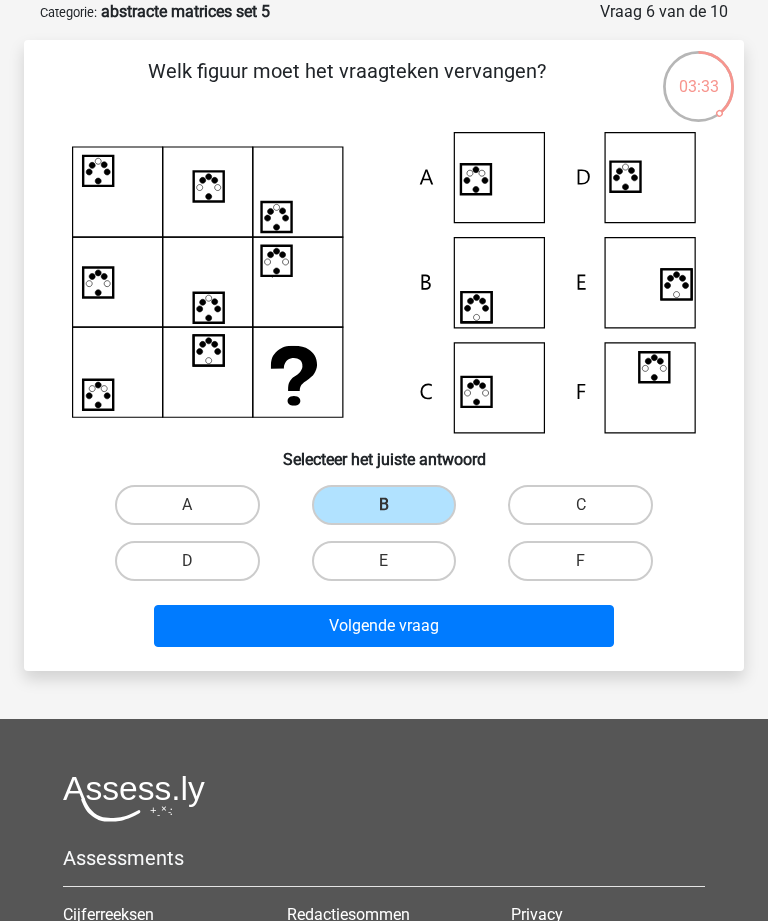 click on "Volgende vraag" at bounding box center [383, 626] 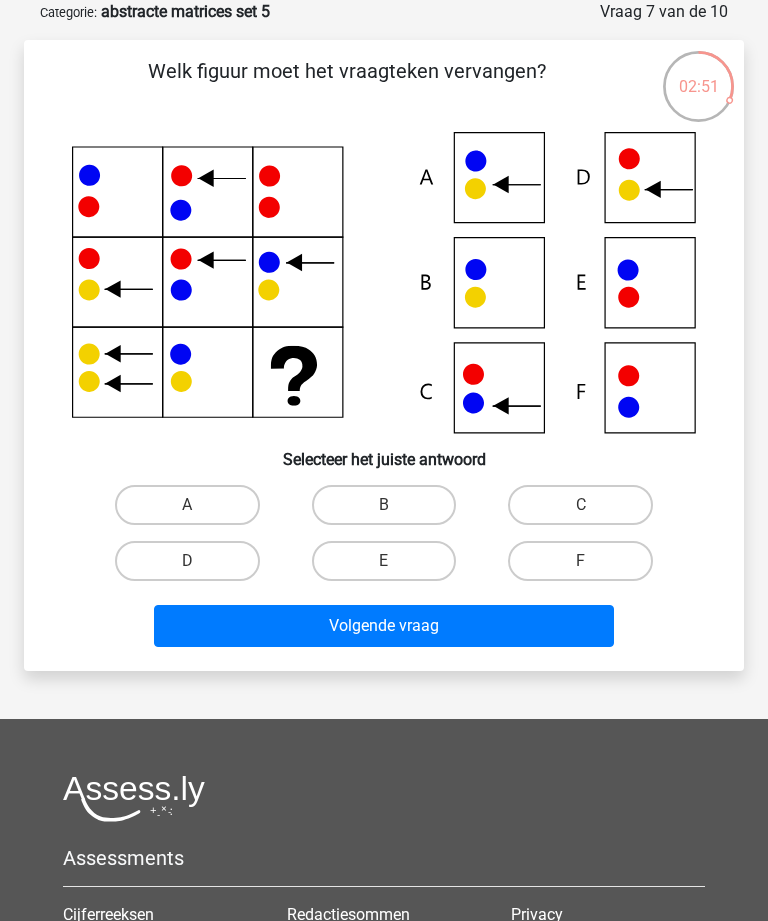 click on "B" at bounding box center [384, 505] 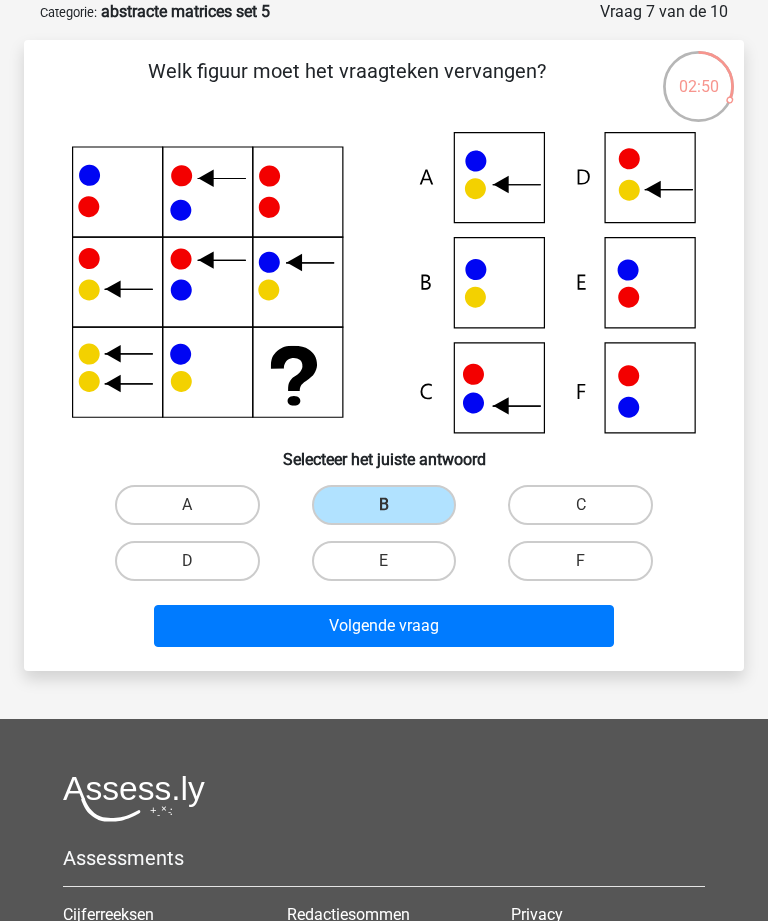 click on "Volgende vraag" at bounding box center (383, 626) 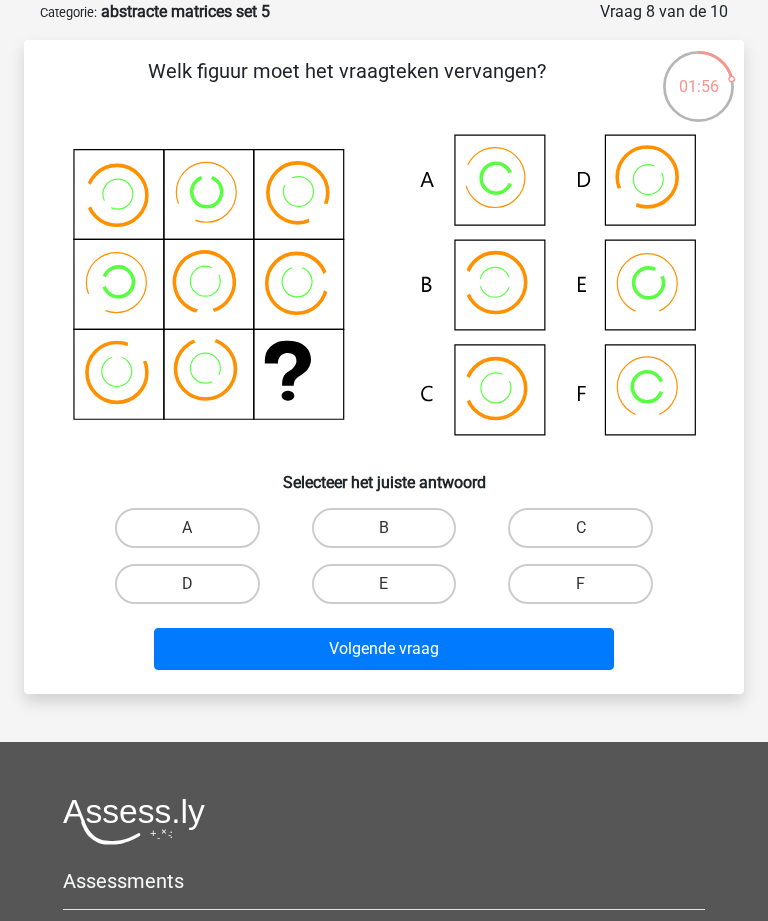 click on "A" at bounding box center [187, 528] 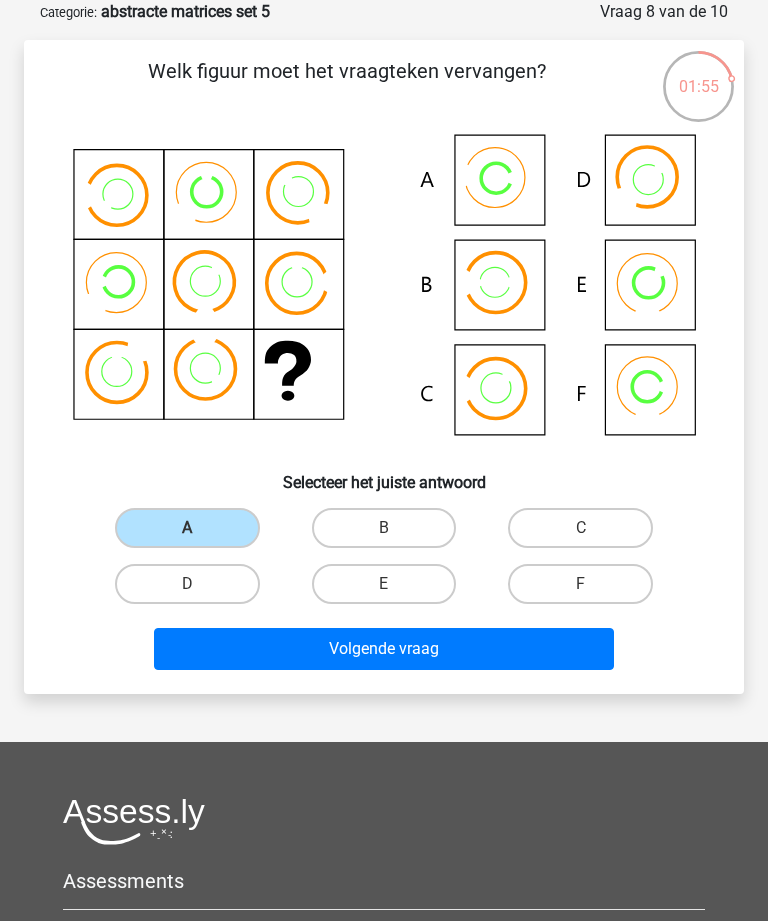 click on "Volgende vraag" at bounding box center (383, 649) 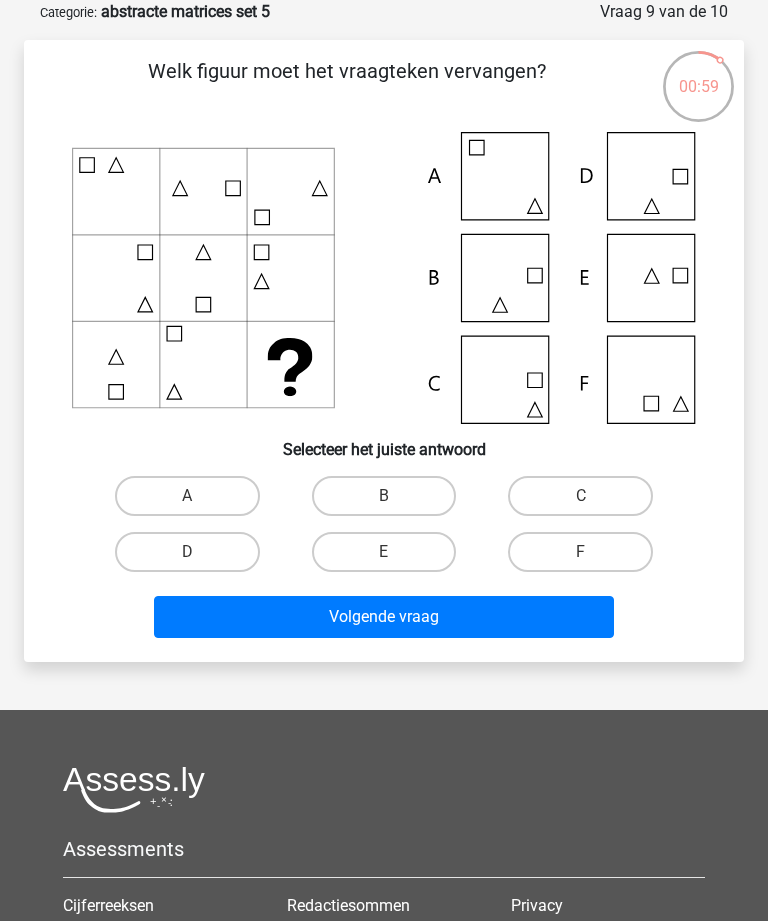 click on "F" at bounding box center (580, 552) 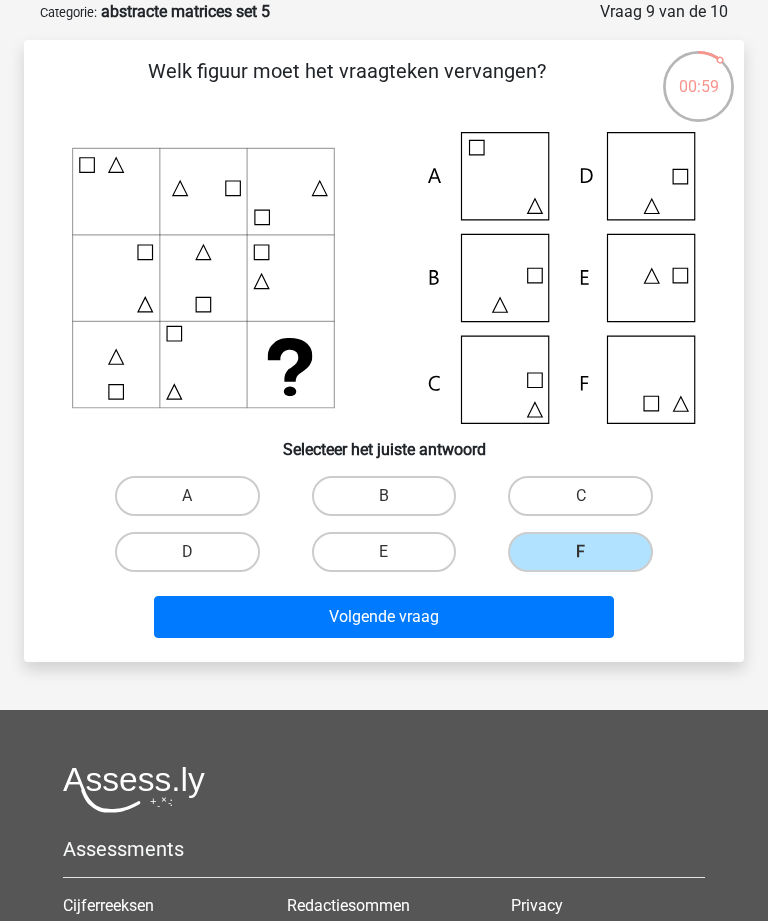 click on "Volgende vraag" at bounding box center [383, 617] 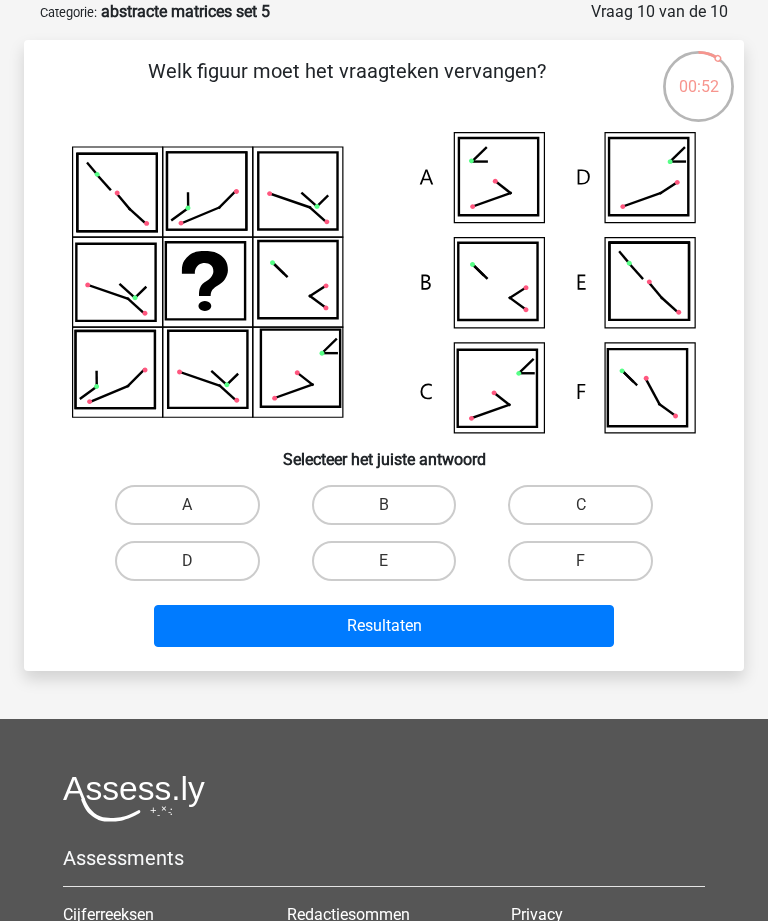 click on "C" at bounding box center [580, 505] 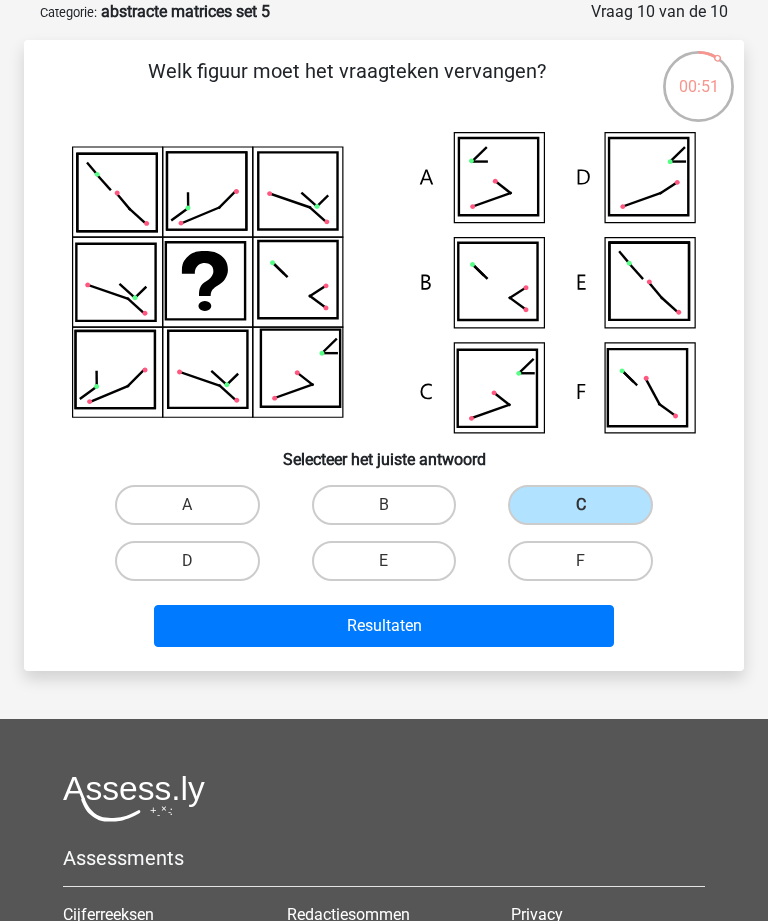 click on "Resultaten" at bounding box center (383, 626) 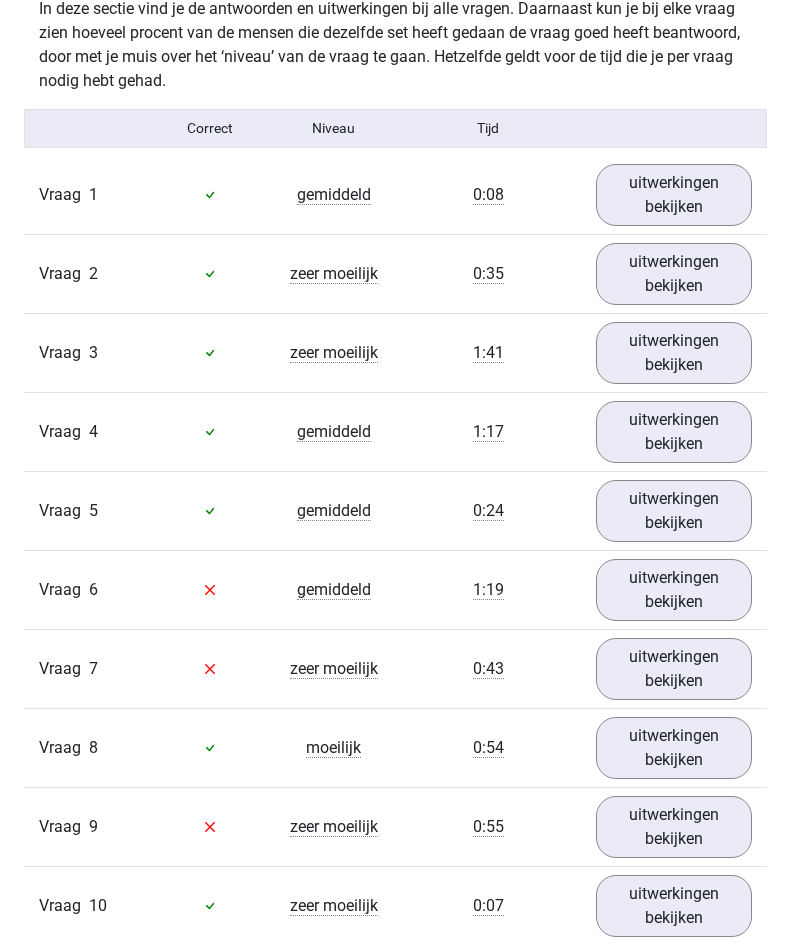 scroll, scrollTop: 1230, scrollLeft: 0, axis: vertical 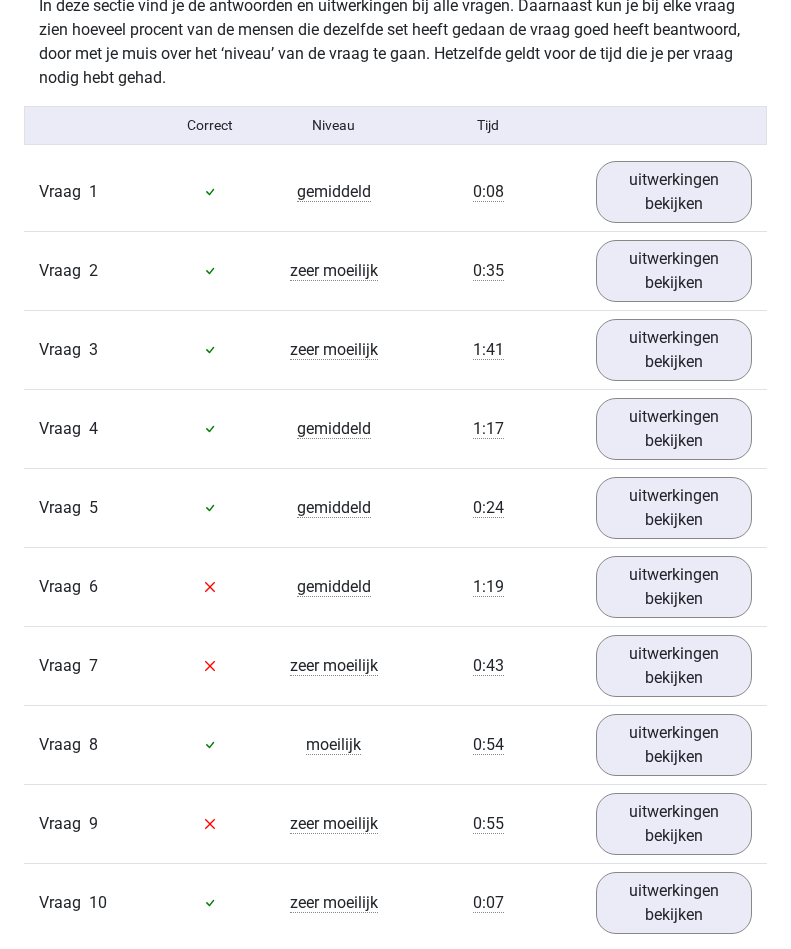 click on "uitwerkingen bekijken" at bounding box center (674, 192) 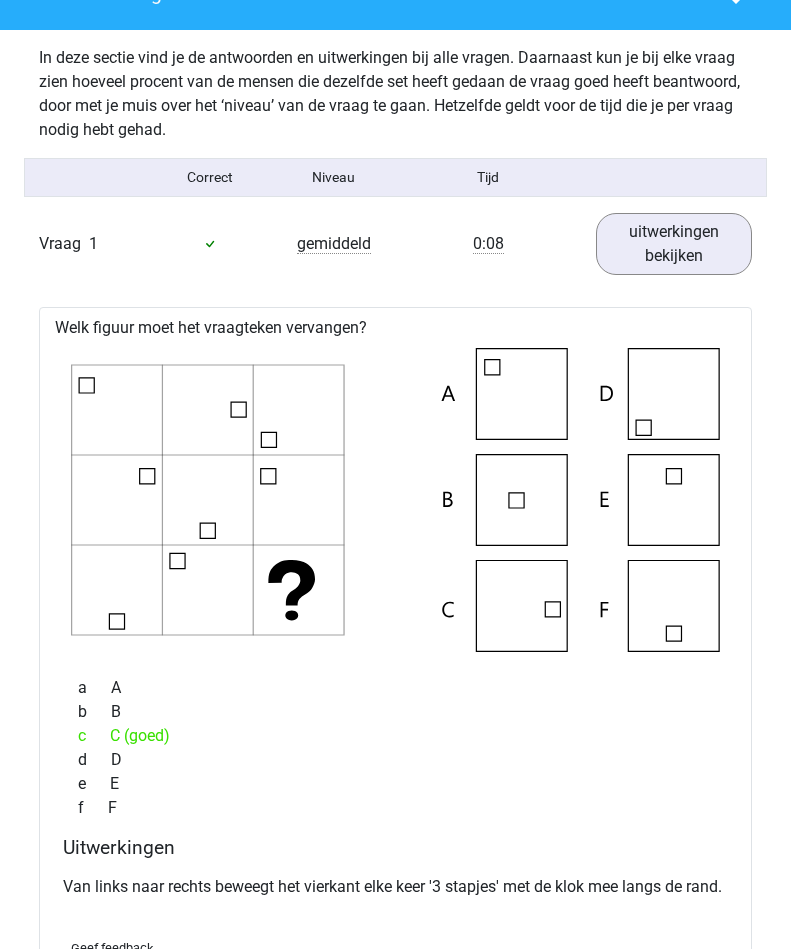 scroll, scrollTop: 1176, scrollLeft: 0, axis: vertical 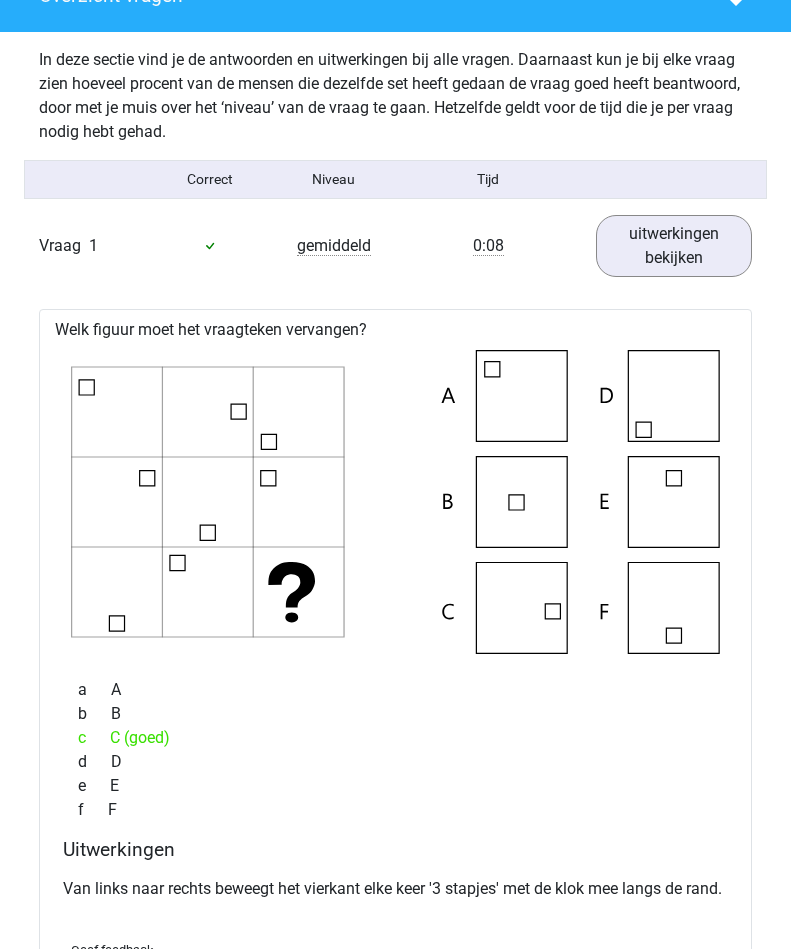 click on "uitwerkingen bekijken" at bounding box center (674, 246) 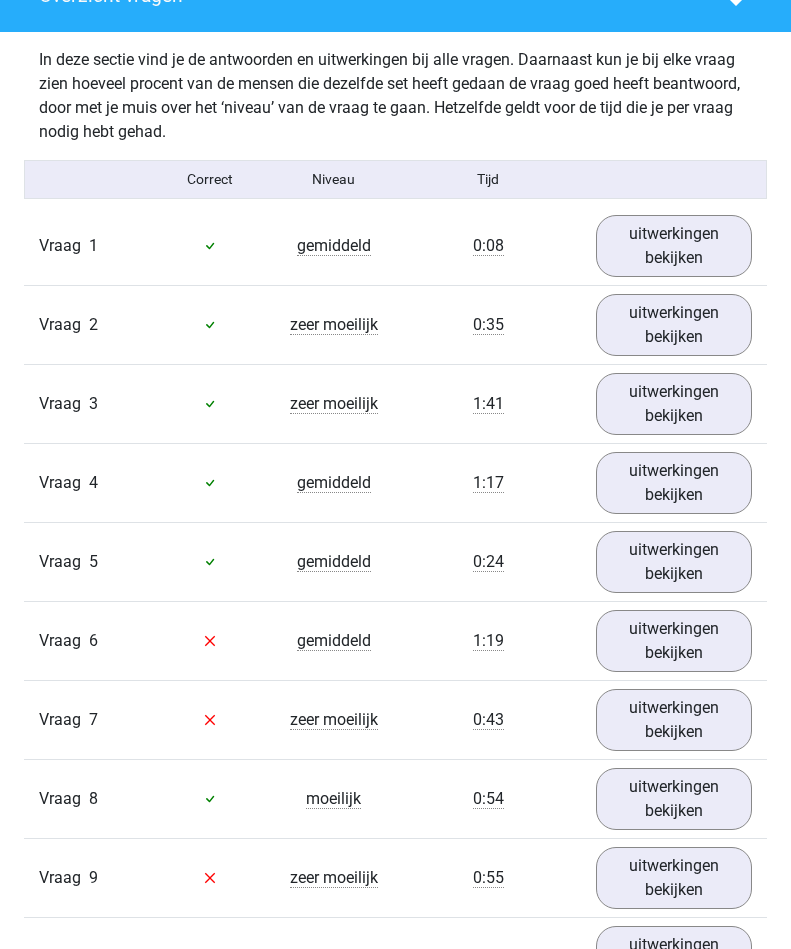 click on "uitwerkingen bekijken" at bounding box center [674, 325] 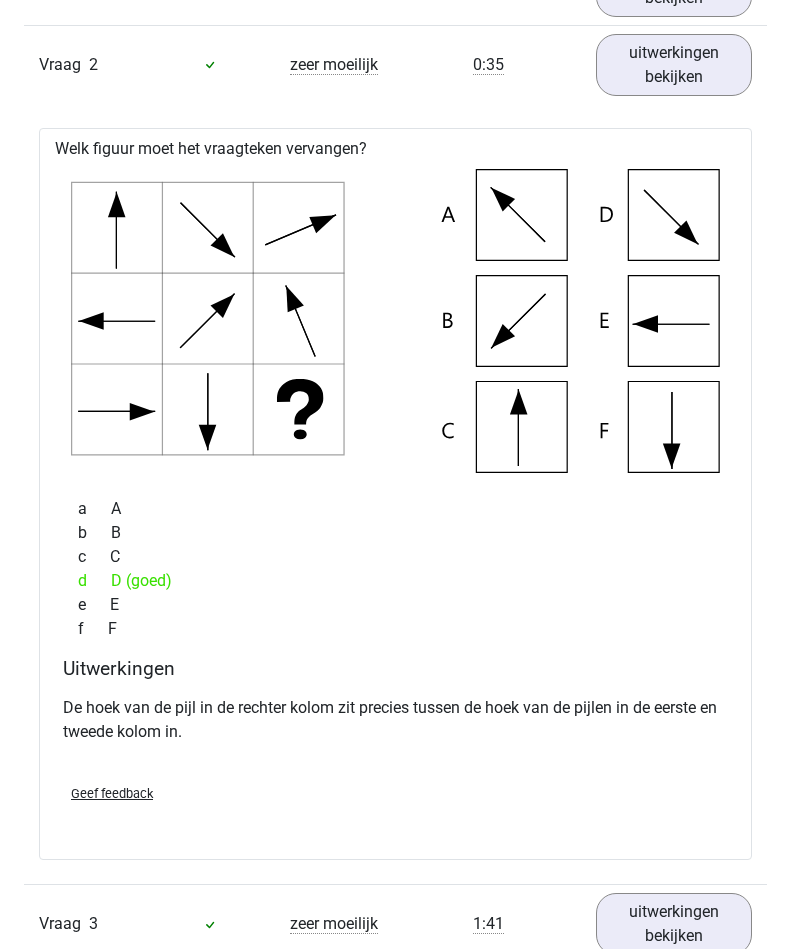 scroll, scrollTop: 1452, scrollLeft: 0, axis: vertical 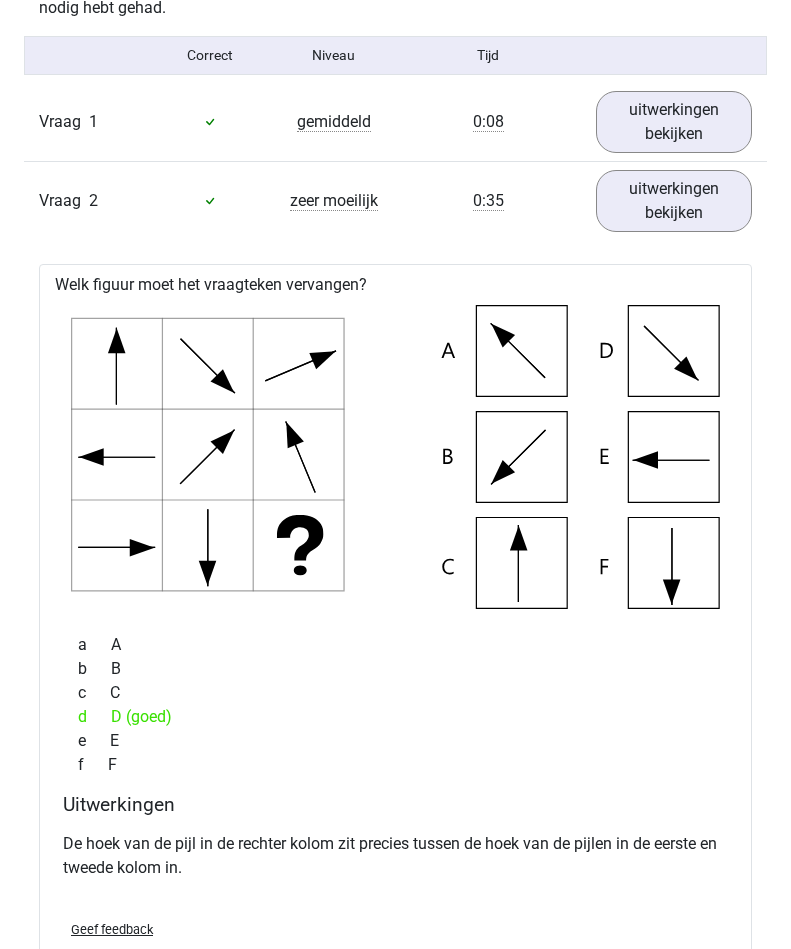 click on "uitwerkingen bekijken" at bounding box center (674, 201) 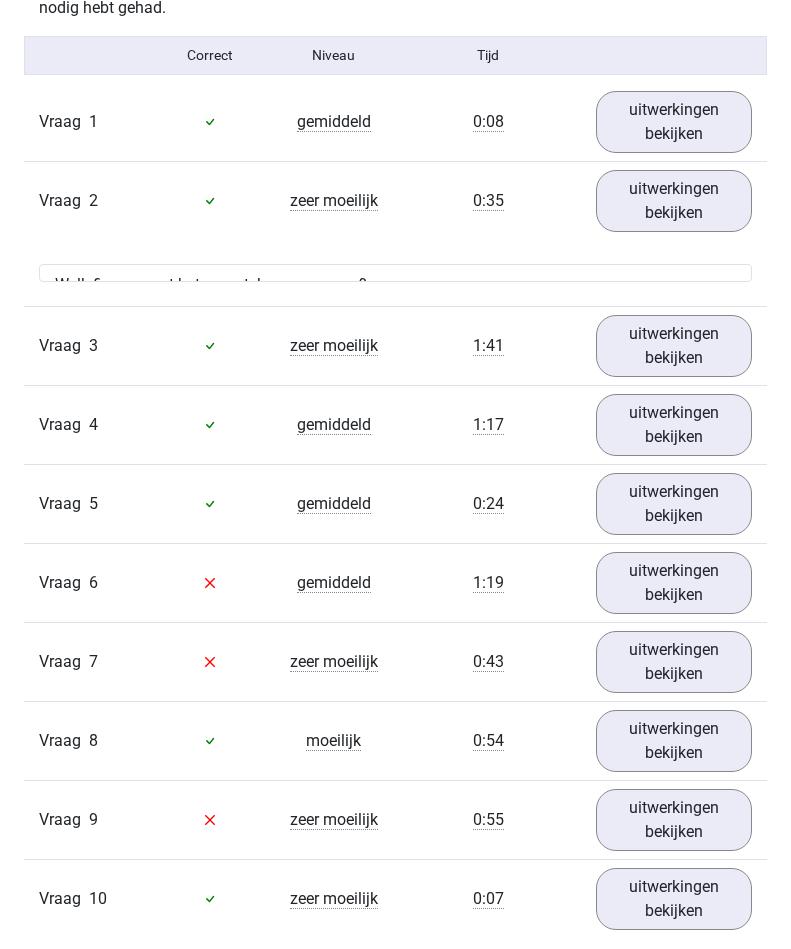 scroll, scrollTop: 1300, scrollLeft: 0, axis: vertical 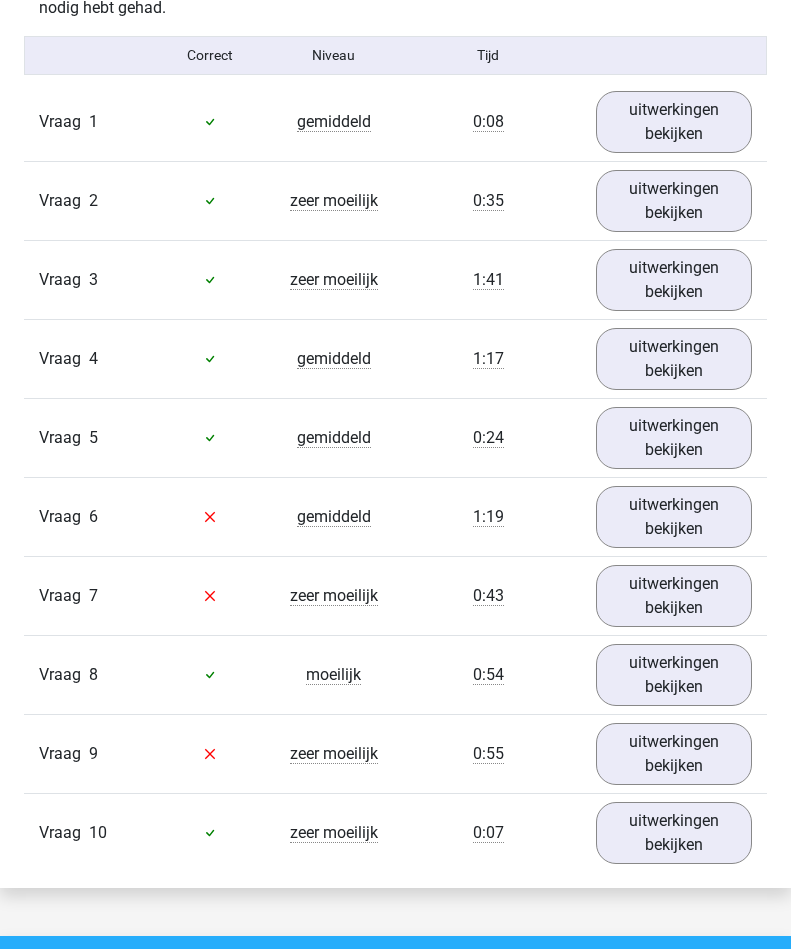 click on "uitwerkingen bekijken" at bounding box center [674, 280] 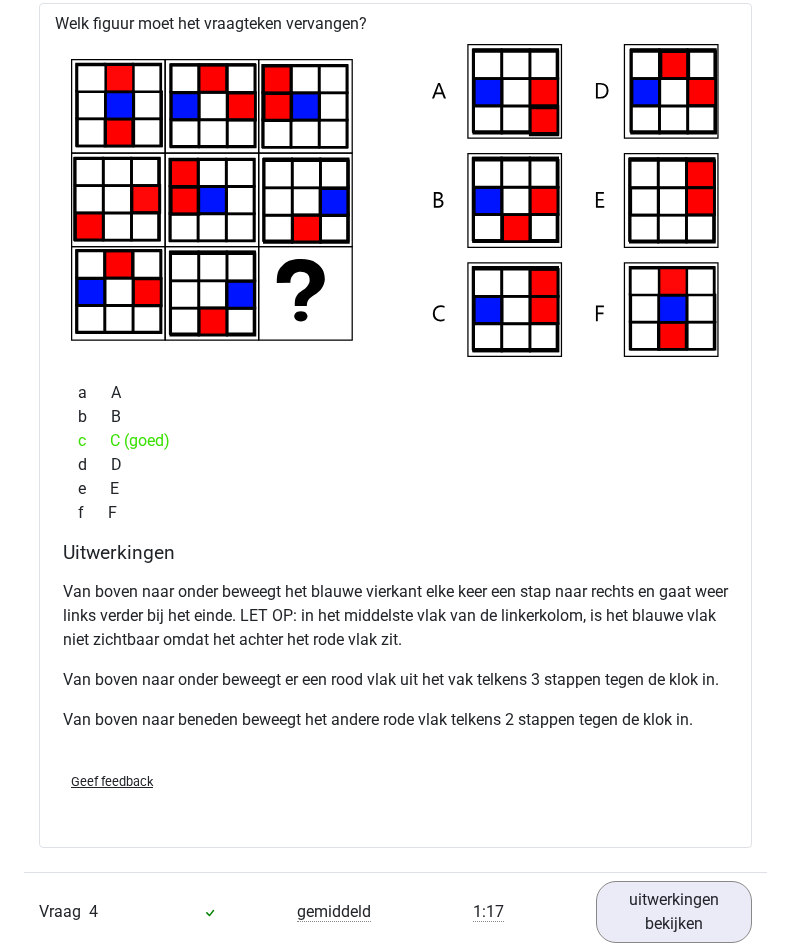 scroll, scrollTop: 1653, scrollLeft: 0, axis: vertical 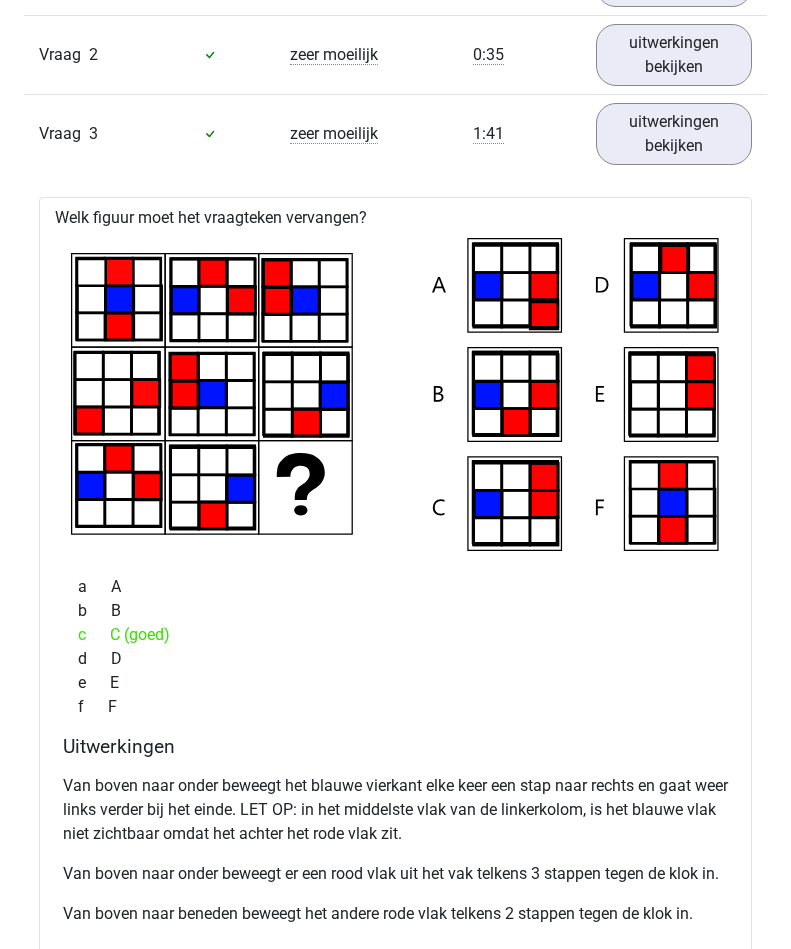 click on "uitwerkingen bekijken" at bounding box center [674, 134] 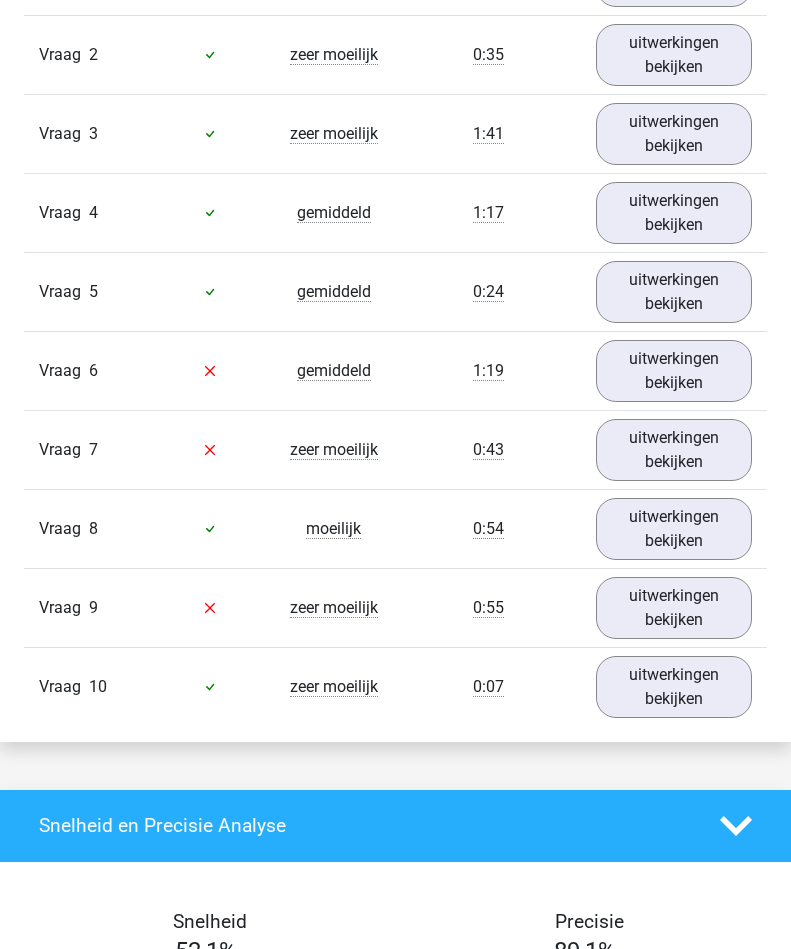 click on "uitwerkingen bekijken" at bounding box center [674, 213] 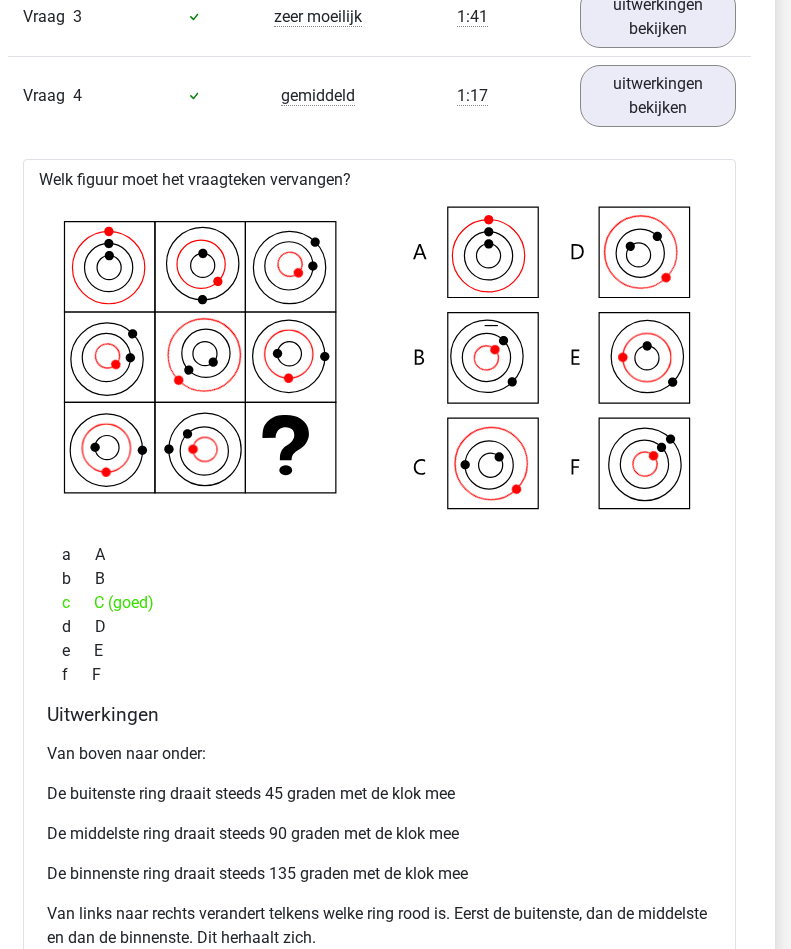 scroll, scrollTop: 1563, scrollLeft: 17, axis: both 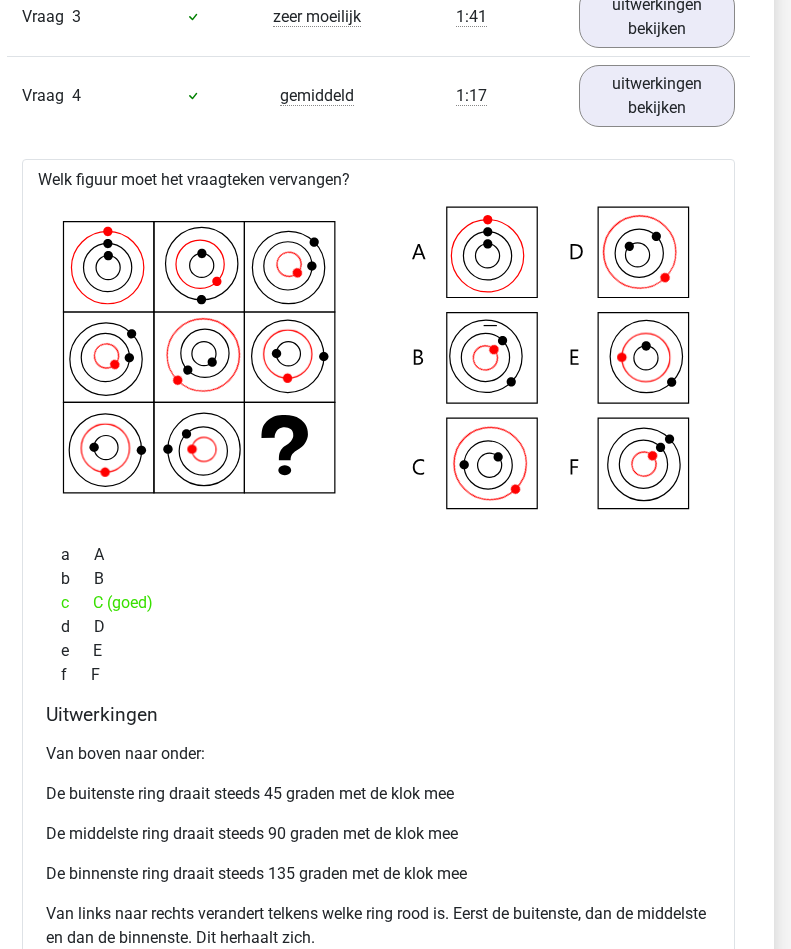 click on "uitwerkingen bekijken" at bounding box center [657, 96] 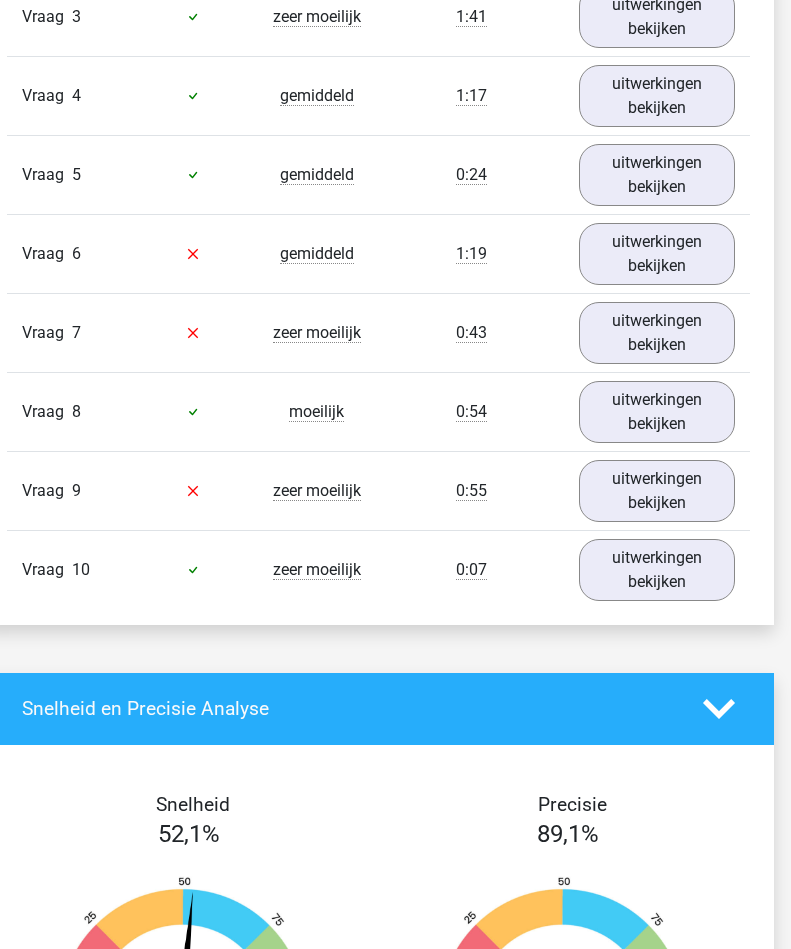 click on "uitwerkingen bekijken" at bounding box center [657, 175] 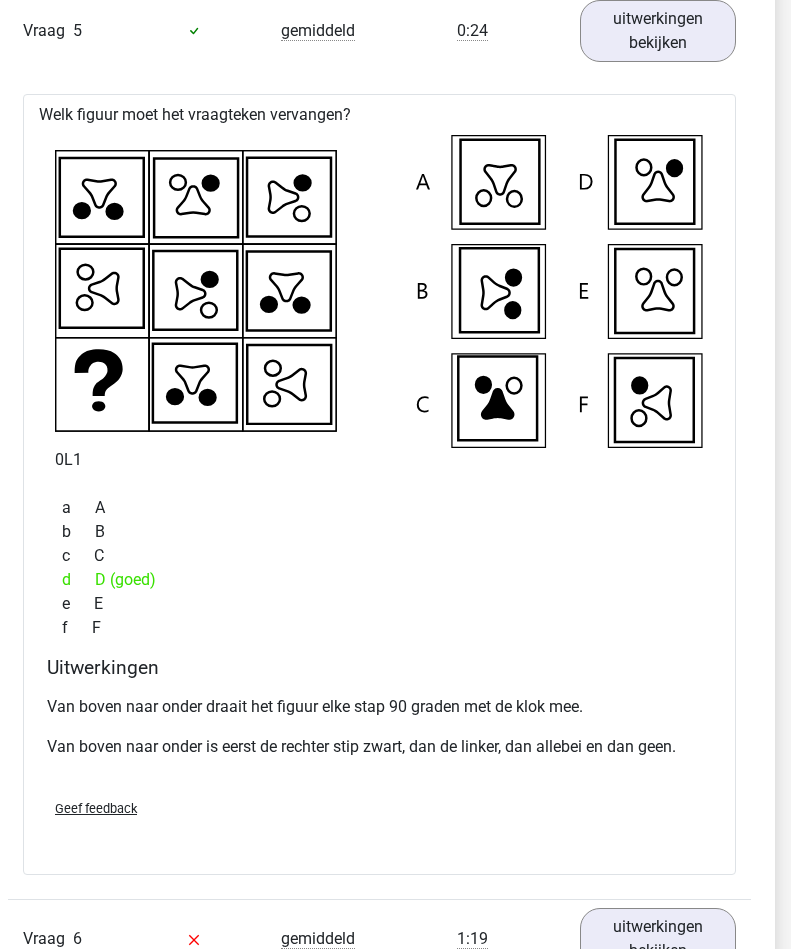 scroll, scrollTop: 1706, scrollLeft: 16, axis: both 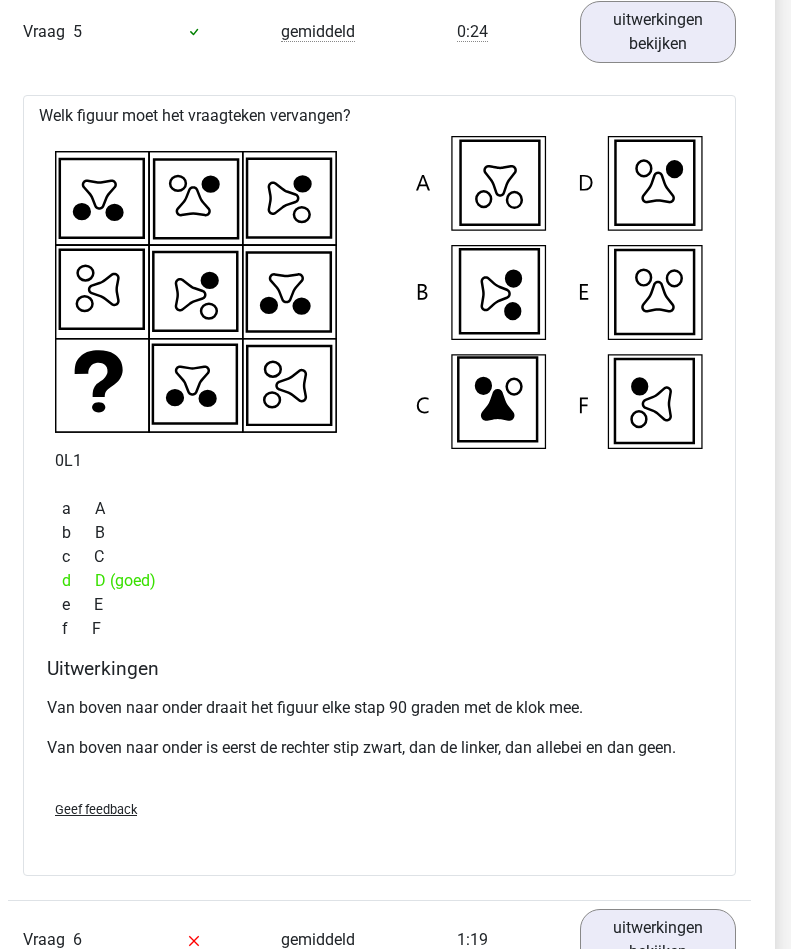 click on "uitwerkingen bekijken" at bounding box center [658, 32] 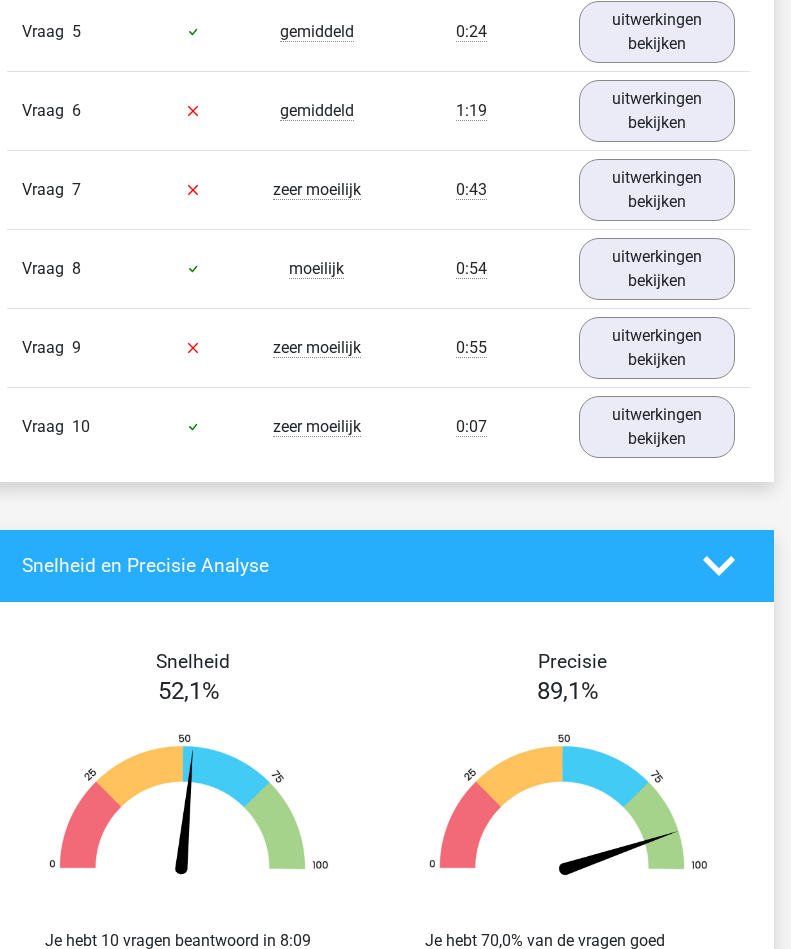 click on "uitwerkingen bekijken" at bounding box center [657, 111] 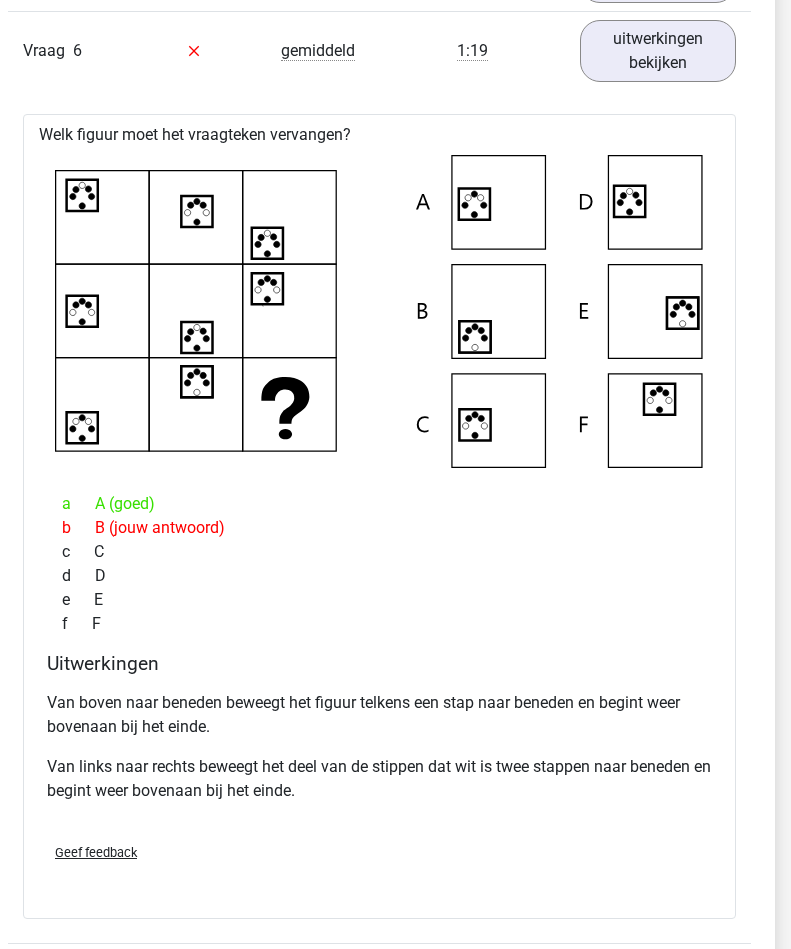 scroll, scrollTop: 1769, scrollLeft: 16, axis: both 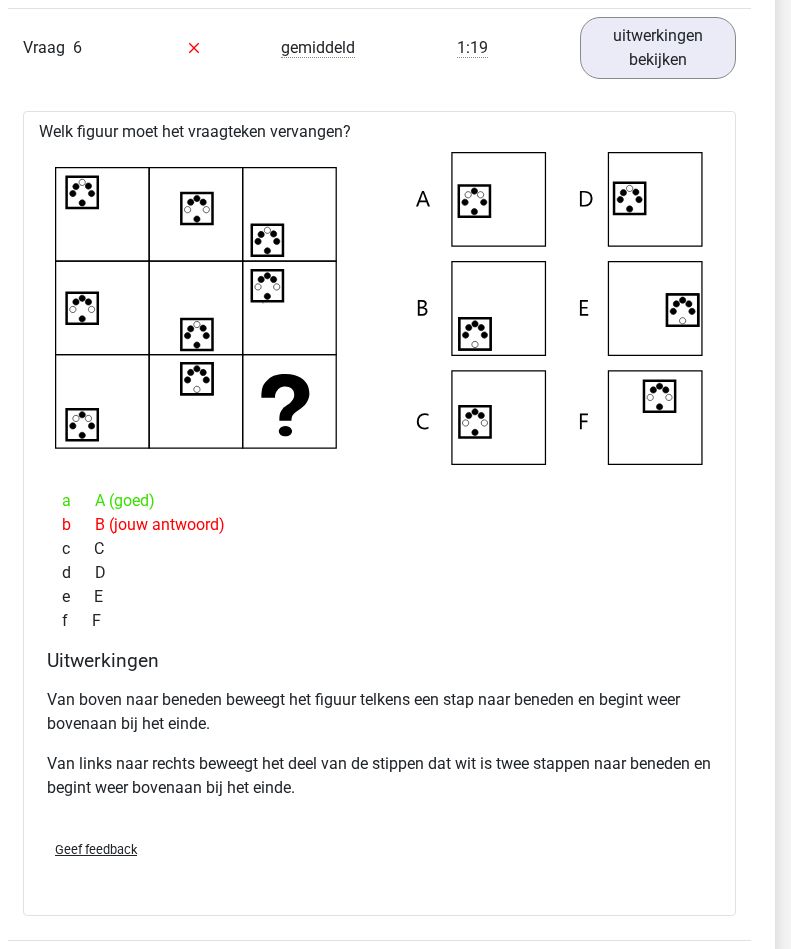 click on "uitwerkingen bekijken" at bounding box center [658, 48] 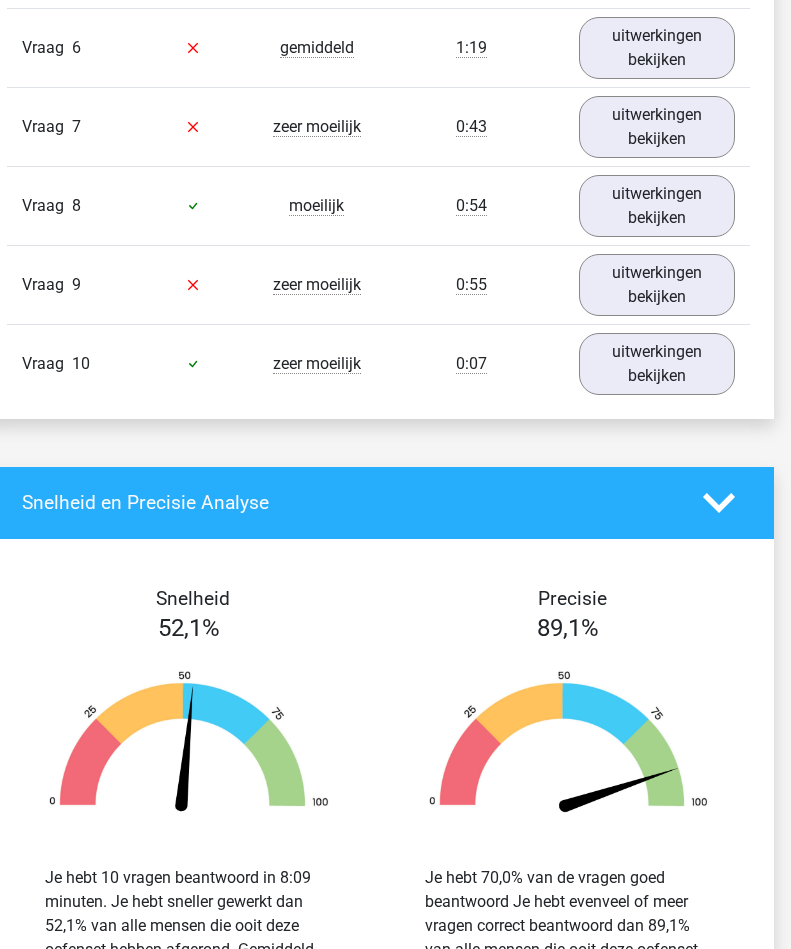 click on "uitwerkingen bekijken" at bounding box center [657, 127] 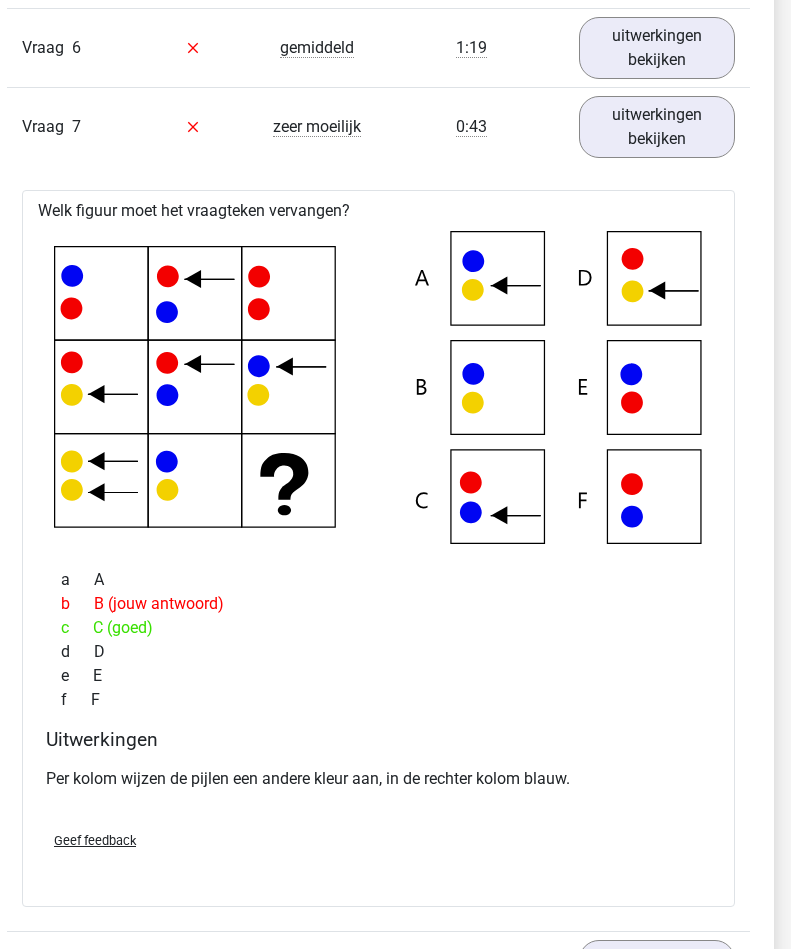 click on "uitwerkingen bekijken" at bounding box center (657, 127) 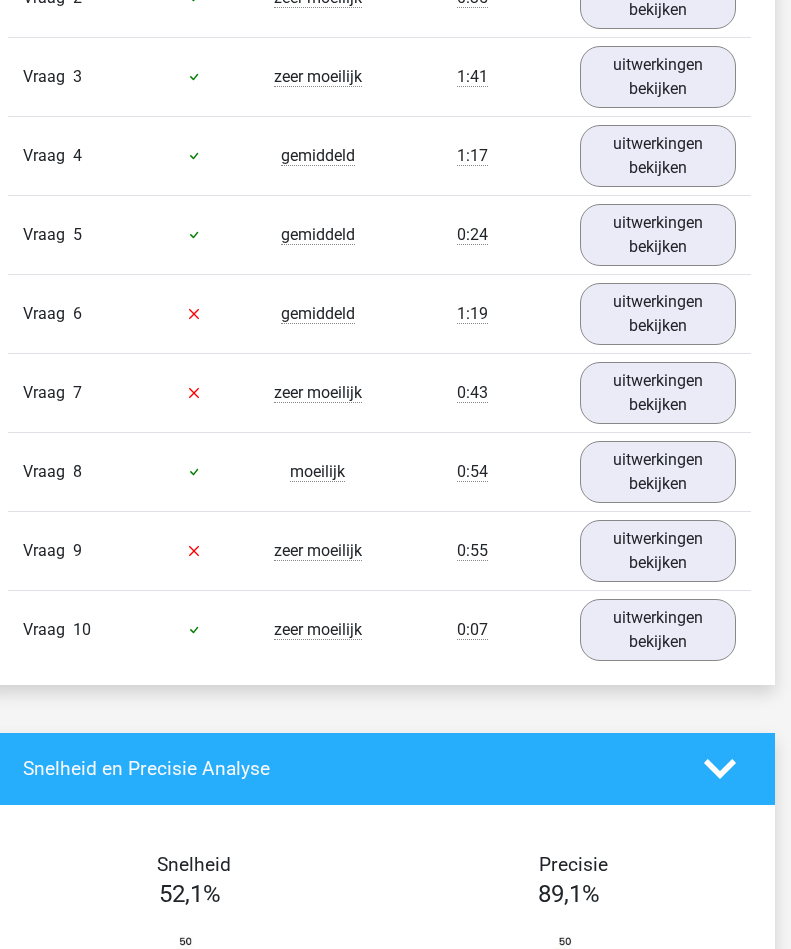 click on "uitwerkingen bekijken" at bounding box center (658, 314) 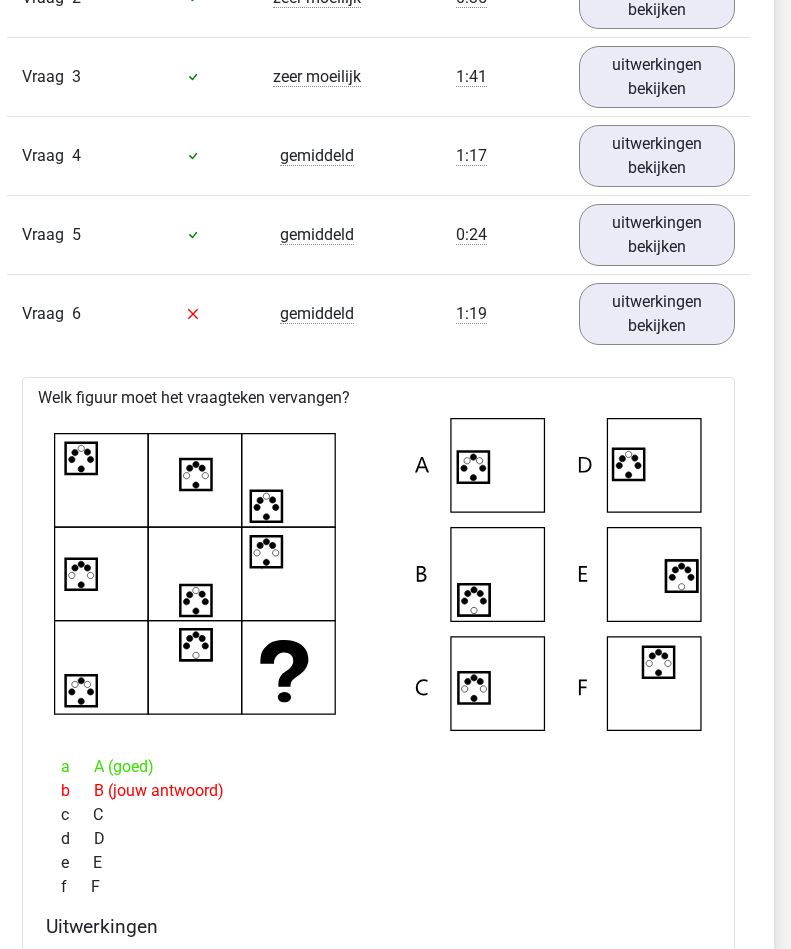 click on "uitwerkingen bekijken" at bounding box center (657, 314) 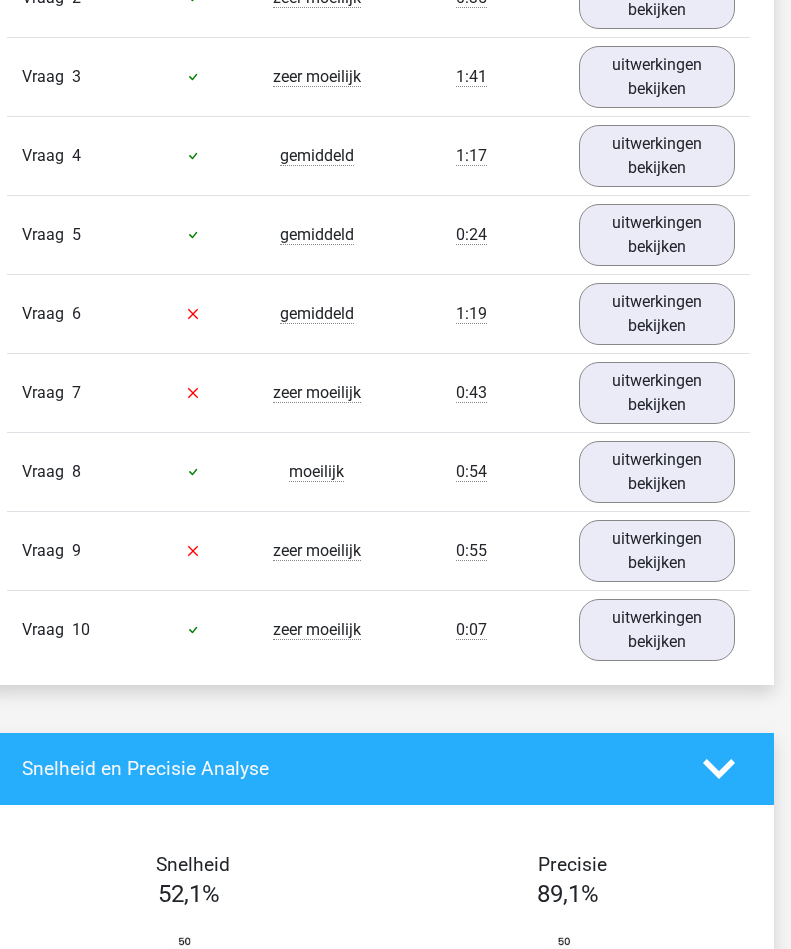 click on "uitwerkingen bekijken" at bounding box center (657, 393) 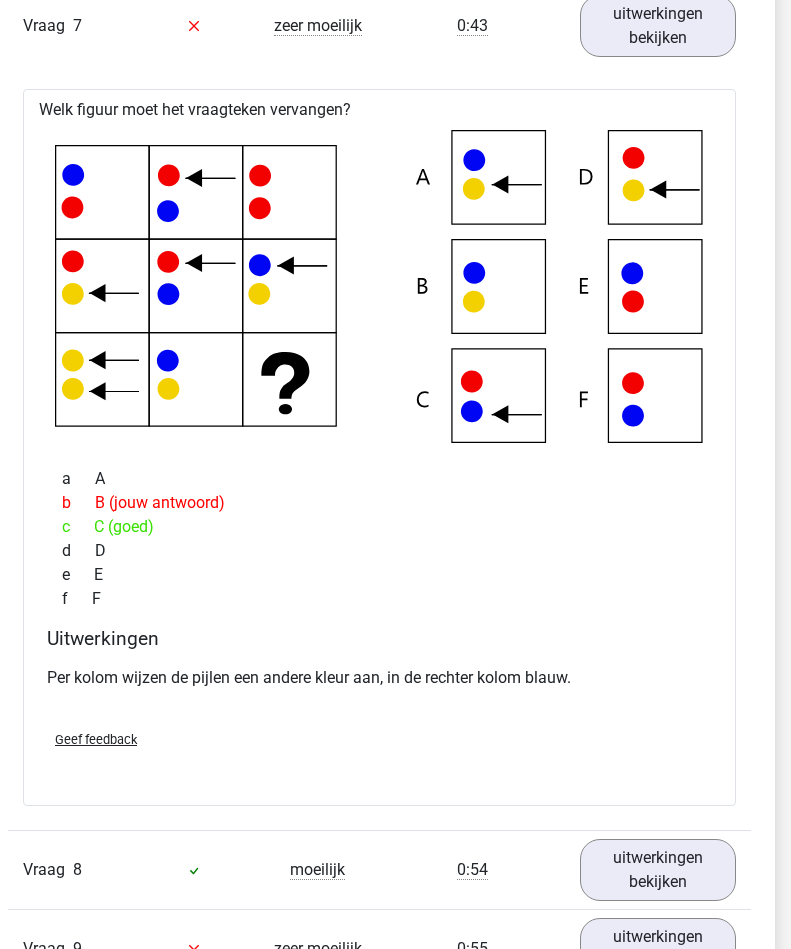 scroll, scrollTop: 1874, scrollLeft: 16, axis: both 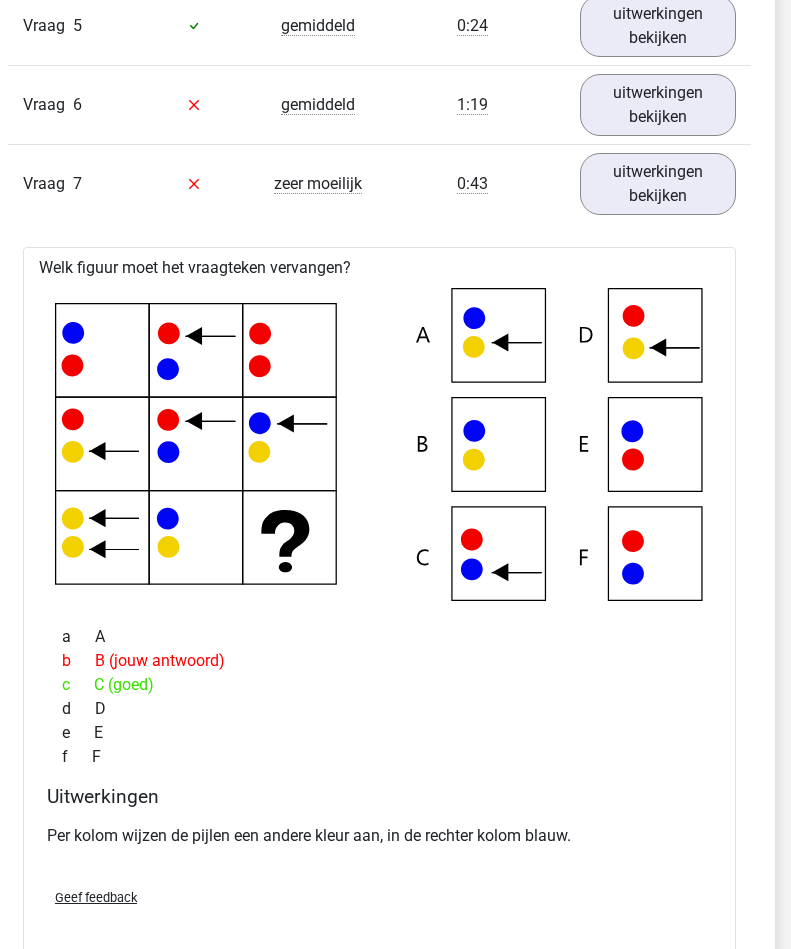 click on "uitwerkingen bekijken" at bounding box center (658, 184) 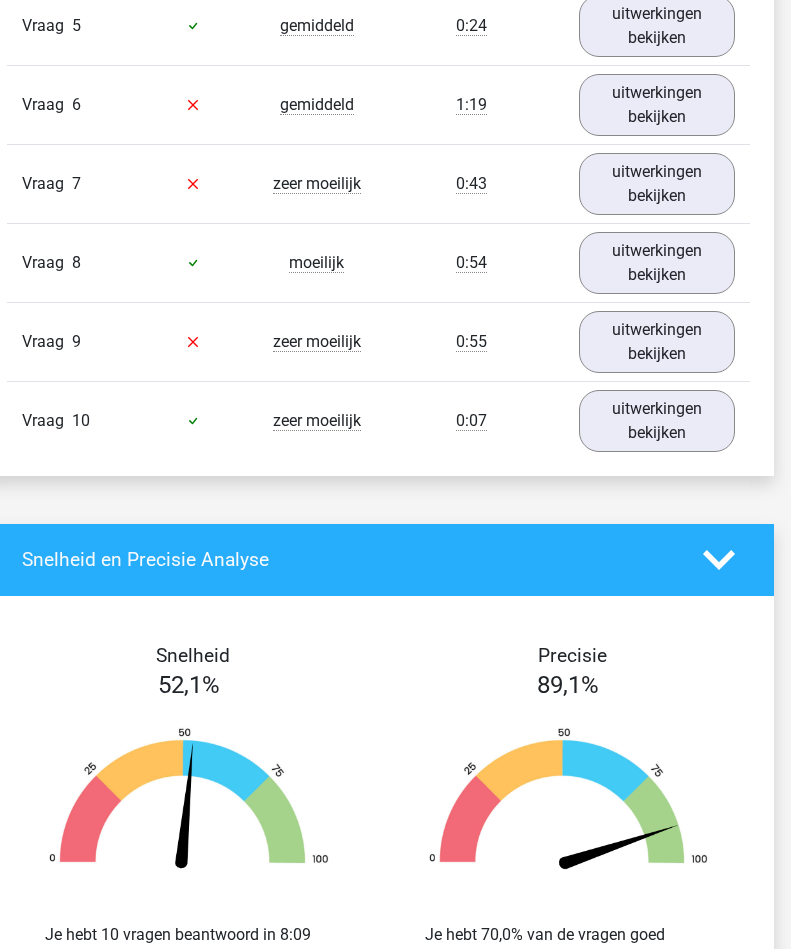 click on "uitwerkingen bekijken" at bounding box center [657, 263] 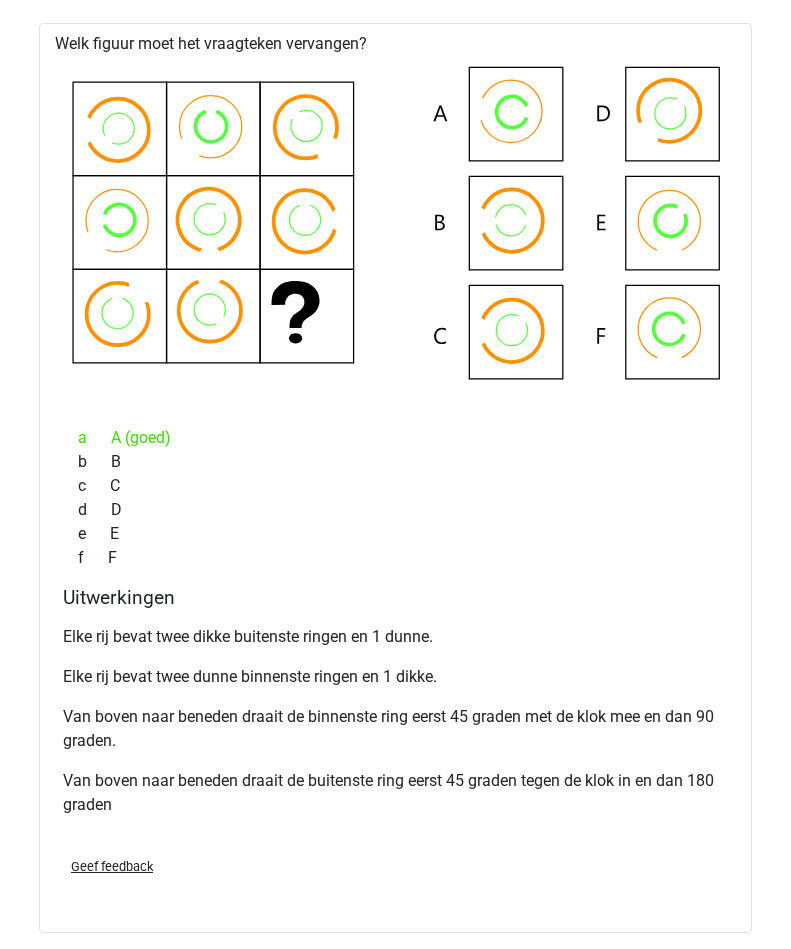 scroll, scrollTop: 2020, scrollLeft: 0, axis: vertical 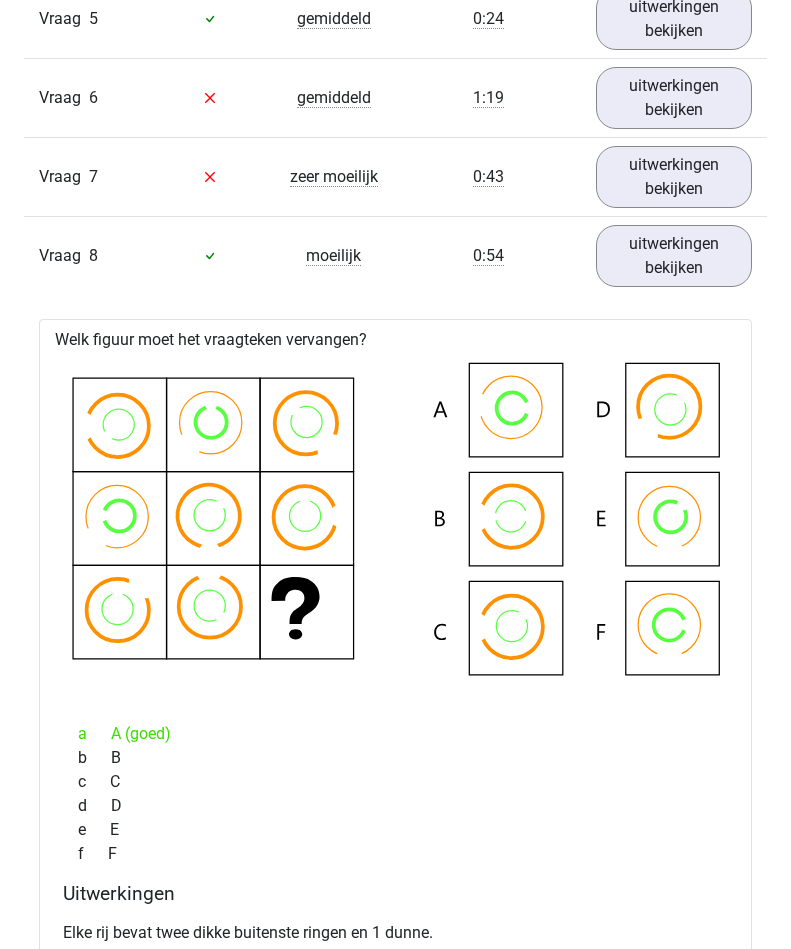 click on "uitwerkingen bekijken" at bounding box center (674, 256) 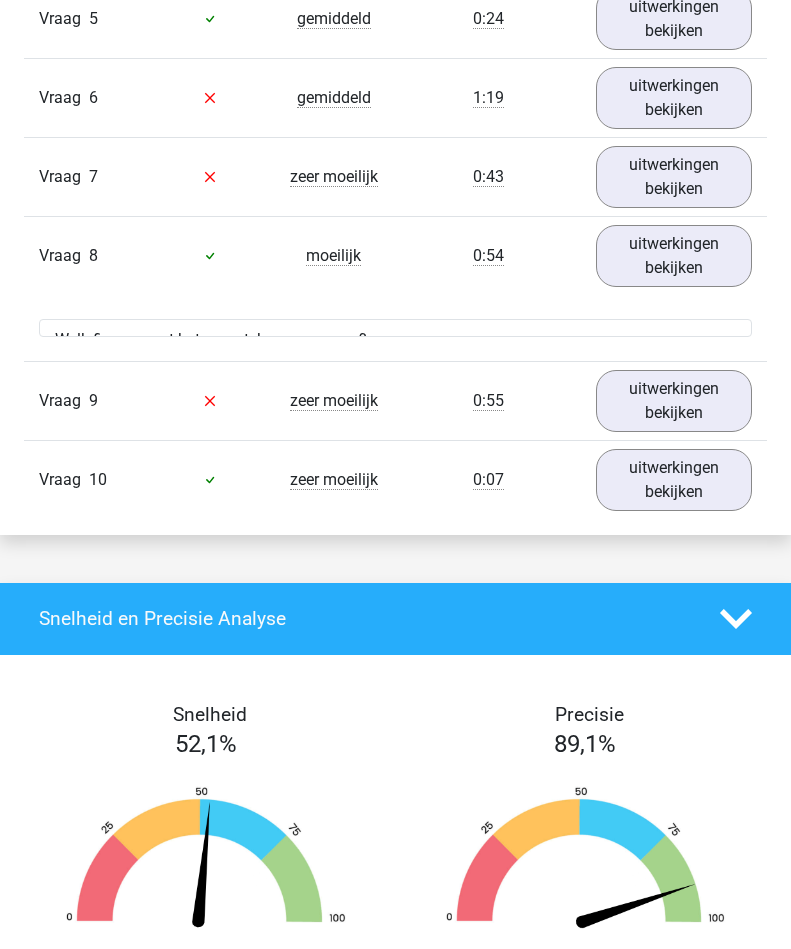 scroll, scrollTop: 1719, scrollLeft: 0, axis: vertical 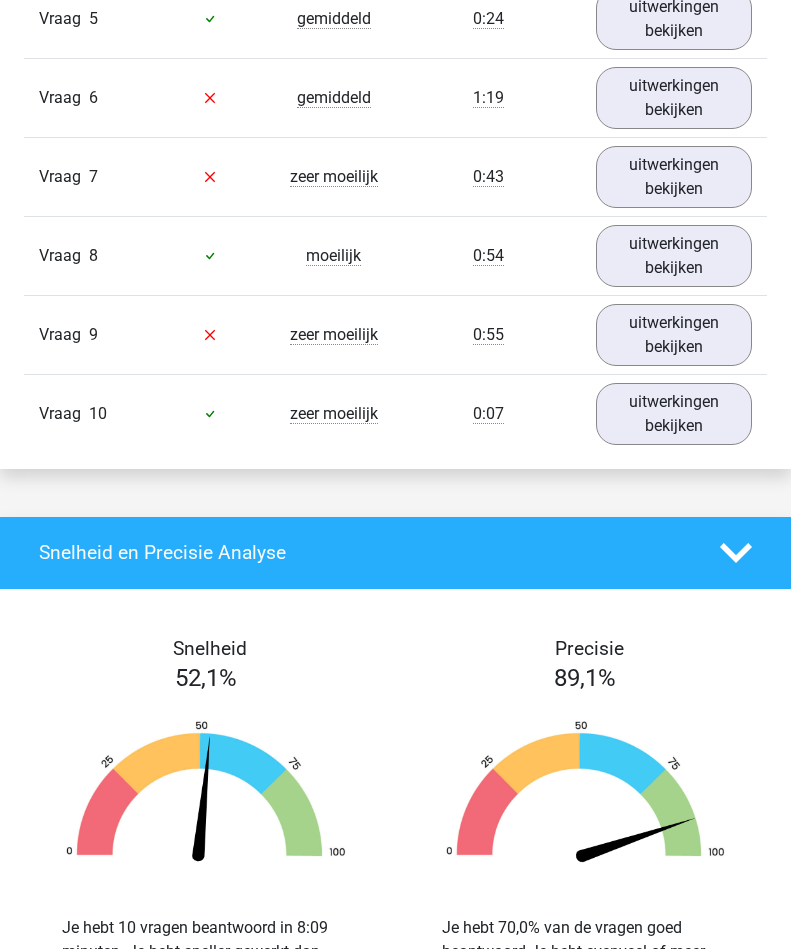 click on "uitwerkingen bekijken" at bounding box center (674, 335) 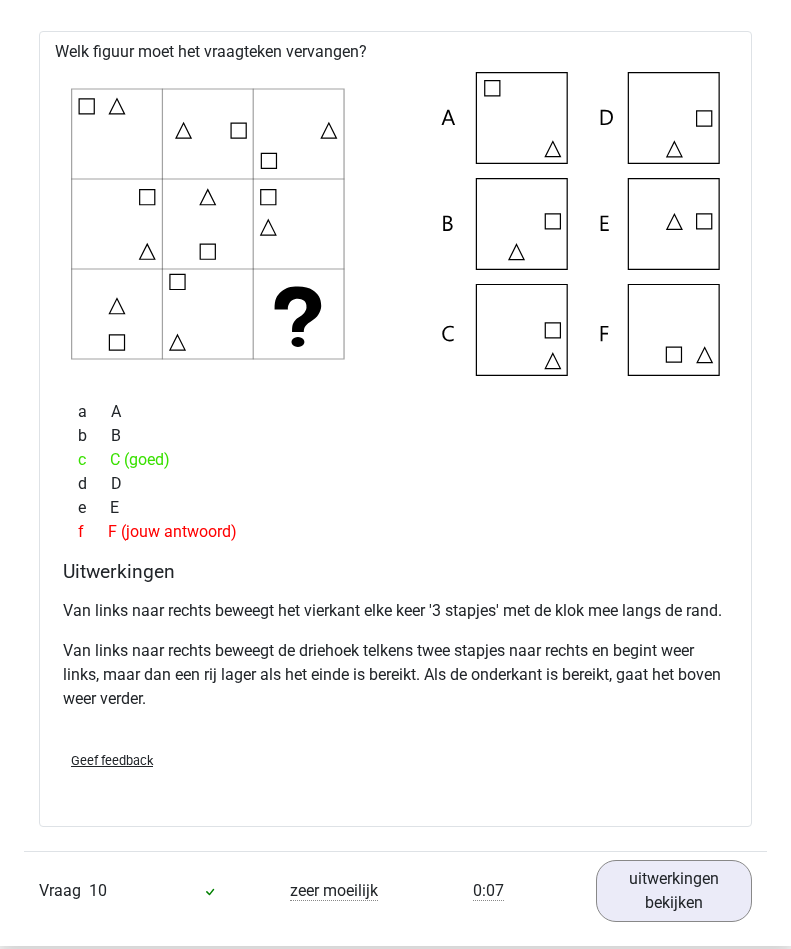 scroll, scrollTop: 2095, scrollLeft: 0, axis: vertical 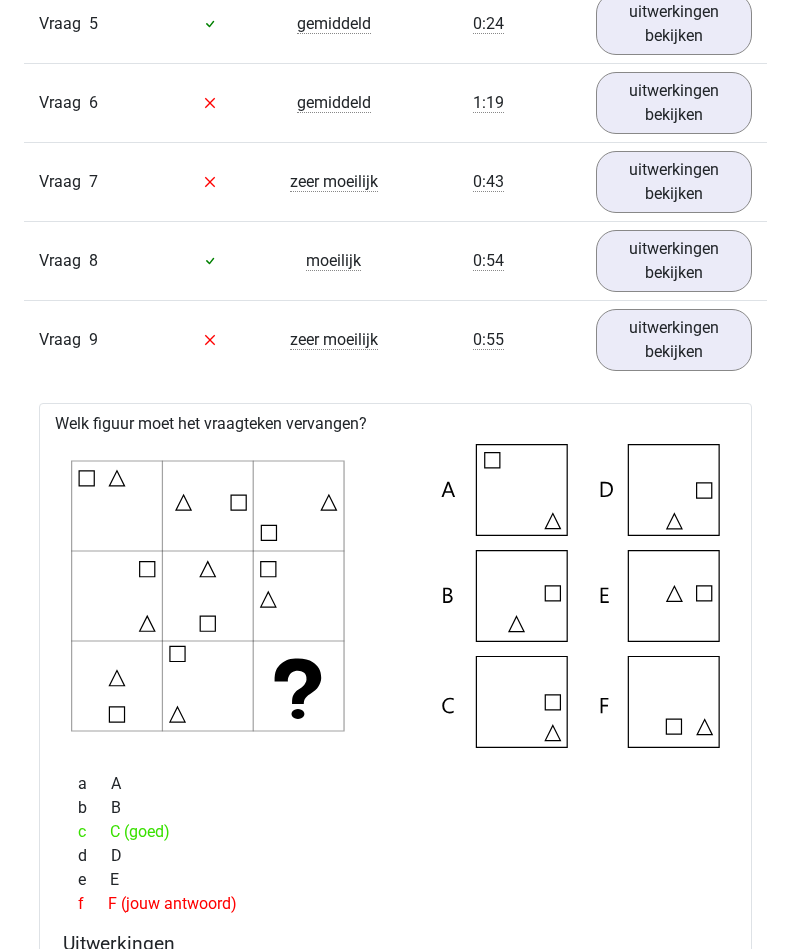 click on "uitwerkingen bekijken" at bounding box center [674, 340] 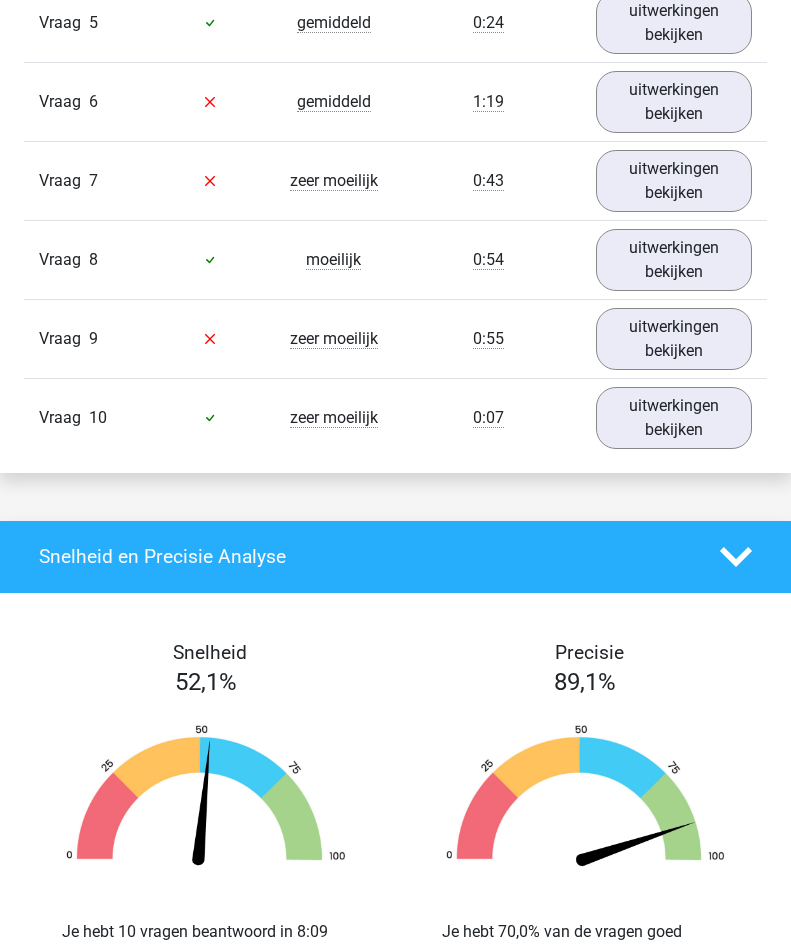 click on "uitwerkingen bekijken" at bounding box center (674, 418) 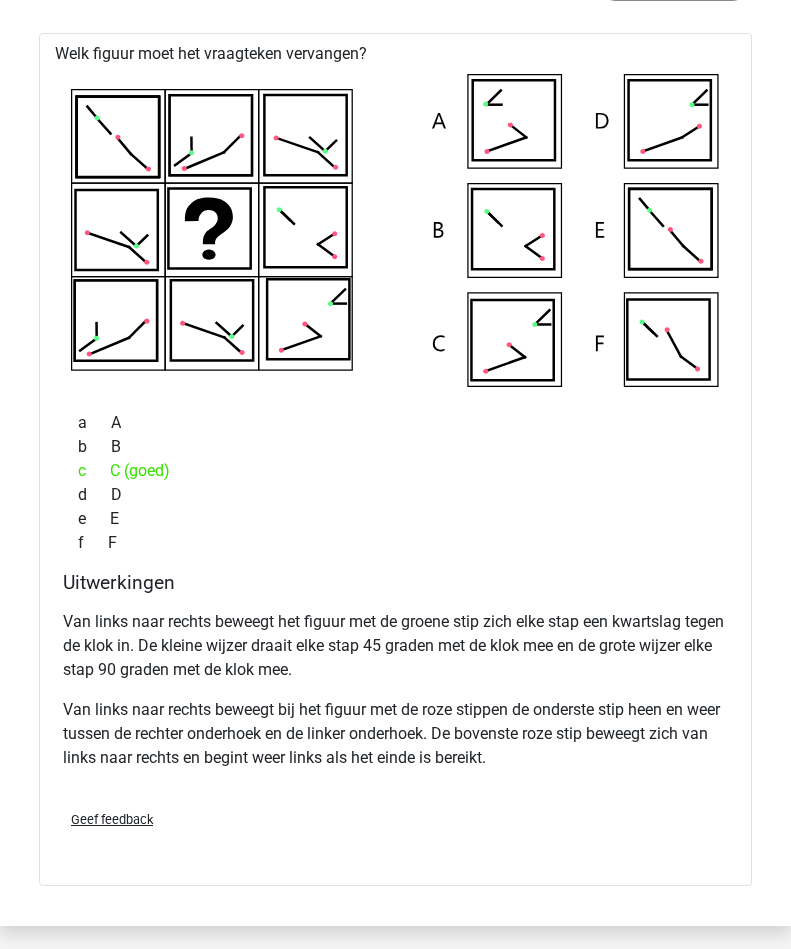 scroll, scrollTop: 2160, scrollLeft: 0, axis: vertical 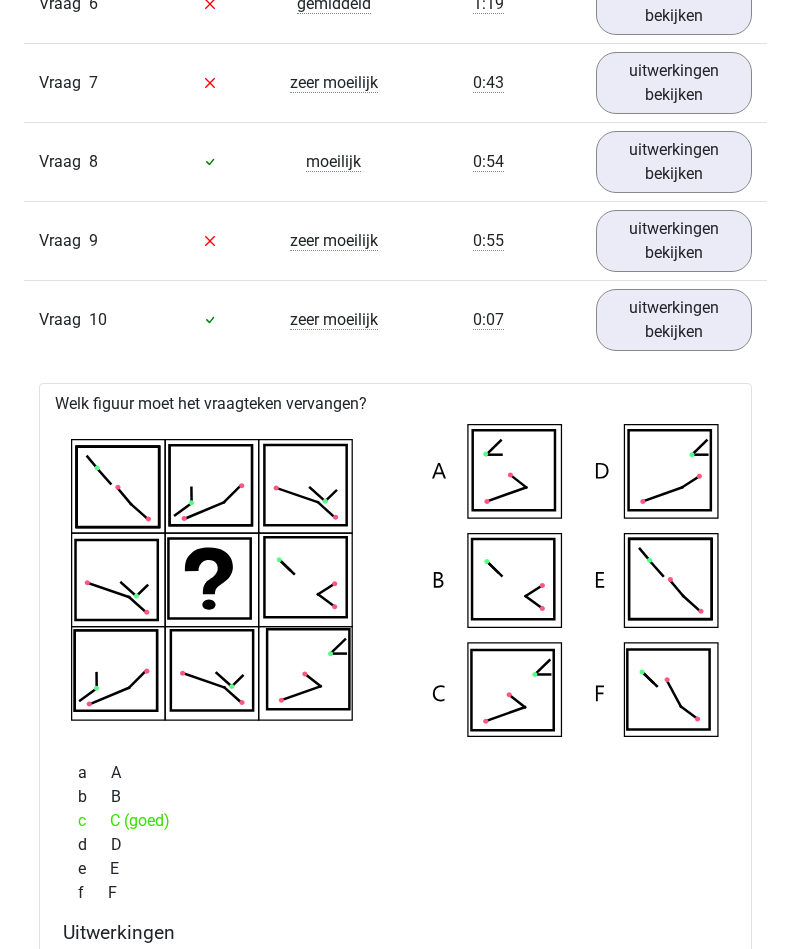 click on "uitwerkingen bekijken" at bounding box center (674, 320) 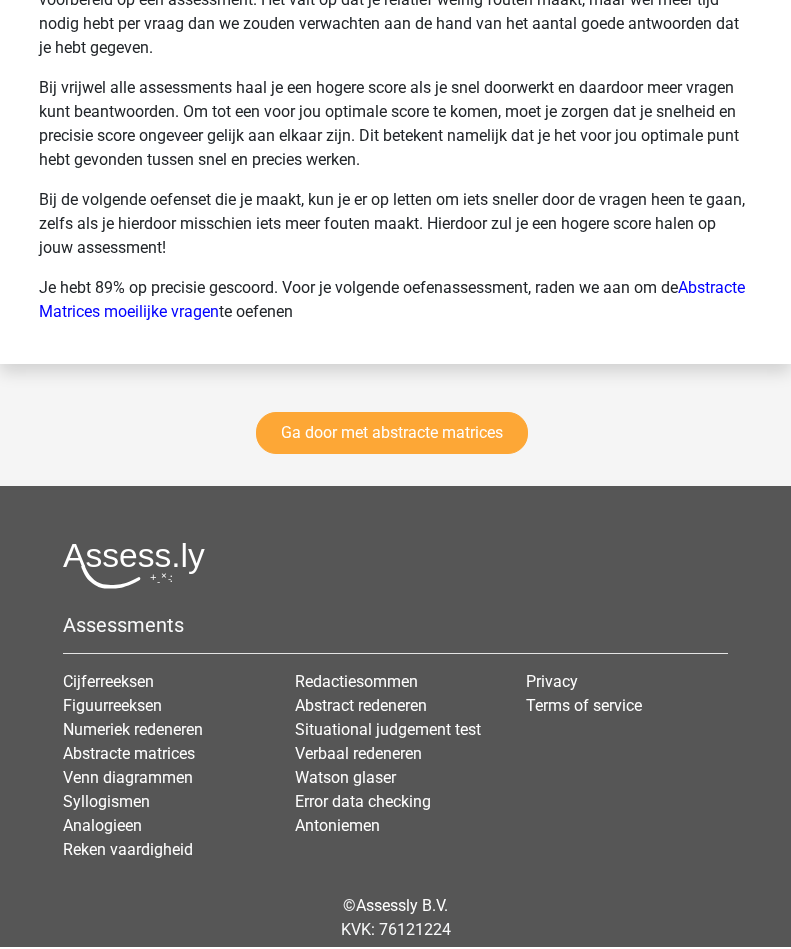 scroll, scrollTop: 3056, scrollLeft: 0, axis: vertical 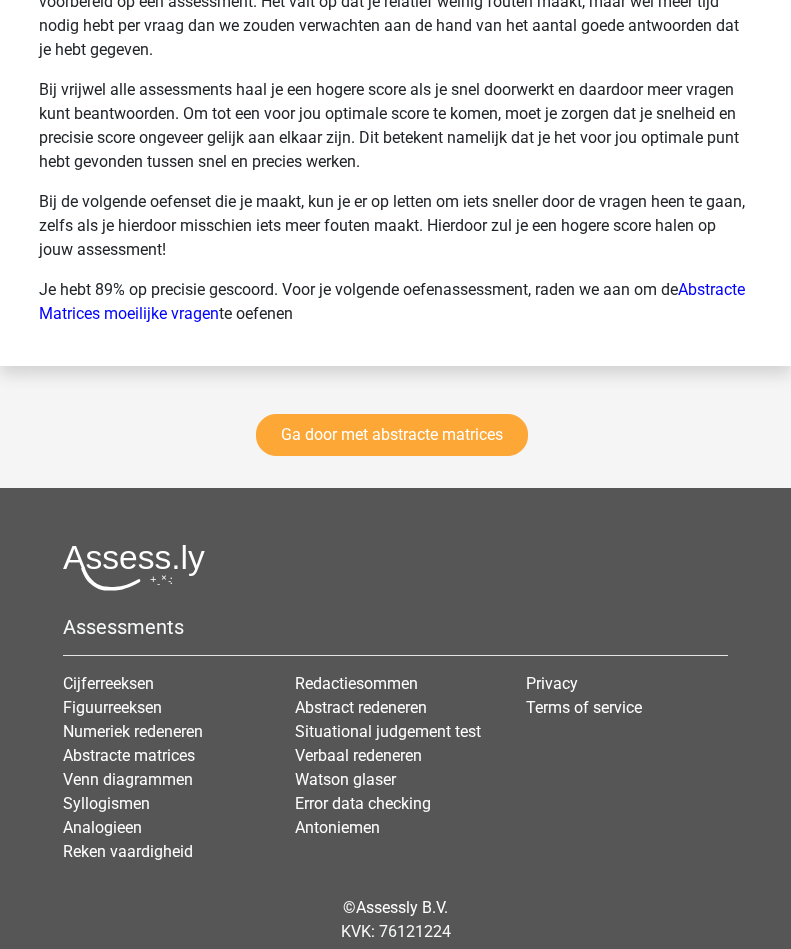 click on "Ga door met abstracte matrices" at bounding box center (392, 435) 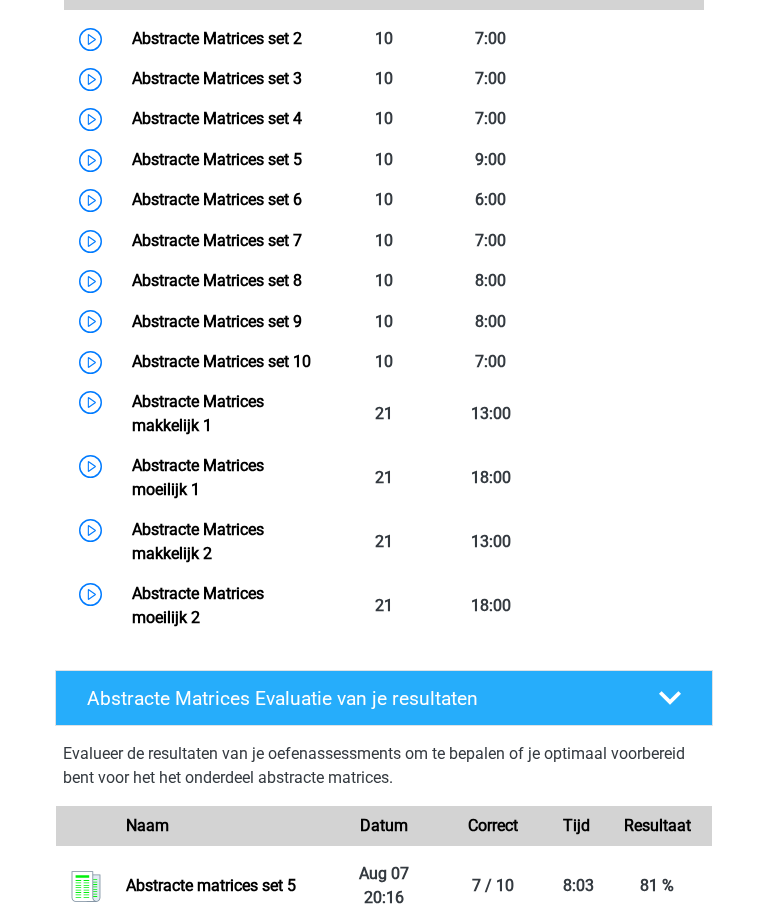 scroll, scrollTop: 1192, scrollLeft: 0, axis: vertical 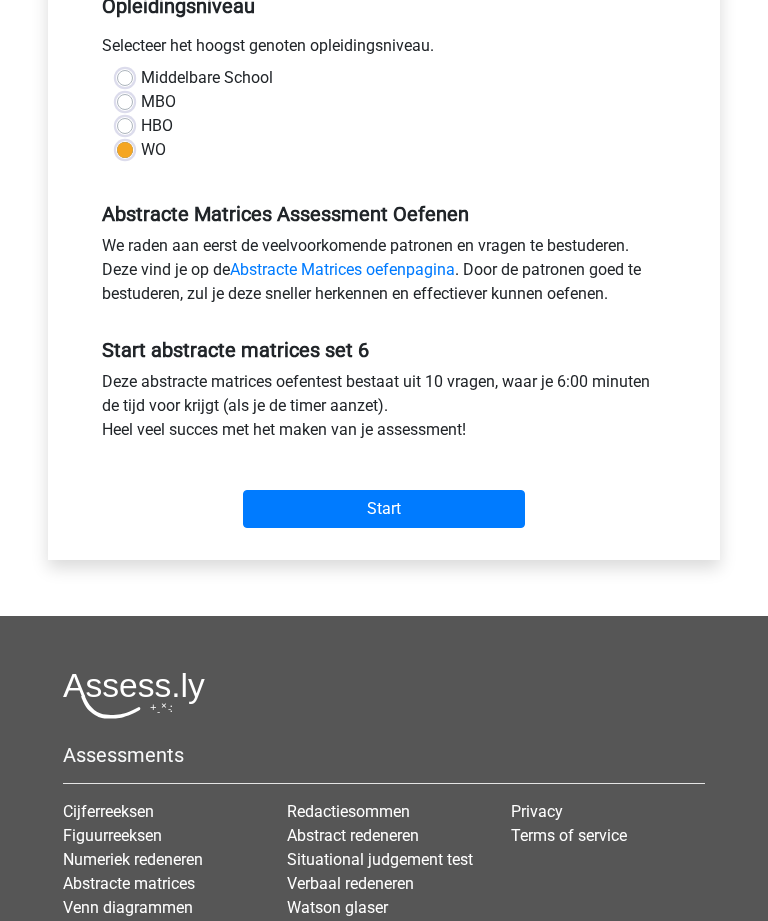 click on "Start" at bounding box center (384, 510) 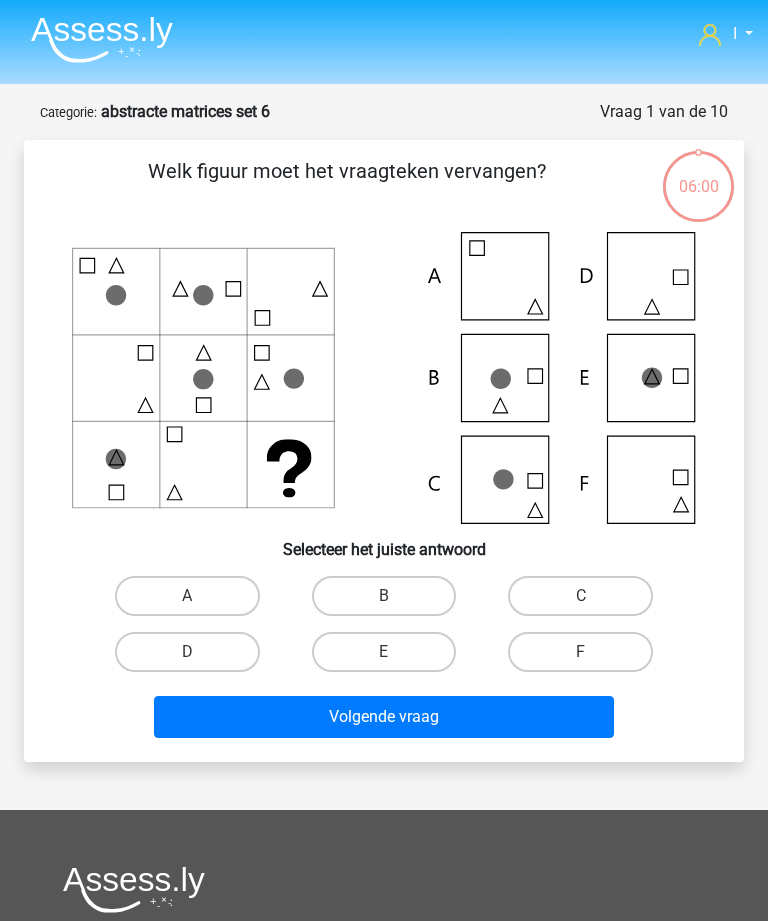 scroll, scrollTop: 0, scrollLeft: 0, axis: both 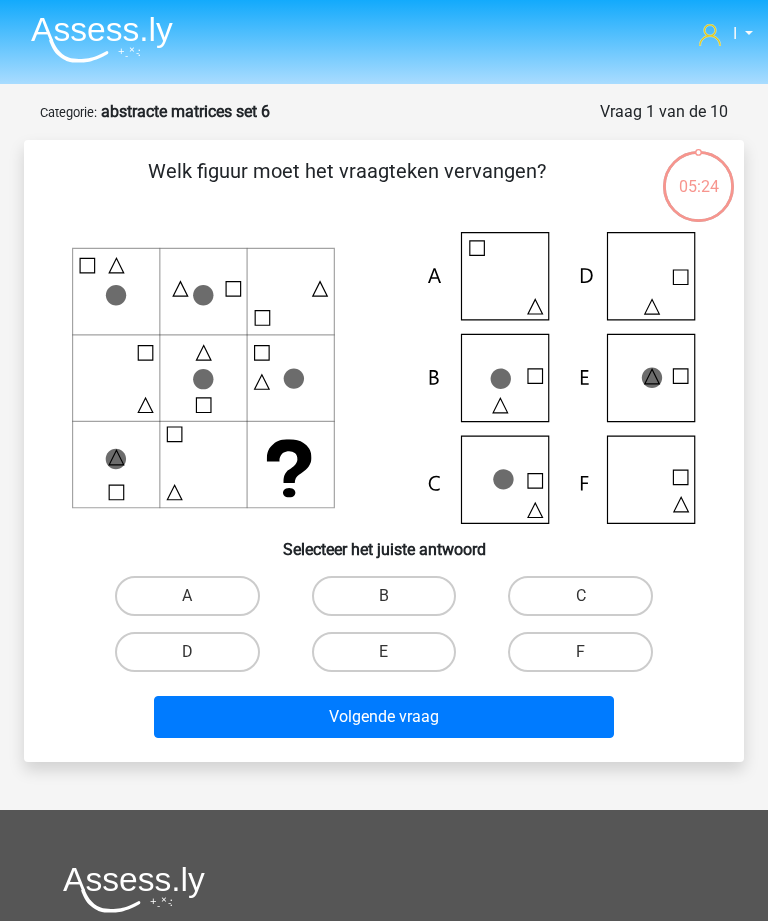 click on "C" at bounding box center (580, 596) 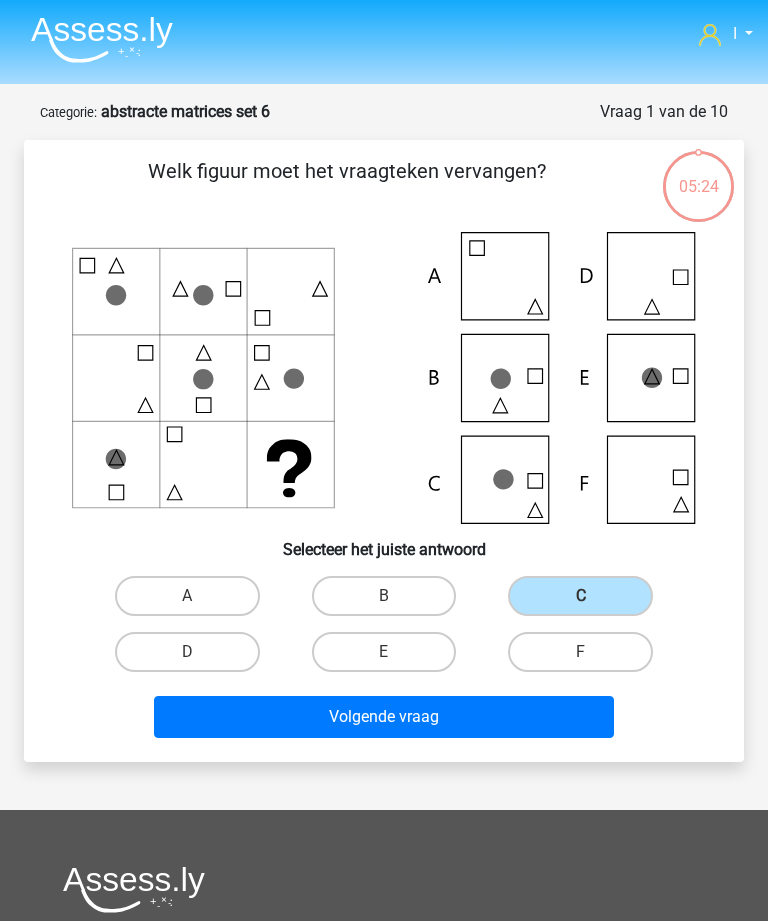 click on "Volgende vraag" at bounding box center [383, 717] 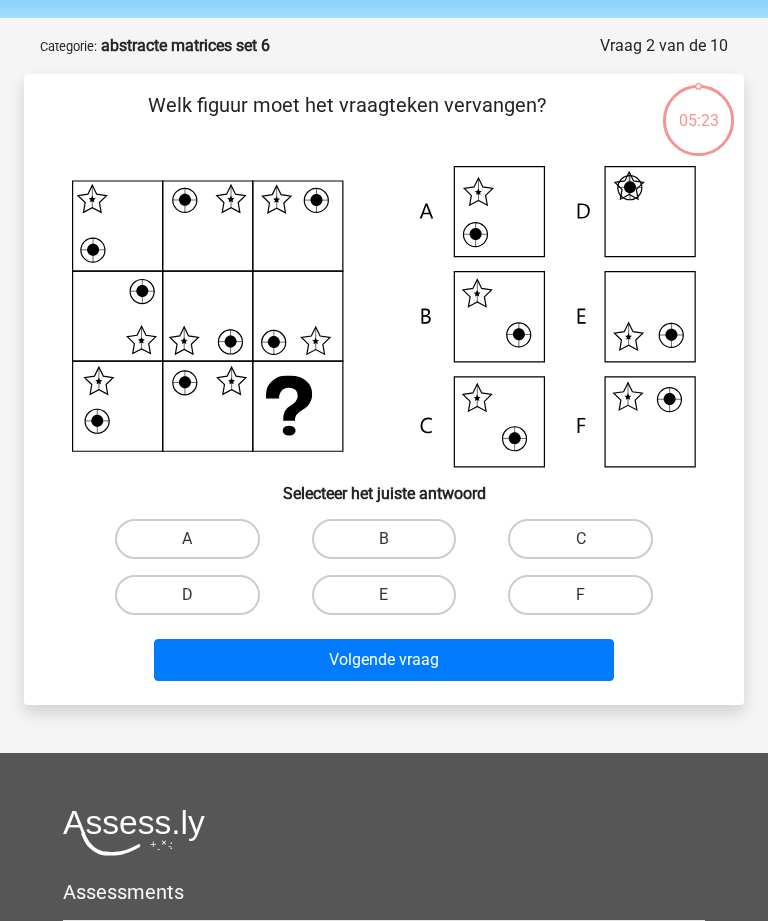 scroll, scrollTop: 100, scrollLeft: 0, axis: vertical 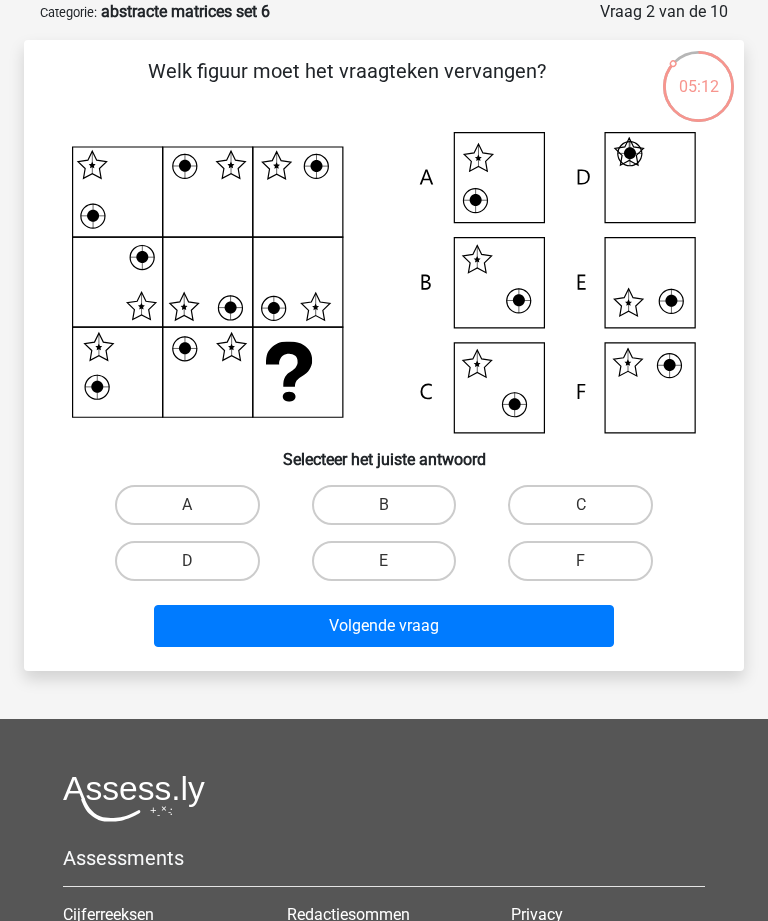 click on "F" at bounding box center (580, 561) 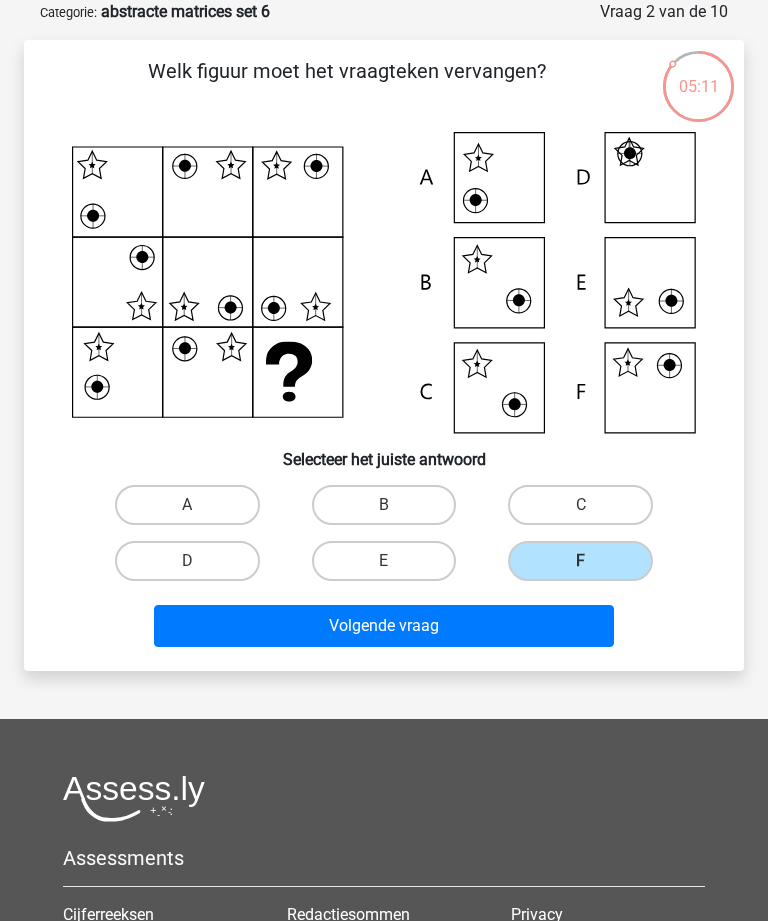 click on "Volgende vraag" at bounding box center [383, 626] 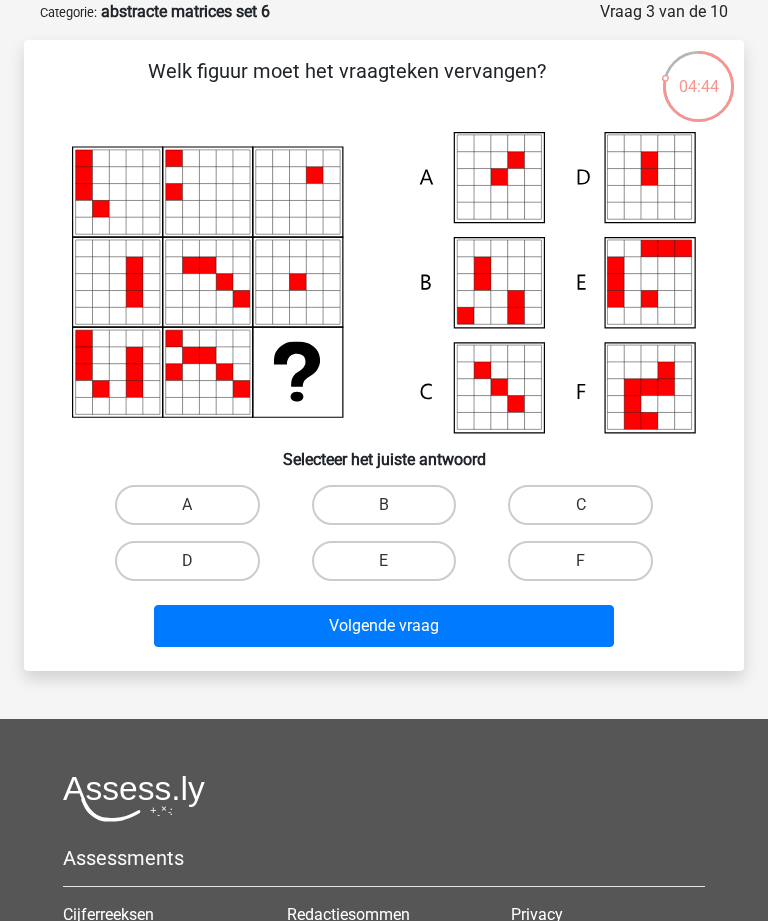 click on "A" at bounding box center [187, 505] 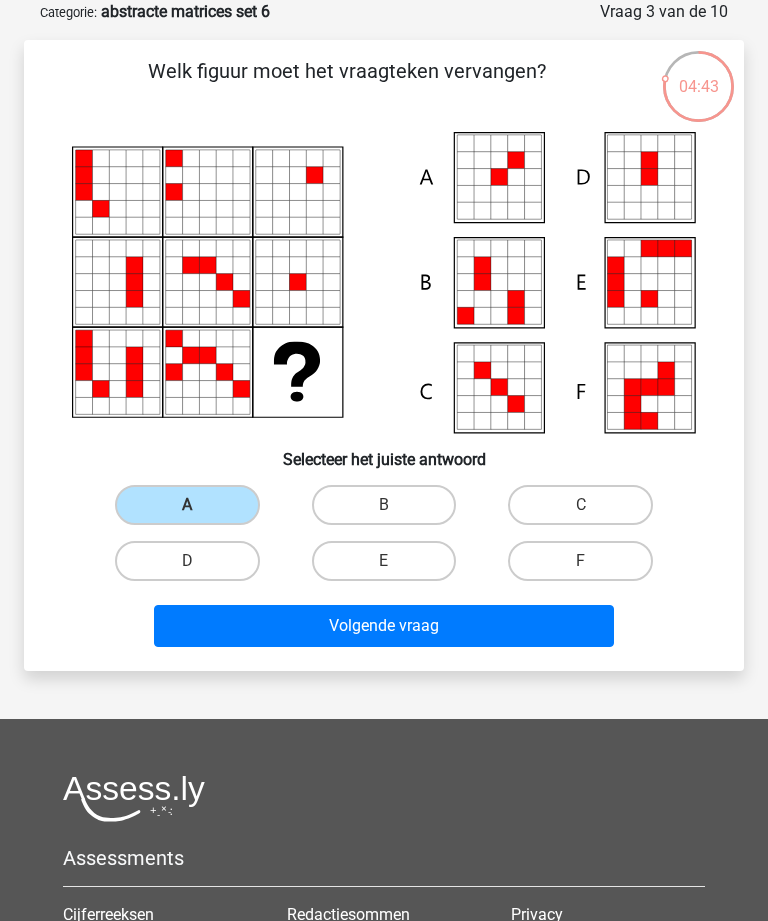 click on "Volgende vraag" at bounding box center [383, 626] 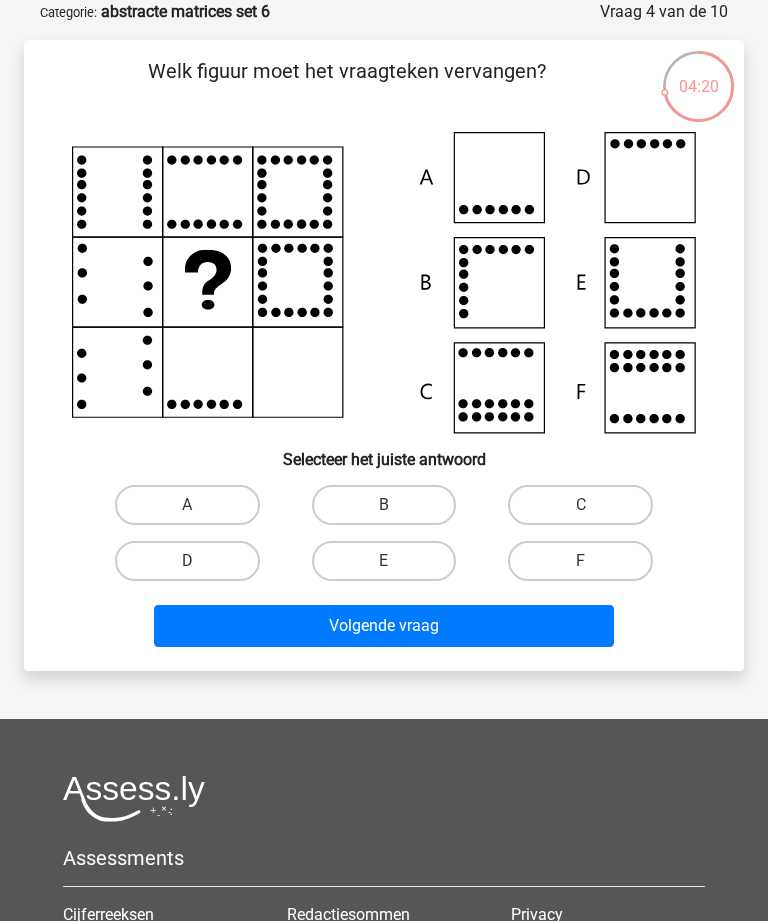 click on "D" at bounding box center (187, 561) 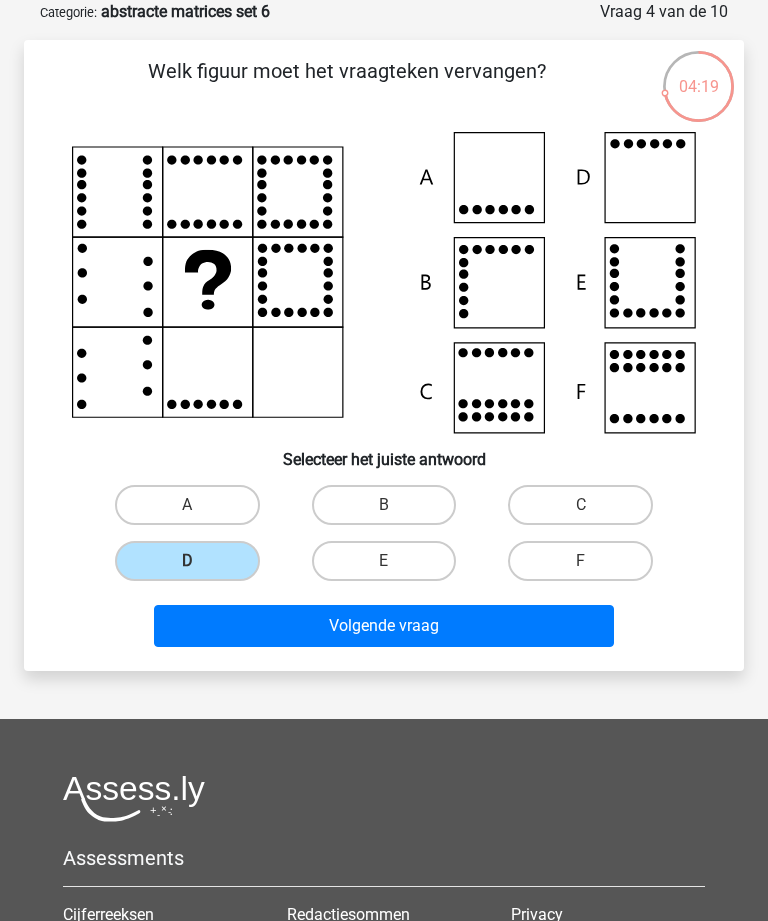 click on "Volgende vraag" at bounding box center (383, 626) 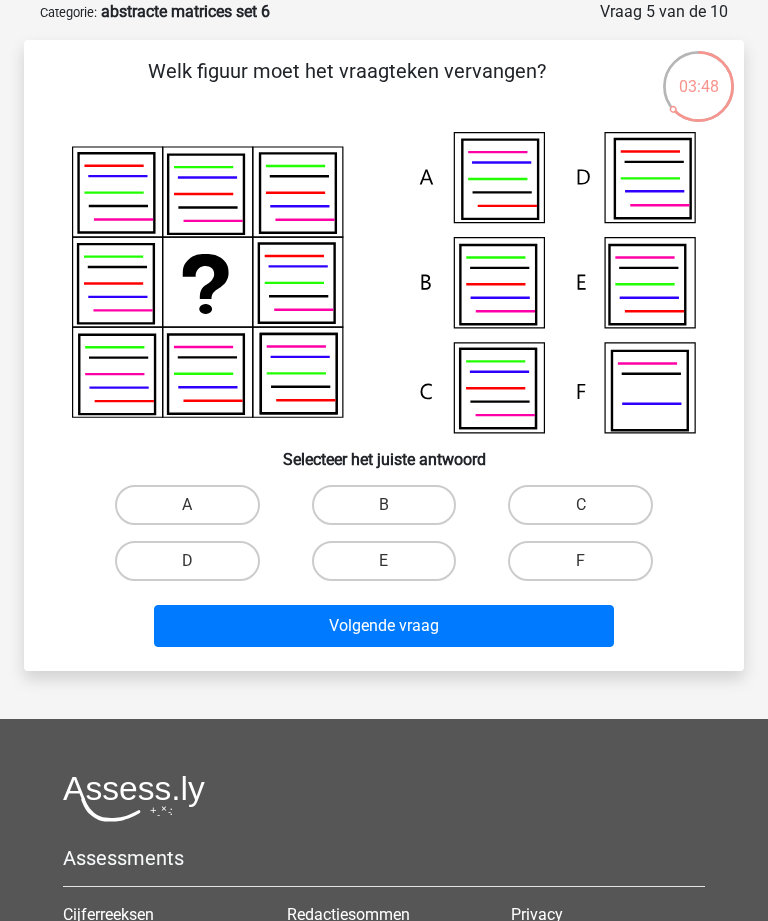 click on "D" at bounding box center (187, 561) 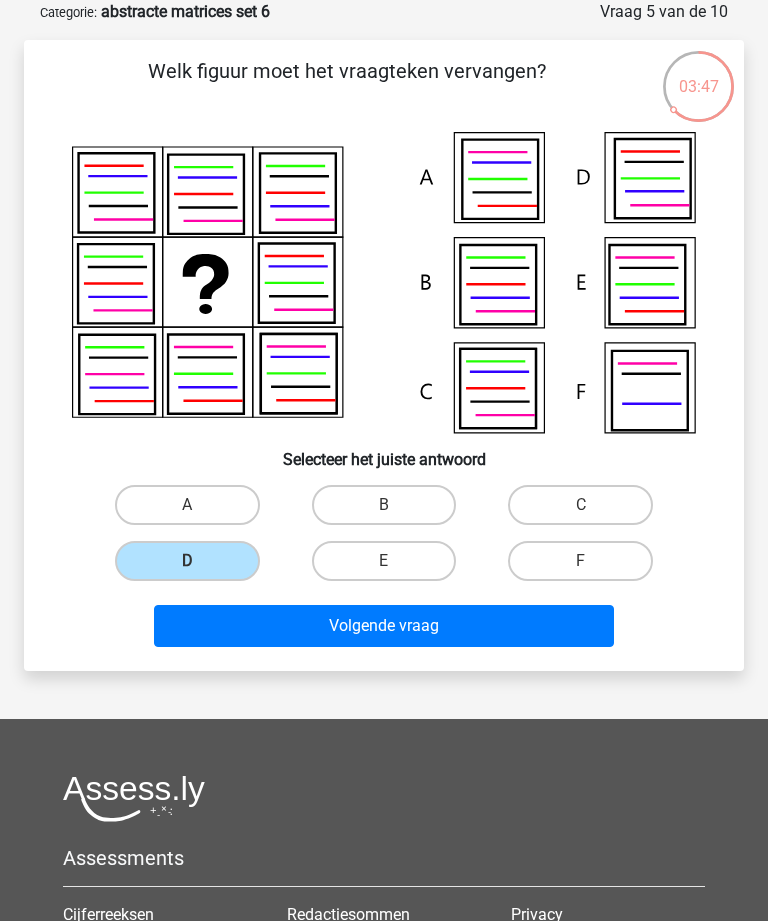 click on "Volgende vraag" at bounding box center (383, 626) 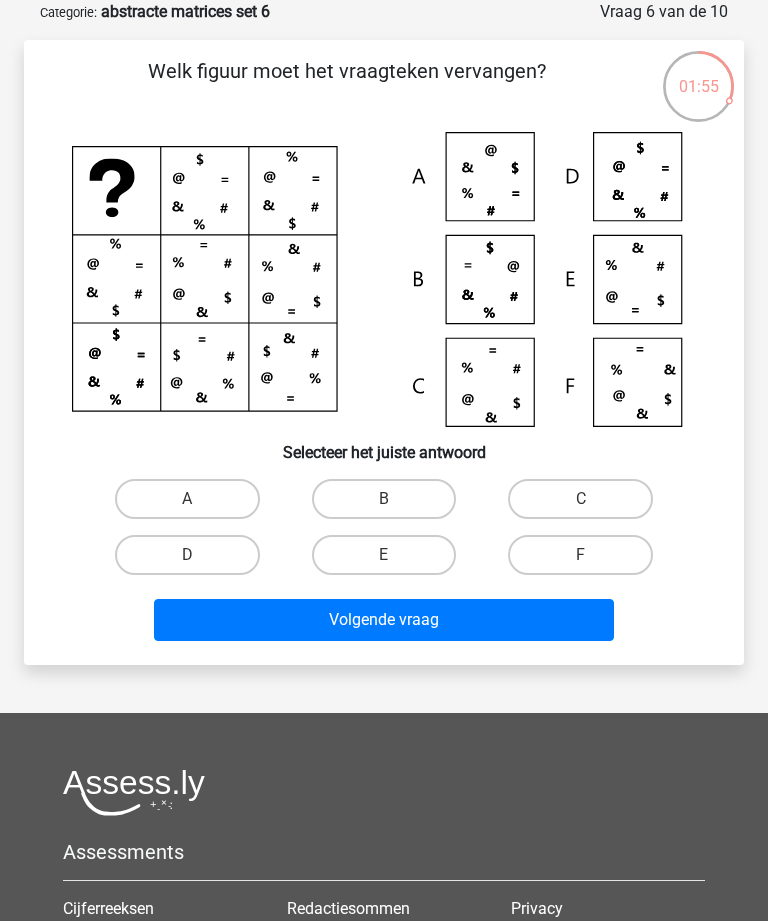 click on "C" at bounding box center (580, 499) 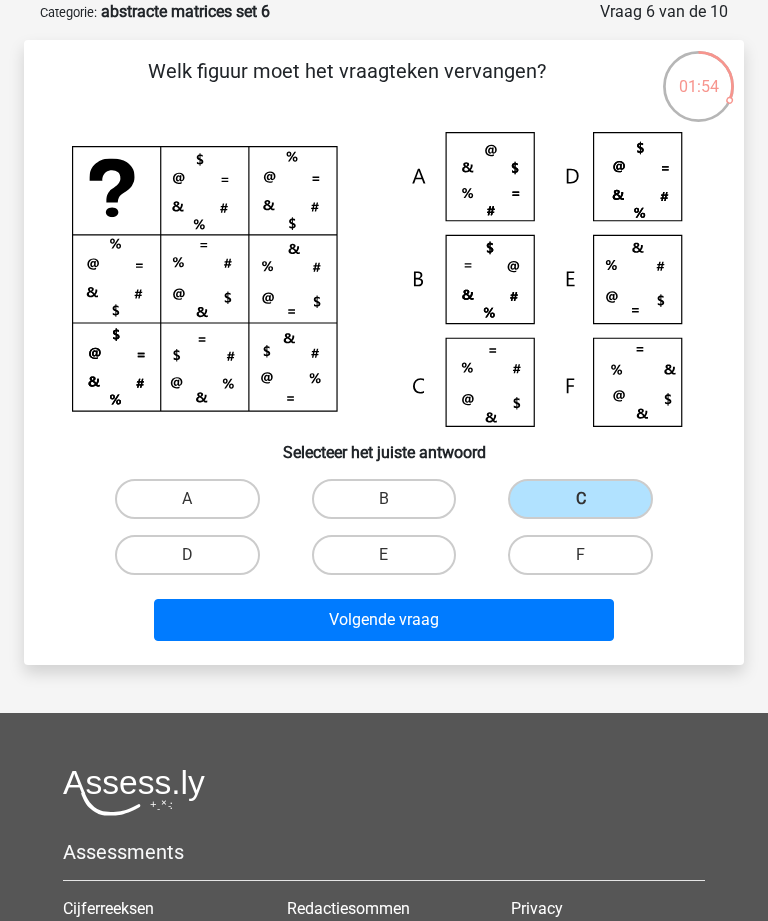 click on "Volgende vraag" at bounding box center [383, 620] 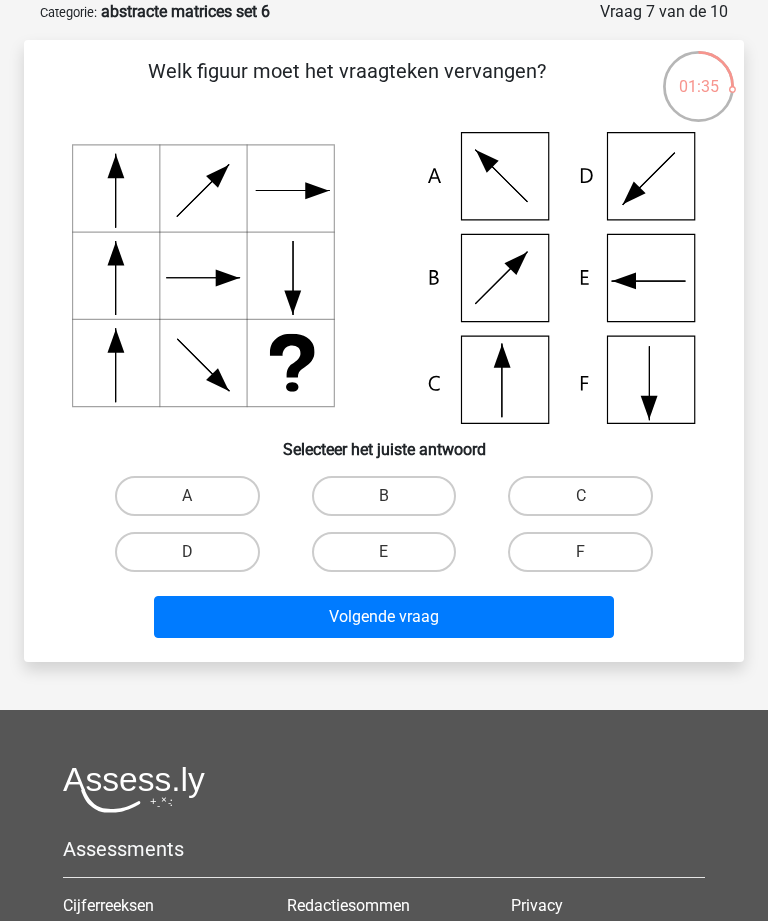 click on "D" at bounding box center (187, 552) 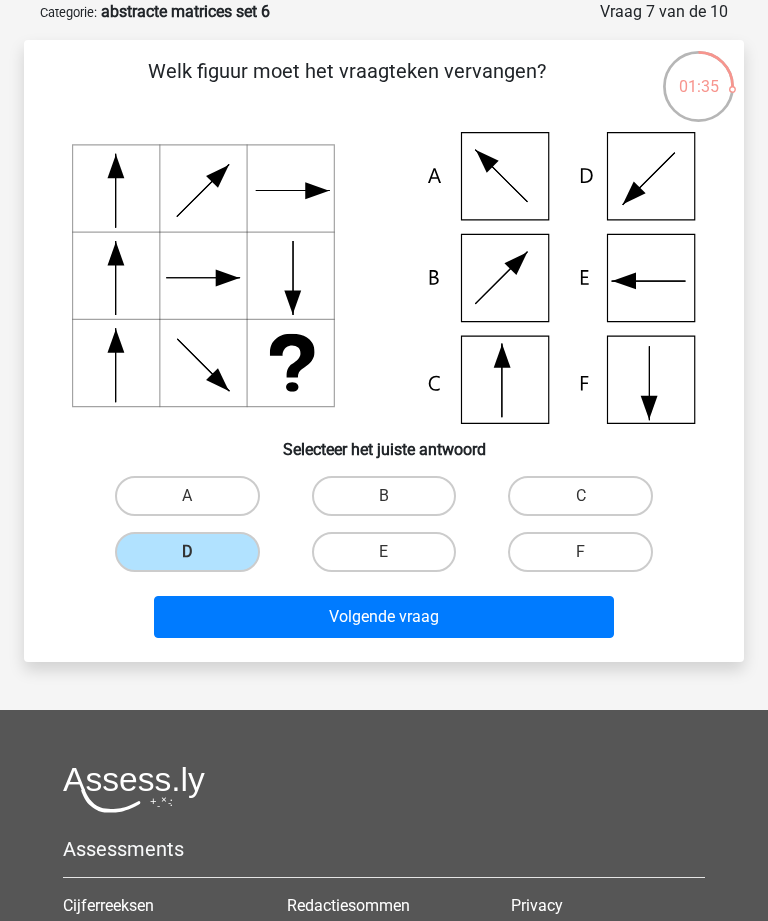 click on "Volgende vraag" at bounding box center [383, 617] 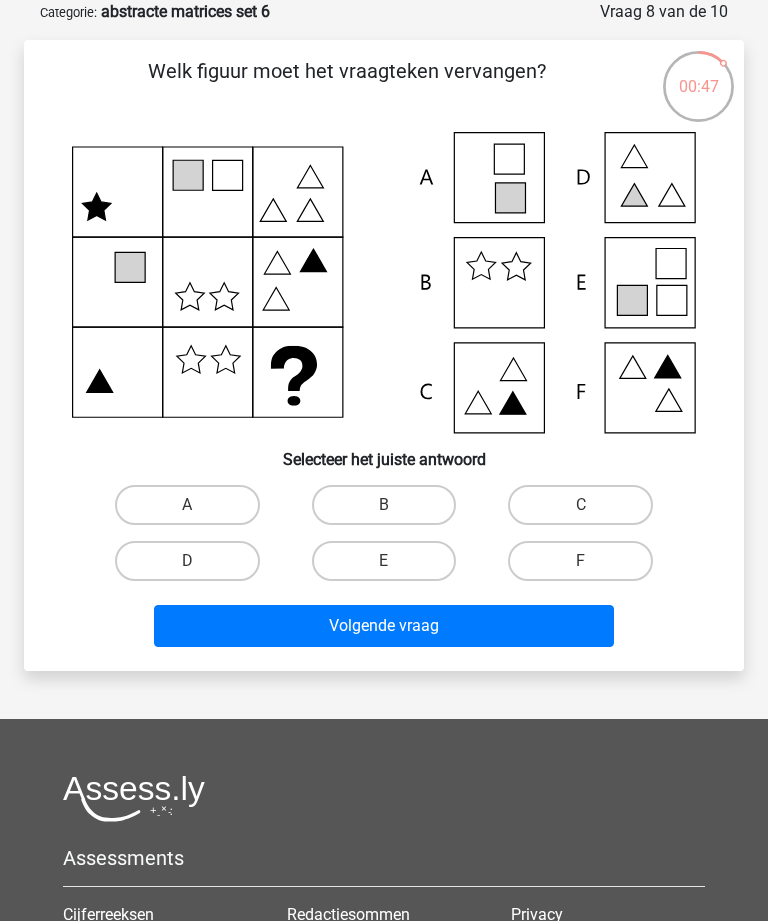click on "E" at bounding box center (384, 561) 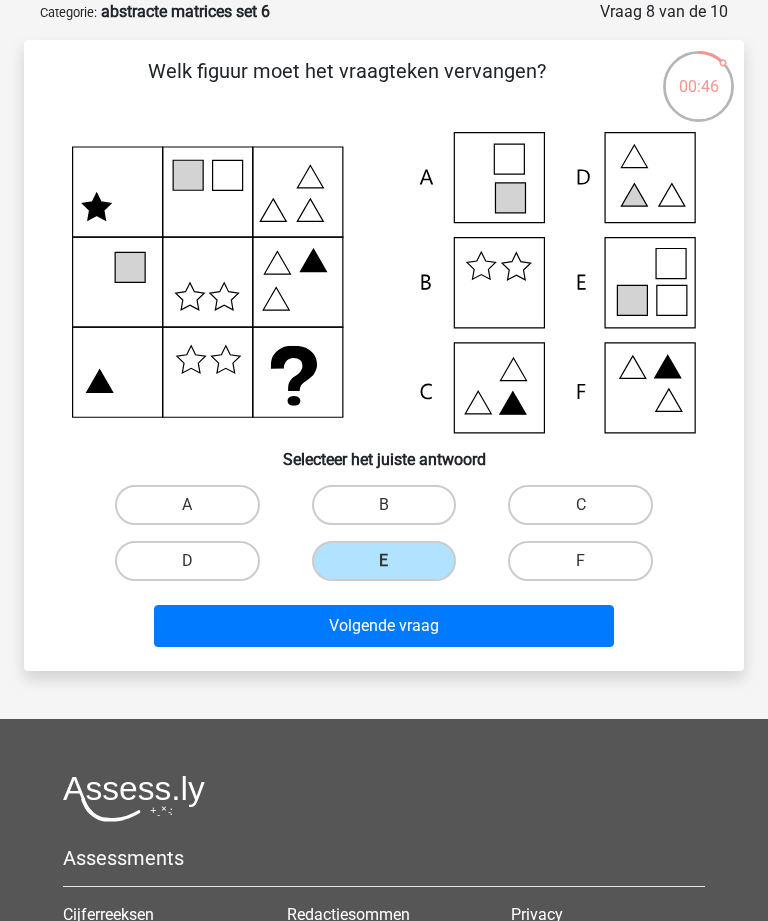 click on "Volgende vraag" at bounding box center (383, 626) 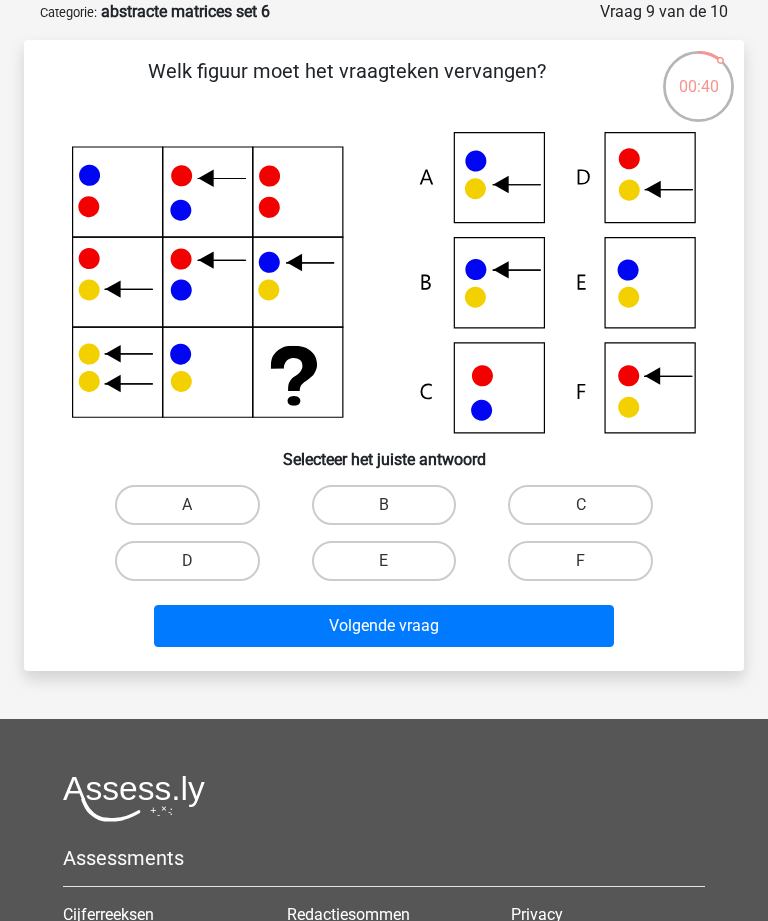 click on "B" at bounding box center (384, 505) 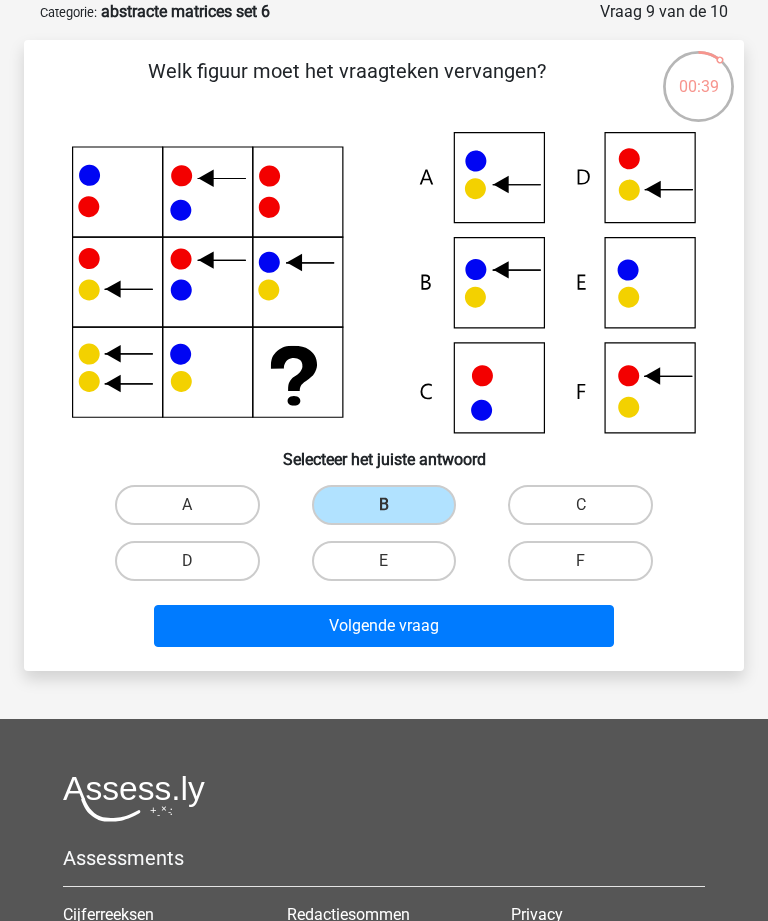 click on "Volgende vraag" at bounding box center (383, 626) 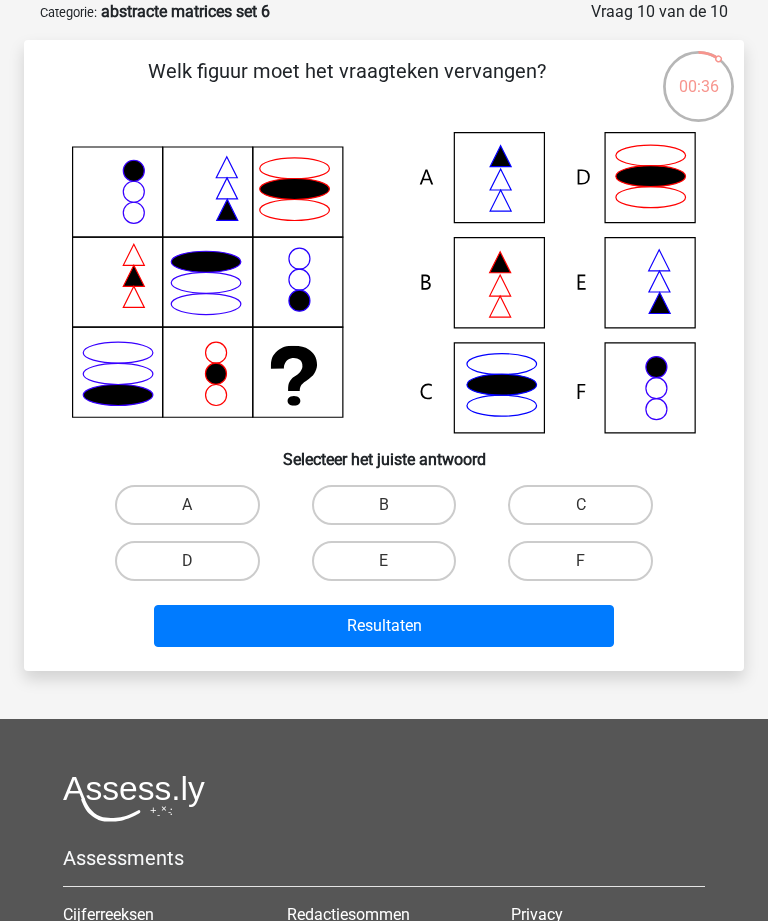 click on "Resultaten" at bounding box center (383, 626) 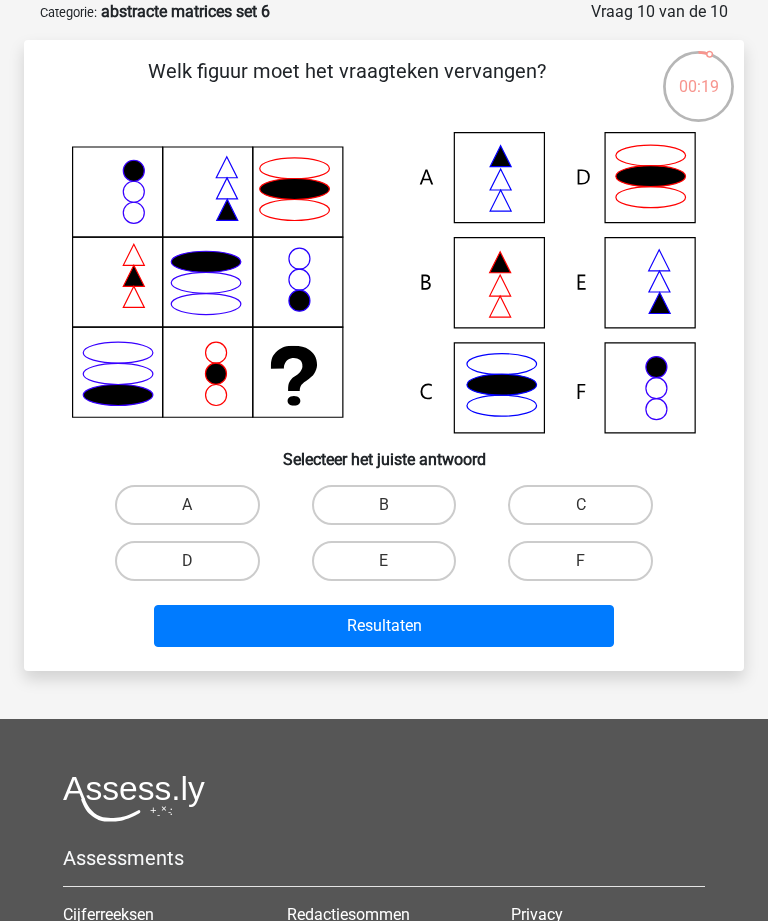 click on "A" at bounding box center (187, 505) 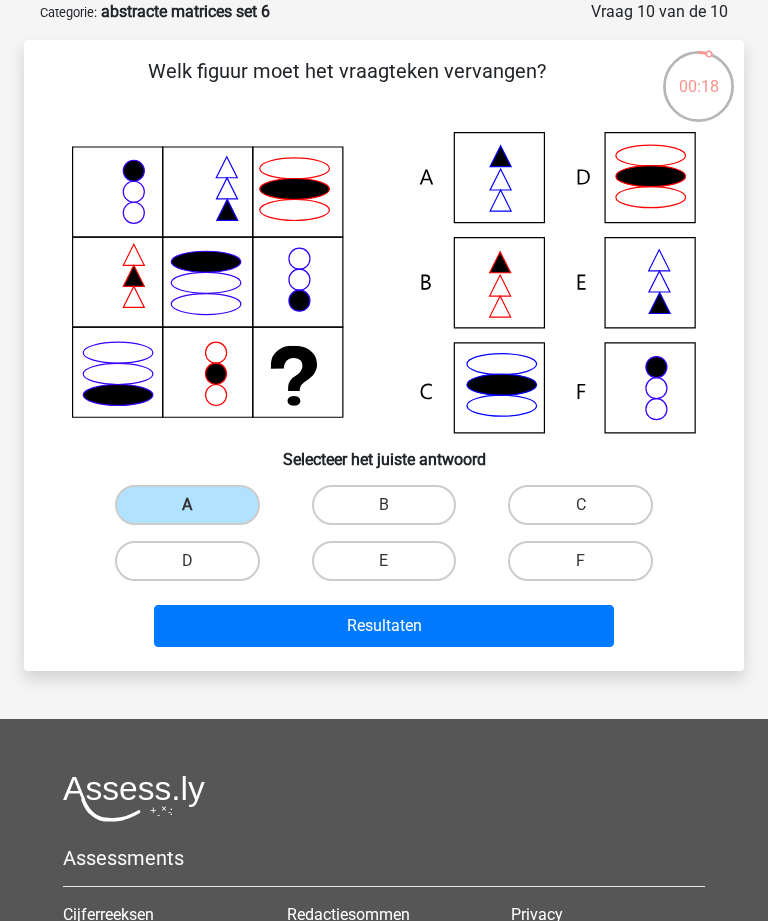 click on "Resultaten" at bounding box center [383, 626] 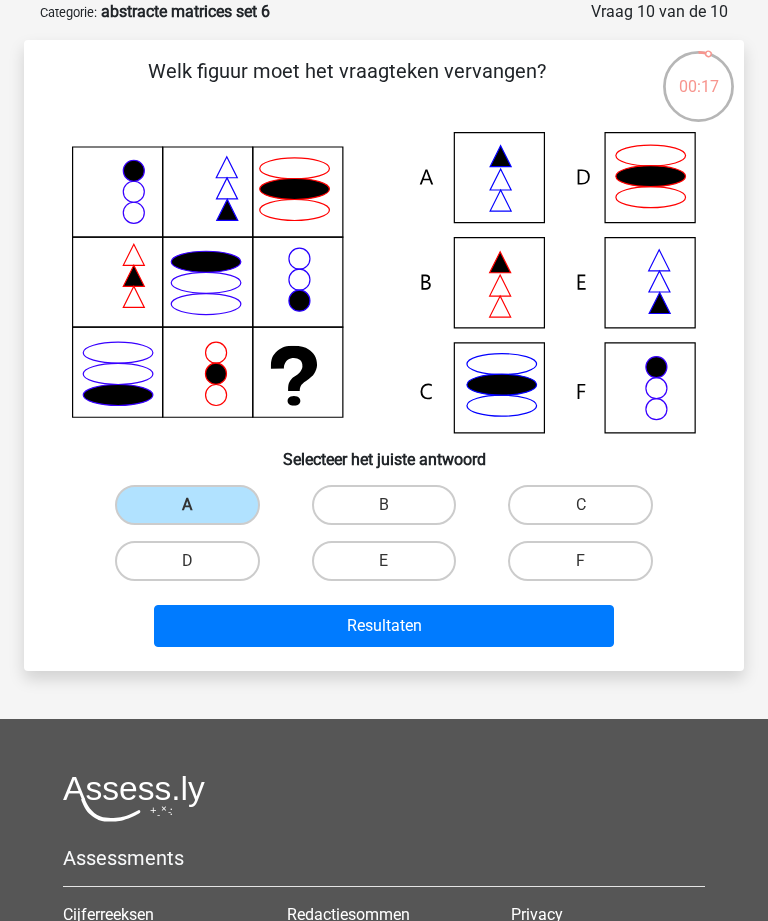 click on "Resultaten" at bounding box center (383, 626) 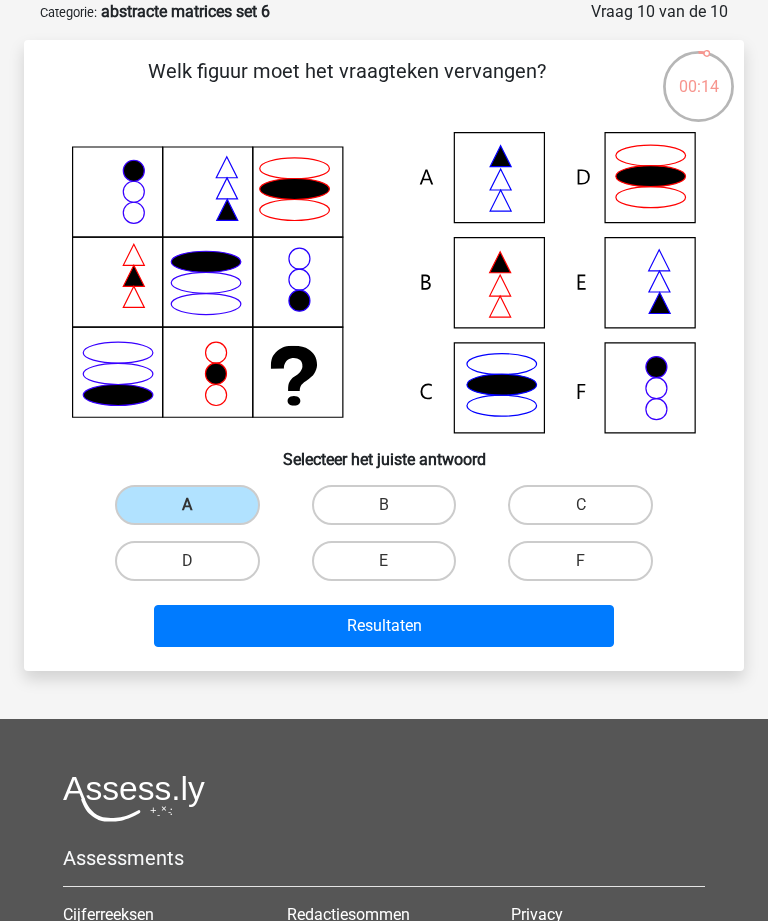 click on "Resultaten" at bounding box center [383, 626] 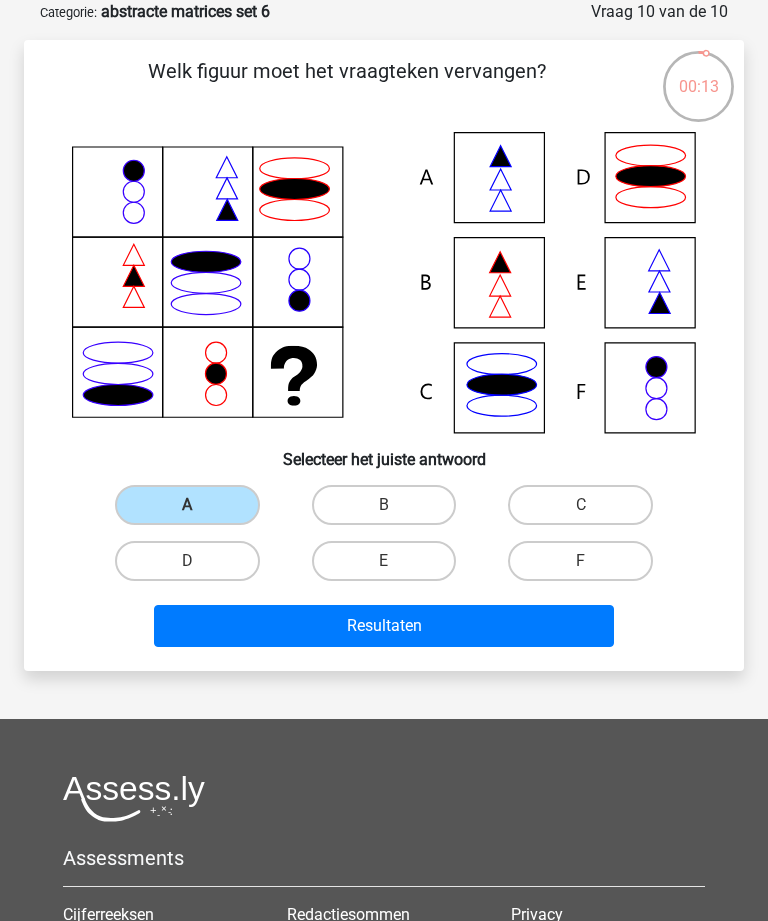 click on "A" at bounding box center (187, 505) 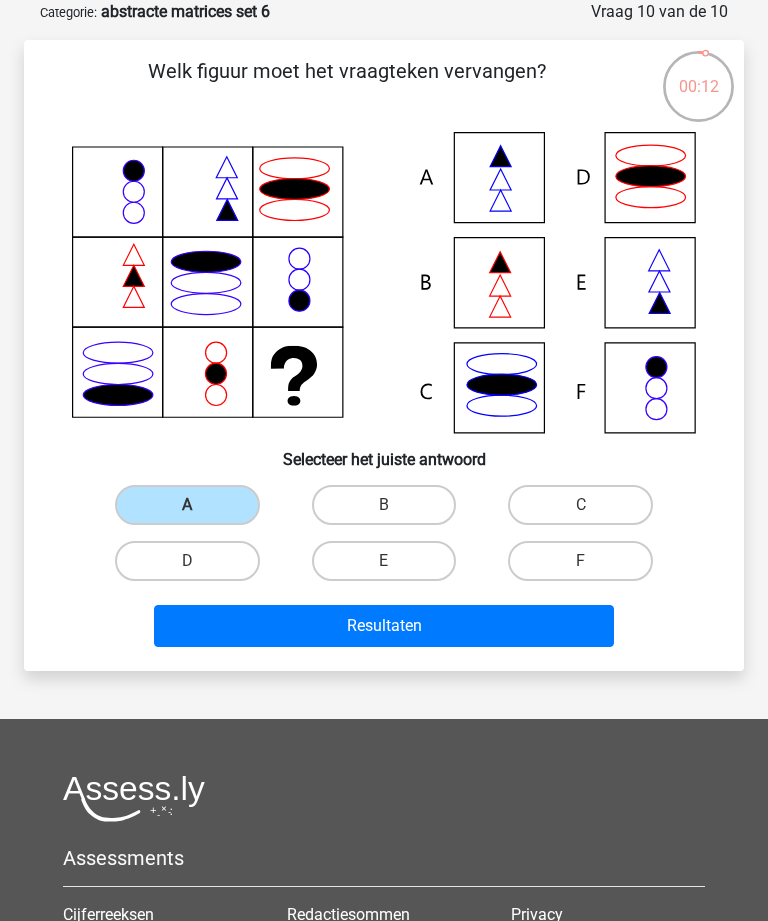 click on "Resultaten" at bounding box center (383, 626) 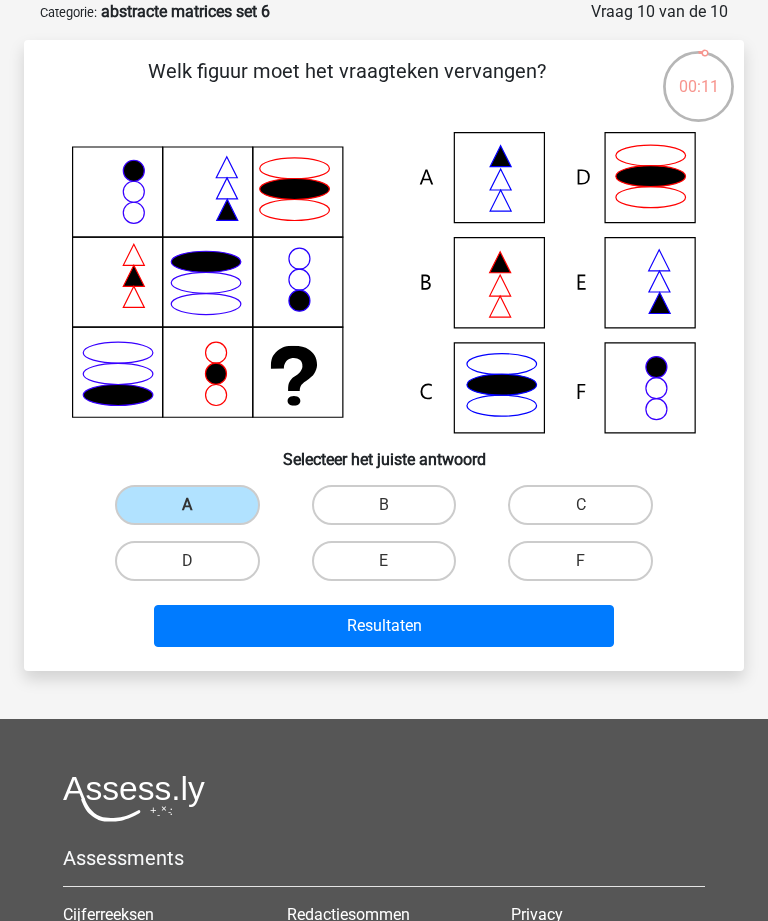 click on "Resultaten" at bounding box center [383, 626] 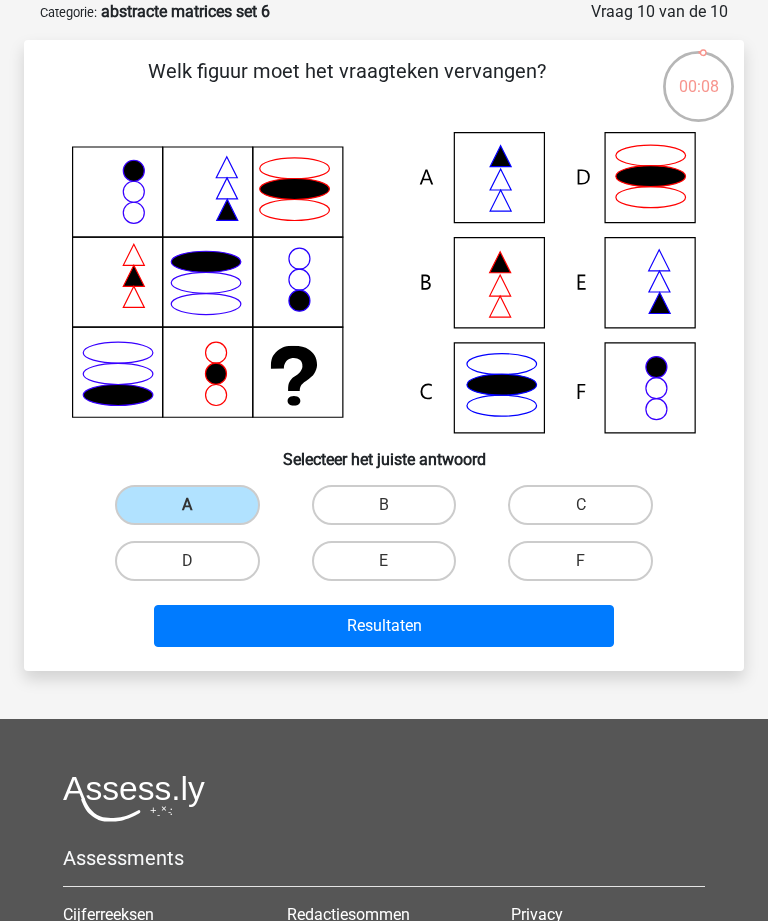 click on "A" at bounding box center [193, 511] 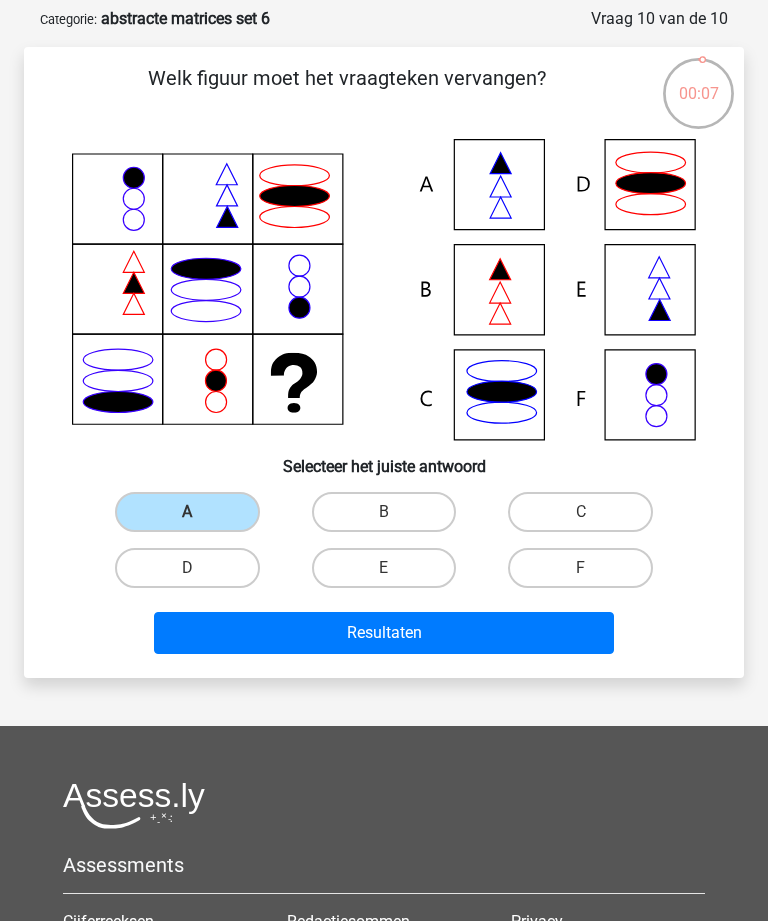 scroll, scrollTop: 95, scrollLeft: 0, axis: vertical 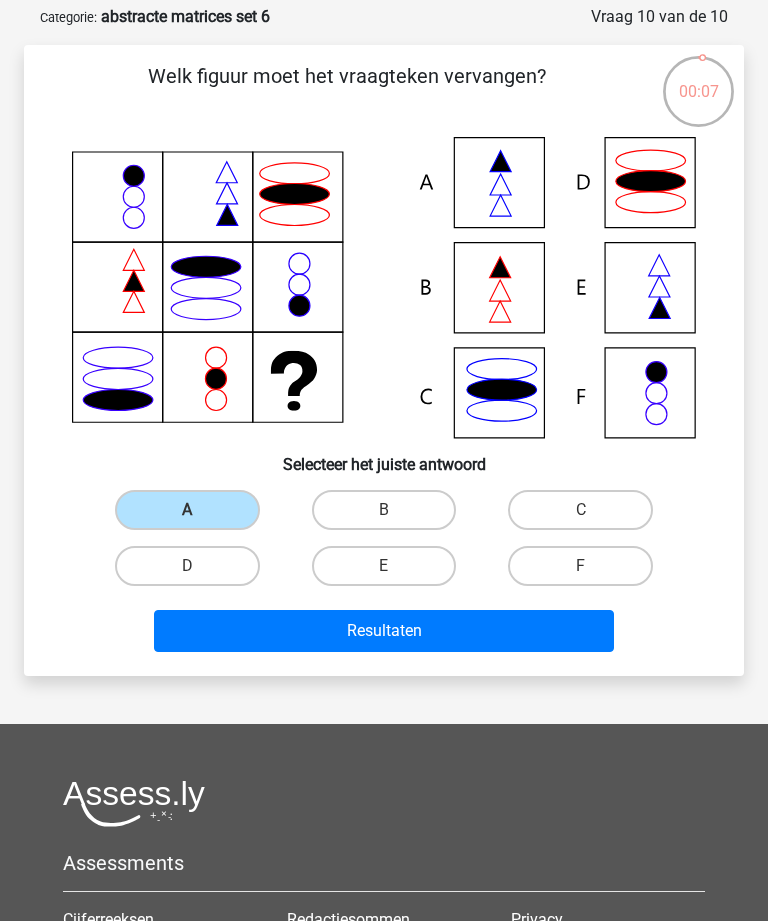 click on "B" at bounding box center (384, 510) 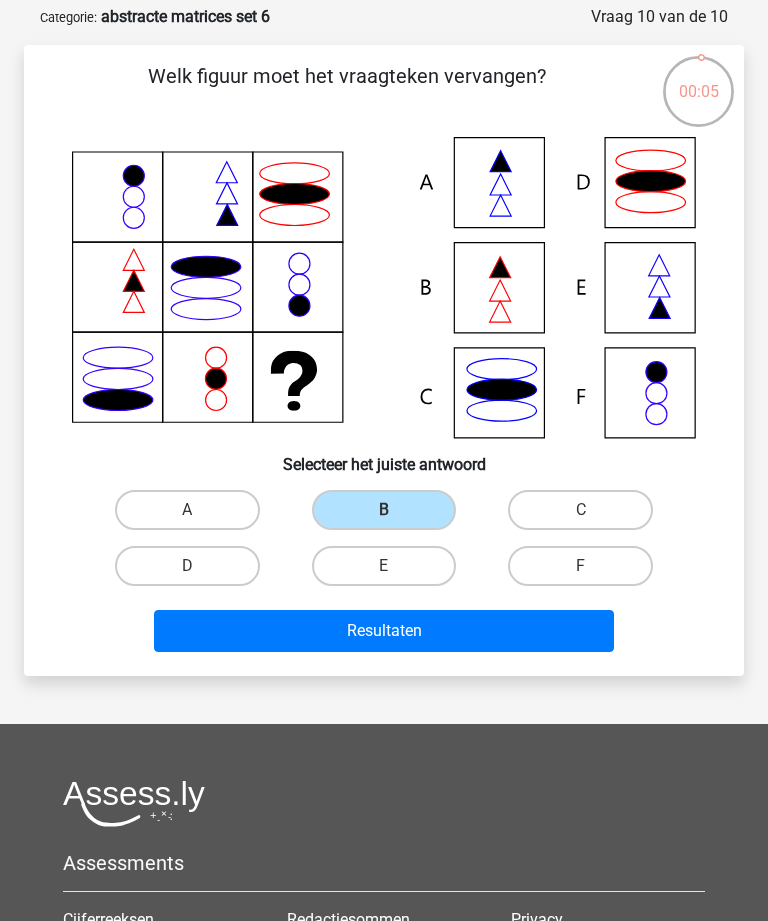 click on "A" at bounding box center [193, 516] 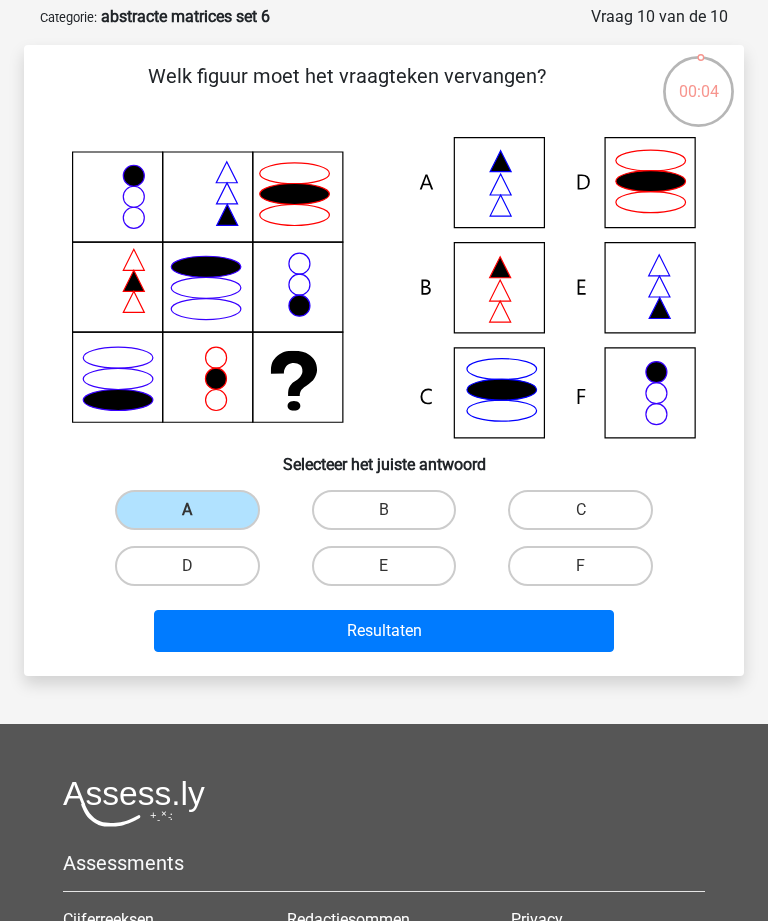 click on "Resultaten" at bounding box center [383, 631] 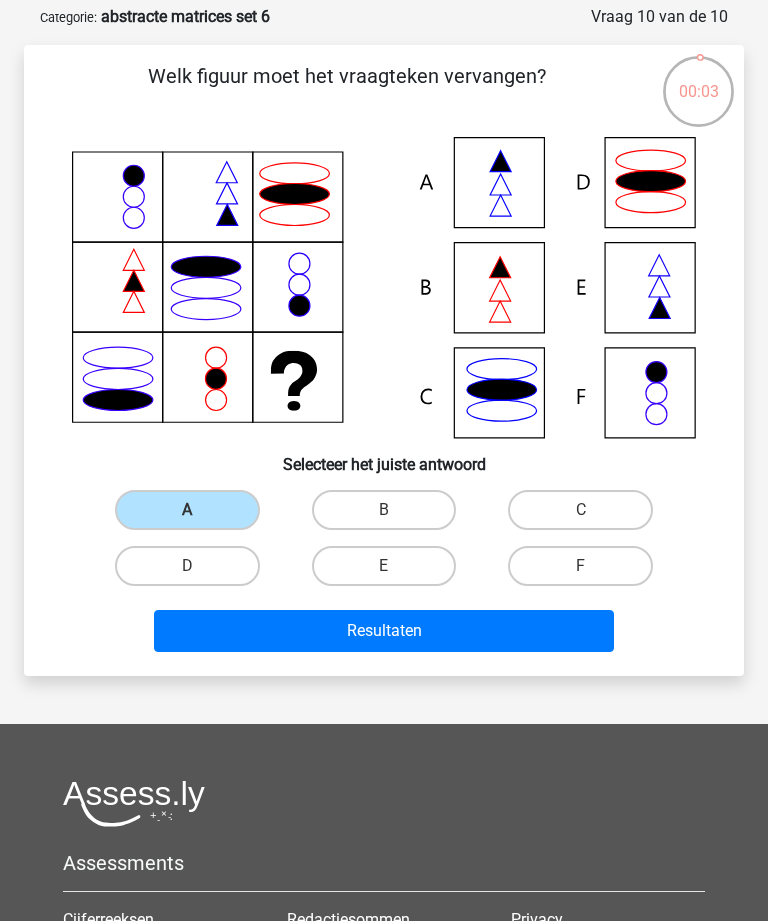 scroll, scrollTop: 95, scrollLeft: 0, axis: vertical 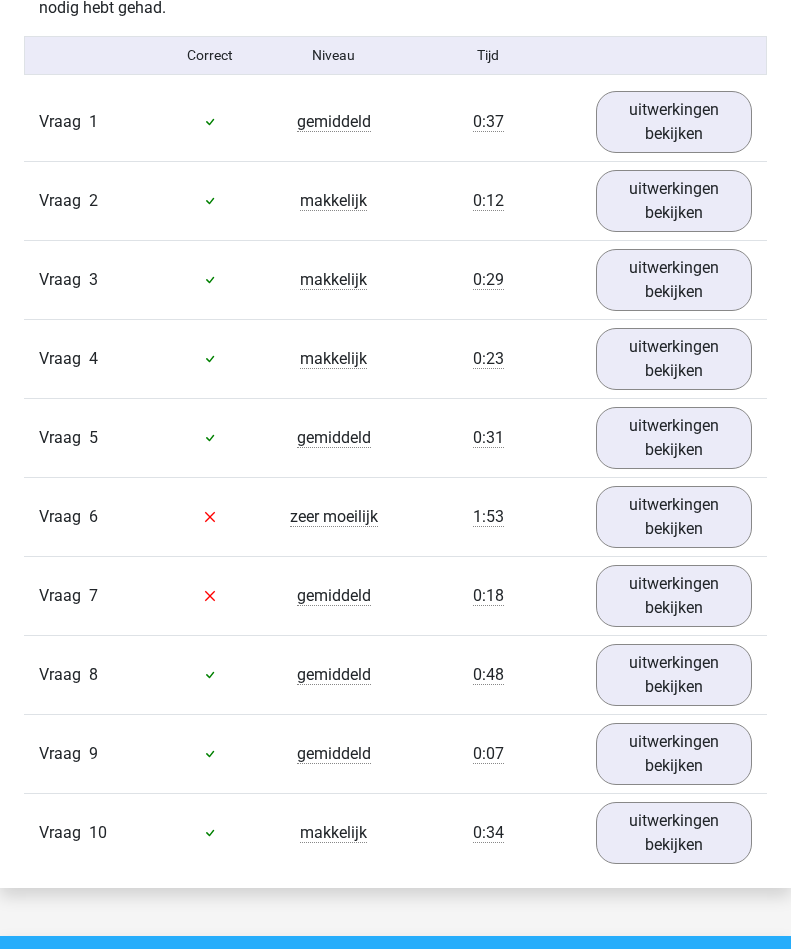 click on "uitwerkingen bekijken" at bounding box center [674, 438] 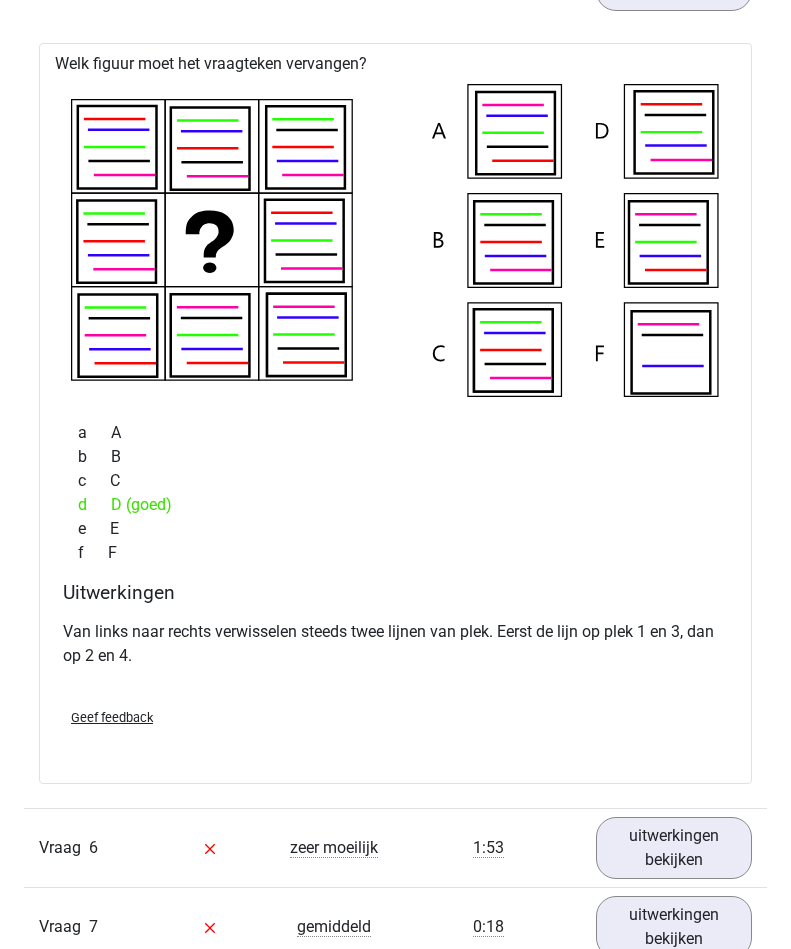 scroll, scrollTop: 1706, scrollLeft: 0, axis: vertical 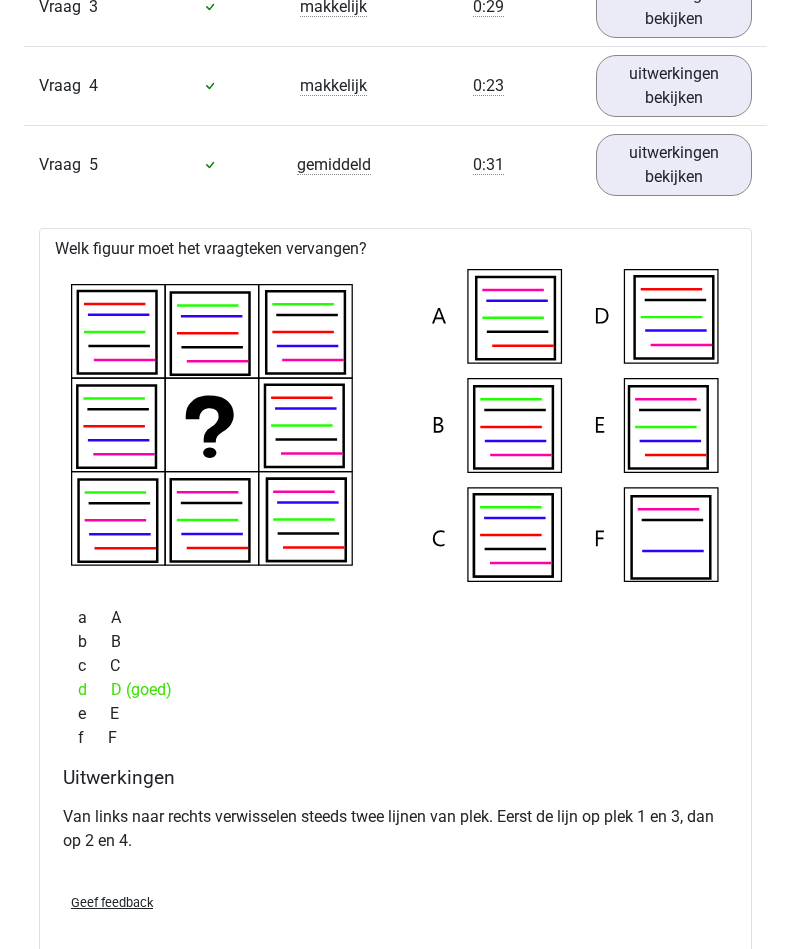 click on "uitwerkingen bekijken" at bounding box center [674, 165] 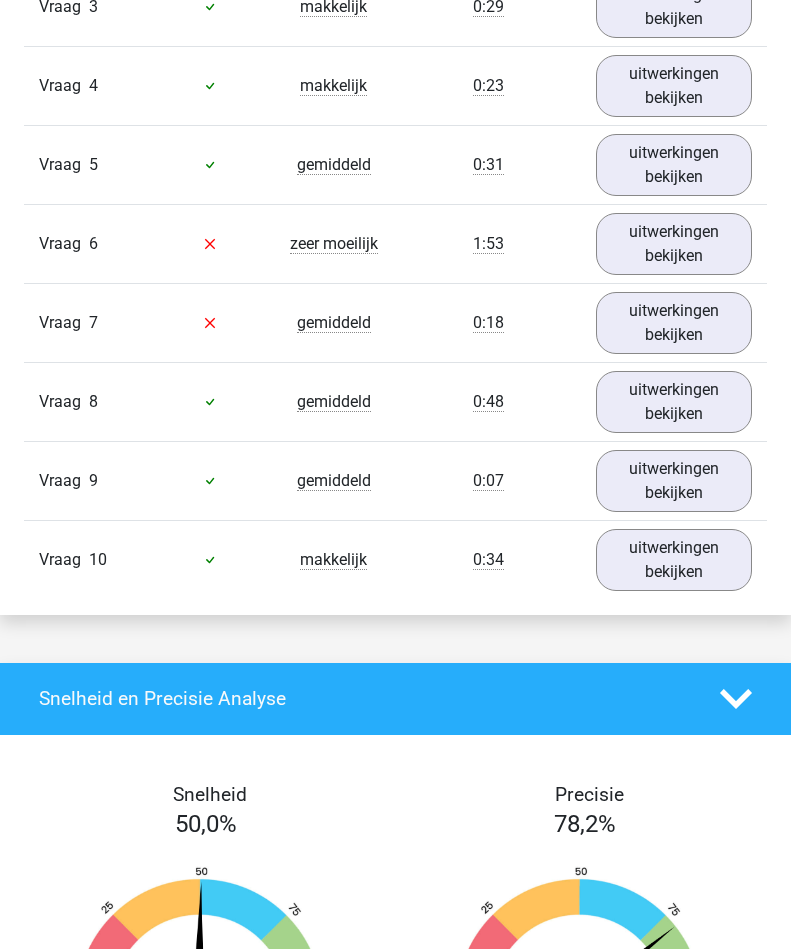 click on "uitwerkingen bekijken" at bounding box center (674, 244) 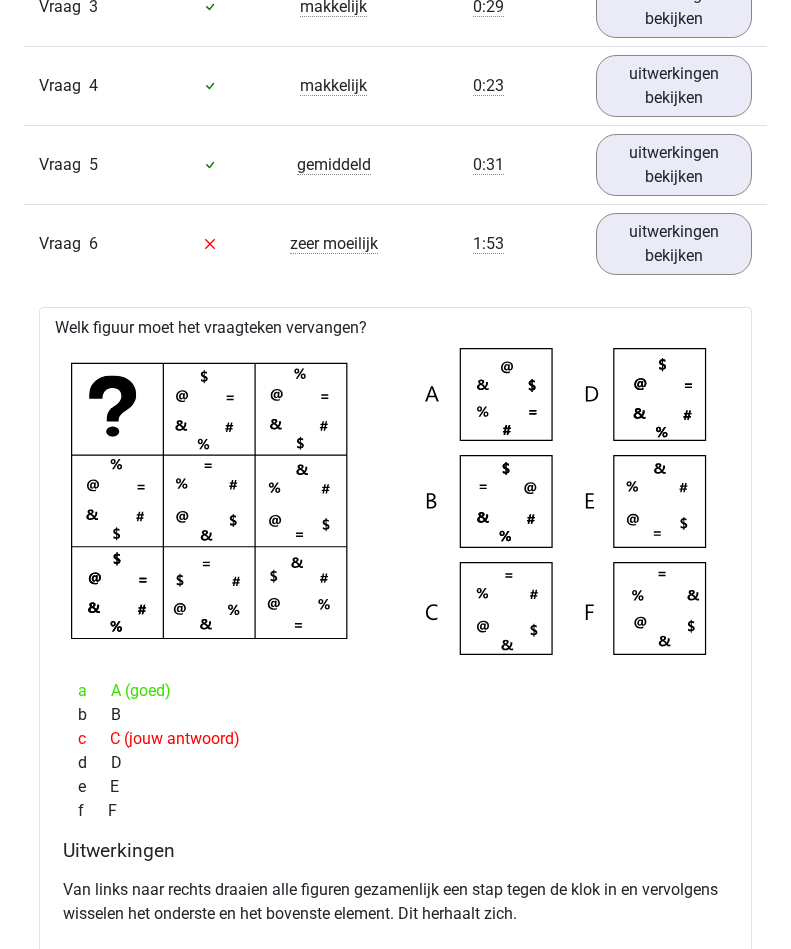 click on "uitwerkingen bekijken" at bounding box center [674, 244] 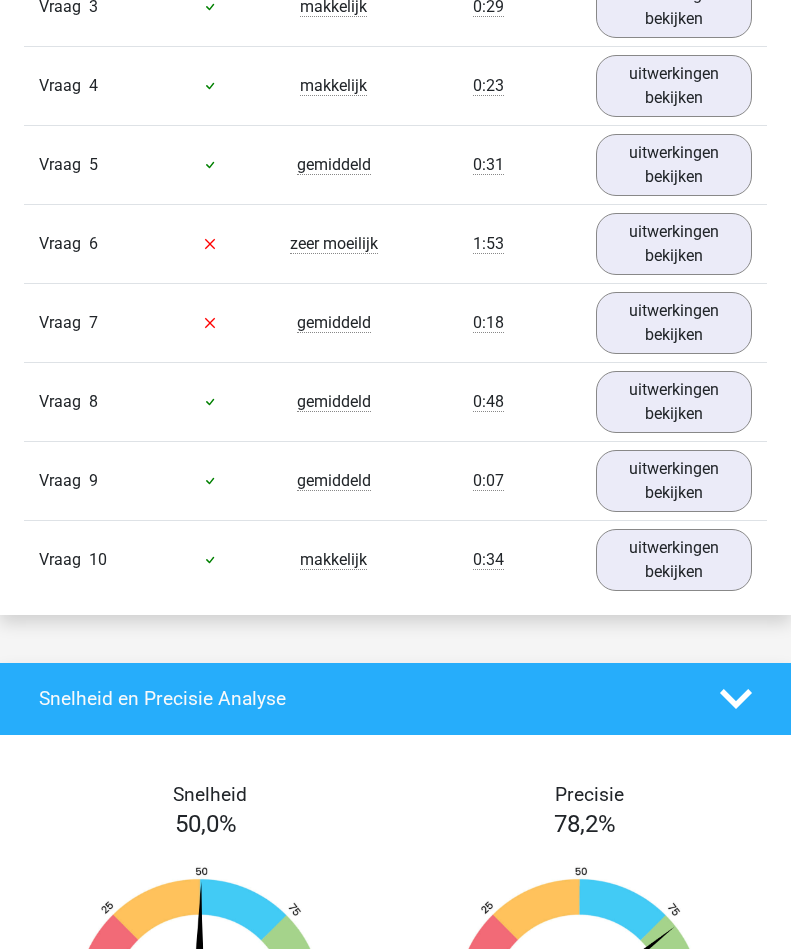 click on "uitwerkingen bekijken" at bounding box center (674, 323) 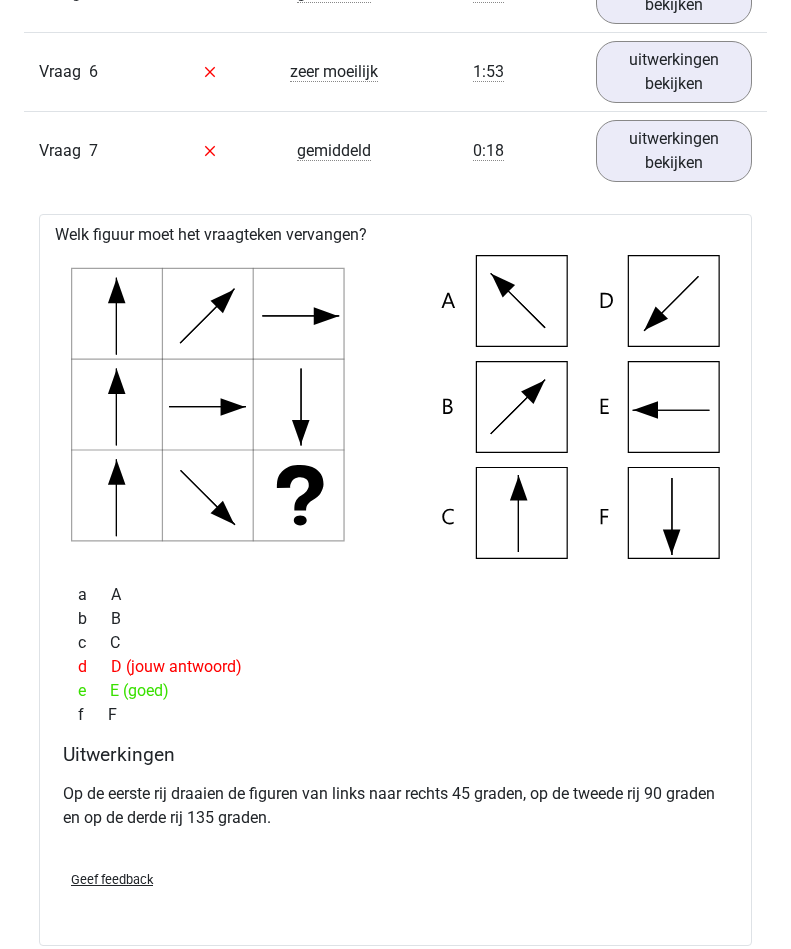 scroll, scrollTop: 1696, scrollLeft: 0, axis: vertical 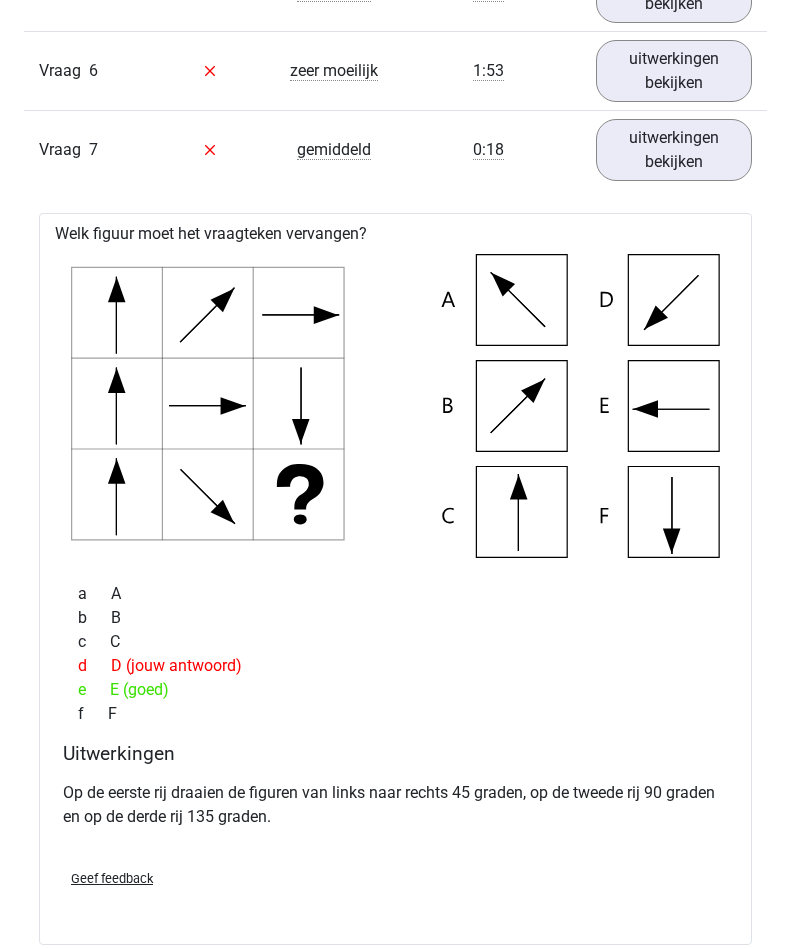 click on "uitwerkingen bekijken" at bounding box center [674, 150] 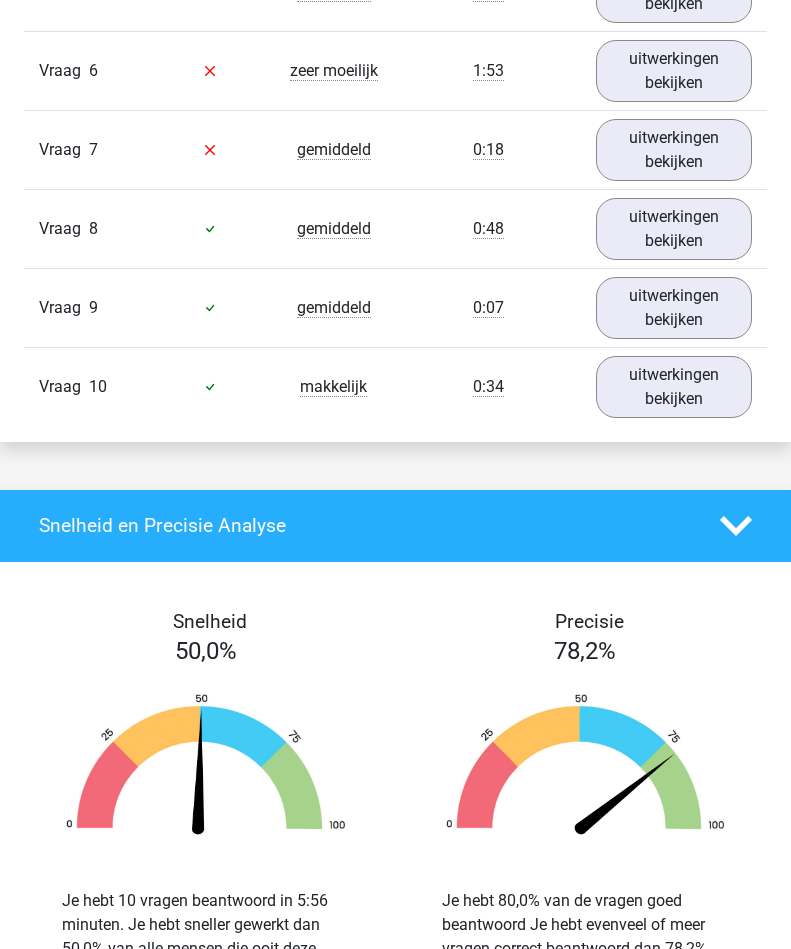 click on "uitwerkingen bekijken" at bounding box center [674, 229] 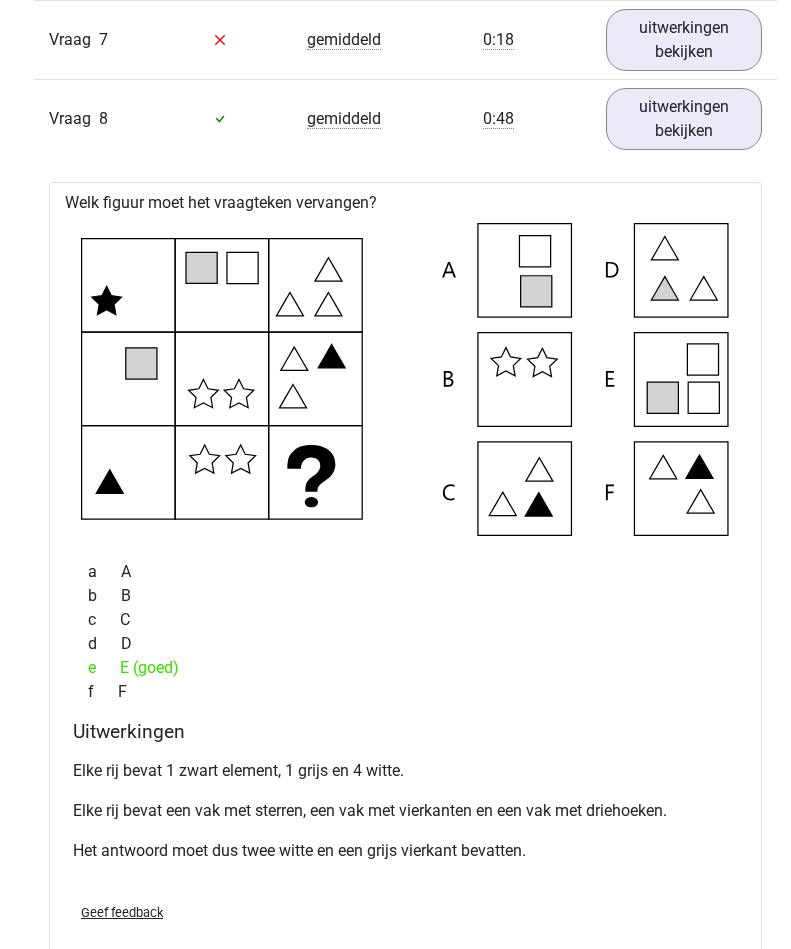 scroll, scrollTop: 1653, scrollLeft: 3, axis: both 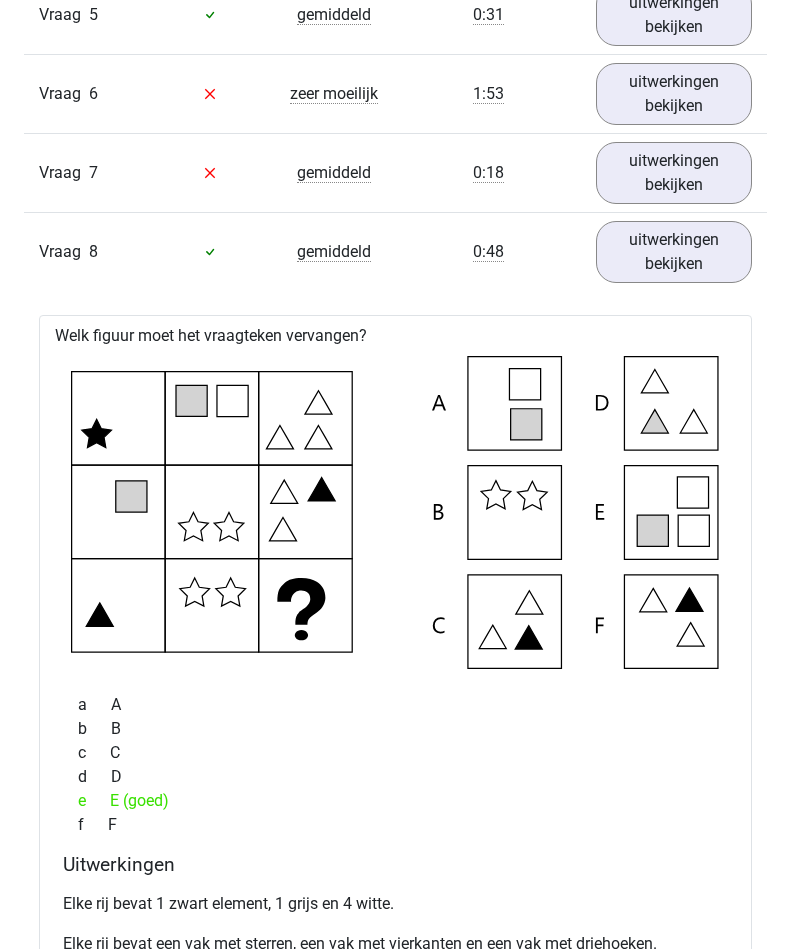 click on "uitwerkingen bekijken" at bounding box center (674, 252) 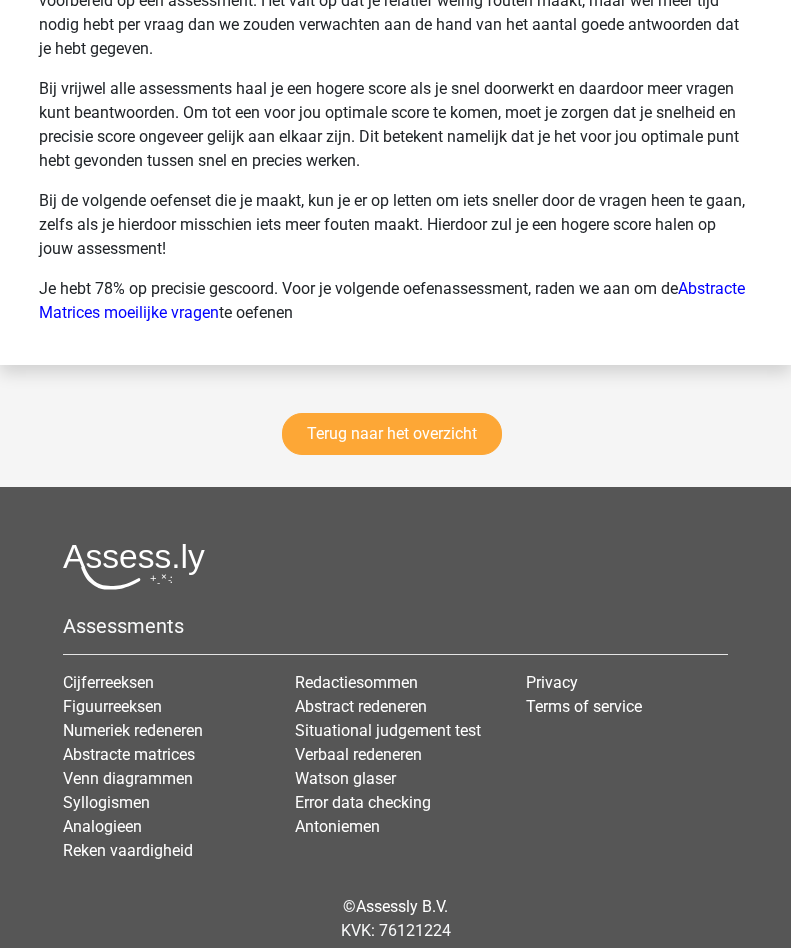 scroll, scrollTop: 3006, scrollLeft: 0, axis: vertical 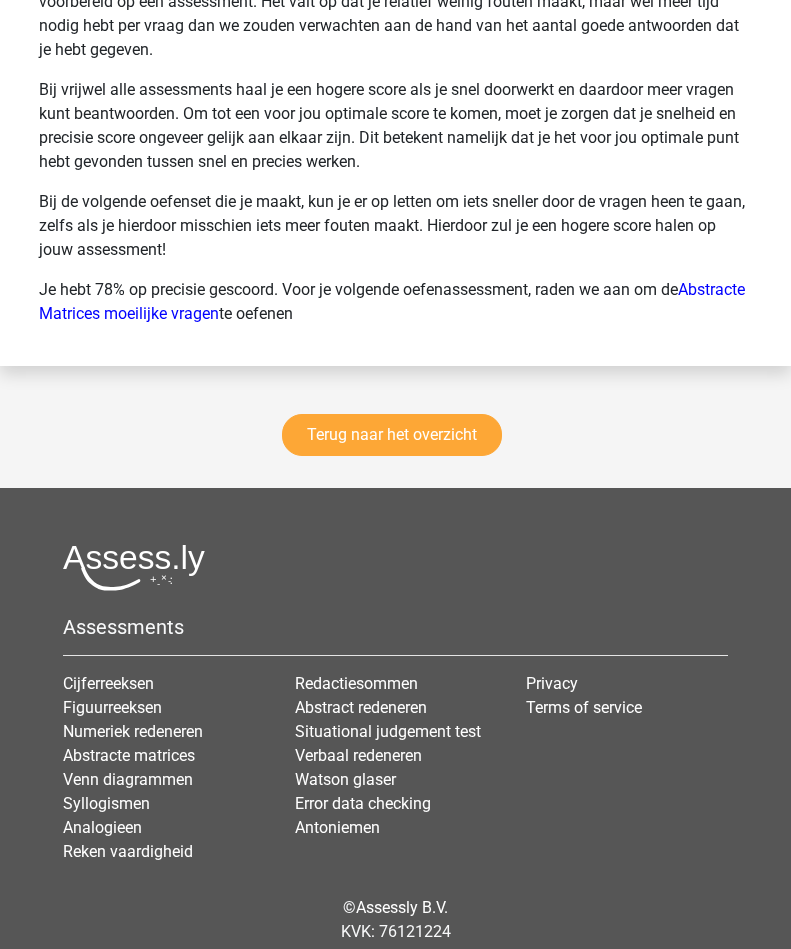 click on "Terug naar het overzicht" at bounding box center [392, 435] 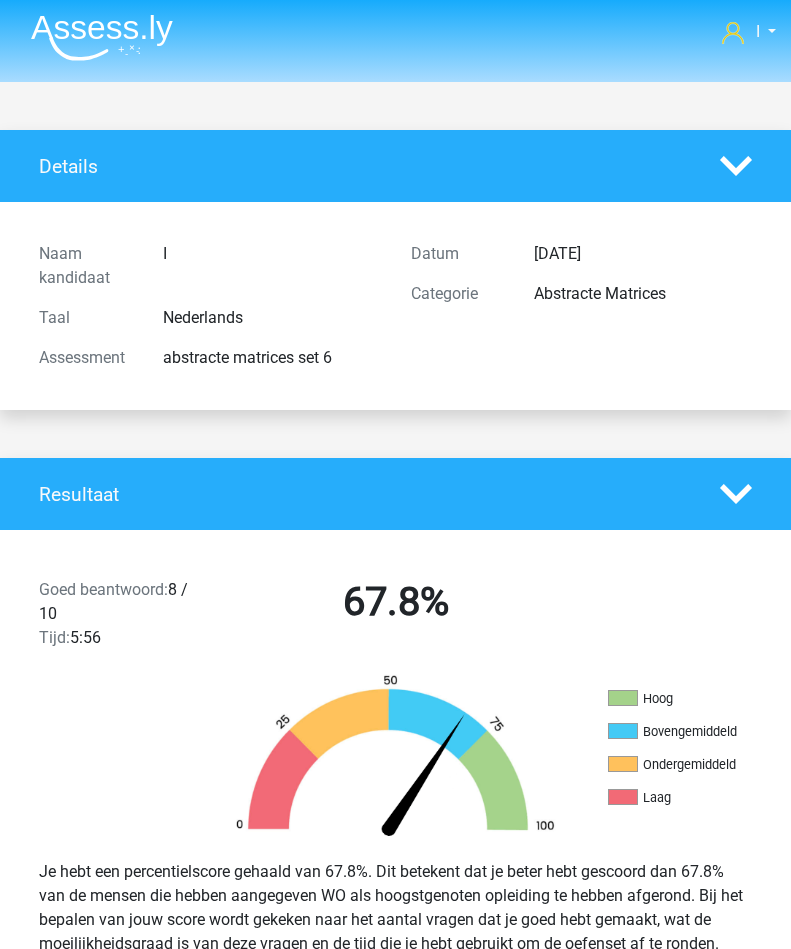 scroll, scrollTop: 0, scrollLeft: 0, axis: both 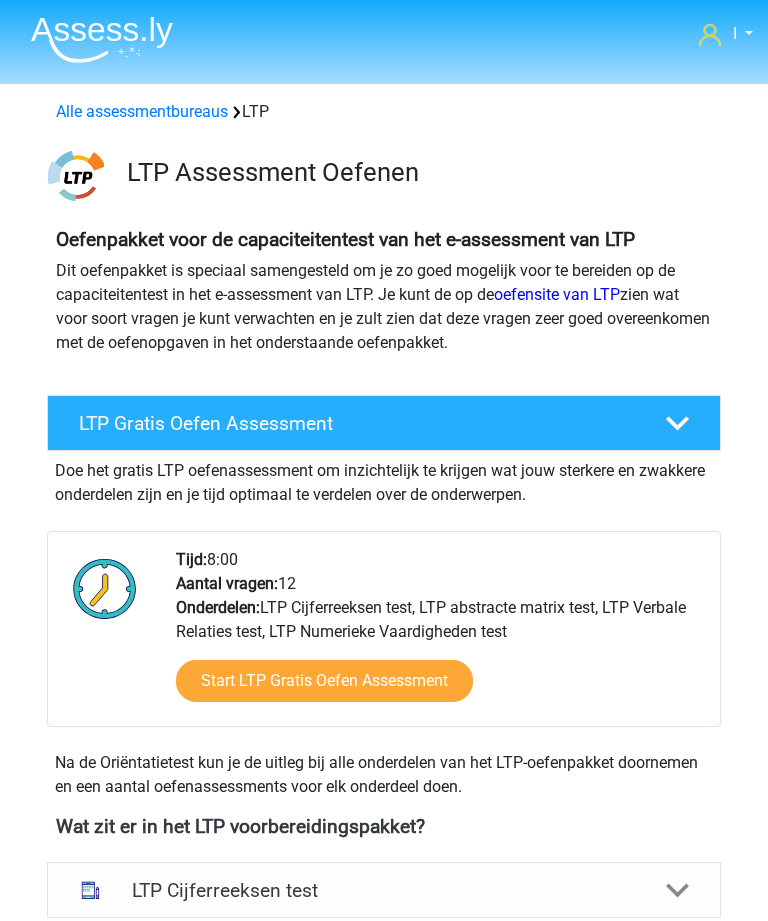 click on "Alle assessmentbureaus
LTP" at bounding box center (384, 108) 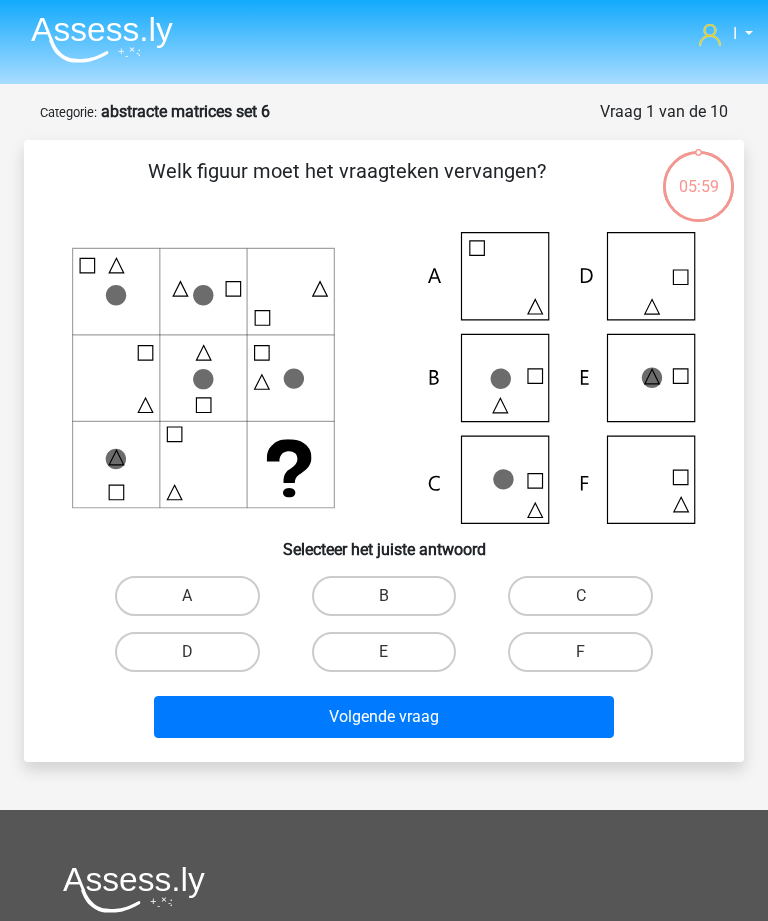 scroll, scrollTop: 0, scrollLeft: 0, axis: both 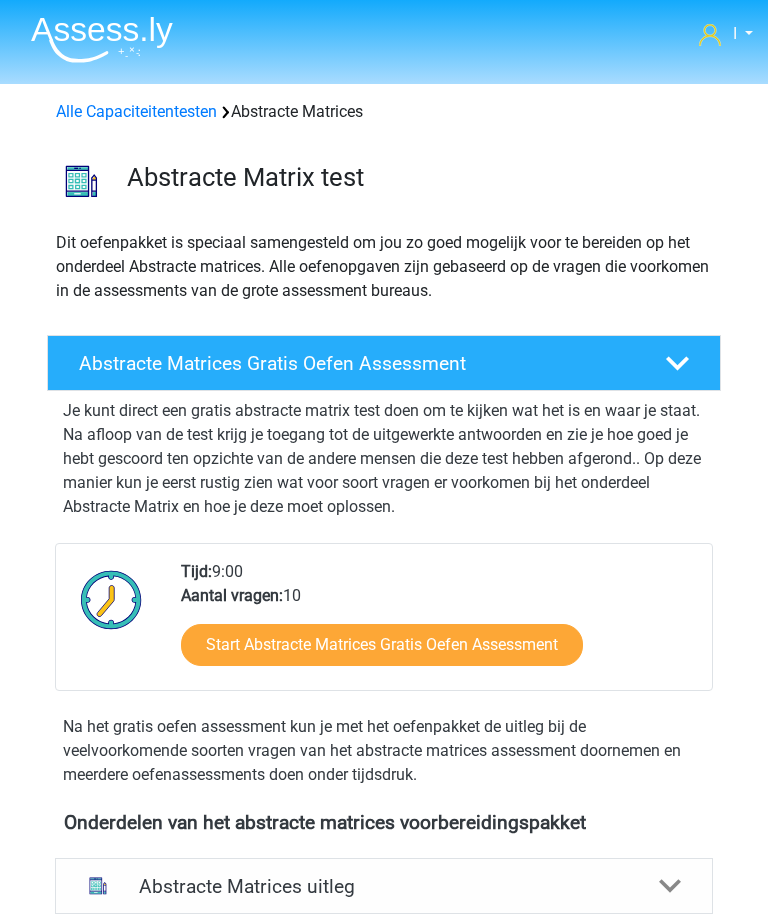 click on "Alle Capaciteitentesten" at bounding box center (136, 111) 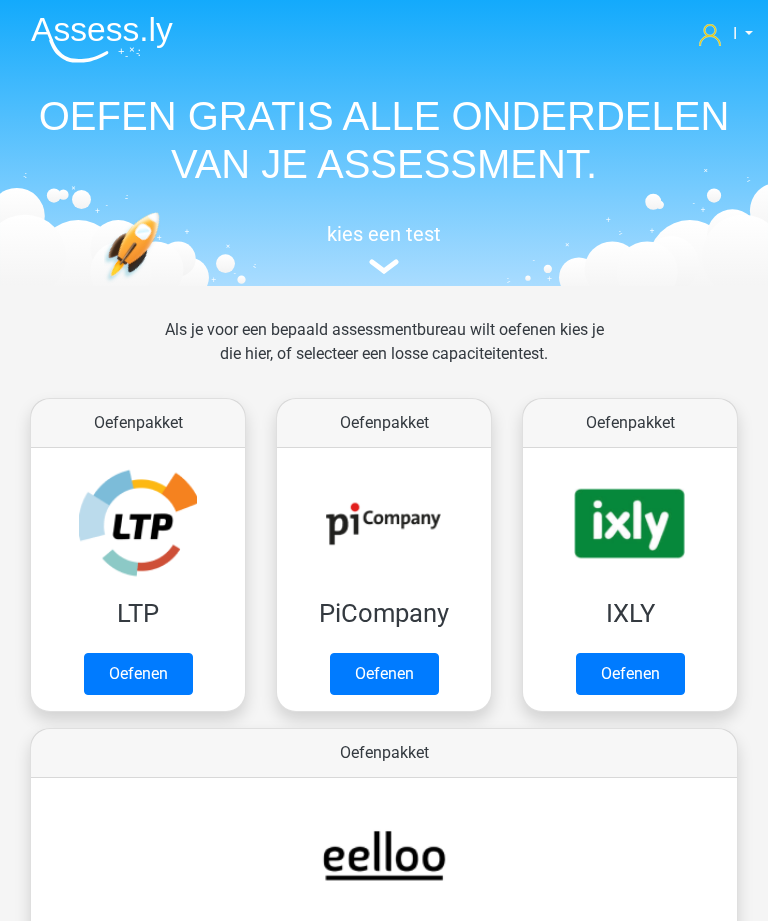 scroll, scrollTop: 1210, scrollLeft: 0, axis: vertical 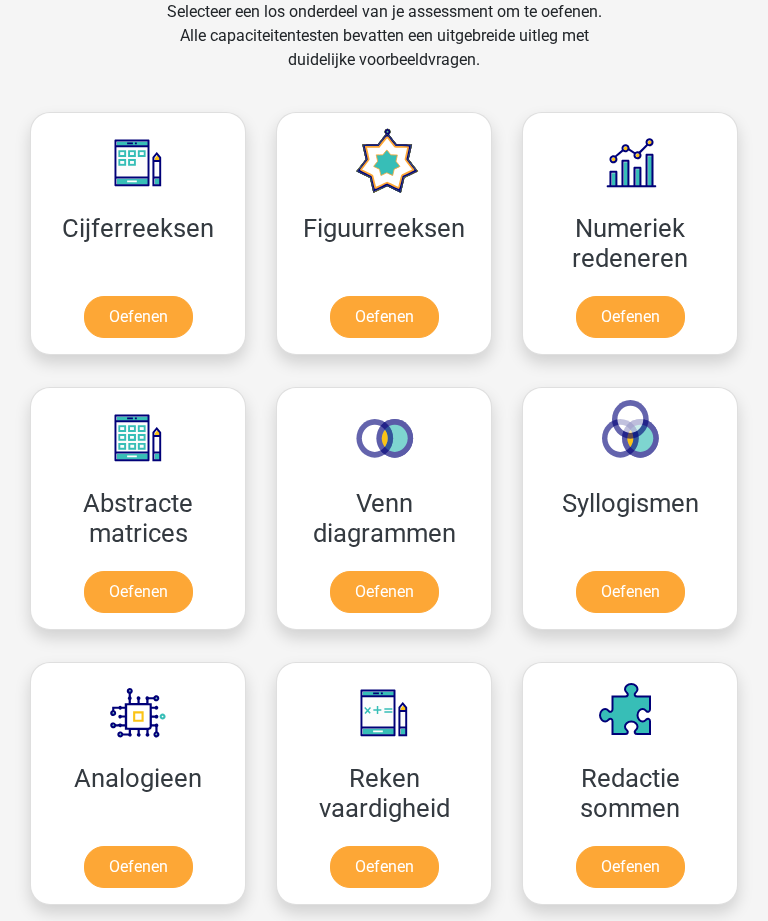 click on "Oefenen" at bounding box center (138, 592) 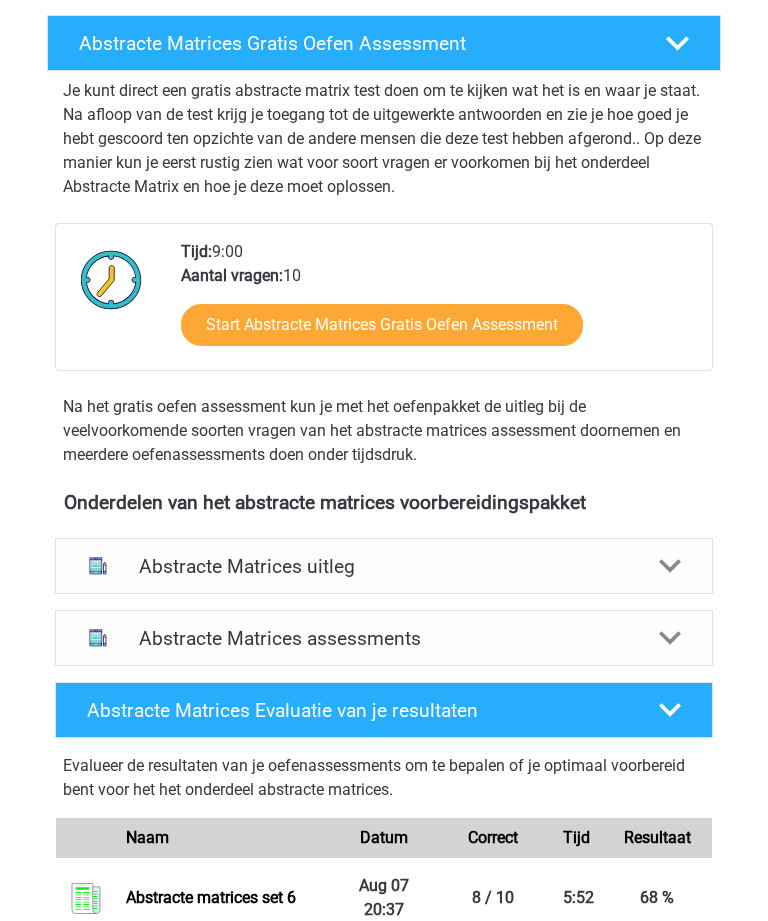 click 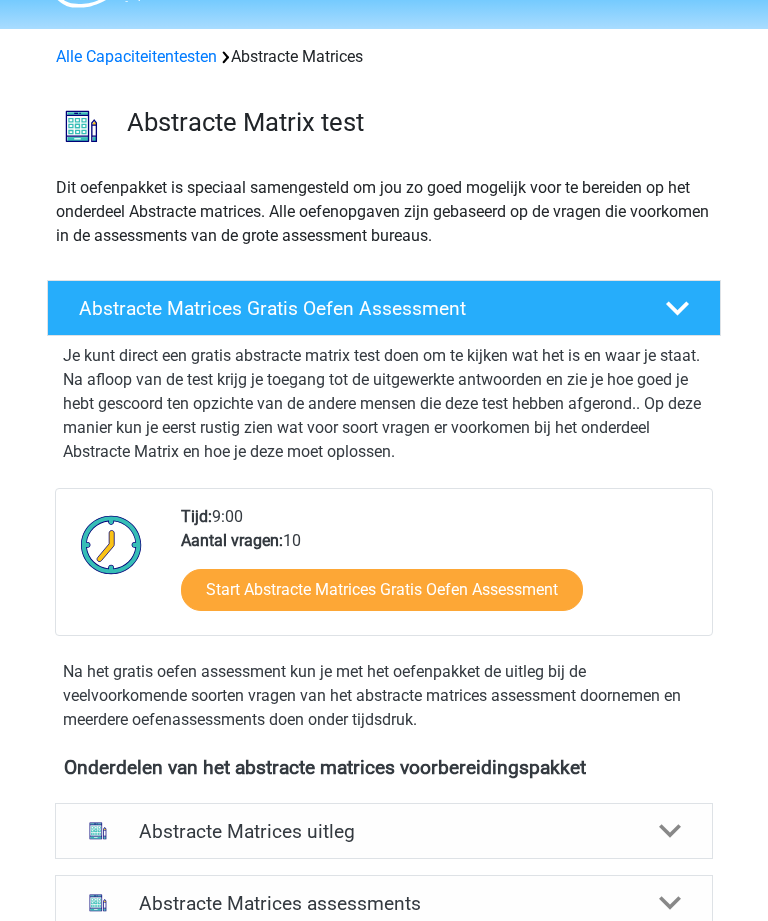 scroll, scrollTop: 0, scrollLeft: 0, axis: both 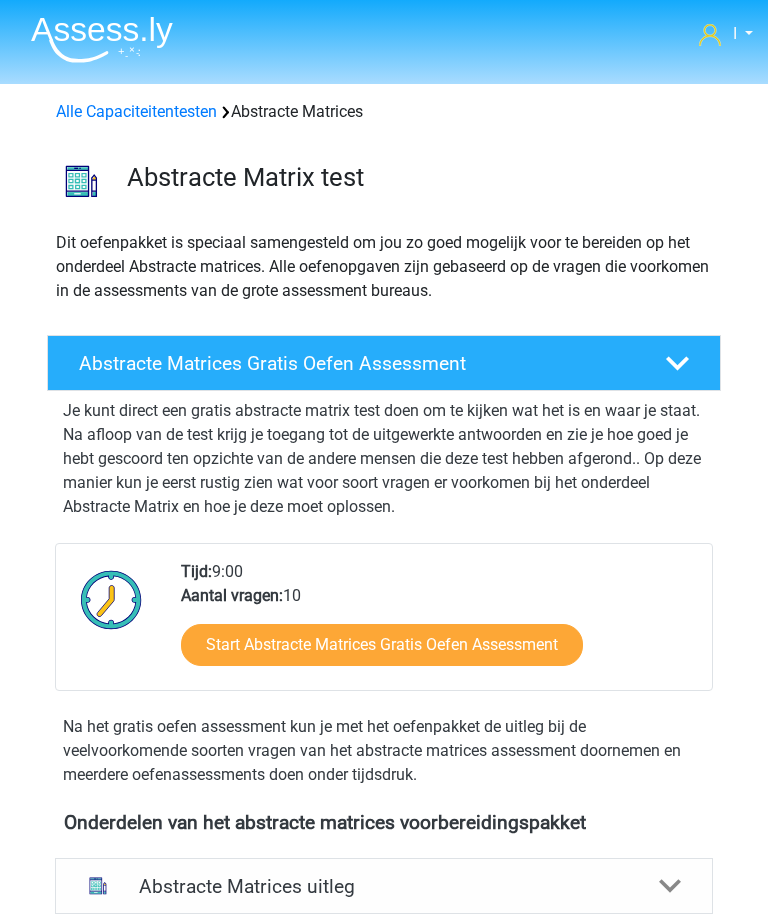 click on "Alle Capaciteitentesten
Abstracte Matrices" at bounding box center [384, 108] 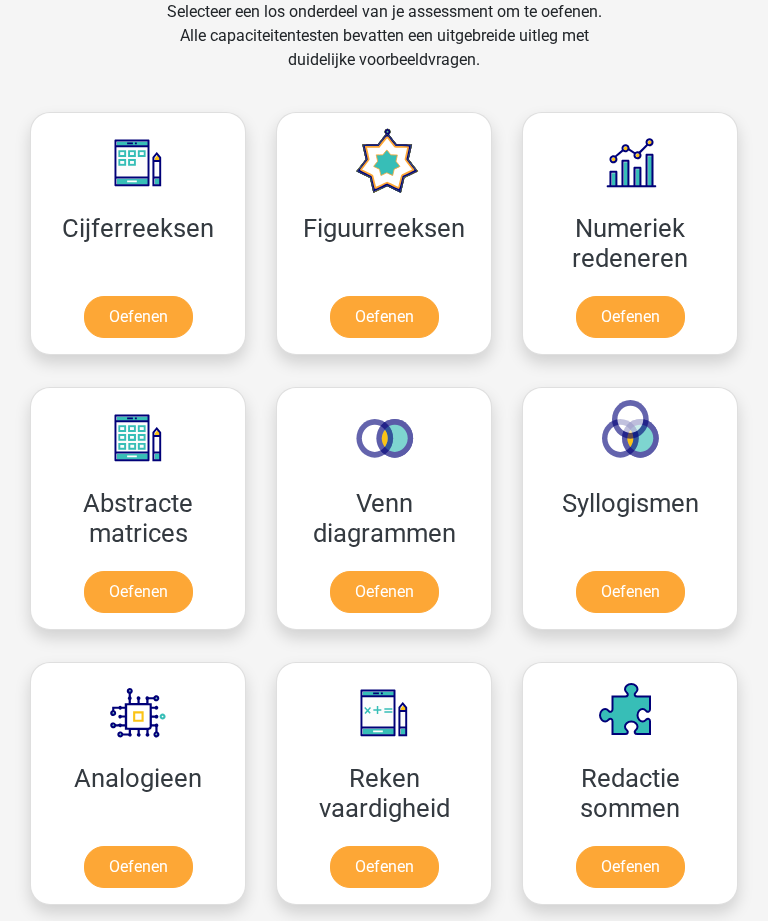 scroll, scrollTop: 1210, scrollLeft: 0, axis: vertical 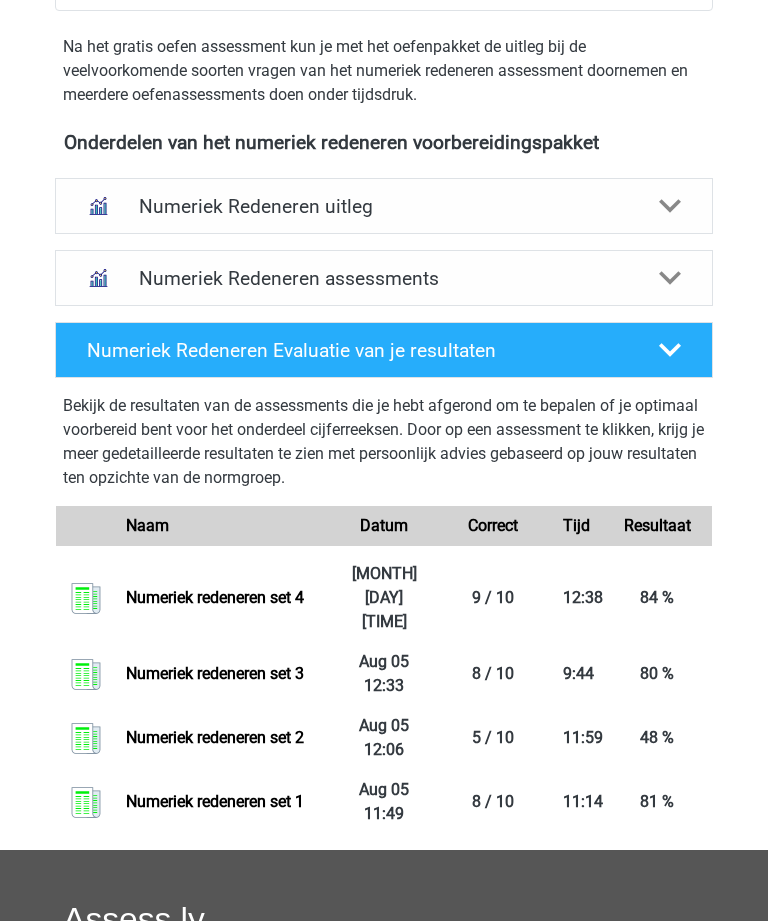 click 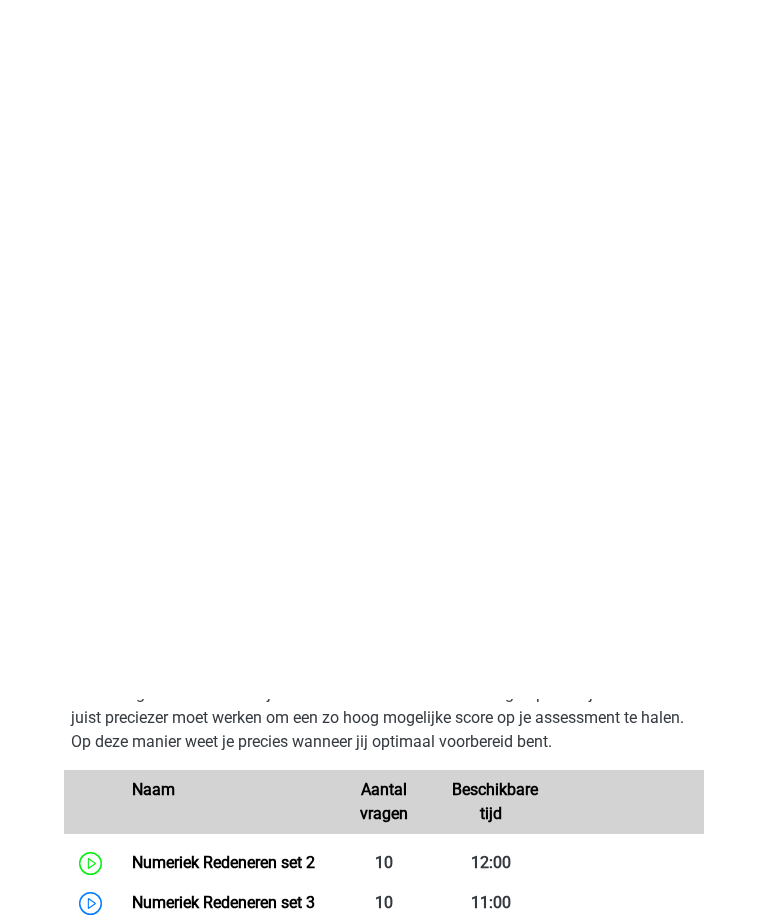 scroll, scrollTop: 0, scrollLeft: 0, axis: both 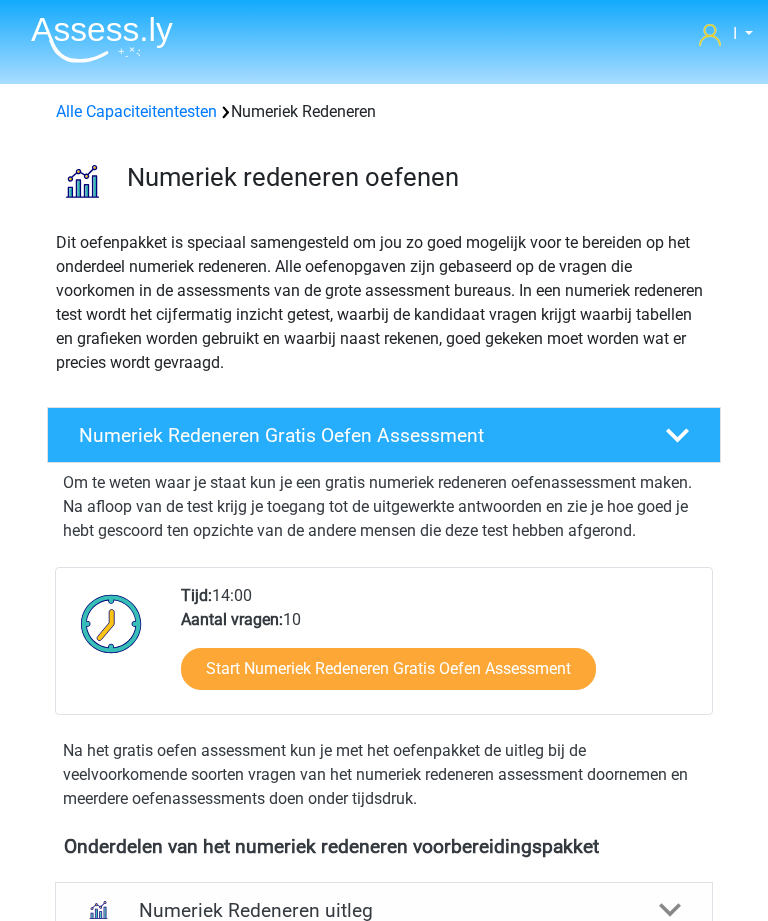 click on "Alle Capaciteitentesten" at bounding box center (136, 111) 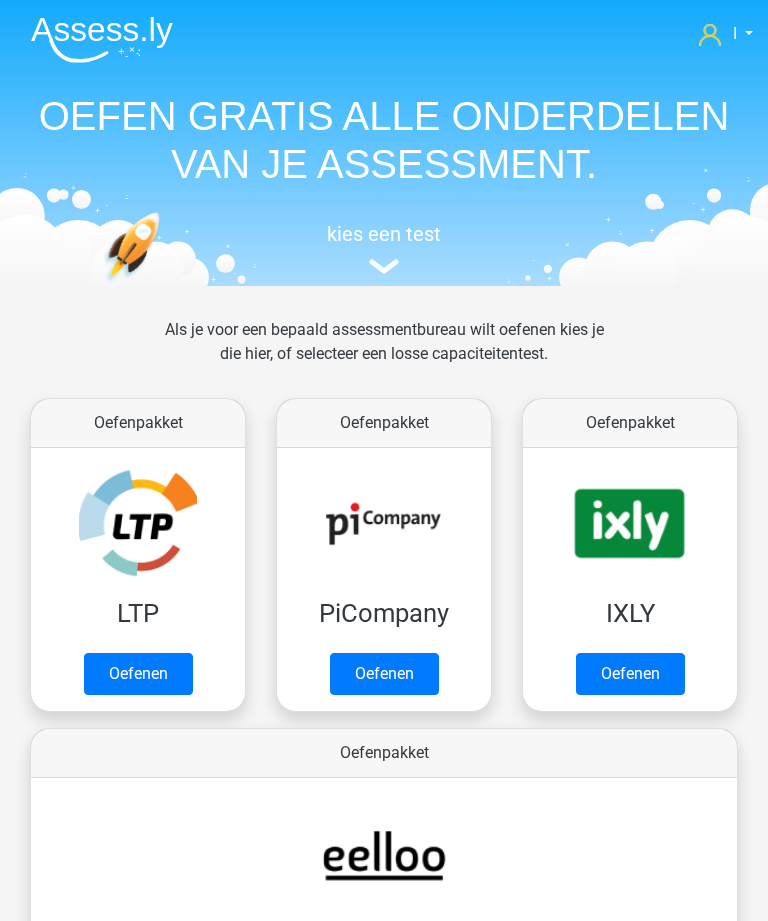 scroll, scrollTop: 1210, scrollLeft: 0, axis: vertical 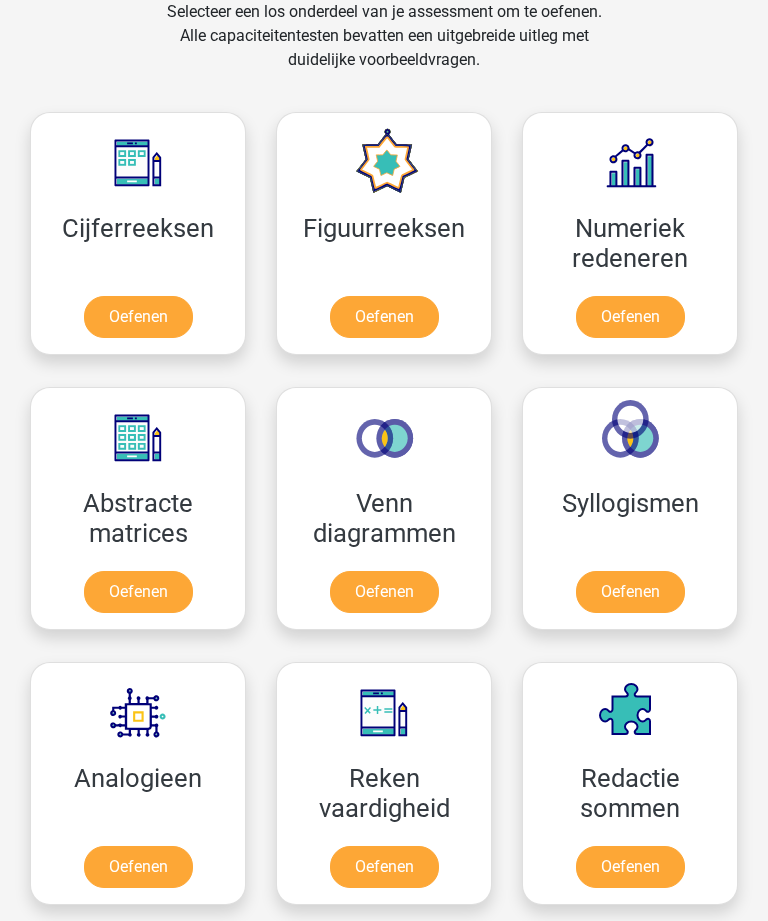 click on "Oefenen" at bounding box center [384, 317] 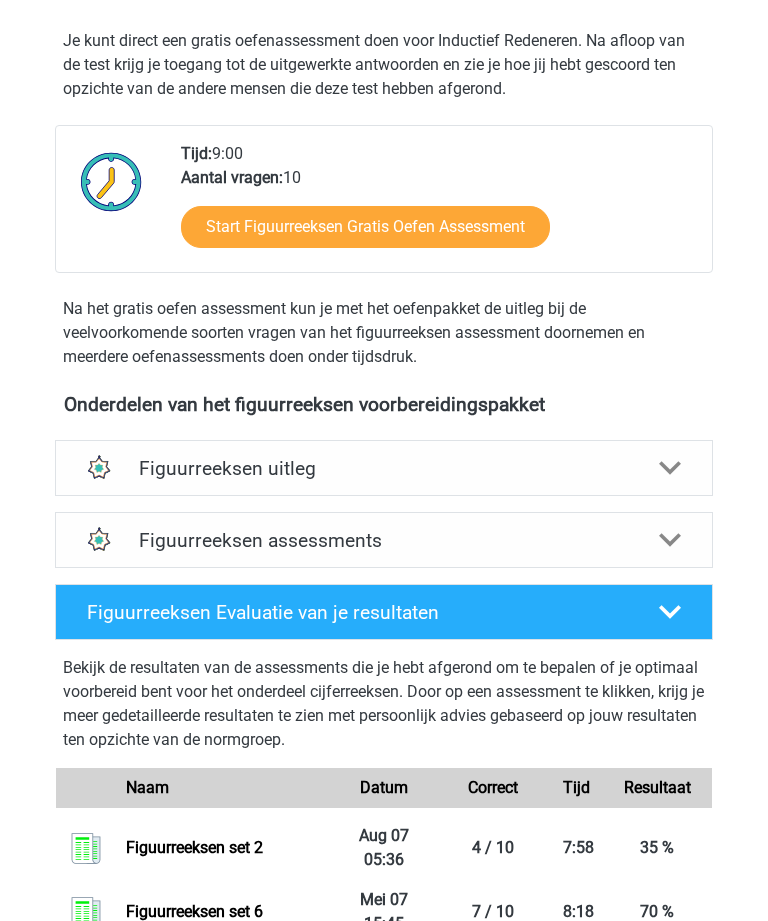 scroll, scrollTop: 393, scrollLeft: 0, axis: vertical 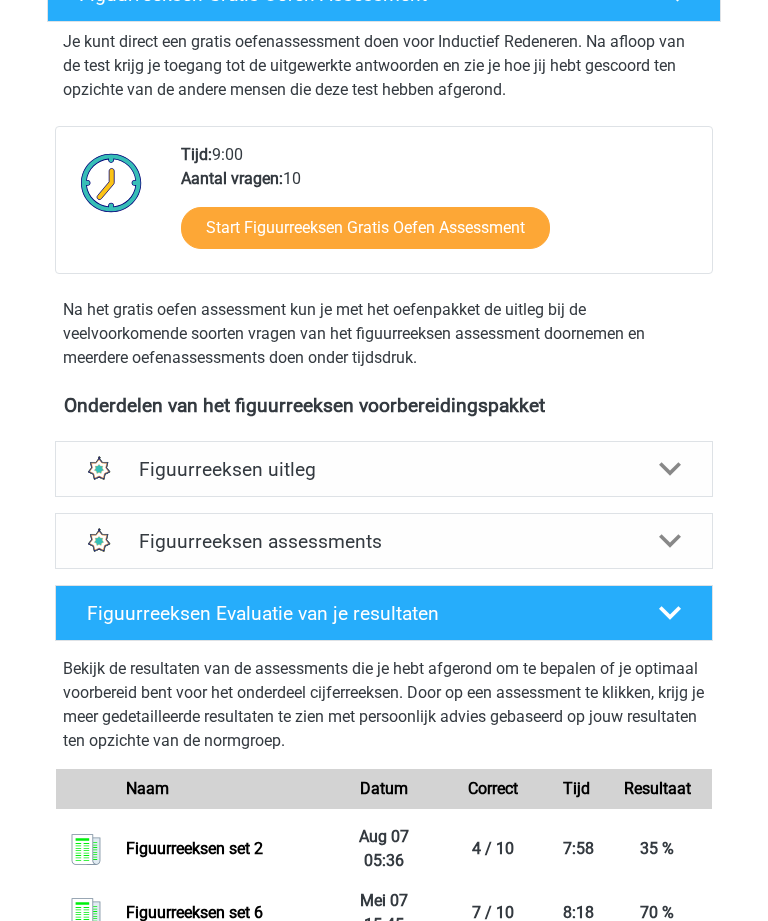 click 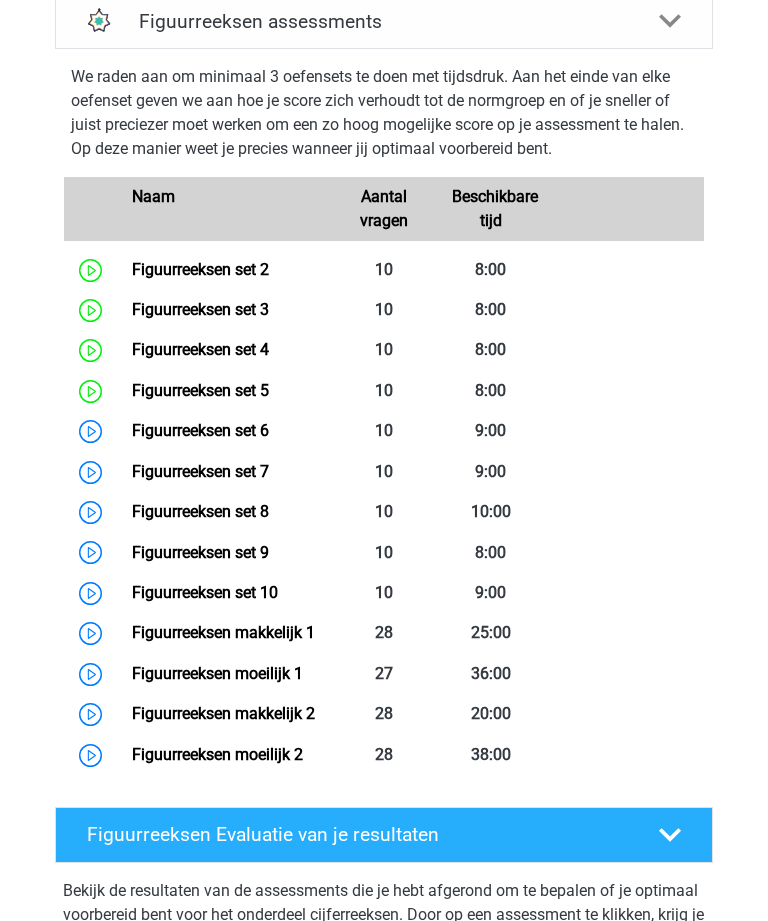 scroll, scrollTop: 912, scrollLeft: 0, axis: vertical 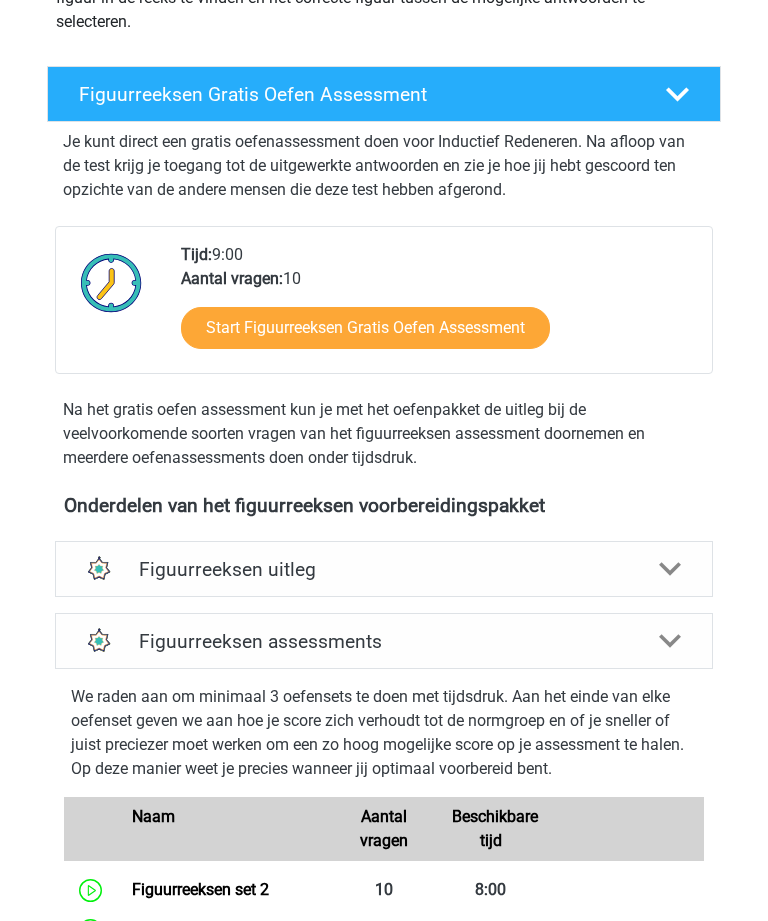 click on "Start Figuurreeksen
Gratis Oefen Assessment" at bounding box center (365, 329) 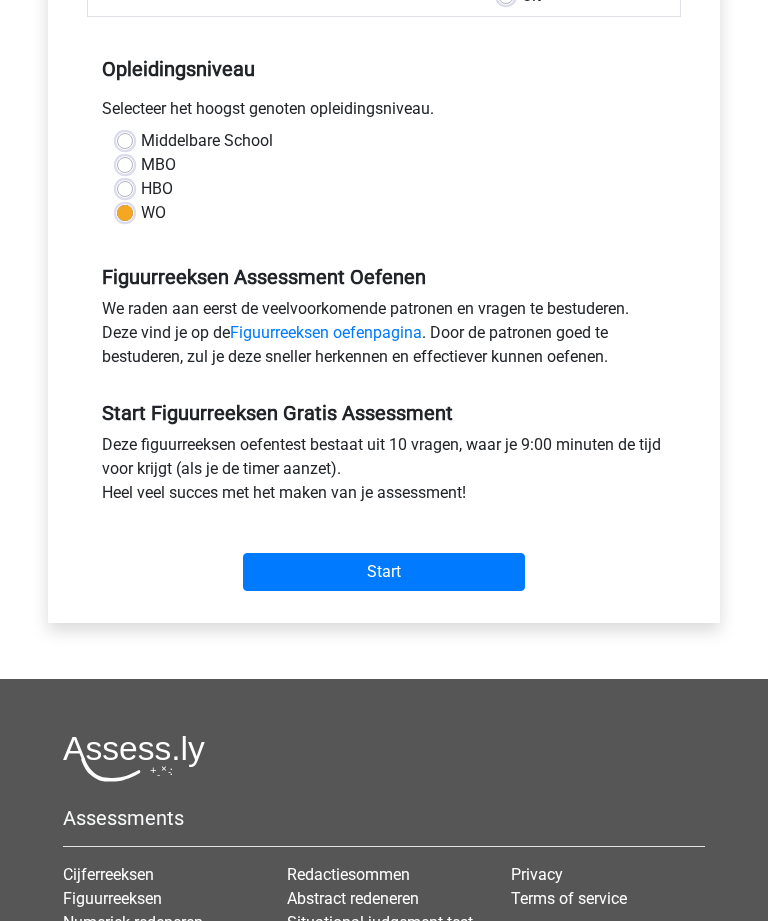 scroll, scrollTop: 371, scrollLeft: 0, axis: vertical 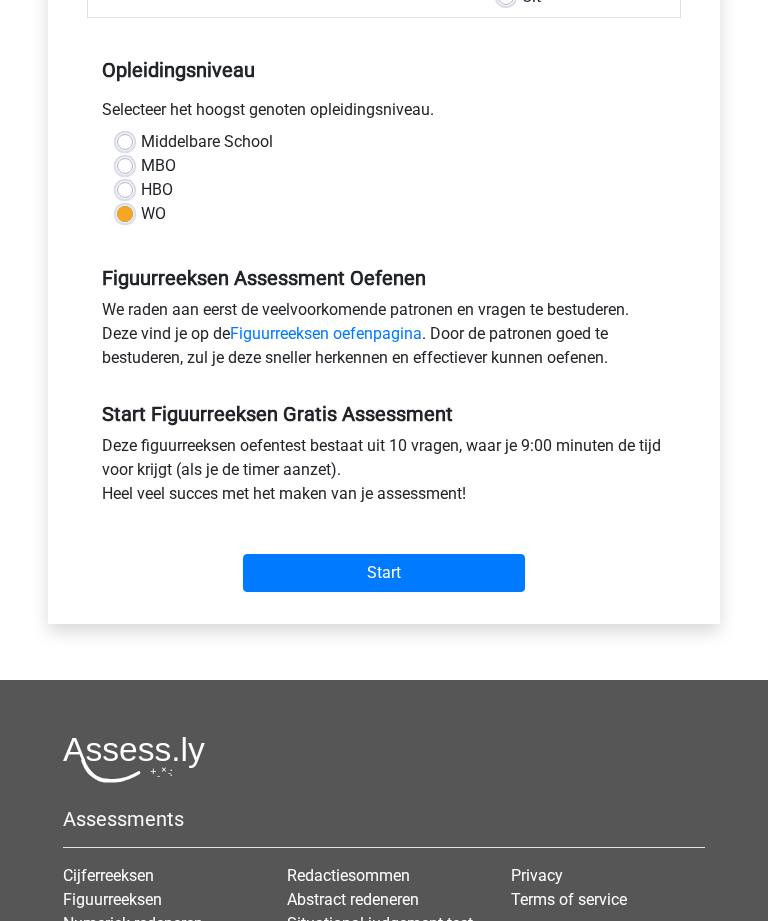 click on "Start" at bounding box center [384, 574] 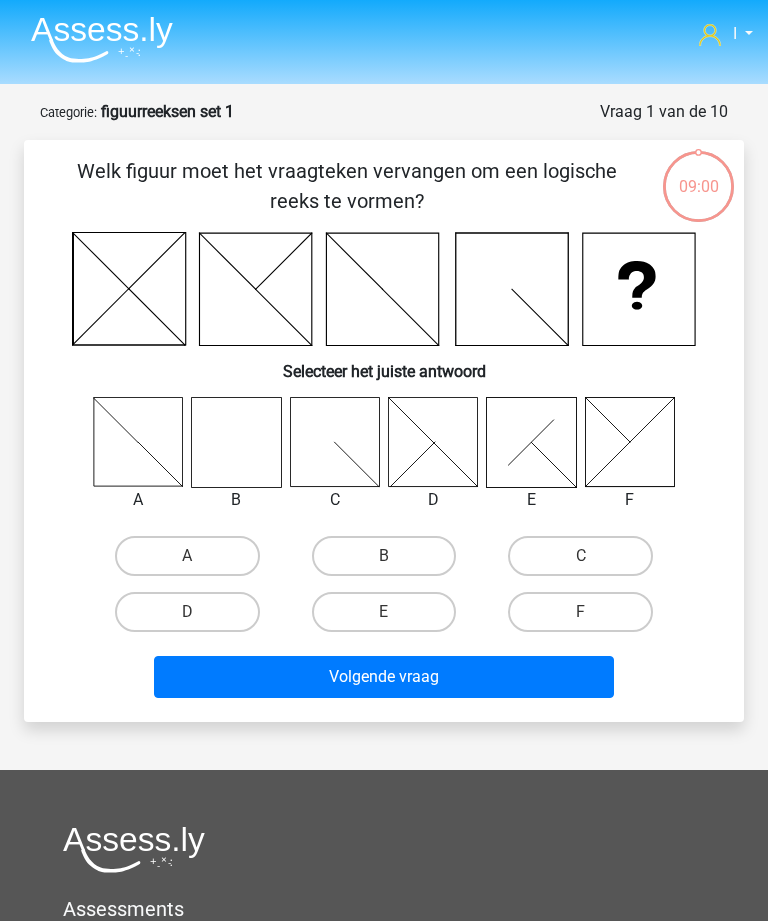 scroll, scrollTop: 0, scrollLeft: 0, axis: both 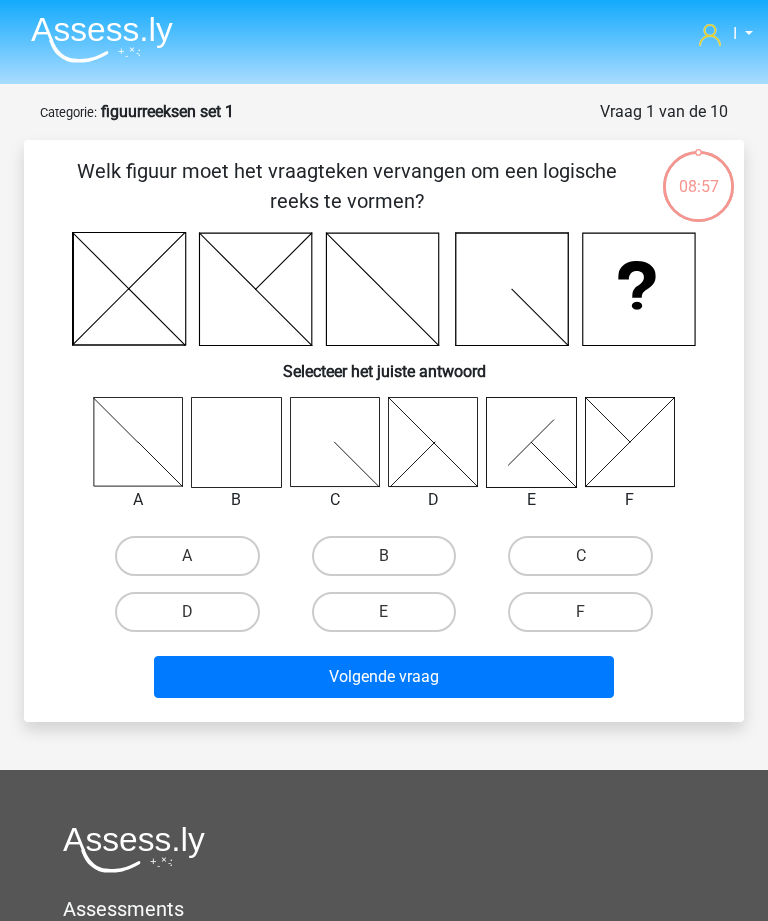 click on "B" at bounding box center [384, 556] 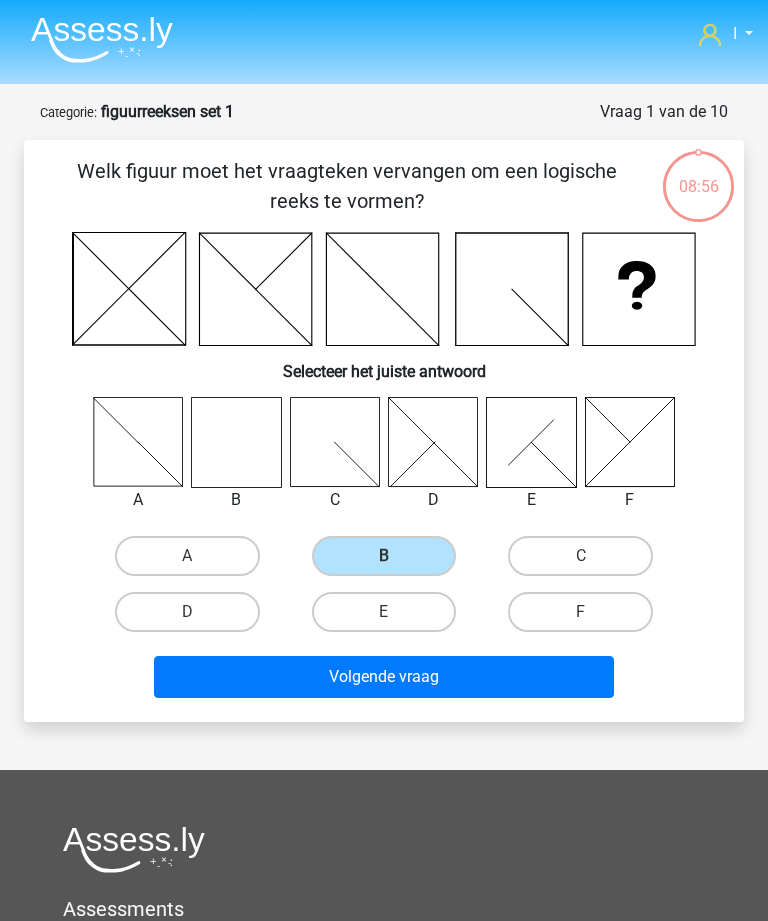 click on "Volgende vraag" at bounding box center [383, 677] 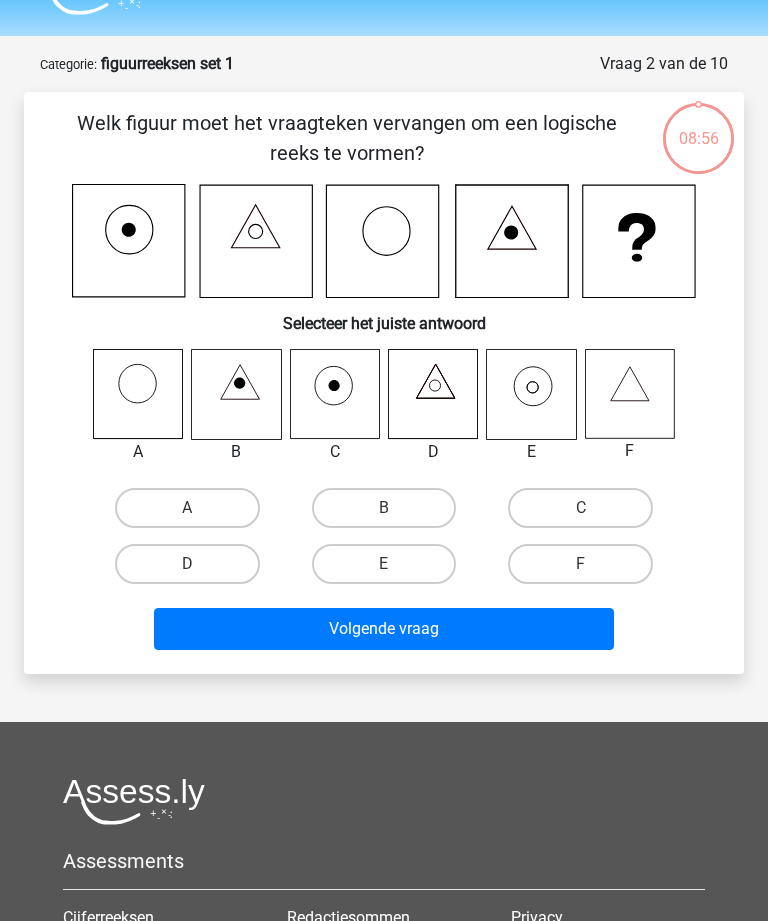 scroll, scrollTop: 100, scrollLeft: 0, axis: vertical 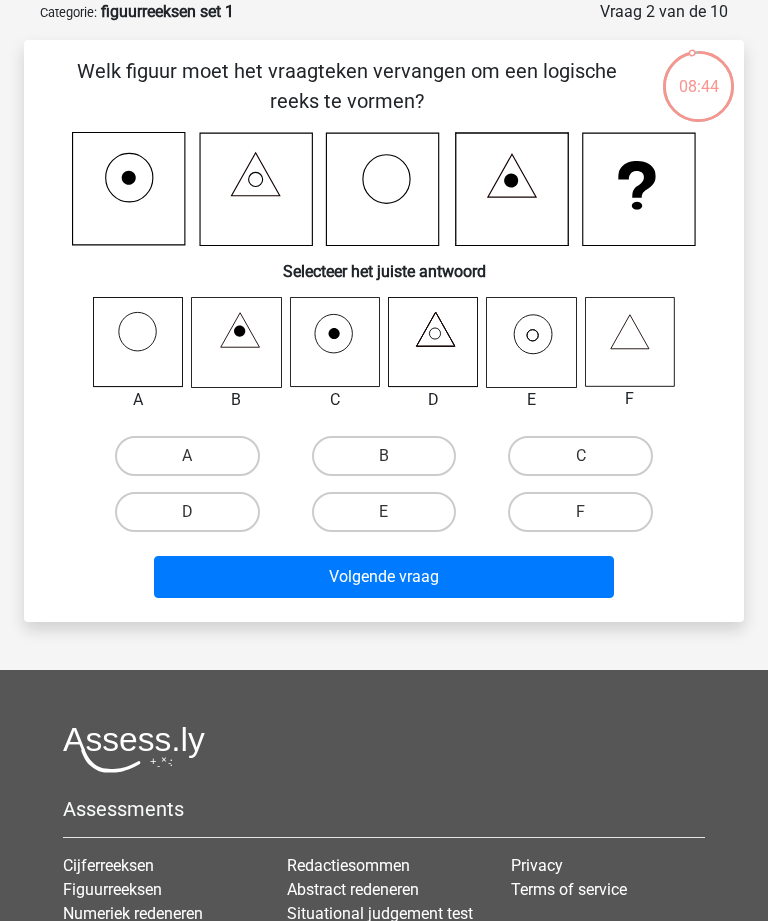click on "E" at bounding box center [384, 512] 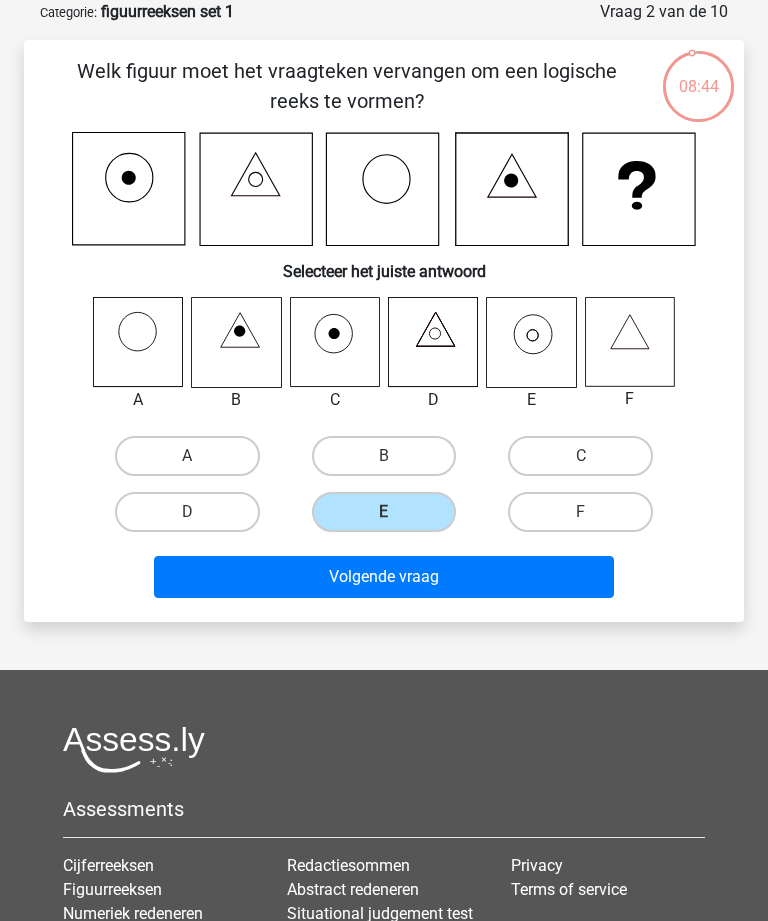 click on "Volgende vraag" at bounding box center [383, 577] 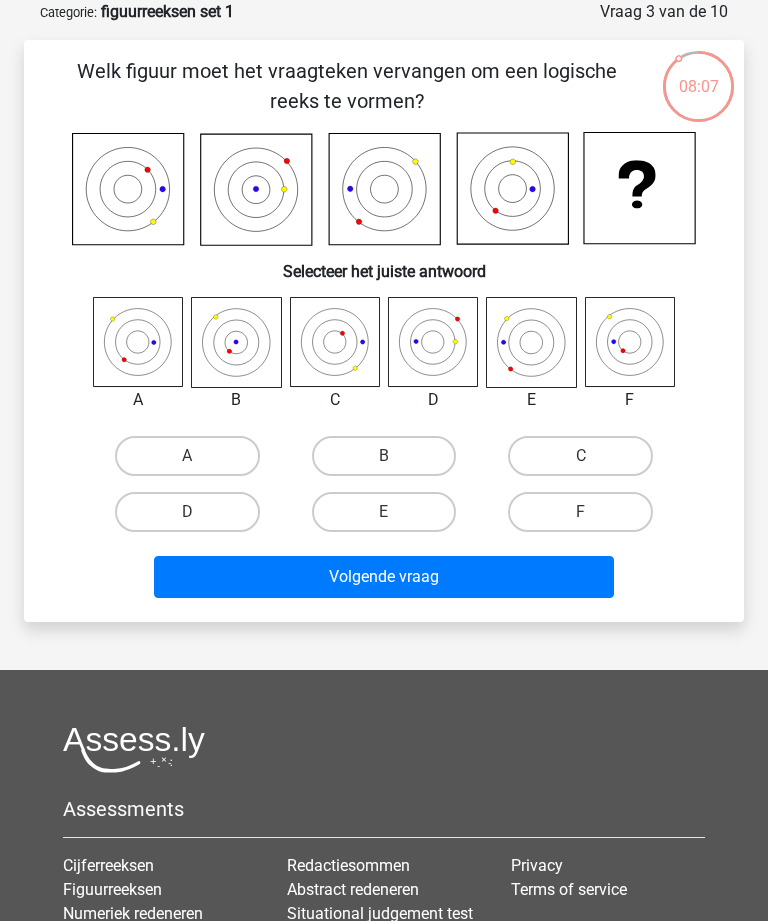 click on "F" at bounding box center (580, 512) 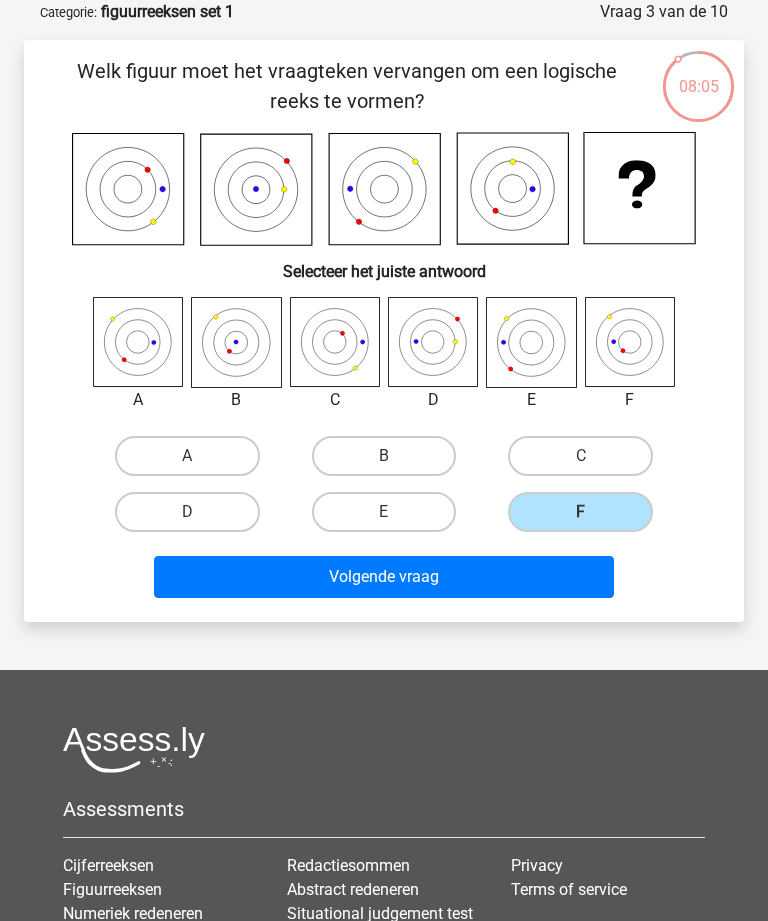 click on "Volgende vraag" at bounding box center [383, 577] 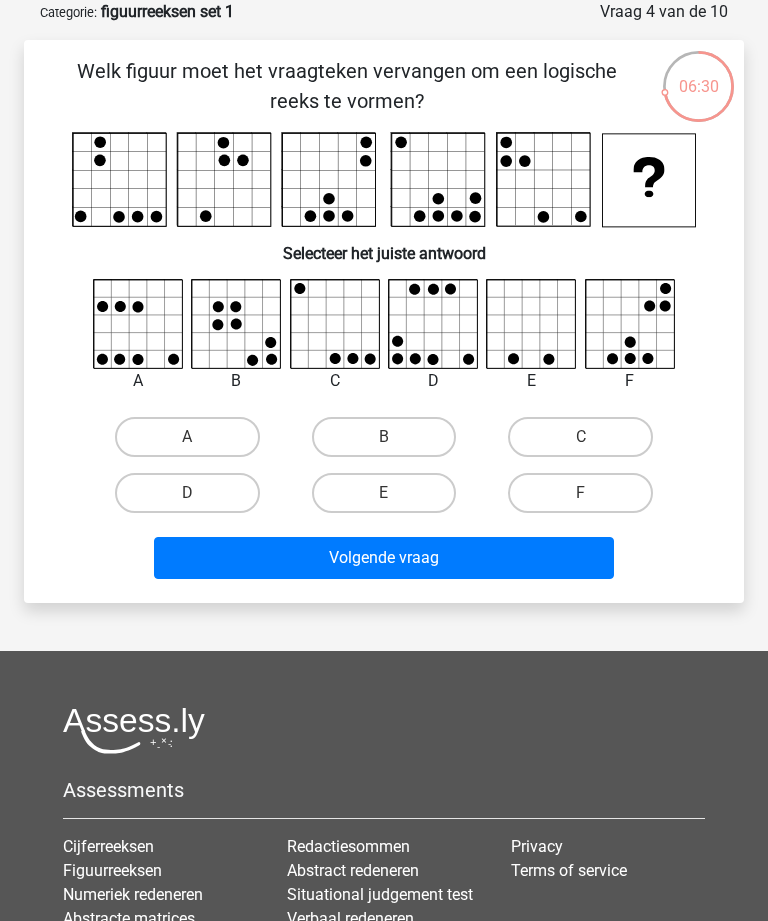 click on "F" at bounding box center [580, 493] 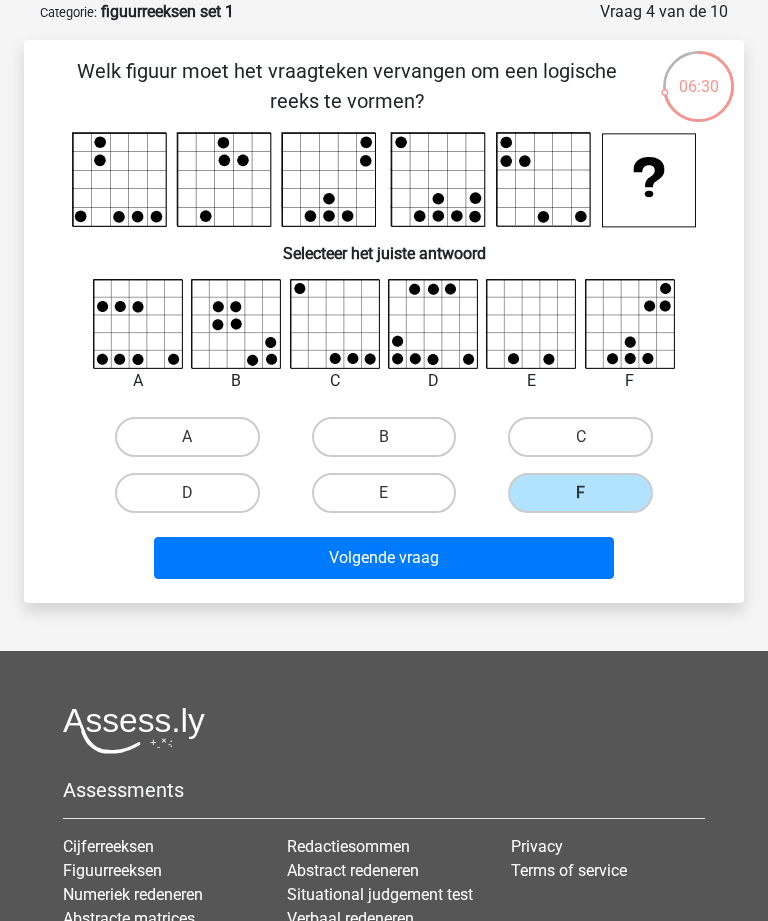 click on "Volgende vraag" at bounding box center [383, 558] 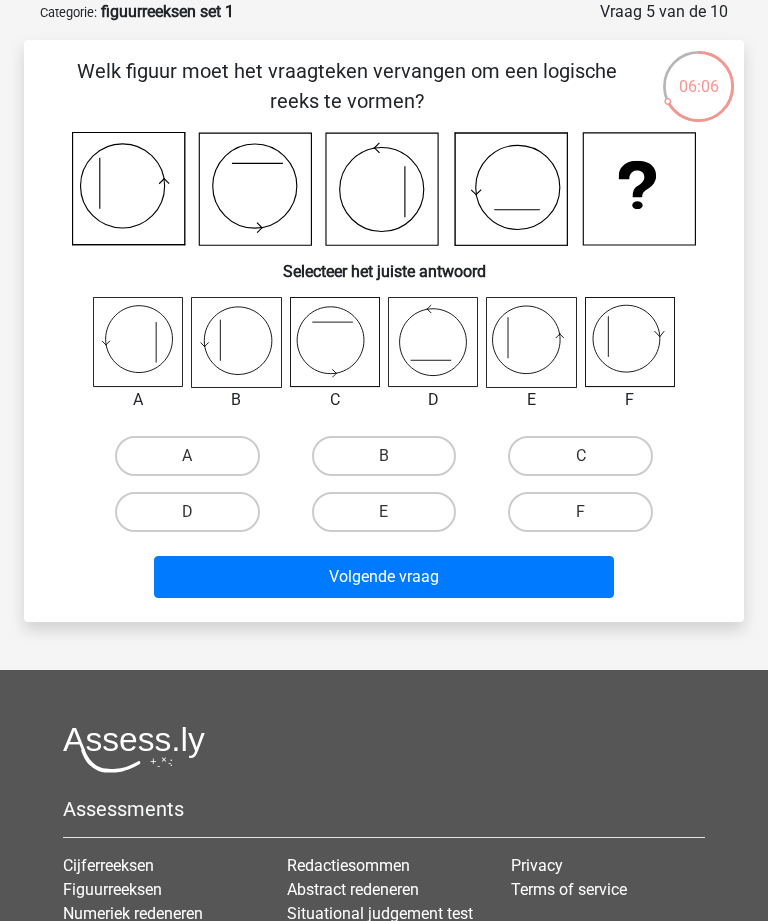 click on "B" at bounding box center (384, 456) 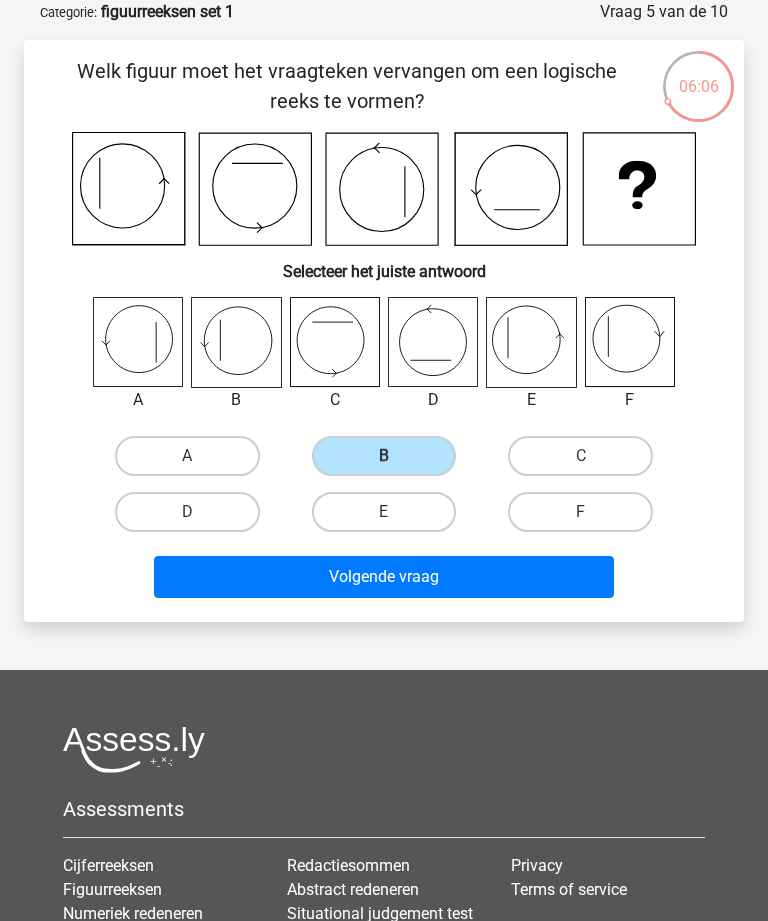 click on "Volgende vraag" at bounding box center [383, 577] 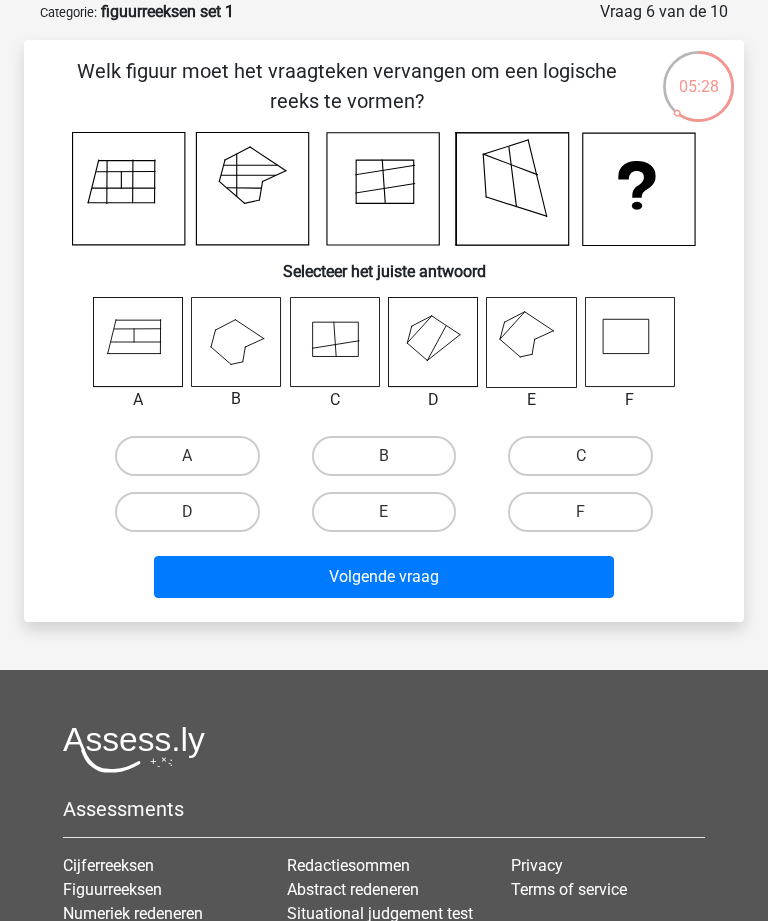 click on "E" at bounding box center (384, 512) 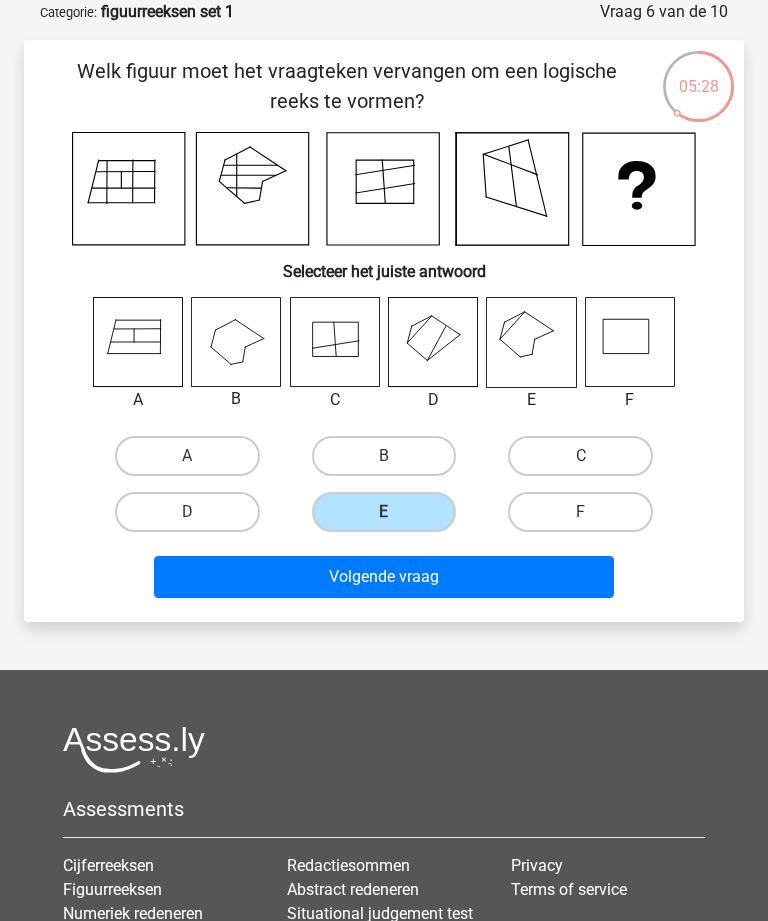 click on "Volgende vraag" at bounding box center [383, 577] 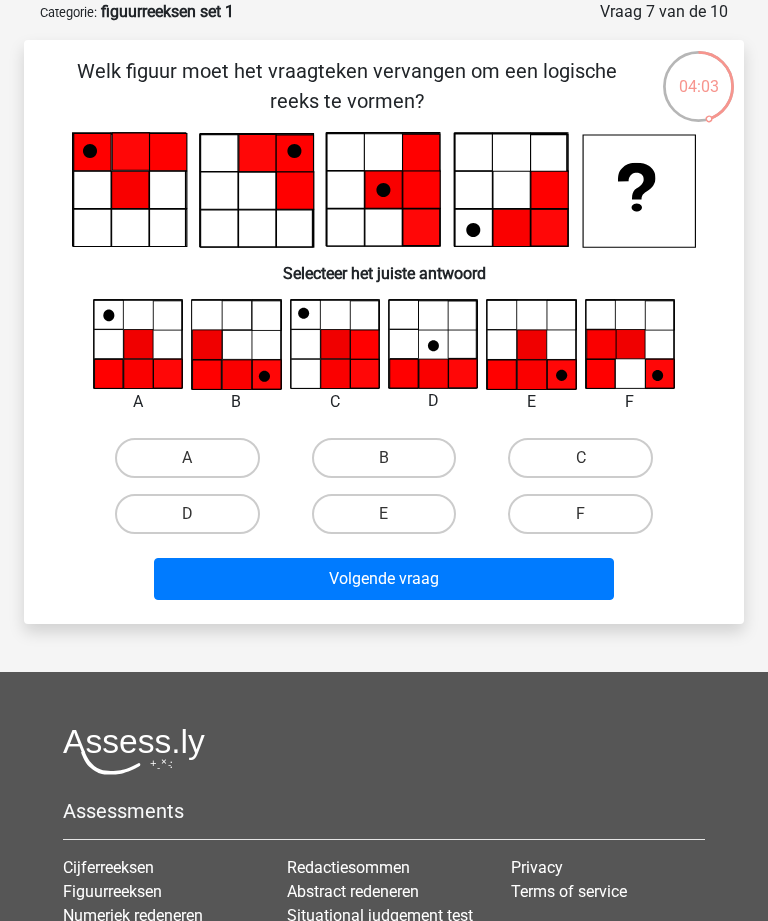 click on "E" at bounding box center (384, 514) 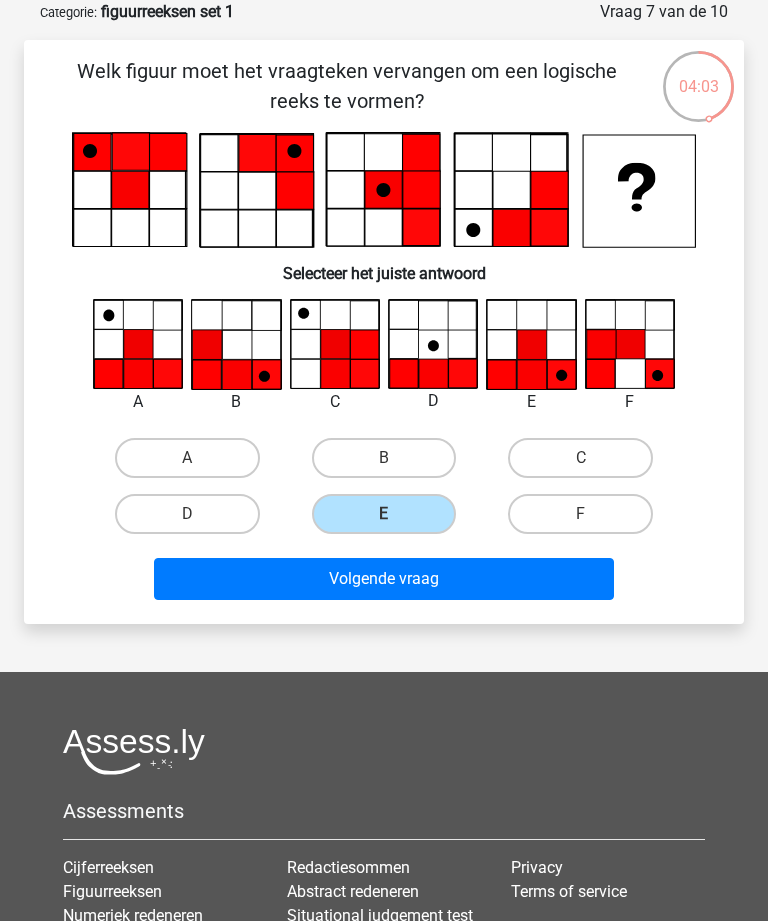 click on "Volgende vraag" at bounding box center (383, 579) 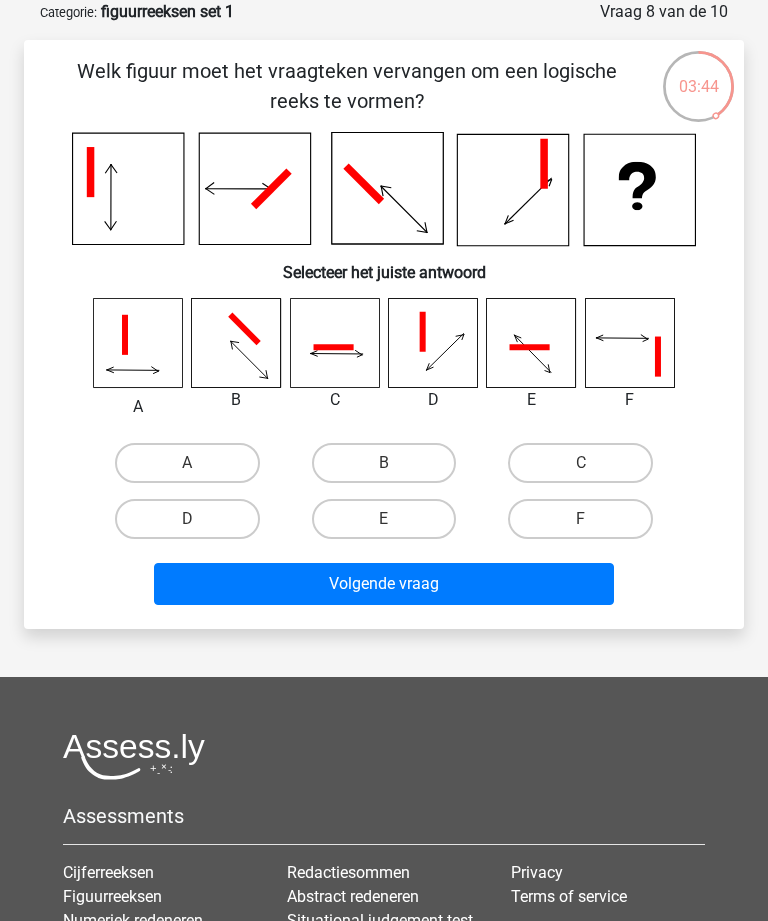click on "B" at bounding box center [390, 469] 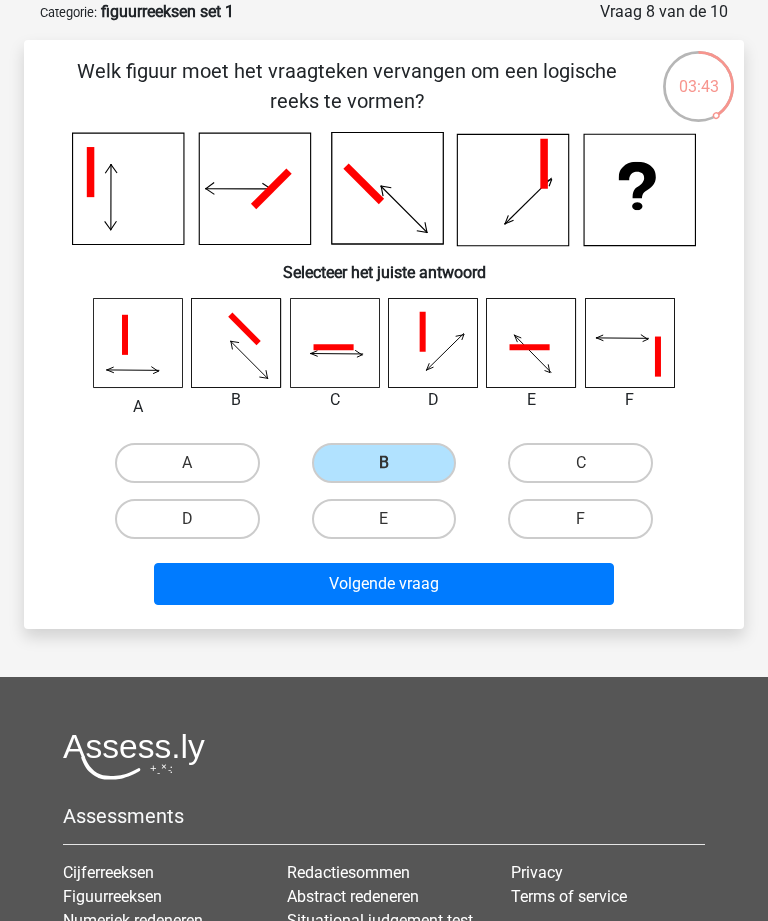 click on "Volgende vraag" at bounding box center (383, 584) 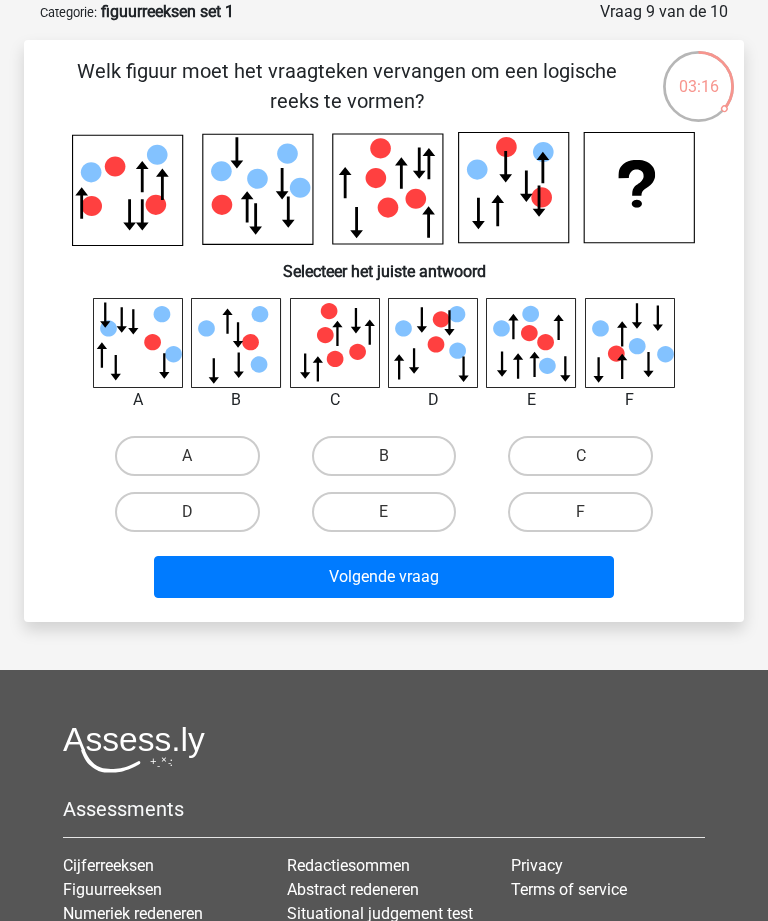 click on "B" at bounding box center [384, 456] 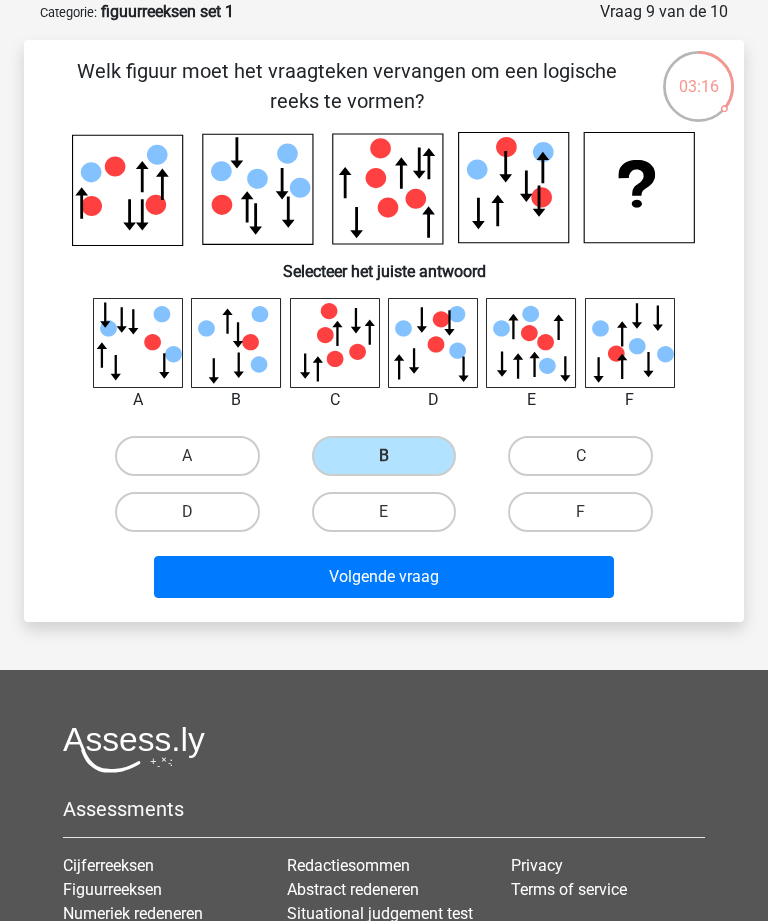 click on "Volgende vraag" at bounding box center [383, 577] 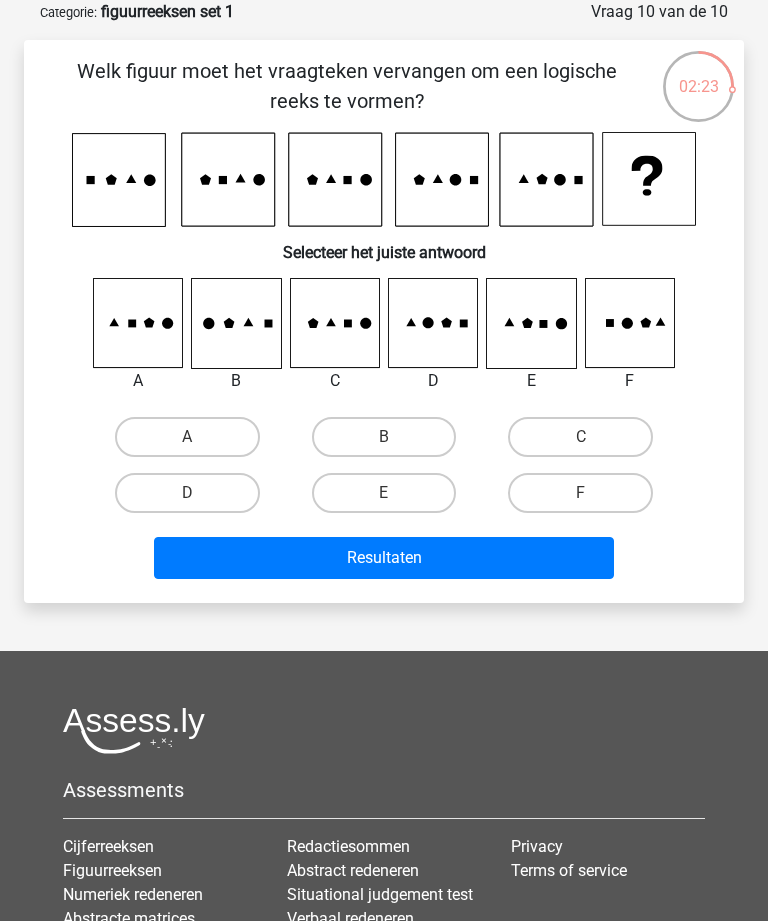 click on "D" at bounding box center (187, 493) 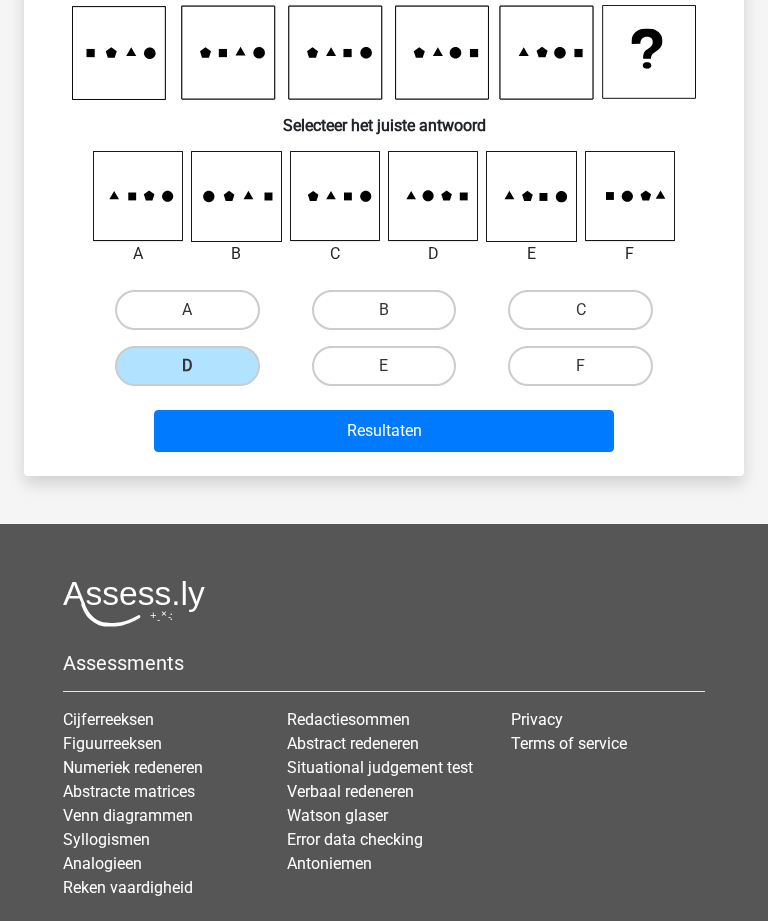 scroll, scrollTop: 239, scrollLeft: 0, axis: vertical 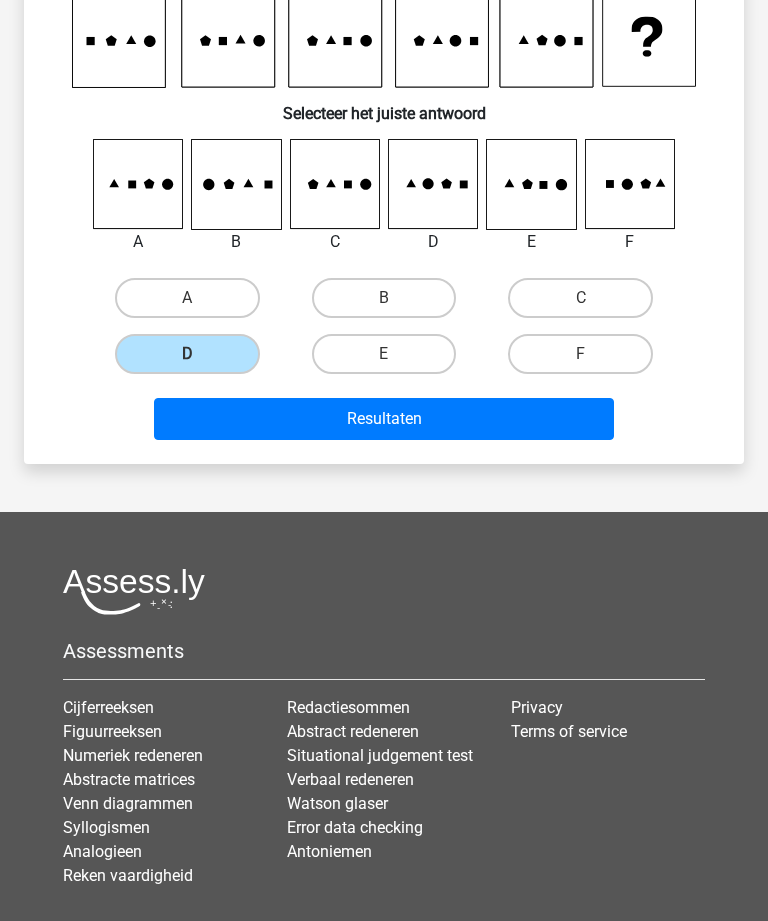 click on "Resultaten" at bounding box center [383, 419] 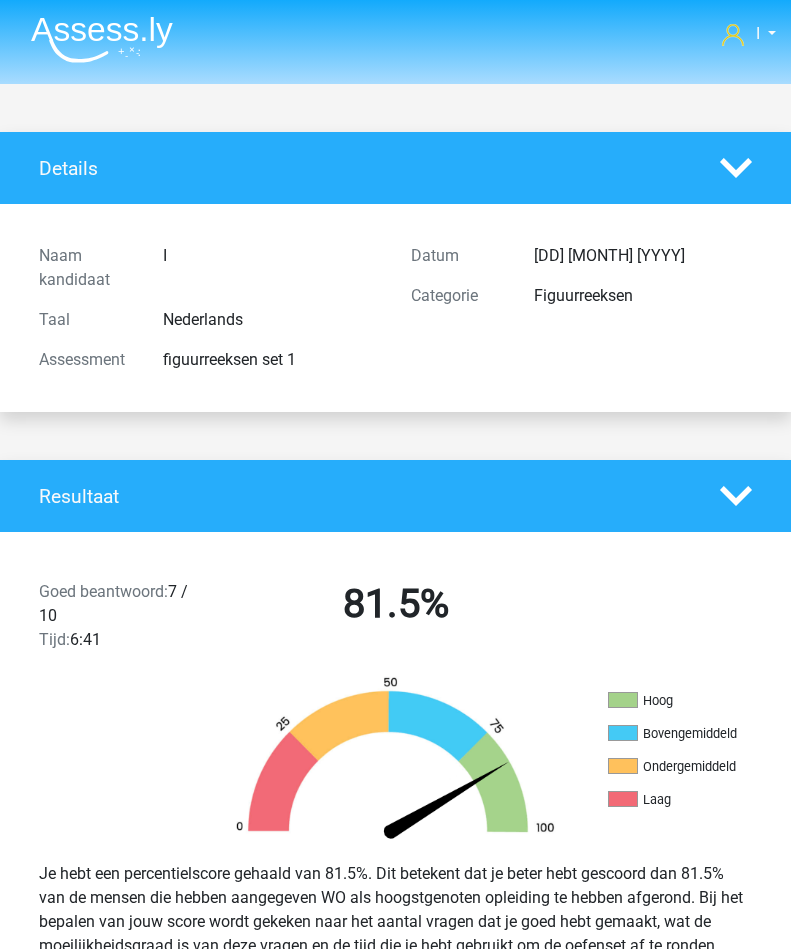scroll, scrollTop: 0, scrollLeft: 0, axis: both 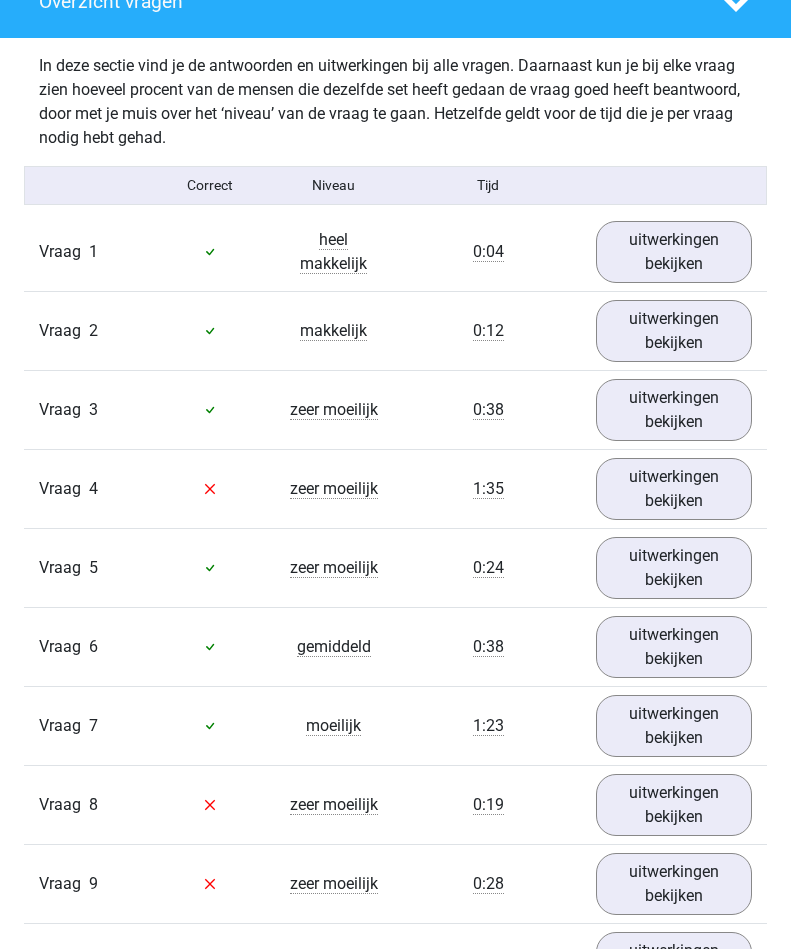 click on "uitwerkingen bekijken" at bounding box center [674, 253] 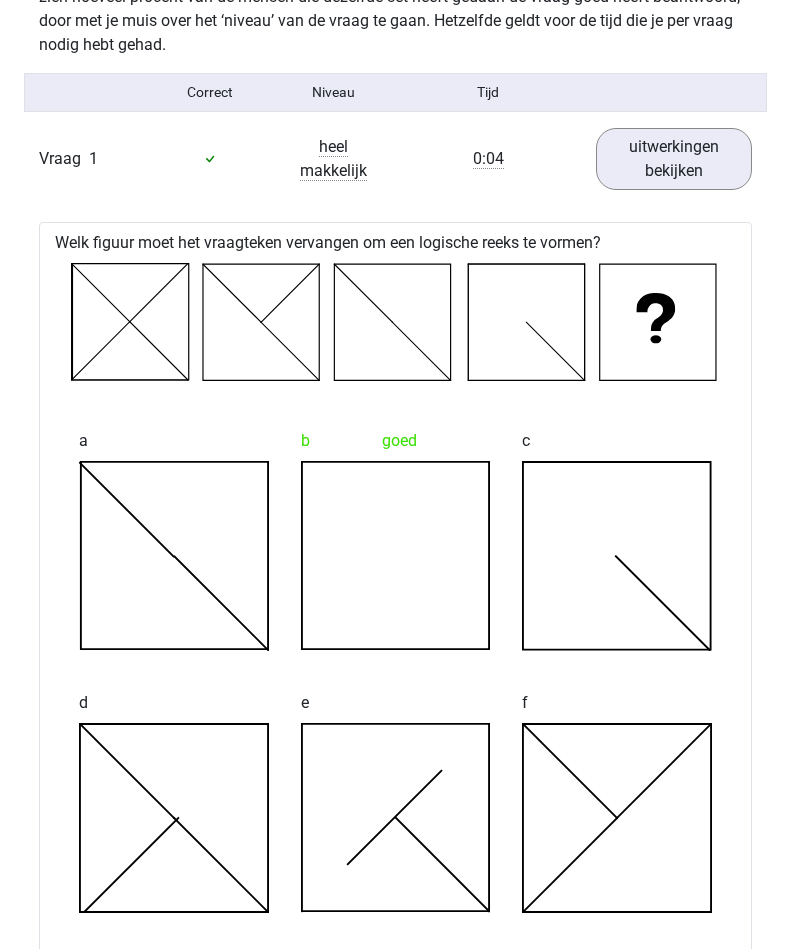 scroll, scrollTop: 1261, scrollLeft: 0, axis: vertical 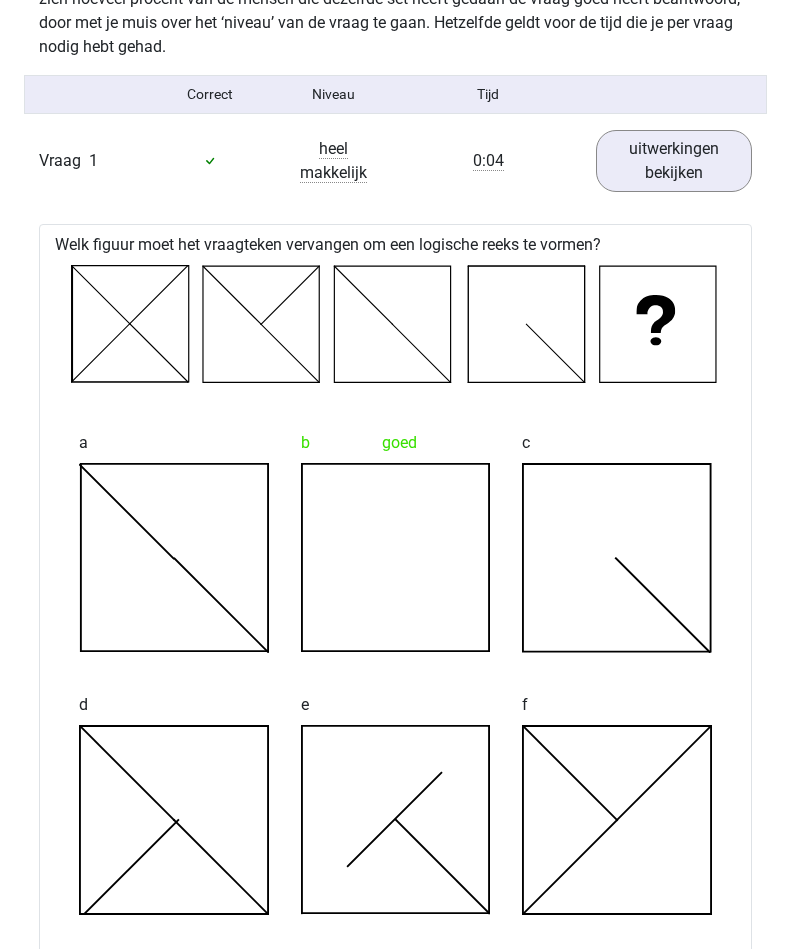 click on "uitwerkingen bekijken" at bounding box center [674, 161] 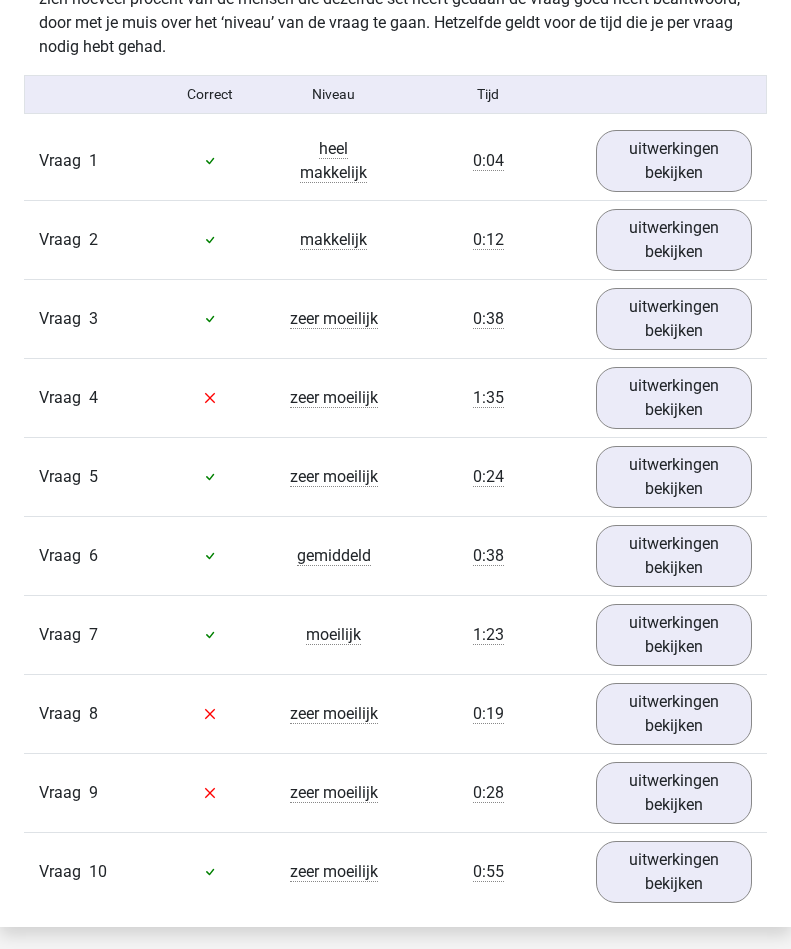 click on "uitwerkingen bekijken" at bounding box center [674, 319] 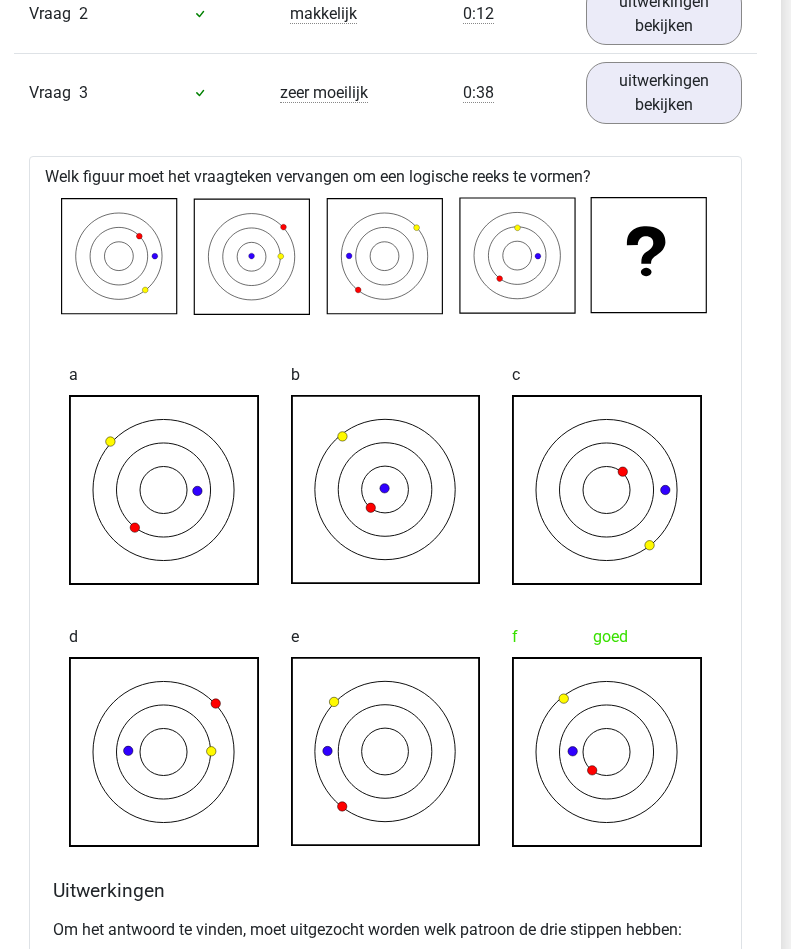 scroll, scrollTop: 1488, scrollLeft: 10, axis: both 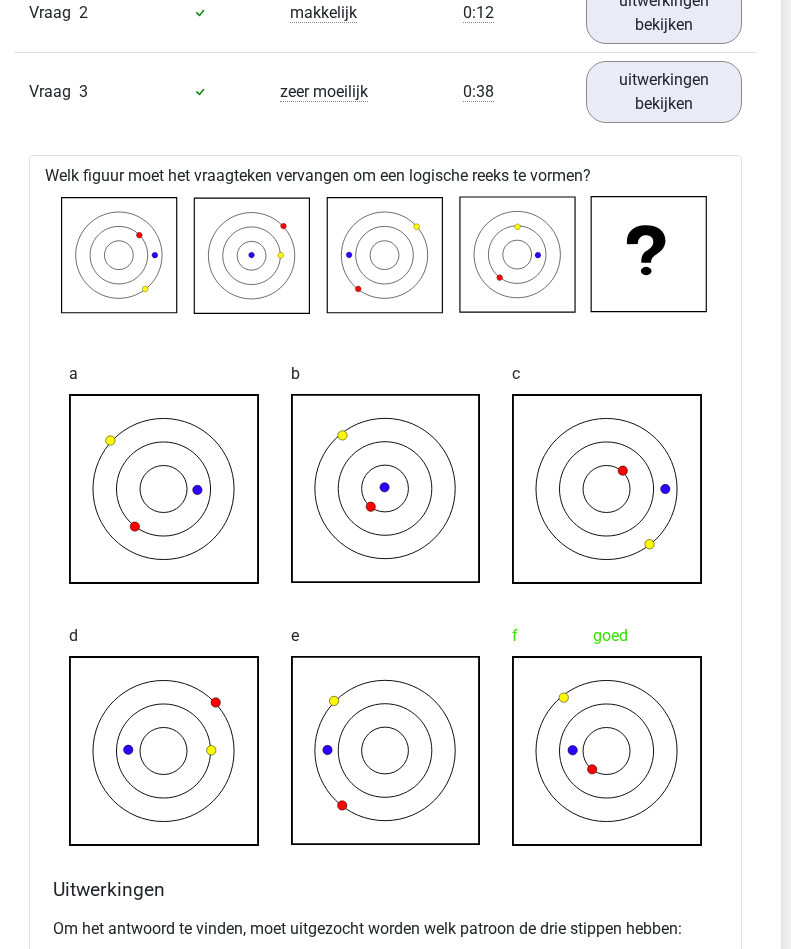 click on "uitwerkingen bekijken" at bounding box center (664, 92) 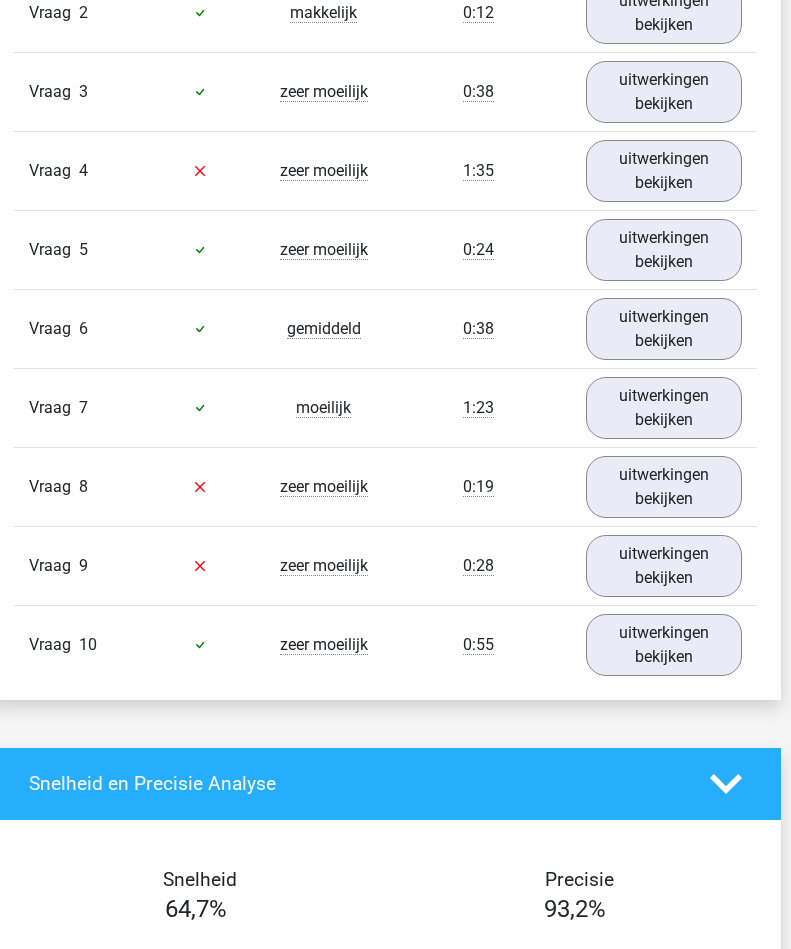 click on "uitwerkingen bekijken" at bounding box center [664, 171] 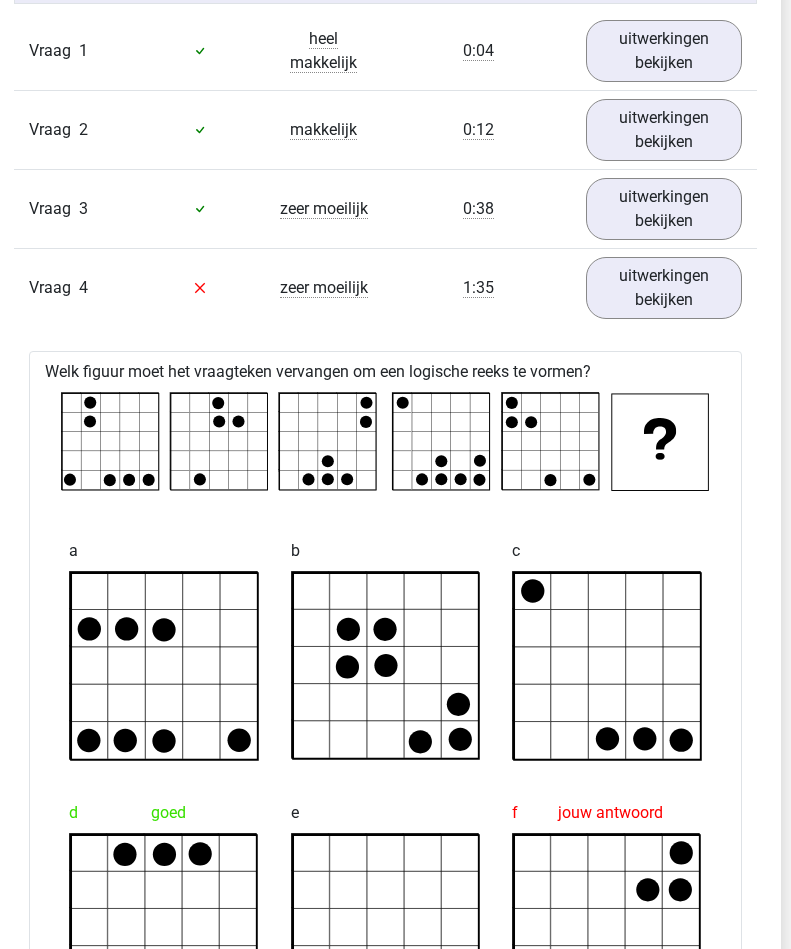 scroll, scrollTop: 1371, scrollLeft: 10, axis: both 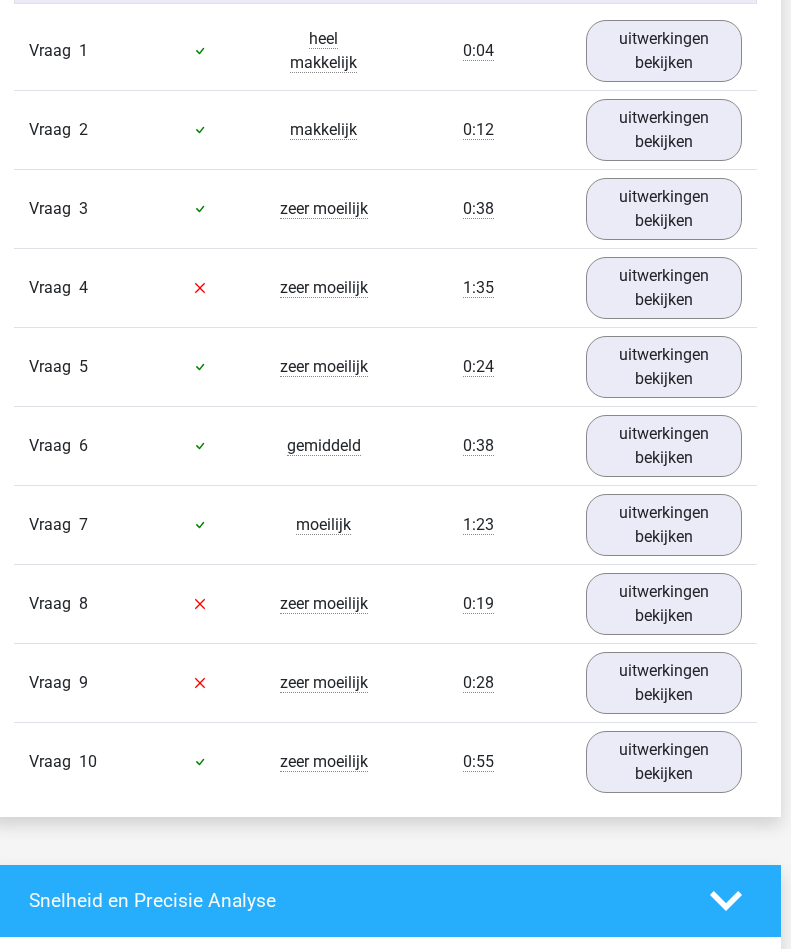 click on "uitwerkingen bekijken" at bounding box center (664, 367) 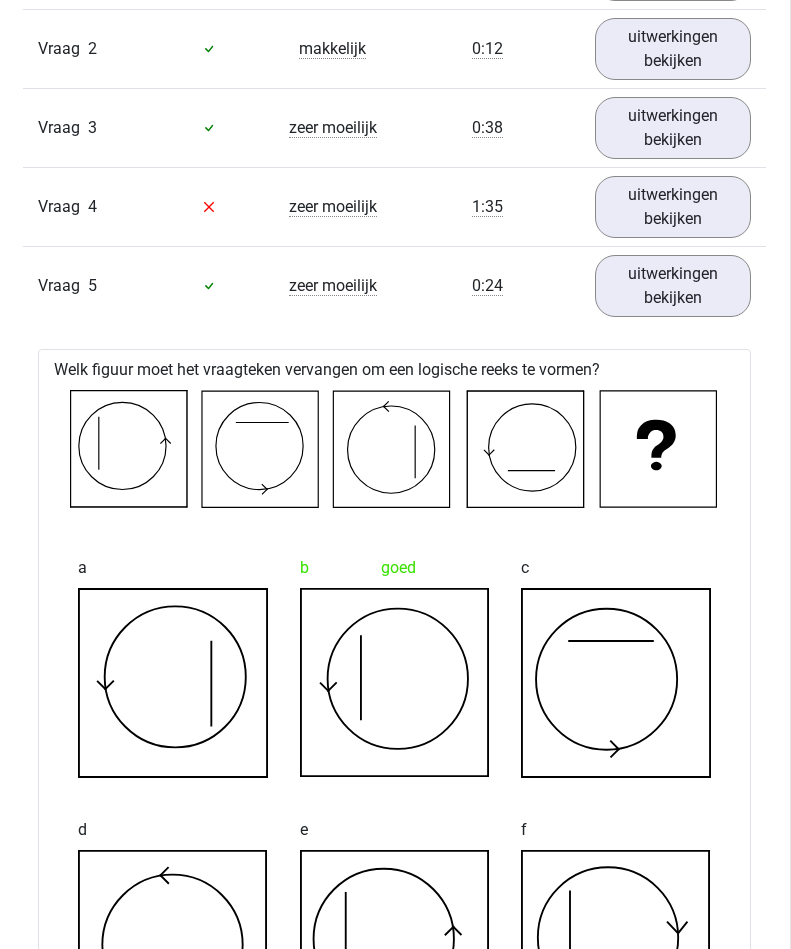 scroll, scrollTop: 1449, scrollLeft: 0, axis: vertical 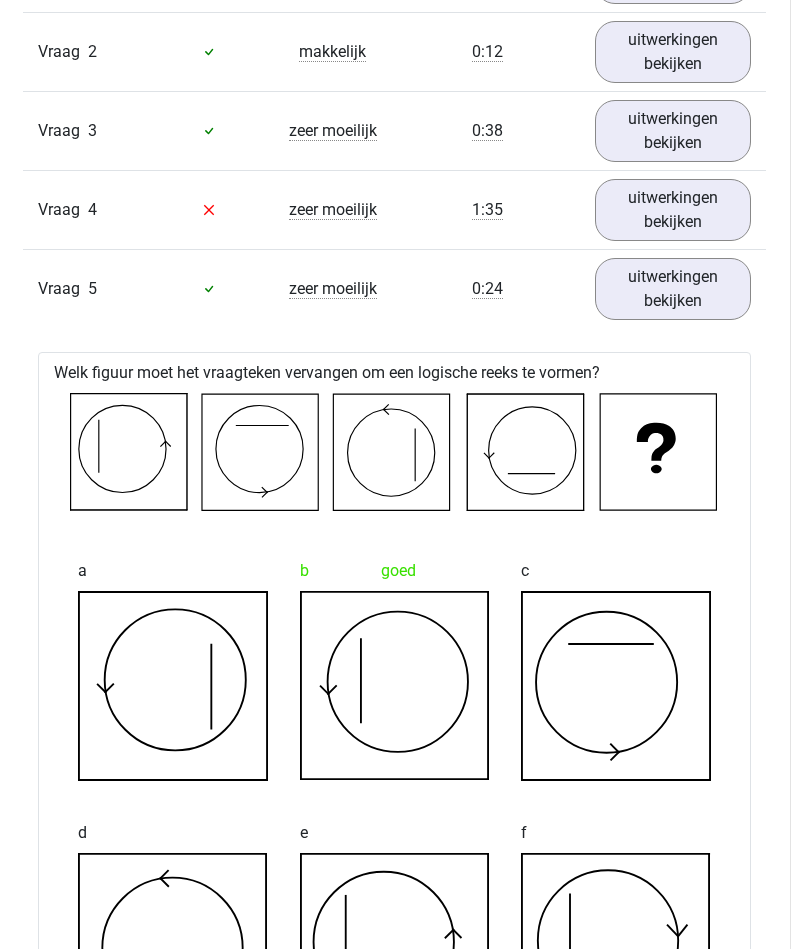 click on "uitwerkingen bekijken" at bounding box center (674, 289) 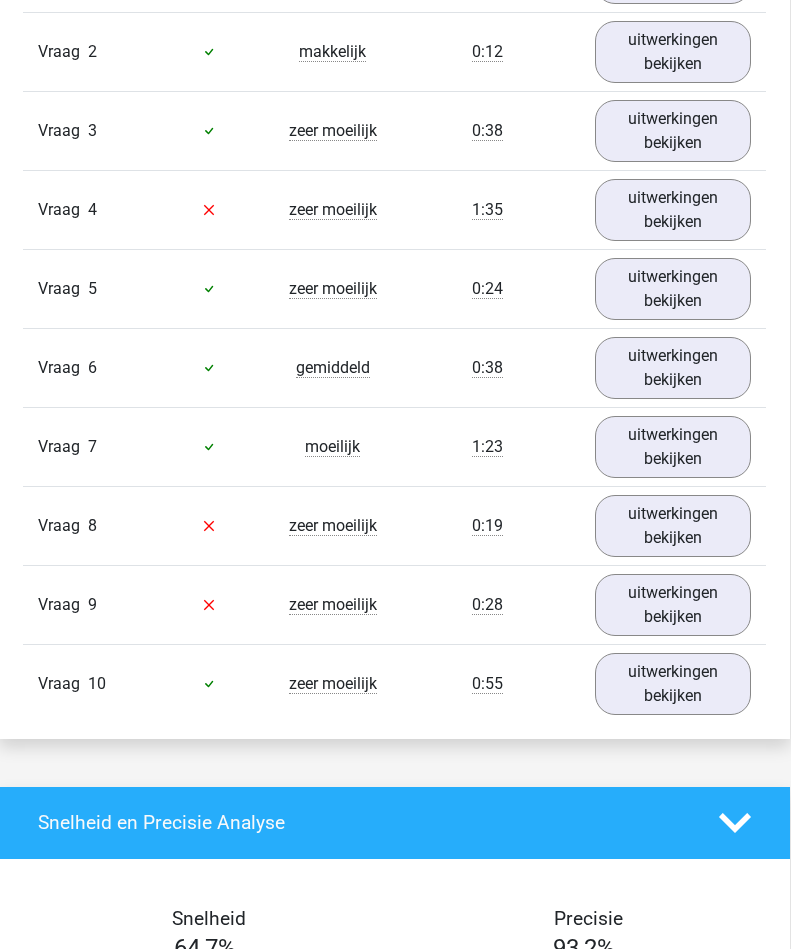 click on "uitwerkingen bekijken" at bounding box center (673, 368) 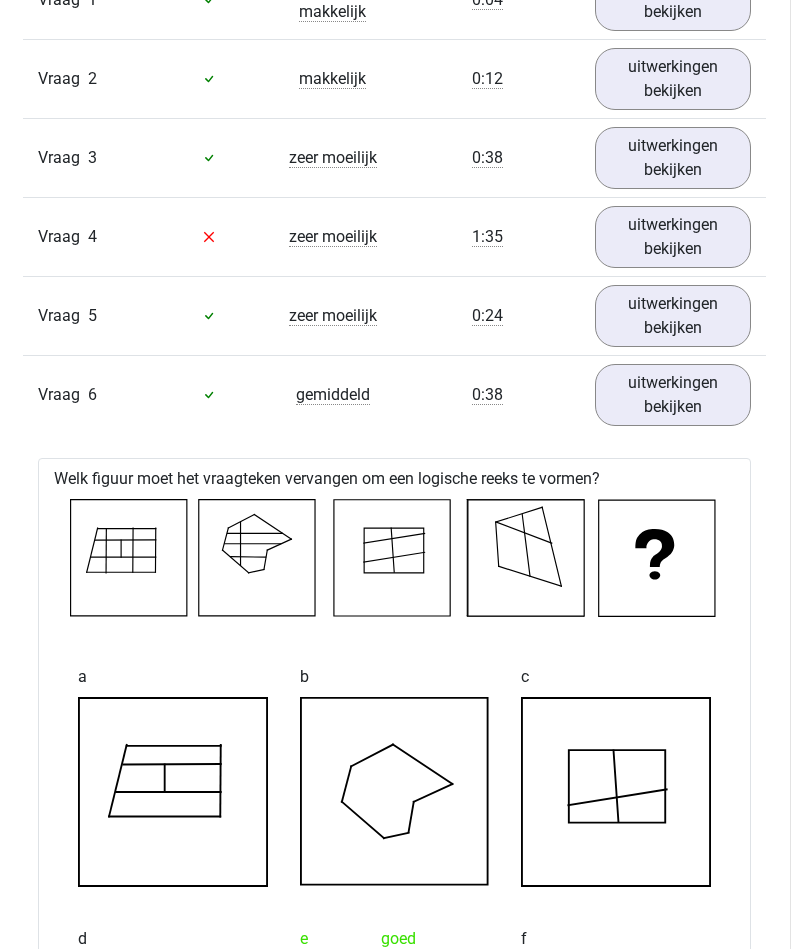 scroll, scrollTop: 1431, scrollLeft: 0, axis: vertical 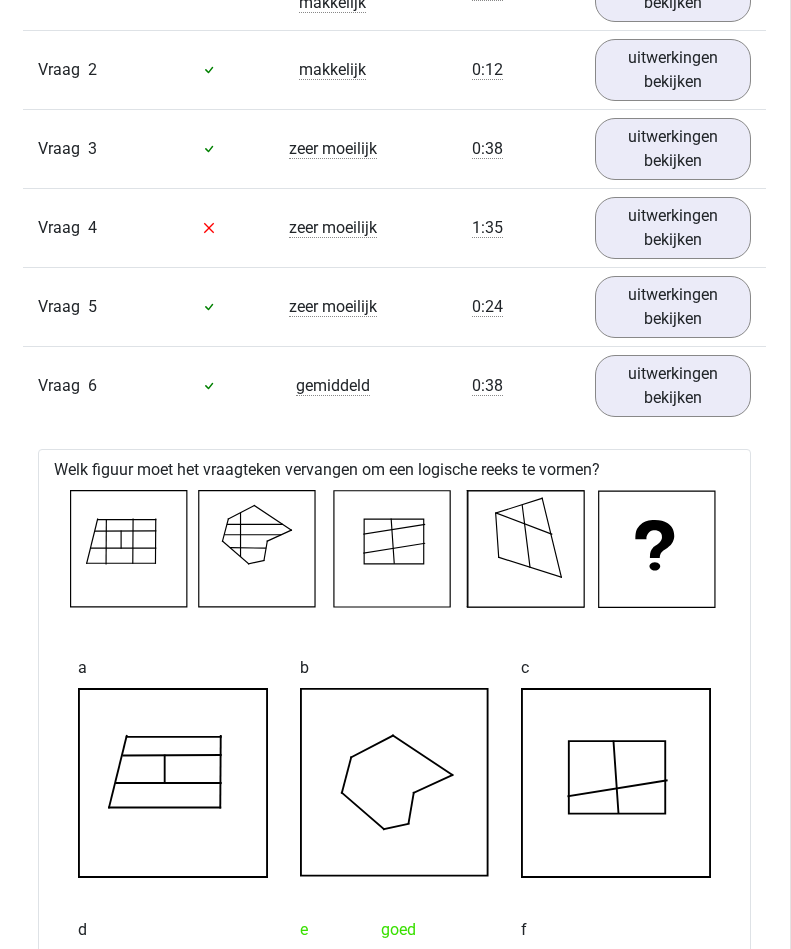 click on "uitwerkingen bekijken" at bounding box center [674, 386] 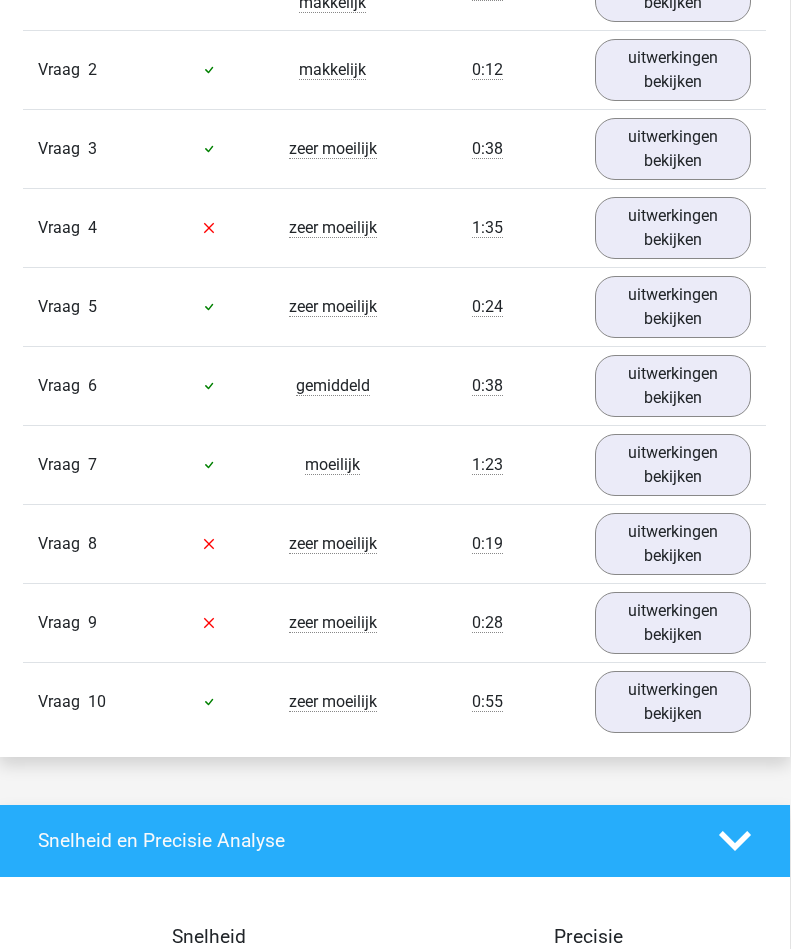click on "uitwerkingen bekijken" at bounding box center [673, 465] 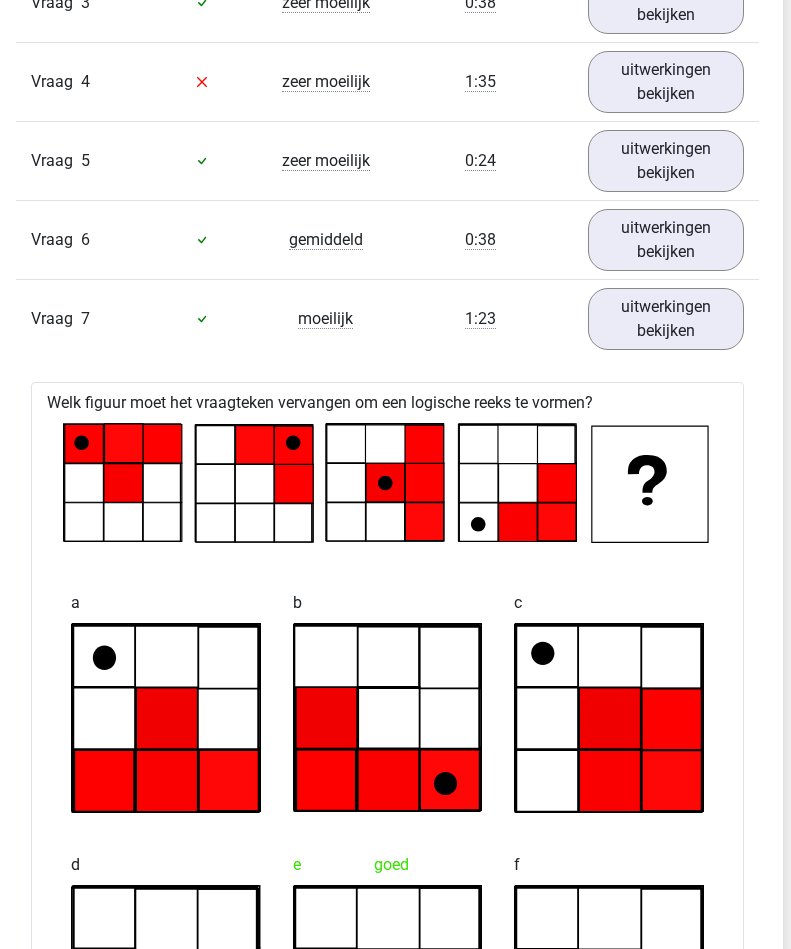 scroll, scrollTop: 1578, scrollLeft: 8, axis: both 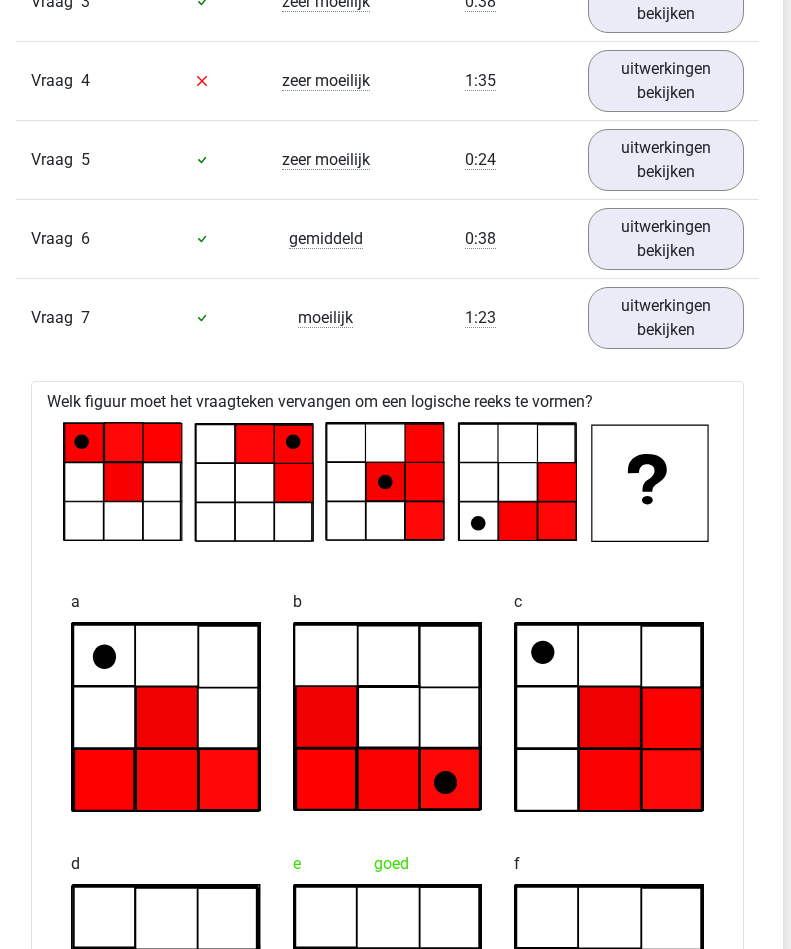 click on "uitwerkingen bekijken" at bounding box center [666, 318] 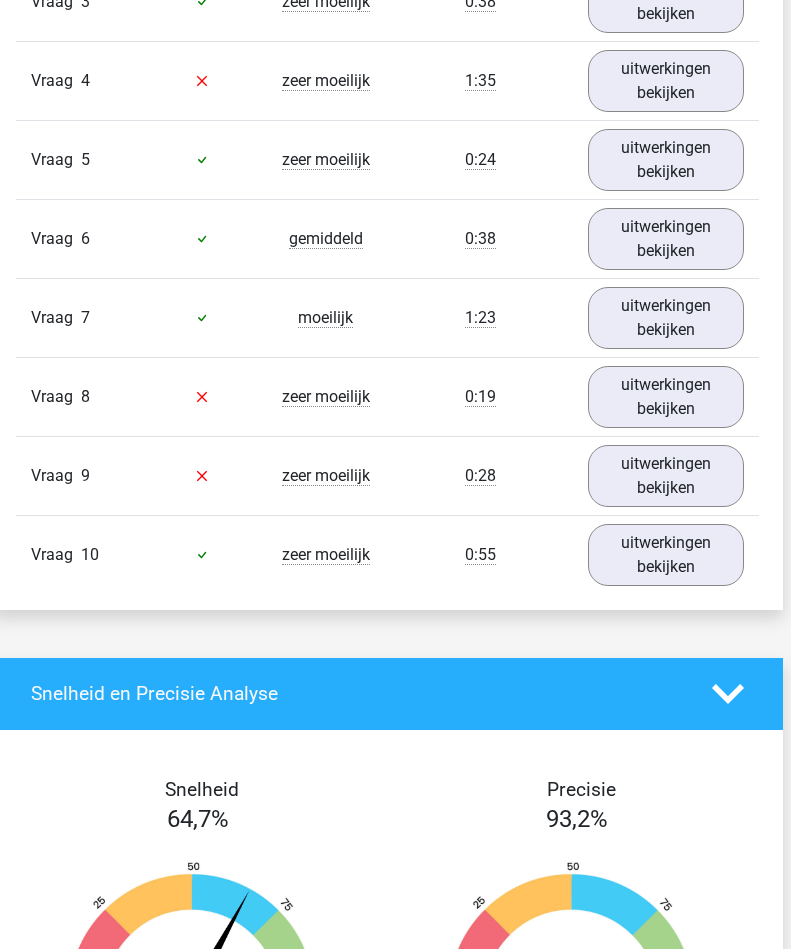 click on "uitwerkingen bekijken" at bounding box center (666, 397) 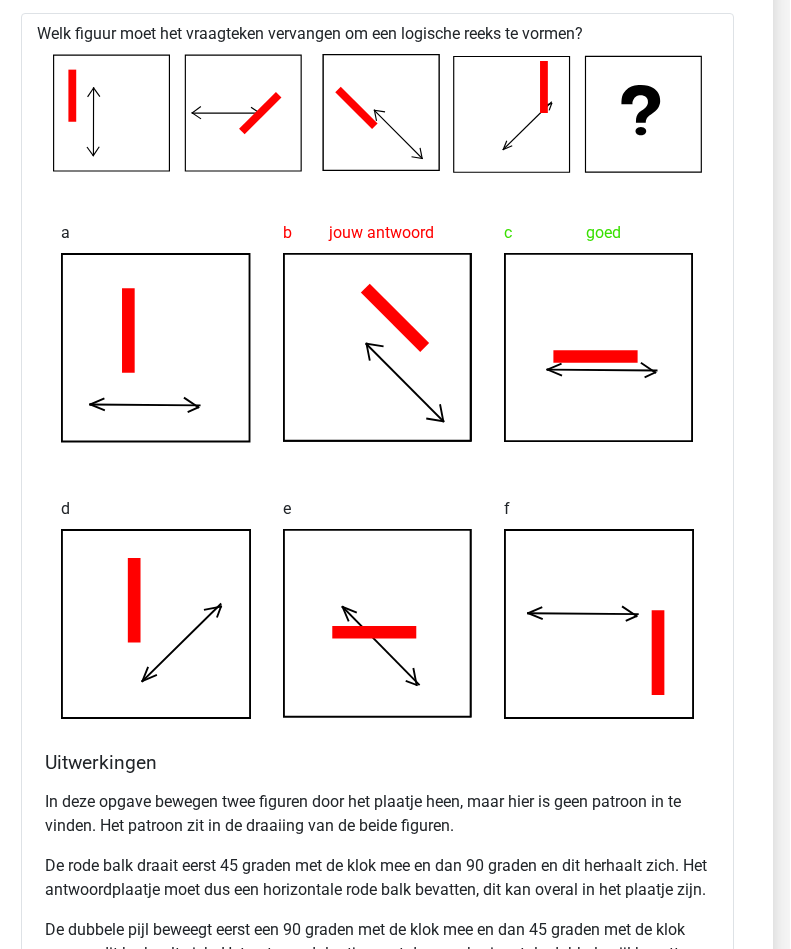 scroll, scrollTop: 2025, scrollLeft: 16, axis: both 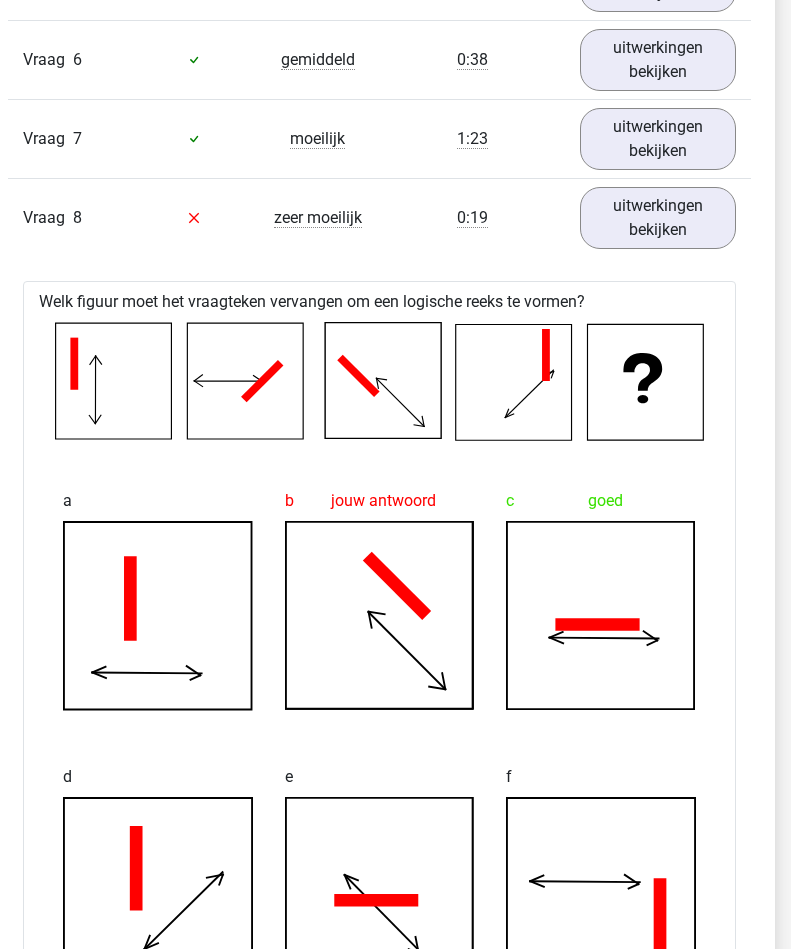click on "uitwerkingen bekijken" at bounding box center [658, 218] 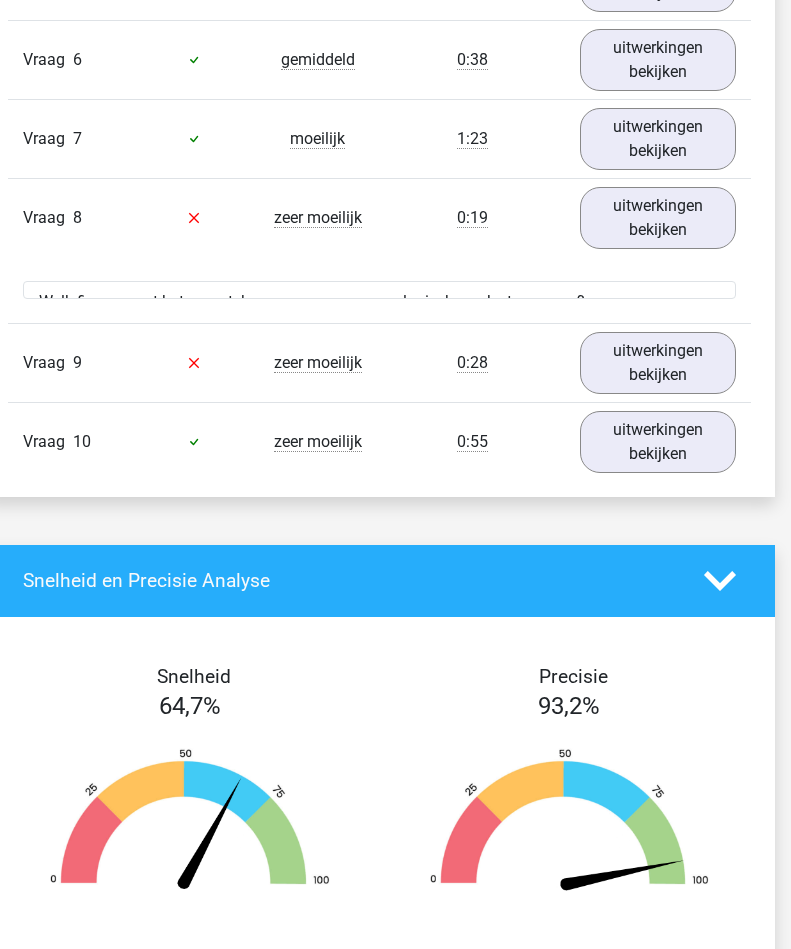 scroll, scrollTop: 1757, scrollLeft: 17, axis: both 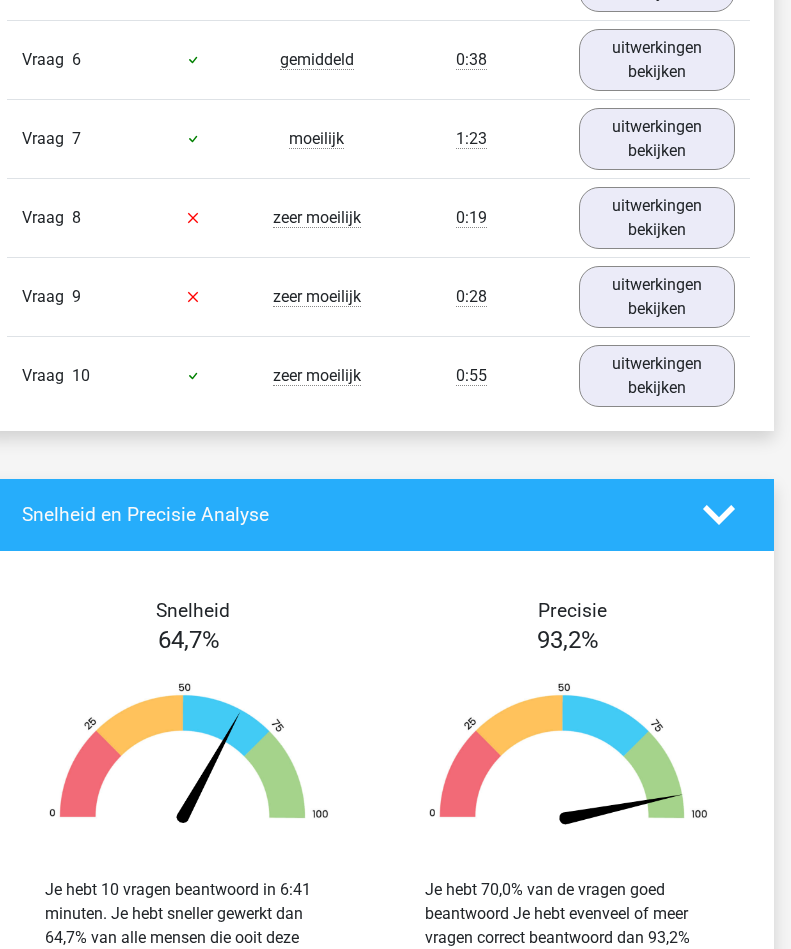 click on "uitwerkingen bekijken" at bounding box center [657, 297] 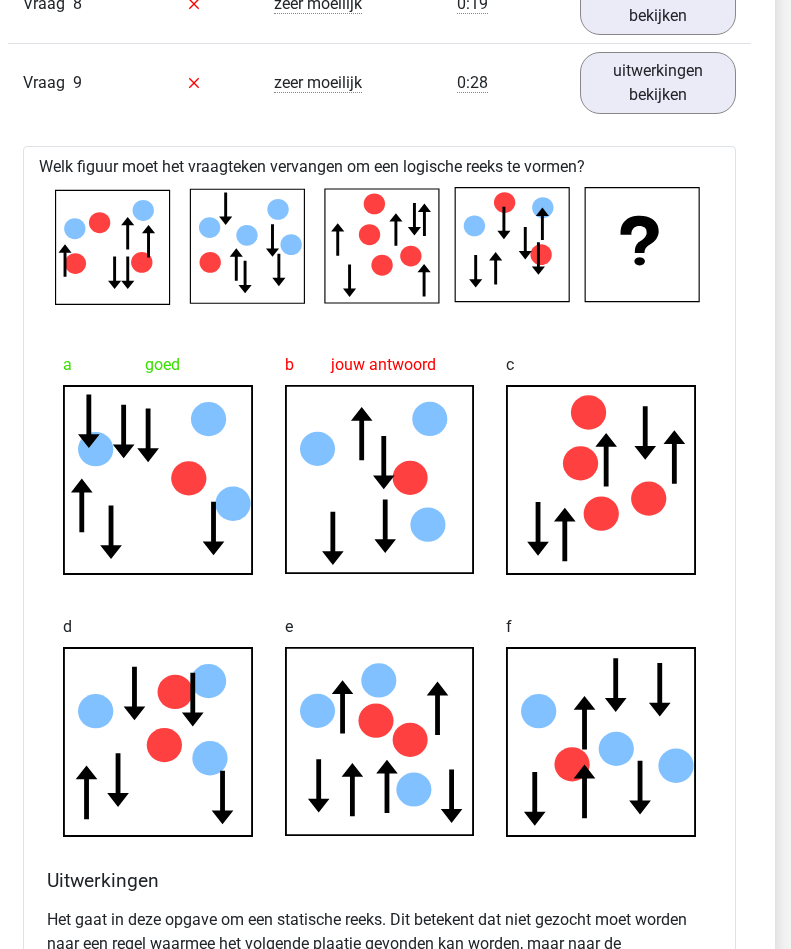 scroll, scrollTop: 1972, scrollLeft: 16, axis: both 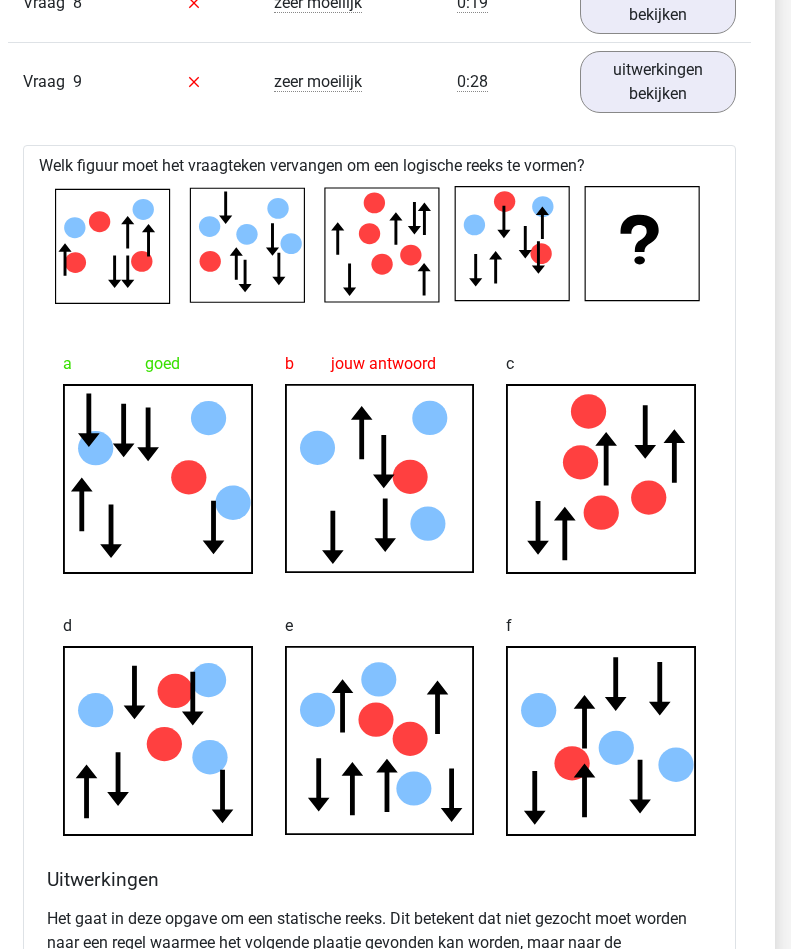 click on "uitwerkingen bekijken" at bounding box center [658, 82] 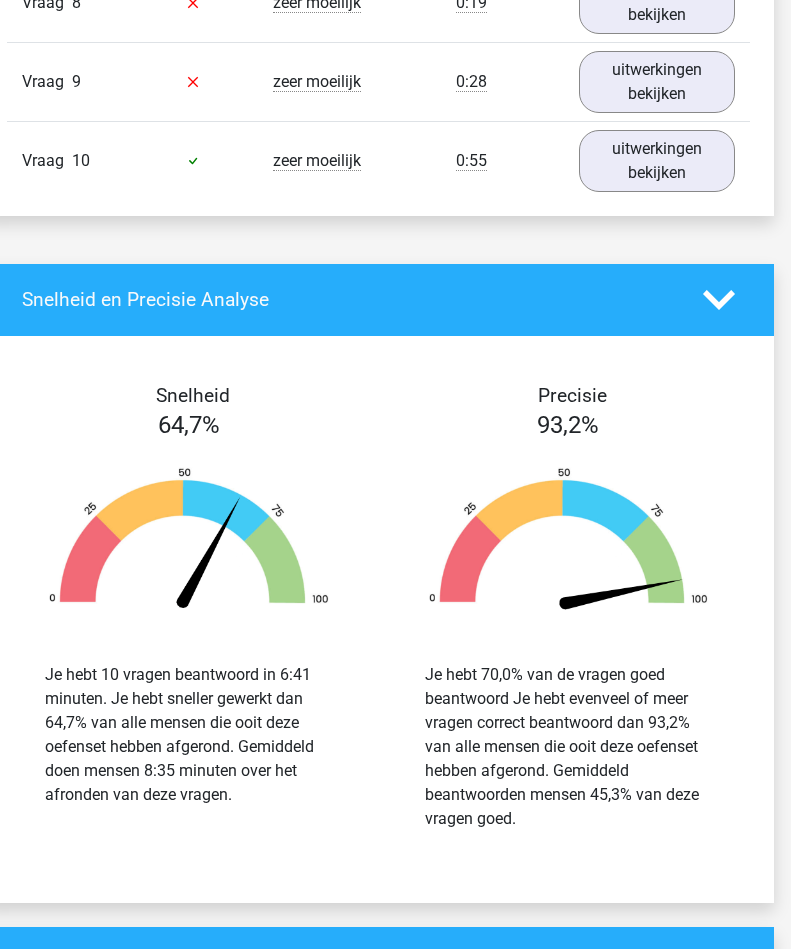click on "uitwerkingen bekijken" at bounding box center (657, 161) 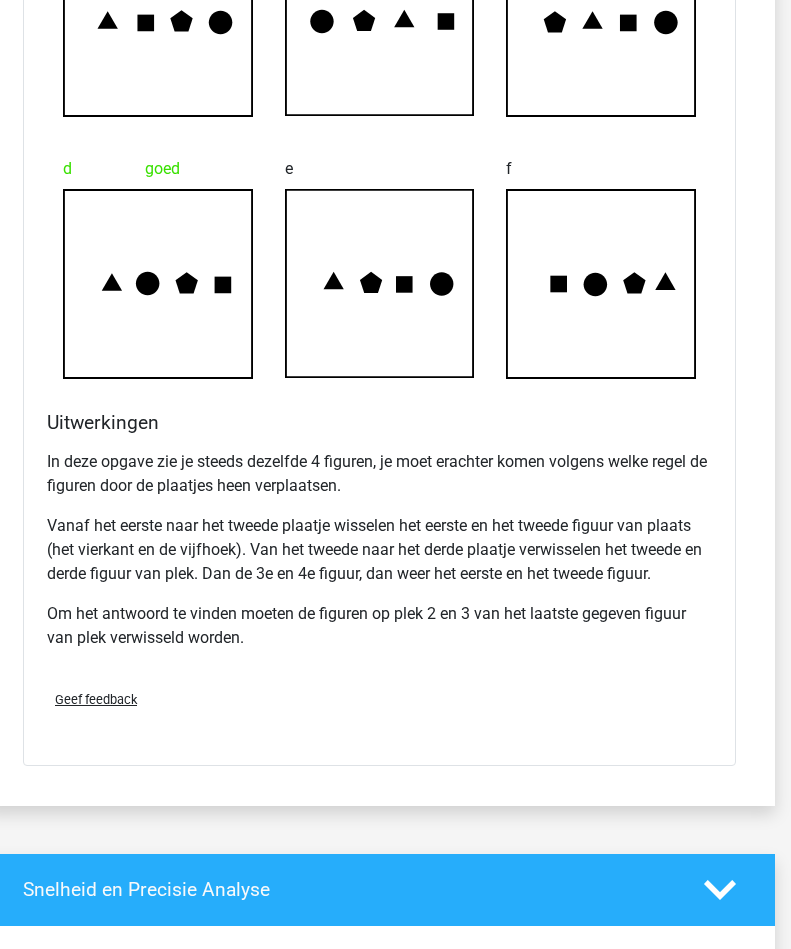 scroll, scrollTop: 2490, scrollLeft: 16, axis: both 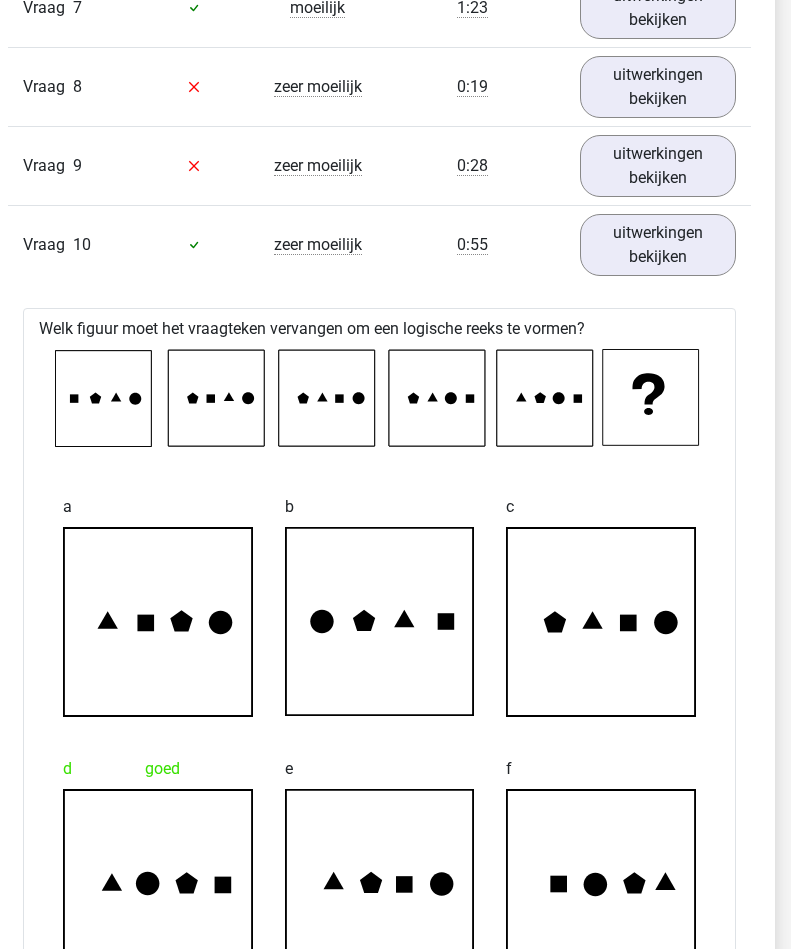 click on "uitwerkingen bekijken" at bounding box center [658, 245] 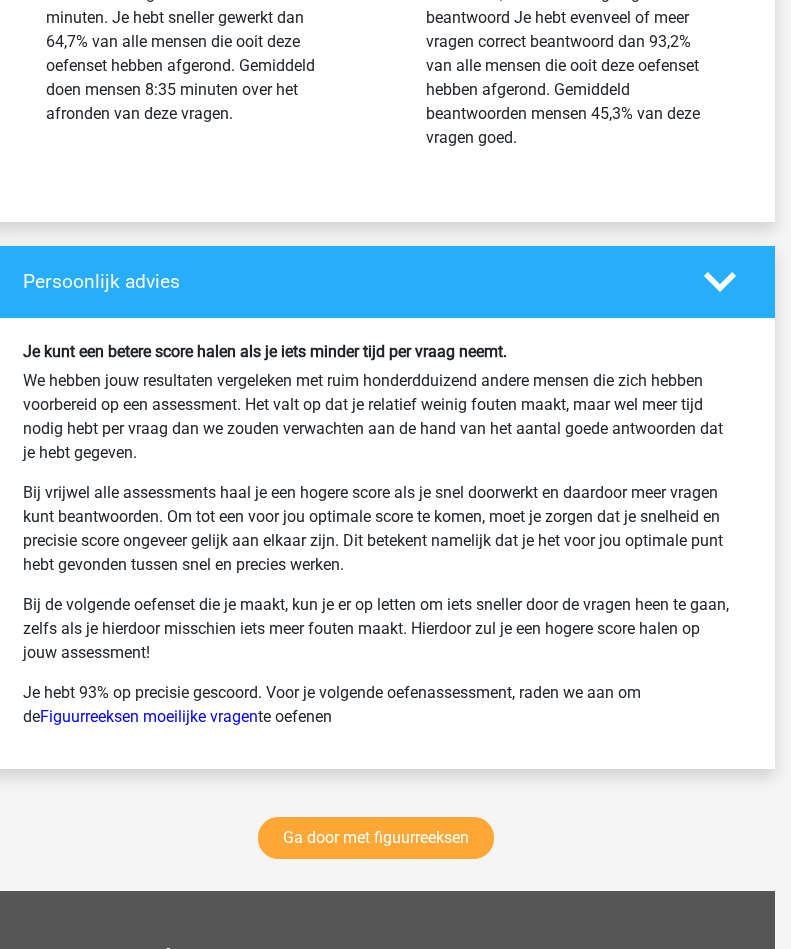 scroll, scrollTop: 2654, scrollLeft: 16, axis: both 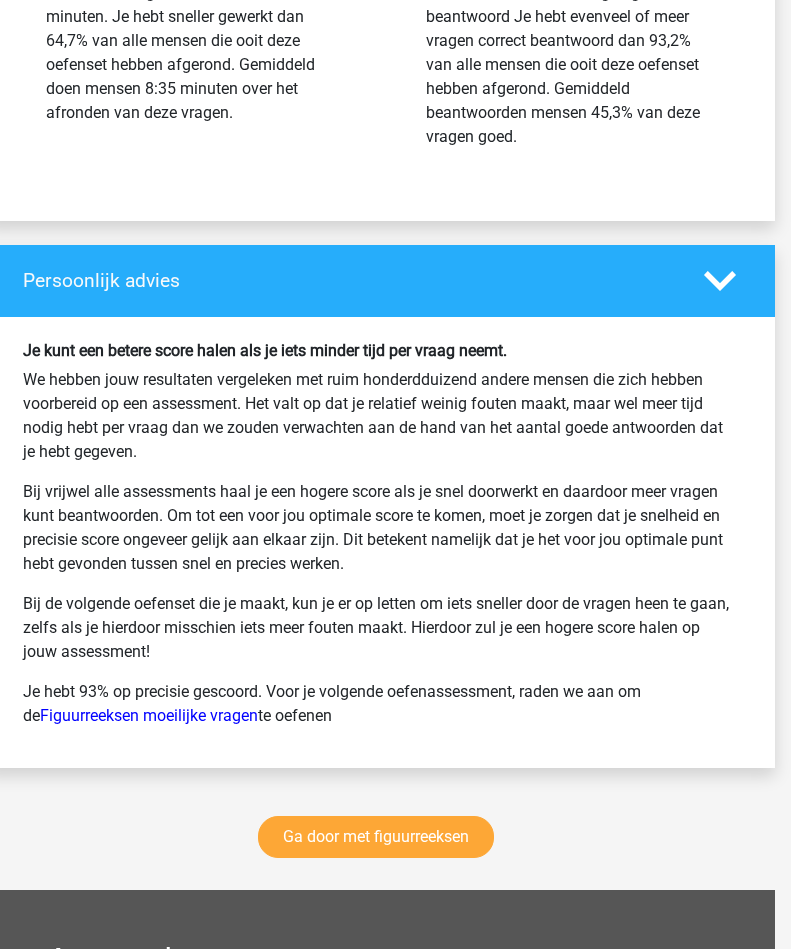click on "Ga door met figuurreeksen" at bounding box center (376, 837) 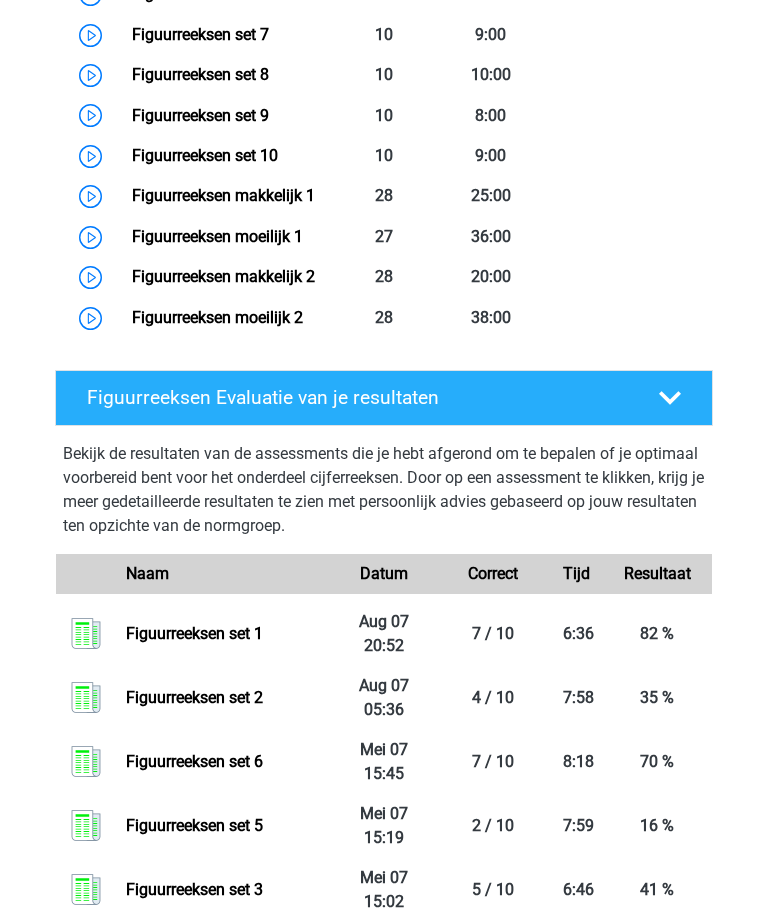 scroll, scrollTop: 1351, scrollLeft: 0, axis: vertical 